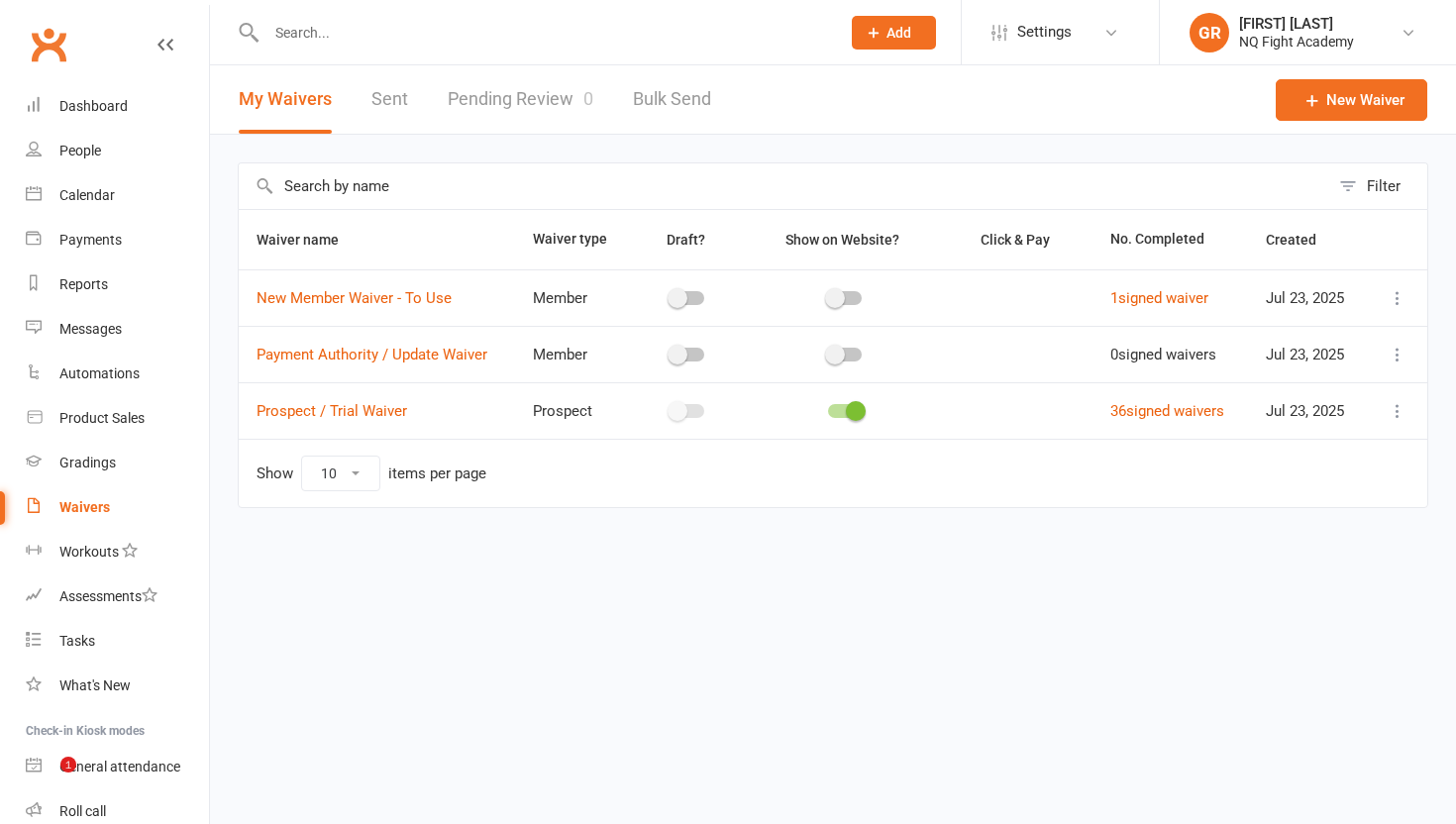 scroll, scrollTop: 0, scrollLeft: 0, axis: both 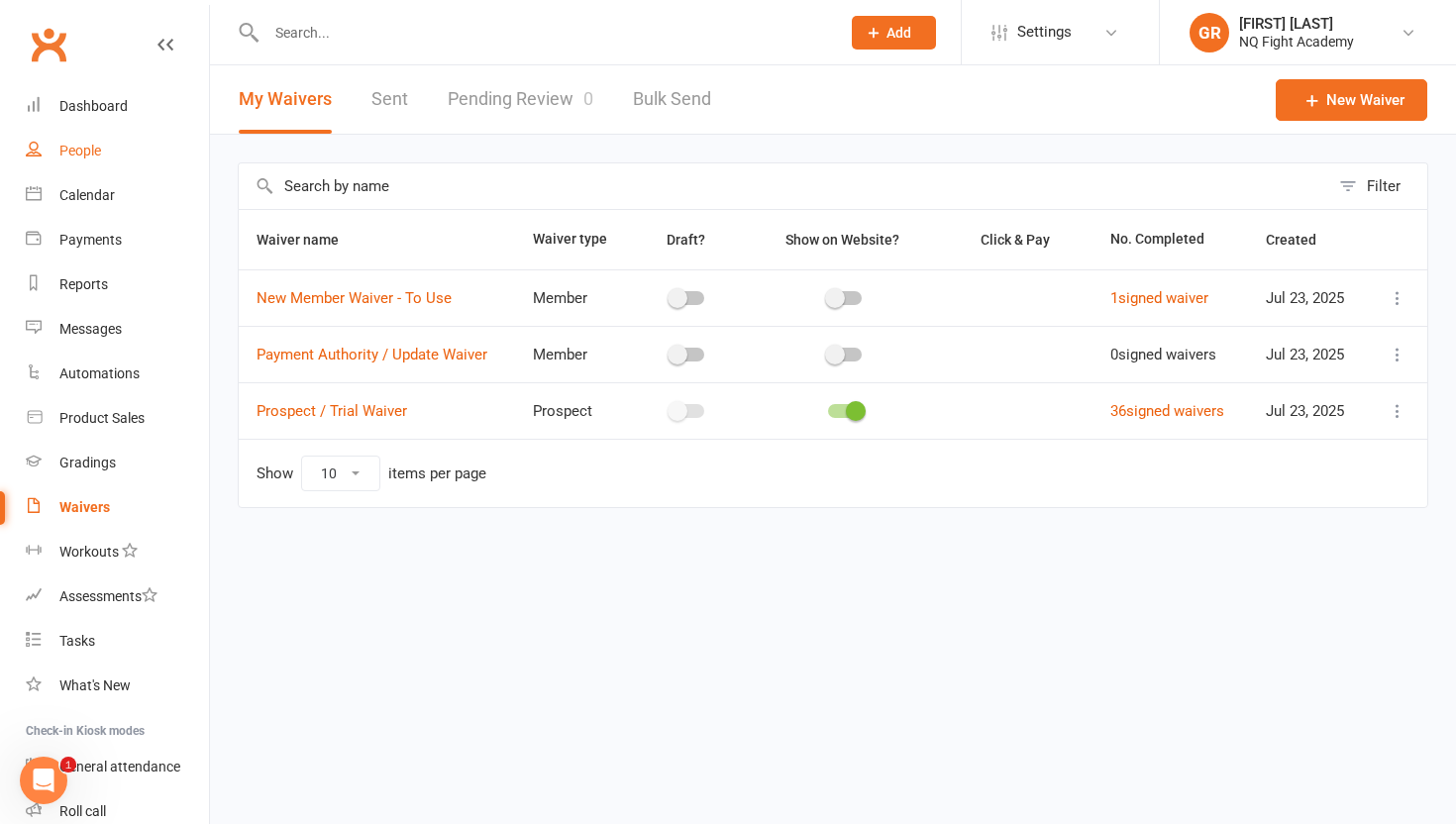 click on "People" at bounding box center [80, 151] 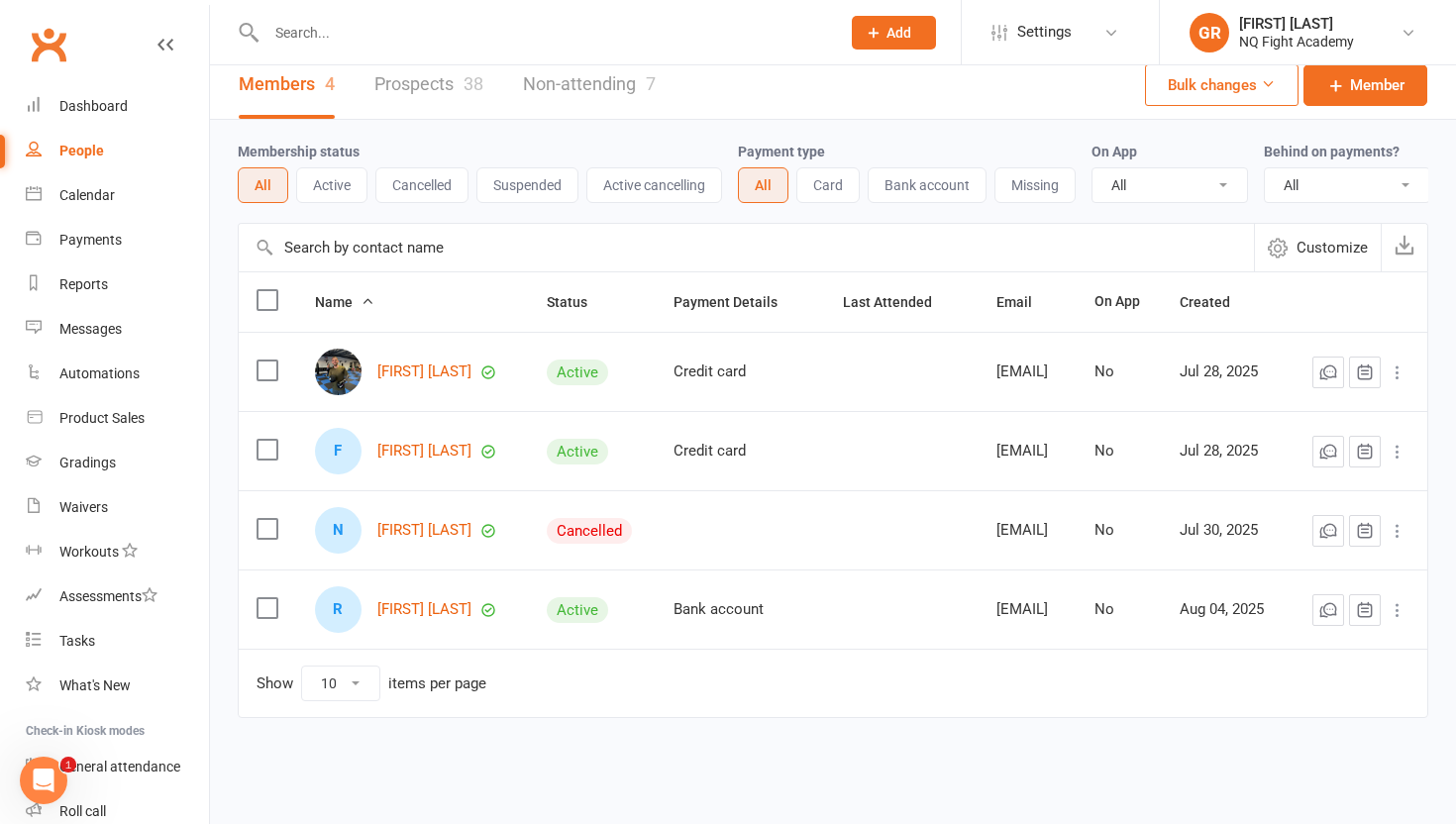 scroll, scrollTop: 0, scrollLeft: 0, axis: both 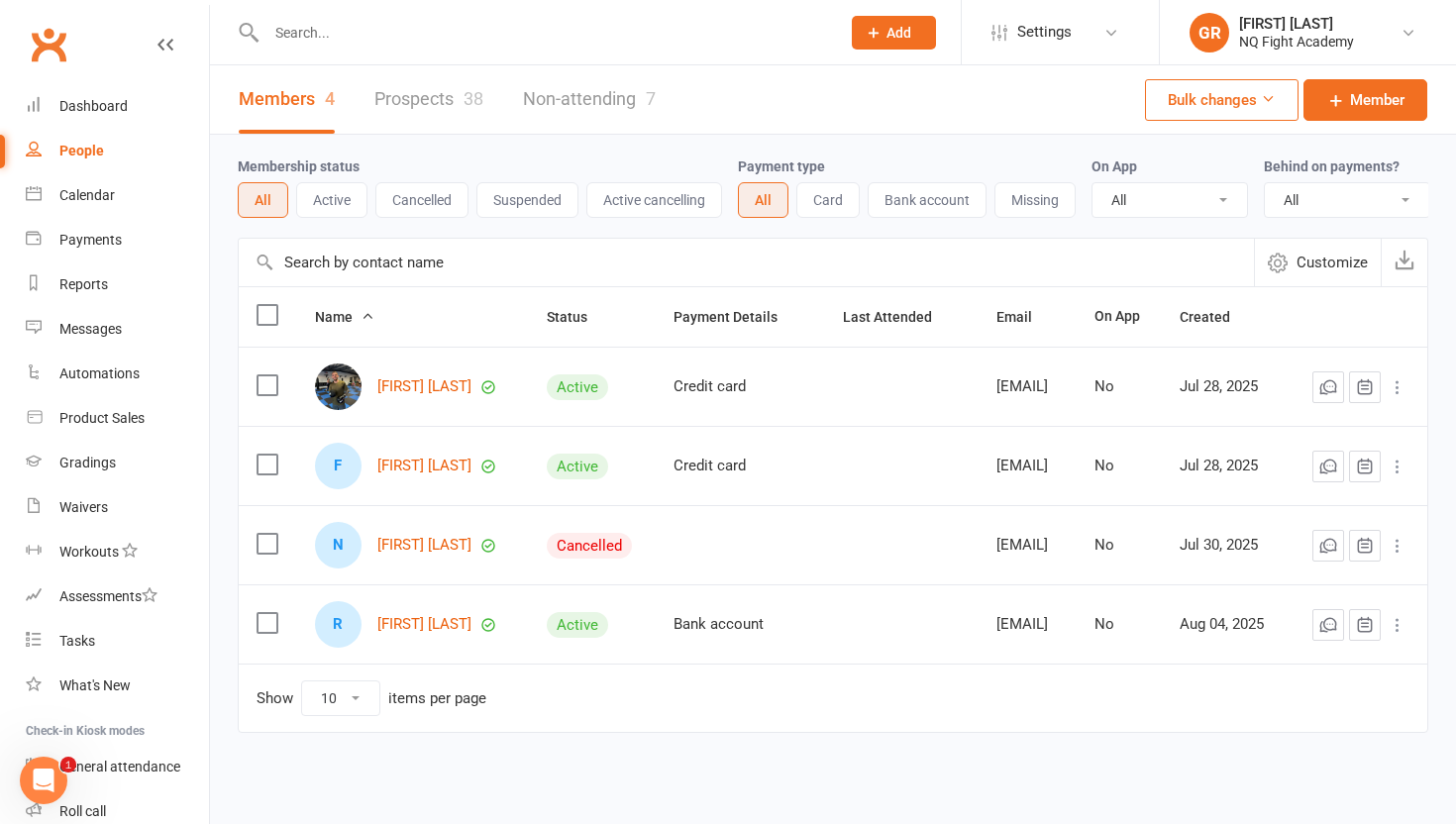 click on "Active" at bounding box center (332, 200) 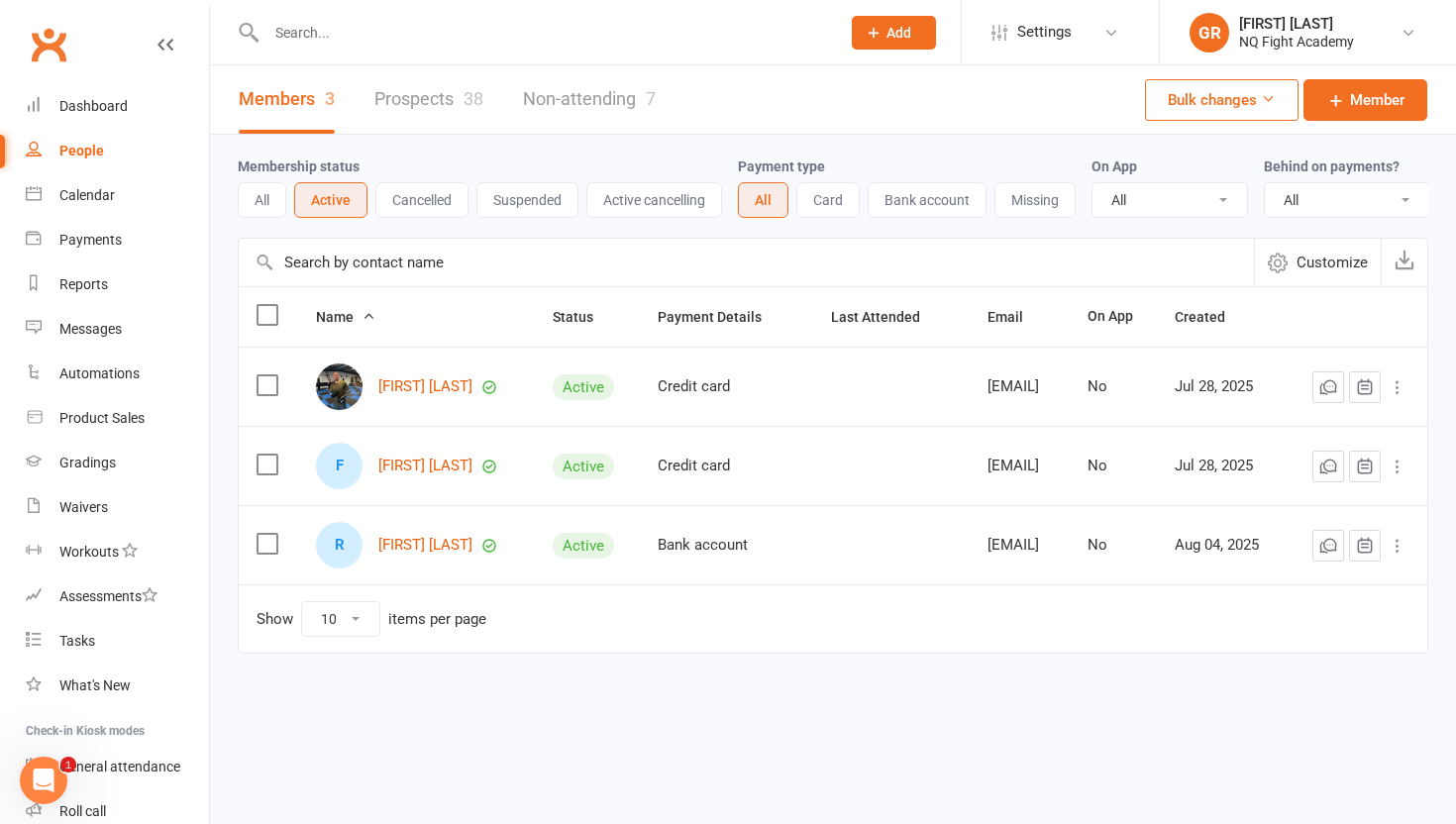 click on "Prospects 38" at bounding box center [429, 99] 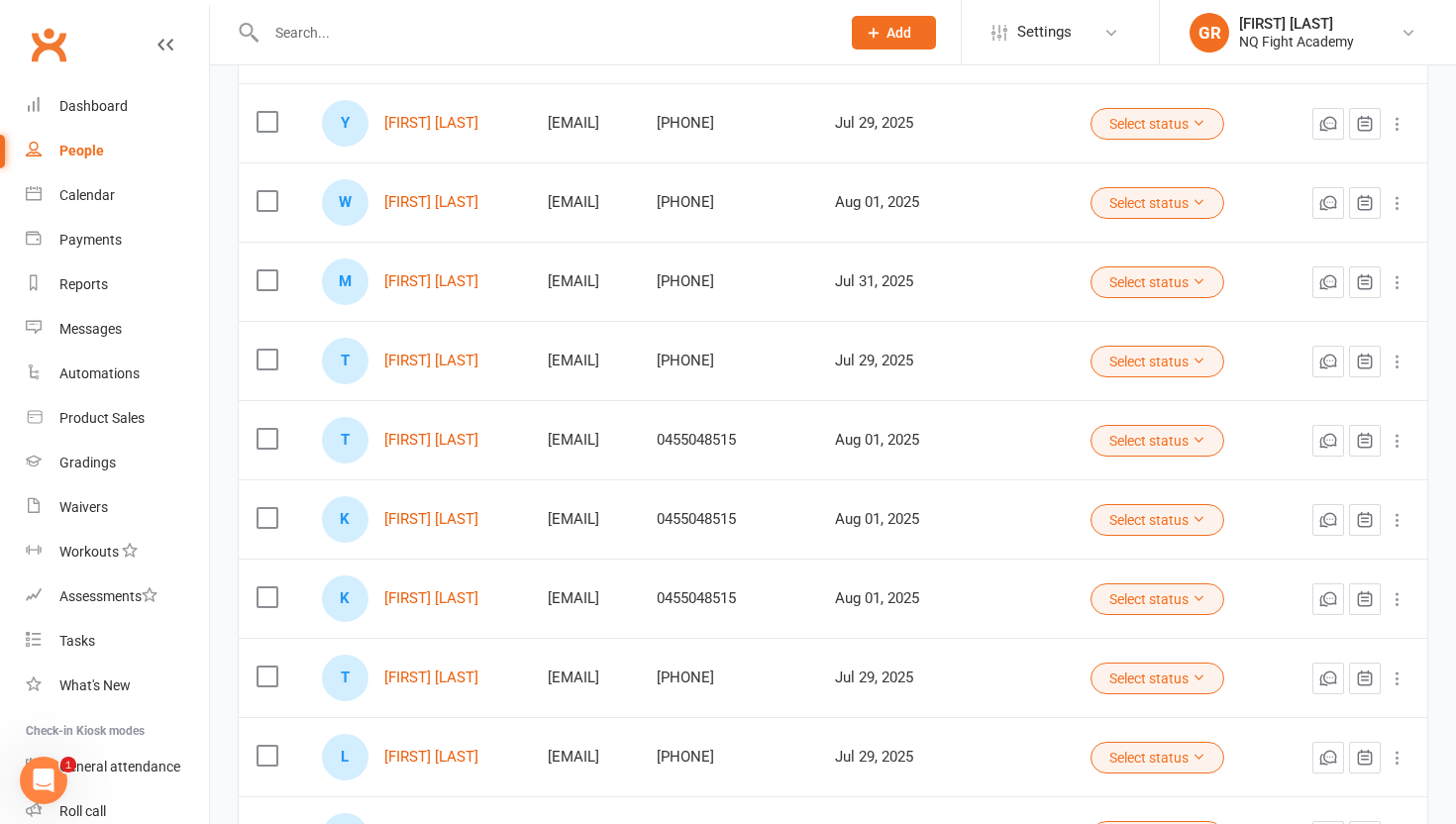 scroll, scrollTop: 490, scrollLeft: 0, axis: vertical 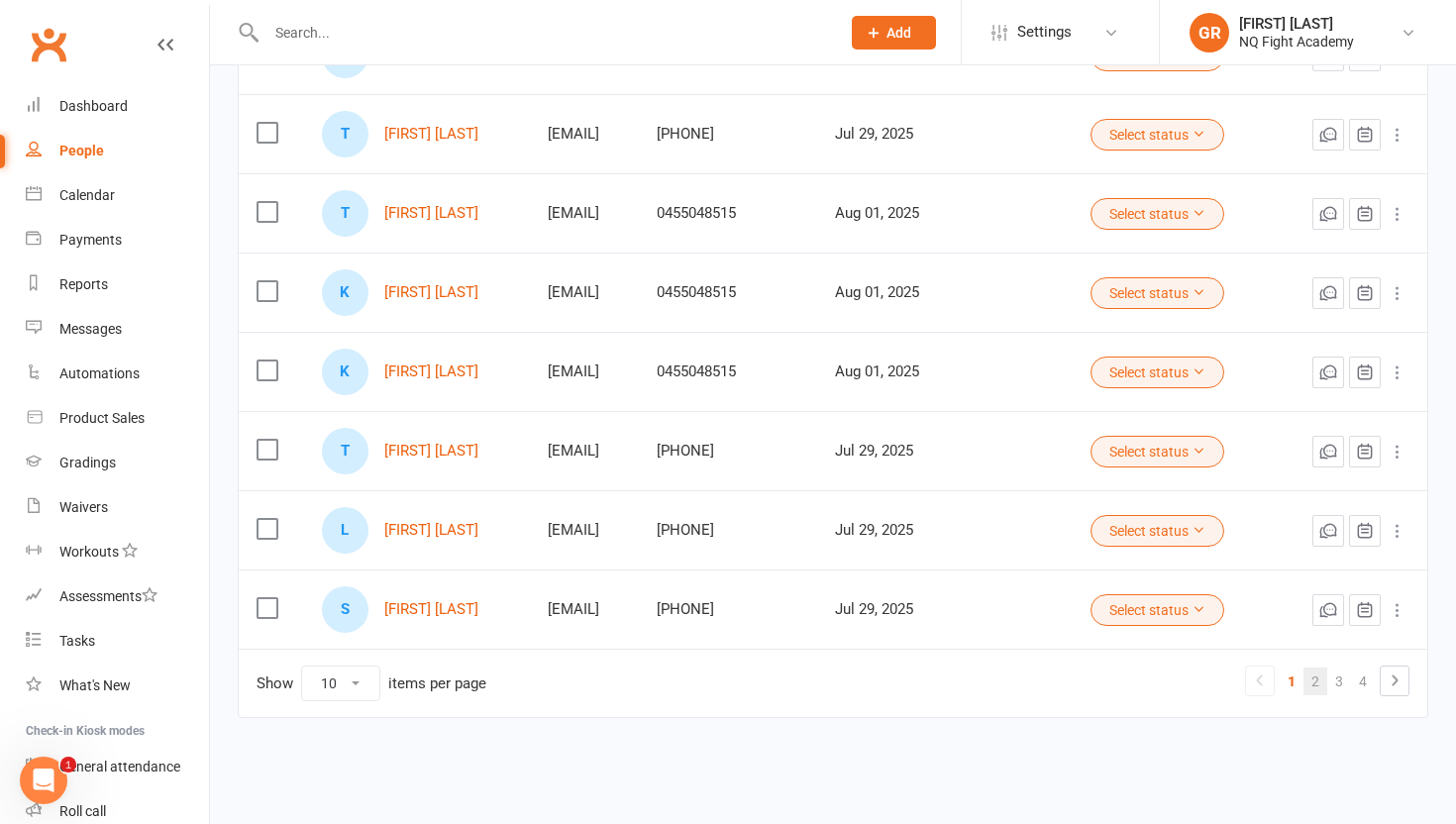 click on "2" at bounding box center [1315, 681] 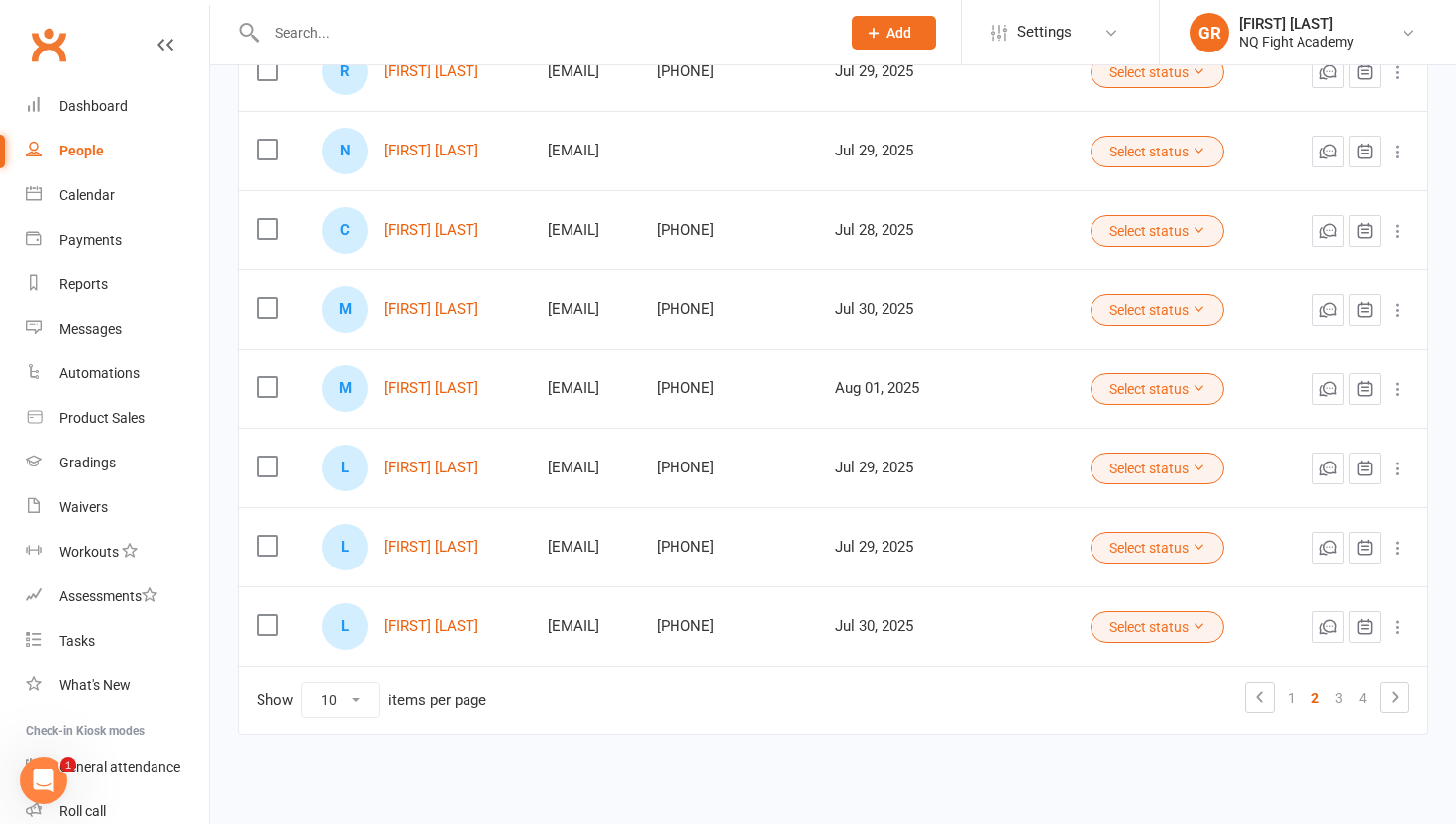 scroll, scrollTop: 490, scrollLeft: 0, axis: vertical 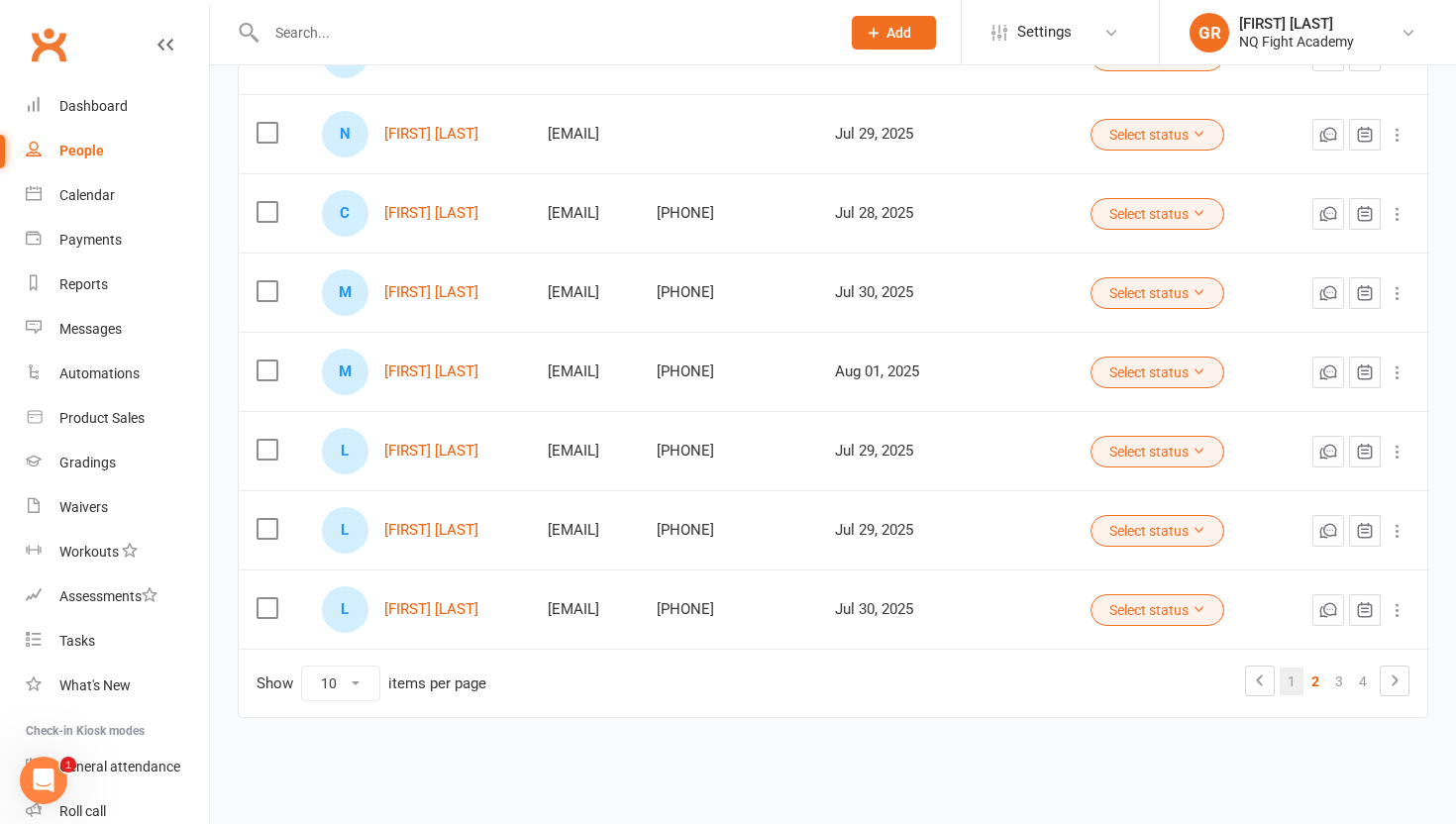 click on "1" at bounding box center (1292, 681) 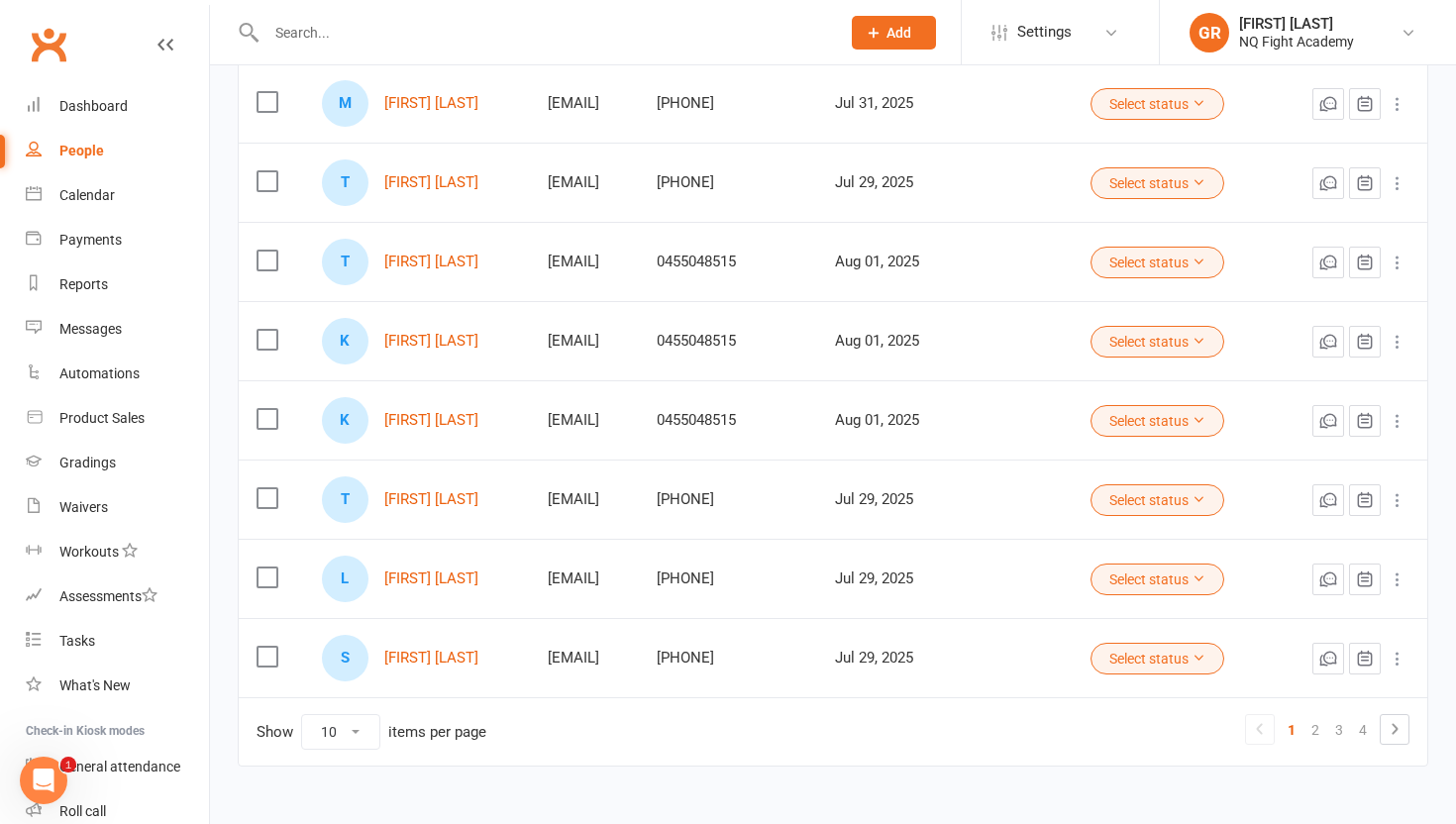 scroll, scrollTop: 490, scrollLeft: 0, axis: vertical 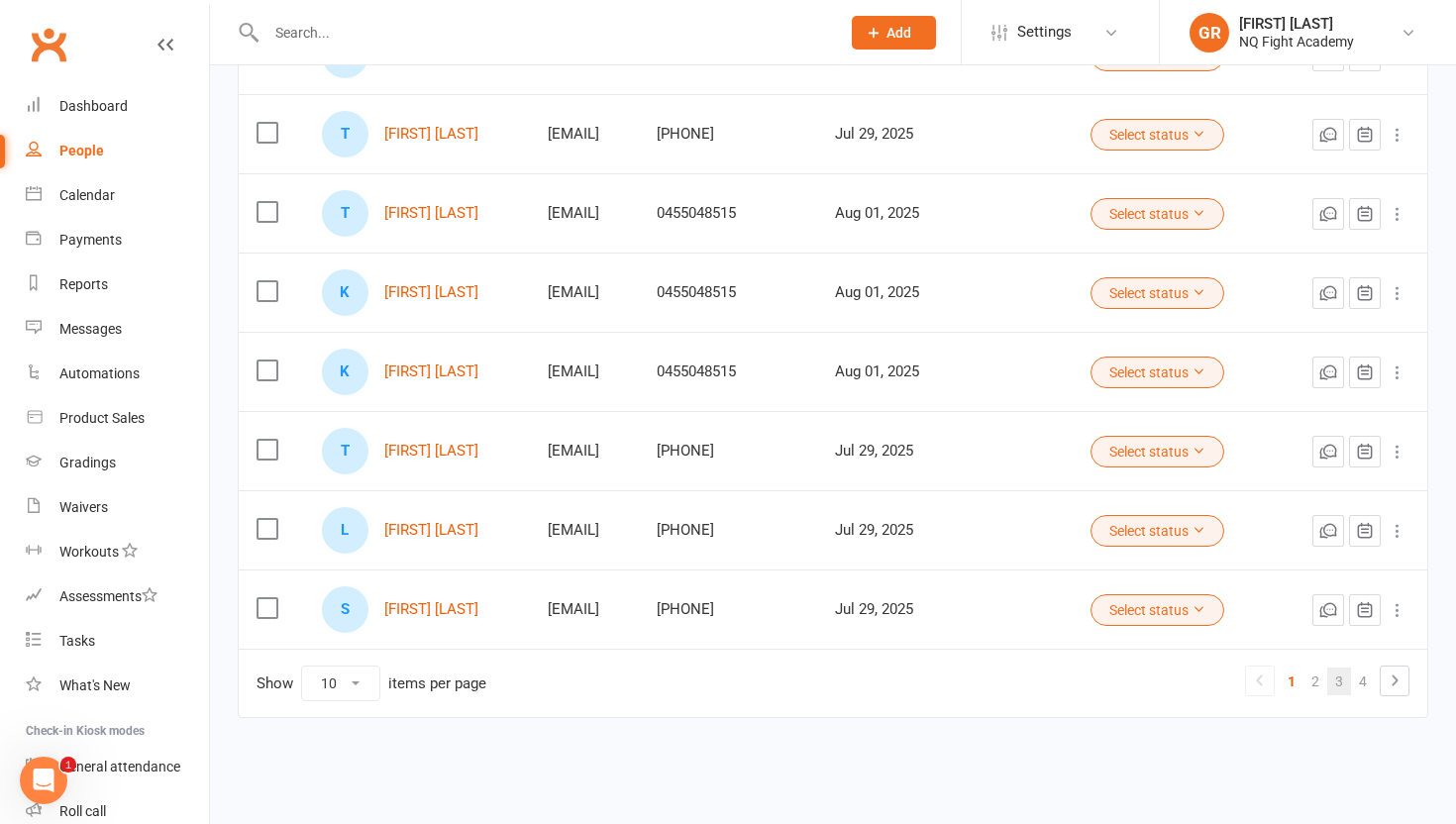 click on "3" at bounding box center (1339, 681) 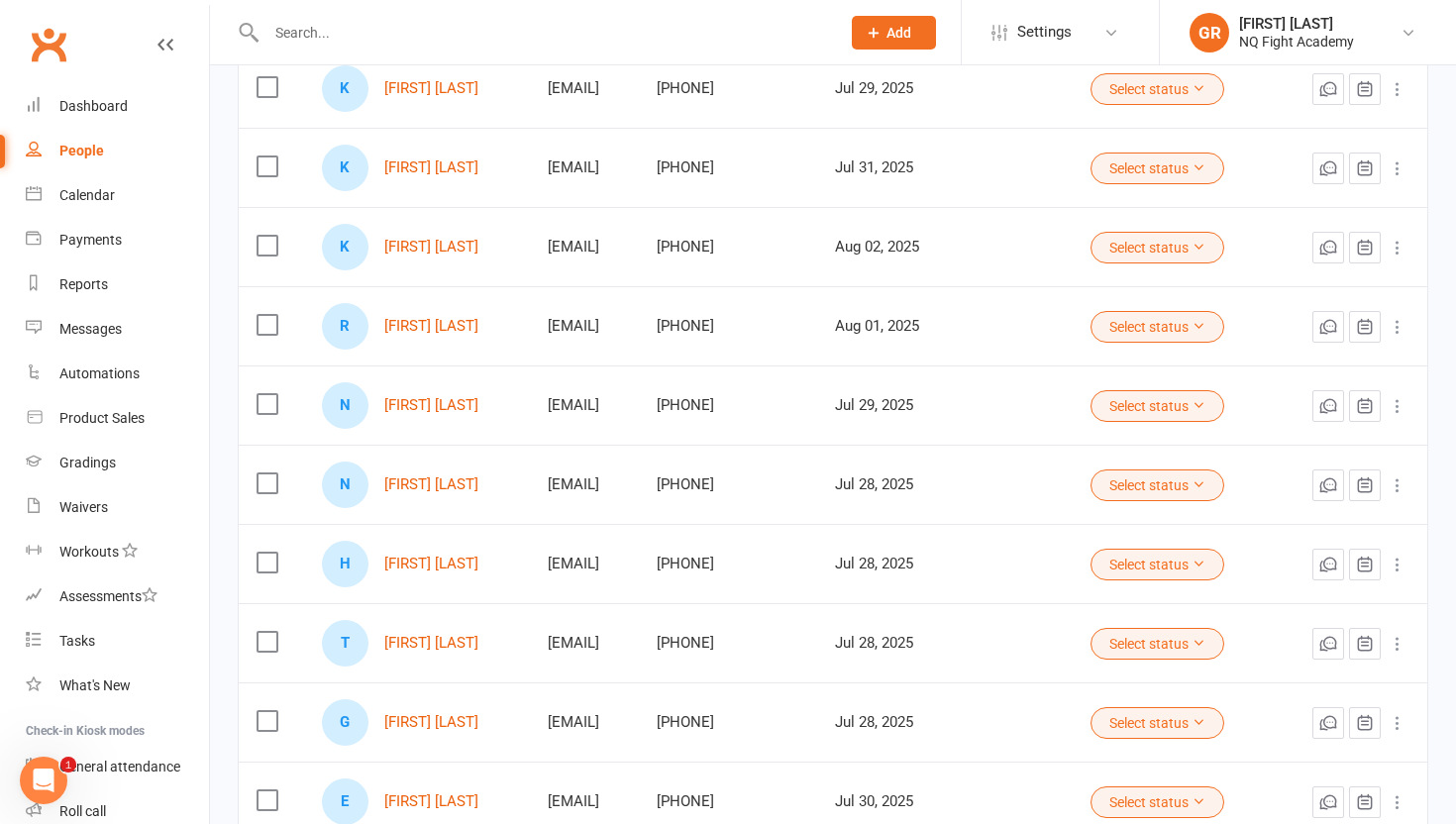 scroll, scrollTop: 297, scrollLeft: 0, axis: vertical 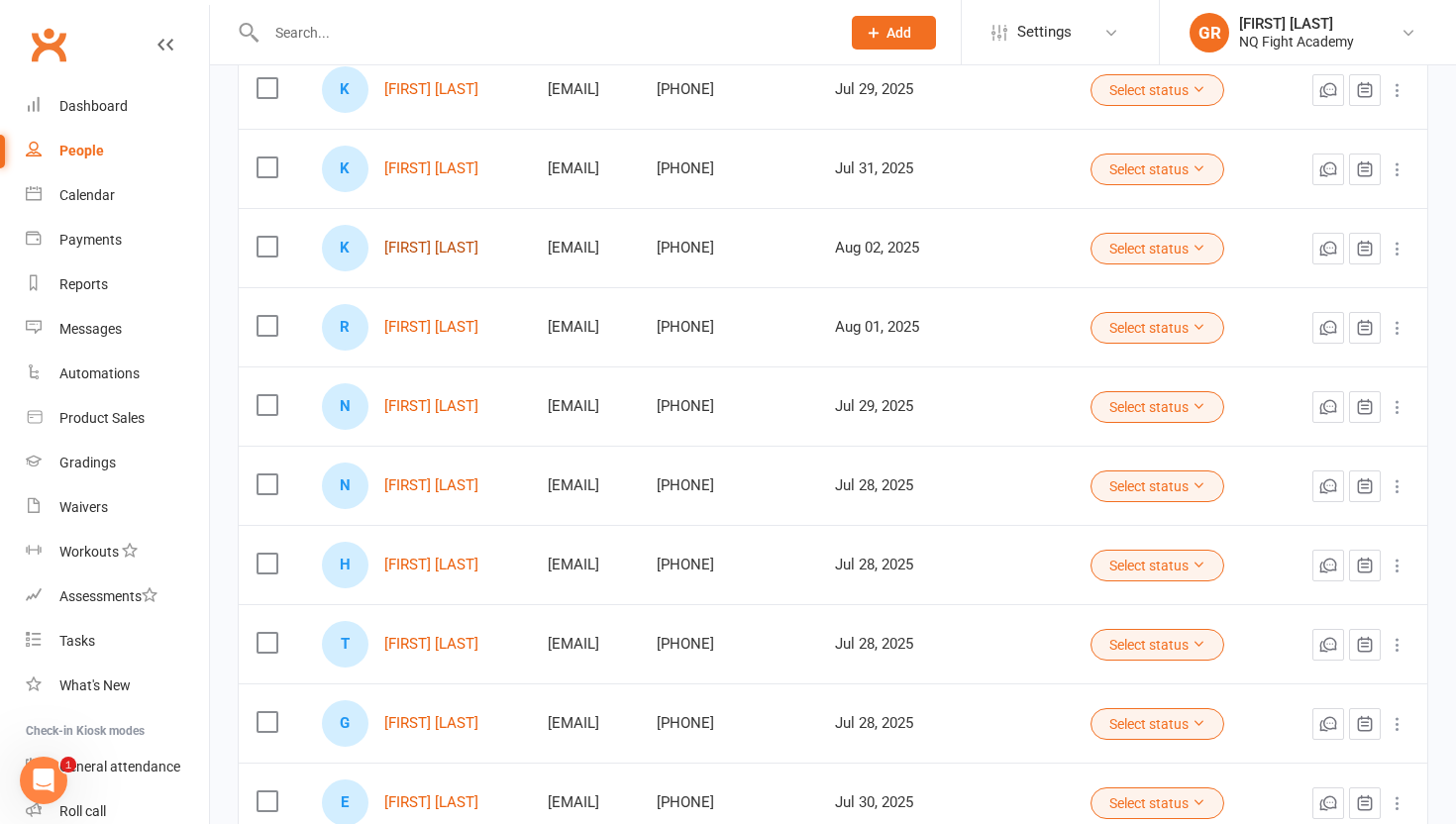 click on "[FIRST] [LAST]" at bounding box center (431, 248) 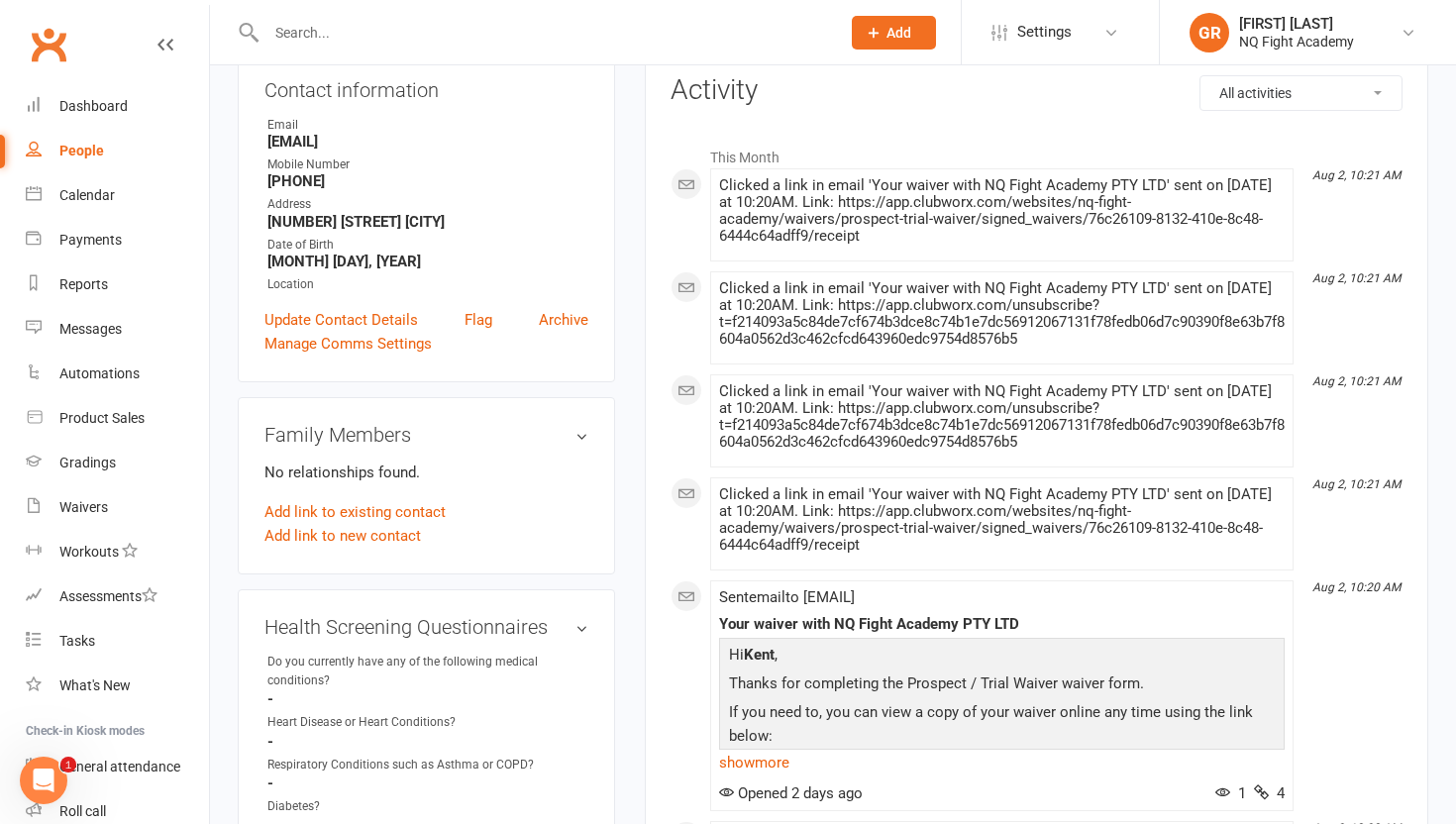 scroll, scrollTop: 212, scrollLeft: 0, axis: vertical 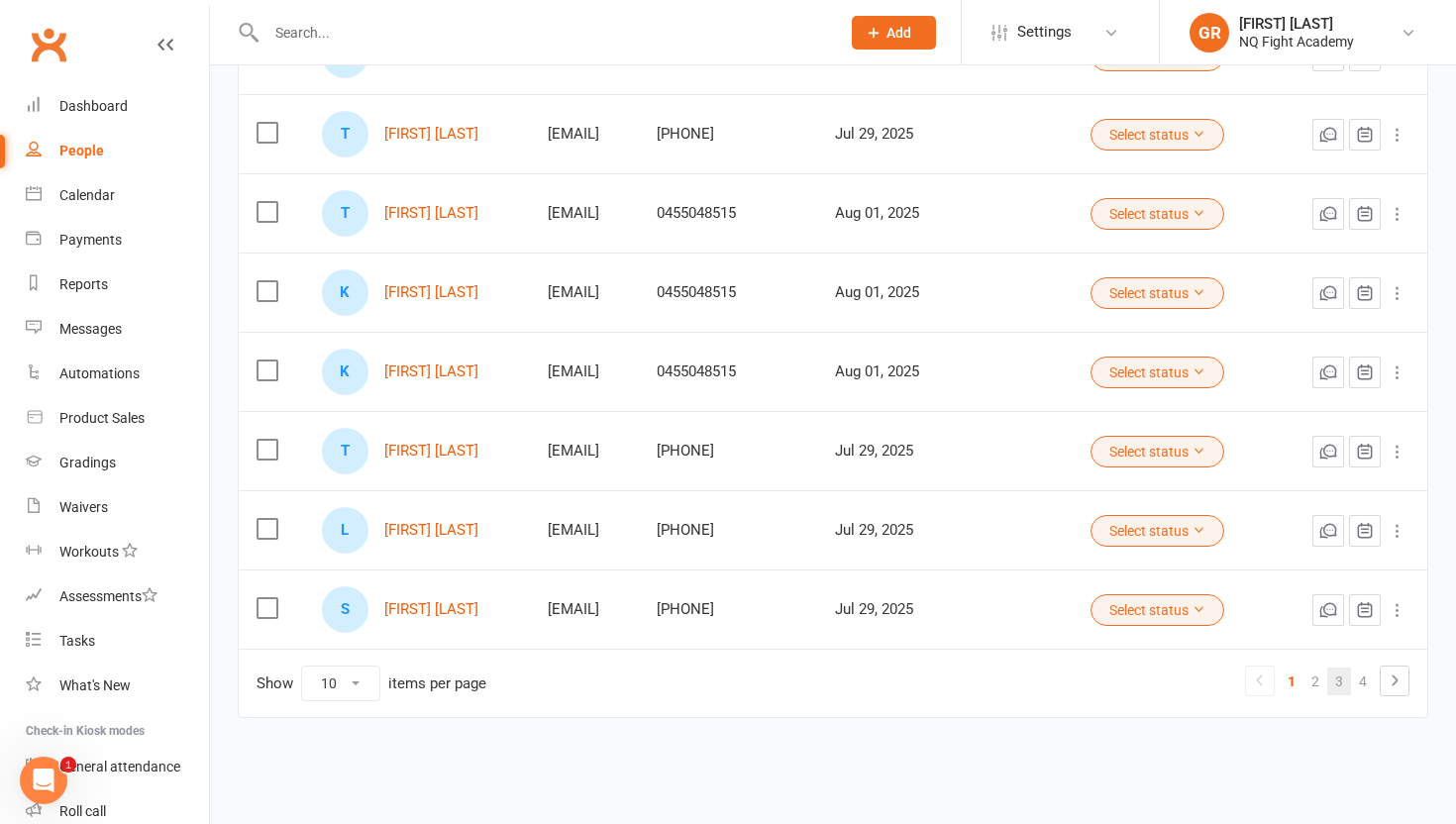 click on "3" at bounding box center [1339, 681] 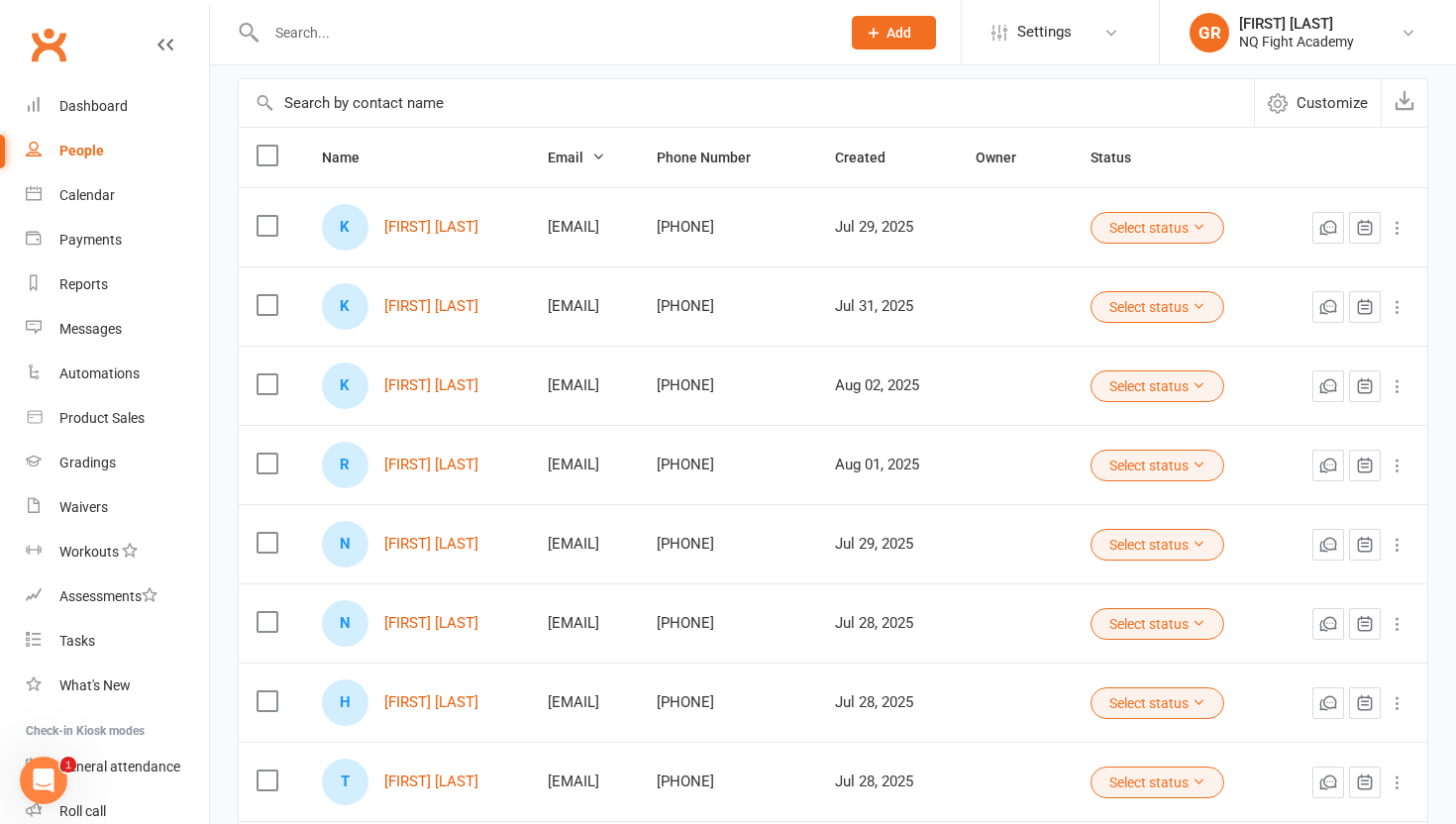 scroll, scrollTop: 168, scrollLeft: 0, axis: vertical 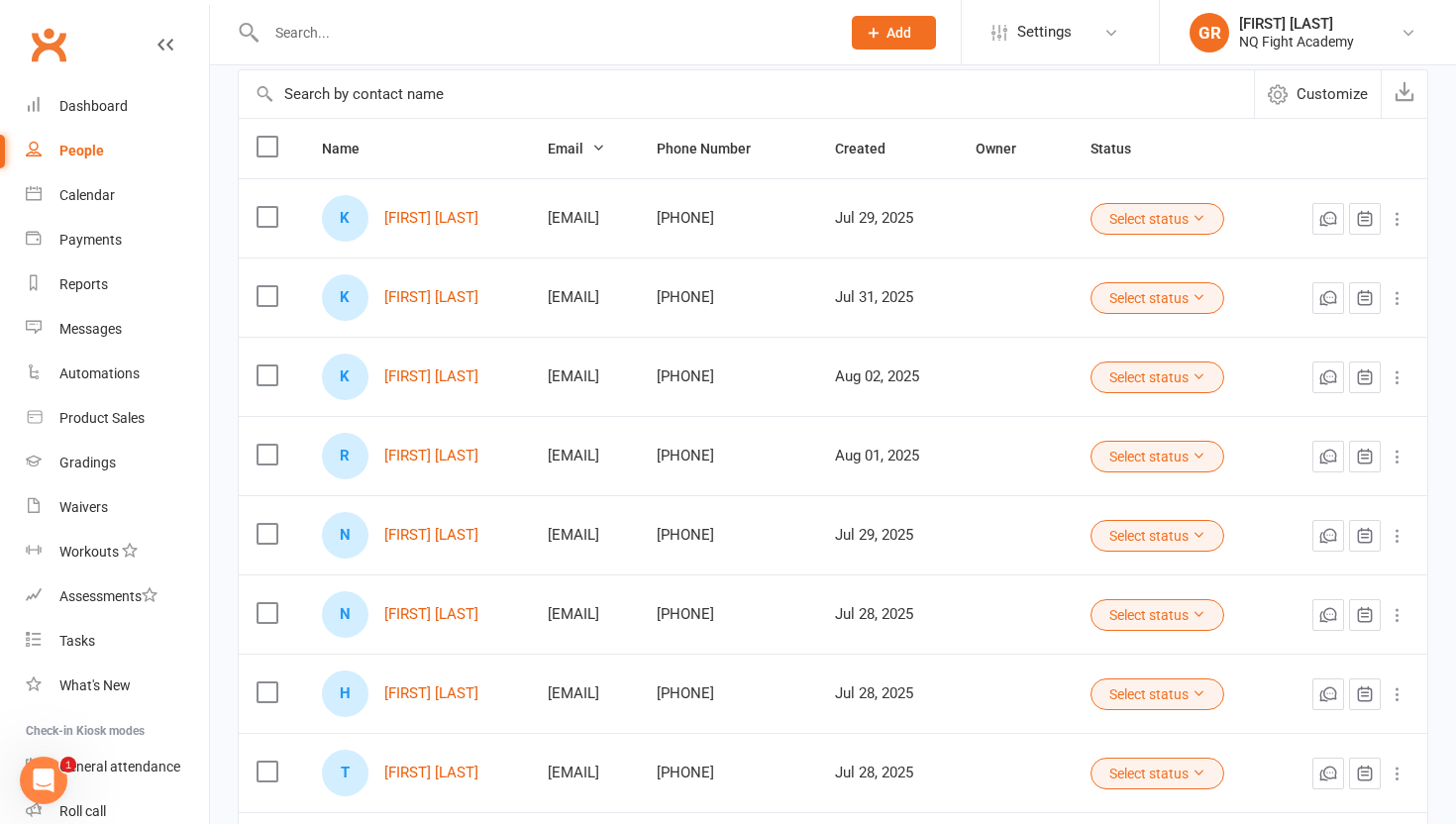 click at bounding box center (266, 375) 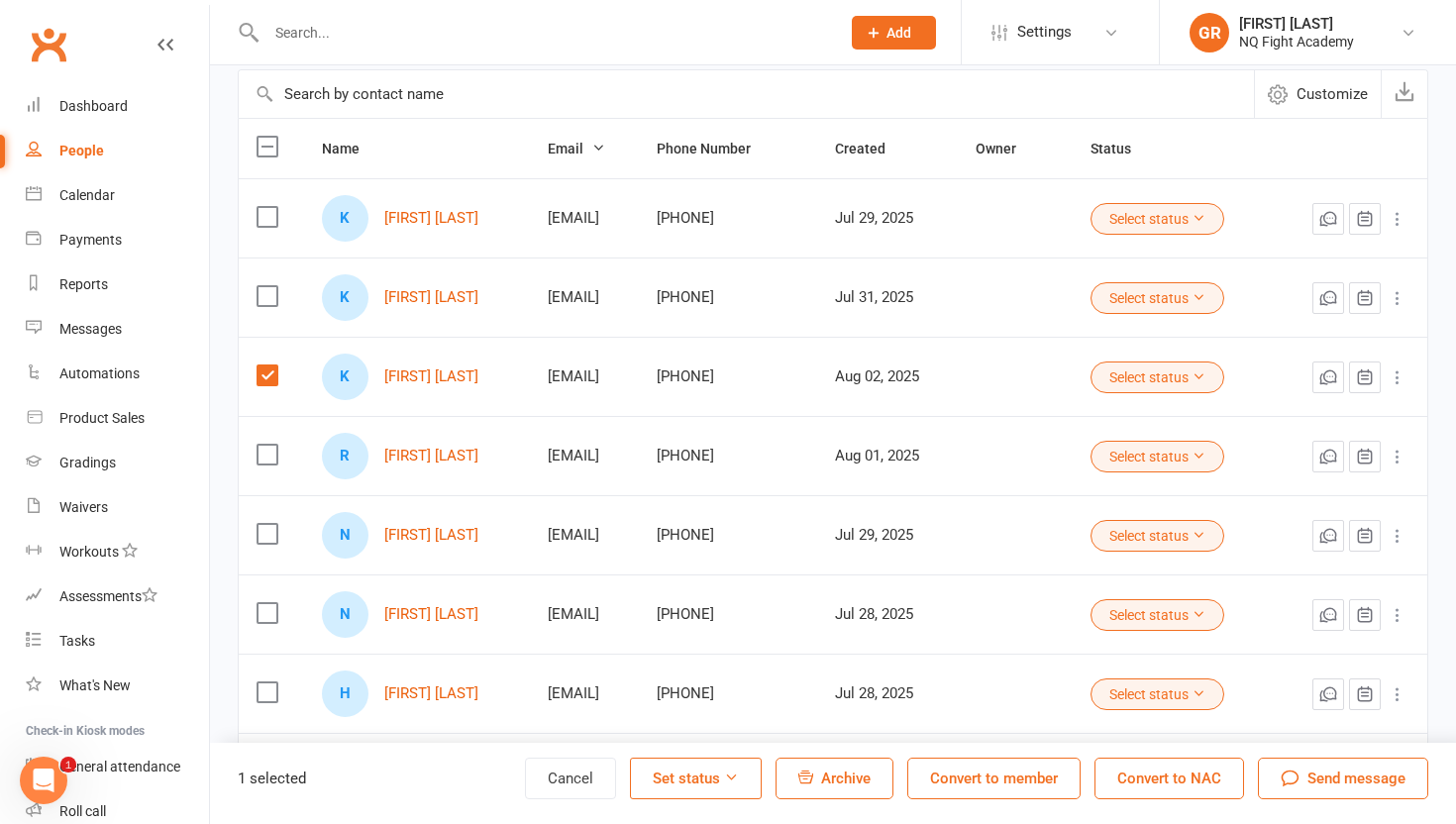 click on "Convert to member" at bounding box center (993, 778) 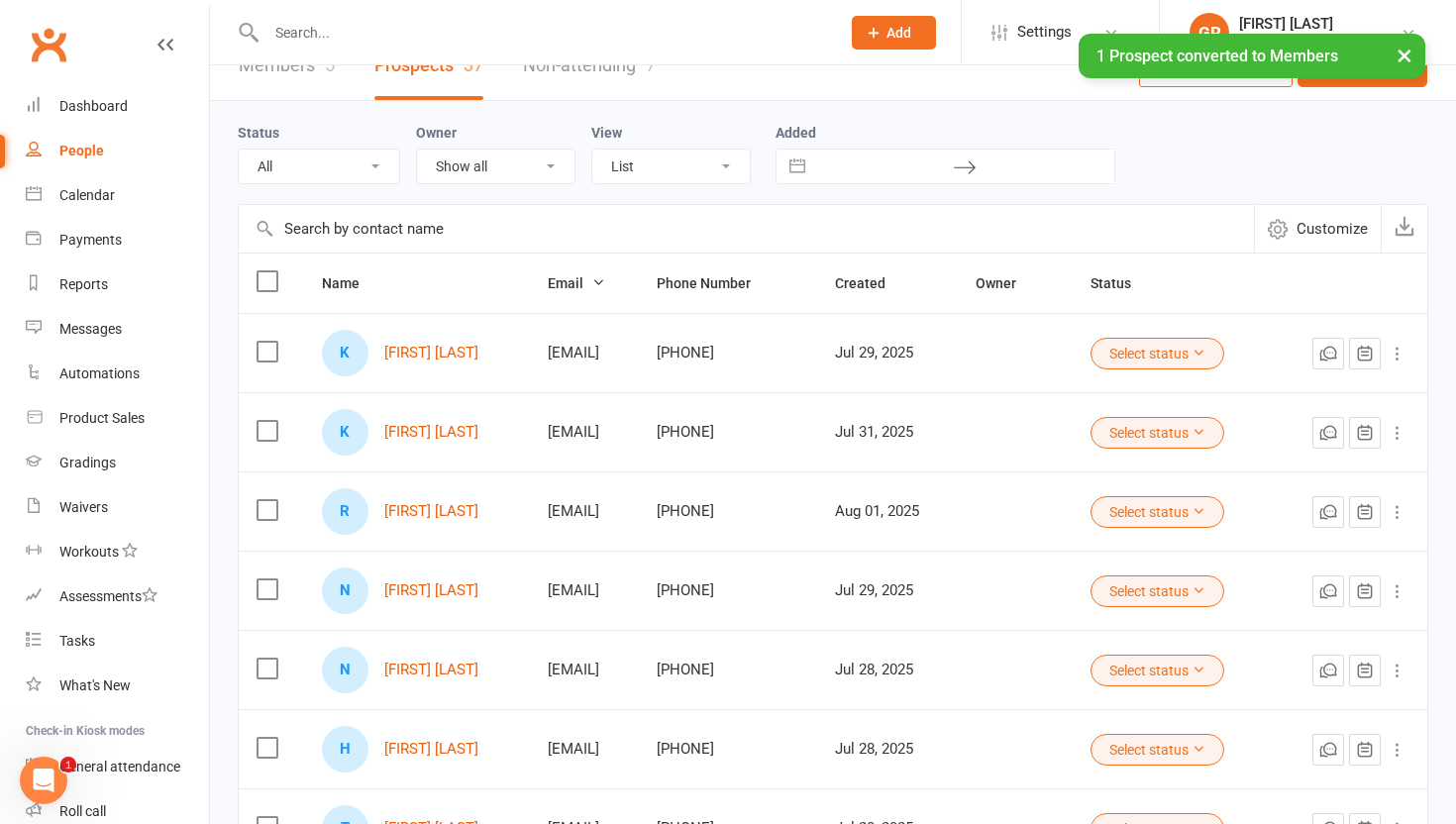 scroll, scrollTop: 0, scrollLeft: 0, axis: both 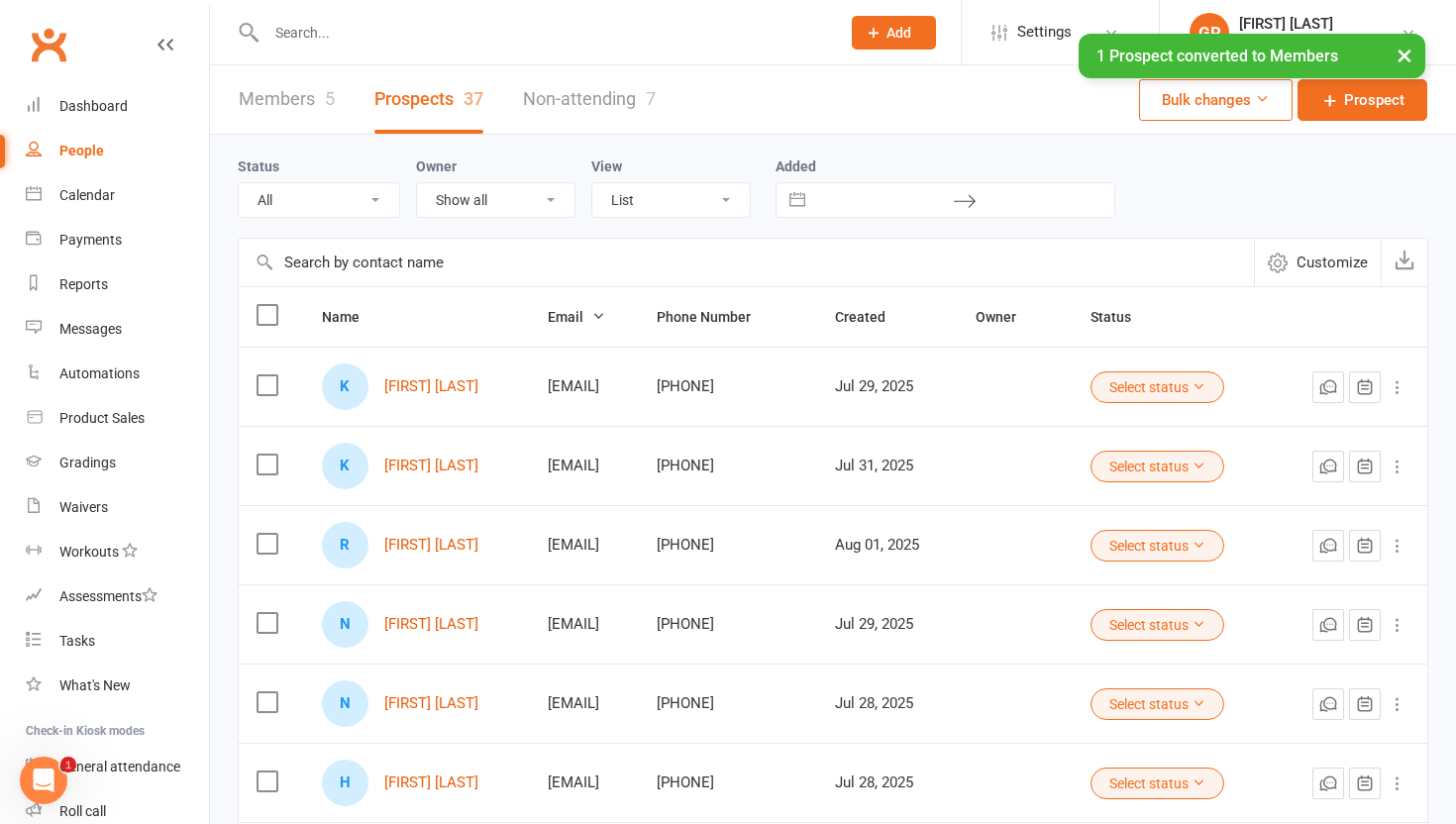 click on "Members 5" at bounding box center [286, 99] 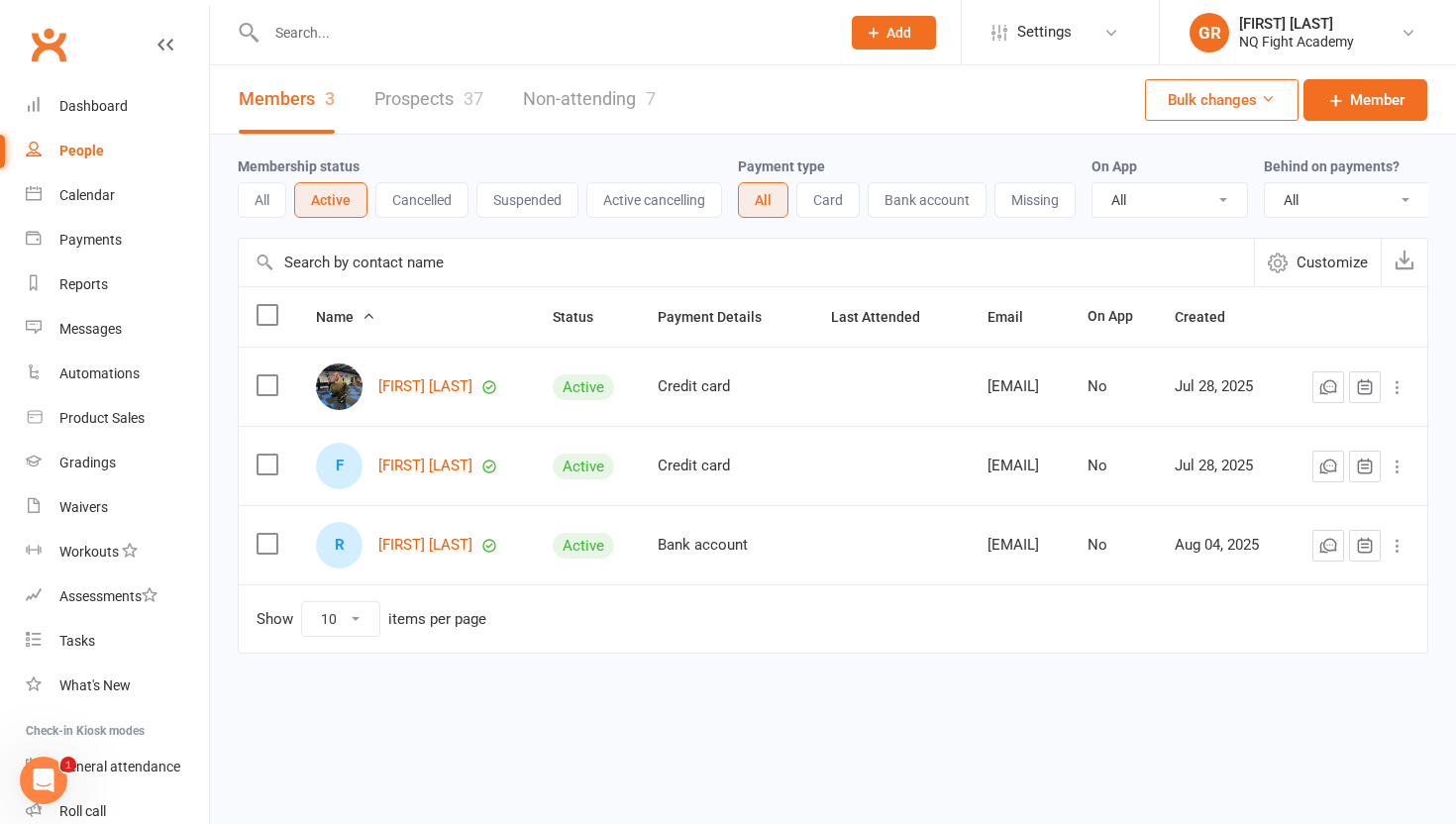 click on "Prospects 37" at bounding box center [429, 99] 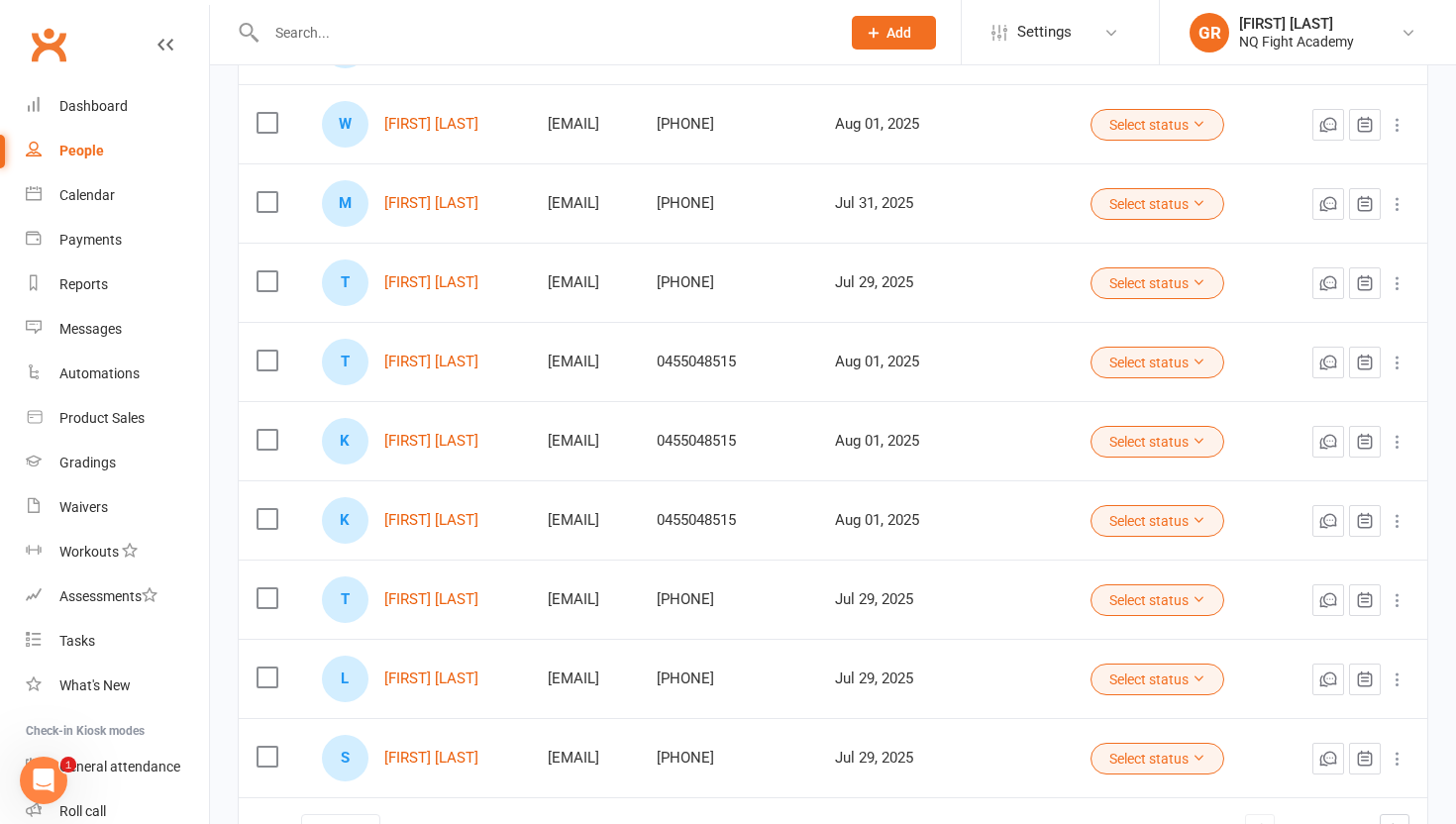 scroll, scrollTop: 490, scrollLeft: 0, axis: vertical 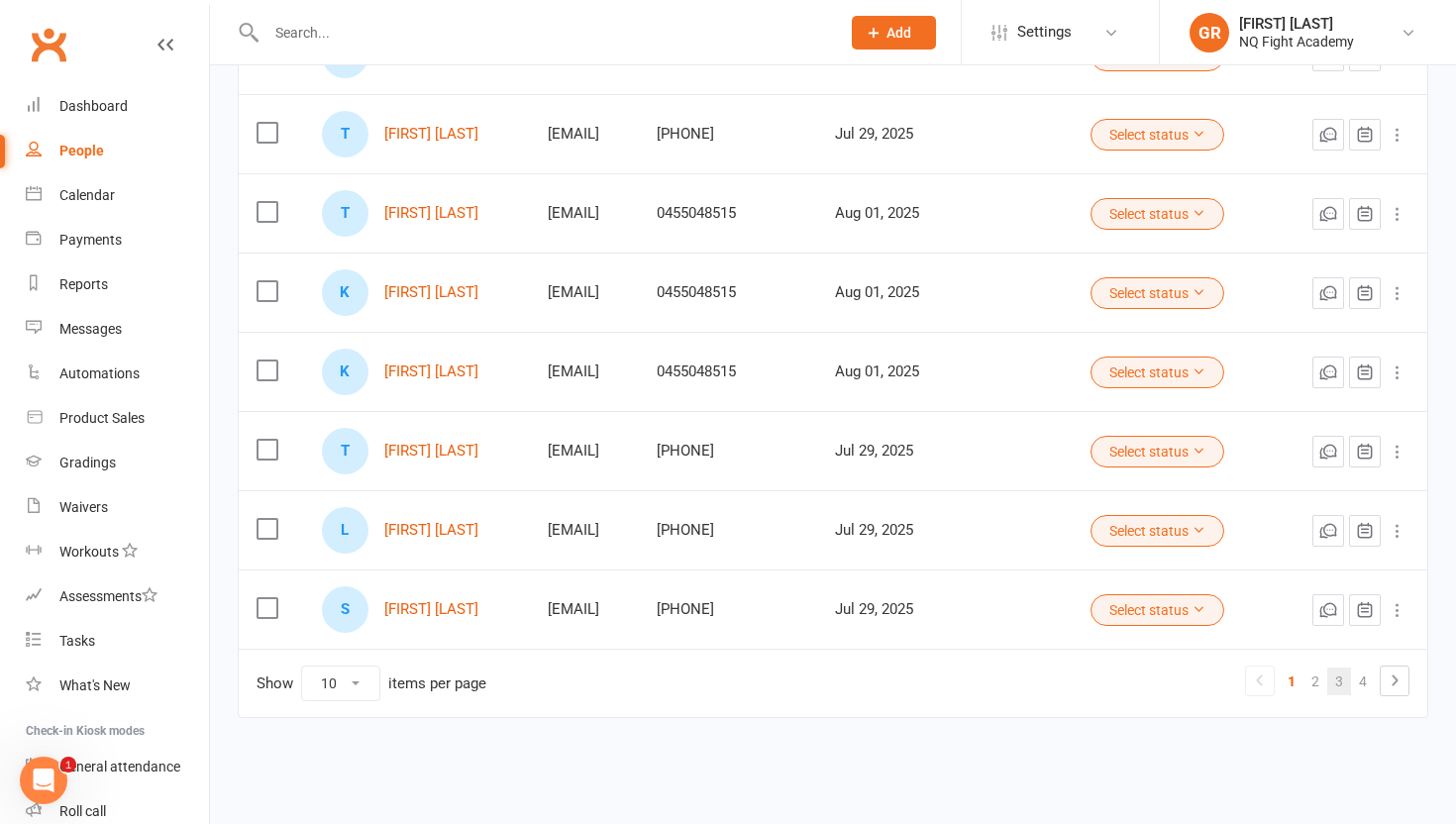 click on "3" at bounding box center [1339, 681] 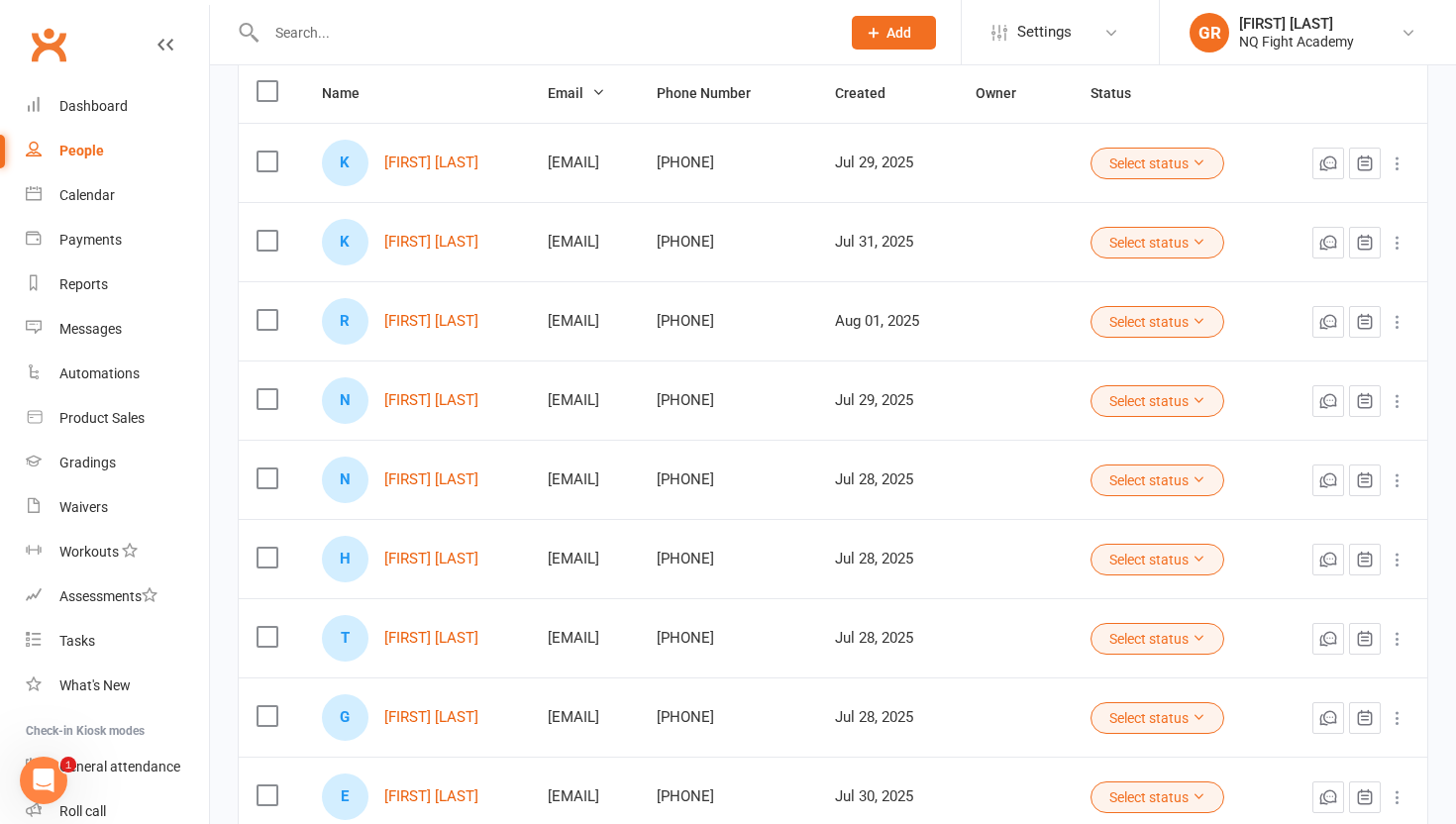 scroll, scrollTop: 0, scrollLeft: 0, axis: both 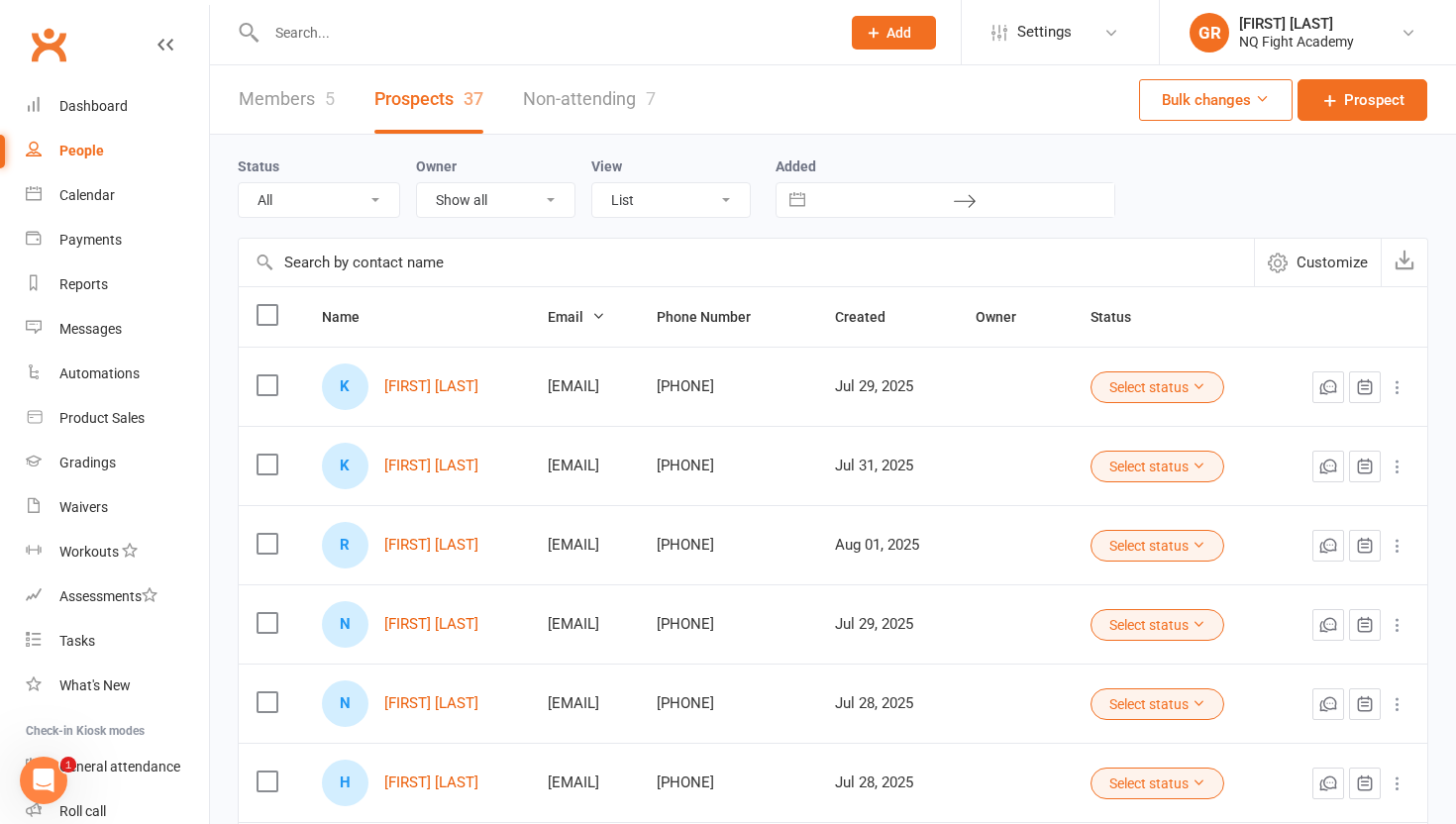 click on "Members 5" at bounding box center [286, 99] 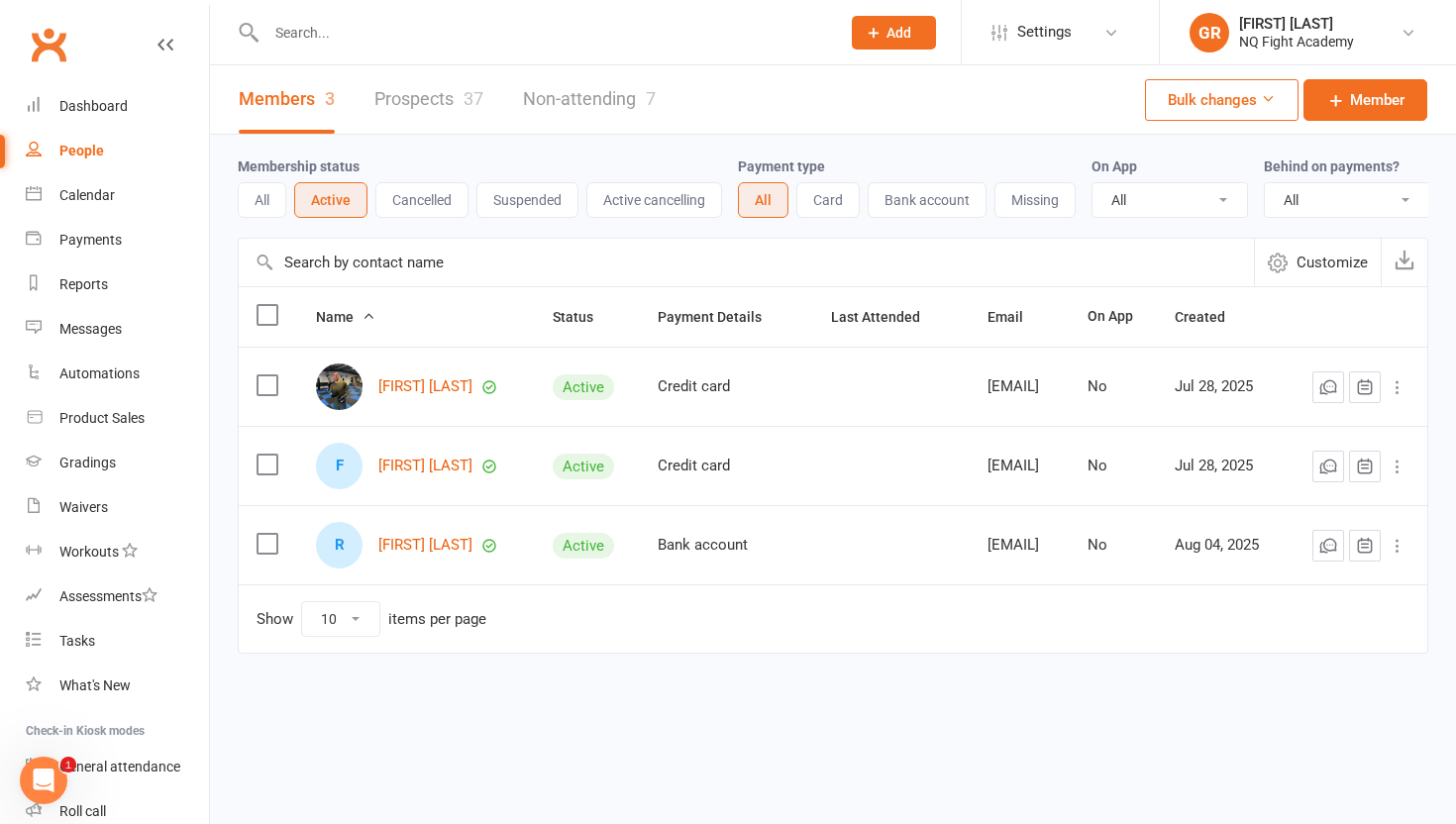 click on "All" at bounding box center (261, 200) 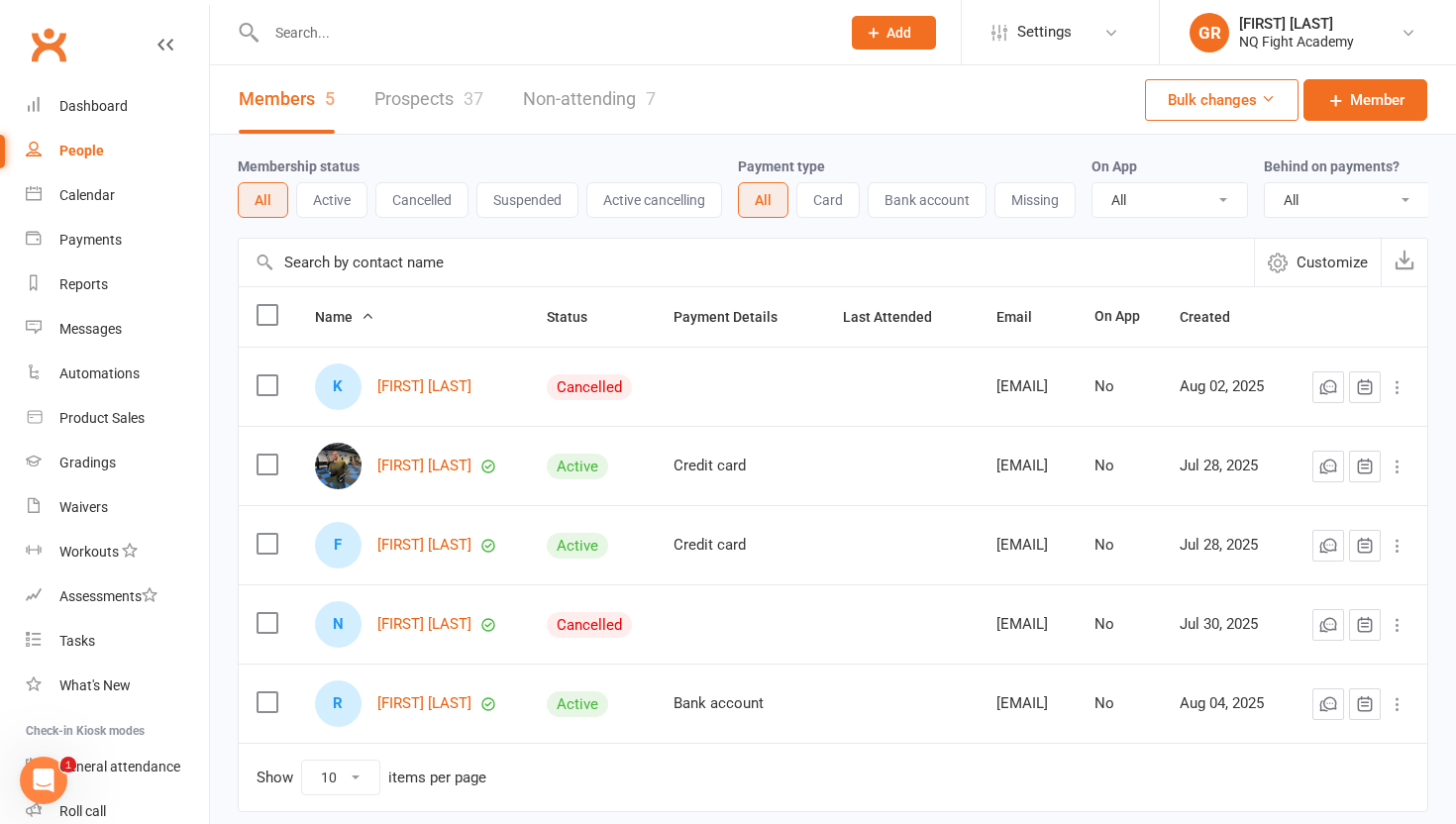 scroll, scrollTop: 101, scrollLeft: 0, axis: vertical 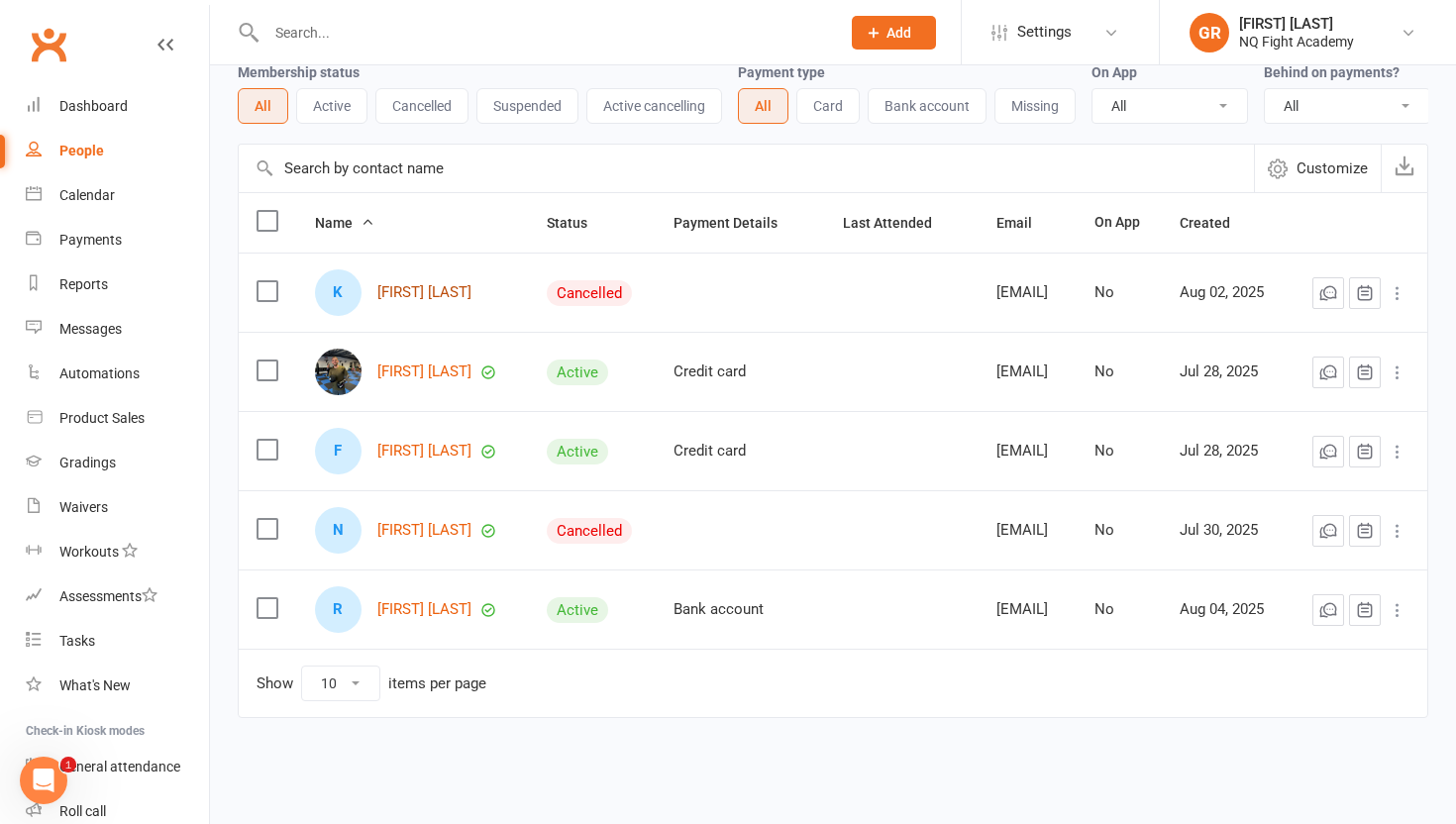 click on "[FIRST] [LAST]" at bounding box center (424, 292) 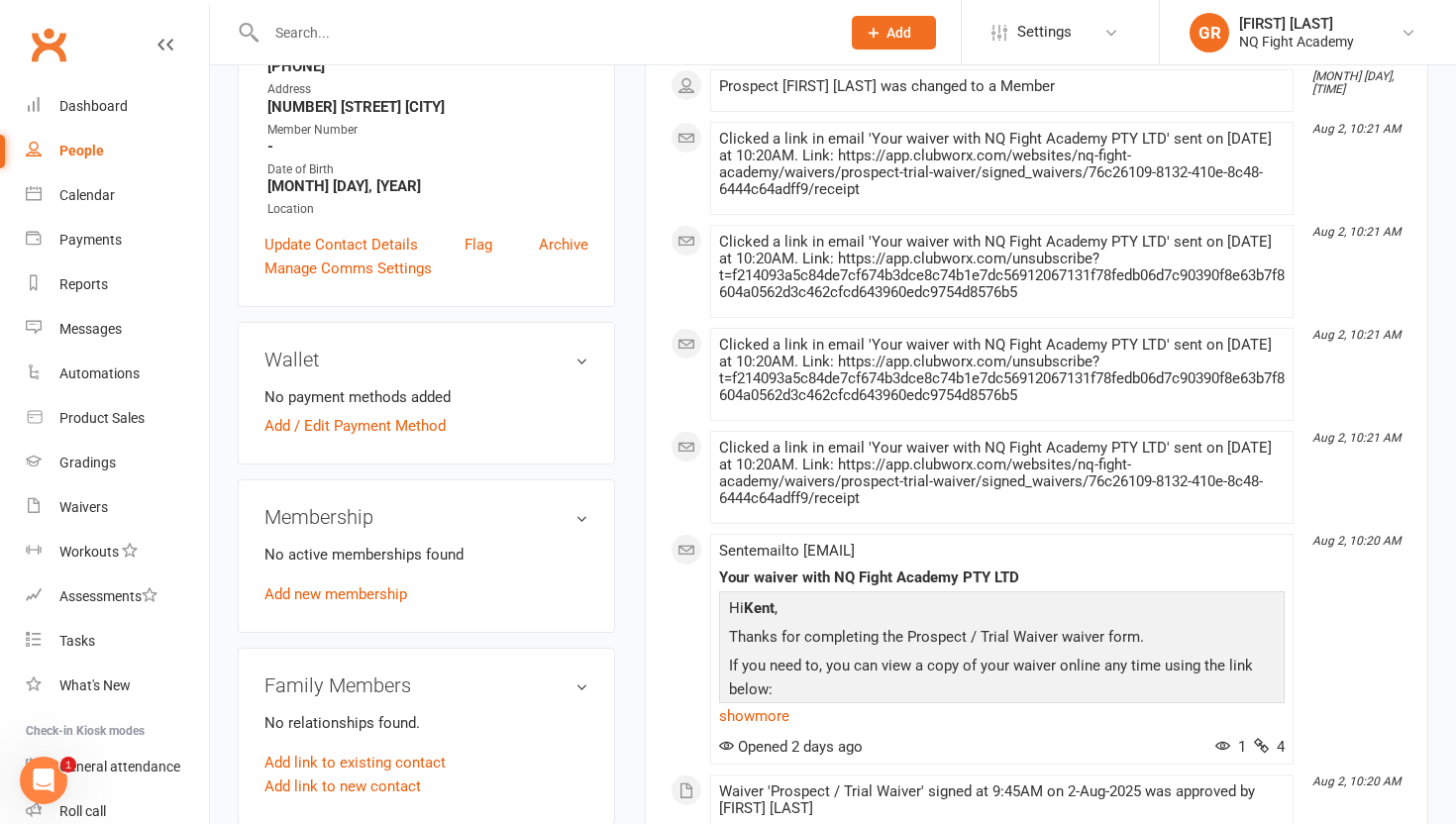 scroll, scrollTop: 347, scrollLeft: 0, axis: vertical 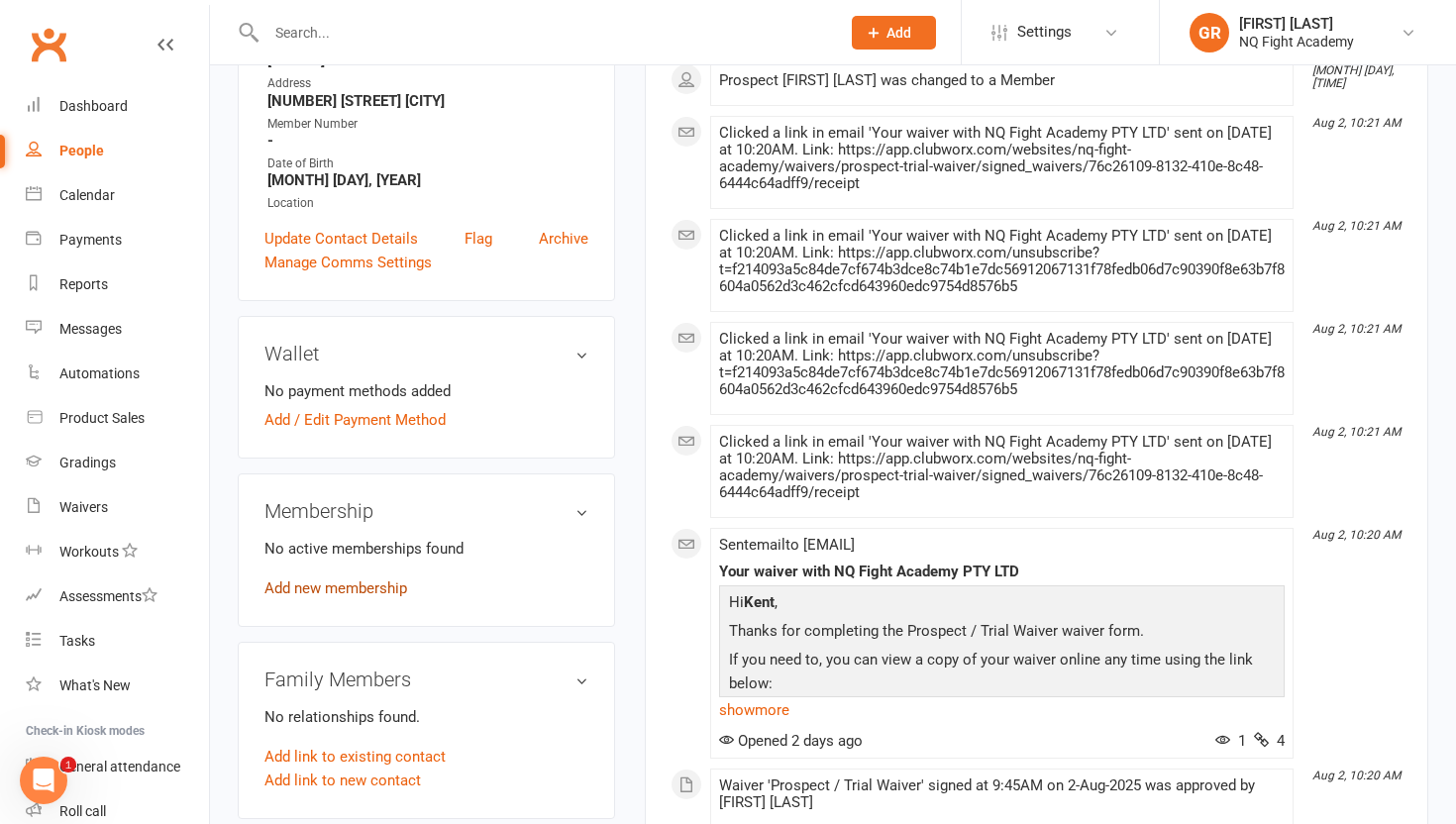 click on "Add new membership" at bounding box center (336, 588) 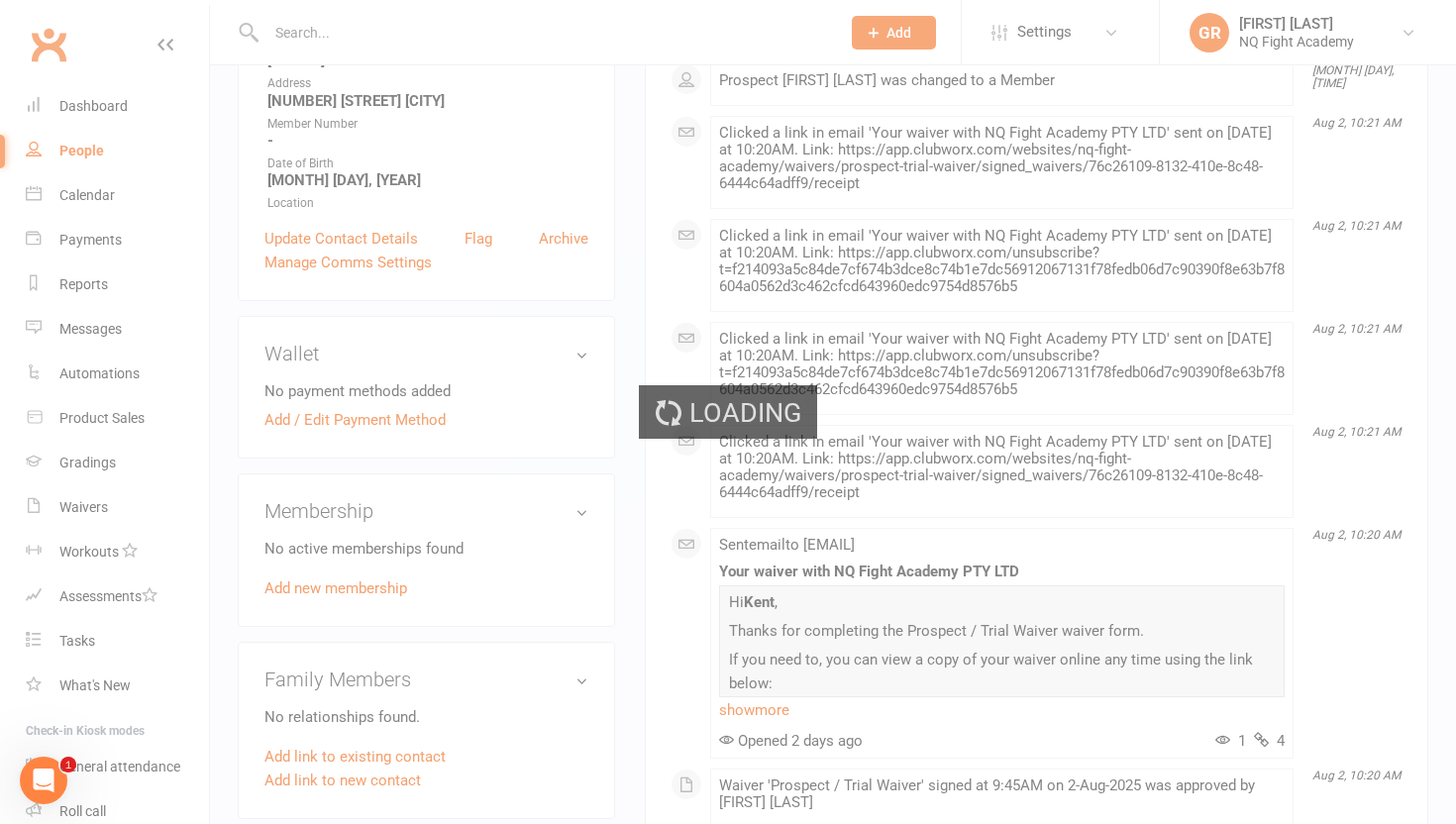 scroll, scrollTop: 0, scrollLeft: 0, axis: both 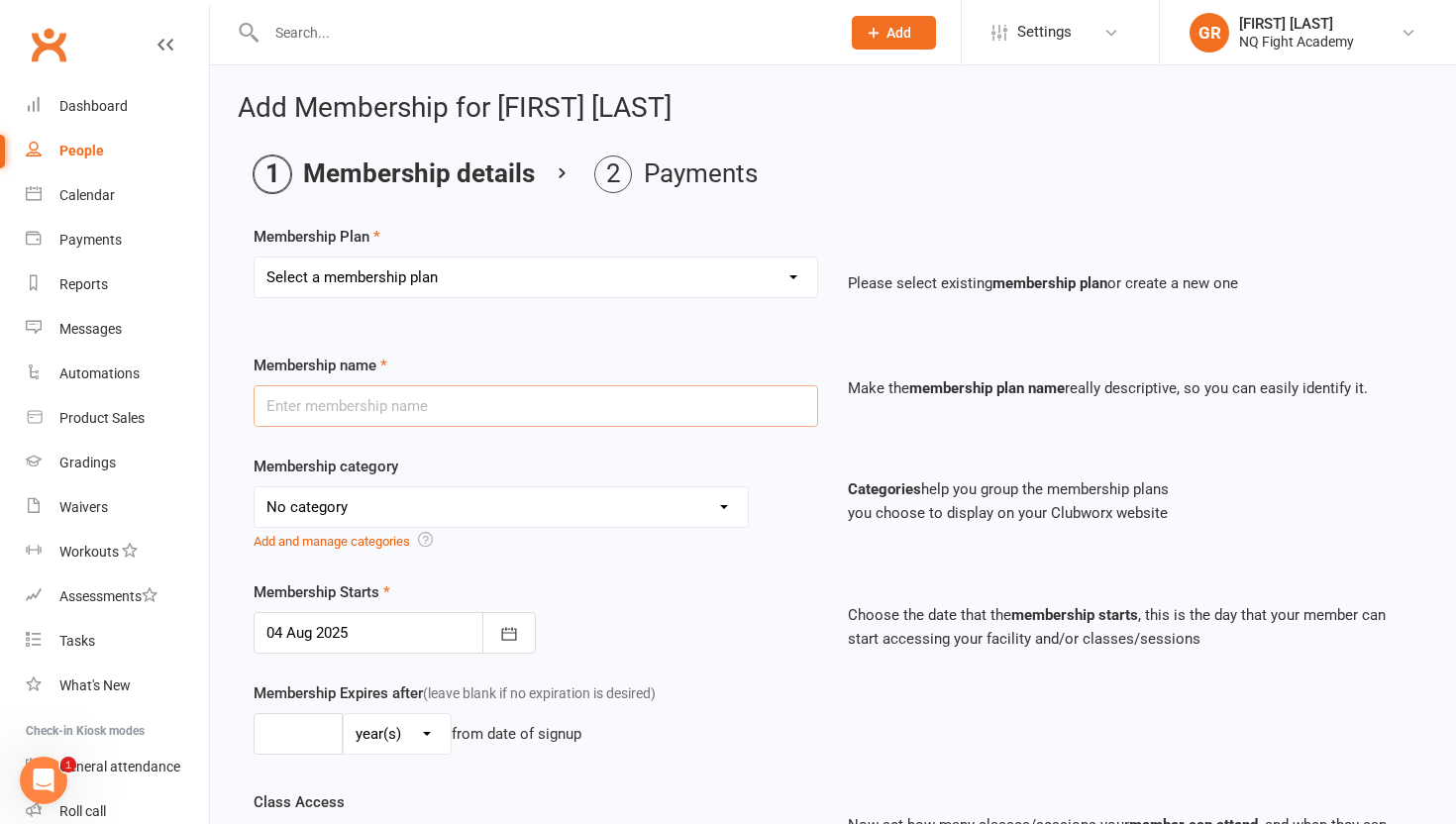 click at bounding box center [536, 406] 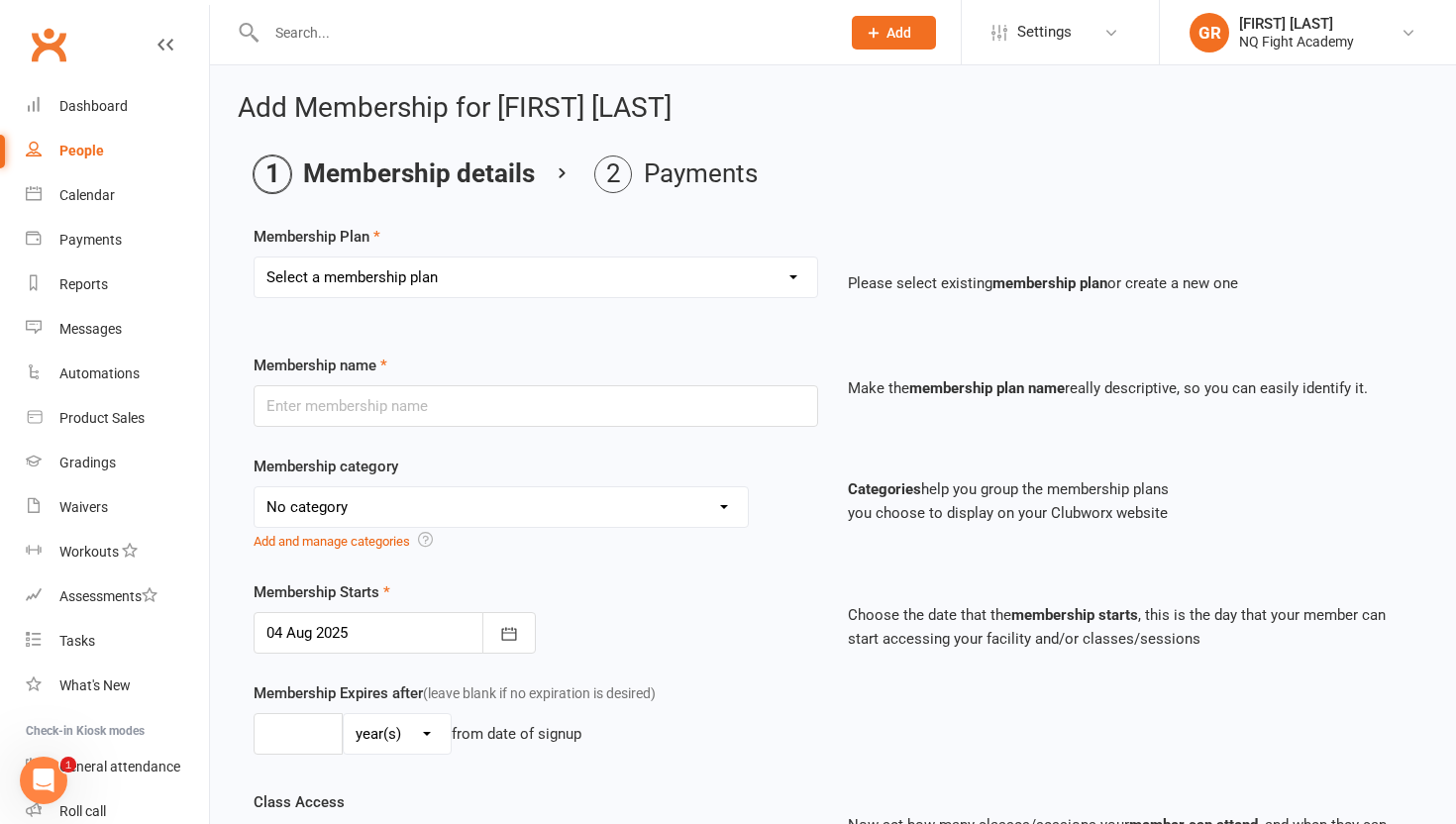 click on "Membership category No category 12 Weeks - 2 Classes per Week - Upfront Memberships - No Disciple 12 Weeks - 3 Classes per Week - Upfront Memberships - No Disciple 1 Disciple - 12 Weeks - 2 Classes per Week - Upfront Memberships 2 Disciples - 12 Weeks - 2 Classes per Week - Upfront Memberships Casual - Tap or Cash Family Membership FIFO Unlimited - Weekly General Personal Training Trial Unlimited - 1 Discipline Unlimited - 2 Disciplines Weekly Recurring Membership Add and manage categories Categories help you group the membership plans you choose to display on your Clubworx website" at bounding box center [833, 517] 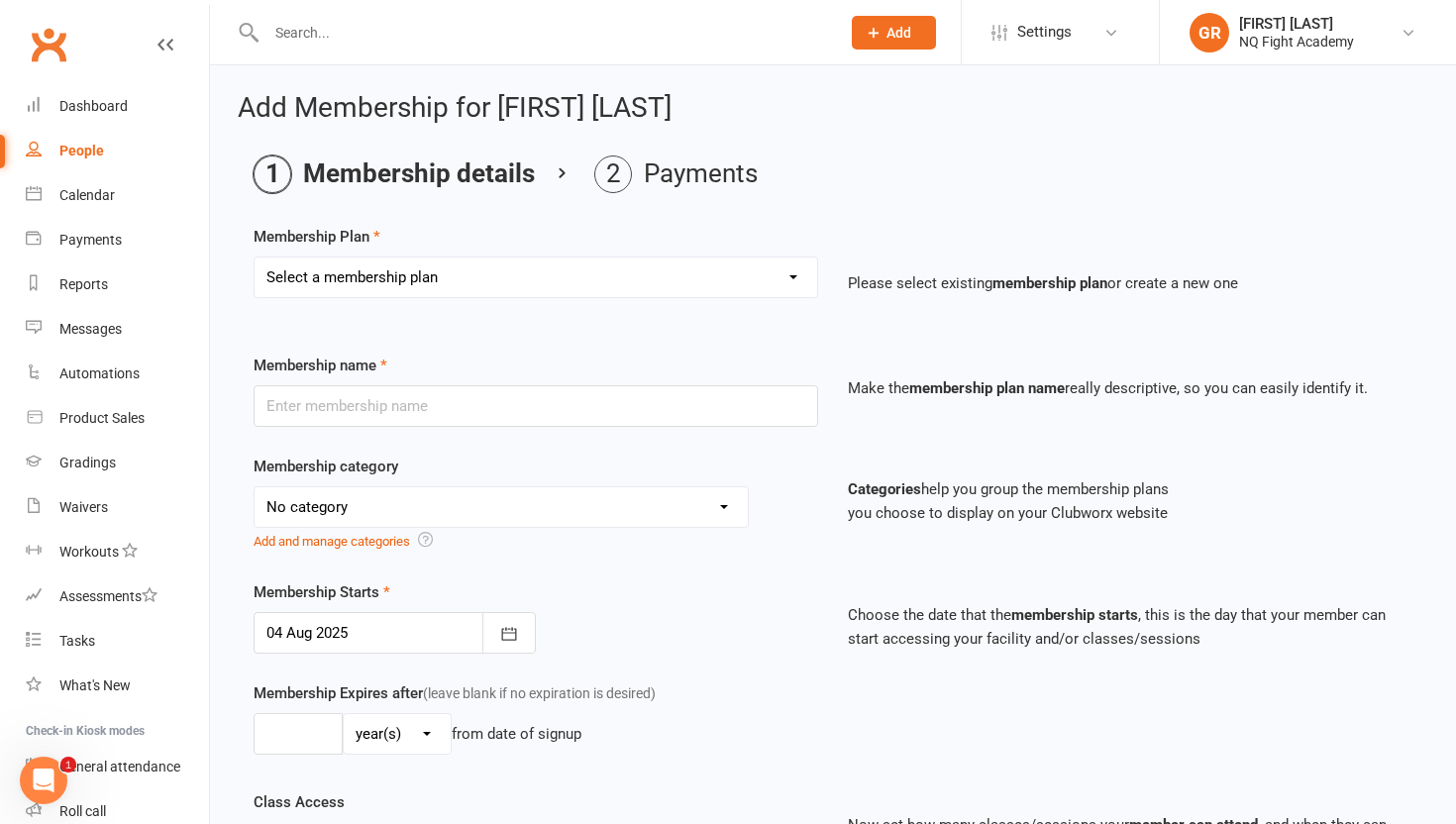 select on "10" 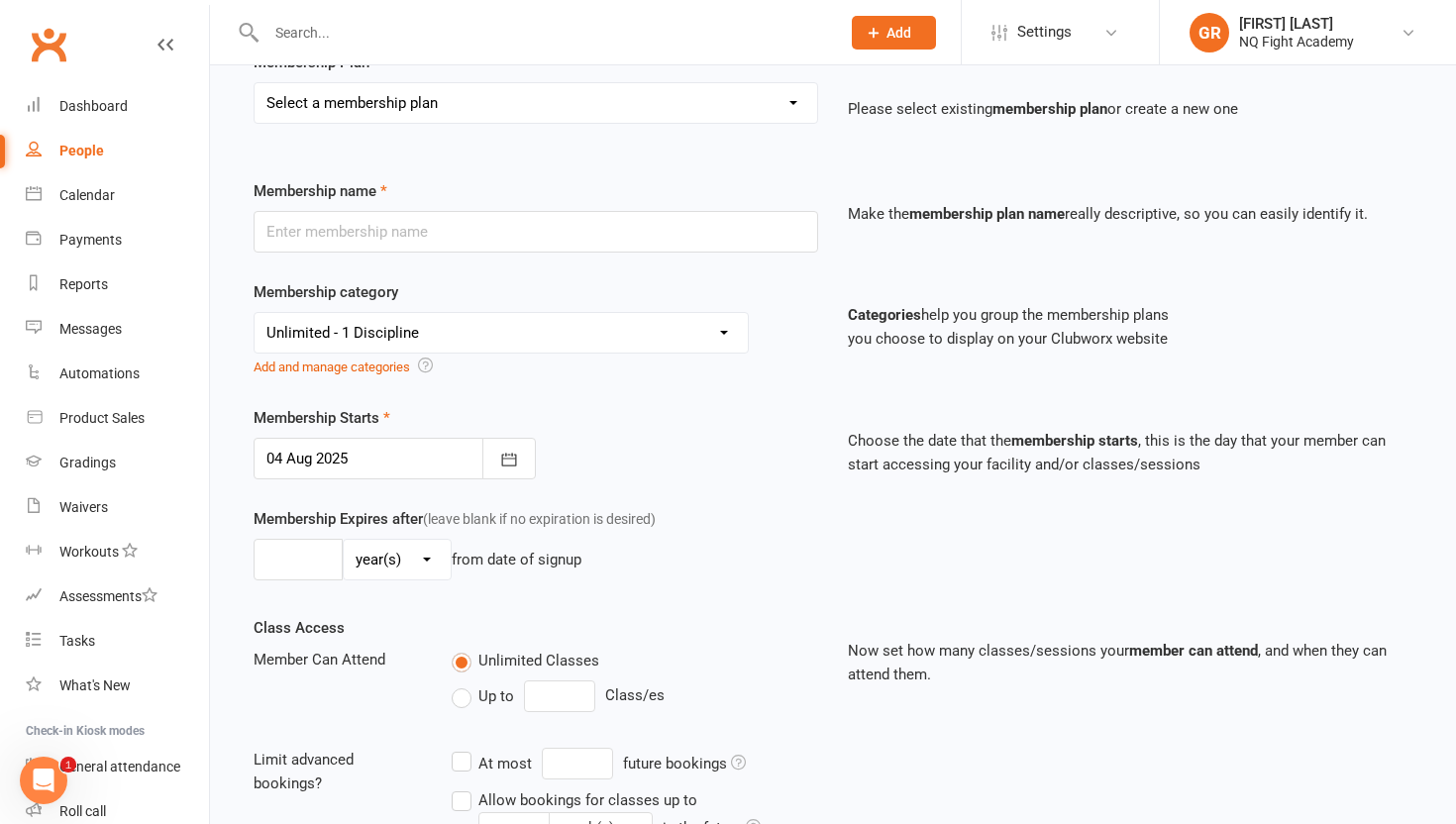 scroll, scrollTop: 196, scrollLeft: 0, axis: vertical 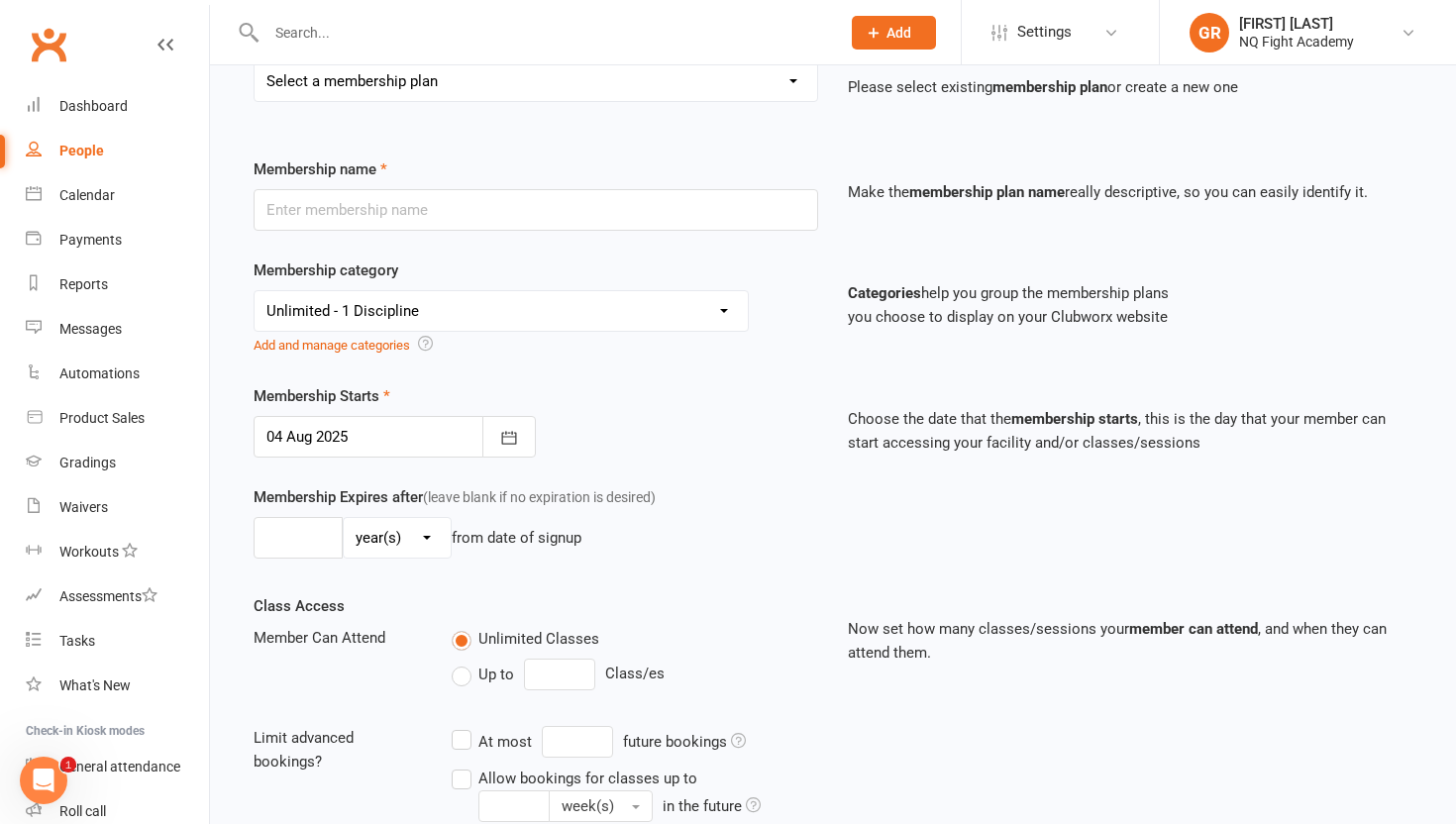 click on "day(s) week(s) month(s) year(s)" at bounding box center (397, 538) 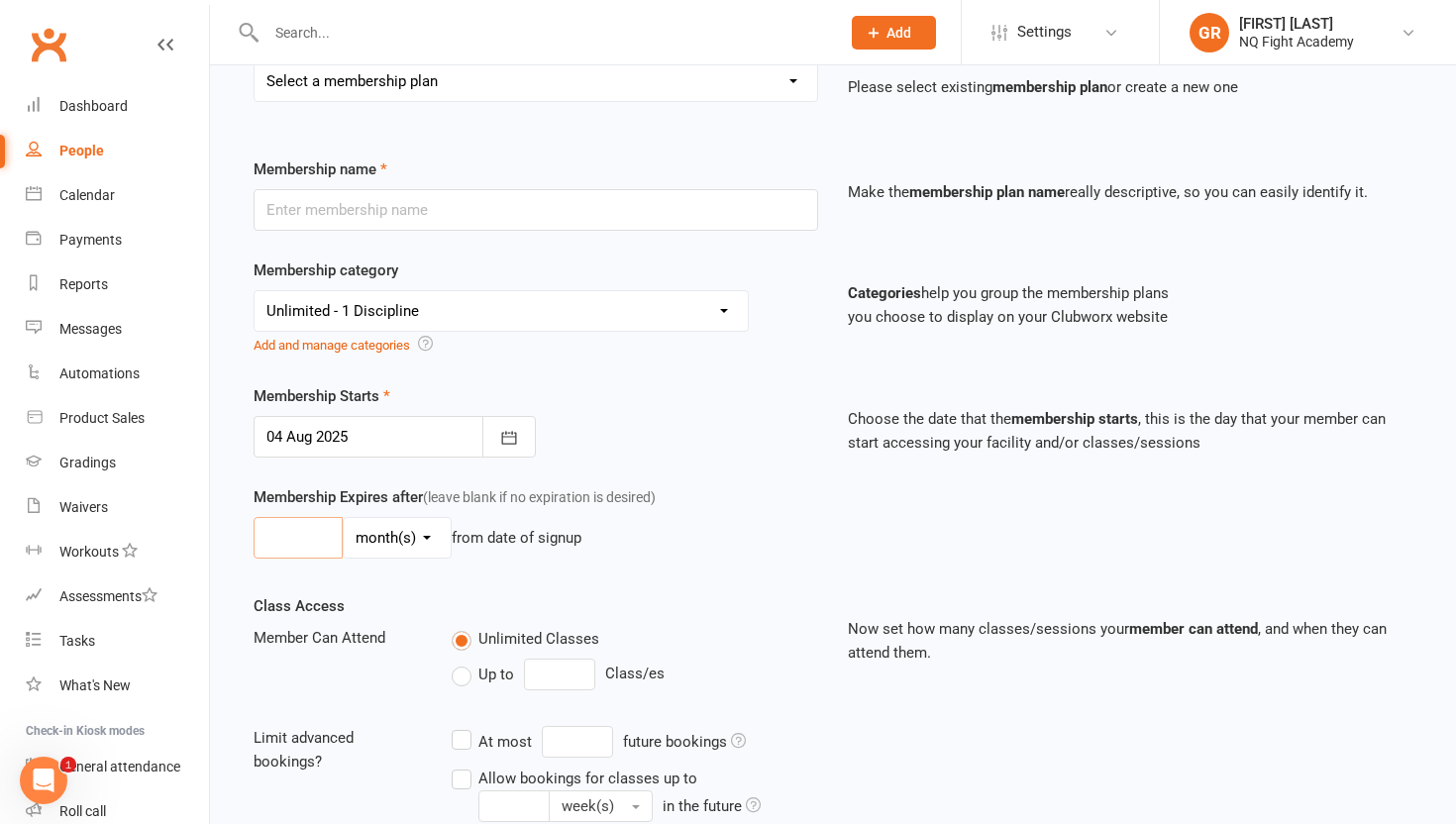 click at bounding box center [298, 538] 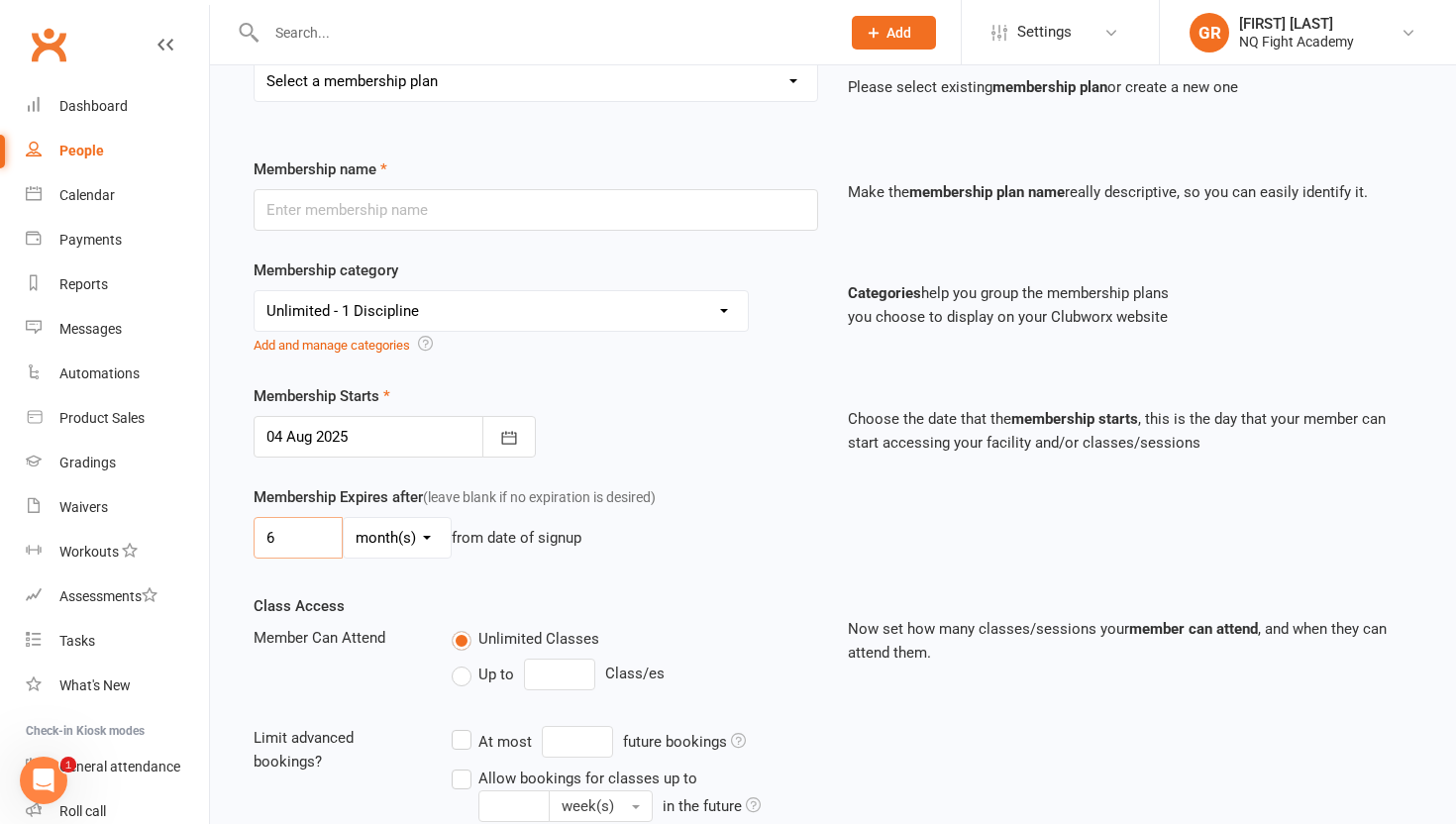 type on "6" 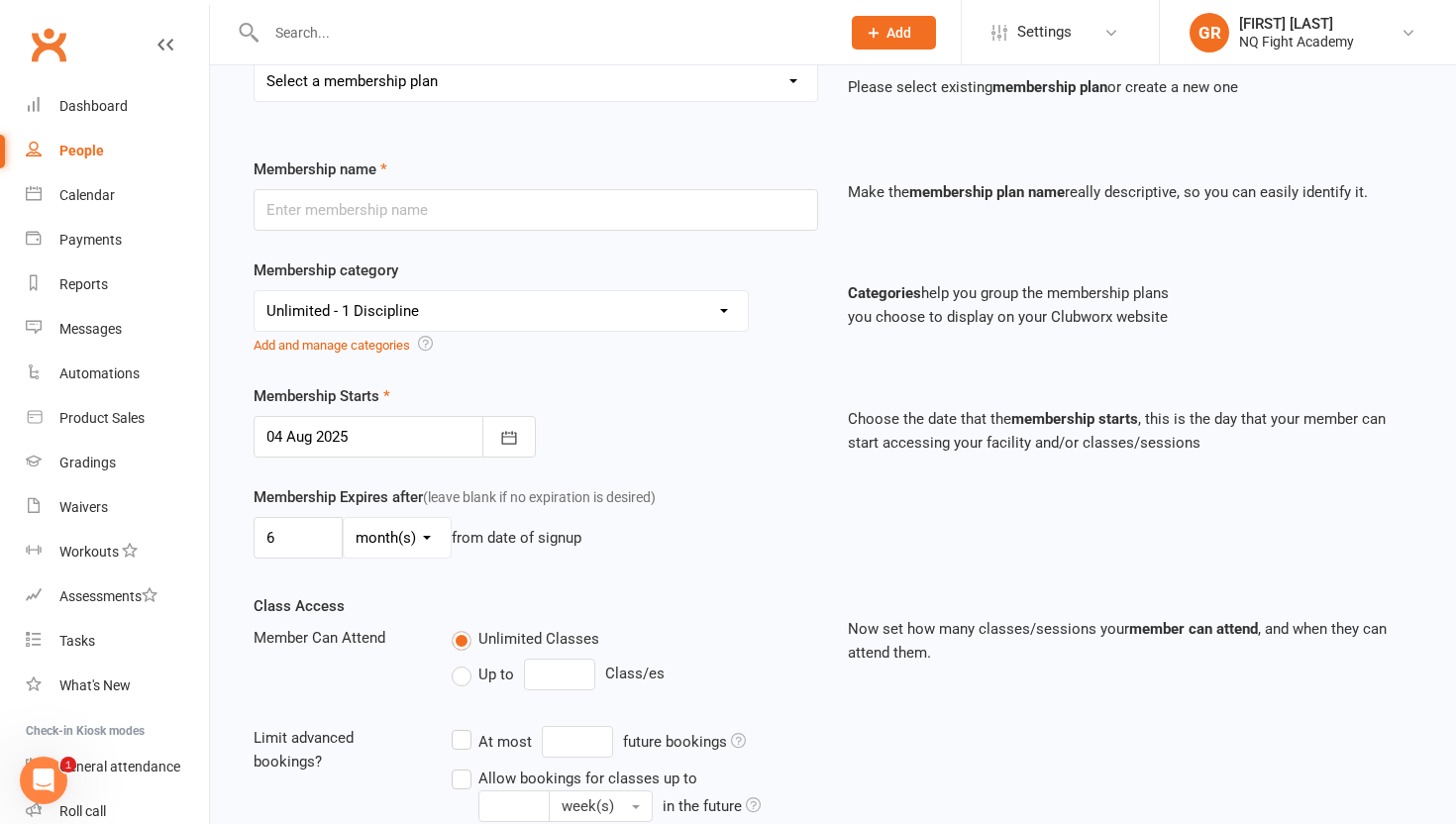 click on "Membership Expires after   (leave blank if no expiration is desired) 6 day(s) week(s) month(s) year(s)   from date of signup" at bounding box center [833, 540] 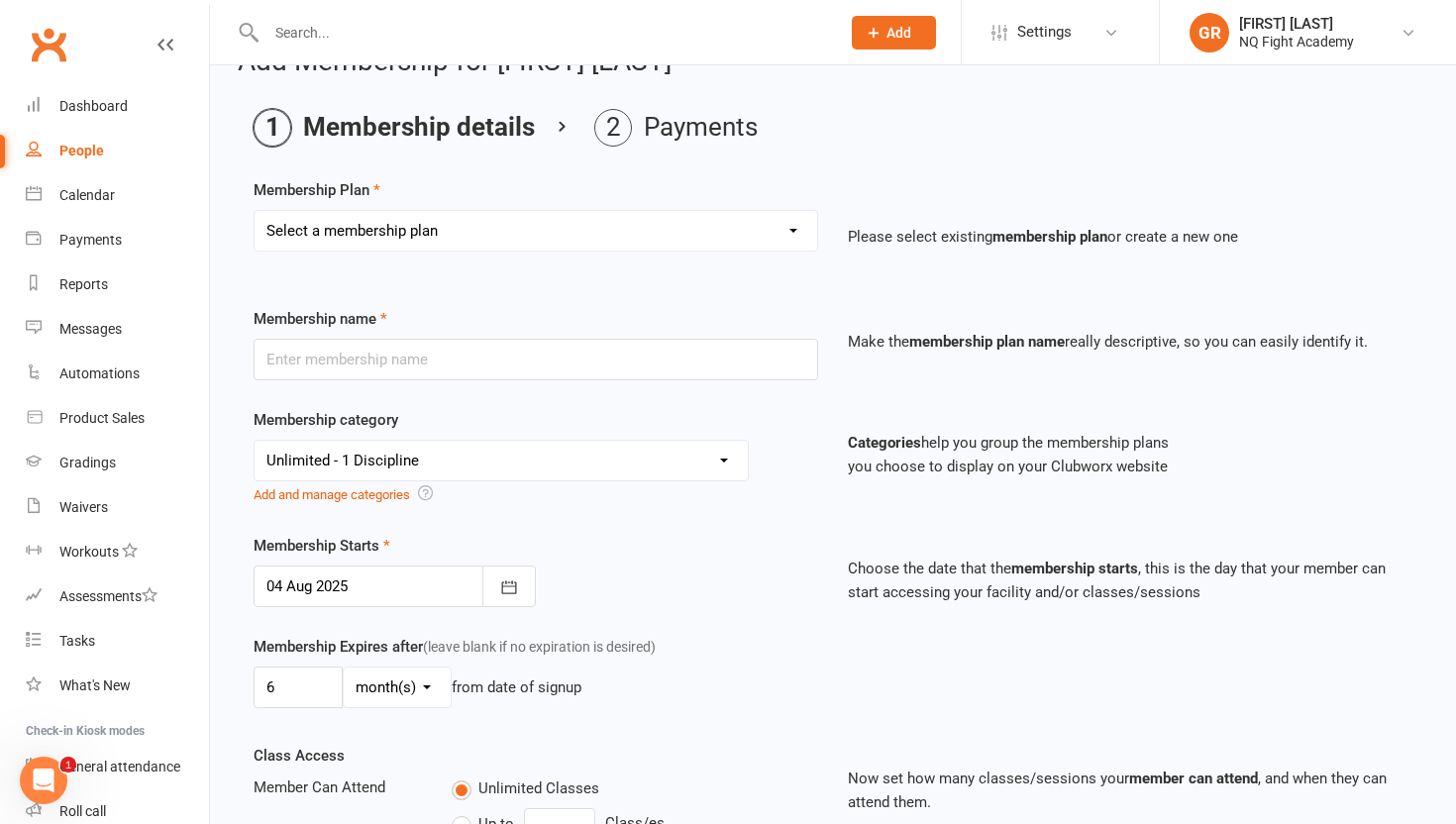 scroll, scrollTop: 63, scrollLeft: 0, axis: vertical 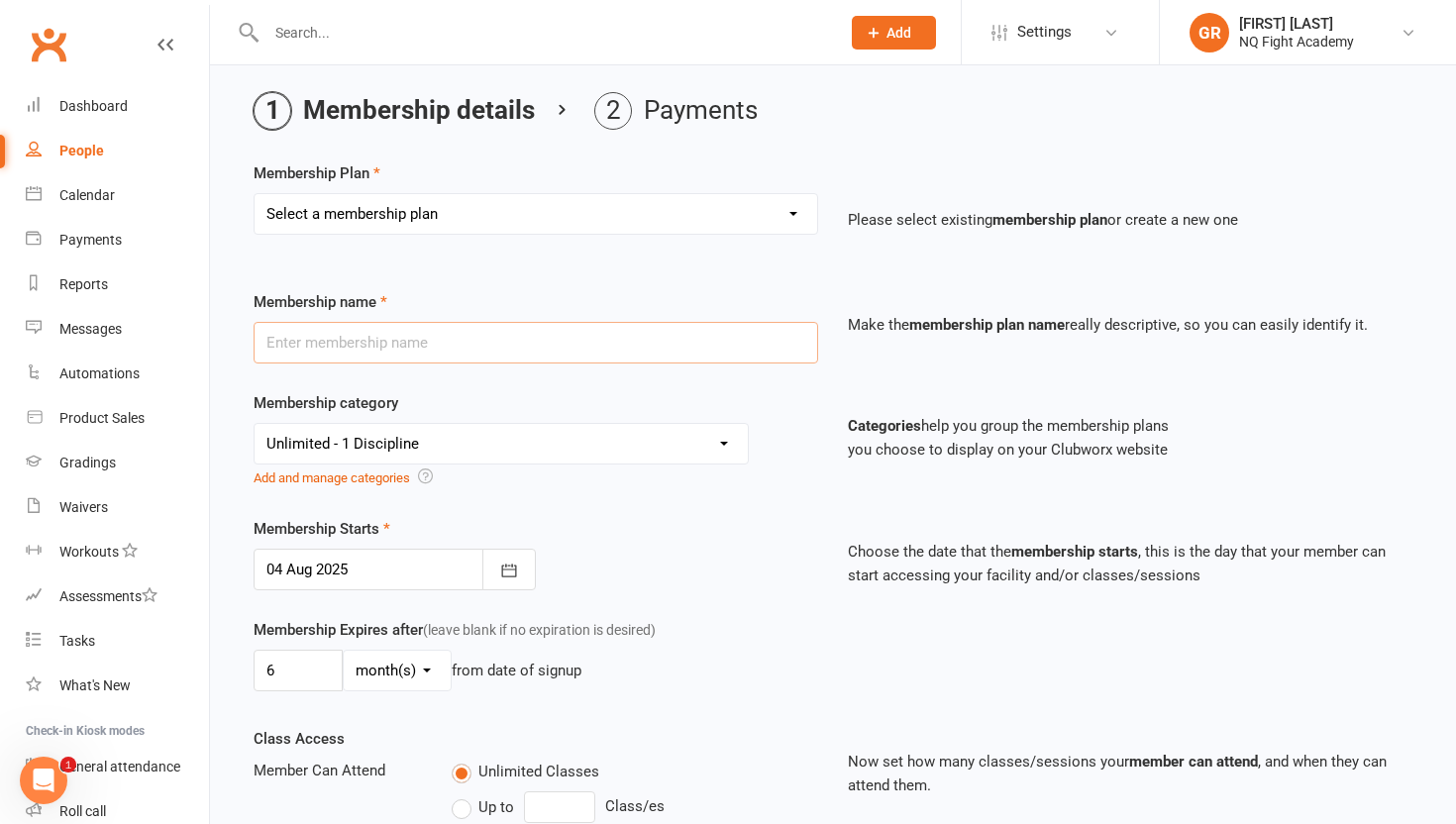 click at bounding box center [536, 343] 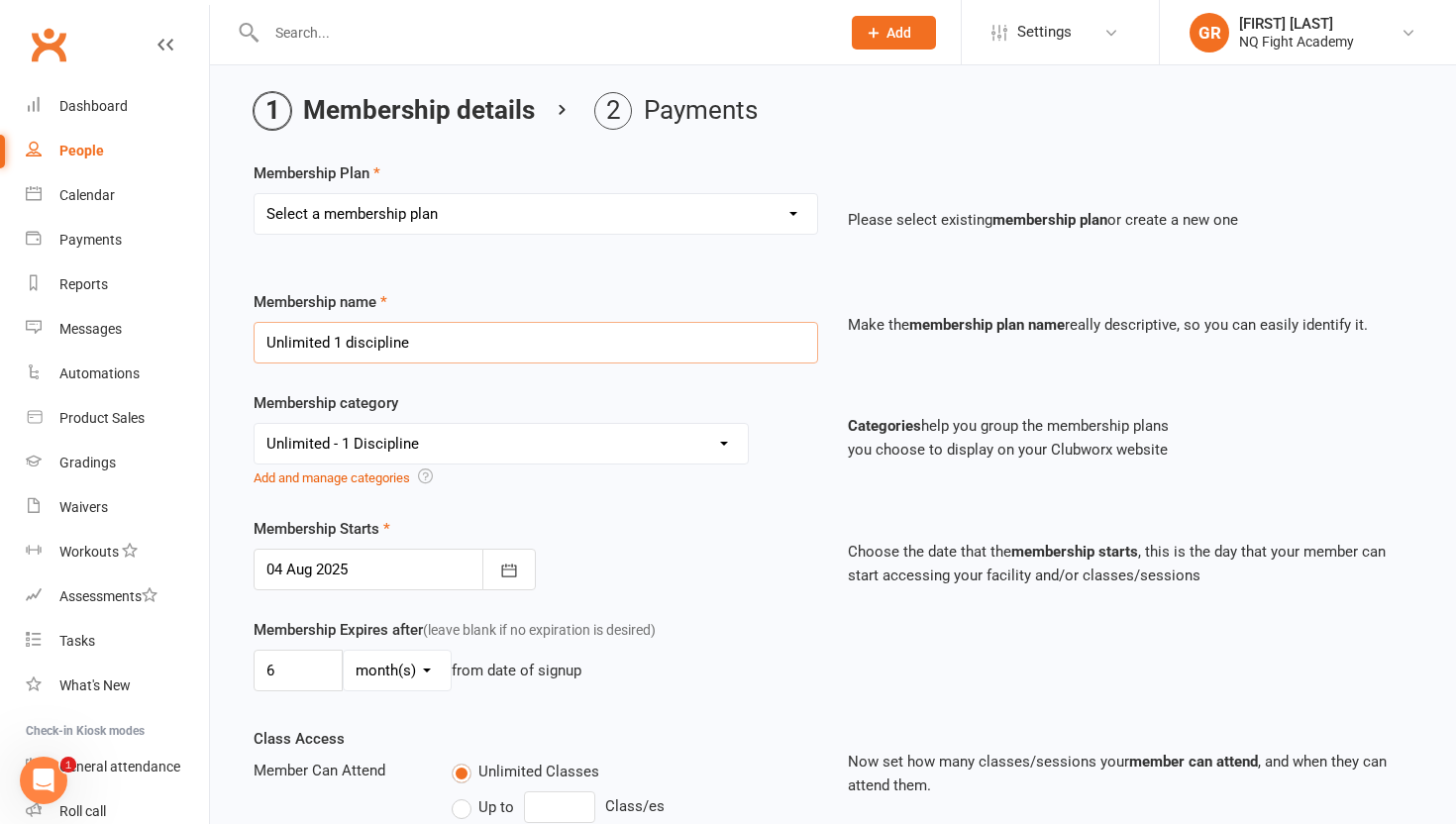 type on "Unlimited 1 discipline" 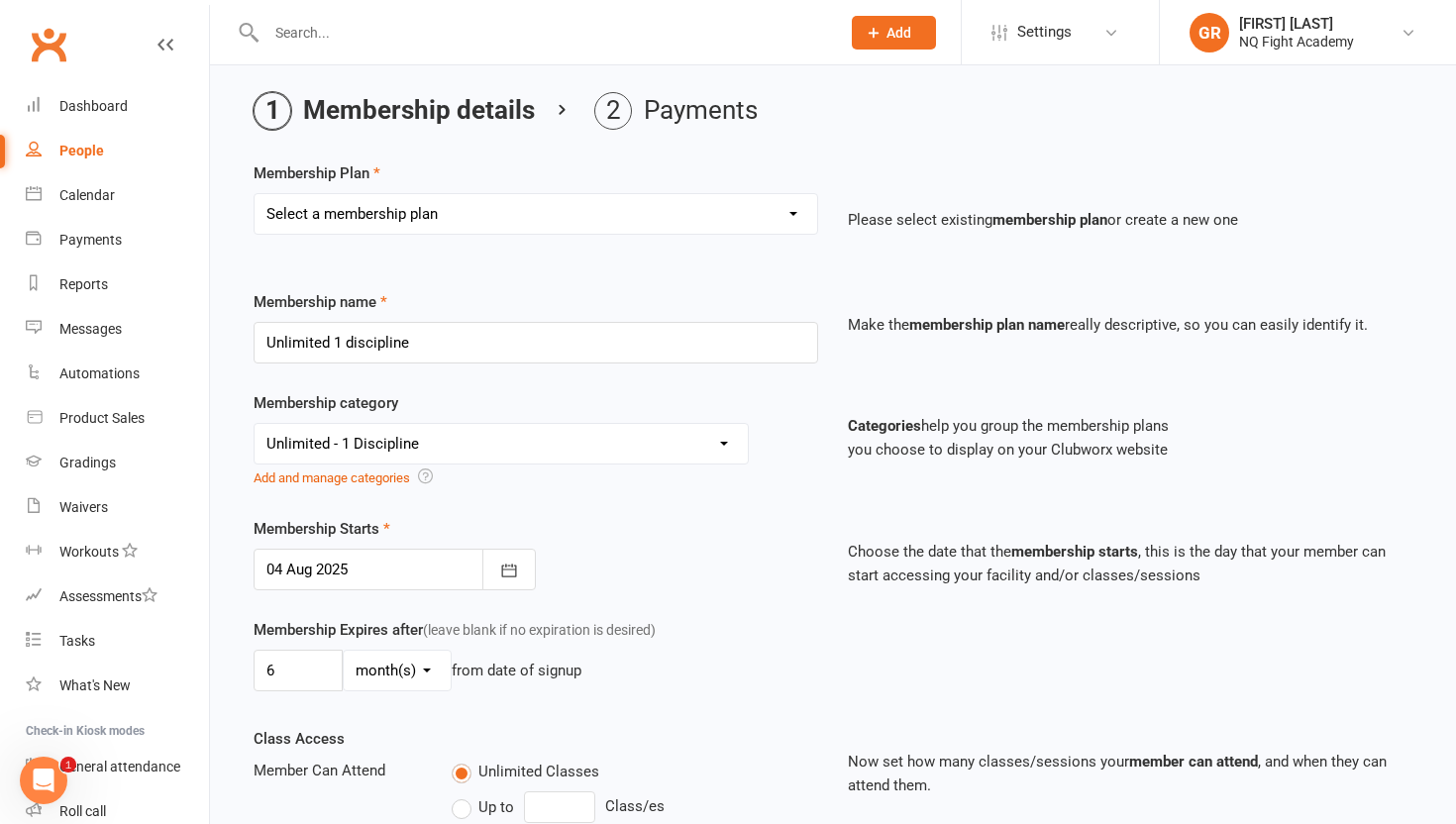 click on "Membership Starts 04 Aug 2025
August 2025
Sun Mon Tue Wed Thu Fri Sat
31
27
28
29
30
31
01
02
32
03
04
05
06
07
08
09
33
10
11
12
13
14
15
16
34
17
18
19
20
21
22
23
35
24
25
26
27
28
29
30
36 31" at bounding box center [536, 554] 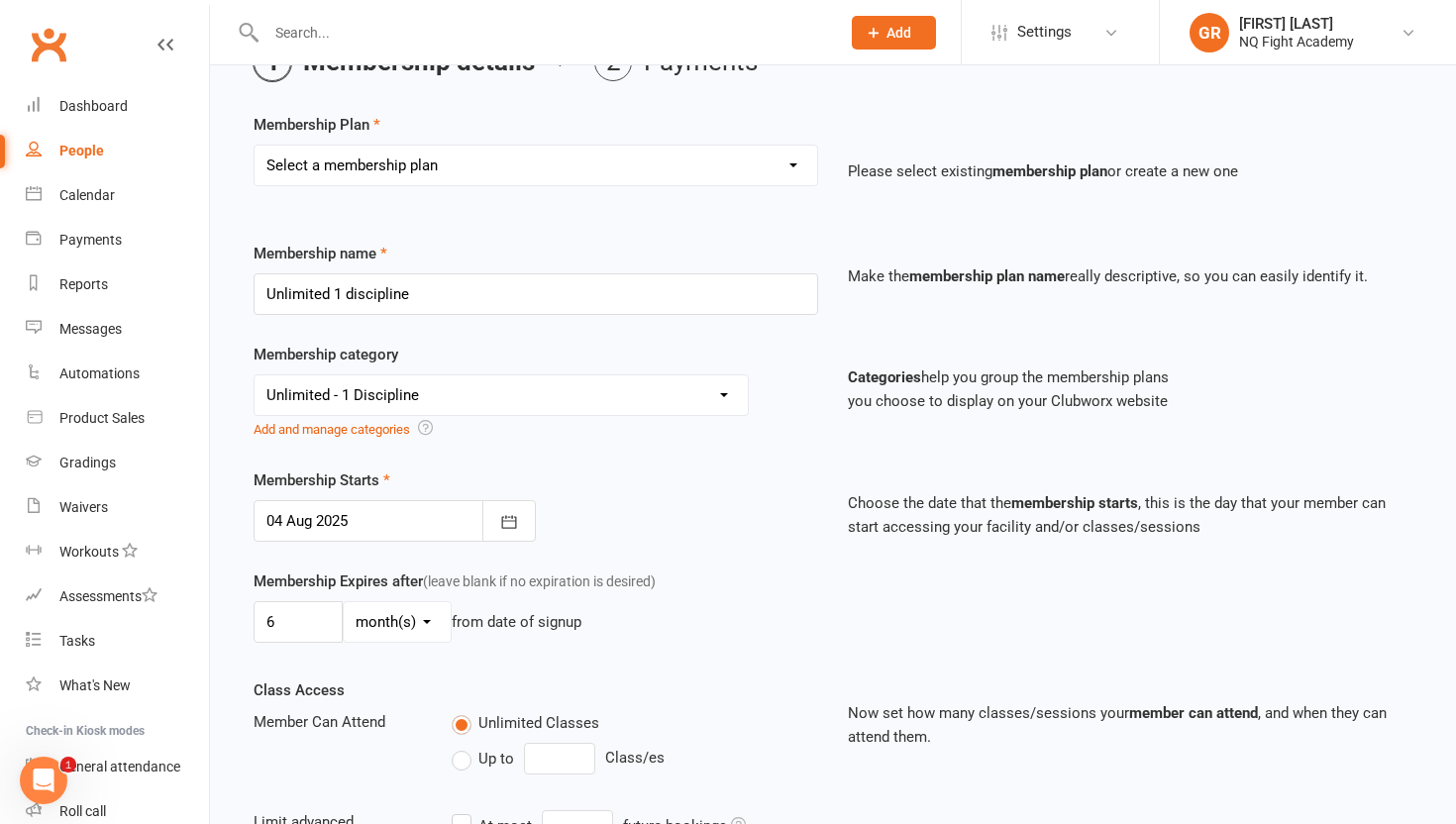 scroll, scrollTop: 113, scrollLeft: 0, axis: vertical 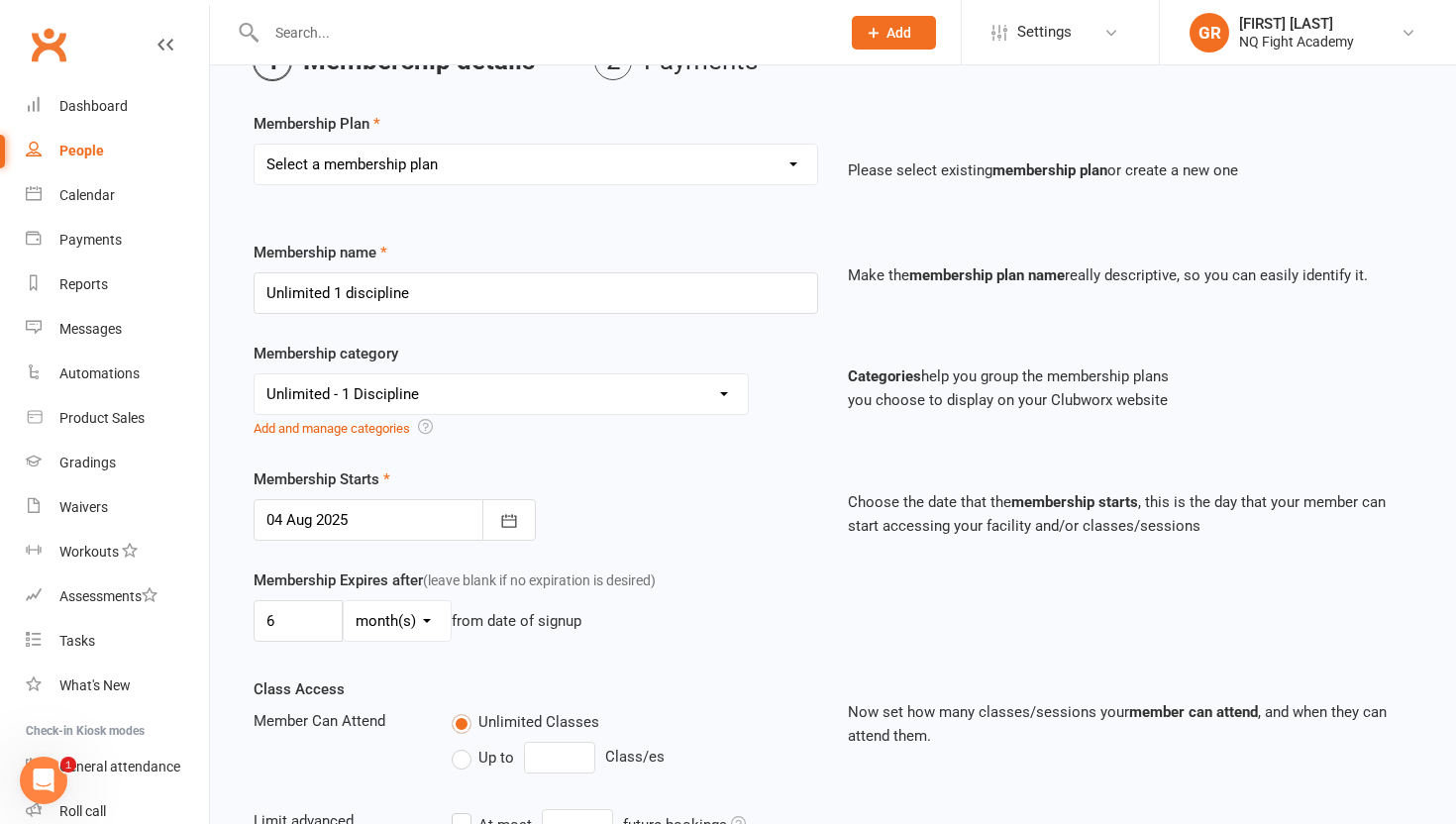 click on "Select a membership plan Create new Membership Plan Casual $25 Tap or Cash 2 Classes $35 per Week Direct Debit 3 Classes $49 per Week Direct Debit Unlimited $59 per Week Direct Debit 1 Discipline Unlimited $69 per Week Direct Debit 2 Disciplines 1 * 30 min Personal Training Session - $66 per Session 2 * 30 min Personal Training Sessions - $132 for 2 Sessions FIFO Membership $34.50 per Week Unlimited 12 Weeks - 2 Classes per Week - Up-front $399 12 Weeks - 3 Classes per Week - Up-front $549 12 Weeks - Unlimited - 1 Discipline Up-front $649 12 Weeks - Unlimited - 2 Disciplines Up-front $749 2-Week Trial $49.00 (with Gloves) 2-Week Trial (without Gloves)" at bounding box center [536, 164] 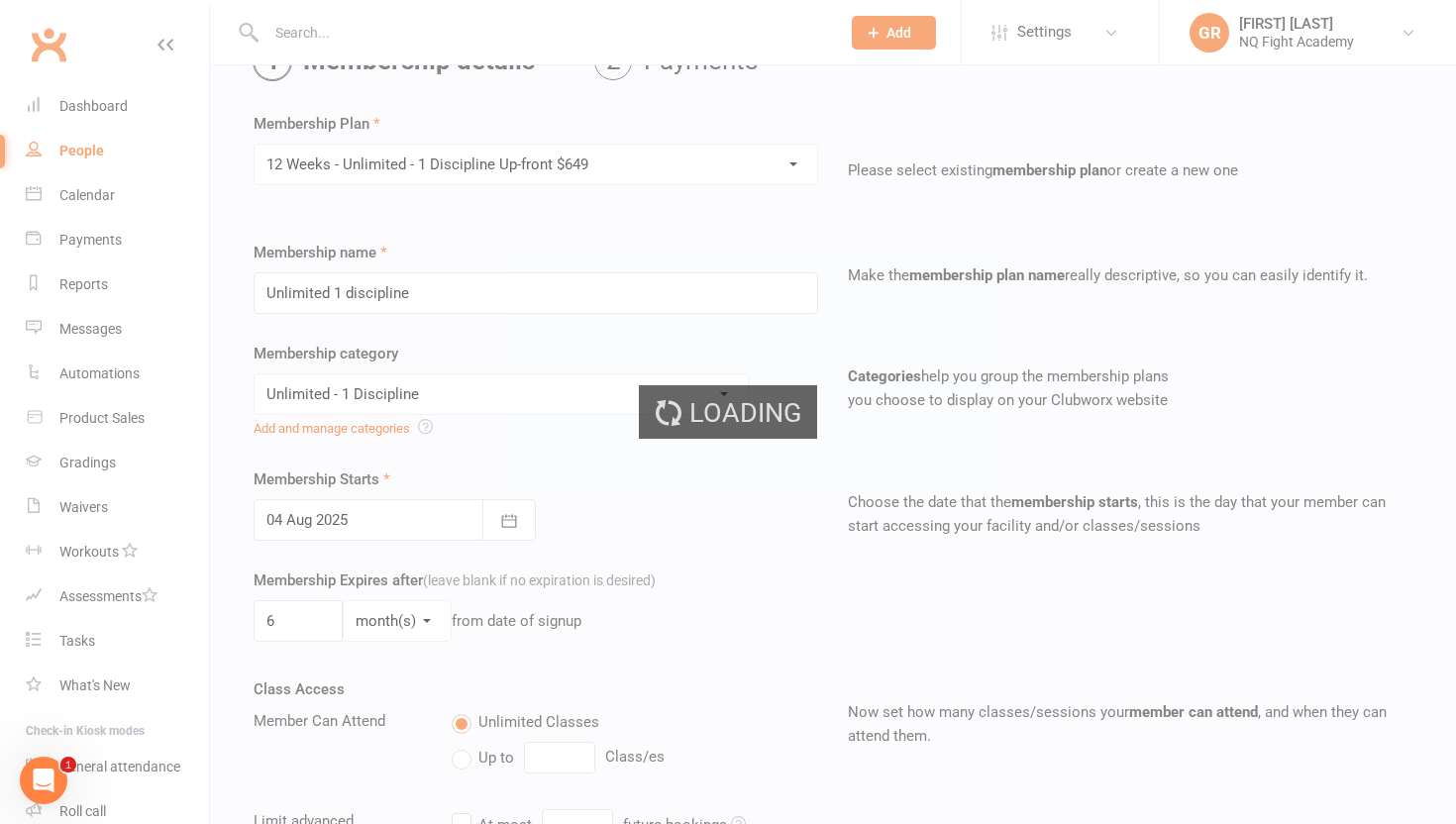 type on "12 Weeks - Unlimited - 1 Discipline Up-front $649" 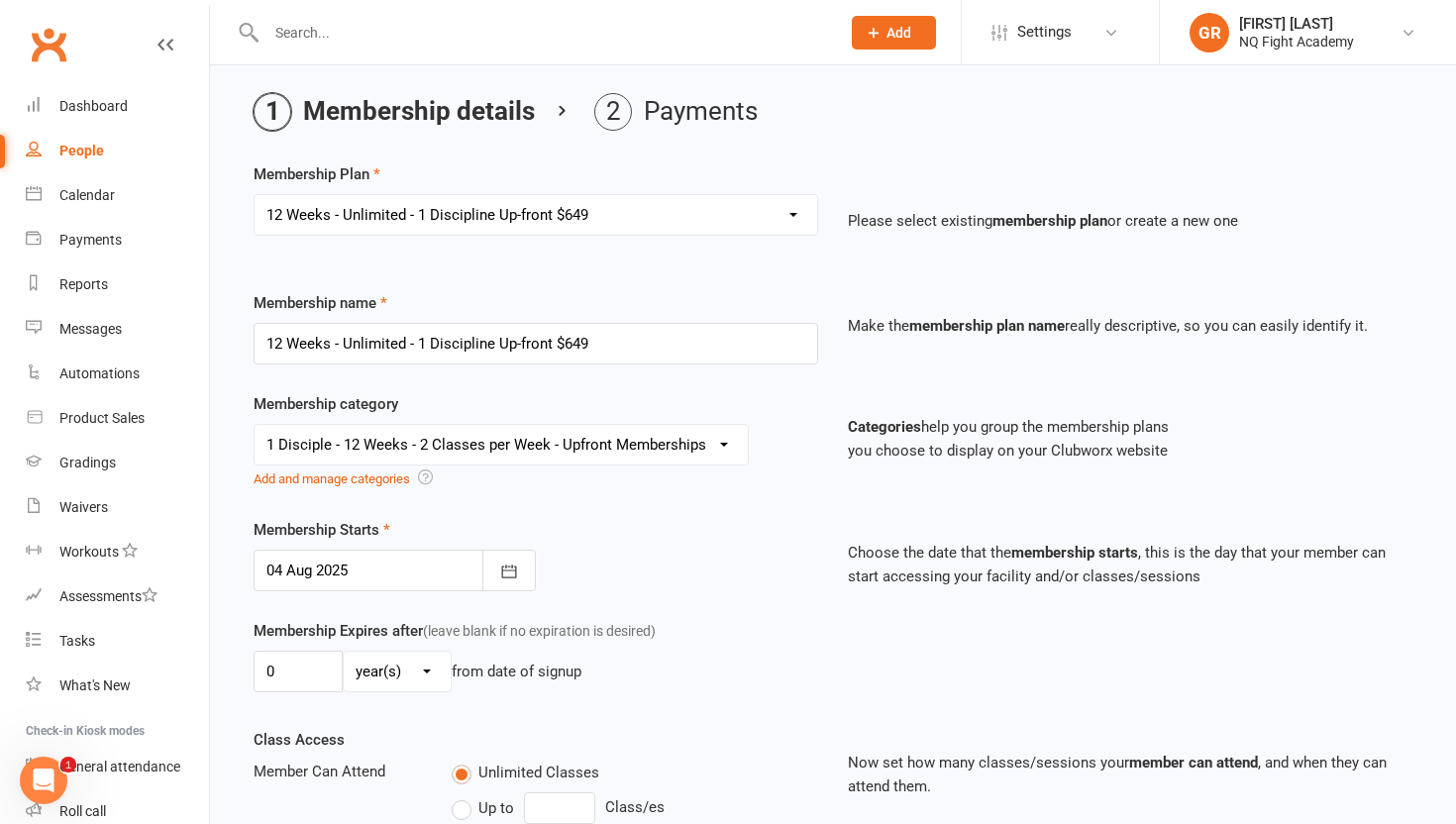 scroll, scrollTop: 64, scrollLeft: 0, axis: vertical 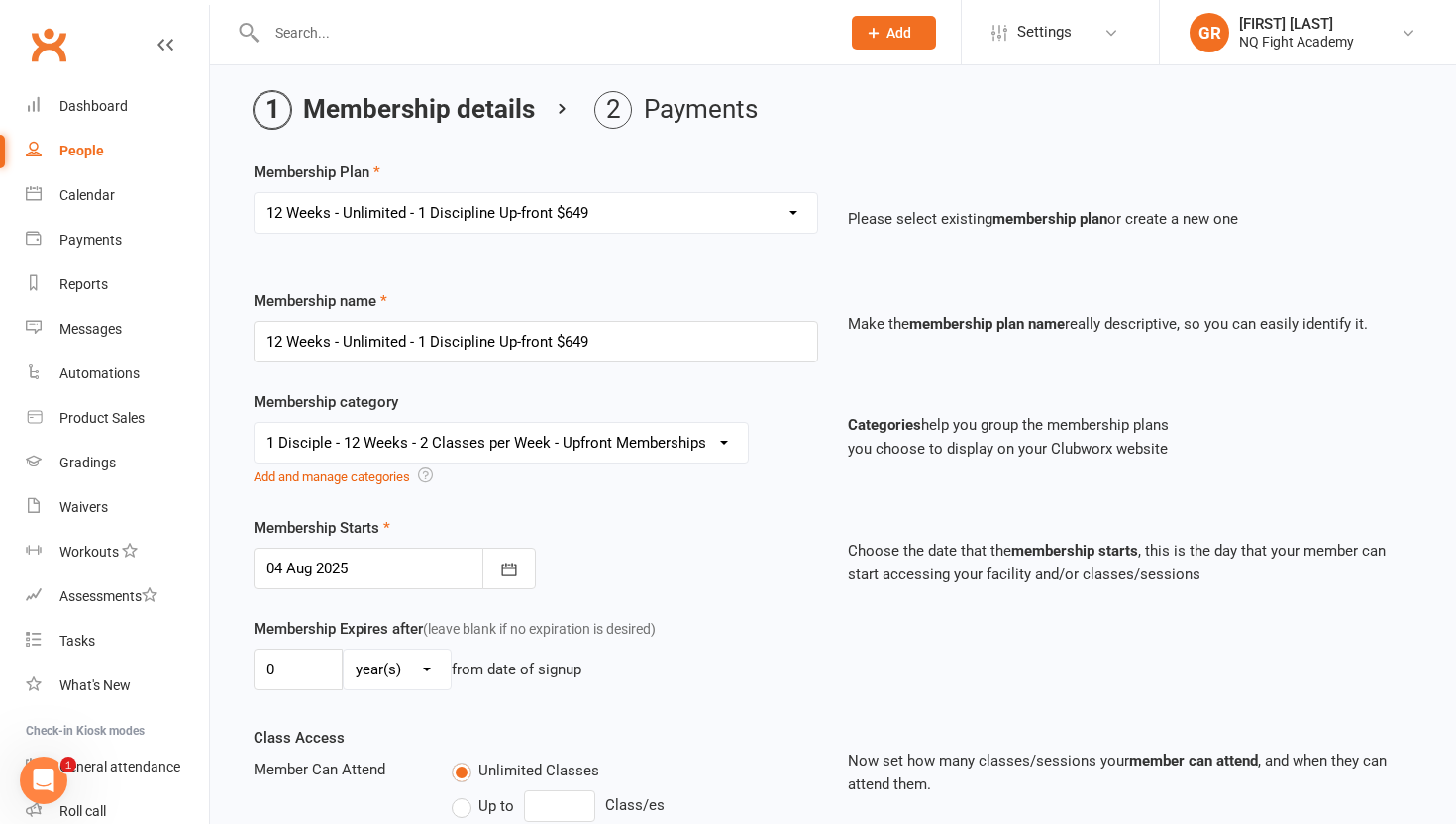 click on "Select a membership plan Create new Membership Plan Casual $25 Tap or Cash 2 Classes $35 per Week Direct Debit 3 Classes $49 per Week Direct Debit Unlimited $59 per Week Direct Debit 1 Discipline Unlimited $69 per Week Direct Debit 2 Disciplines 1 * 30 min Personal Training Session - $66 per Session 2 * 30 min Personal Training Sessions - $132 for 2 Sessions FIFO Membership $34.50 per Week Unlimited 12 Weeks - 2 Classes per Week - Up-front $399 12 Weeks - 3 Classes per Week - Up-front $549 12 Weeks - Unlimited - 1 Discipline Up-front $649 12 Weeks - Unlimited - 2 Disciplines Up-front $749 2-Week Trial $49.00 (with Gloves) 2-Week Trial (without Gloves)" at bounding box center (536, 213) 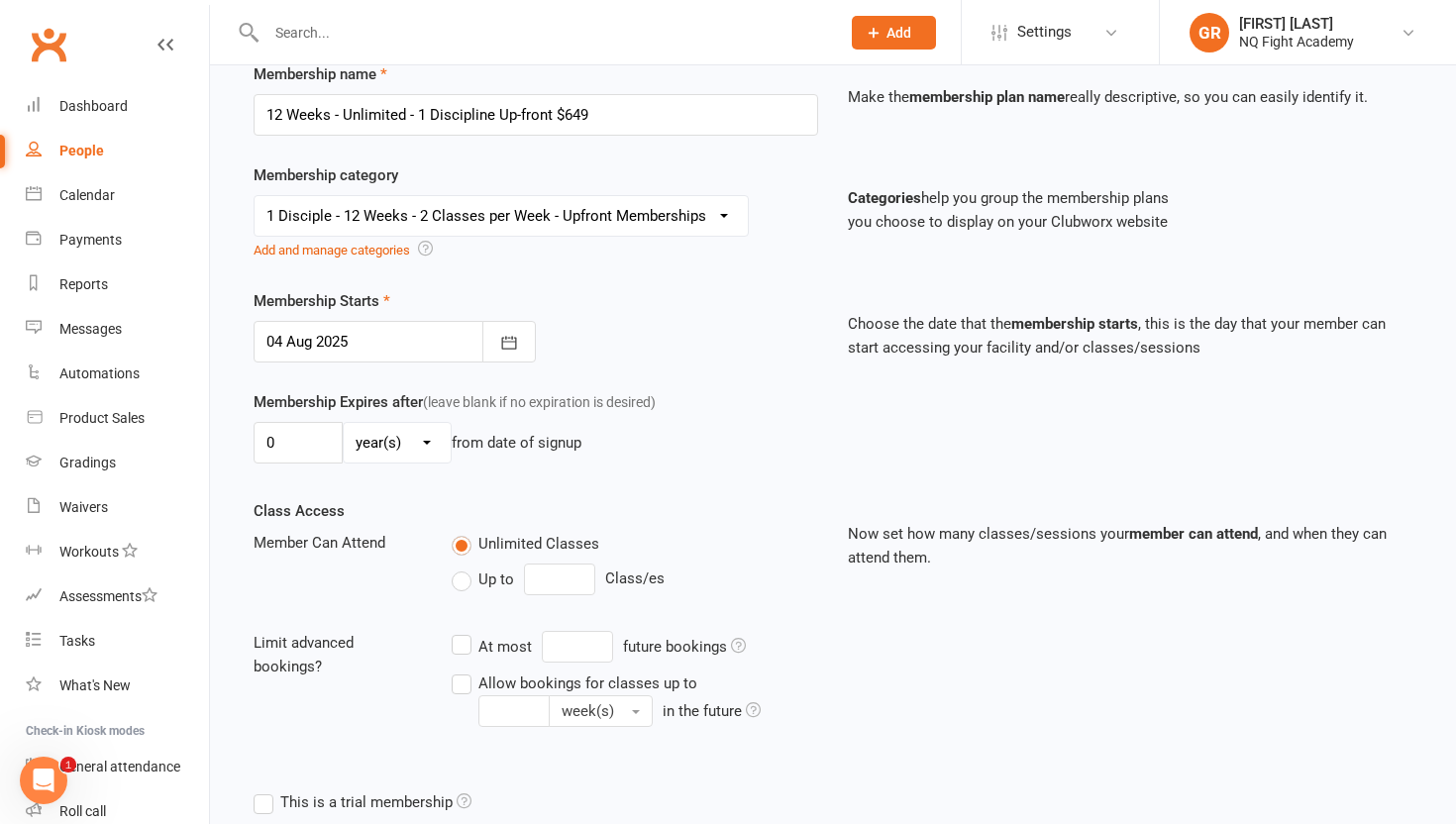 scroll, scrollTop: 293, scrollLeft: 0, axis: vertical 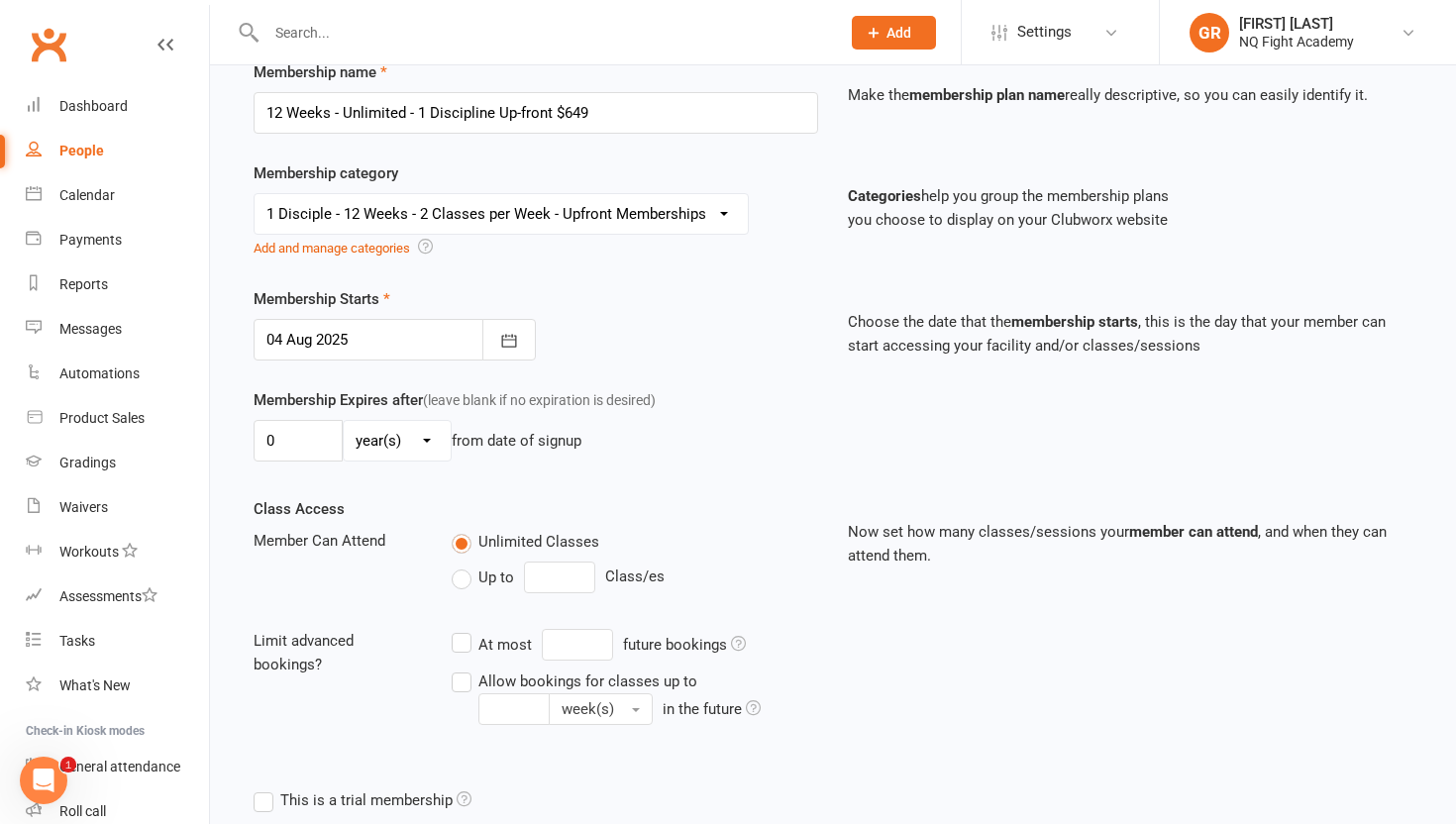 click on "No category 12 Weeks - 2 Classes per Week - Upfront Memberships - No Disciple 12 Weeks - 3 Classes per Week - Upfront Memberships - No Disciple 1 Disciple - 12 Weeks - 2 Classes per Week - Upfront Memberships 2 Disciples - 12 Weeks - 2 Classes per Week - Upfront Memberships Casual - Tap or Cash Family Membership FIFO Unlimited - Weekly General Personal Training Trial Unlimited - 1 Discipline Unlimited - 2 Disciplines Weekly Recurring Membership" at bounding box center [501, 214] 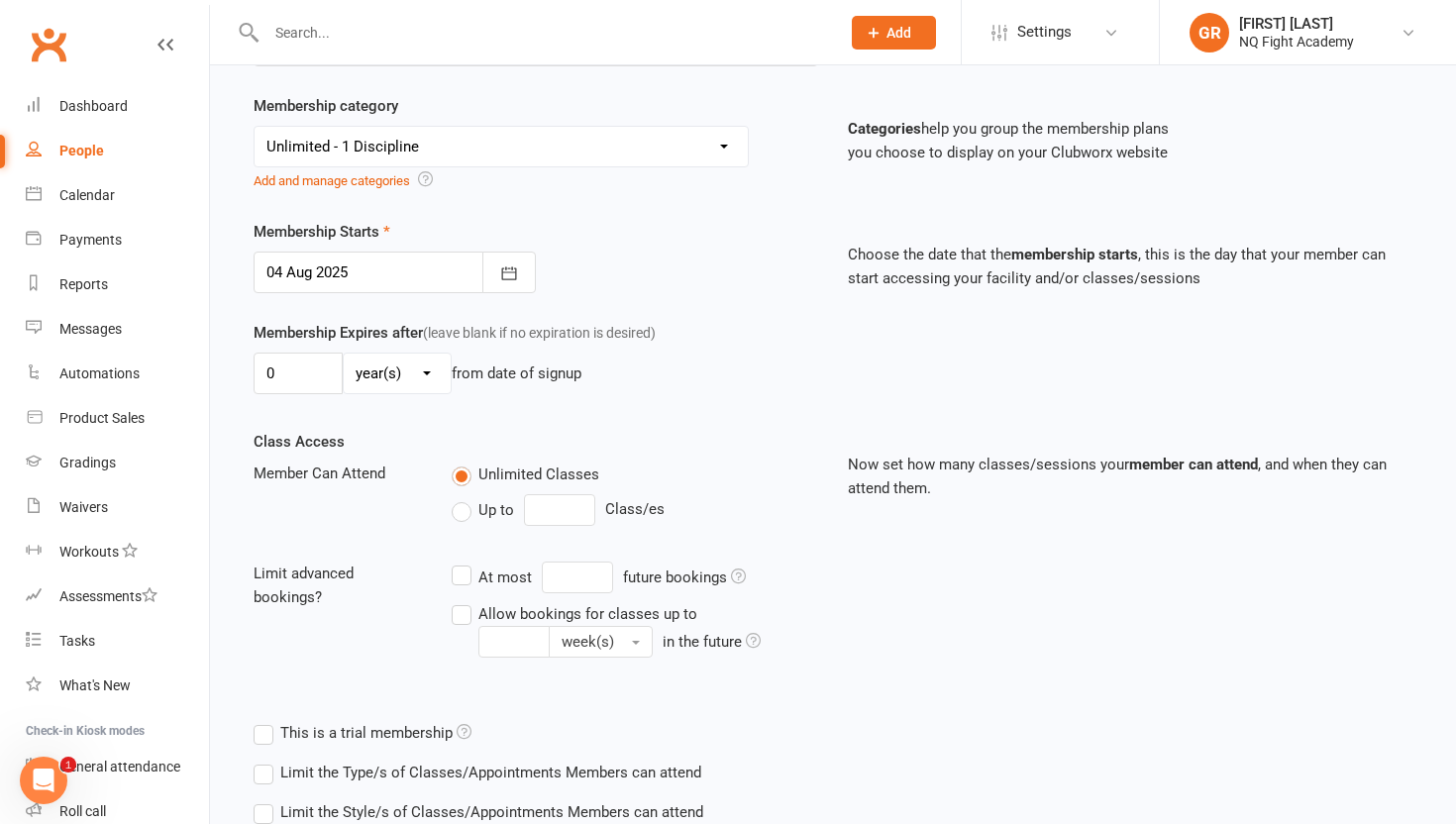 scroll, scrollTop: 364, scrollLeft: 0, axis: vertical 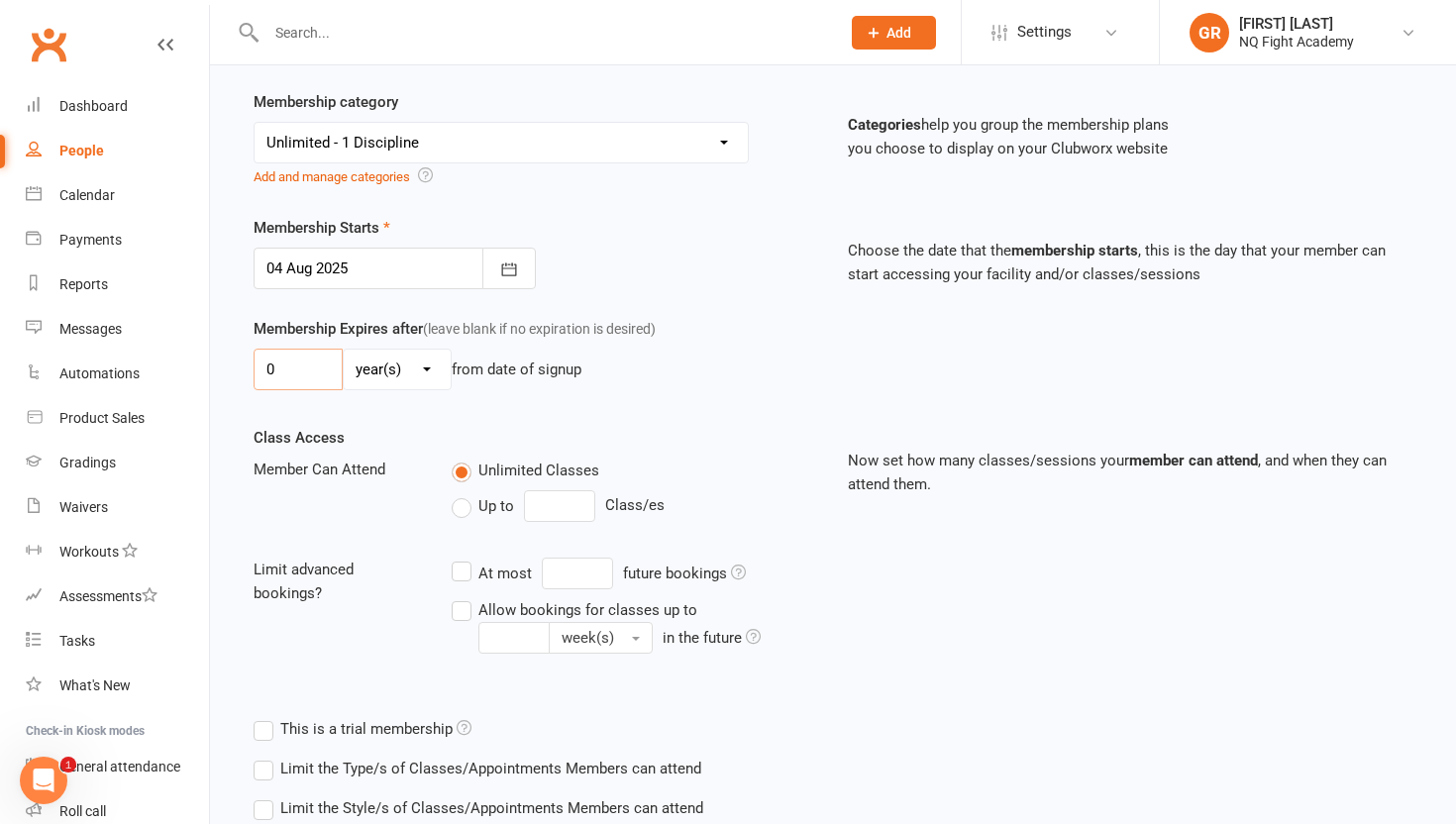 click on "0" at bounding box center (298, 369) 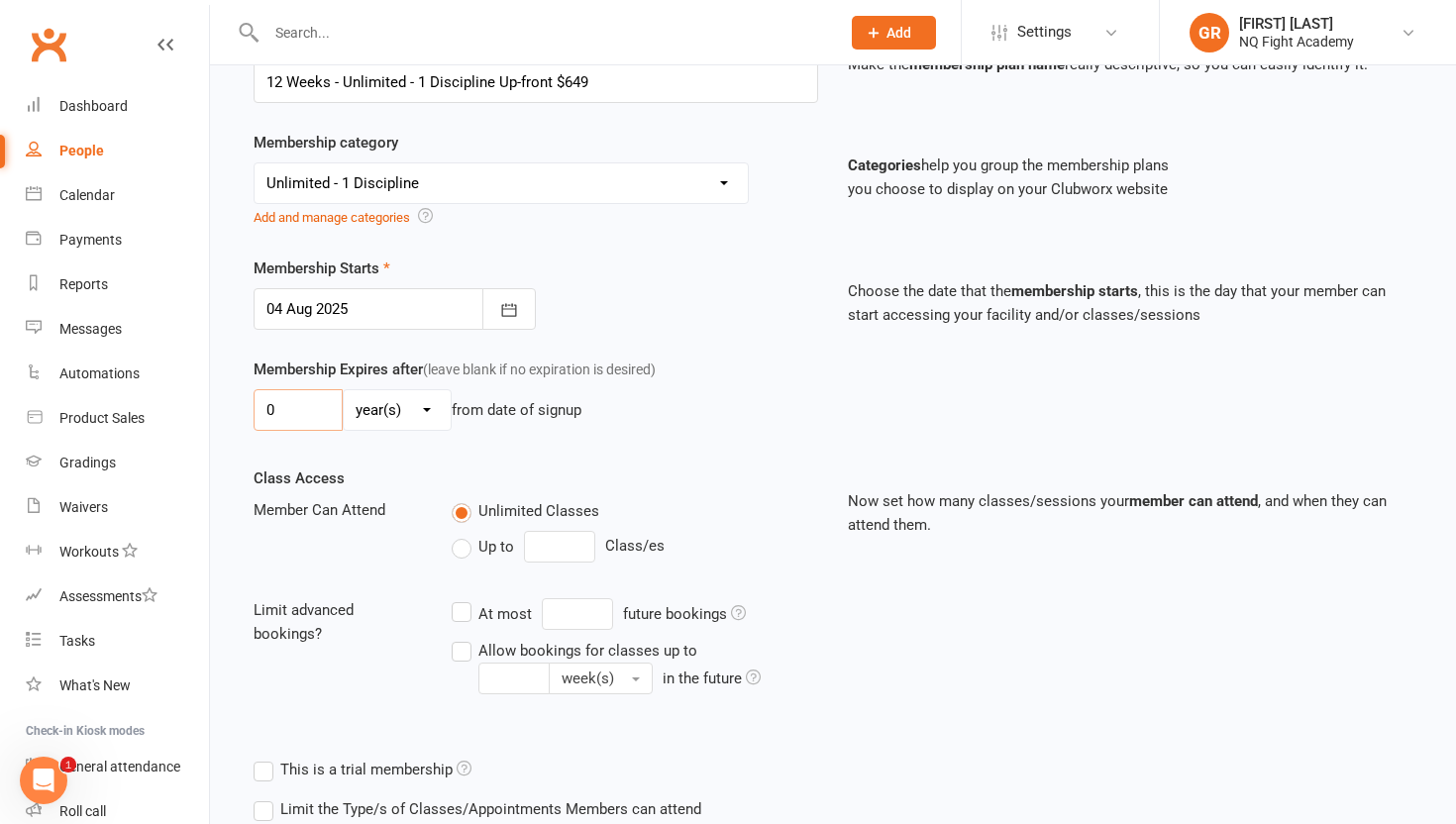 scroll, scrollTop: 328, scrollLeft: 0, axis: vertical 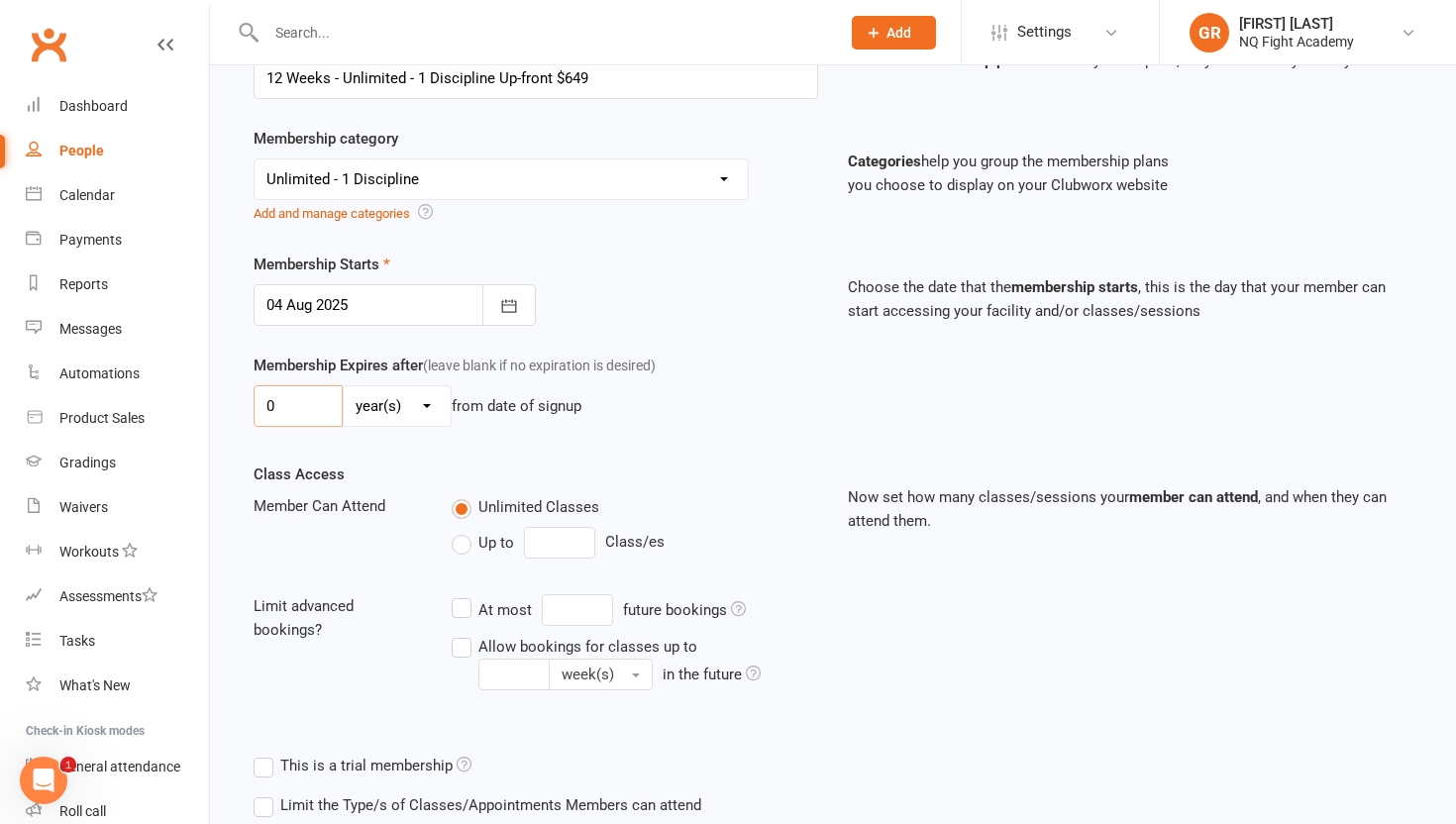 click on "0" at bounding box center [298, 406] 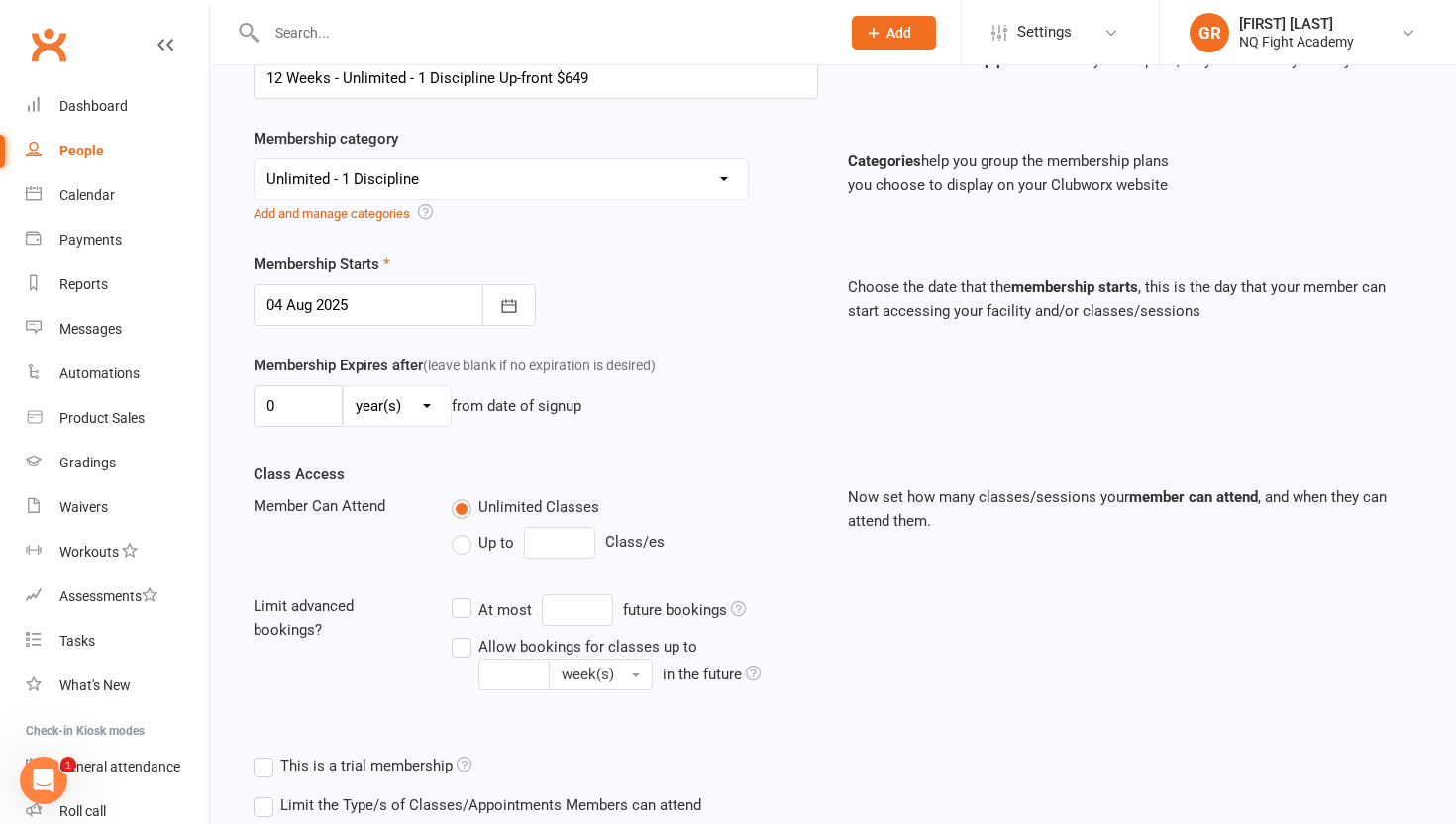 click on "day(s) week(s) month(s) year(s)" at bounding box center [397, 406] 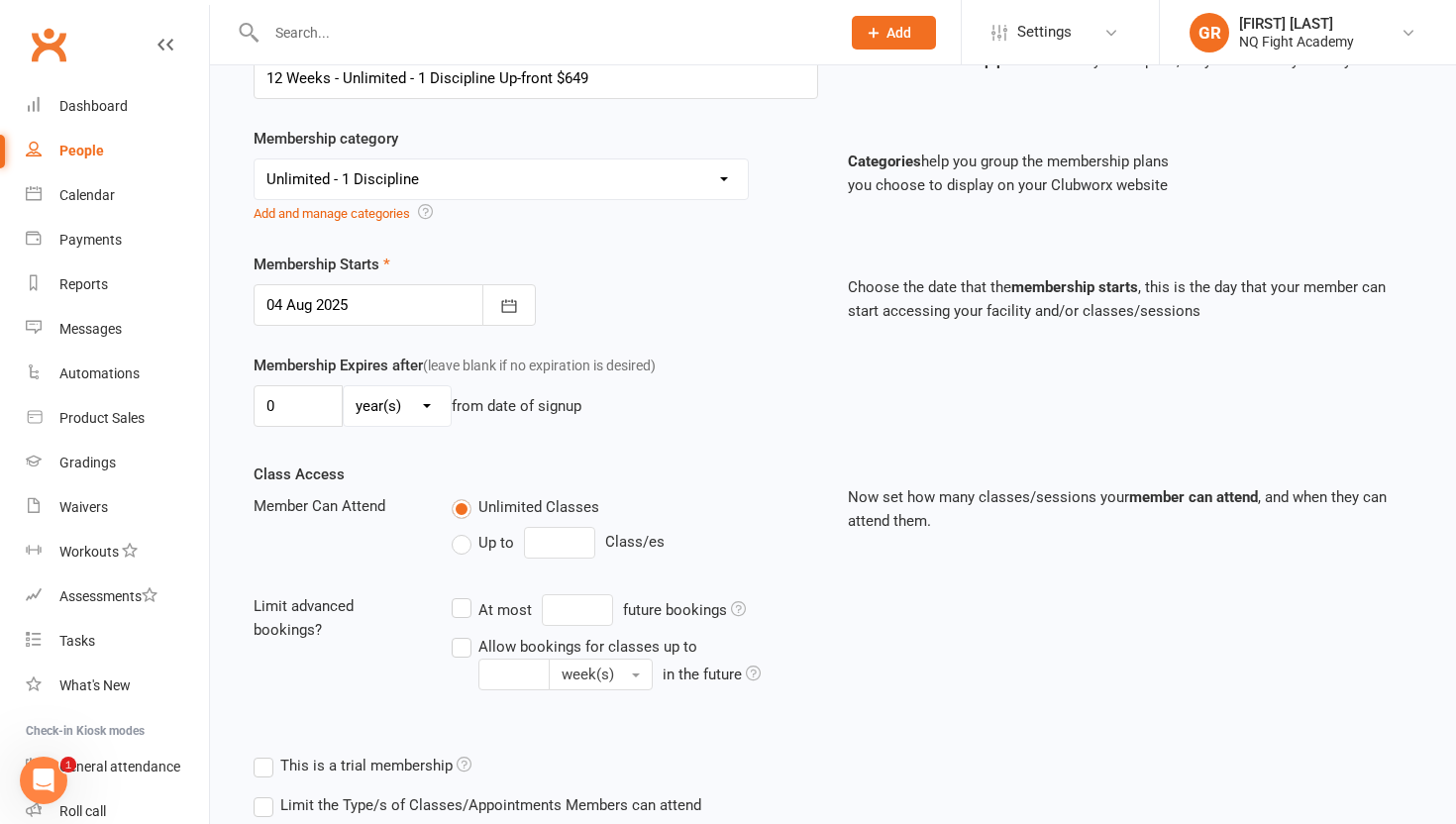 select on "2" 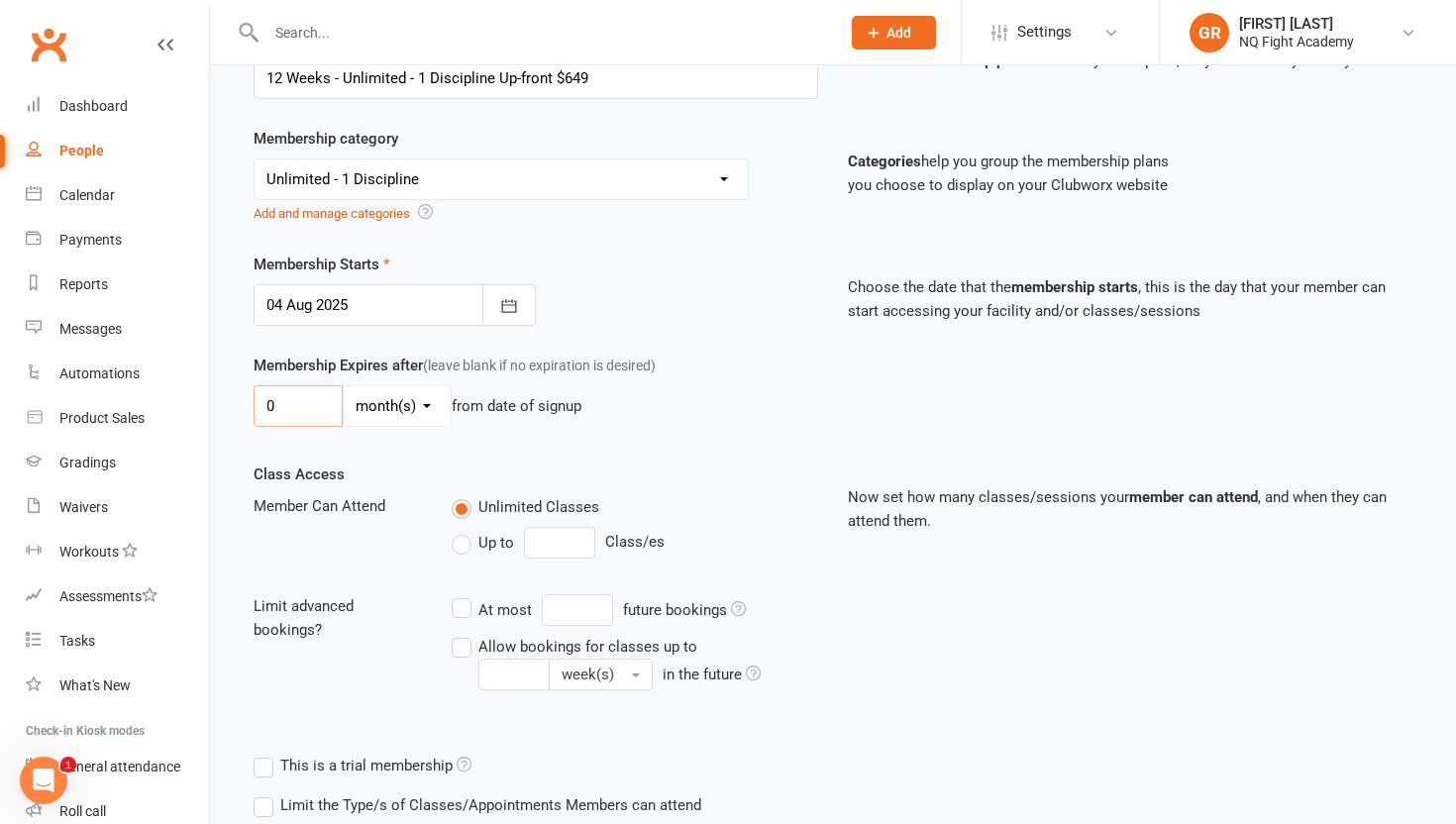 click on "0" at bounding box center (298, 406) 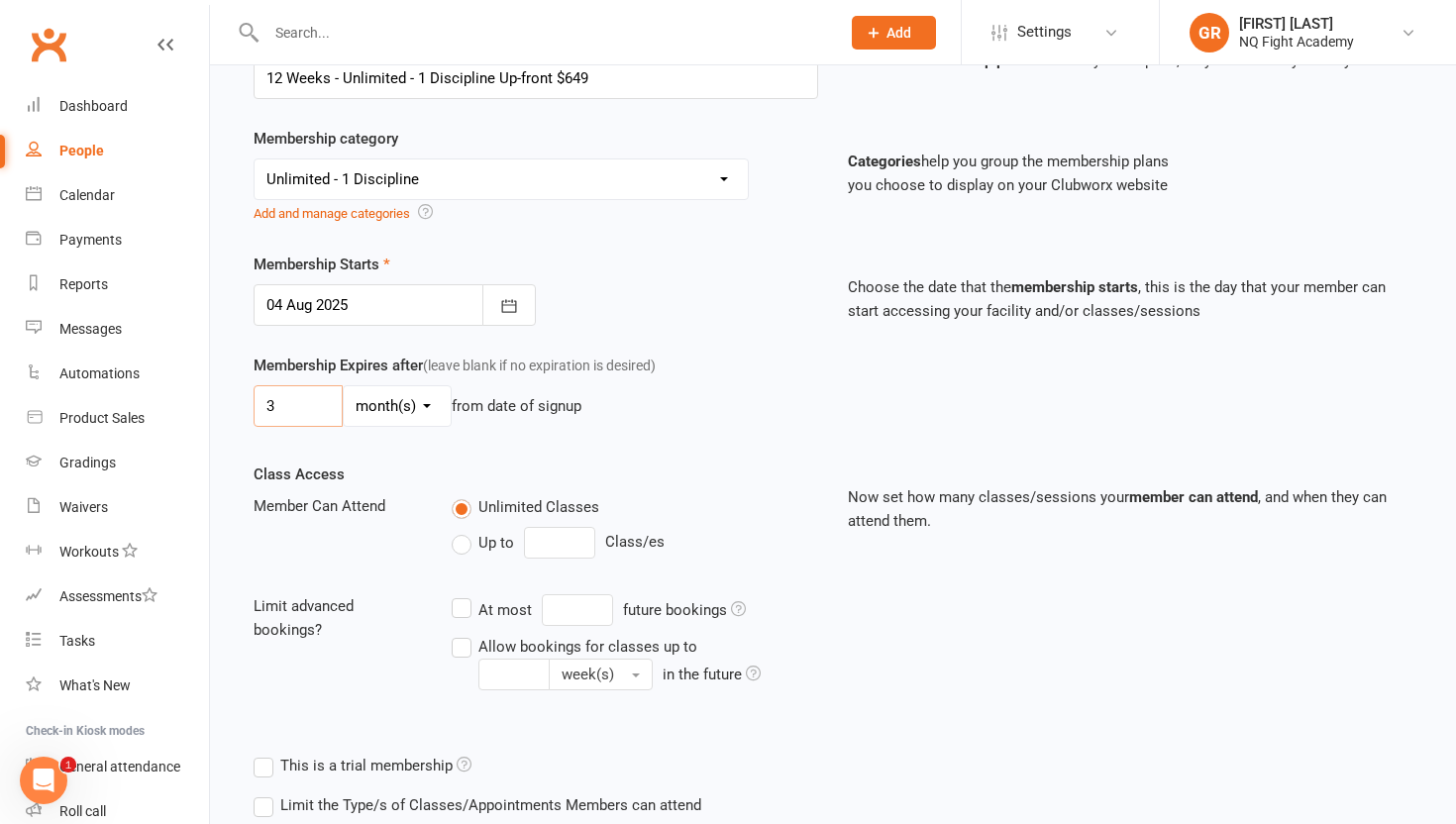 type on "3" 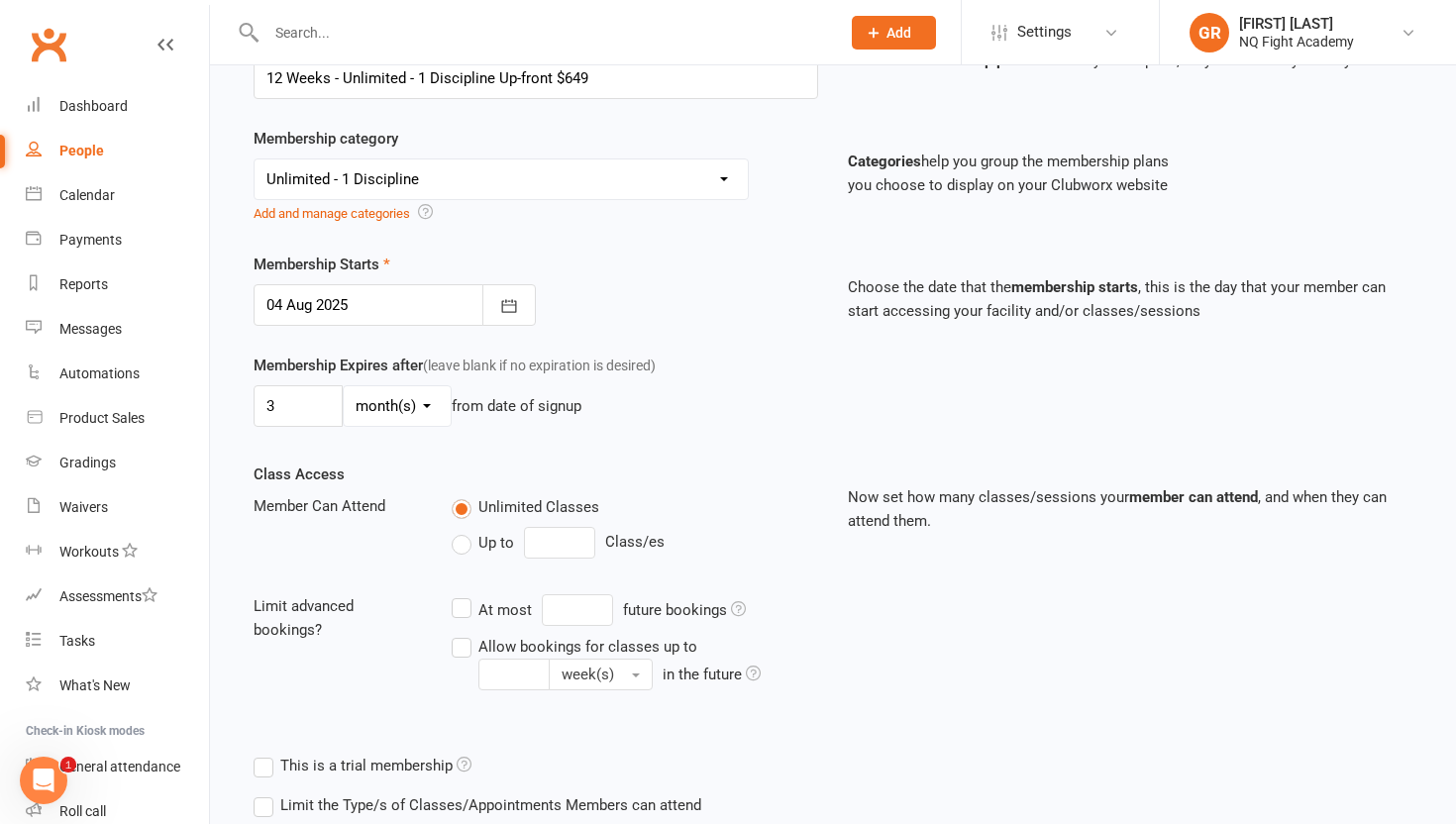 click on "3 day(s) week(s) month(s) year(s)   from date of signup" at bounding box center [536, 406] 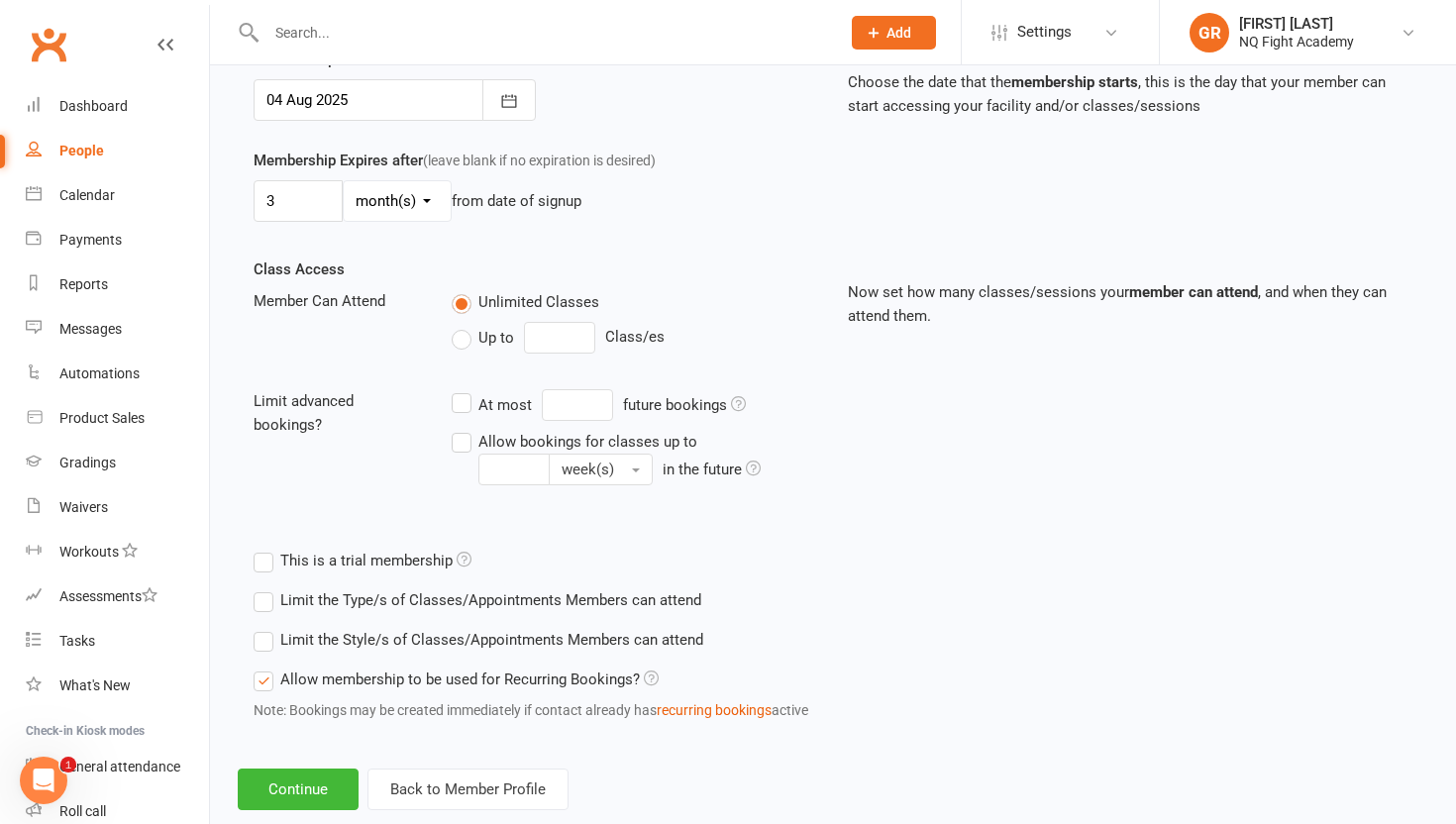 scroll, scrollTop: 575, scrollLeft: 0, axis: vertical 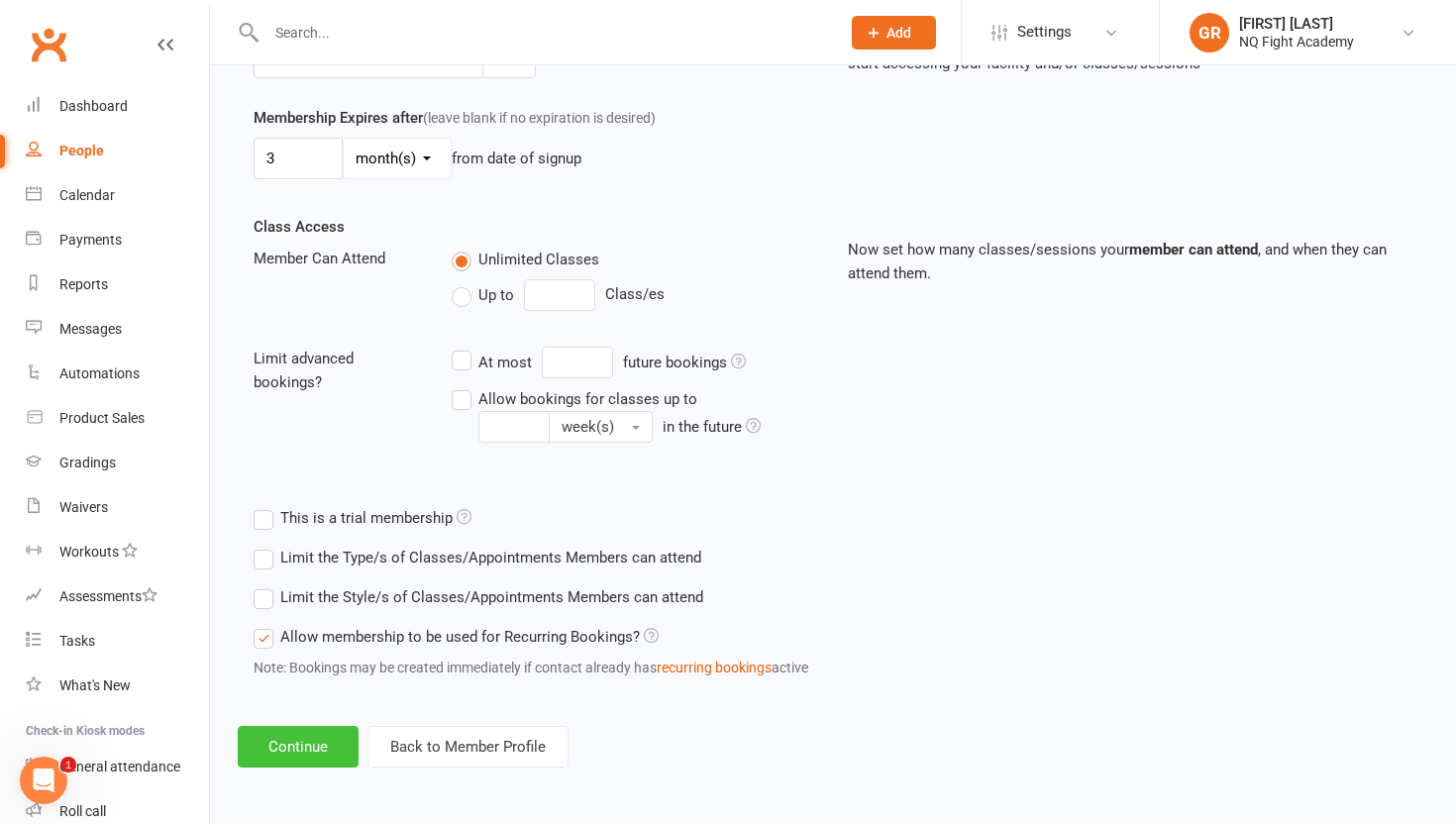 click on "Continue" at bounding box center [298, 747] 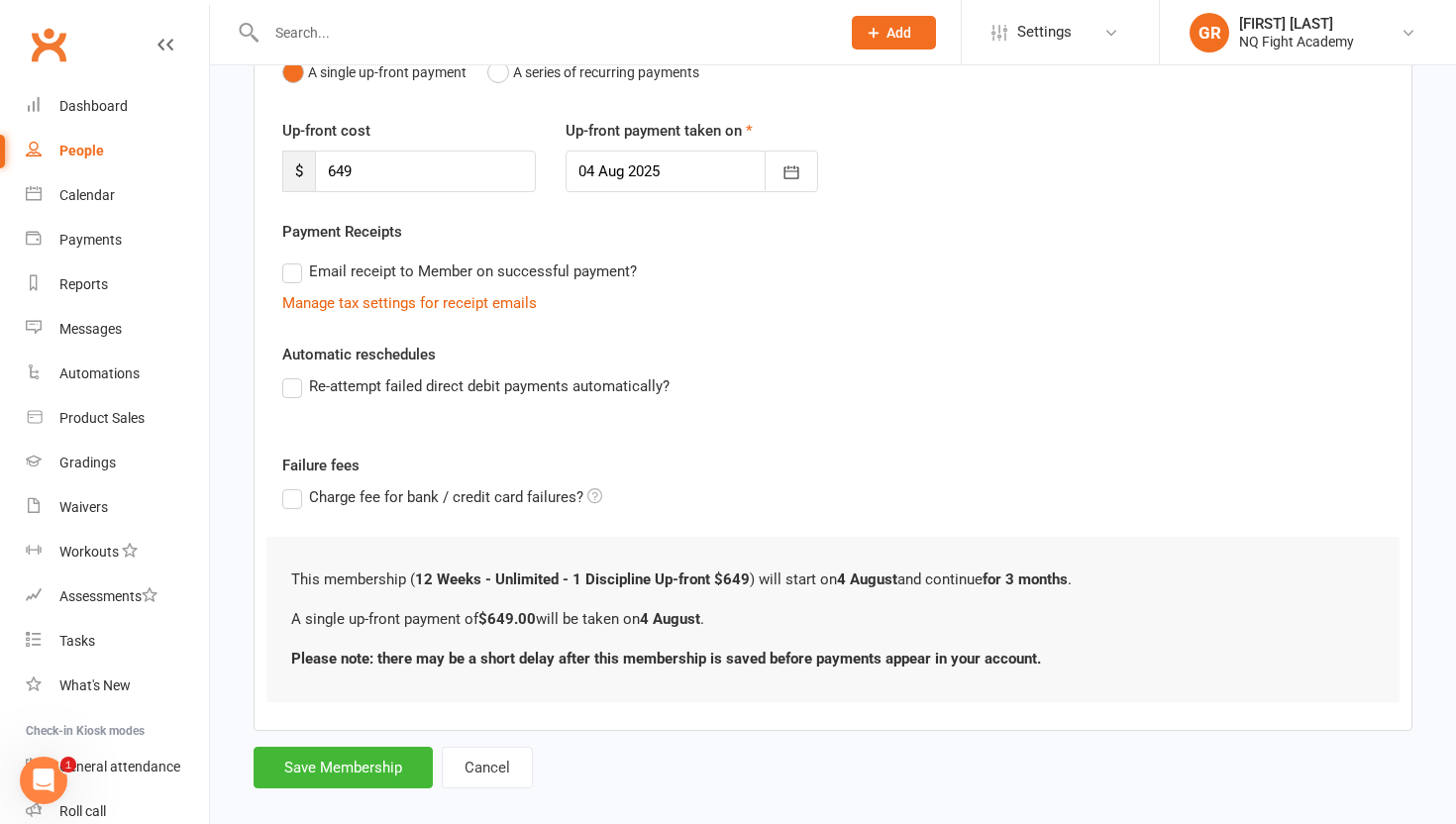 scroll, scrollTop: 232, scrollLeft: 0, axis: vertical 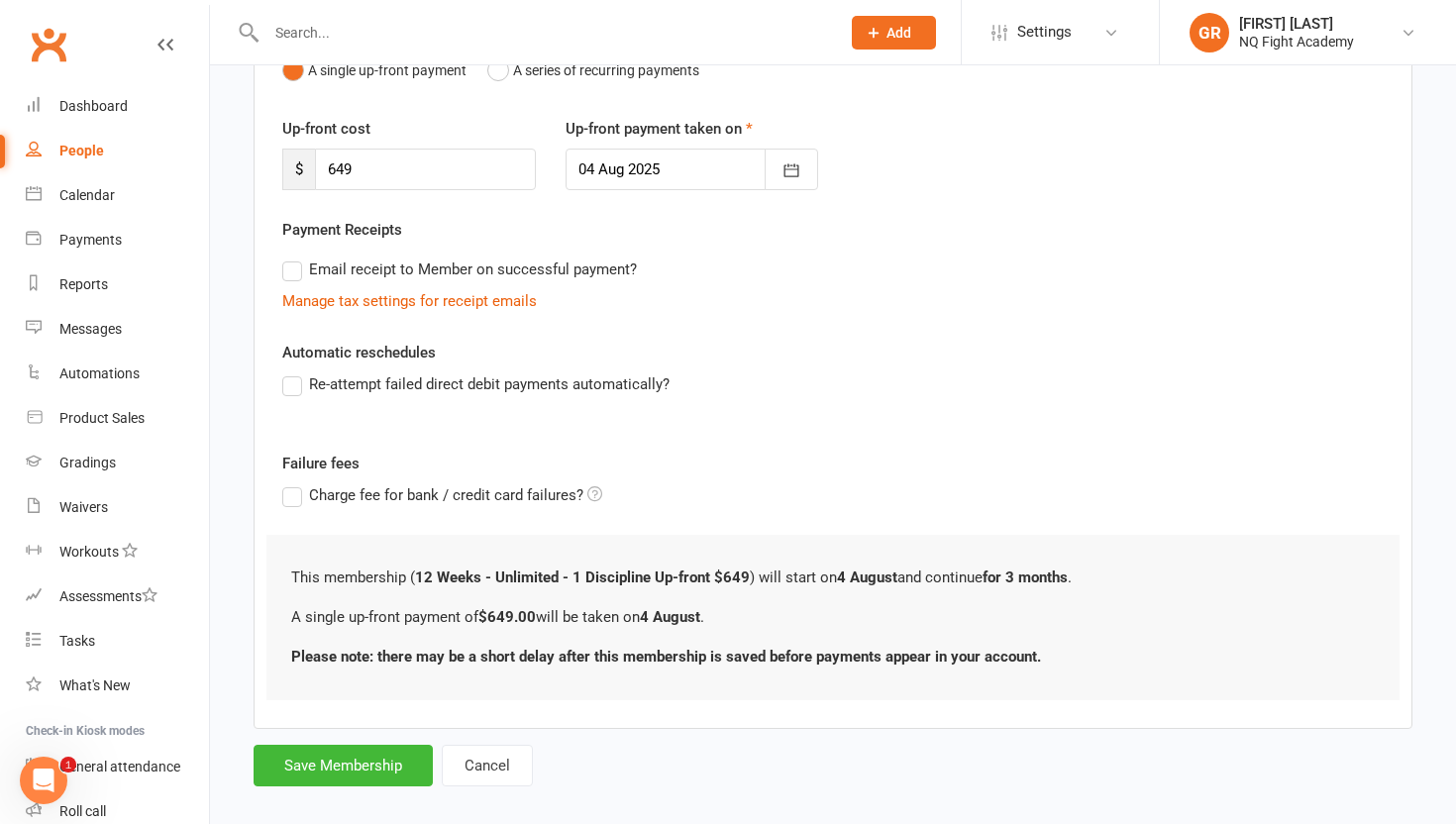 click on "Email receipt to Member on successful payment?" at bounding box center (460, 269) 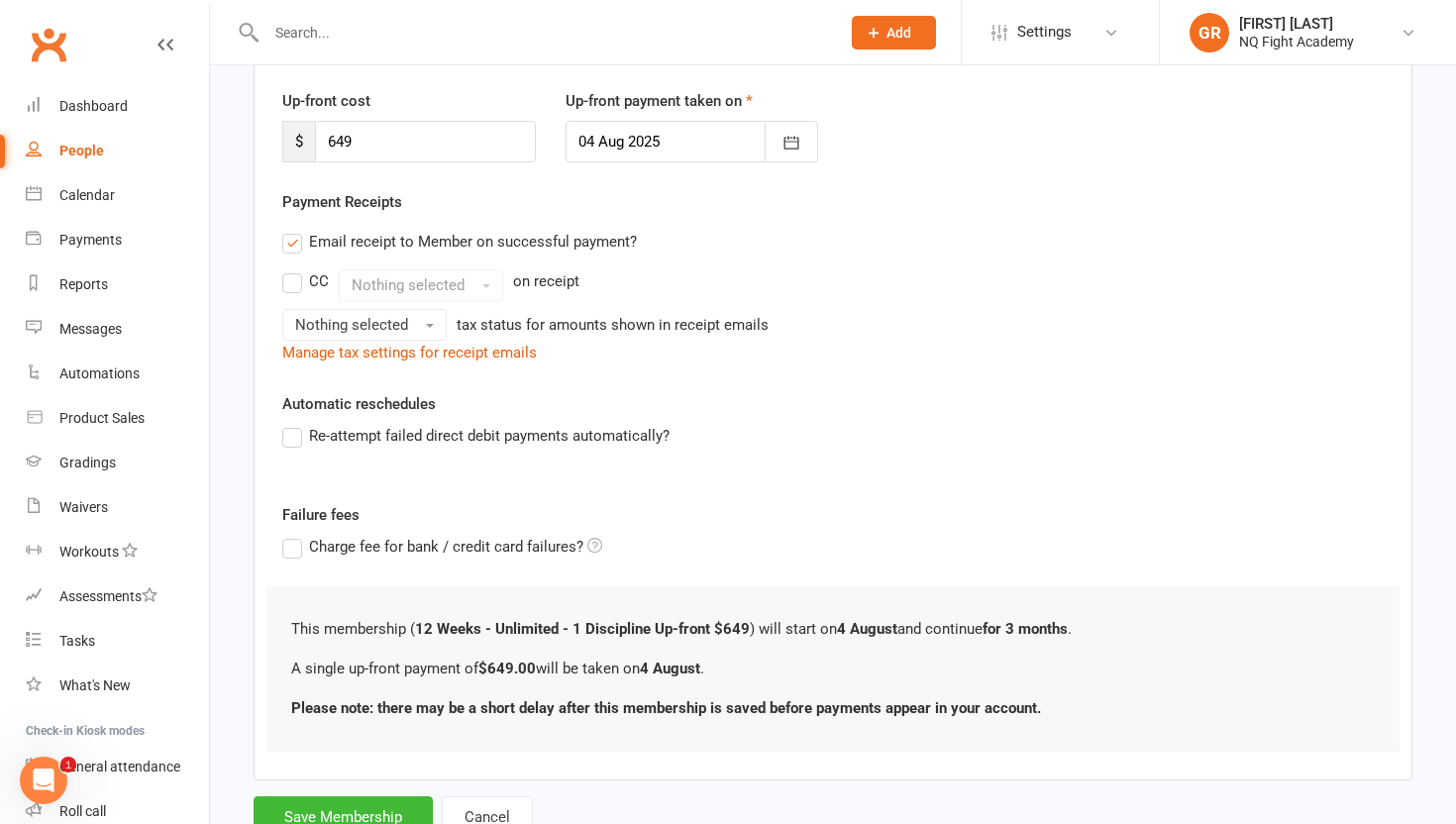 scroll, scrollTop: 290, scrollLeft: 0, axis: vertical 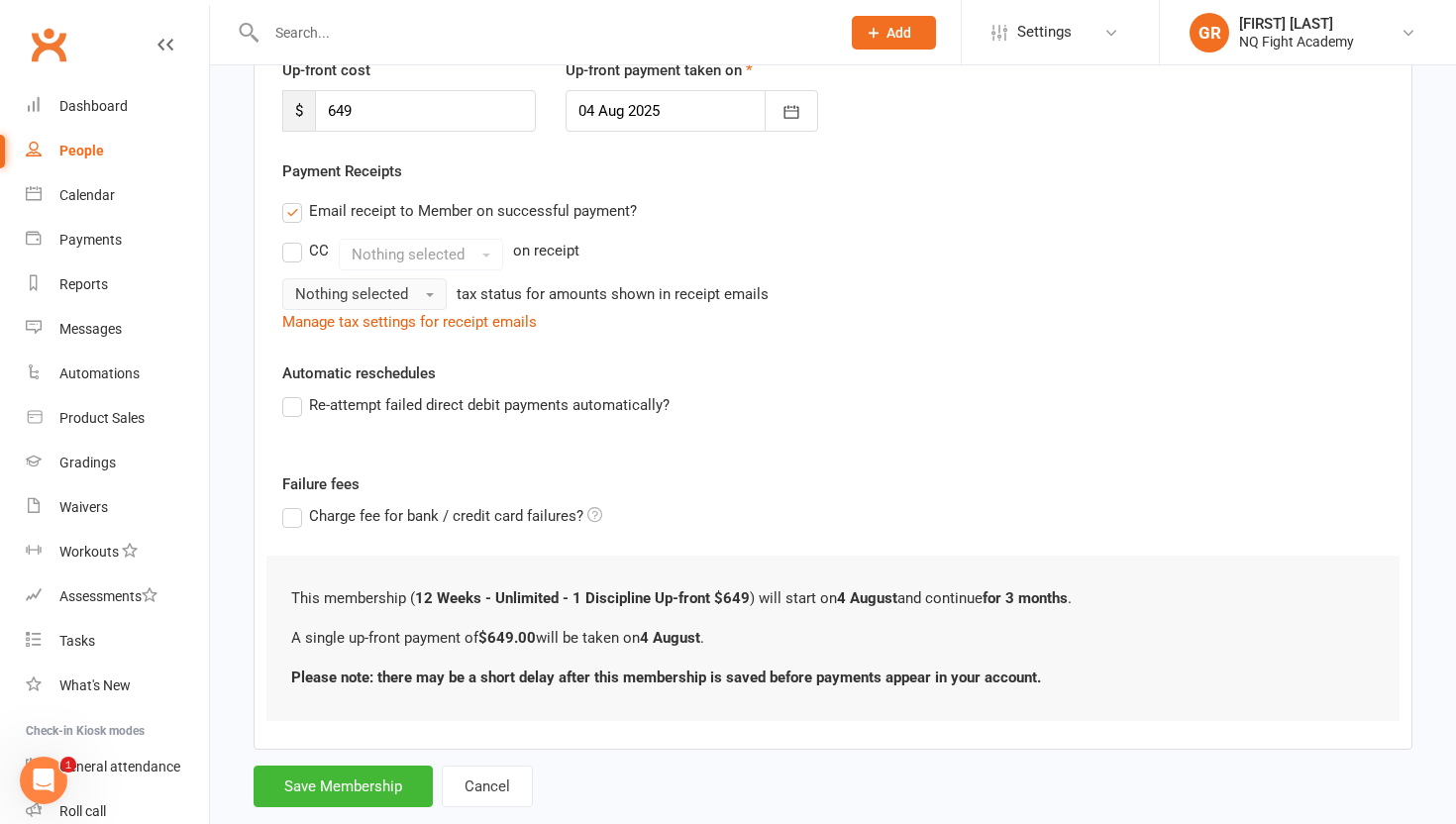 click on "Nothing selected" at bounding box center [364, 294] 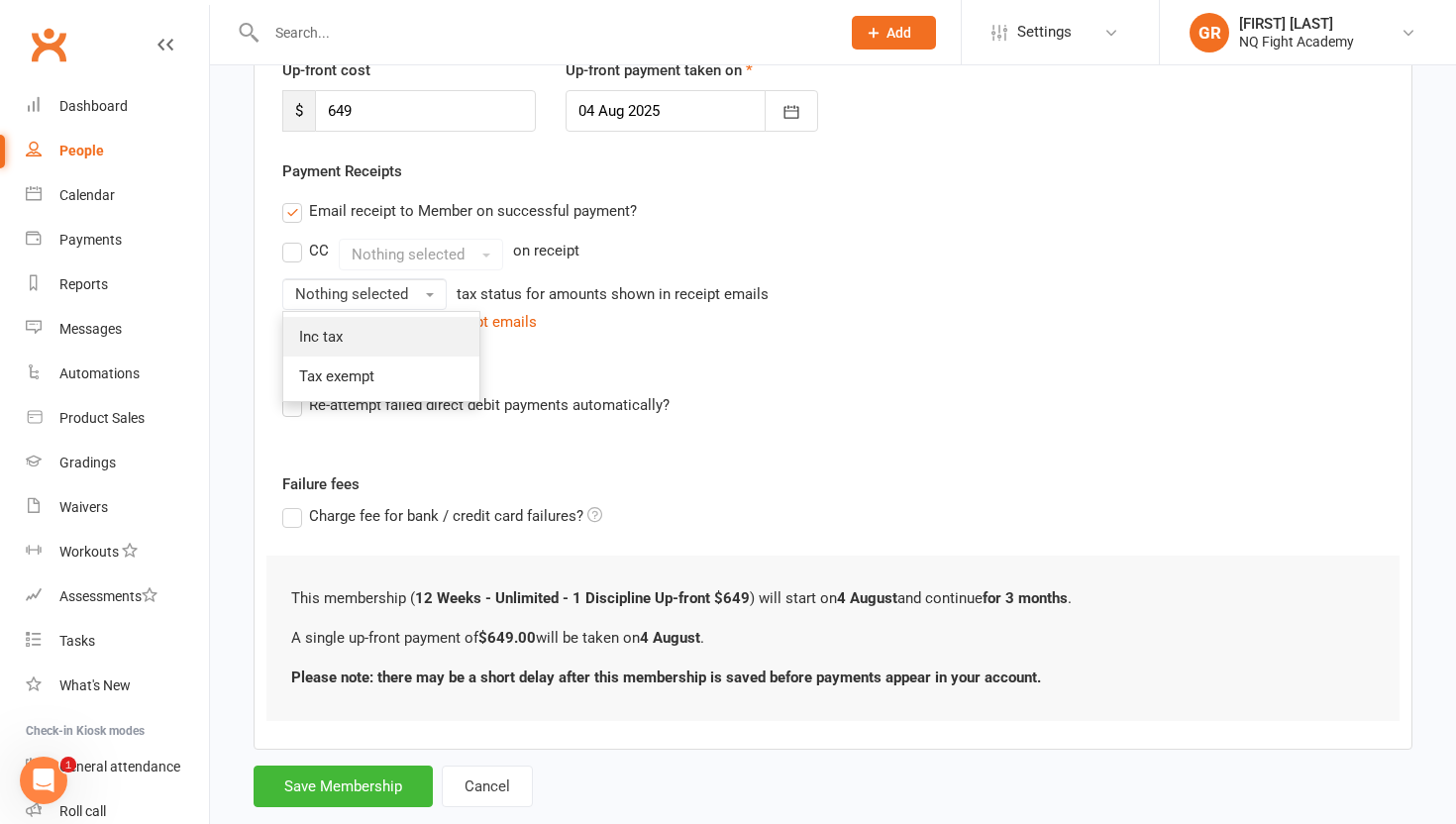 click on "Inc tax" at bounding box center (381, 337) 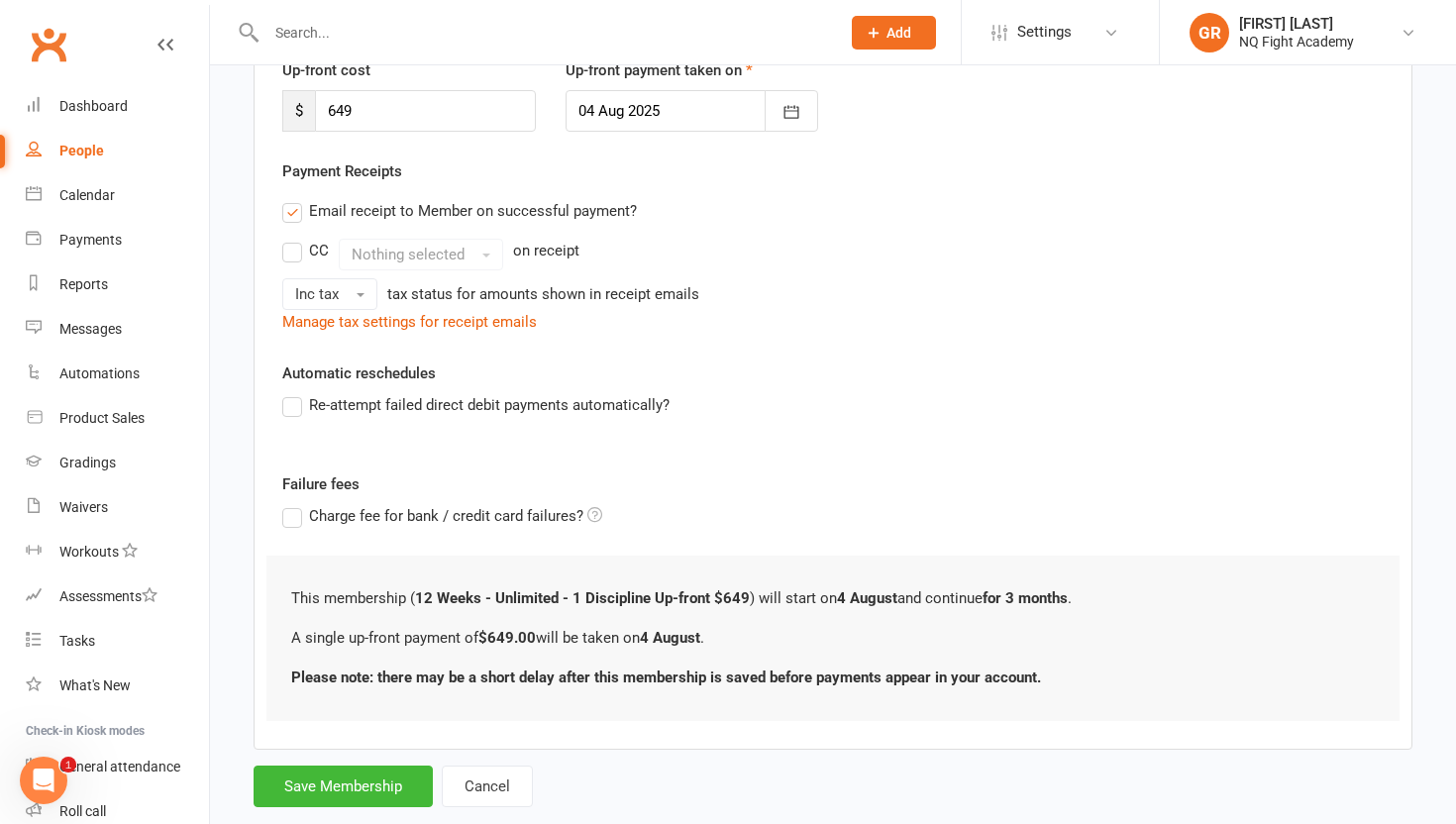 click on "Re-attempt failed direct debit payments automatically?" at bounding box center [833, 419] 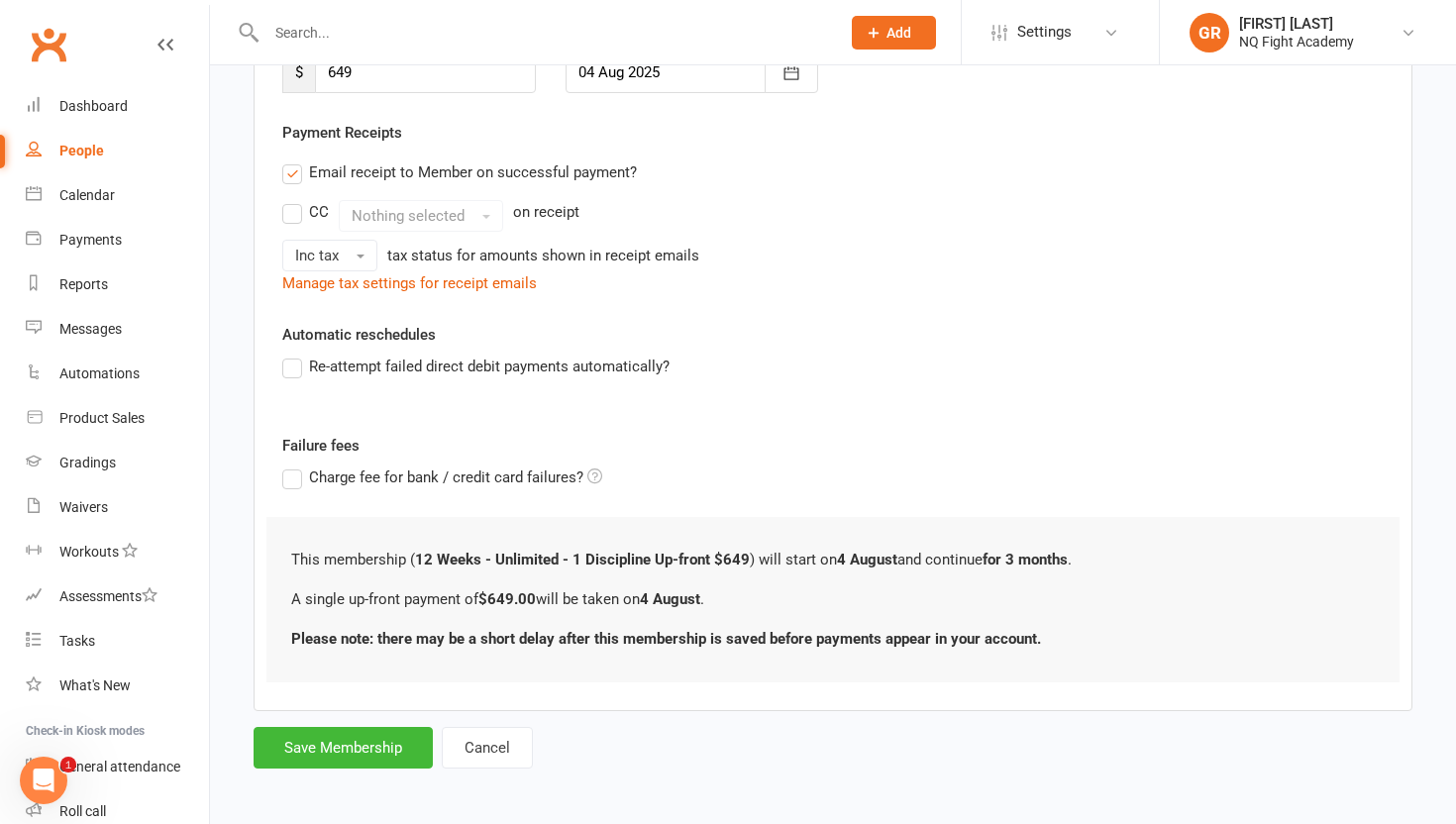 scroll, scrollTop: 334, scrollLeft: 0, axis: vertical 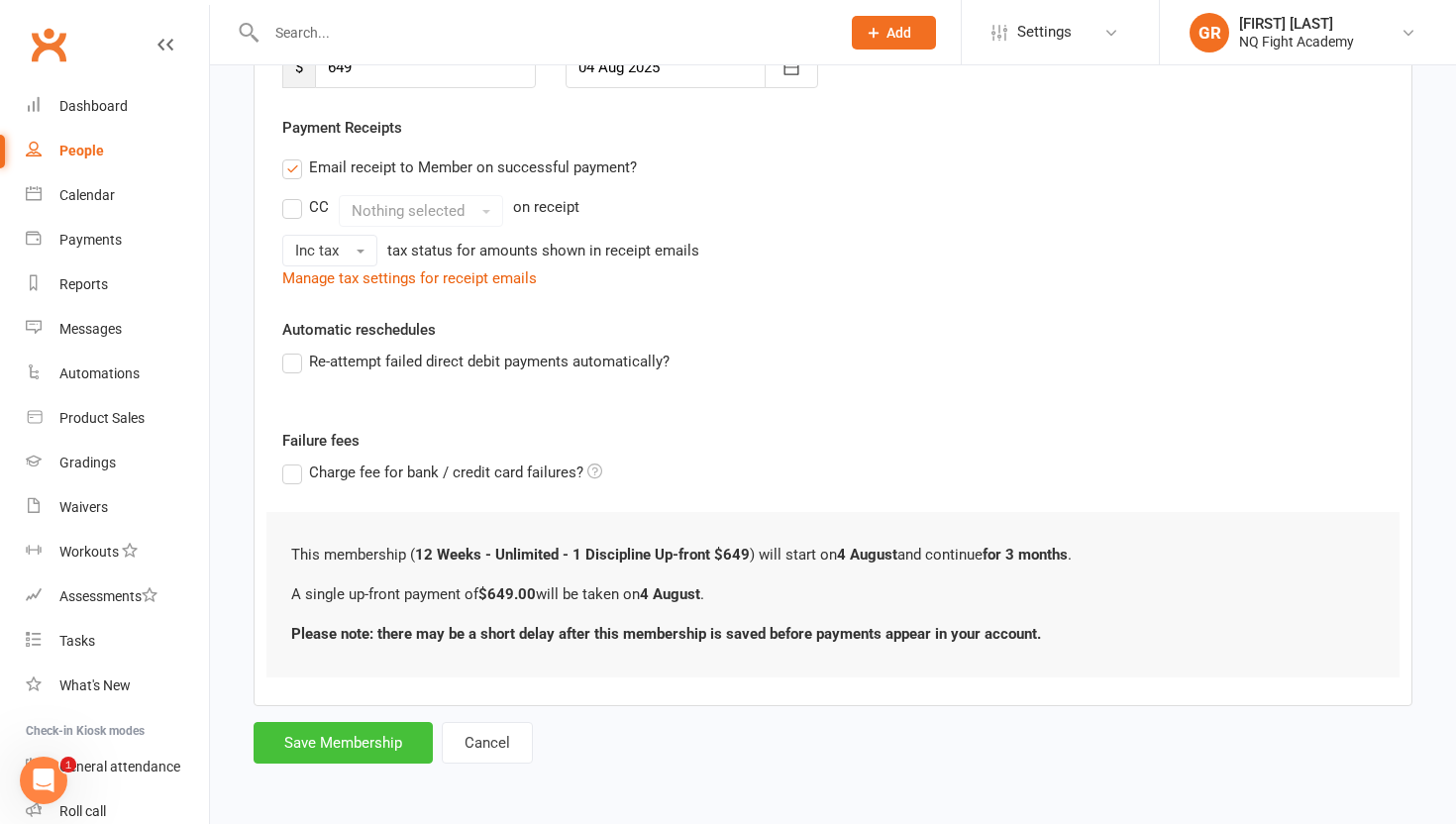 click on "Save Membership" at bounding box center [343, 743] 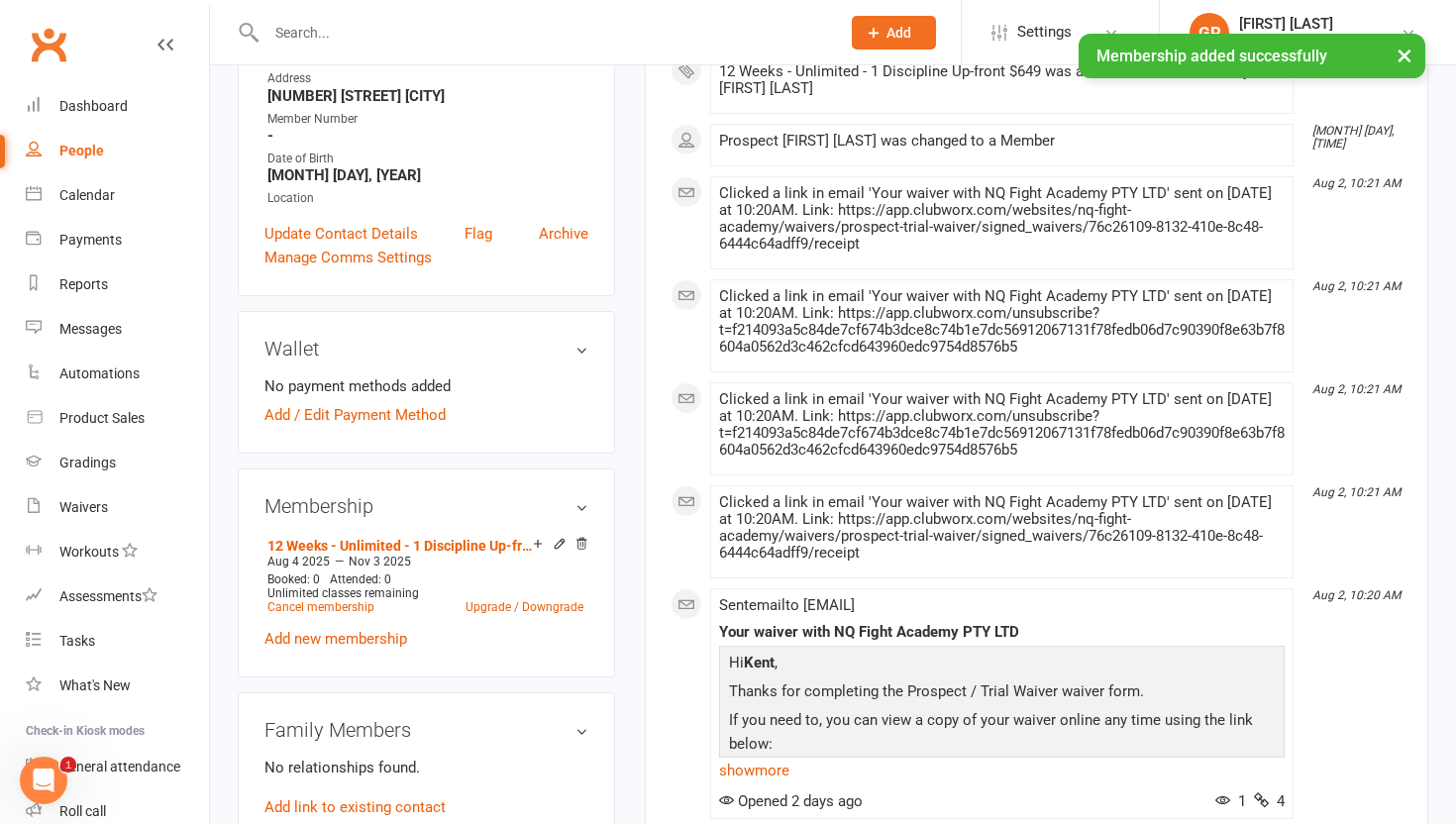 scroll, scrollTop: 368, scrollLeft: 0, axis: vertical 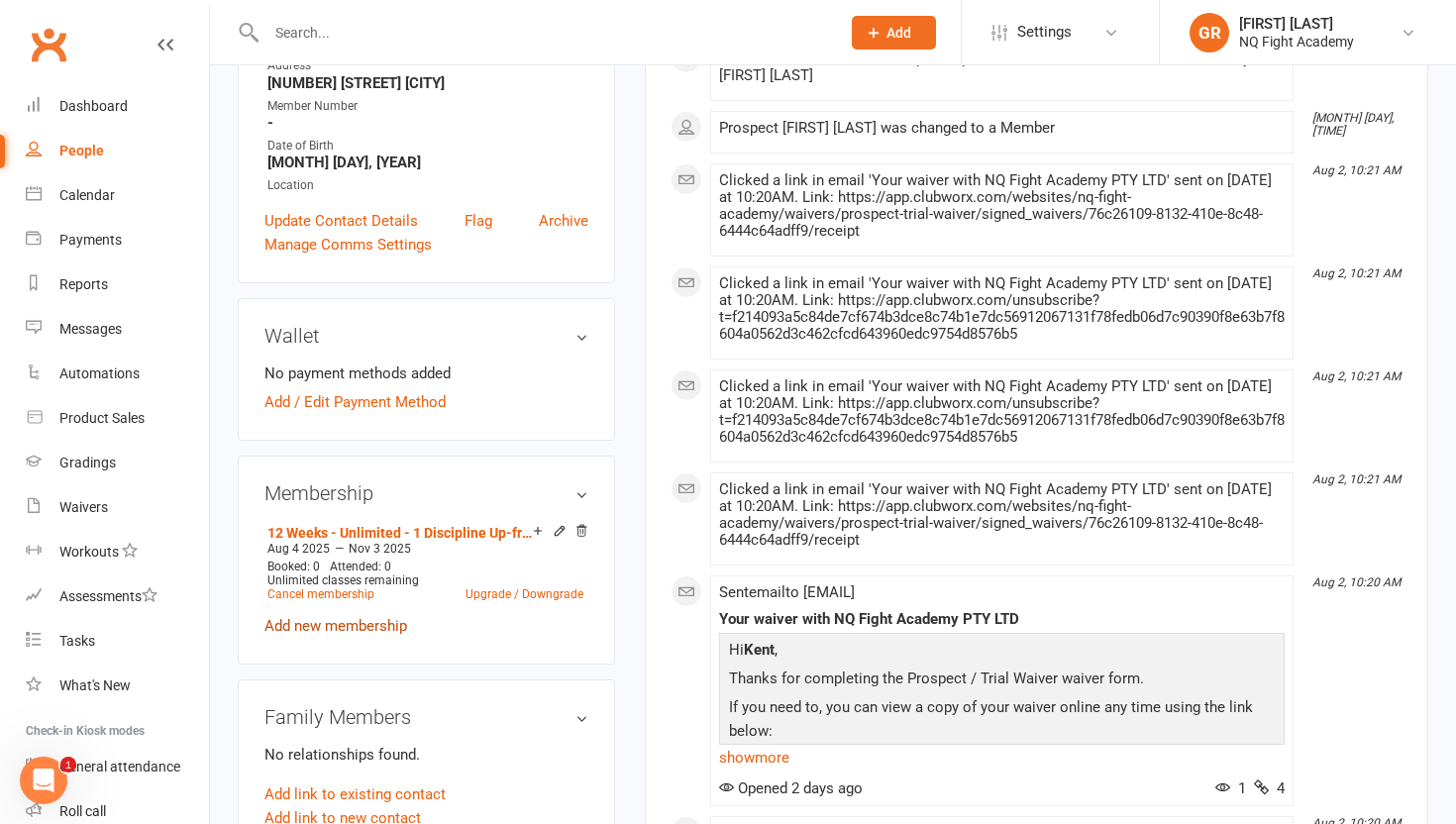 click on "Add new membership" at bounding box center (336, 626) 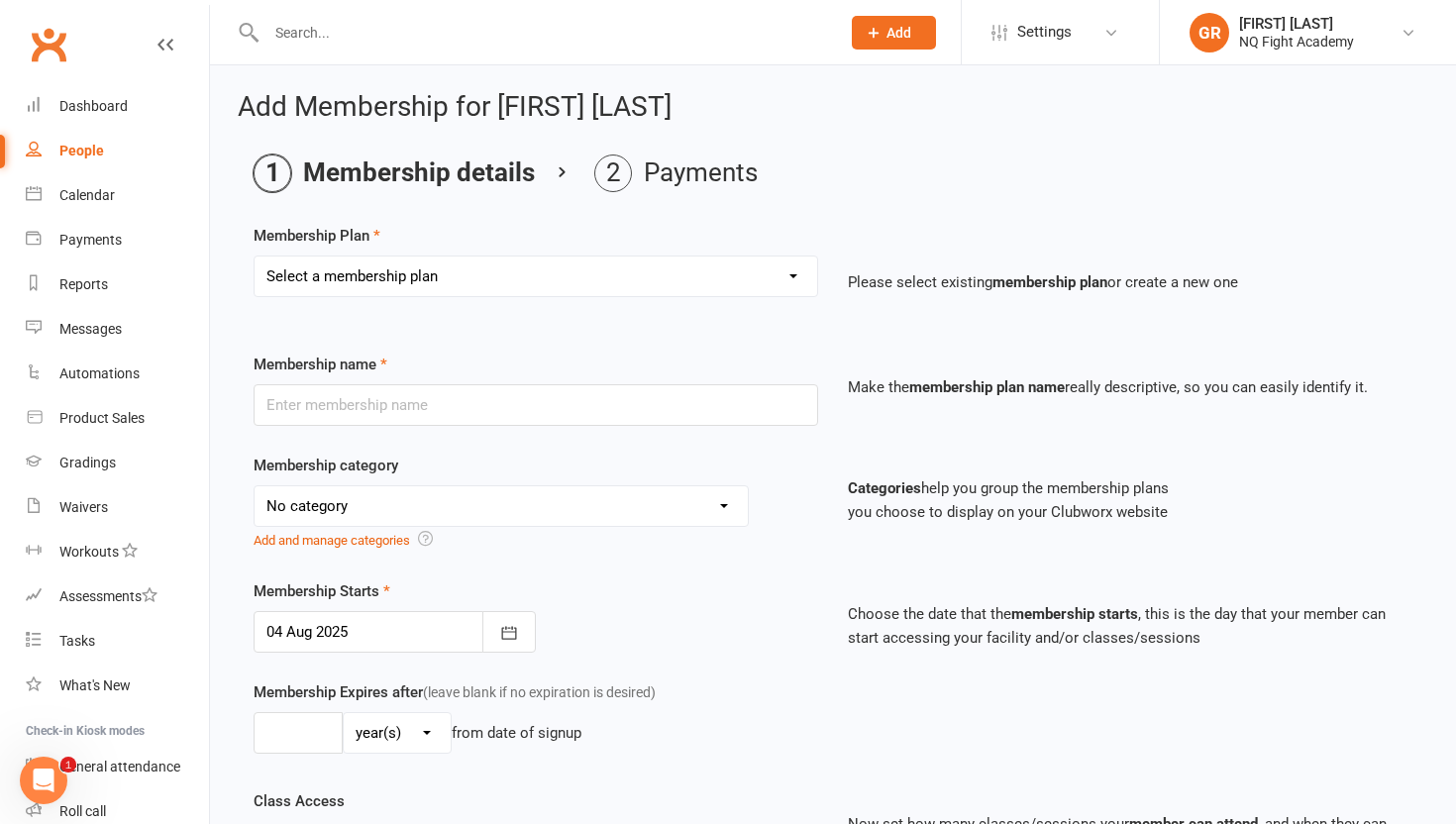 scroll, scrollTop: 10, scrollLeft: 0, axis: vertical 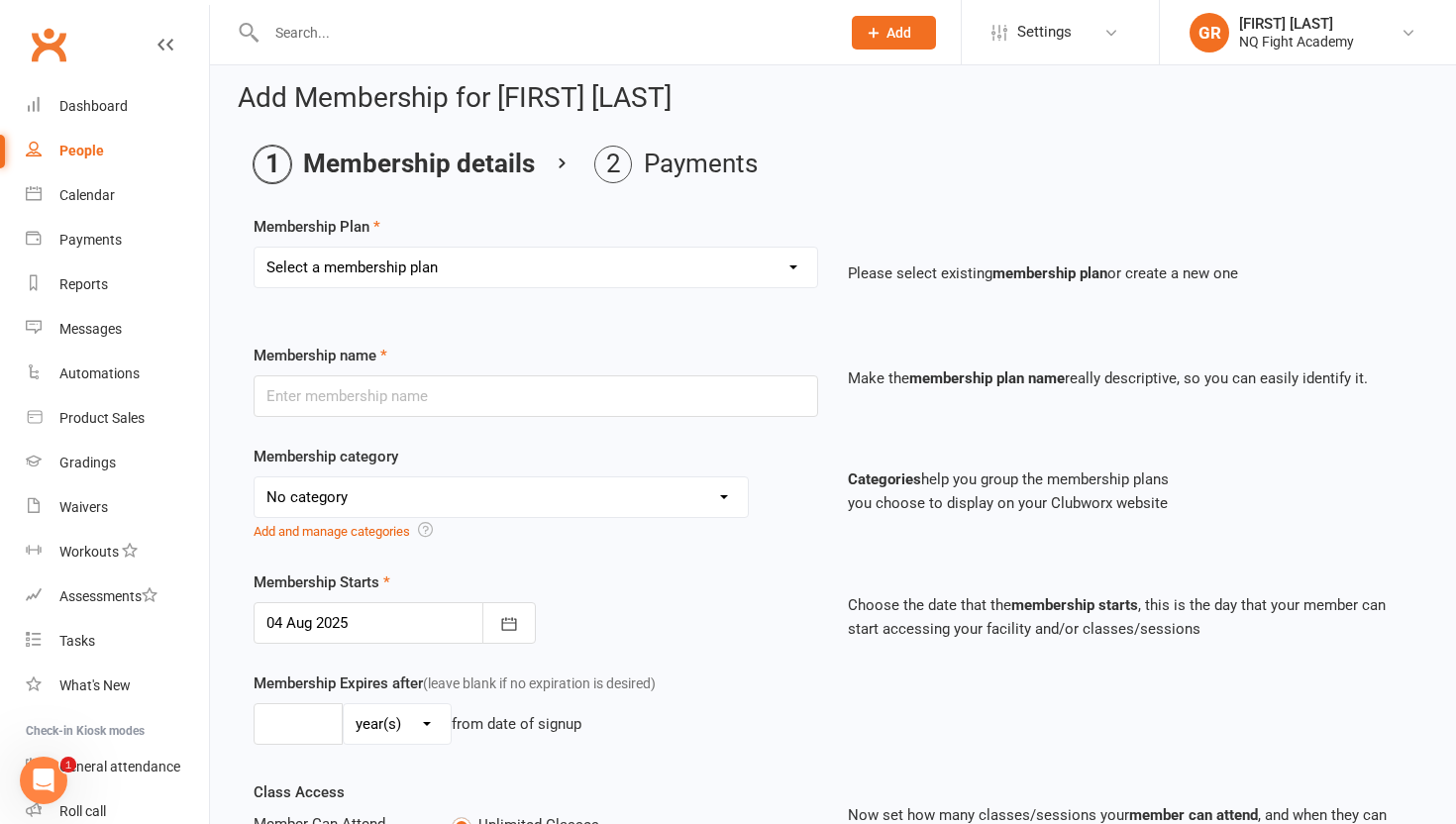 click on "Select a membership plan Create new Membership Plan Casual $25 Tap or Cash 2 Classes $35 per Week Direct Debit 3 Classes $49 per Week Direct Debit Unlimited $59 per Week Direct Debit 1 Discipline Unlimited $69 per Week Direct Debit 2 Disciplines 1 * 30 min Personal Training Session - $66 per Session 2 * 30 min Personal Training Sessions - $132 for 2 Sessions FIFO Membership $34.50 per Week Unlimited 12 Weeks - 2 Classes per Week - Up-front $399 12 Weeks - 3 Classes per Week - Up-front $549 12 Weeks - Unlimited - 1 Discipline Up-front $649 12 Weeks - Unlimited - 2 Disciplines Up-front $749 2-Week Trial $49.00 (with Gloves) 2-Week Trial (without Gloves)" at bounding box center (536, 267) 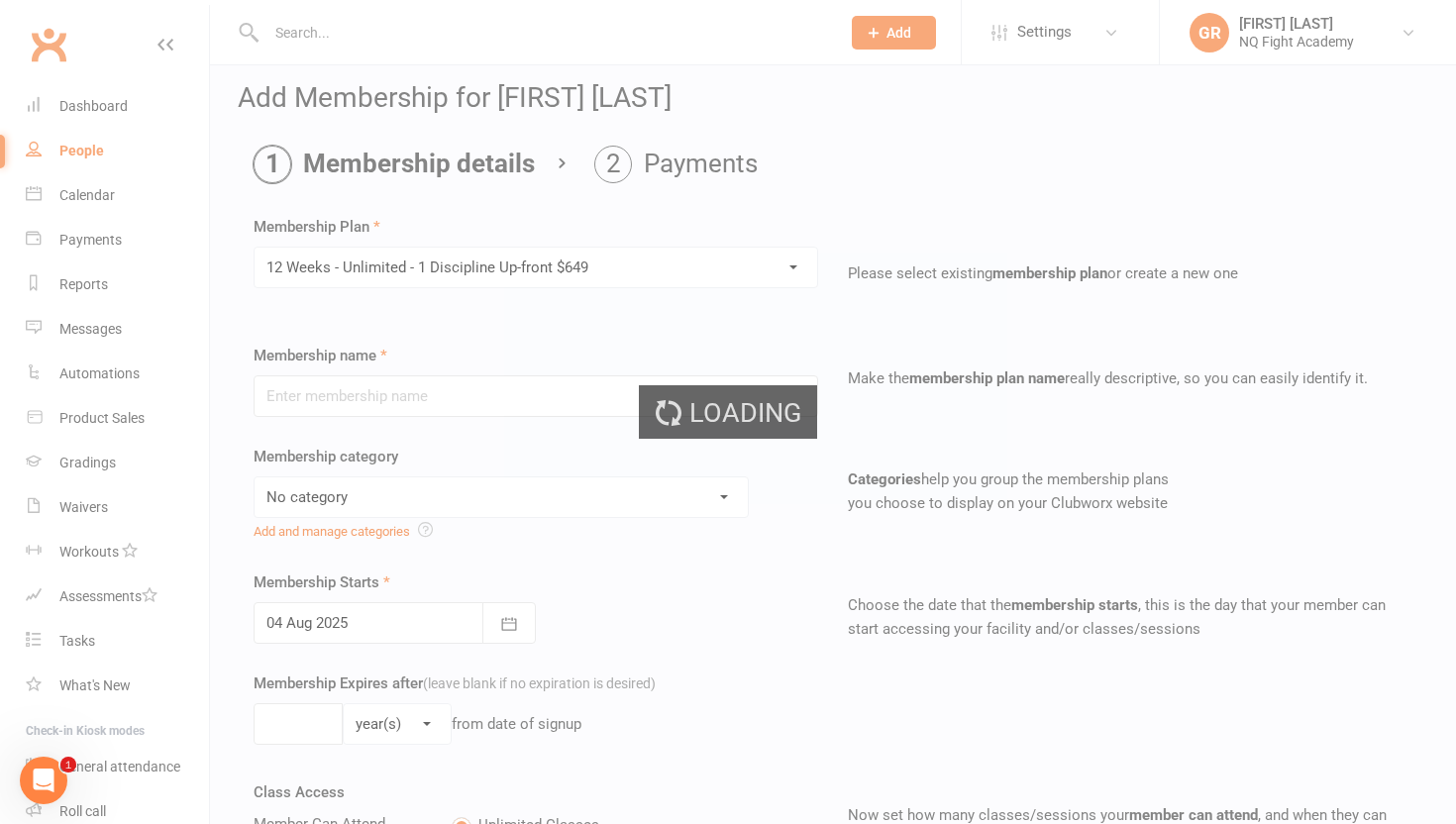 type on "12 Weeks - Unlimited - 1 Discipline Up-front $649" 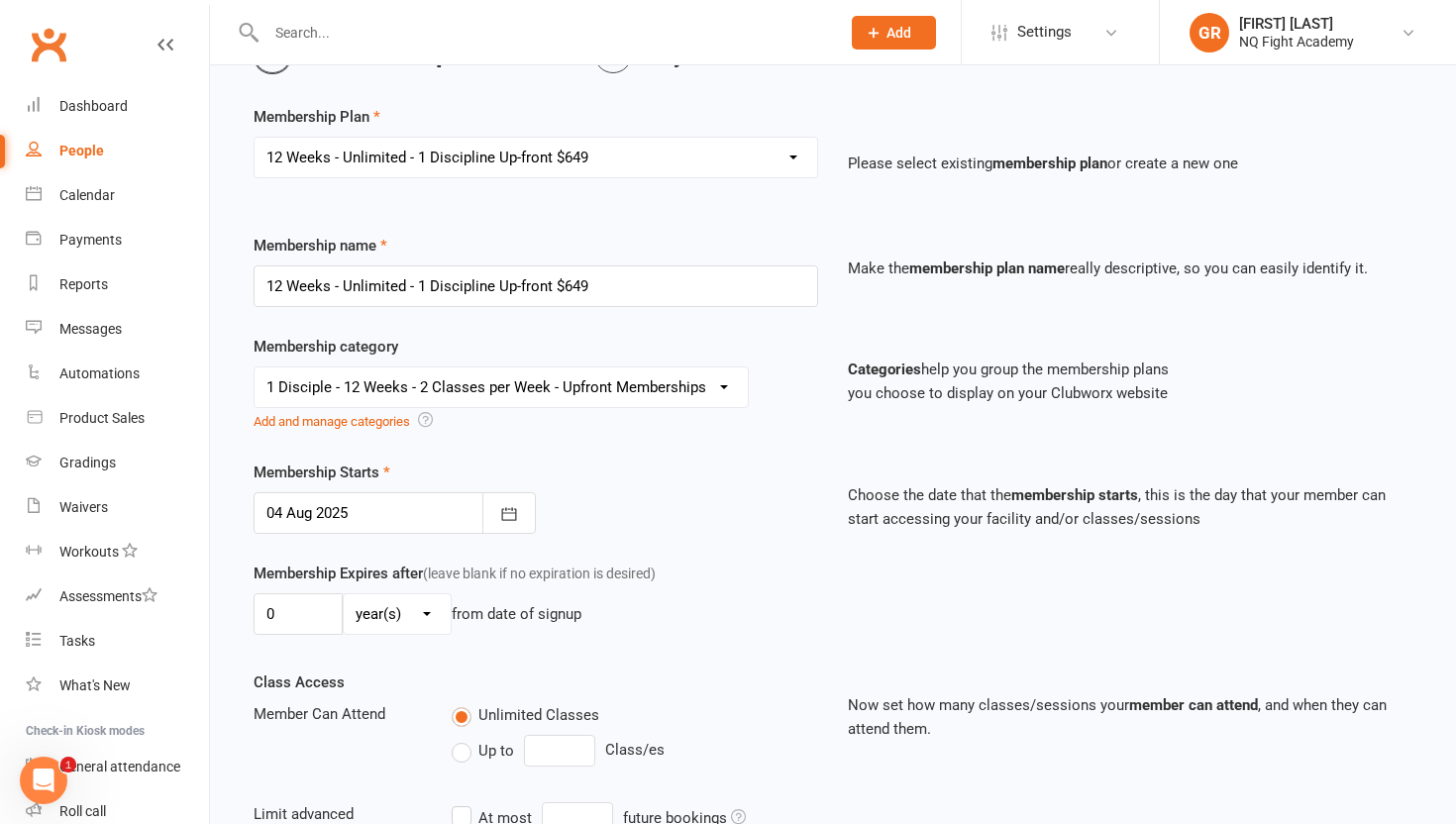 scroll, scrollTop: 142, scrollLeft: 0, axis: vertical 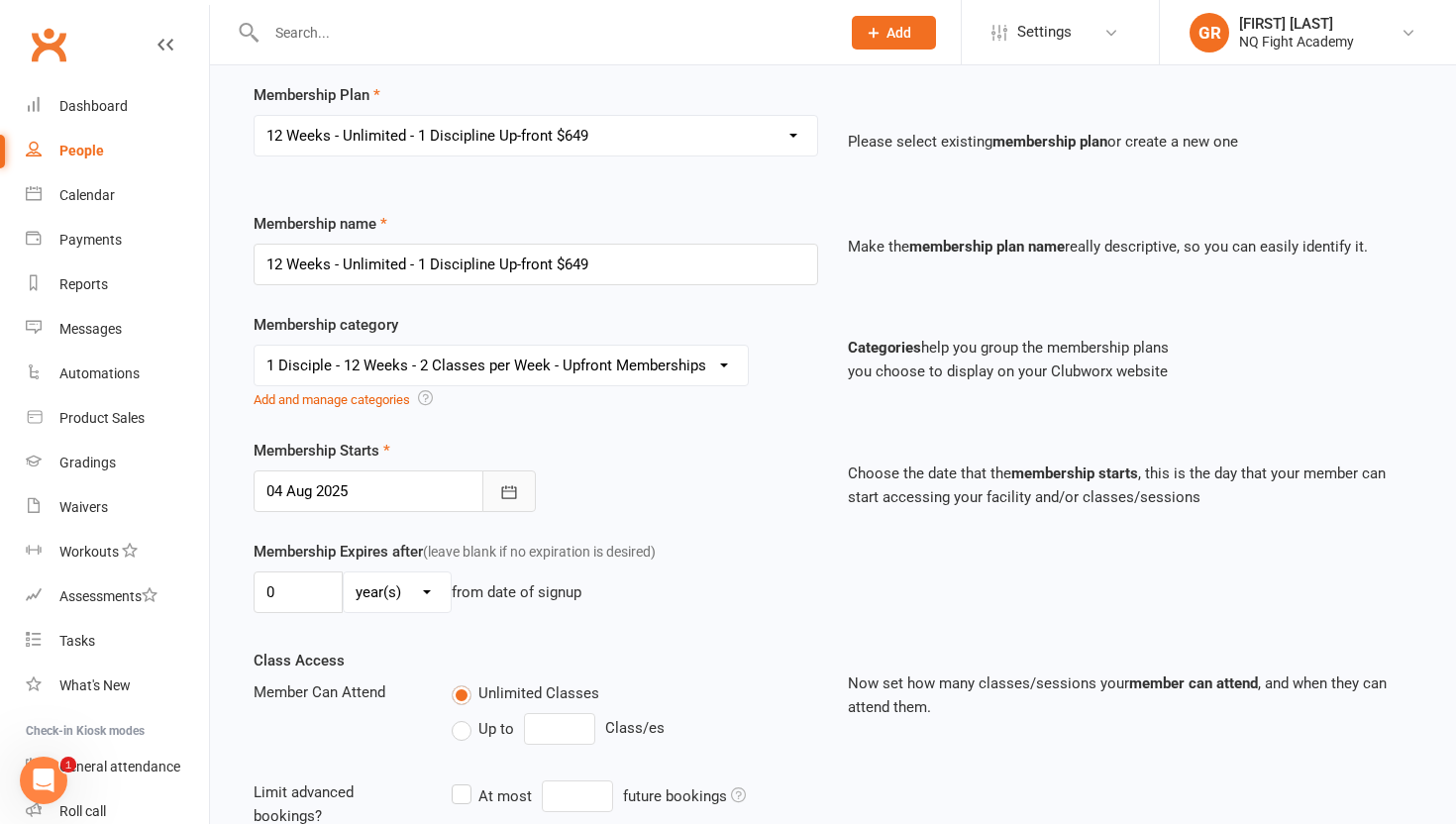 click 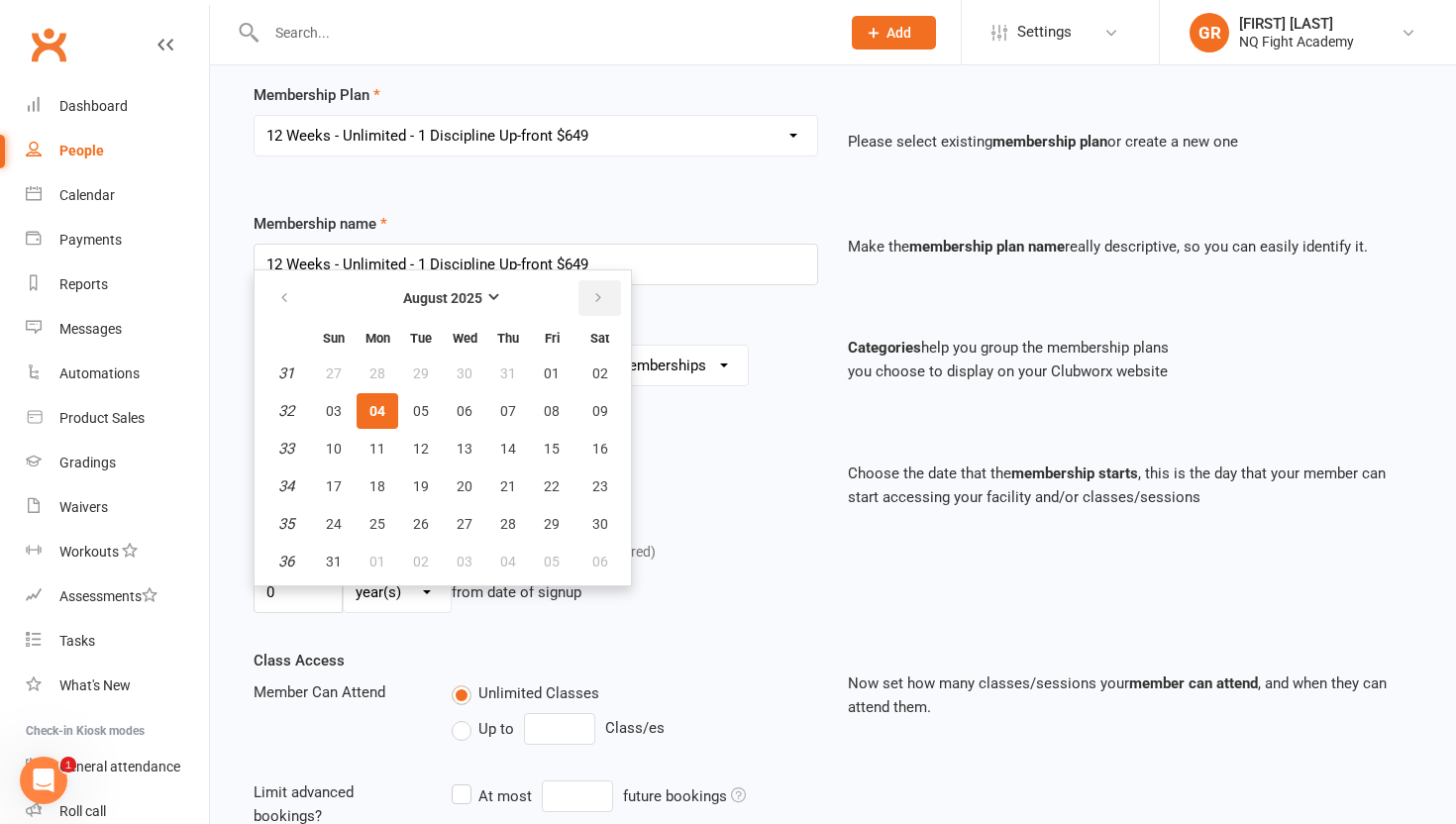click at bounding box center [598, 298] 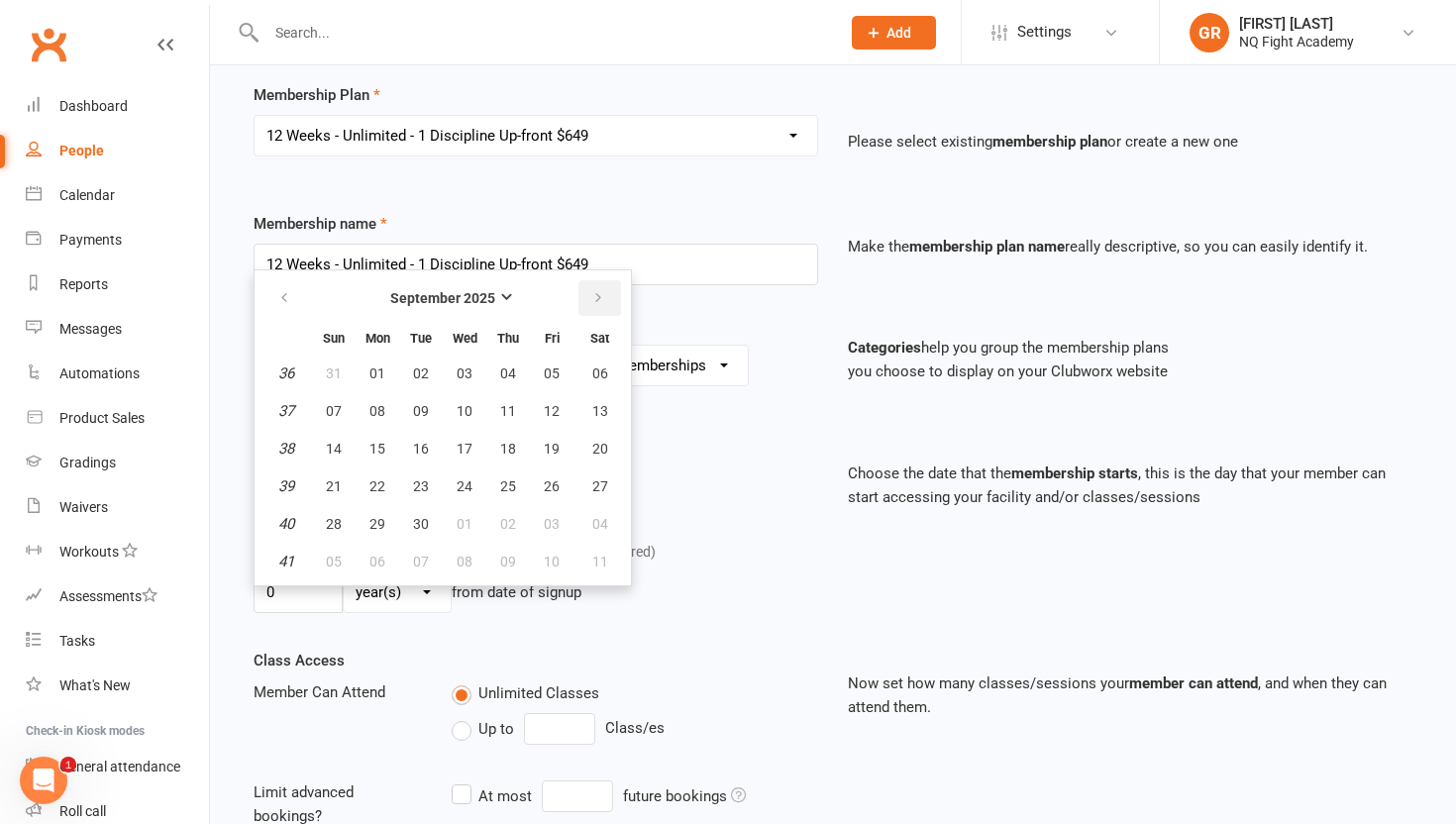 click at bounding box center [598, 298] 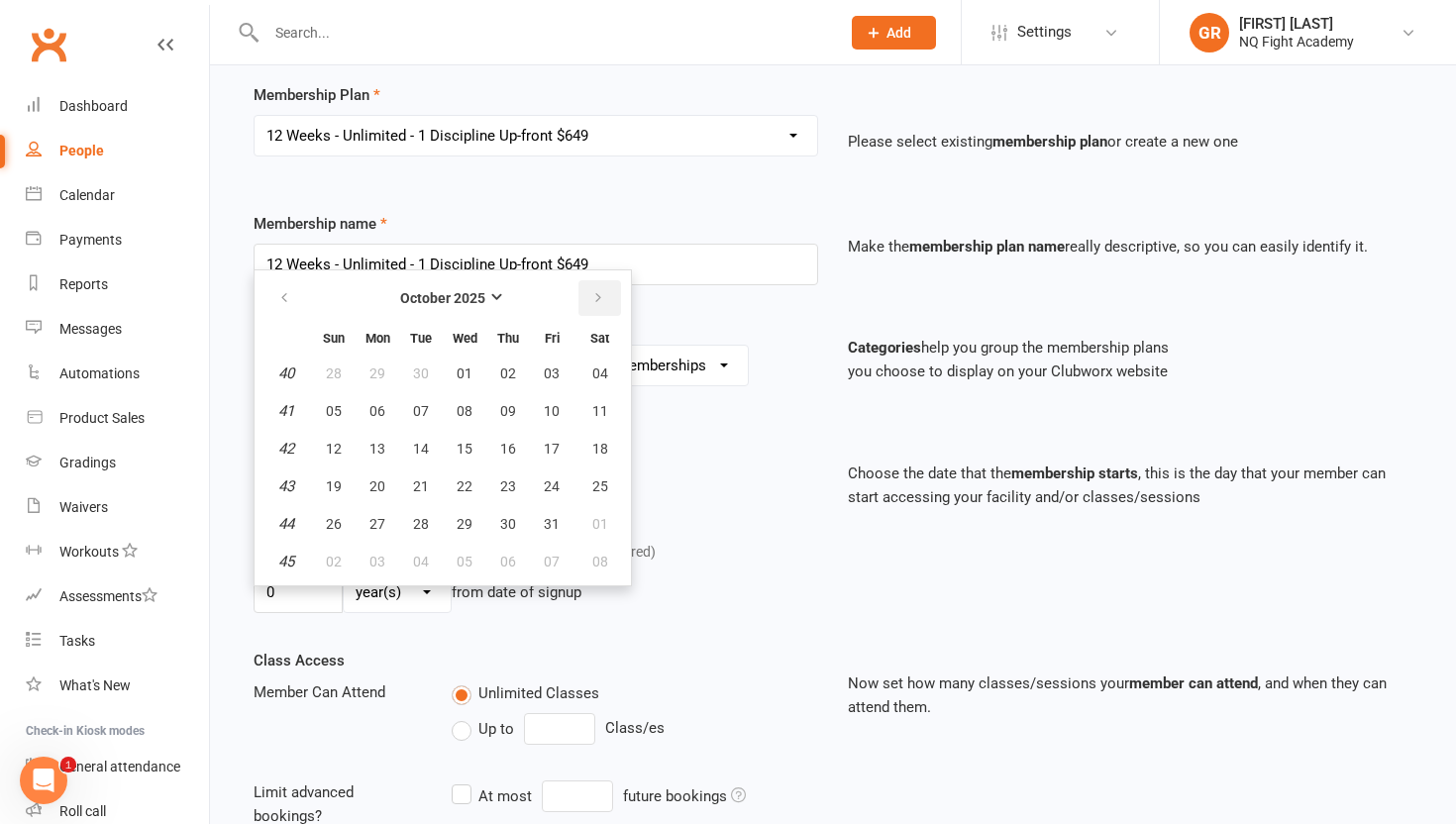 click at bounding box center [598, 298] 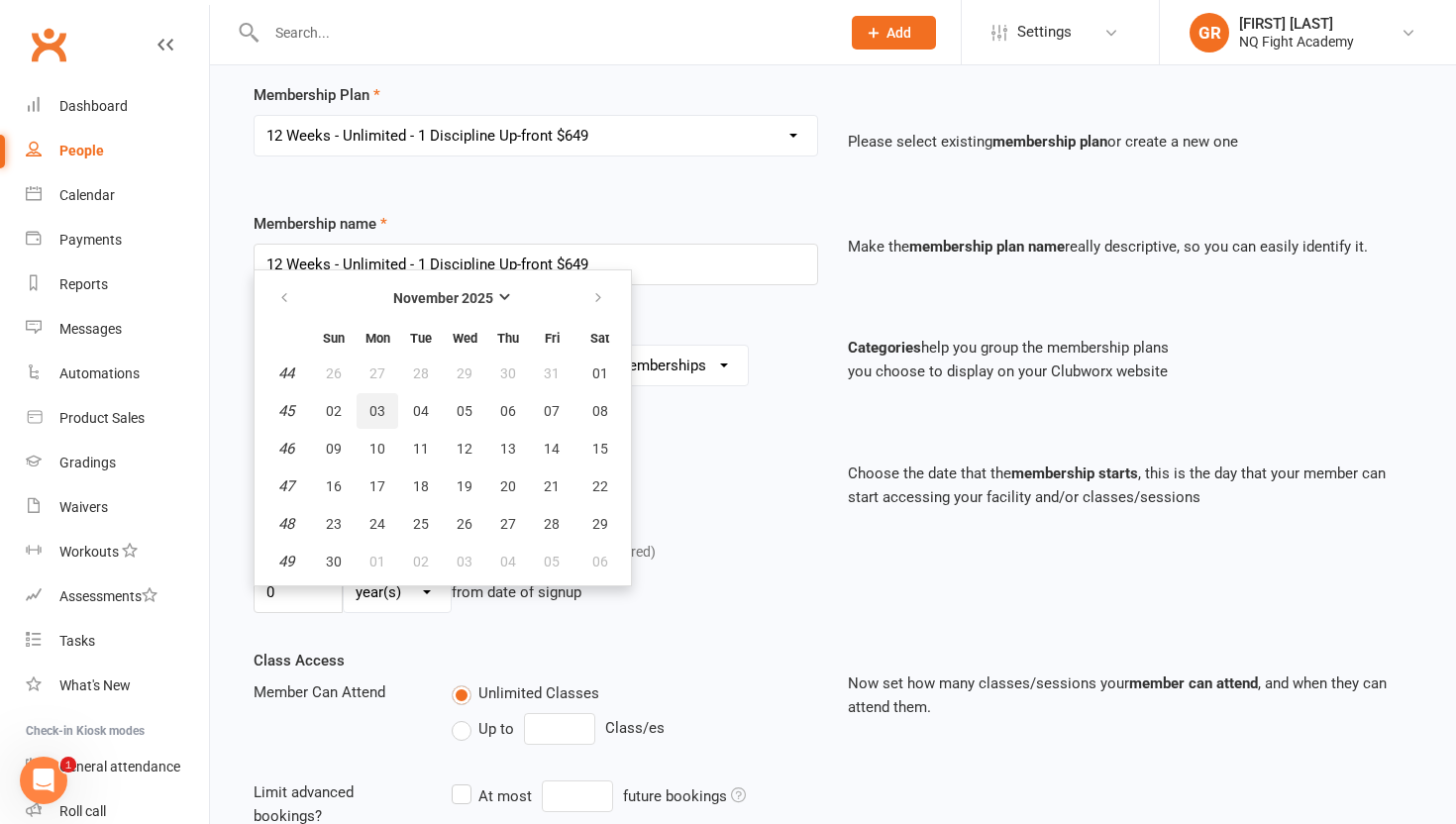 click on "03" at bounding box center (377, 411) 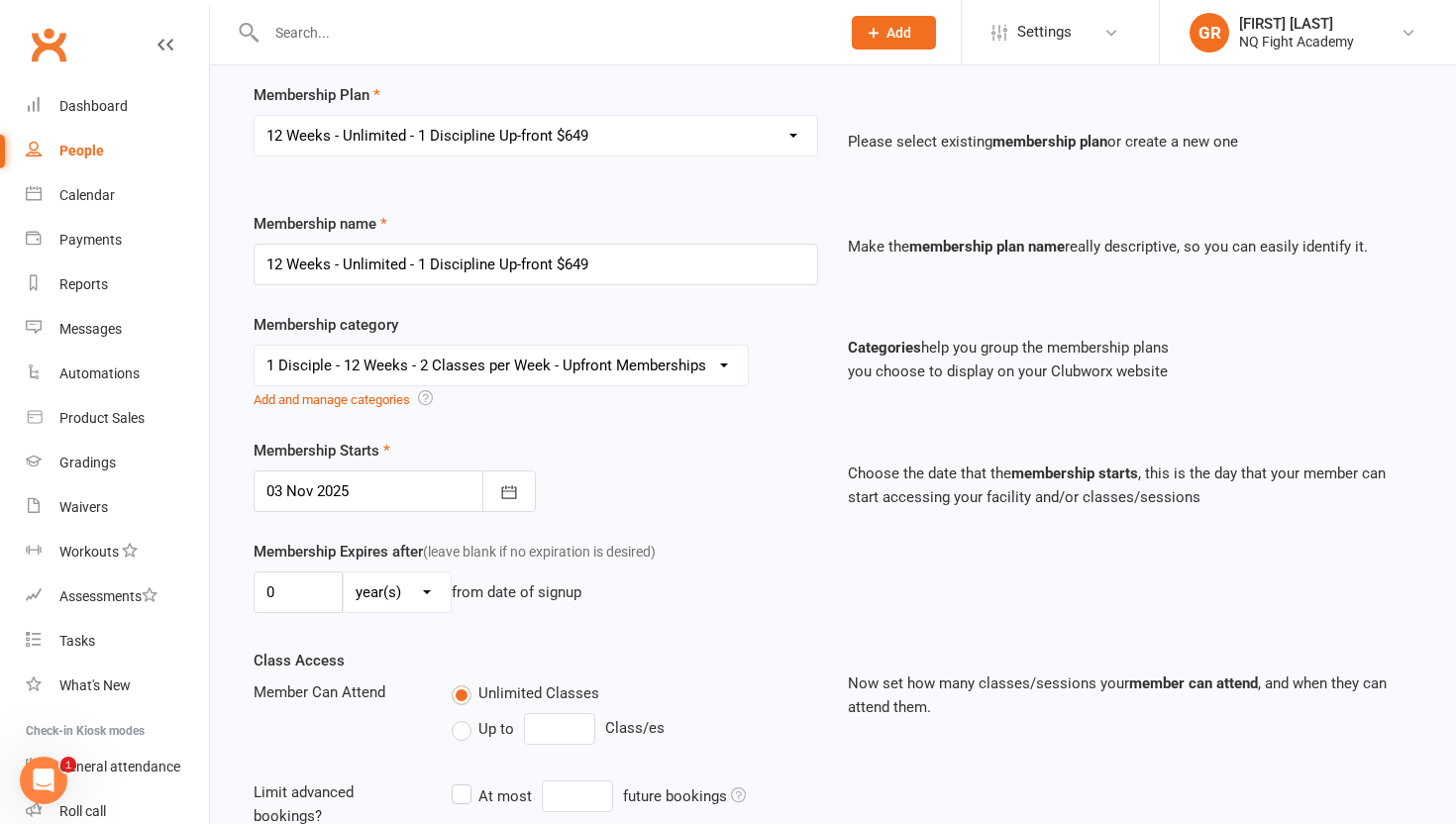 click on "Membership Starts 03 Nov 2025
November 2025
Sun Mon Tue Wed Thu Fri Sat
44
26
27
28
29
30
31
01
45
02
03
04
05
06
07
08
46
09
10
11
12
13
14
15
47
16
17
18
19
20
21
22
48
23
24
25
26
27
28
29
49" at bounding box center (536, 475) 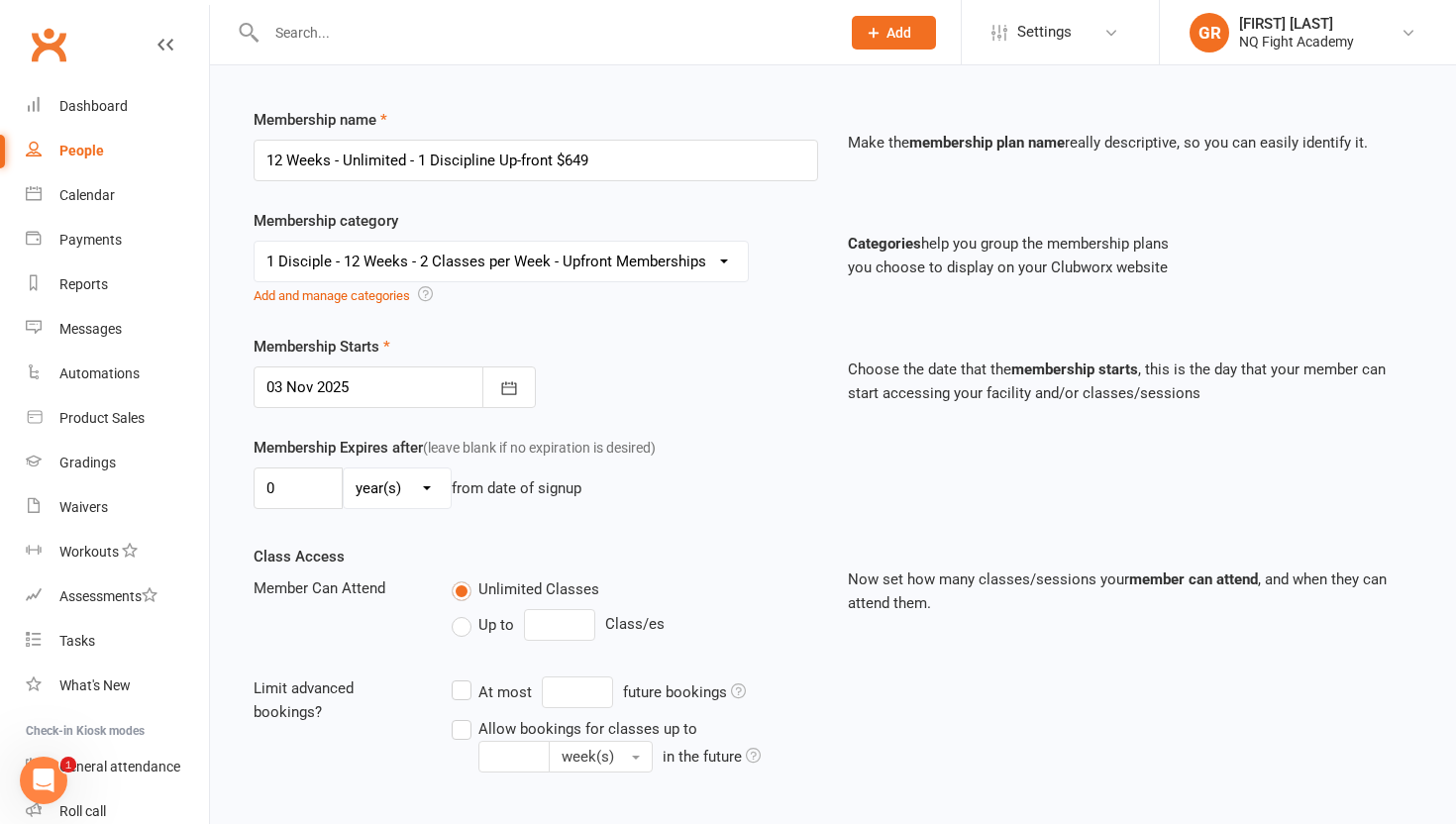 scroll, scrollTop: 250, scrollLeft: 0, axis: vertical 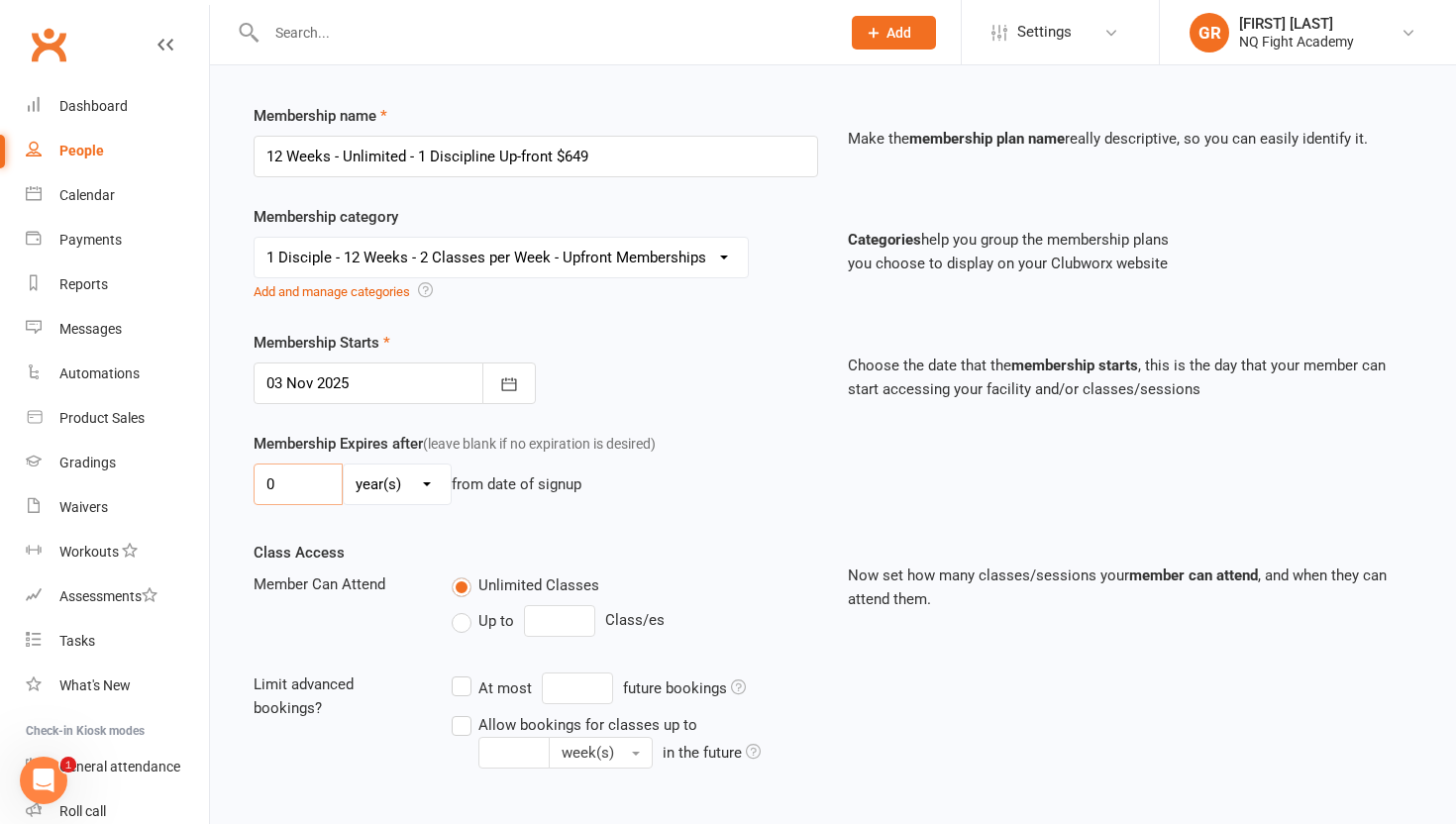 click on "0" at bounding box center (298, 484) 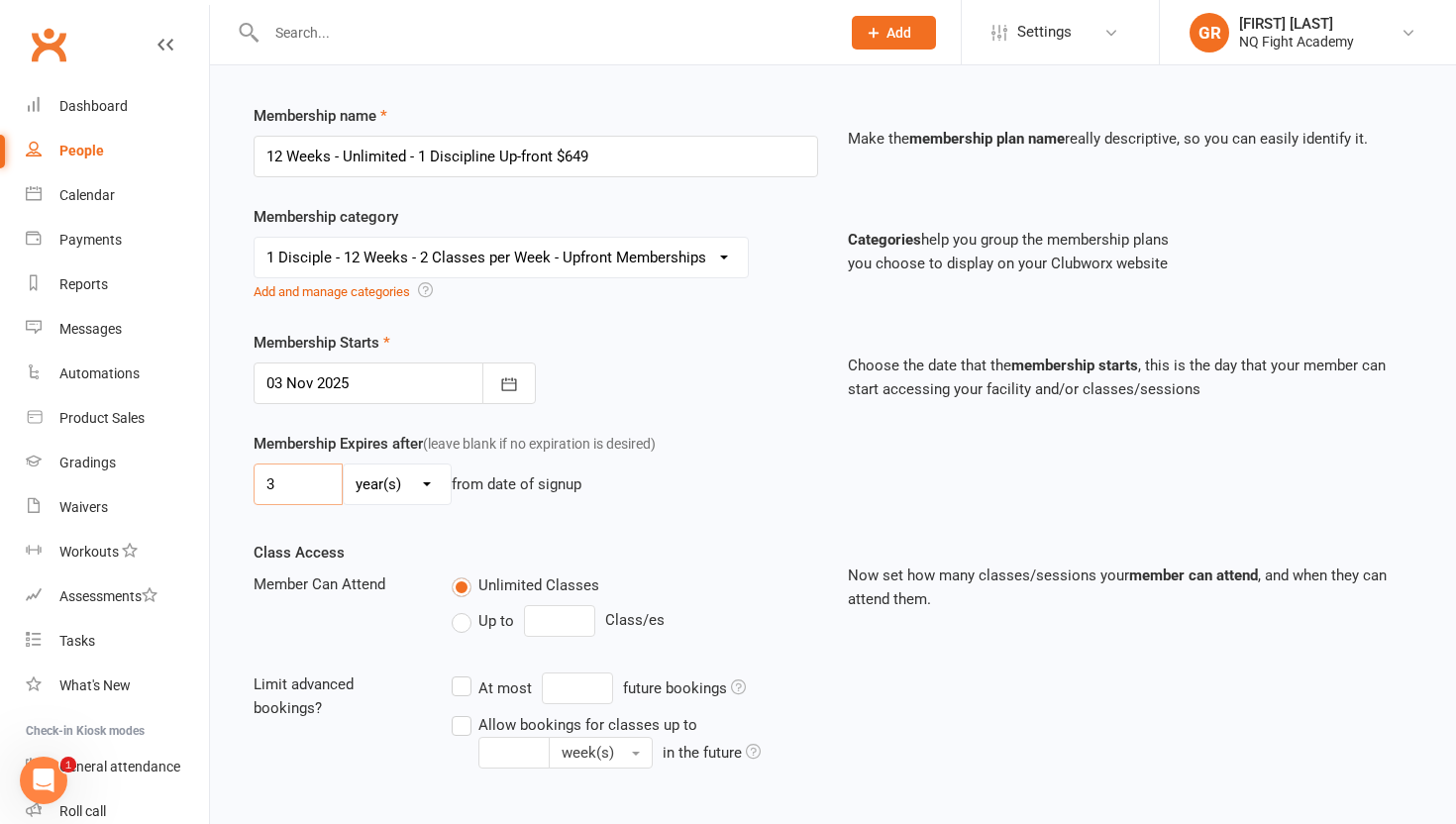 type on "3" 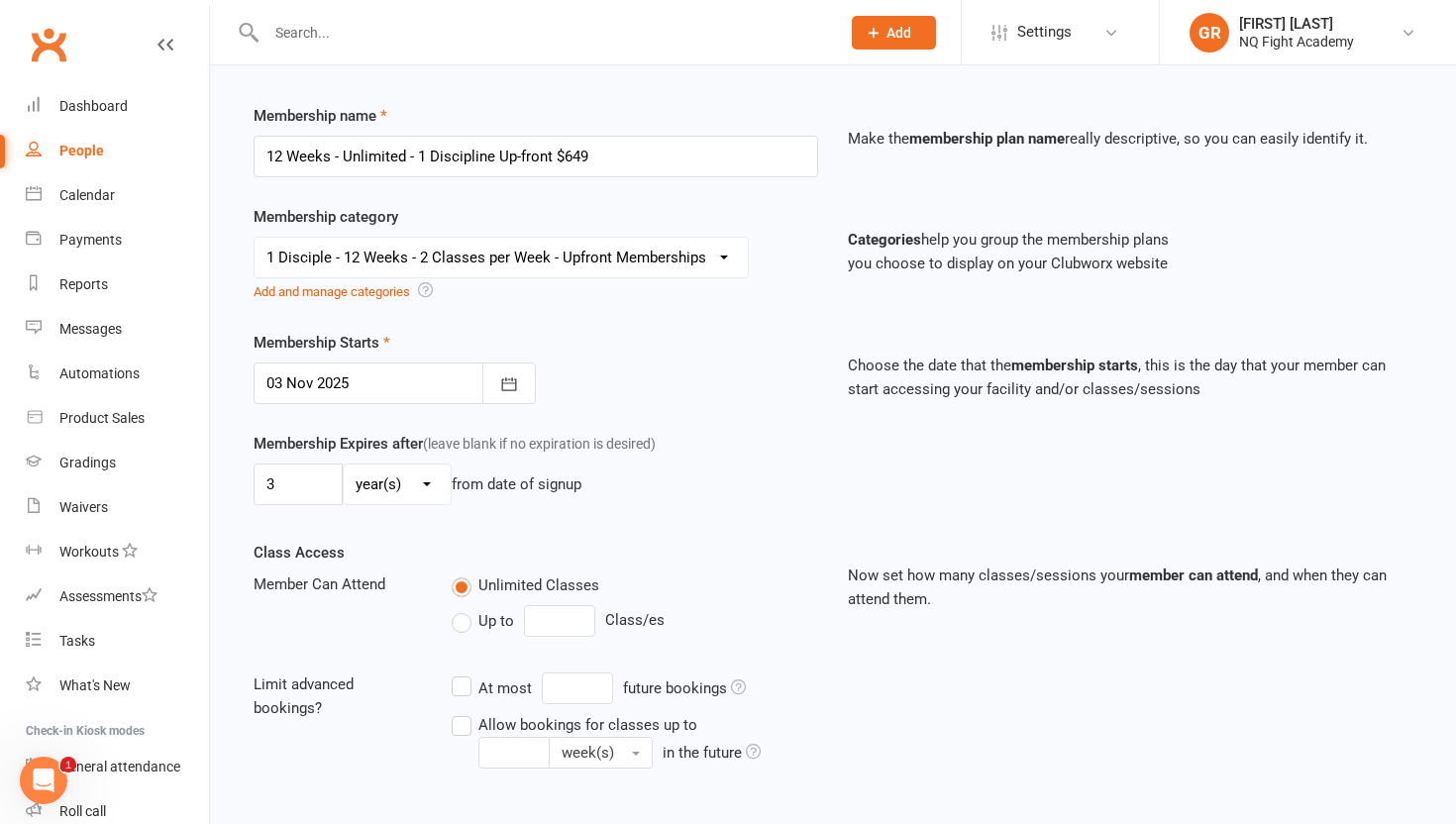 click on "day(s) week(s) month(s) year(s)" at bounding box center (397, 484) 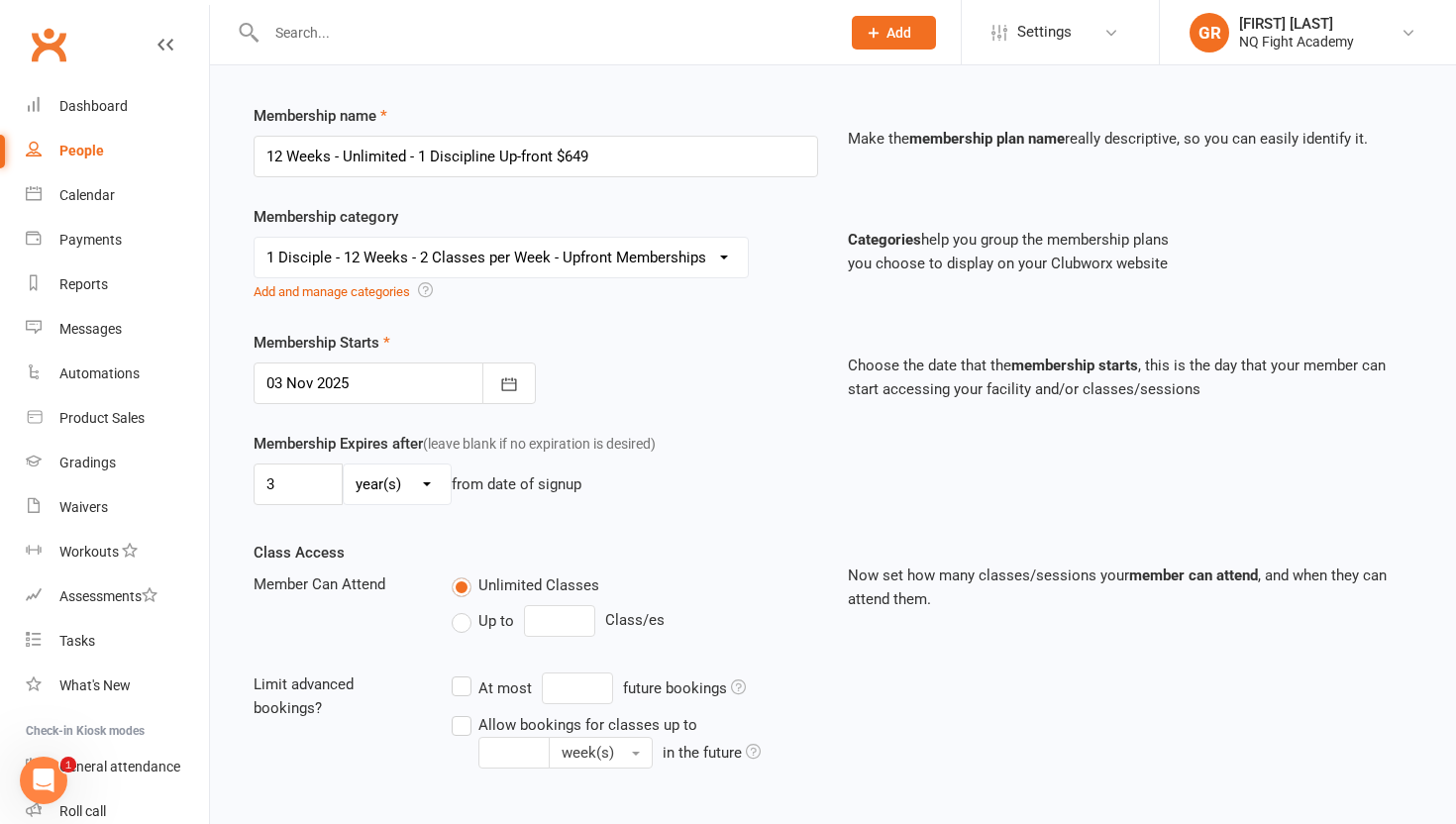 select on "2" 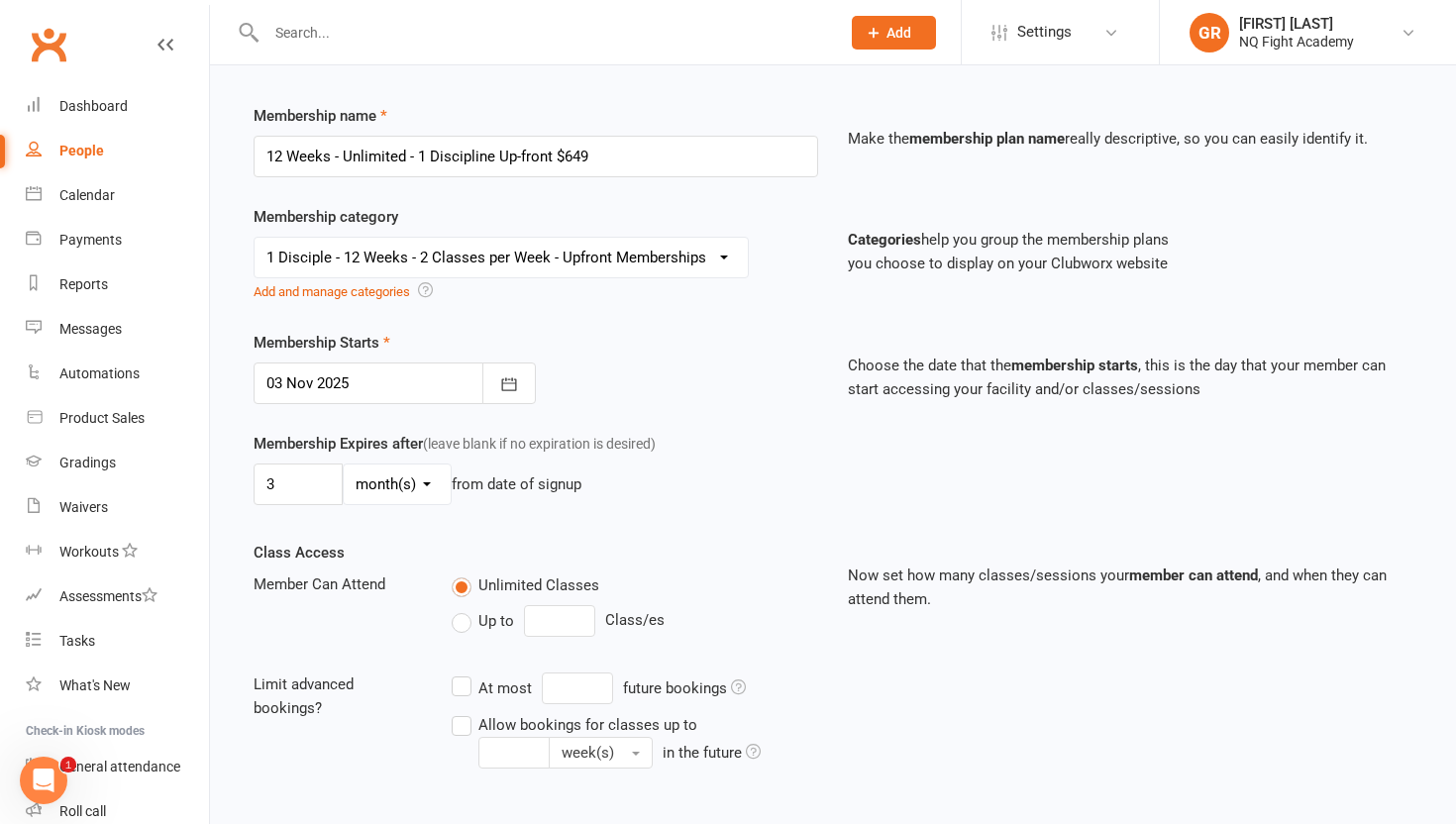 click on "Membership Expires after   (leave blank if no expiration is desired) 3 day(s) week(s) month(s) year(s)   from date of signup" at bounding box center (536, 472) 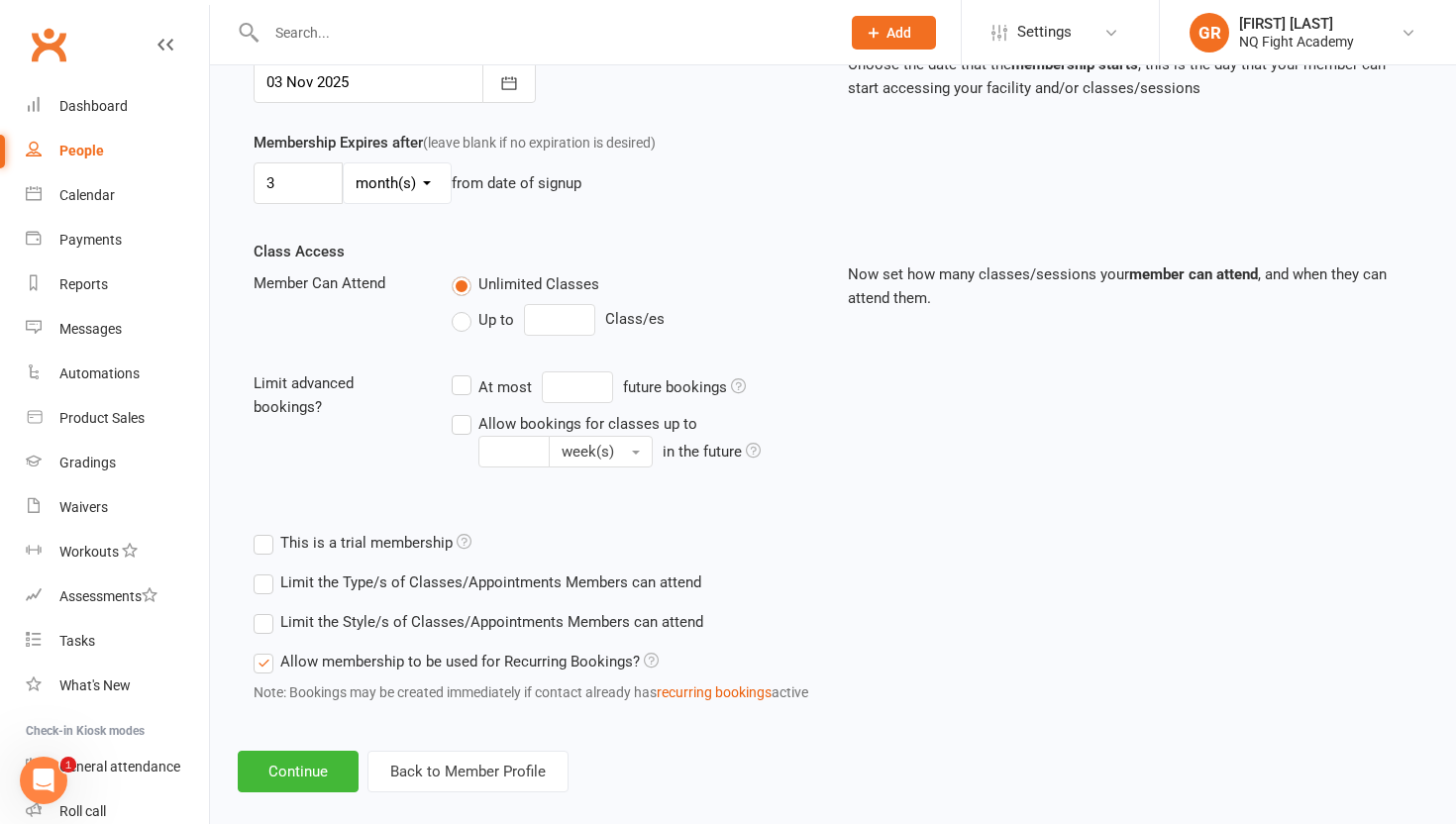 scroll, scrollTop: 575, scrollLeft: 0, axis: vertical 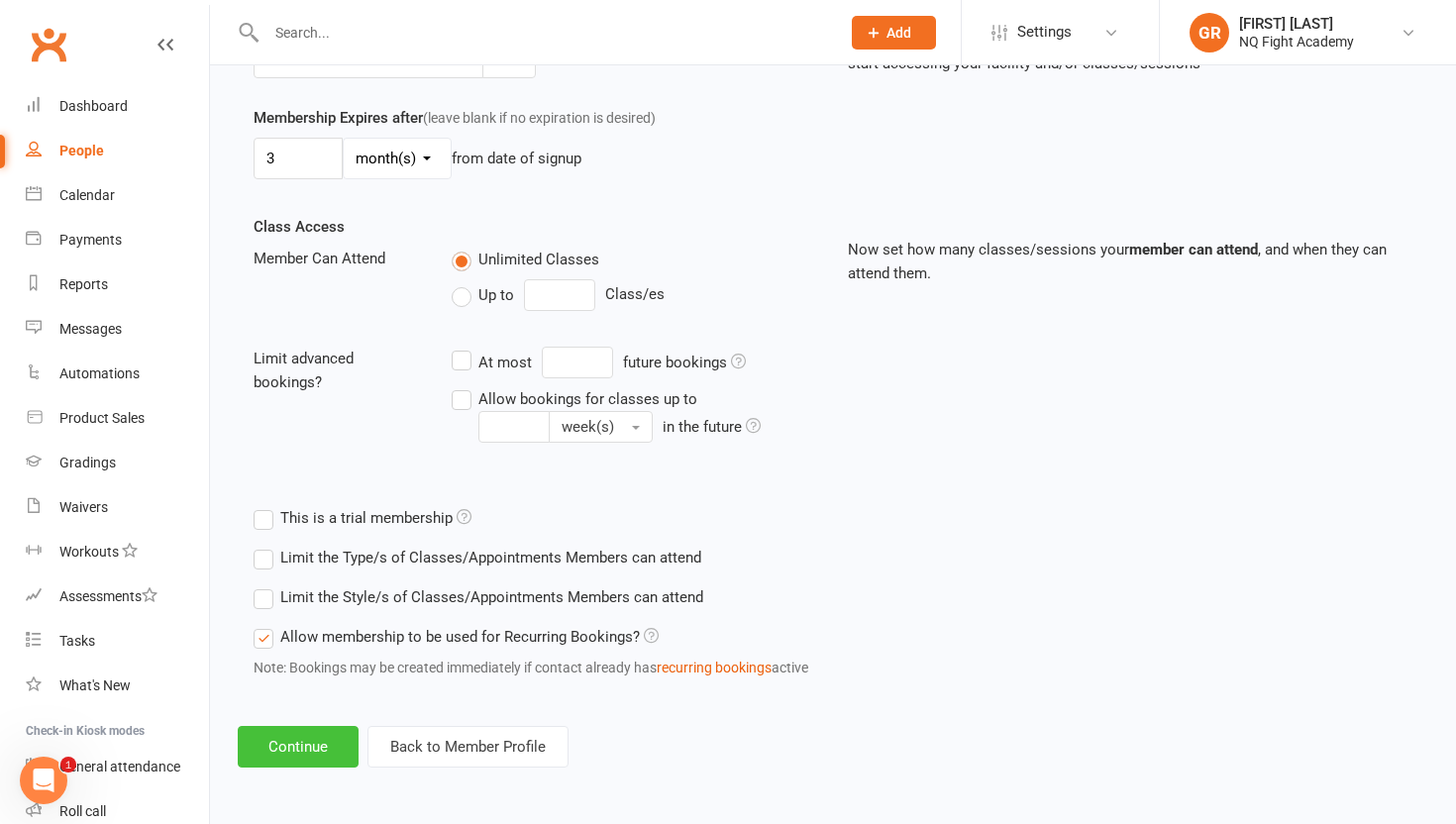 click on "Continue" at bounding box center [298, 747] 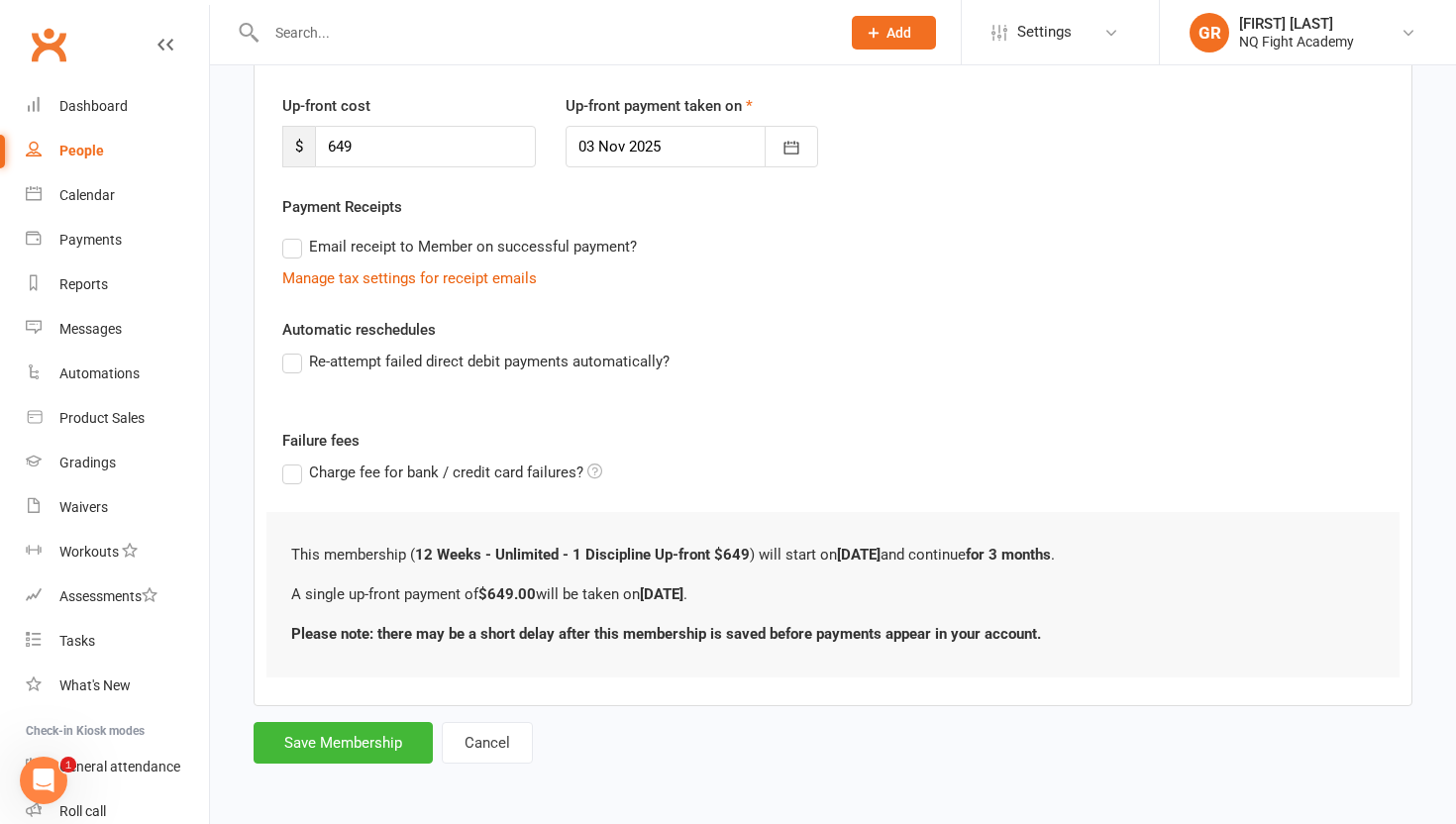 scroll, scrollTop: 0, scrollLeft: 0, axis: both 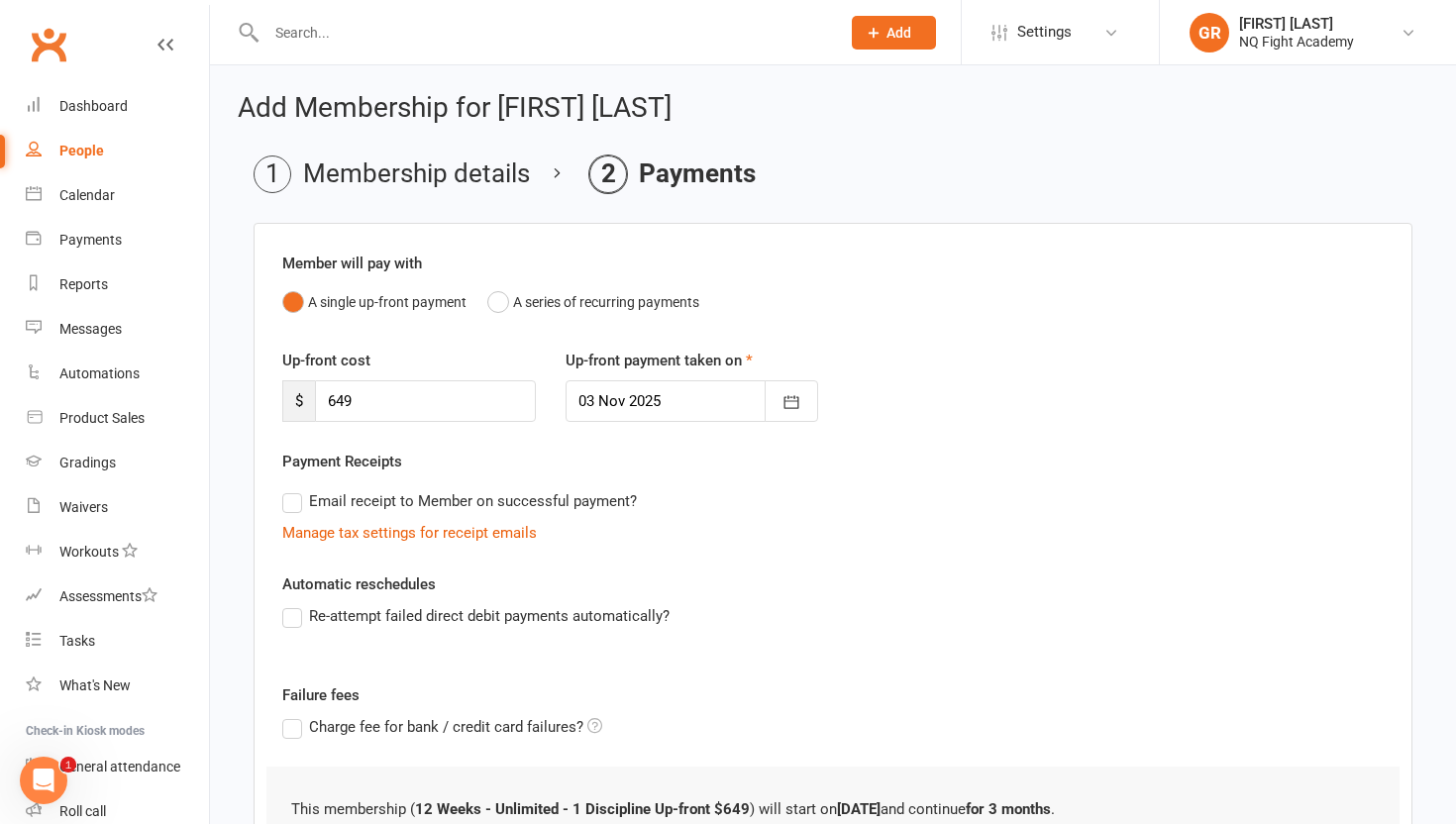 click on "Email receipt to Member on successful payment?" at bounding box center (460, 501) 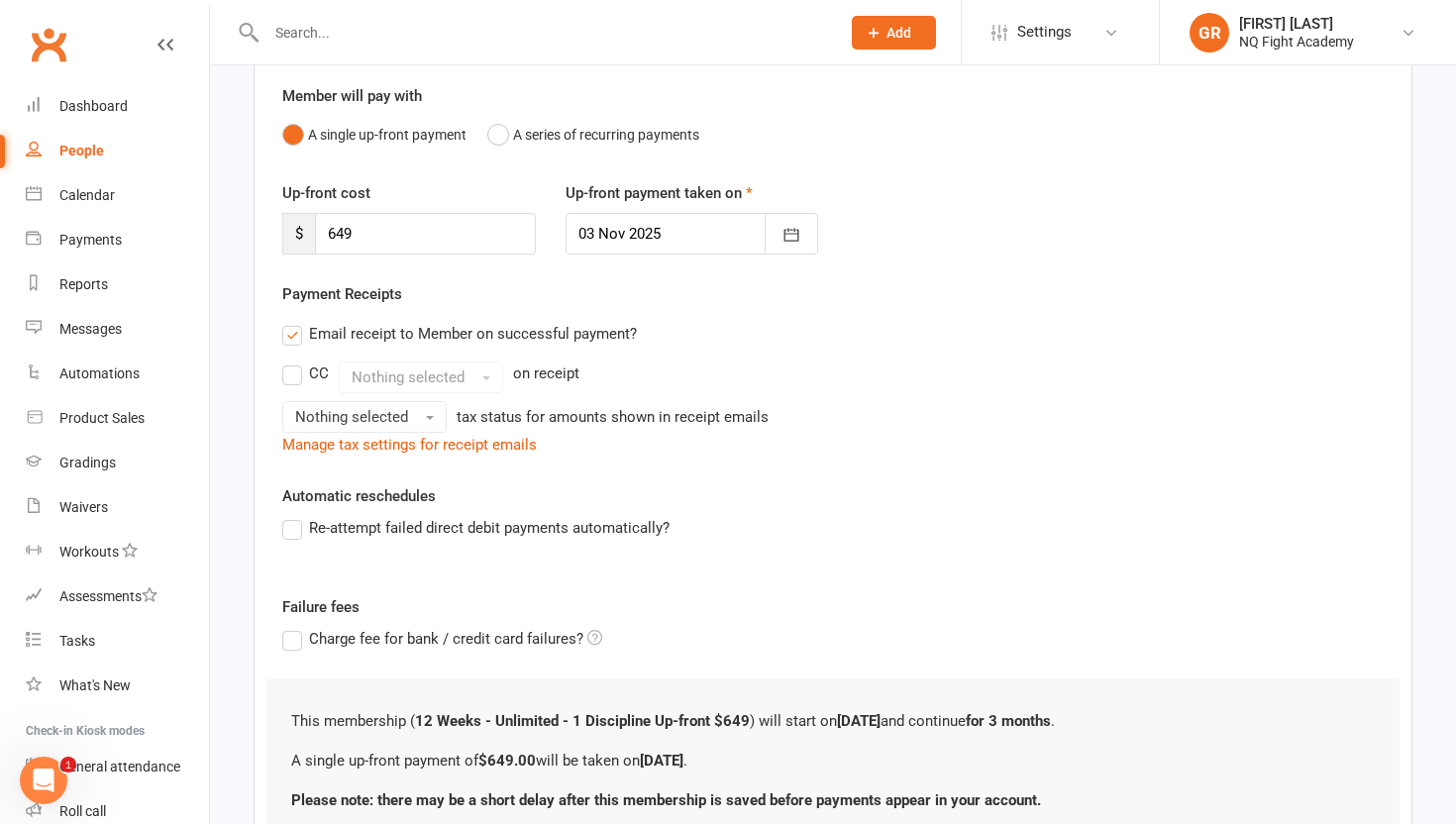 scroll, scrollTop: 170, scrollLeft: 0, axis: vertical 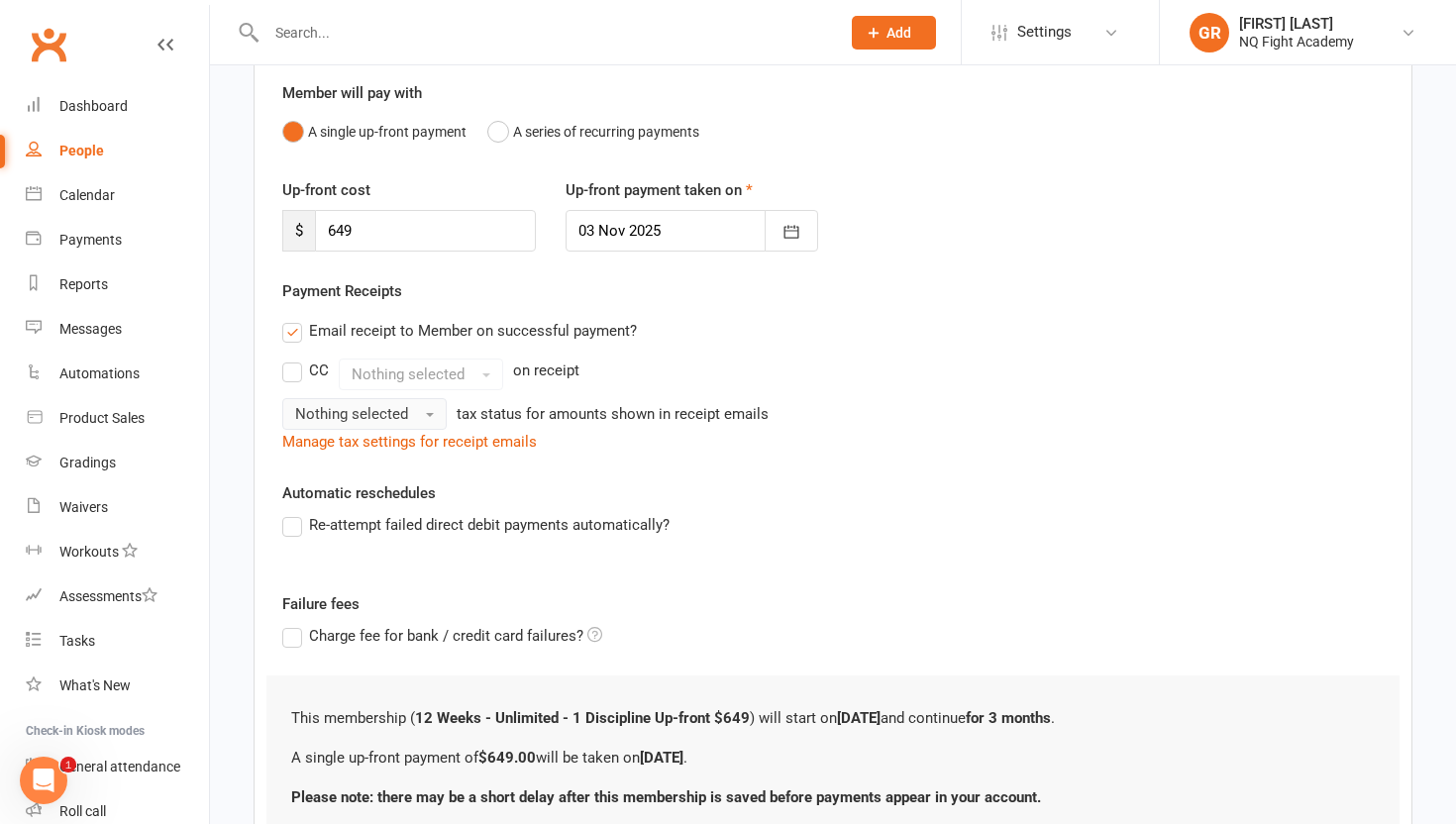 click on "Nothing selected" at bounding box center [352, 414] 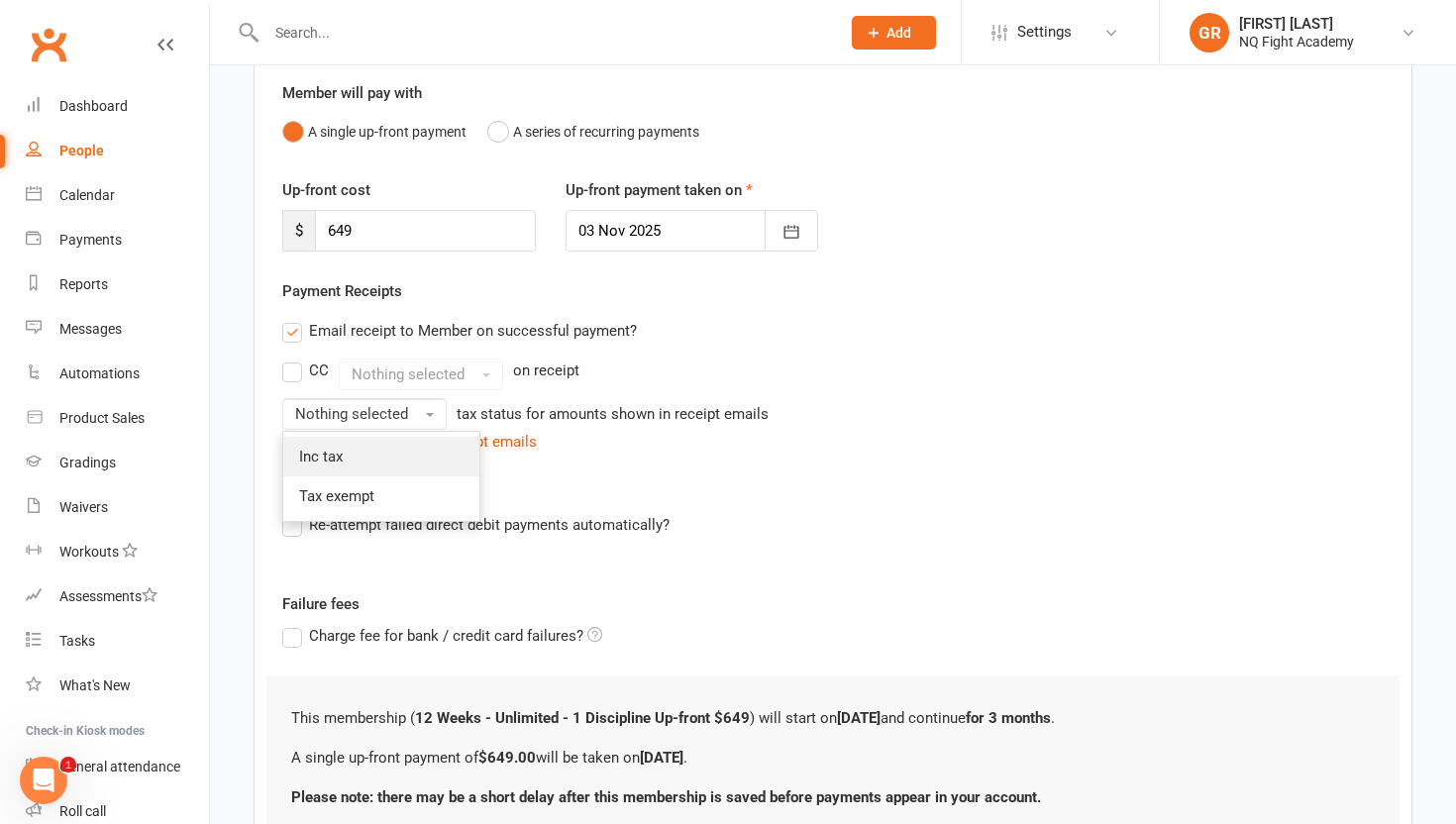 click on "Inc tax" at bounding box center [381, 457] 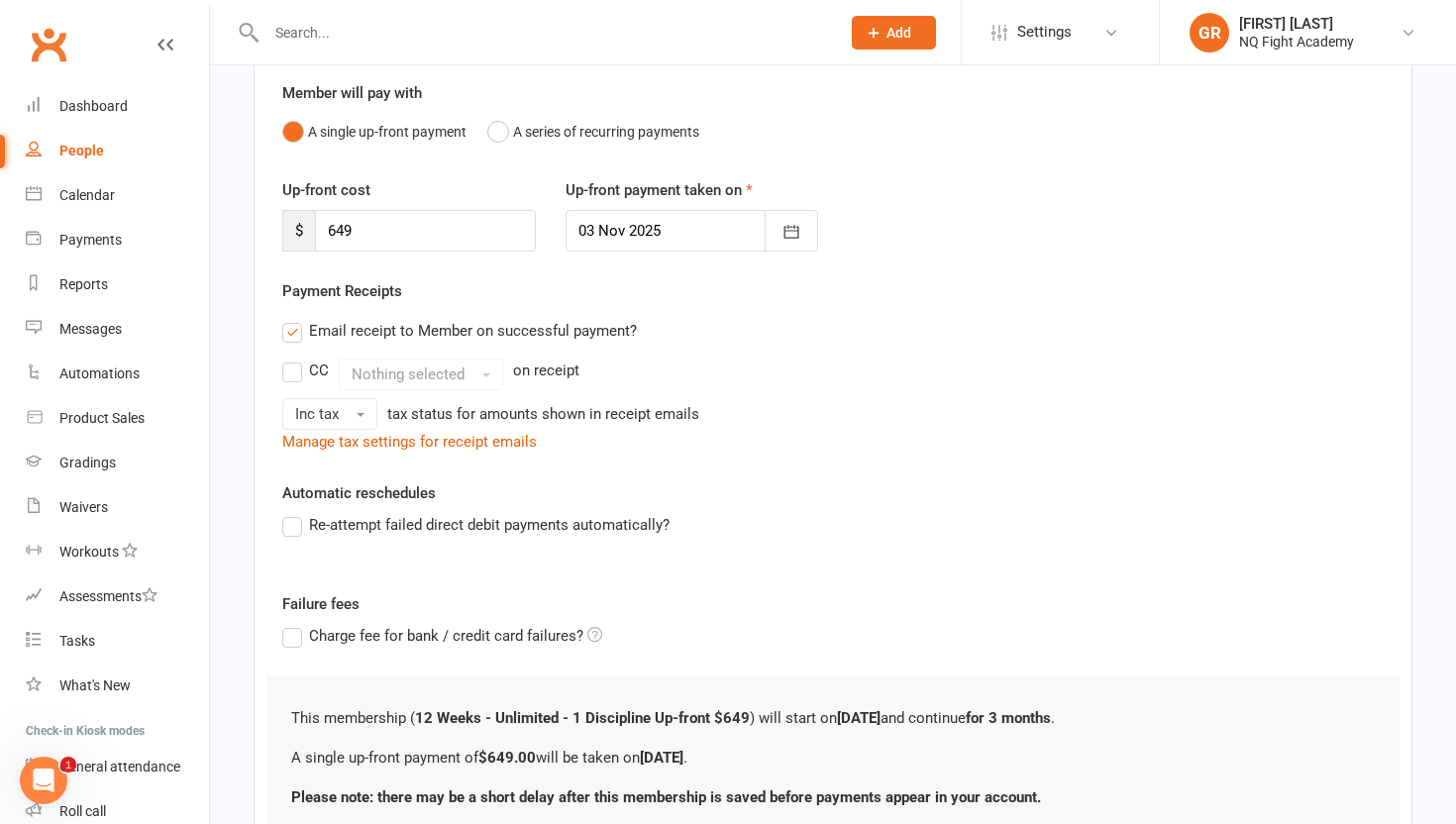 click on "Automatic reschedules Re-attempt failed direct debit payments automatically?" at bounding box center (833, 523) 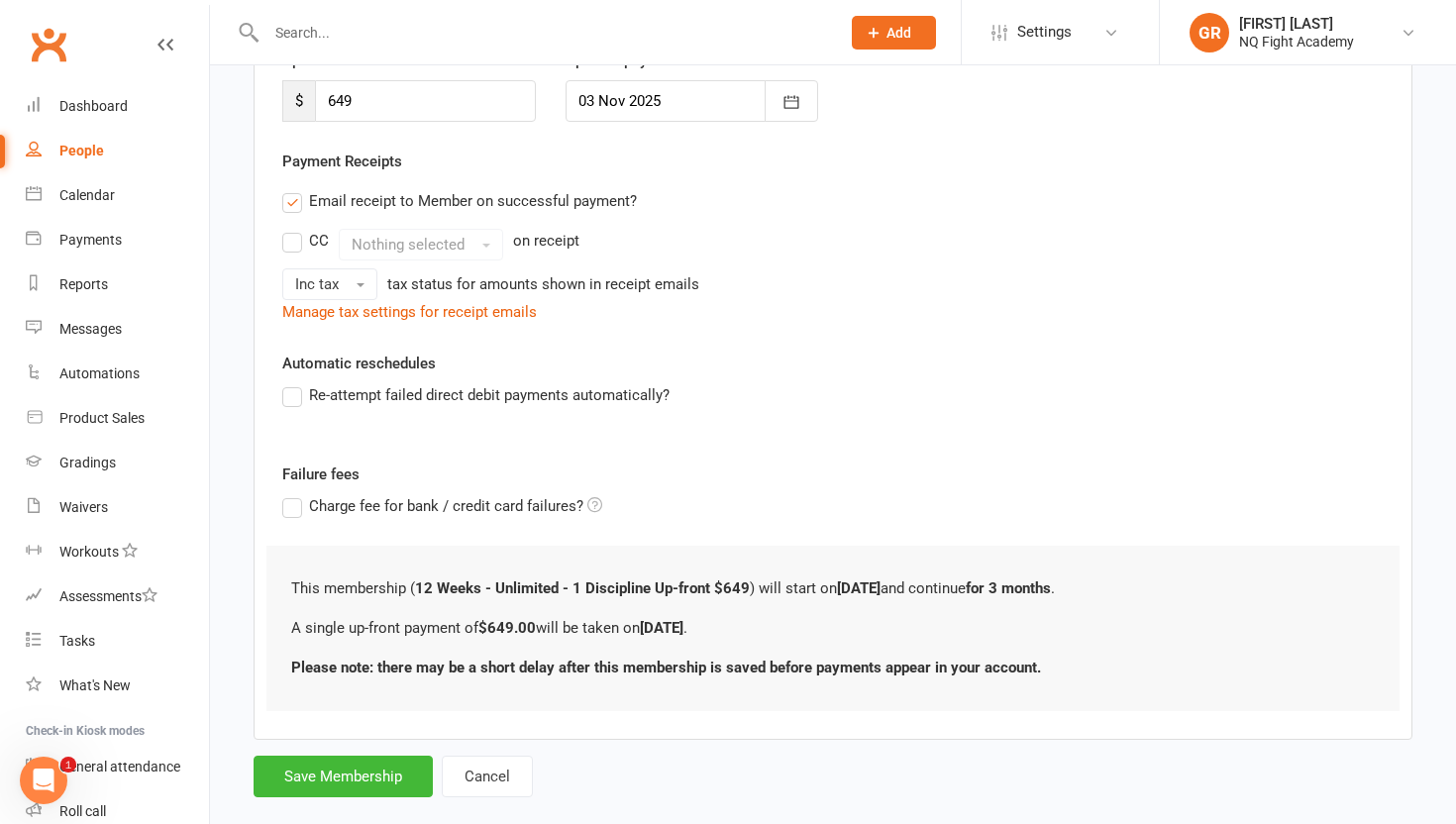 scroll, scrollTop: 334, scrollLeft: 0, axis: vertical 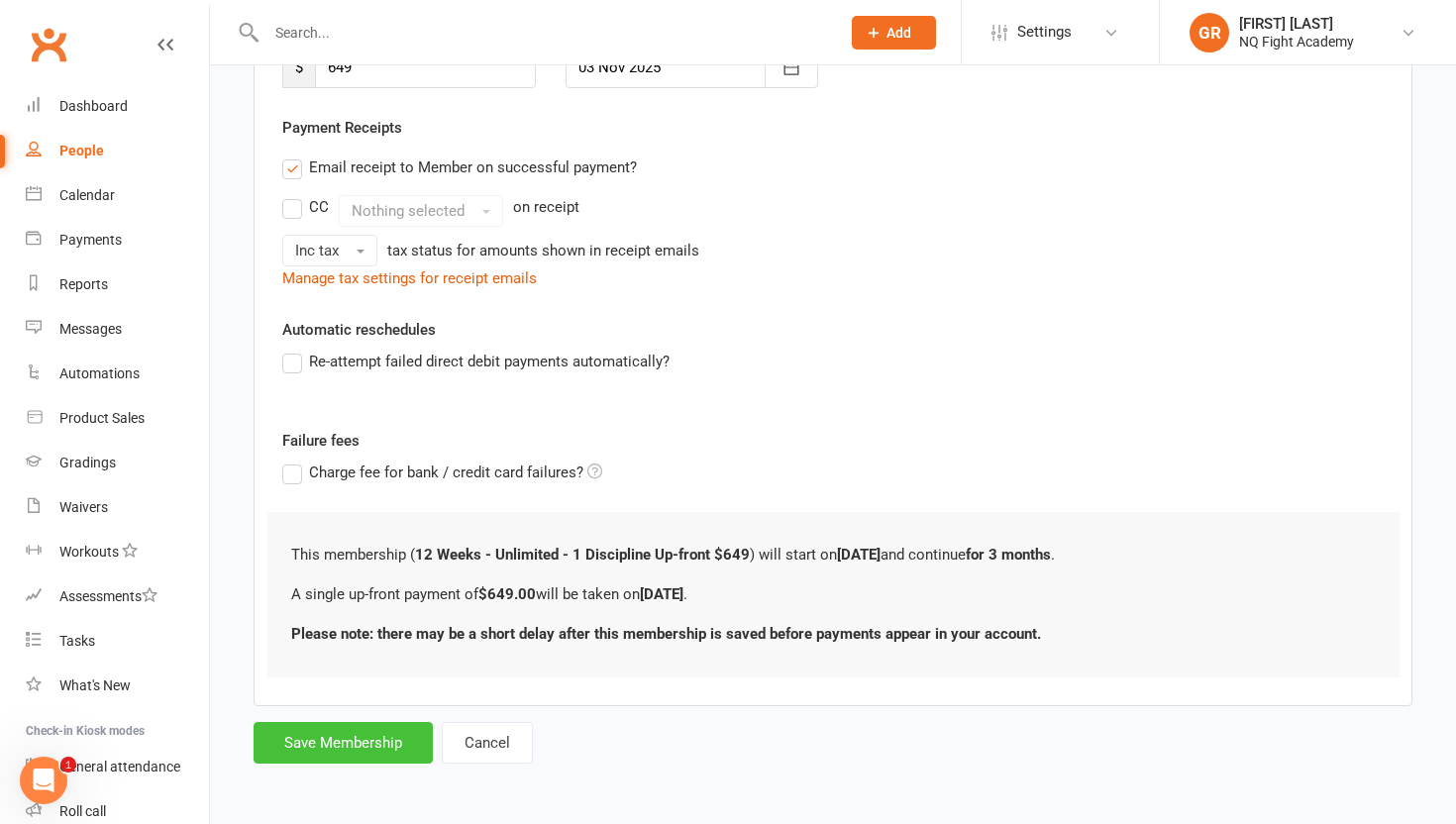 click on "Save Membership" at bounding box center (343, 743) 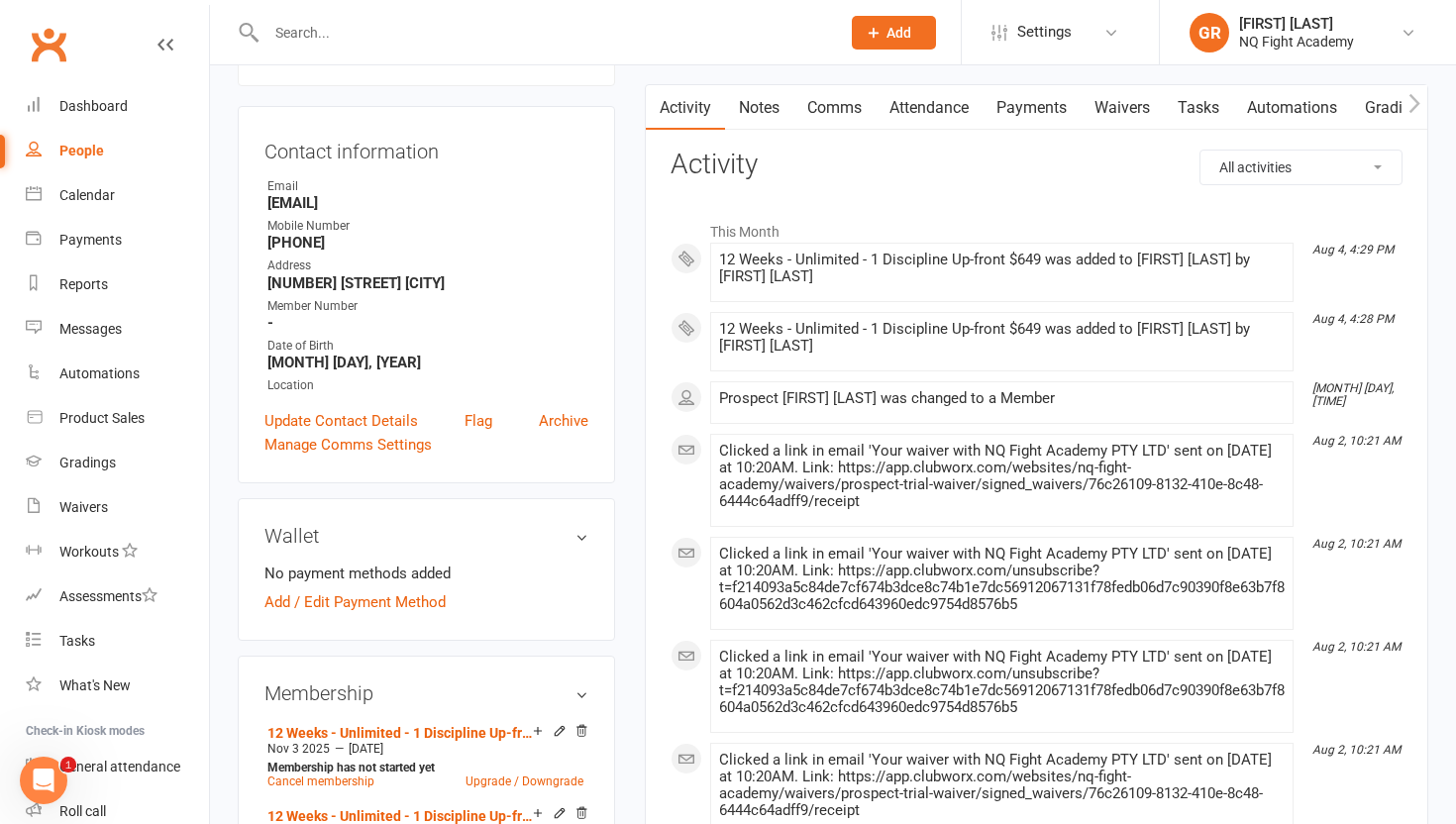 scroll, scrollTop: 154, scrollLeft: 0, axis: vertical 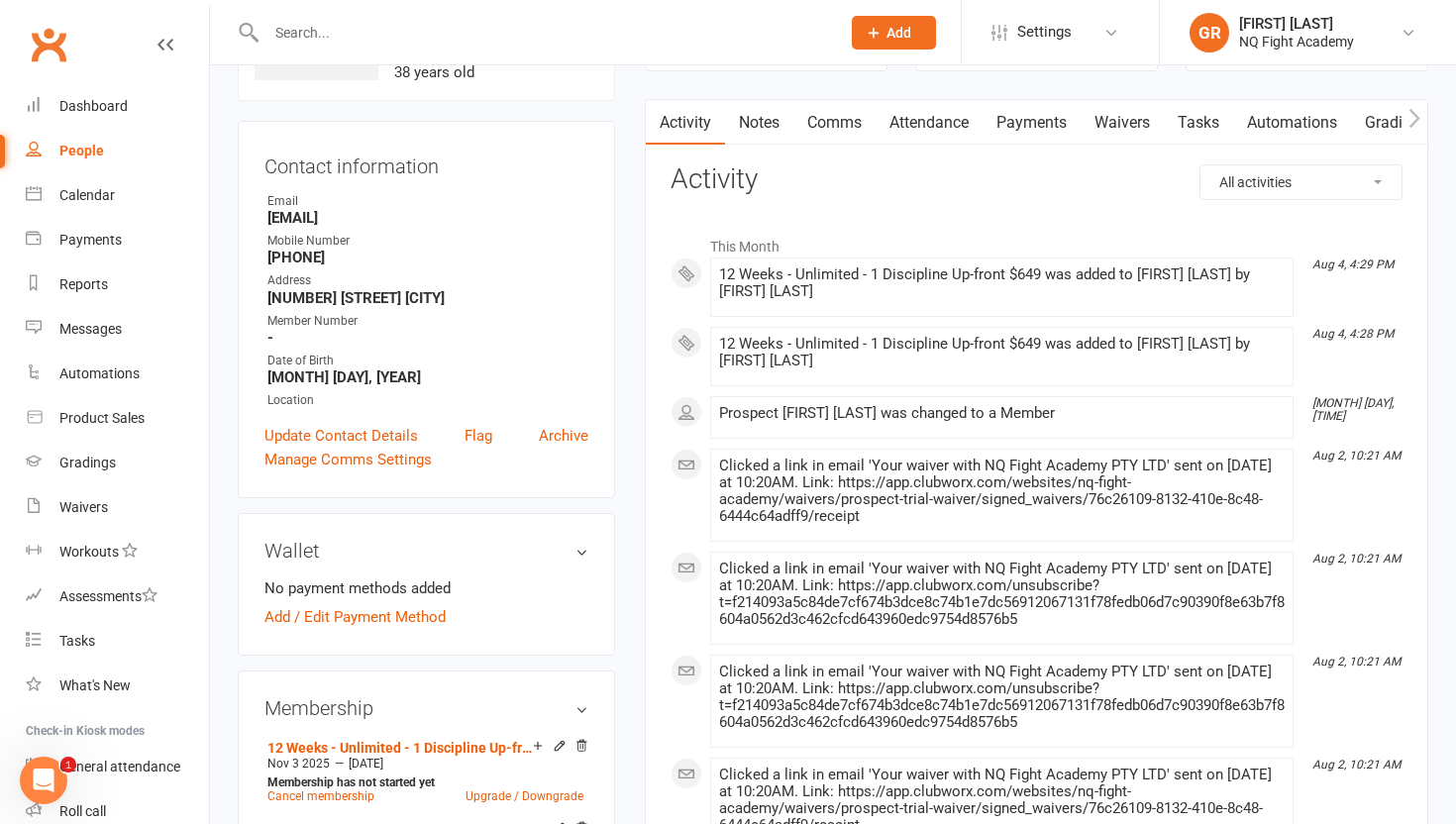 click on "People" at bounding box center (81, 151) 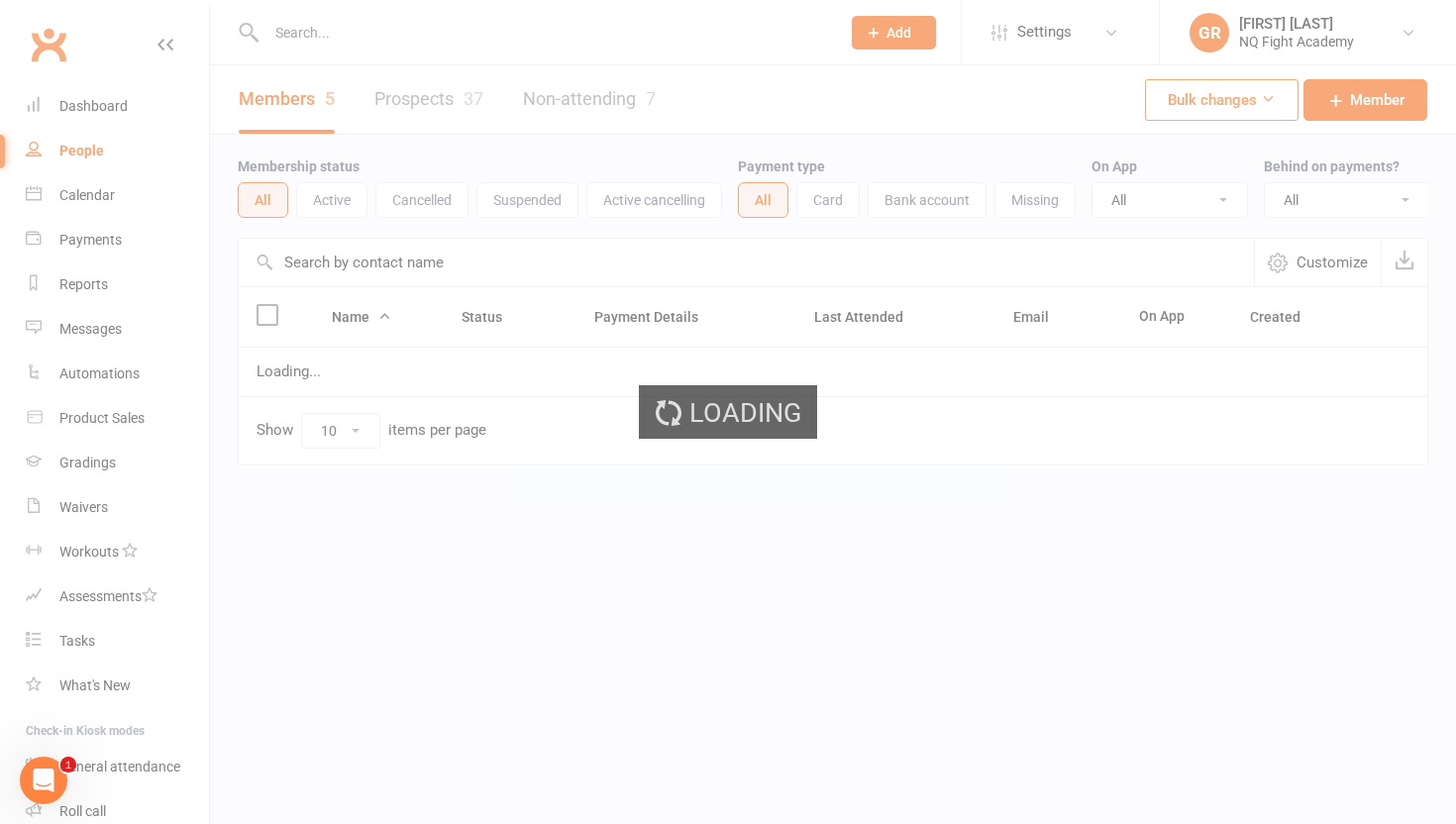 scroll, scrollTop: 0, scrollLeft: 0, axis: both 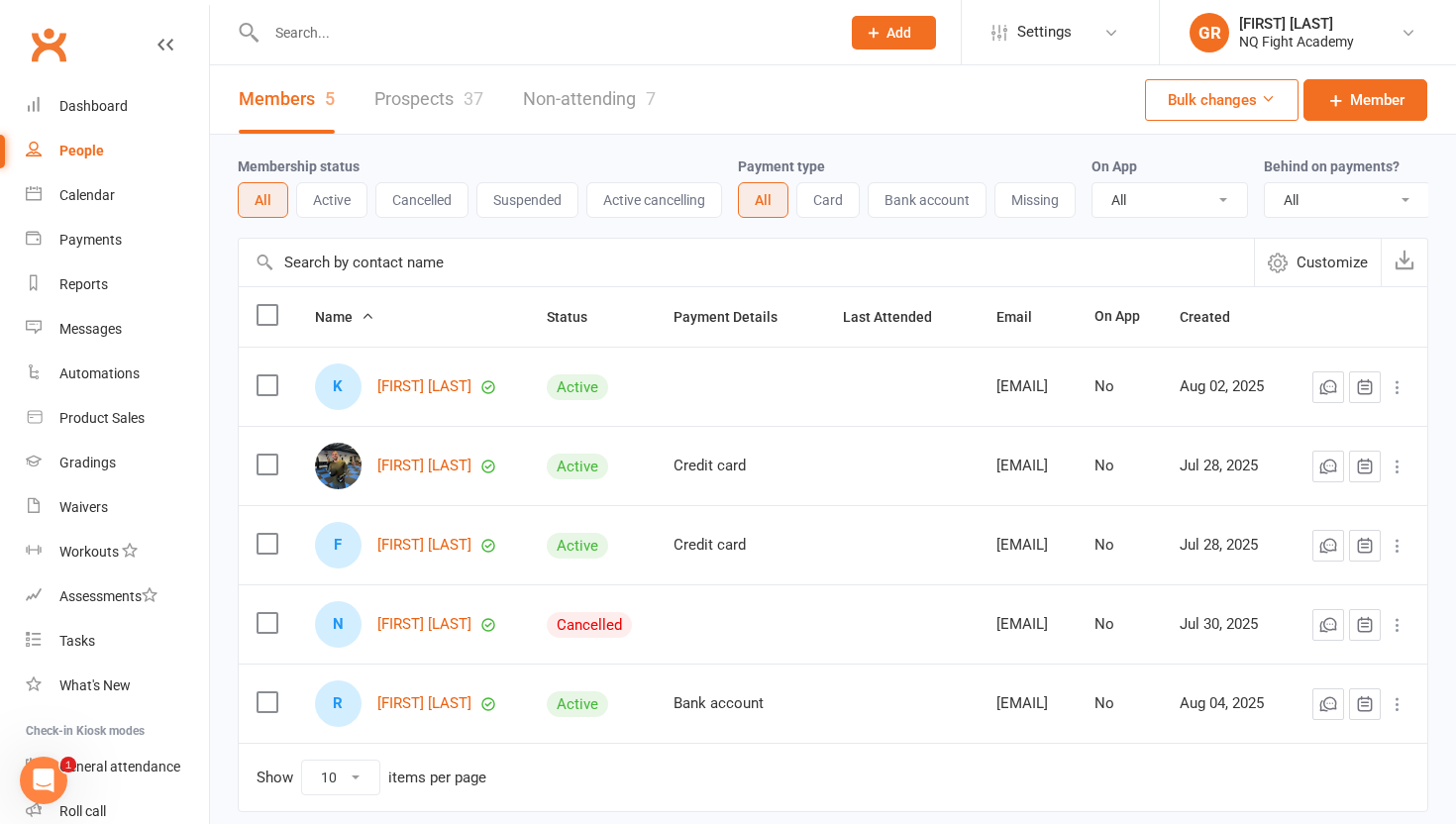 click on "Prospects 37" at bounding box center [429, 99] 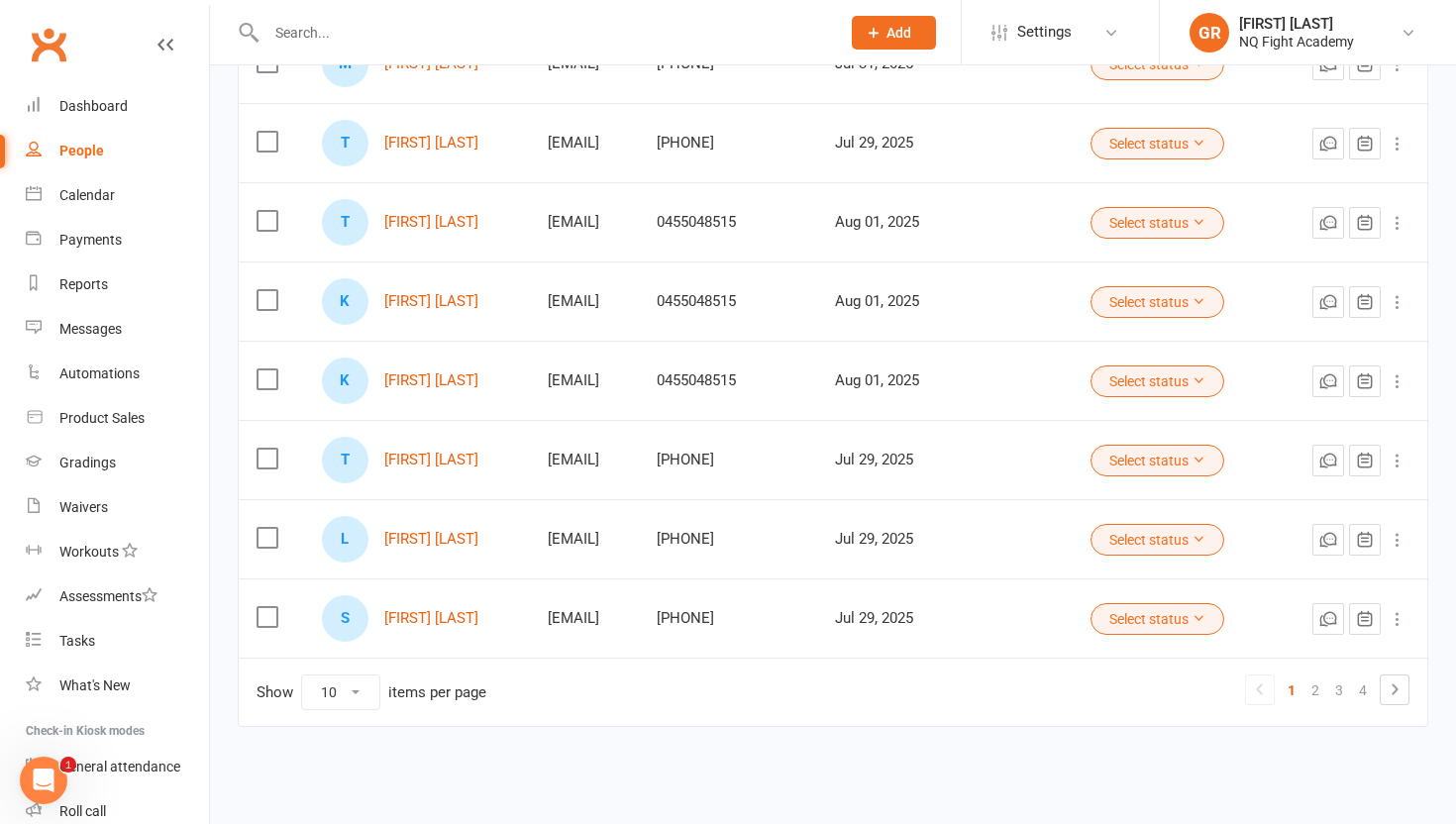 scroll, scrollTop: 483, scrollLeft: 0, axis: vertical 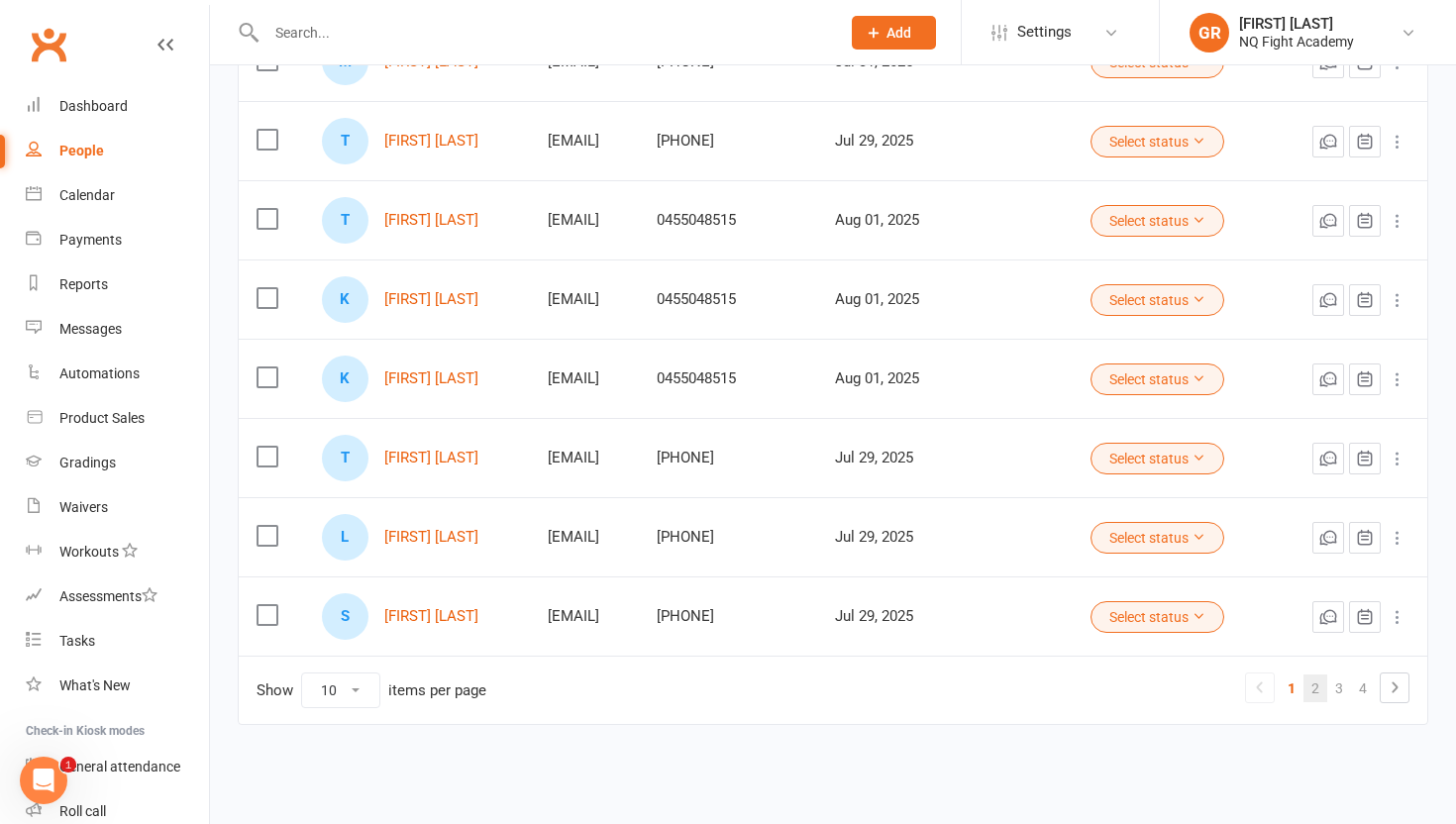 click on "2" at bounding box center (1315, 688) 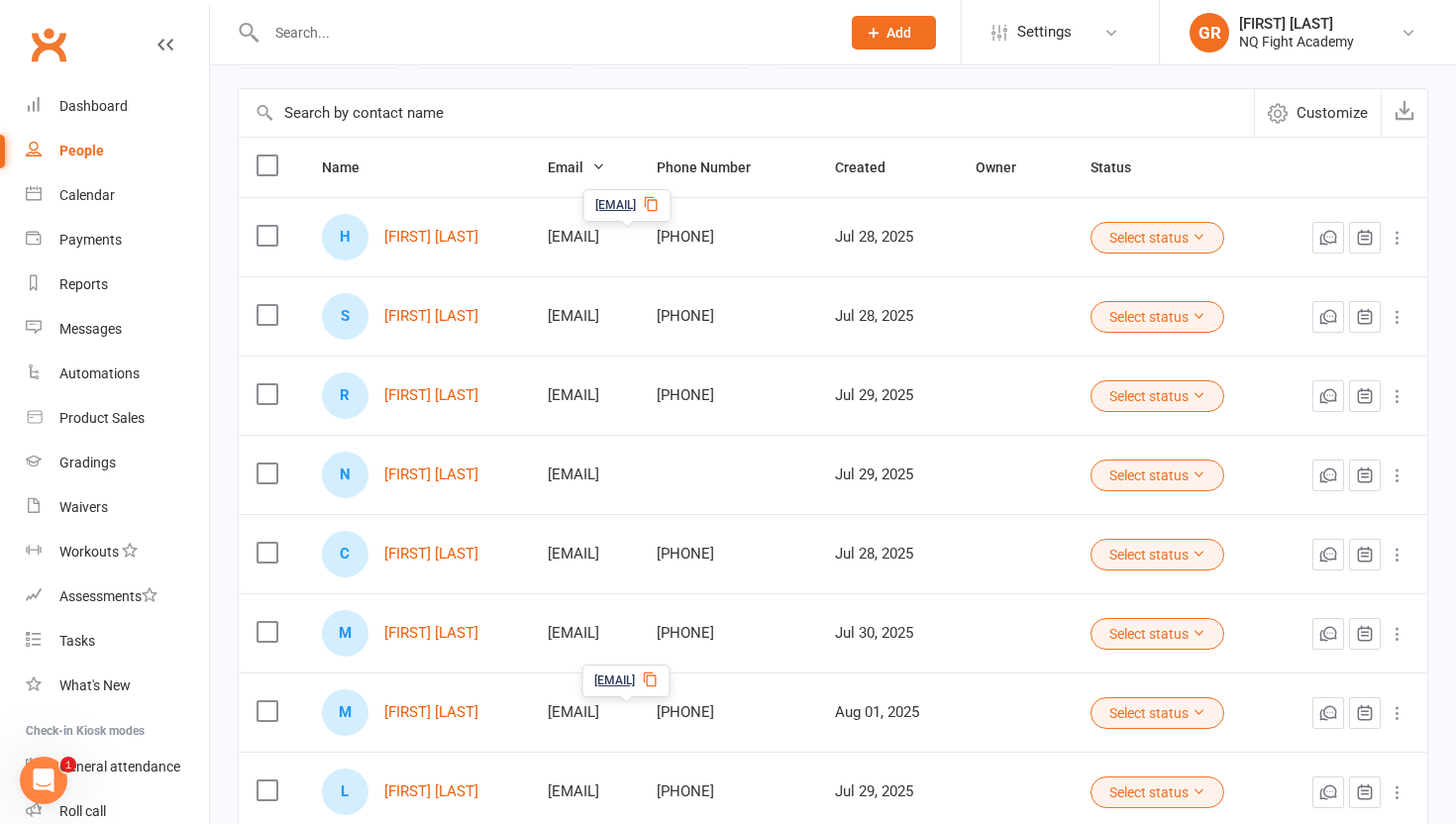 scroll, scrollTop: 490, scrollLeft: 0, axis: vertical 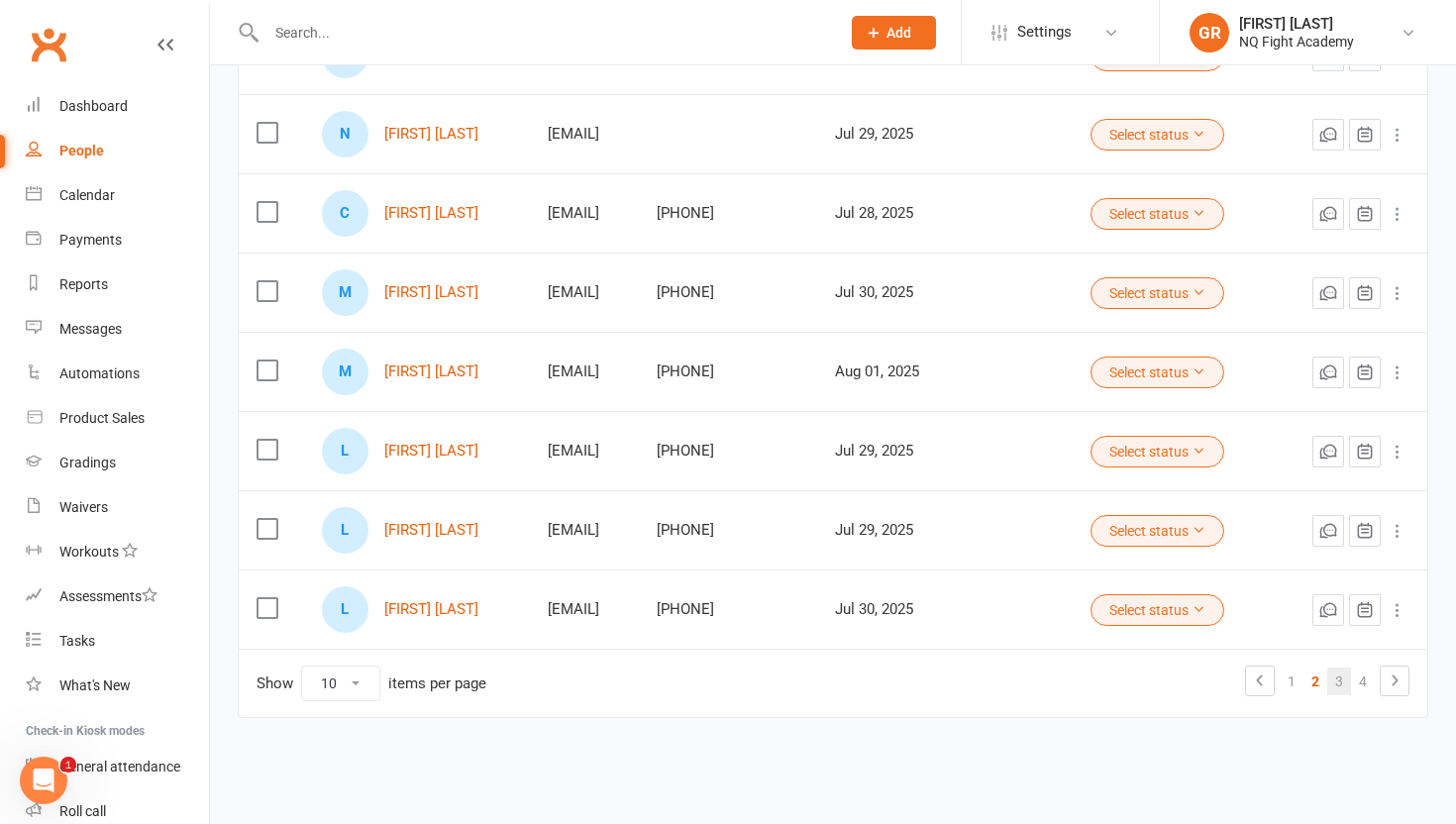click on "3" at bounding box center [1339, 681] 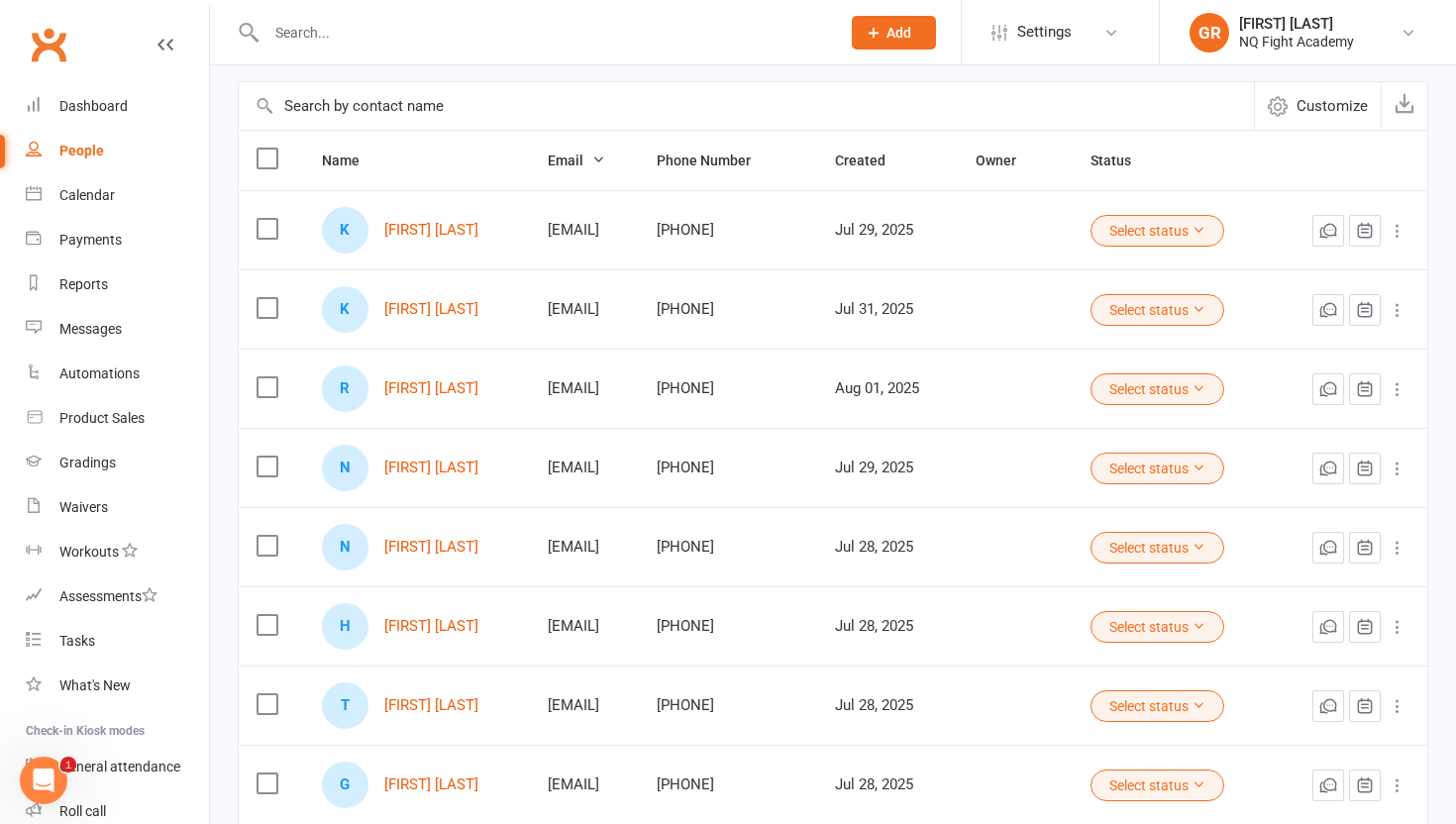 scroll, scrollTop: 490, scrollLeft: 0, axis: vertical 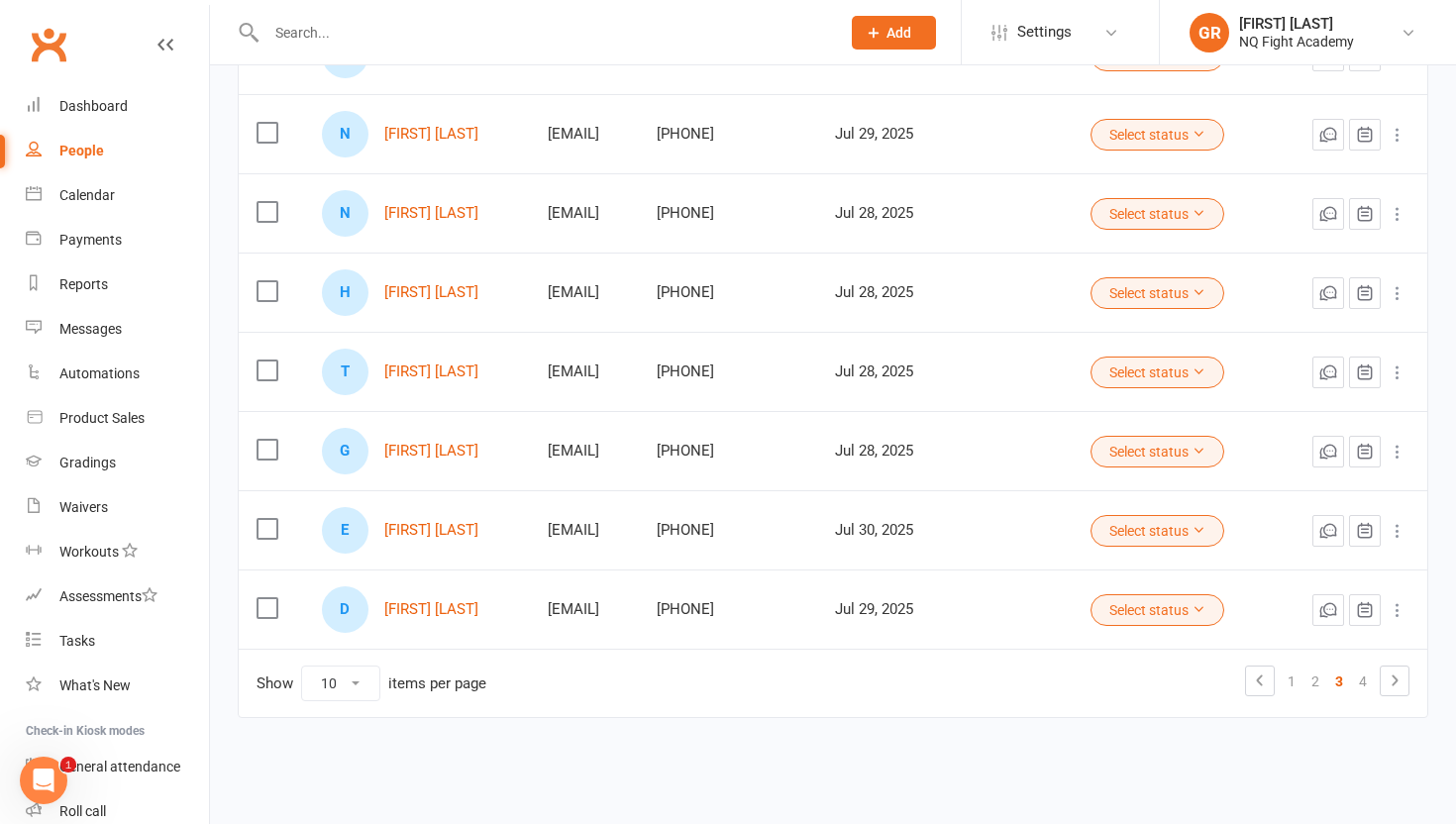 click at bounding box center [266, 370] 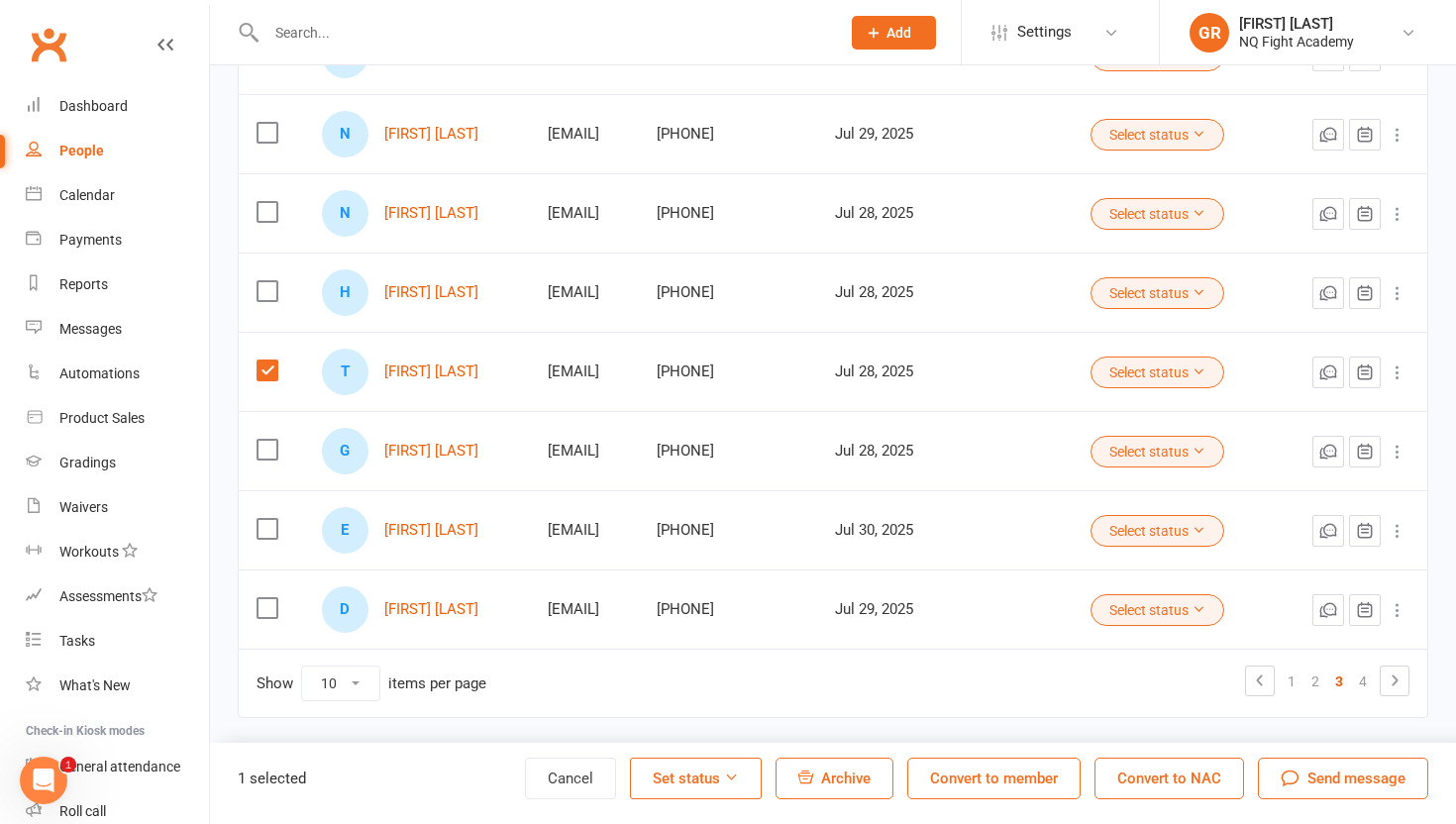 click on "Convert to member" at bounding box center [993, 778] 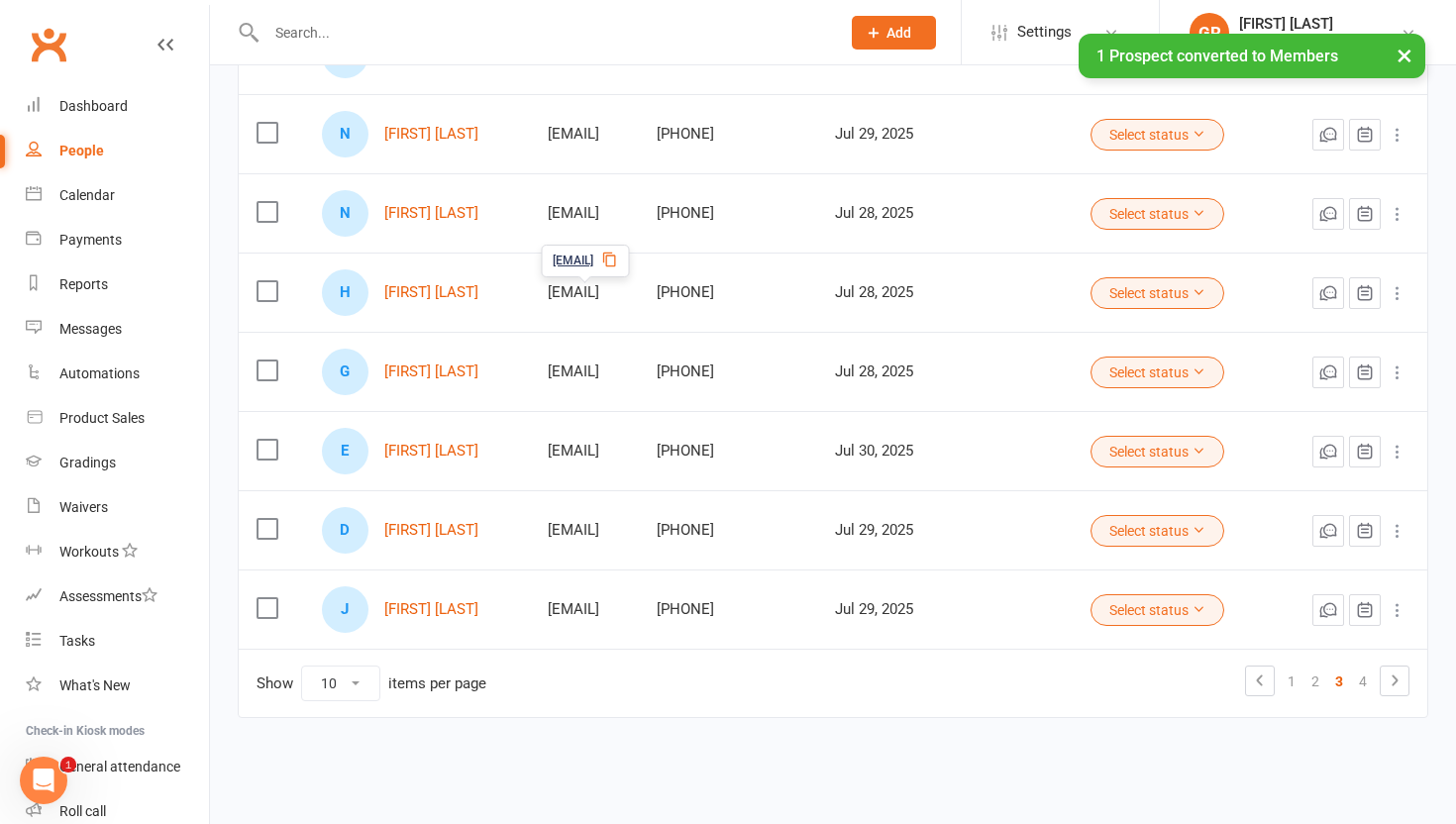 scroll, scrollTop: 0, scrollLeft: 0, axis: both 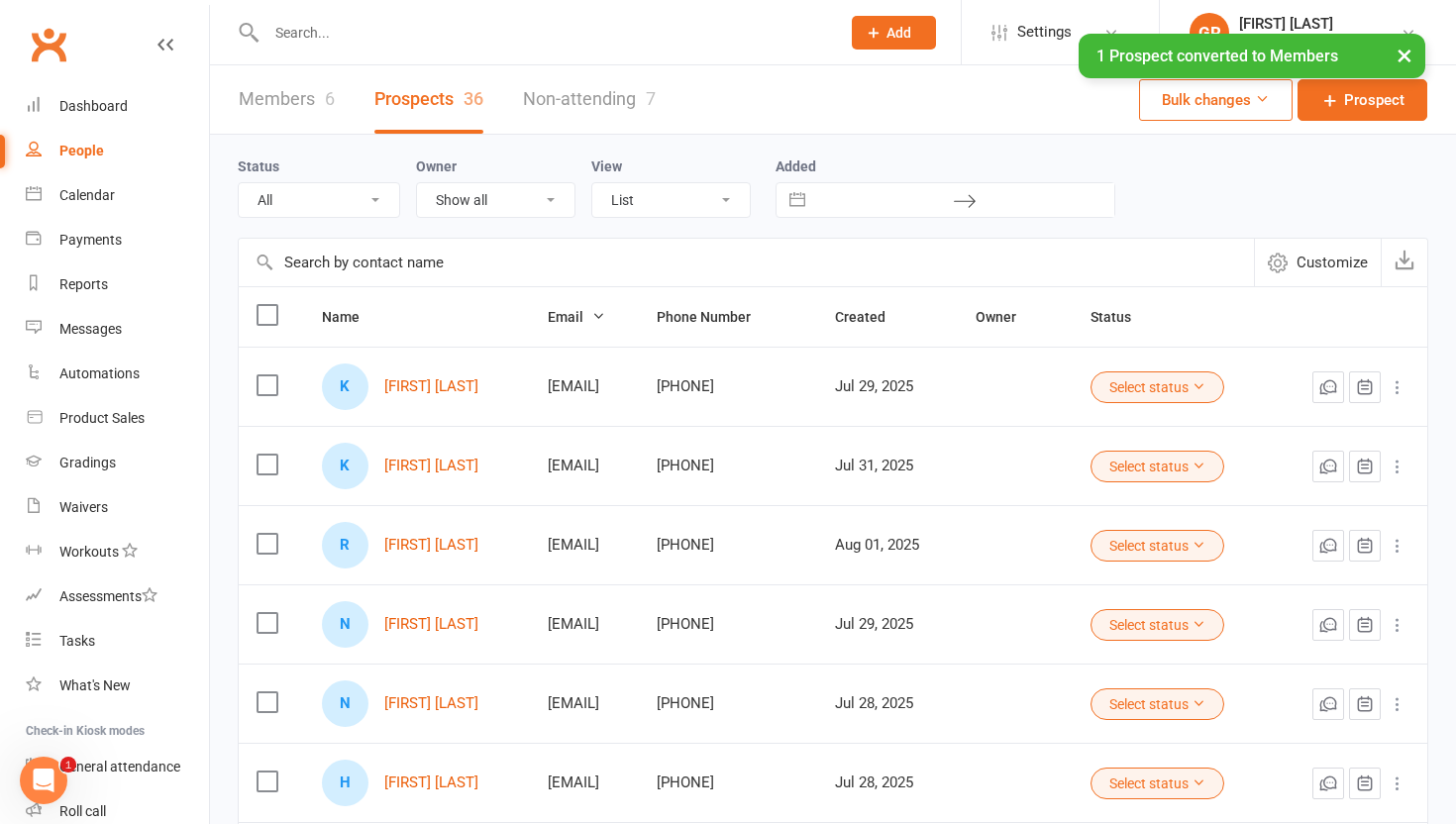 click on "People" at bounding box center [117, 151] 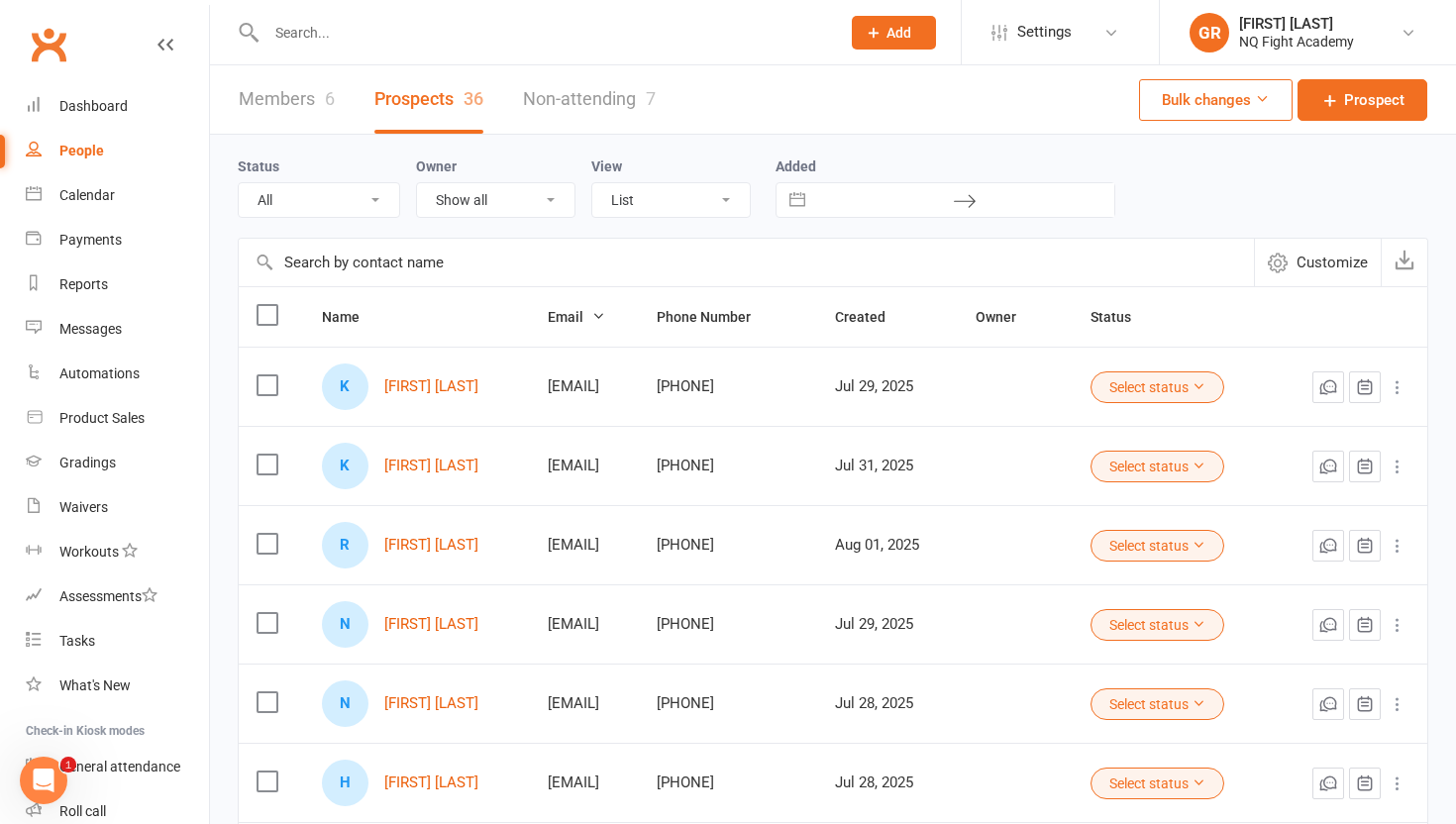 click on "Members 6" at bounding box center [286, 99] 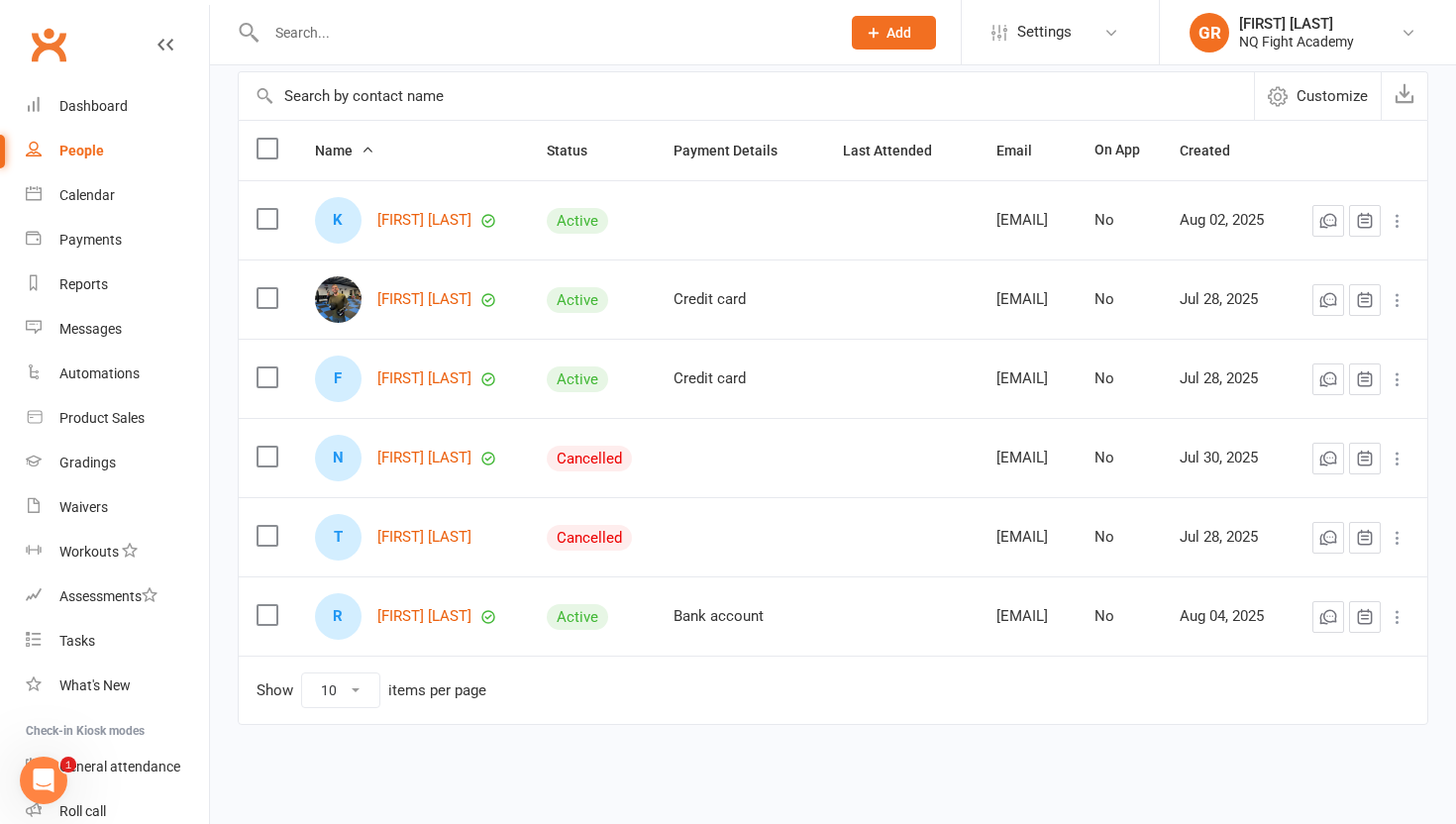 scroll, scrollTop: 180, scrollLeft: 0, axis: vertical 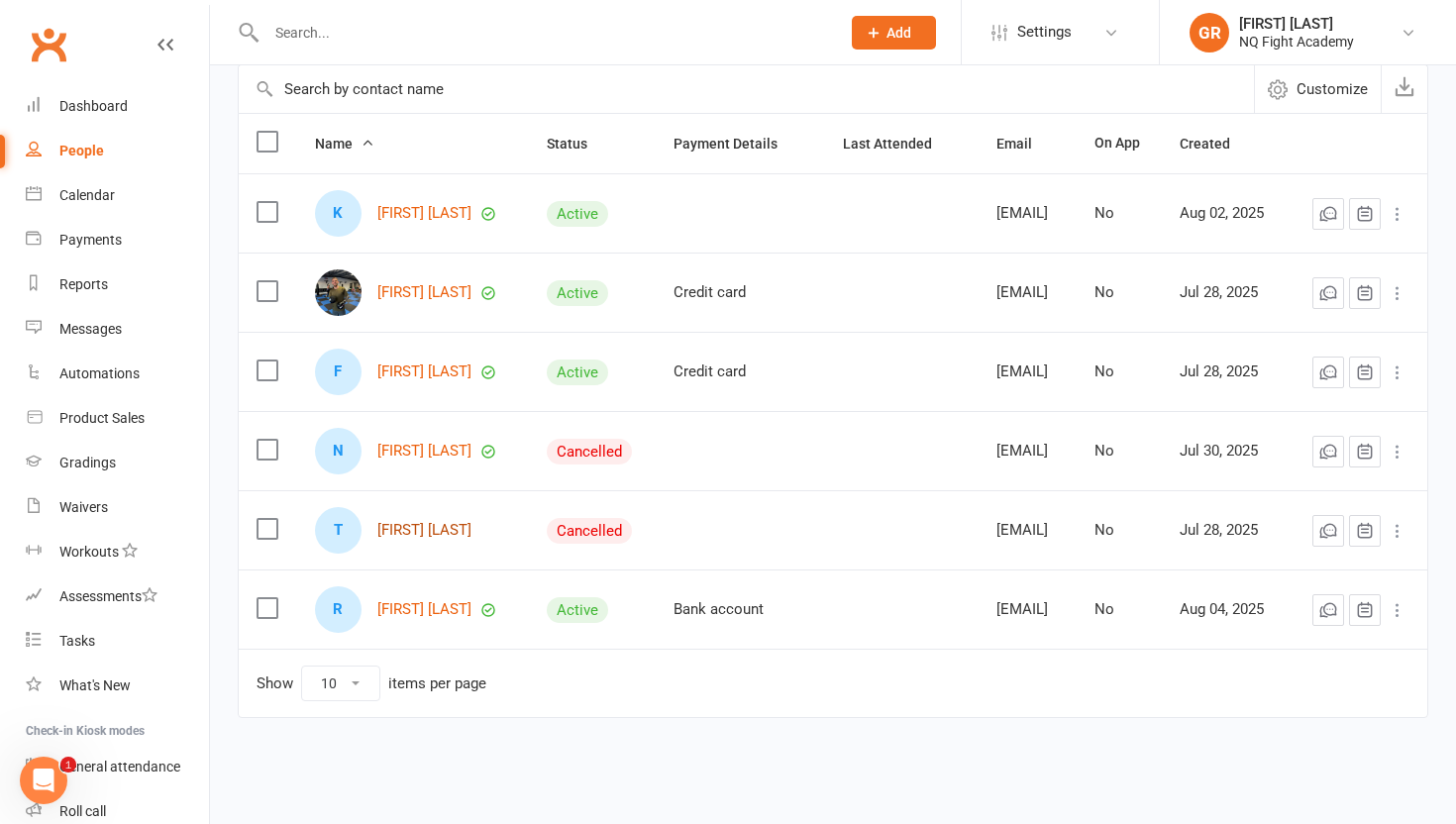 click on "[FIRST] [LAST]" at bounding box center [424, 530] 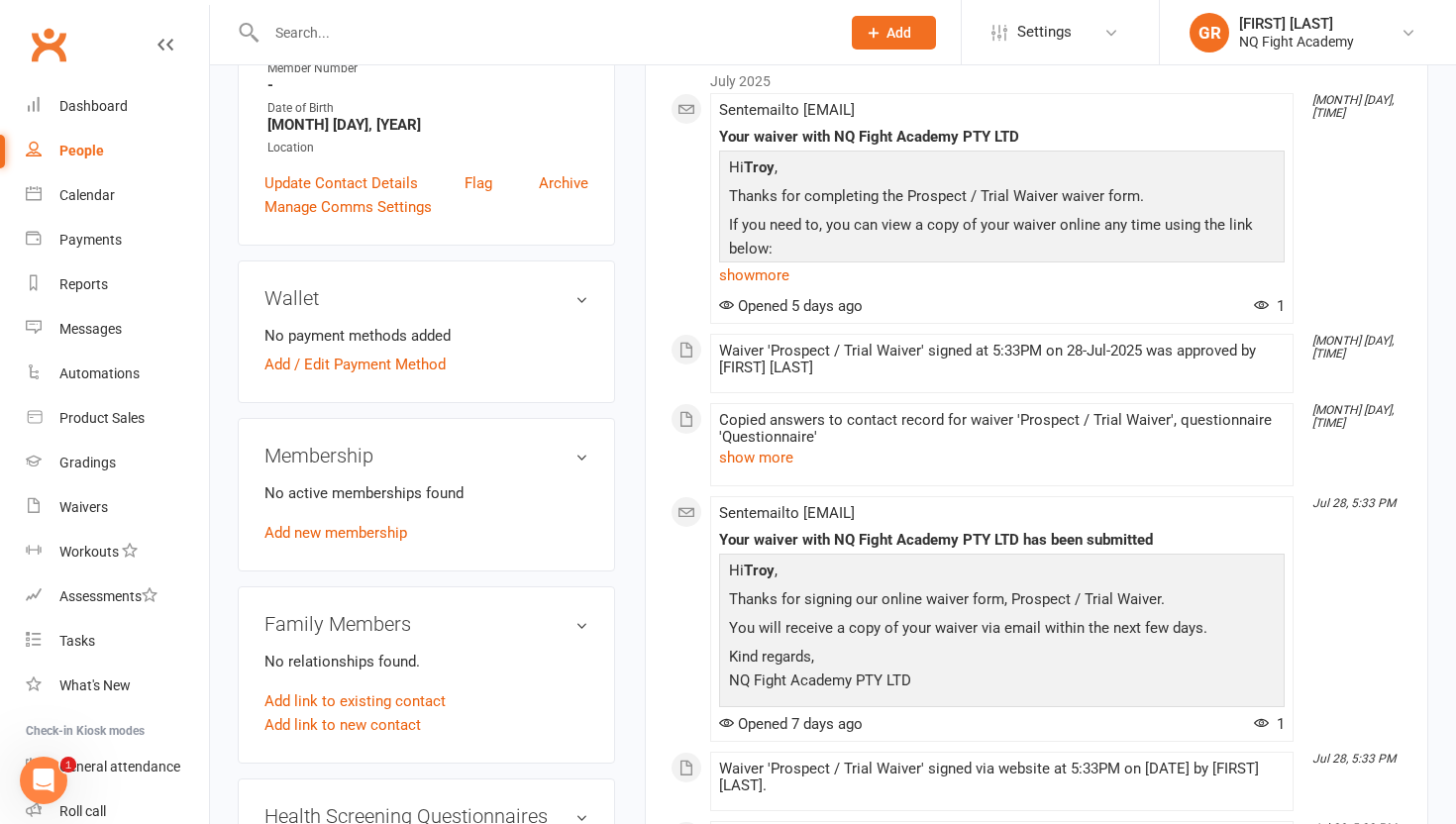 scroll, scrollTop: 403, scrollLeft: 0, axis: vertical 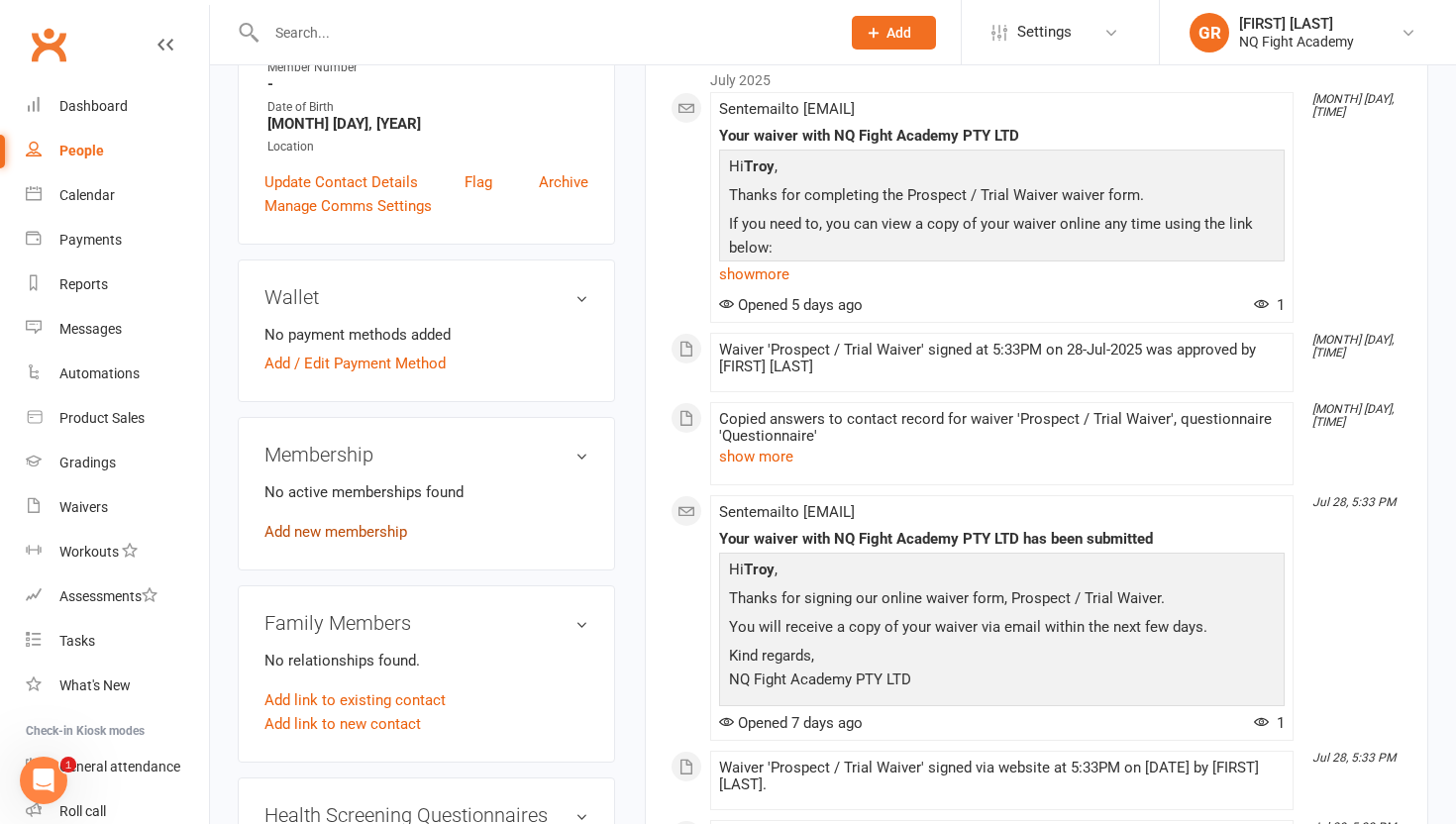 click on "Add new membership" at bounding box center (336, 532) 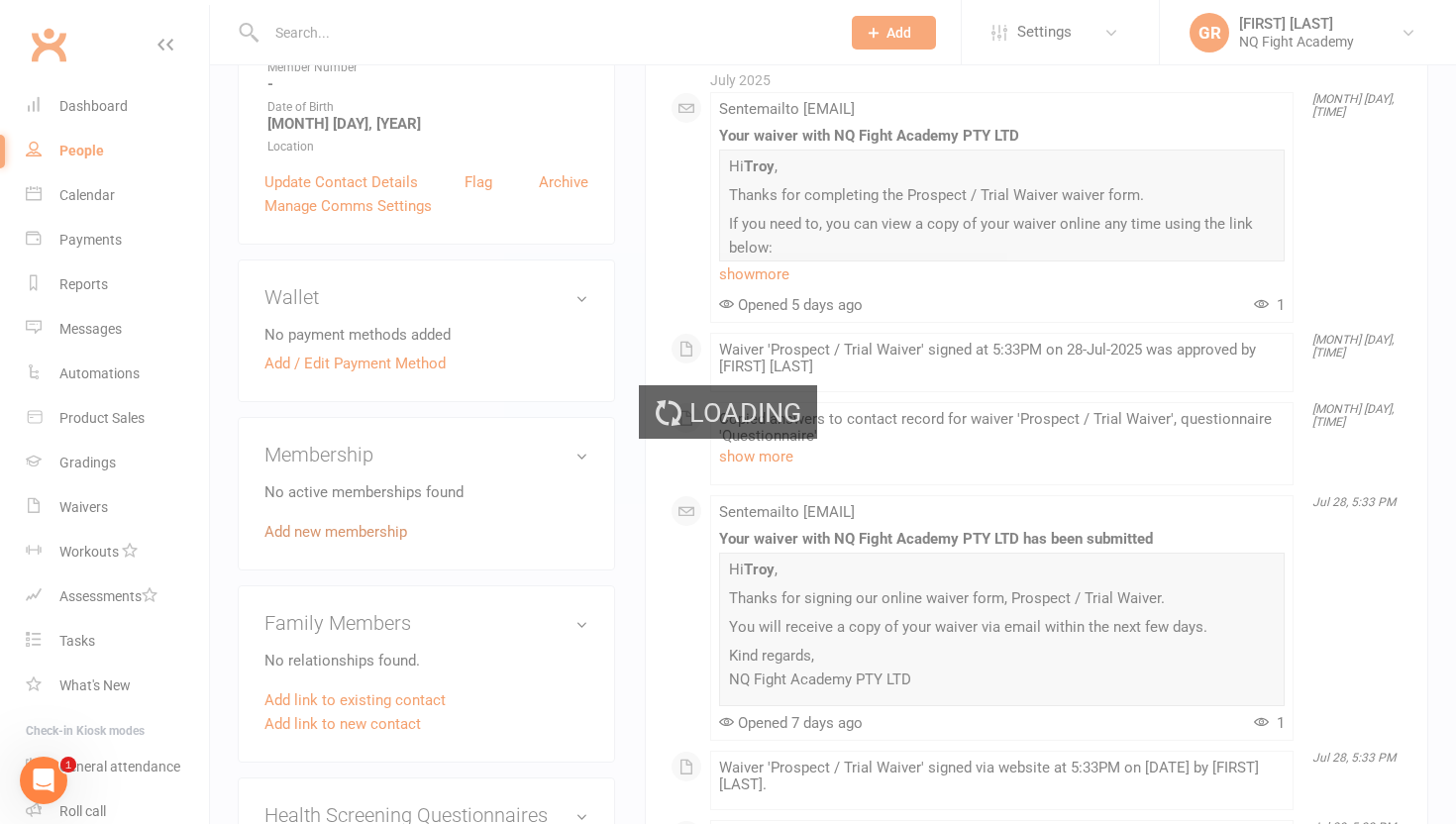 scroll, scrollTop: 0, scrollLeft: 0, axis: both 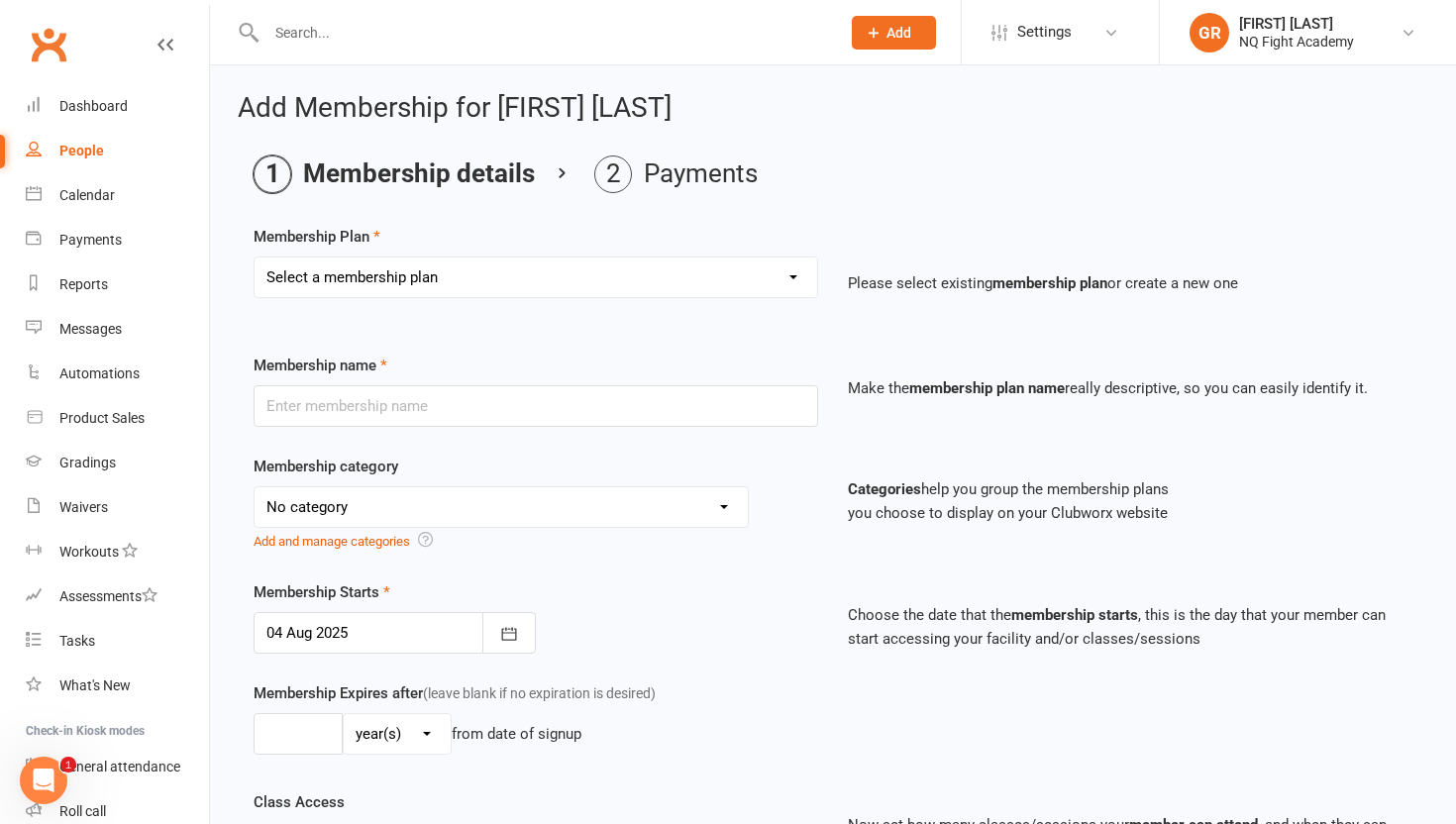 click on "Select a membership plan Create new Membership Plan Casual $25 Tap or Cash 2 Classes $35 per Week Direct Debit 3 Classes $49 per Week Direct Debit Unlimited $59 per Week Direct Debit 1 Discipline Unlimited $69 per Week Direct Debit 2 Disciplines 1 * 30 min Personal Training Session - $66 per Session 2 * 30 min Personal Training Sessions - $132 for 2 Sessions FIFO Membership $34.50 per Week Unlimited 12 Weeks - 2 Classes per Week - Up-front $399 12 Weeks - 3 Classes per Week - Up-front $549 12 Weeks - Unlimited - 1 Discipline Up-front $649 12 Weeks - Unlimited - 2 Disciplines Up-front $749 2-Week Trial $49.00 (with Gloves) 2-Week Trial (without Gloves)" at bounding box center [536, 277] 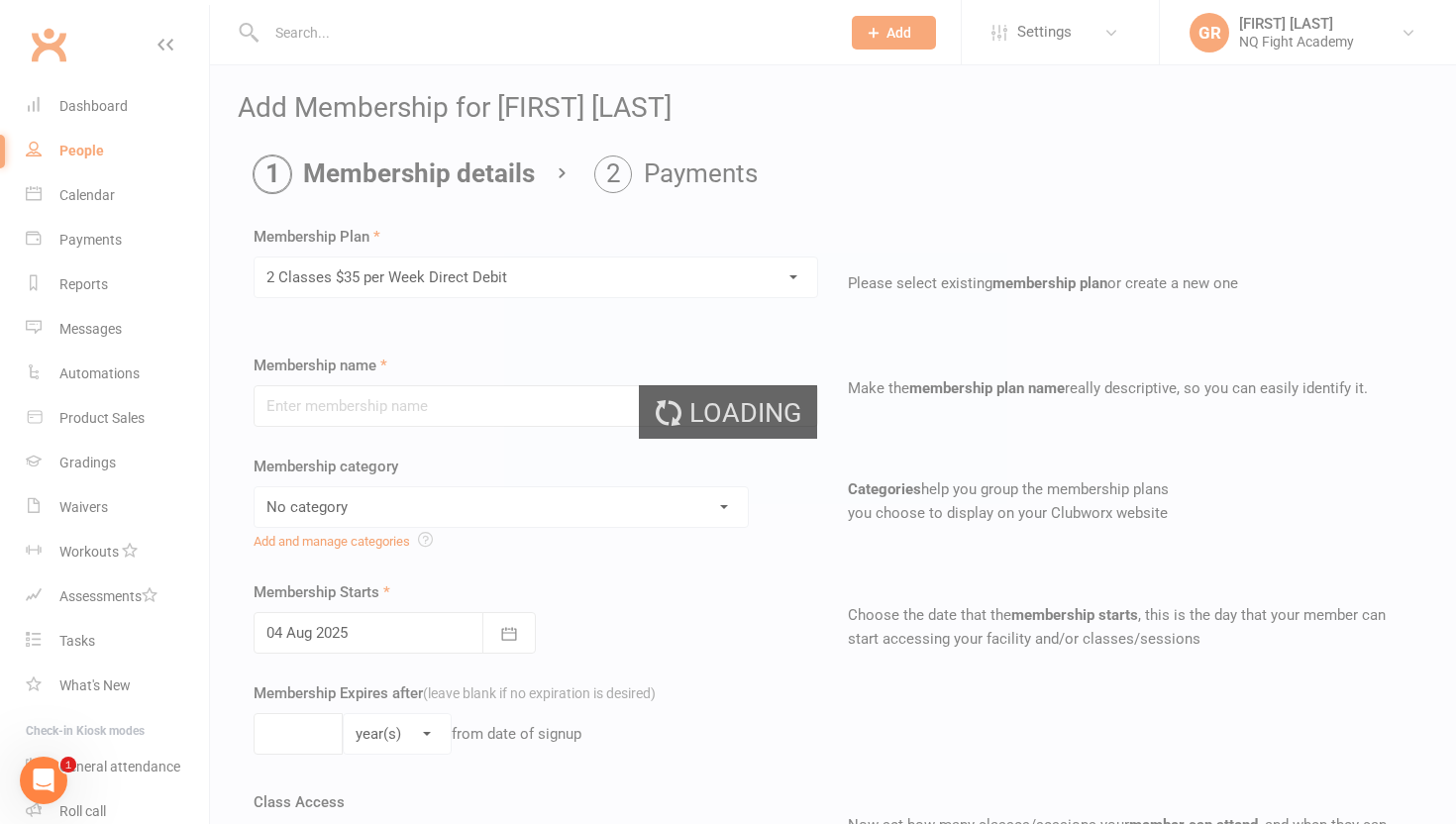 type on "2 Classes $35 per Week Direct Debit" 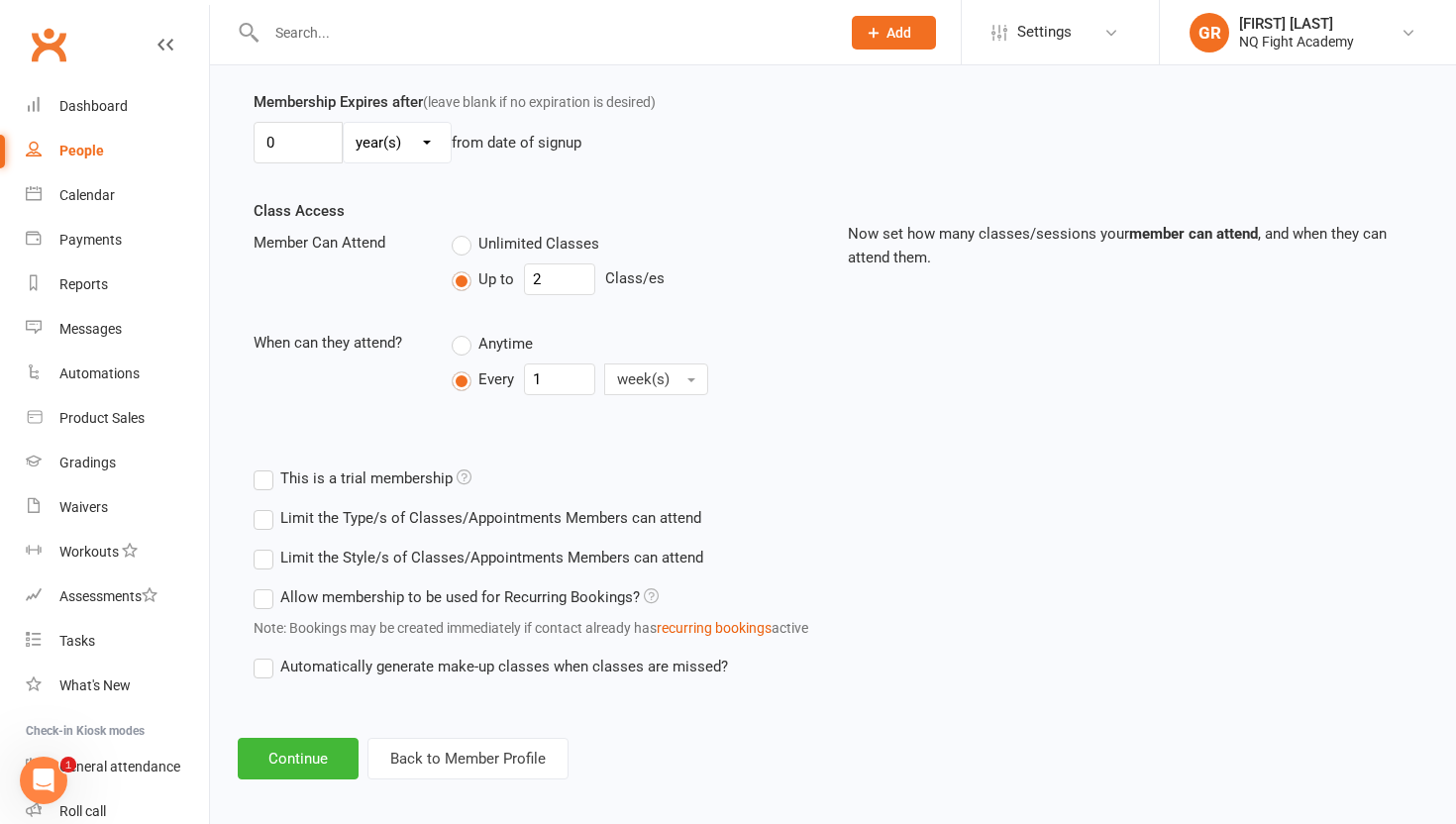 scroll, scrollTop: 603, scrollLeft: 0, axis: vertical 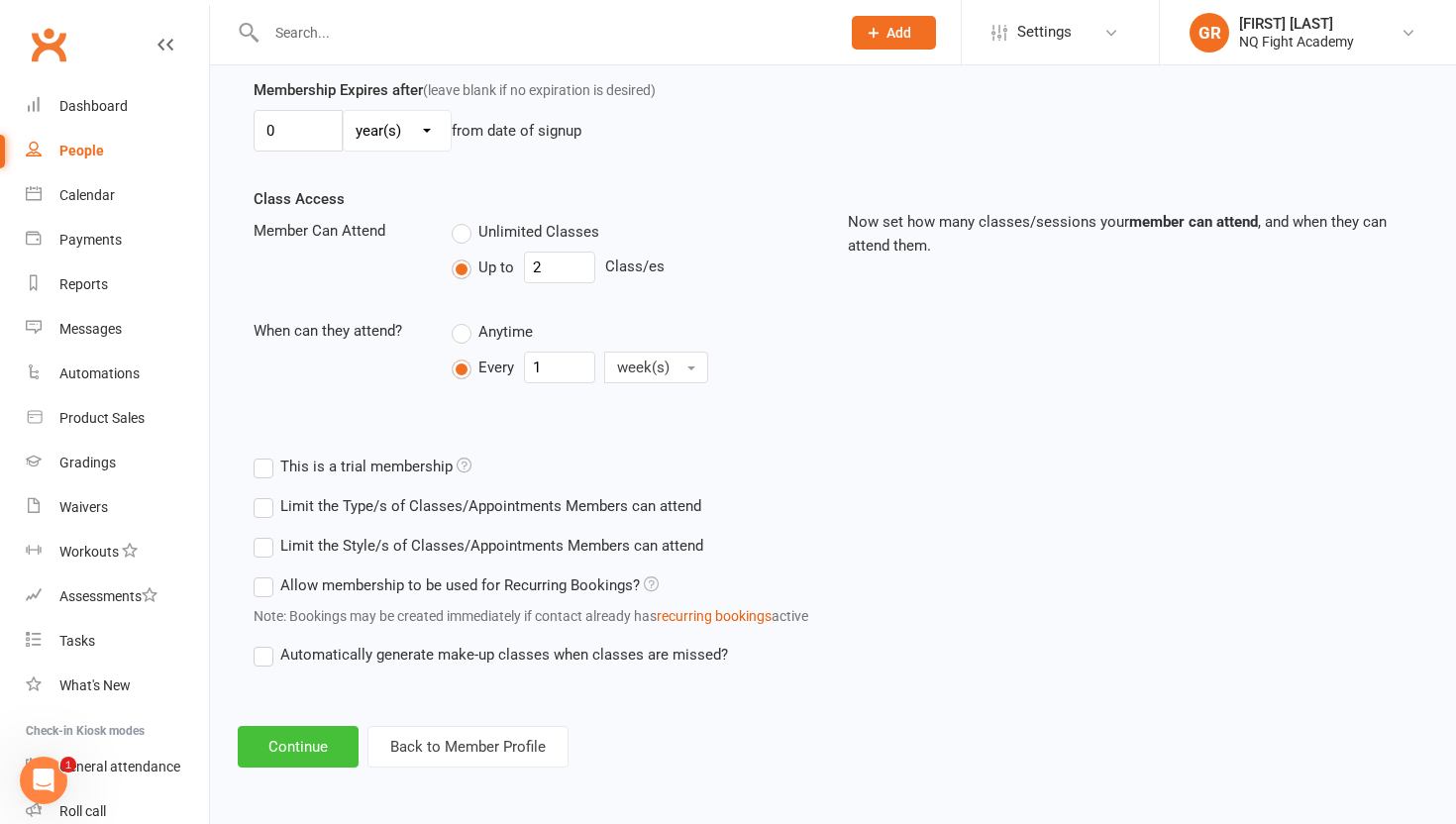 click on "Continue" at bounding box center [298, 747] 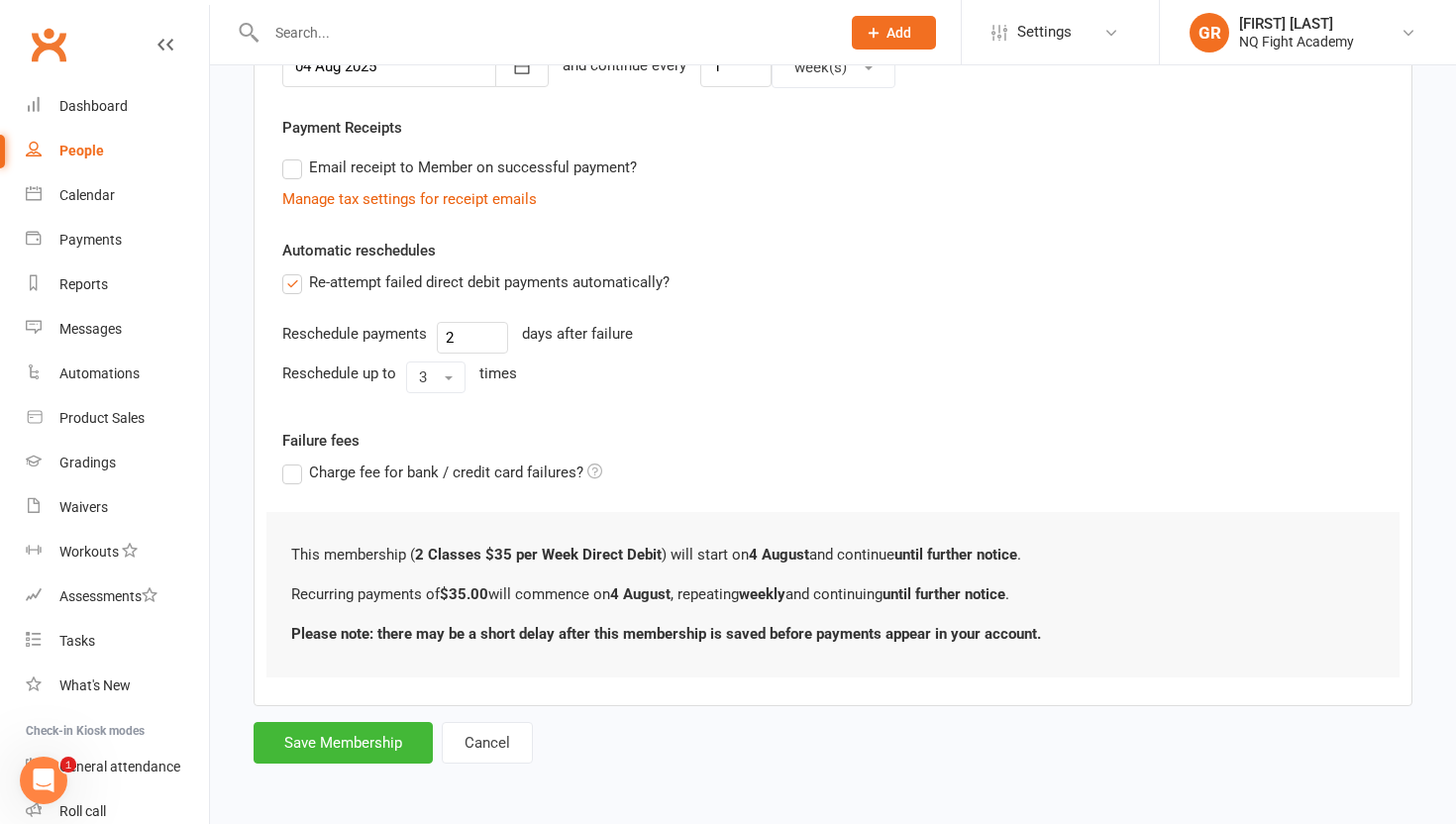 scroll, scrollTop: 0, scrollLeft: 0, axis: both 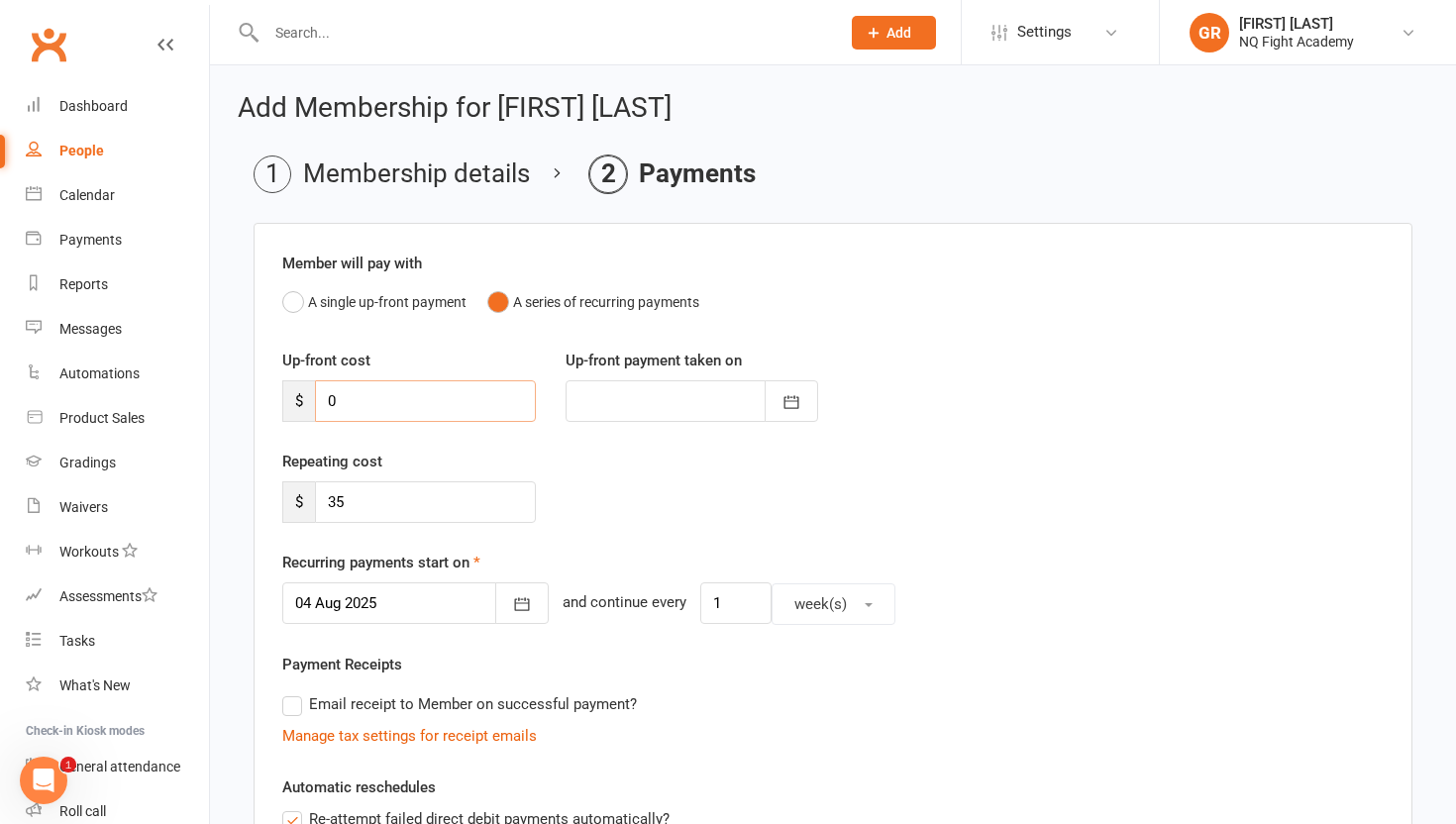 click on "0" at bounding box center [425, 401] 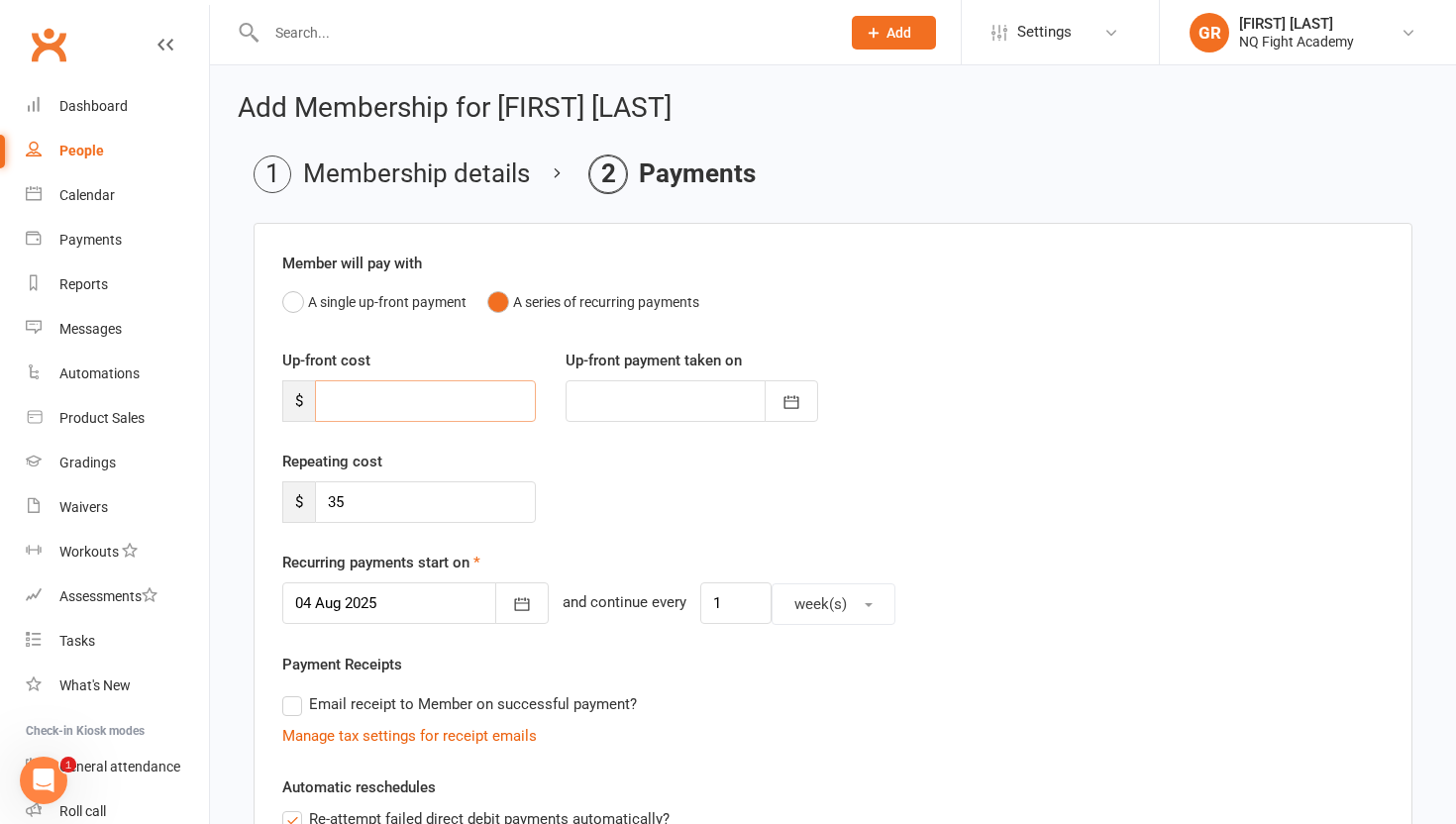 type on "2" 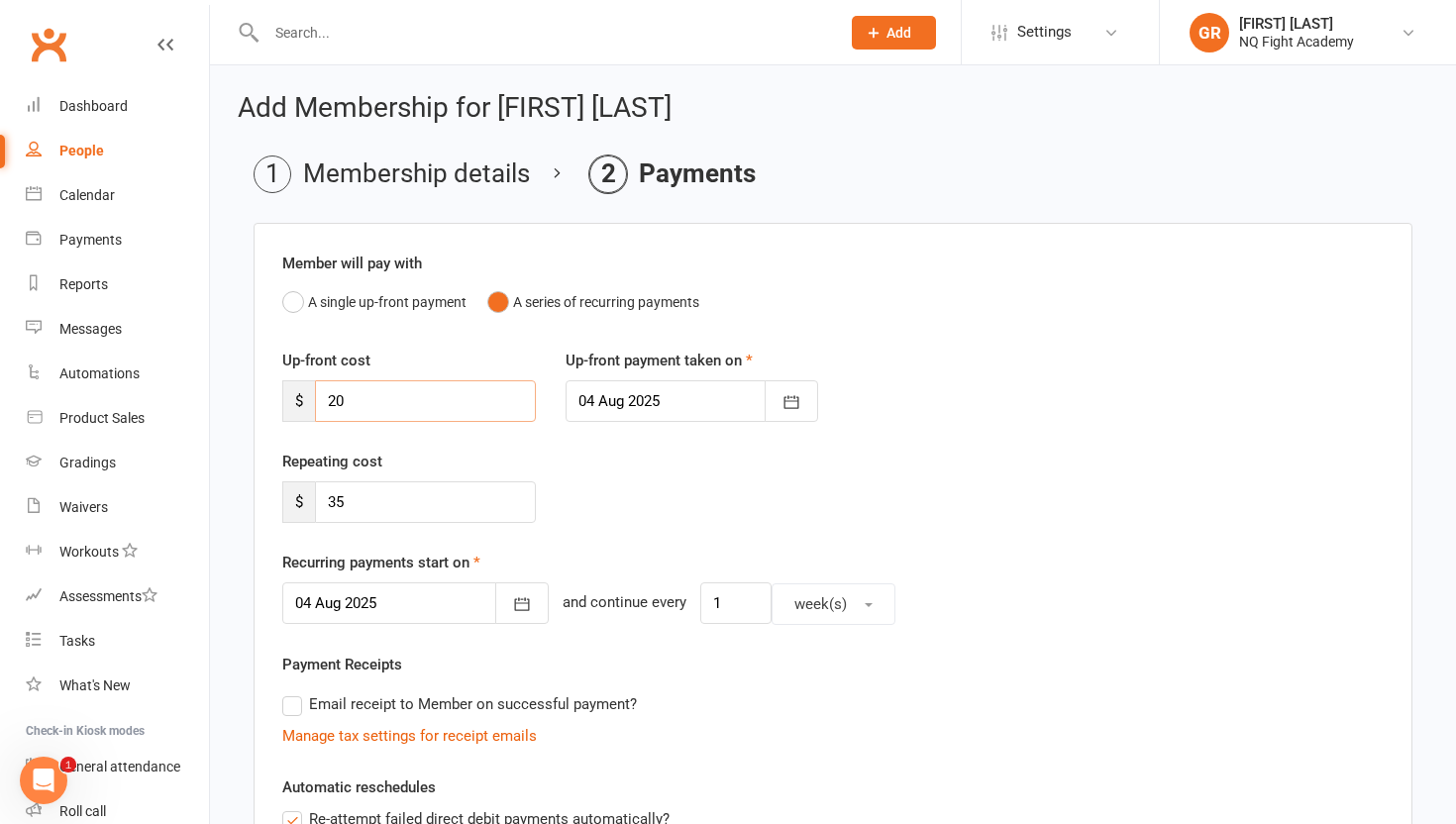 type on "20" 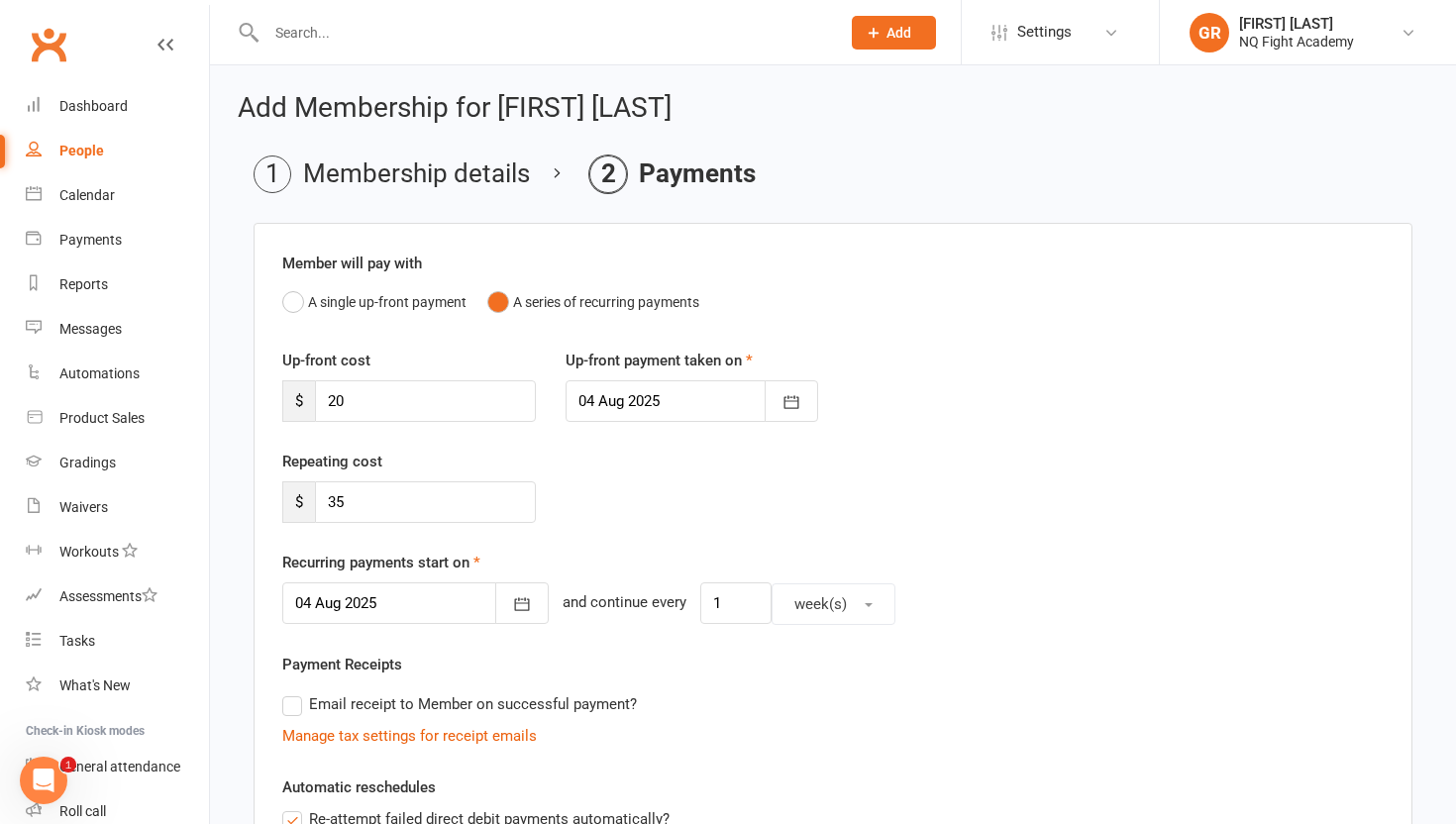 click on "Repeating cost $ 35" at bounding box center [833, 500] 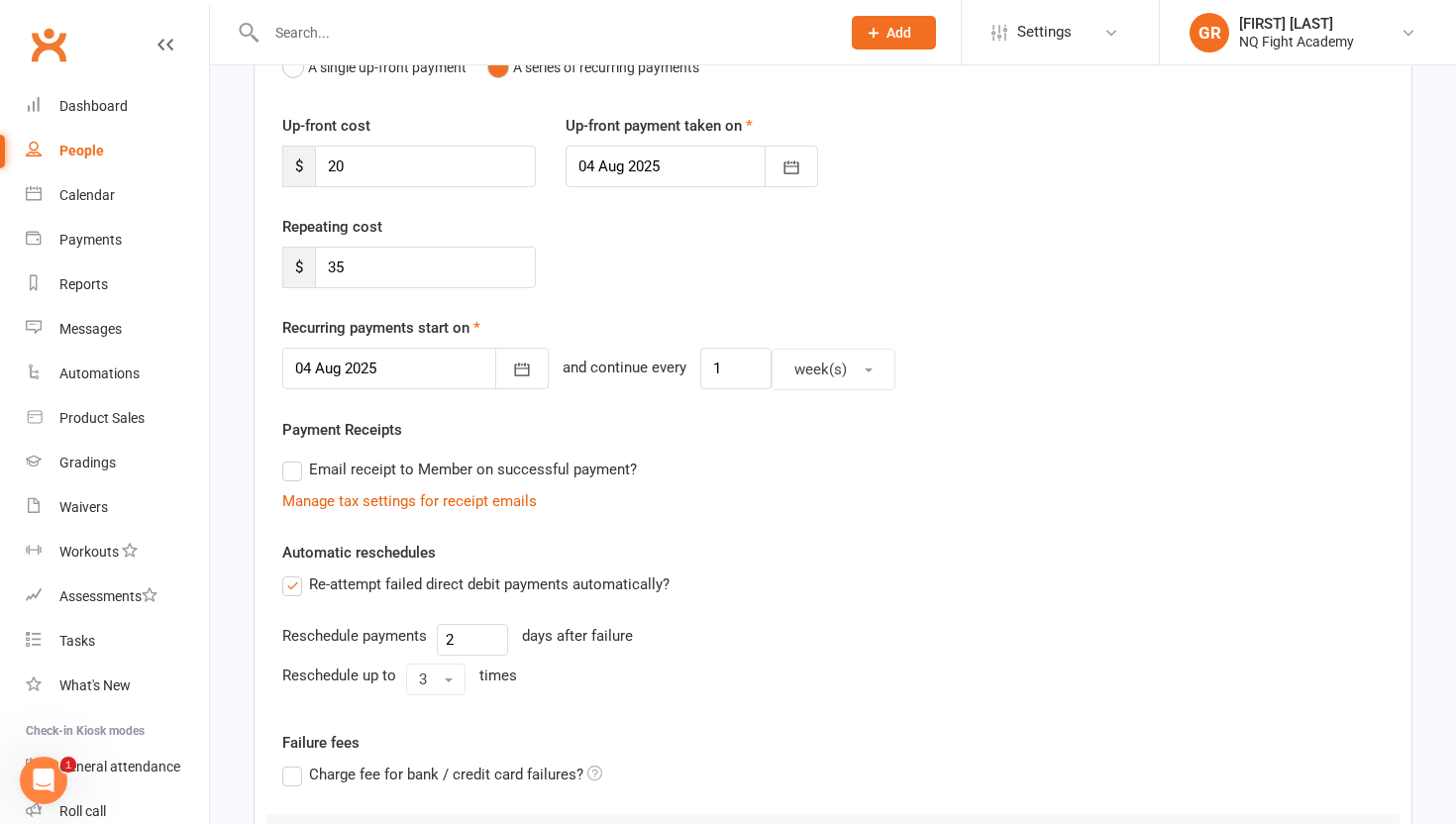 scroll, scrollTop: 236, scrollLeft: 0, axis: vertical 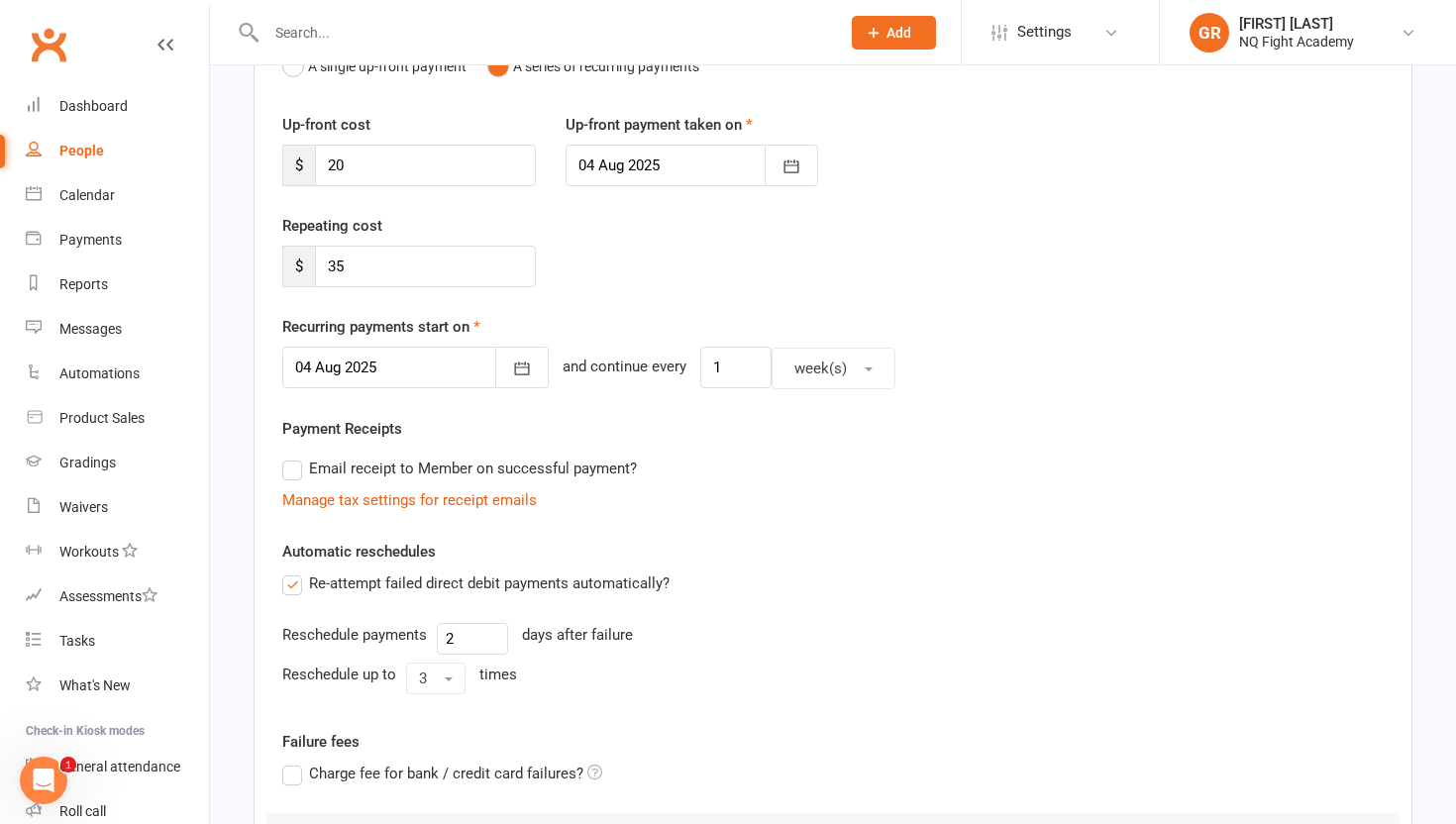 click on "Email receipt to Member on successful payment?" at bounding box center (460, 468) 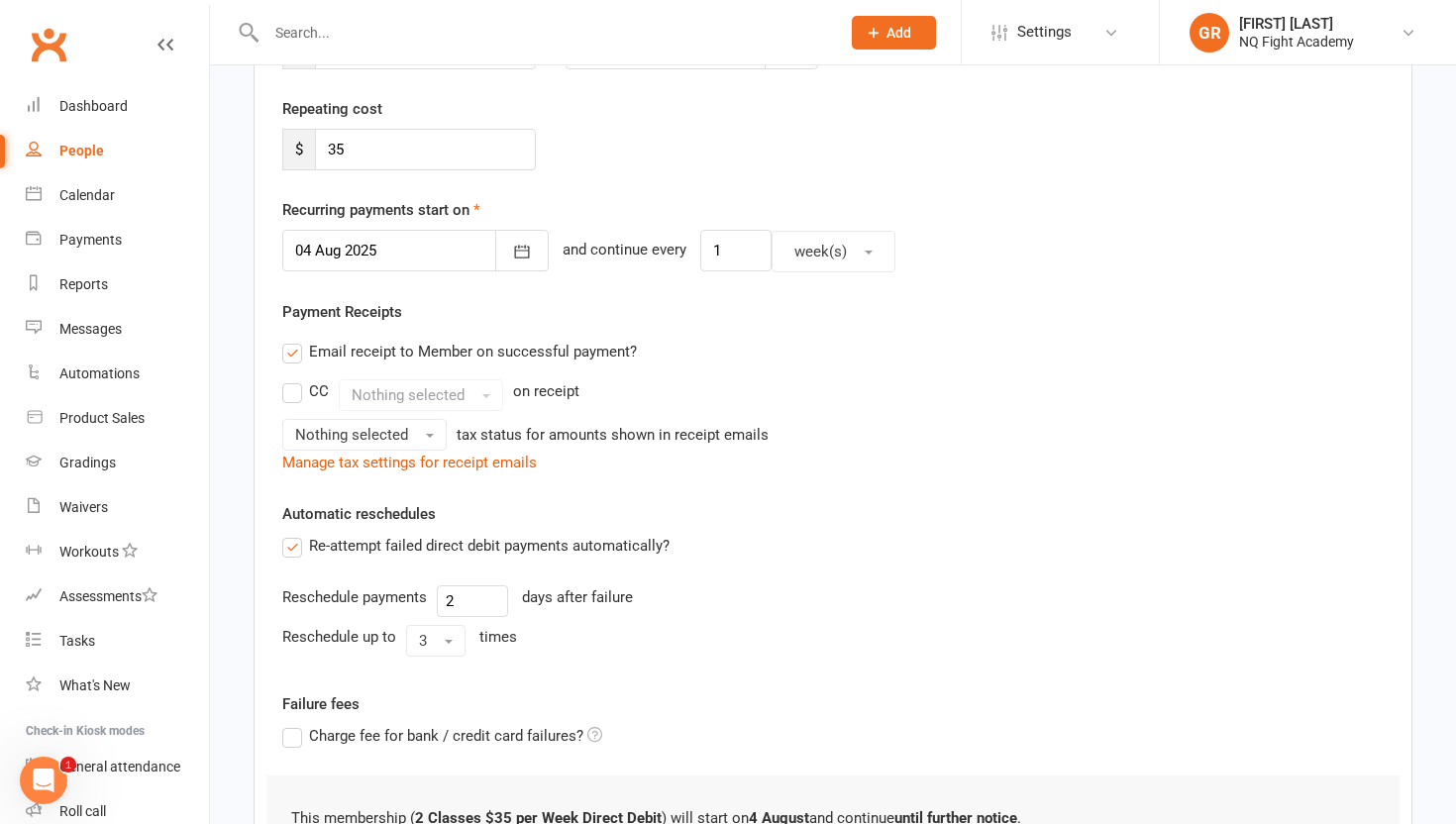 scroll, scrollTop: 359, scrollLeft: 0, axis: vertical 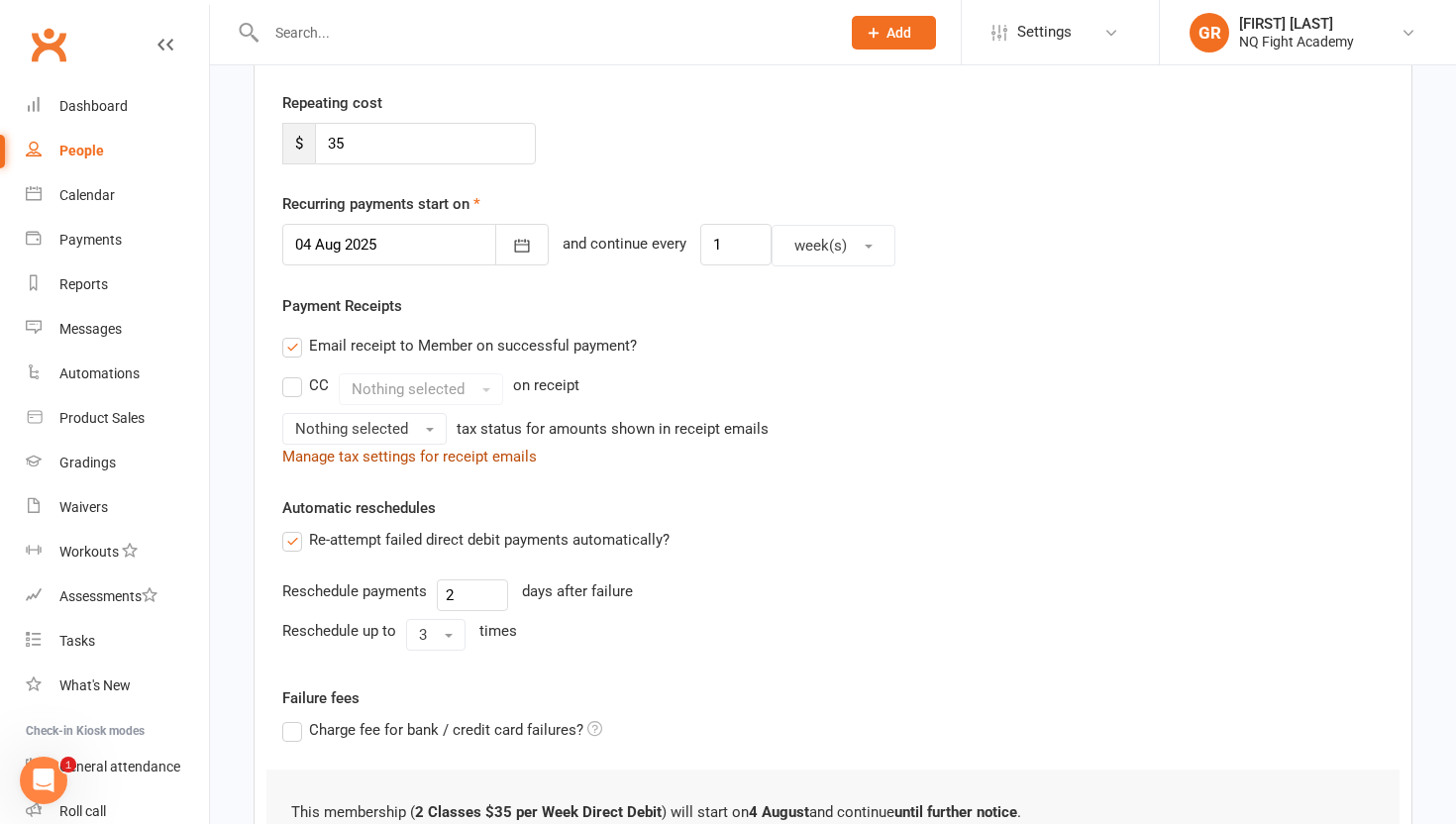 click on "Manage tax settings for receipt emails" at bounding box center (409, 457) 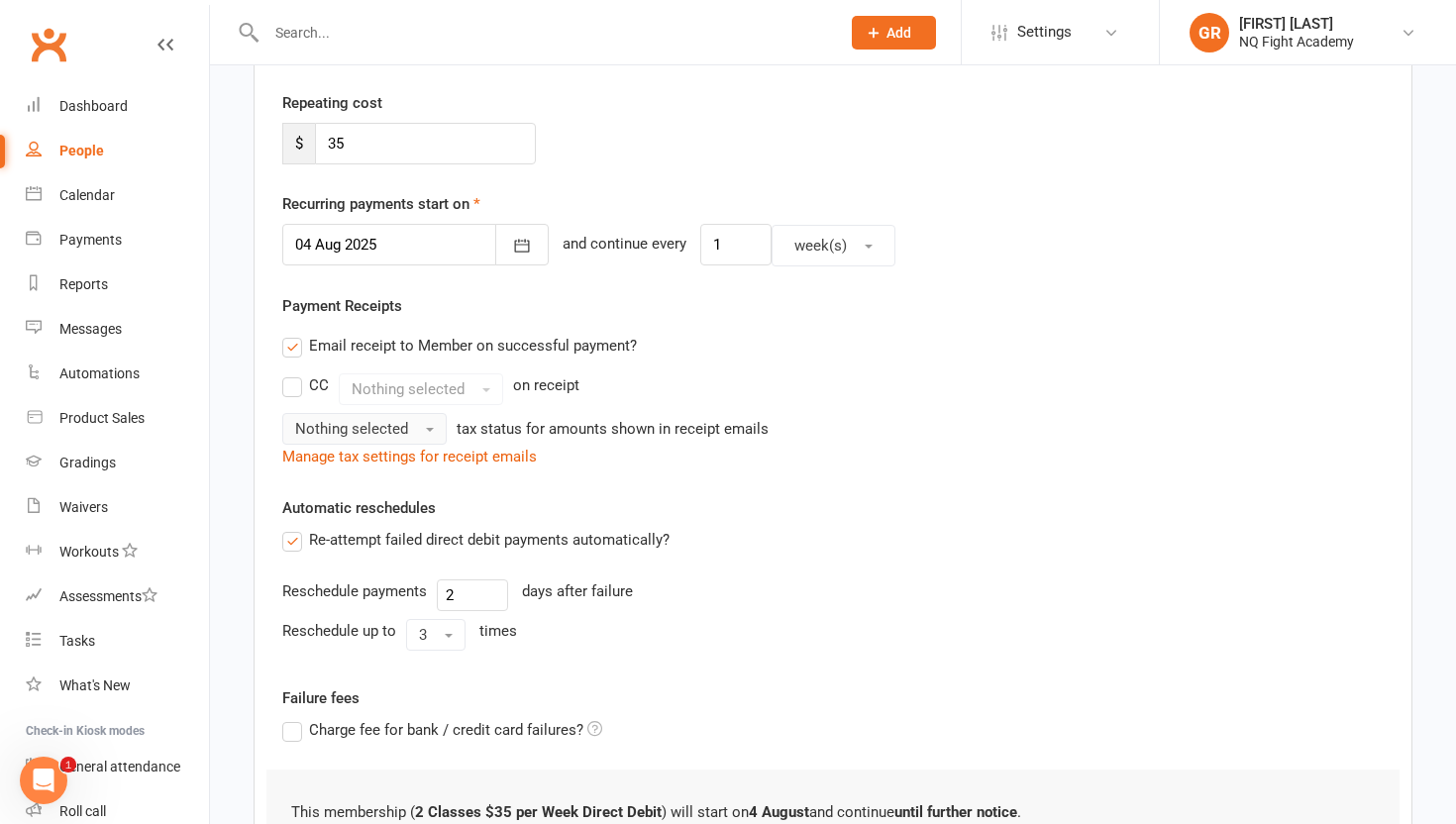 click on "Nothing selected" at bounding box center (364, 429) 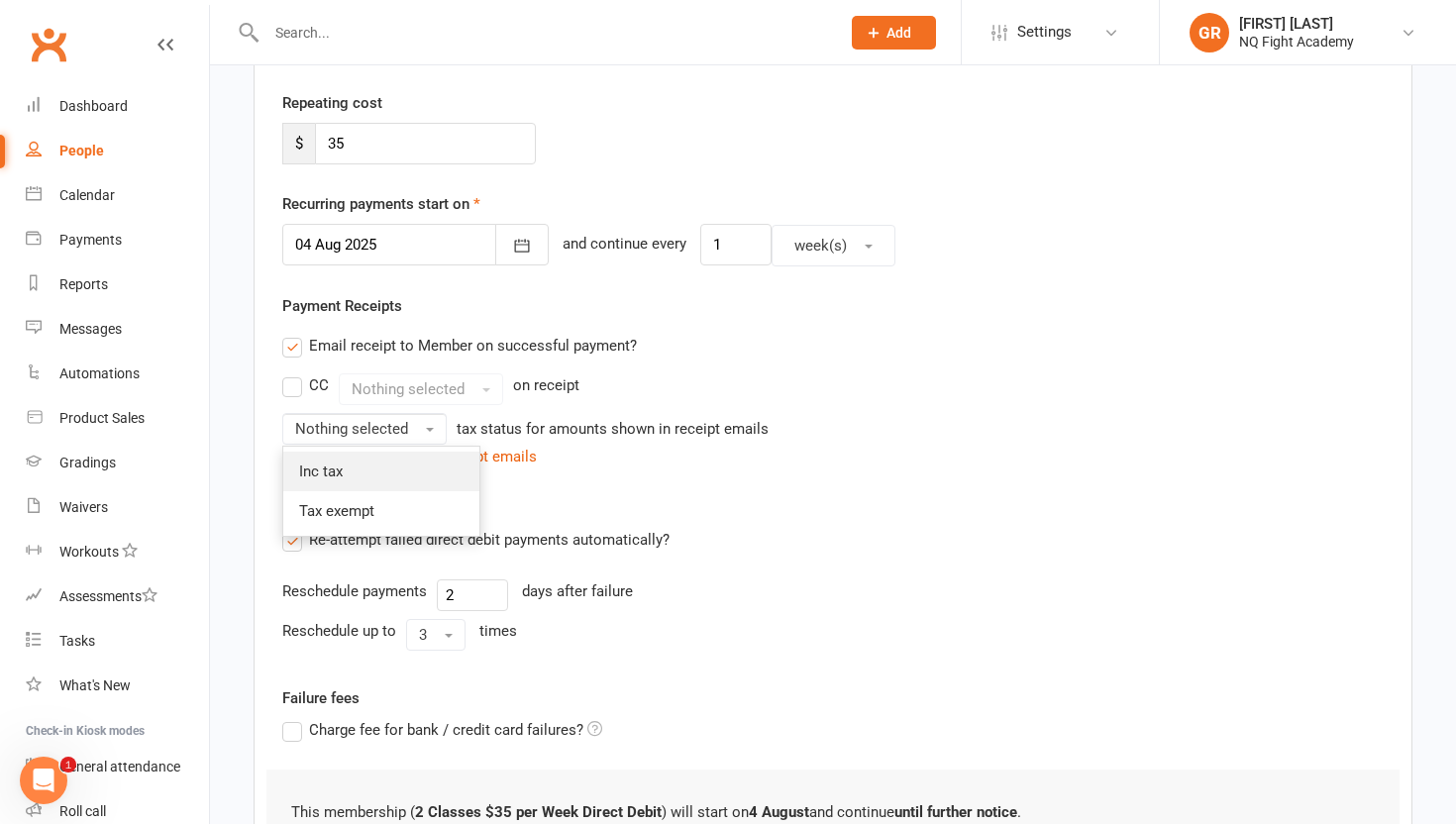 click on "Inc tax" at bounding box center (381, 471) 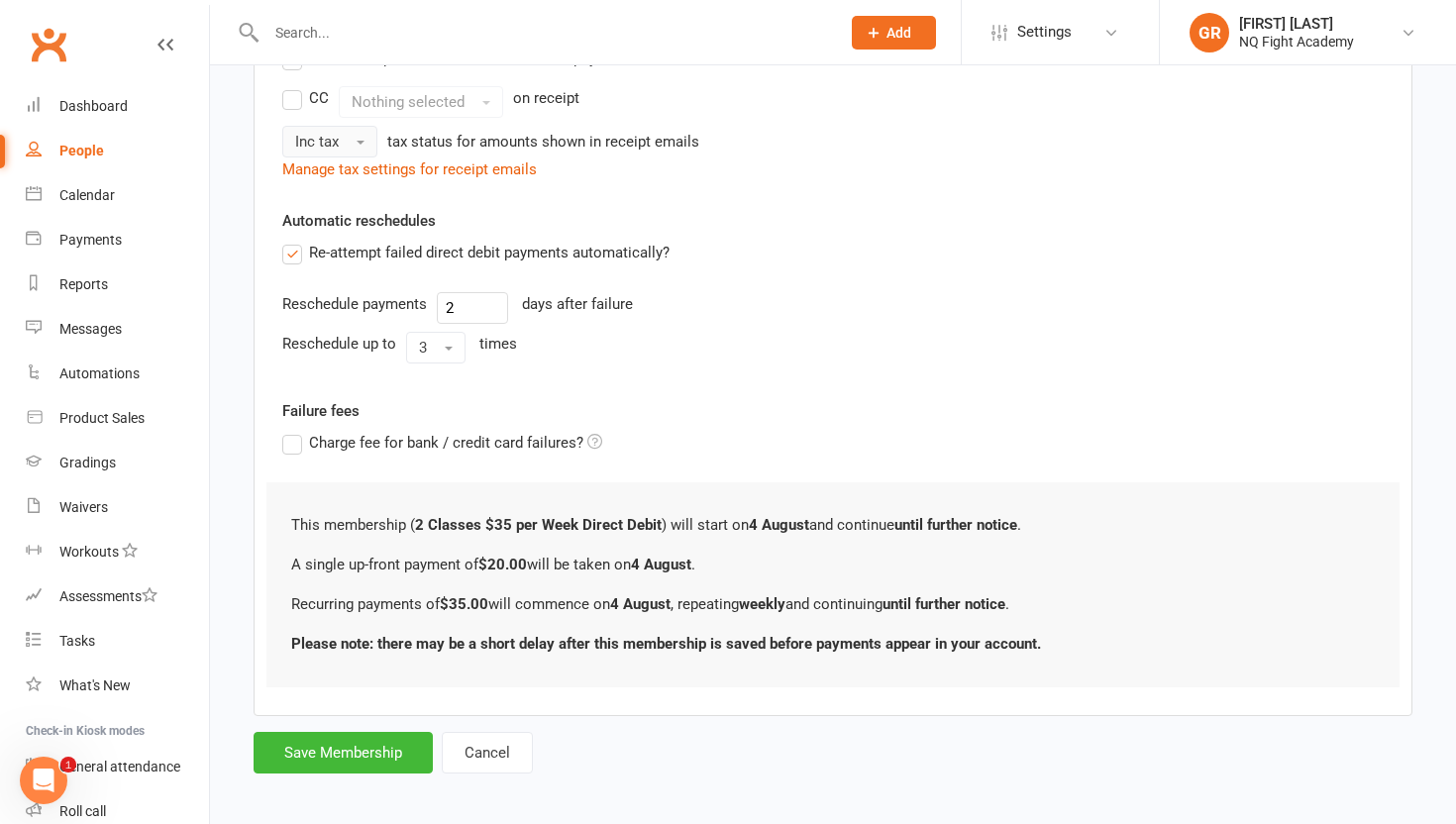 scroll, scrollTop: 656, scrollLeft: 0, axis: vertical 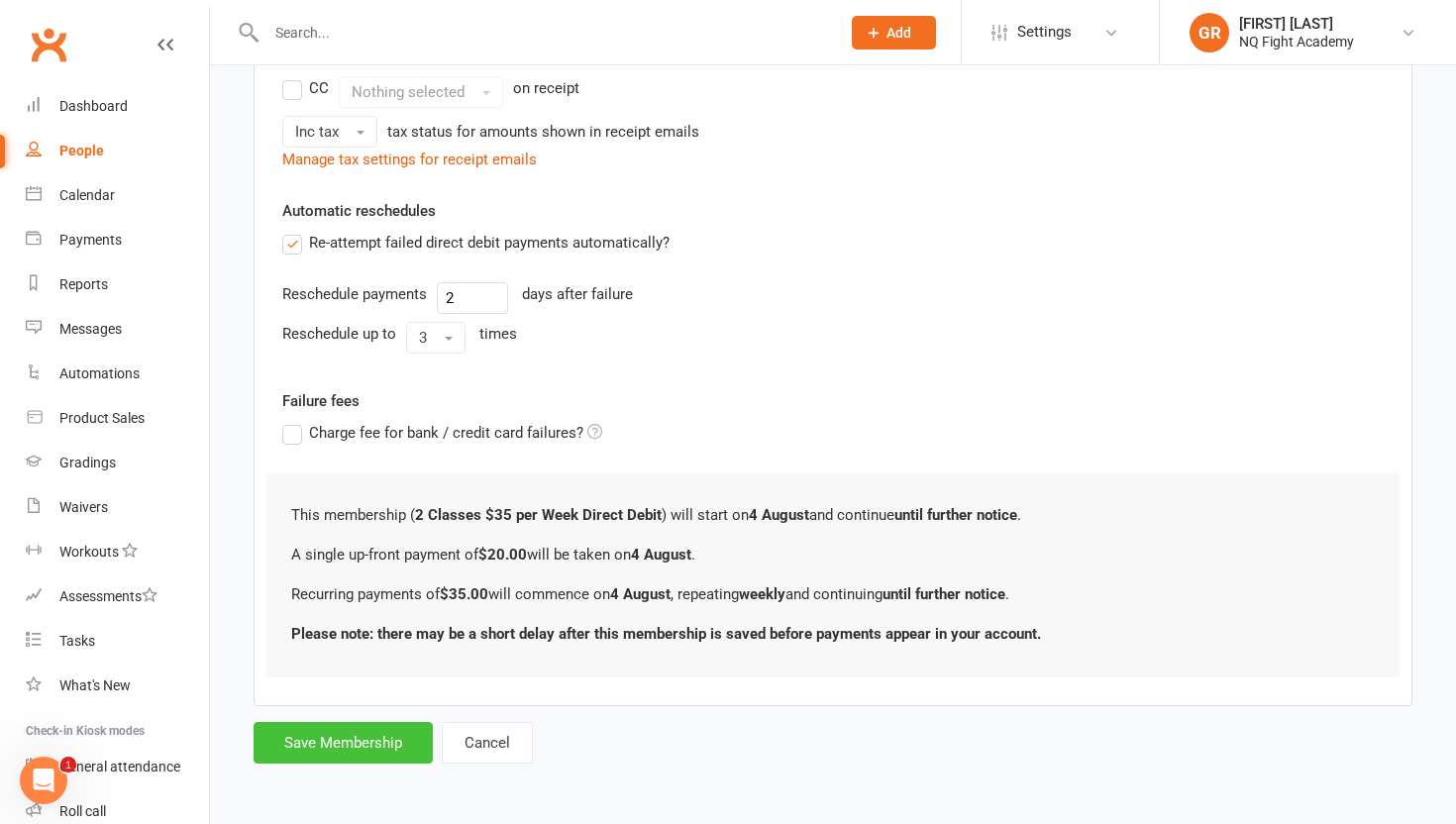 click on "Save Membership" at bounding box center (343, 743) 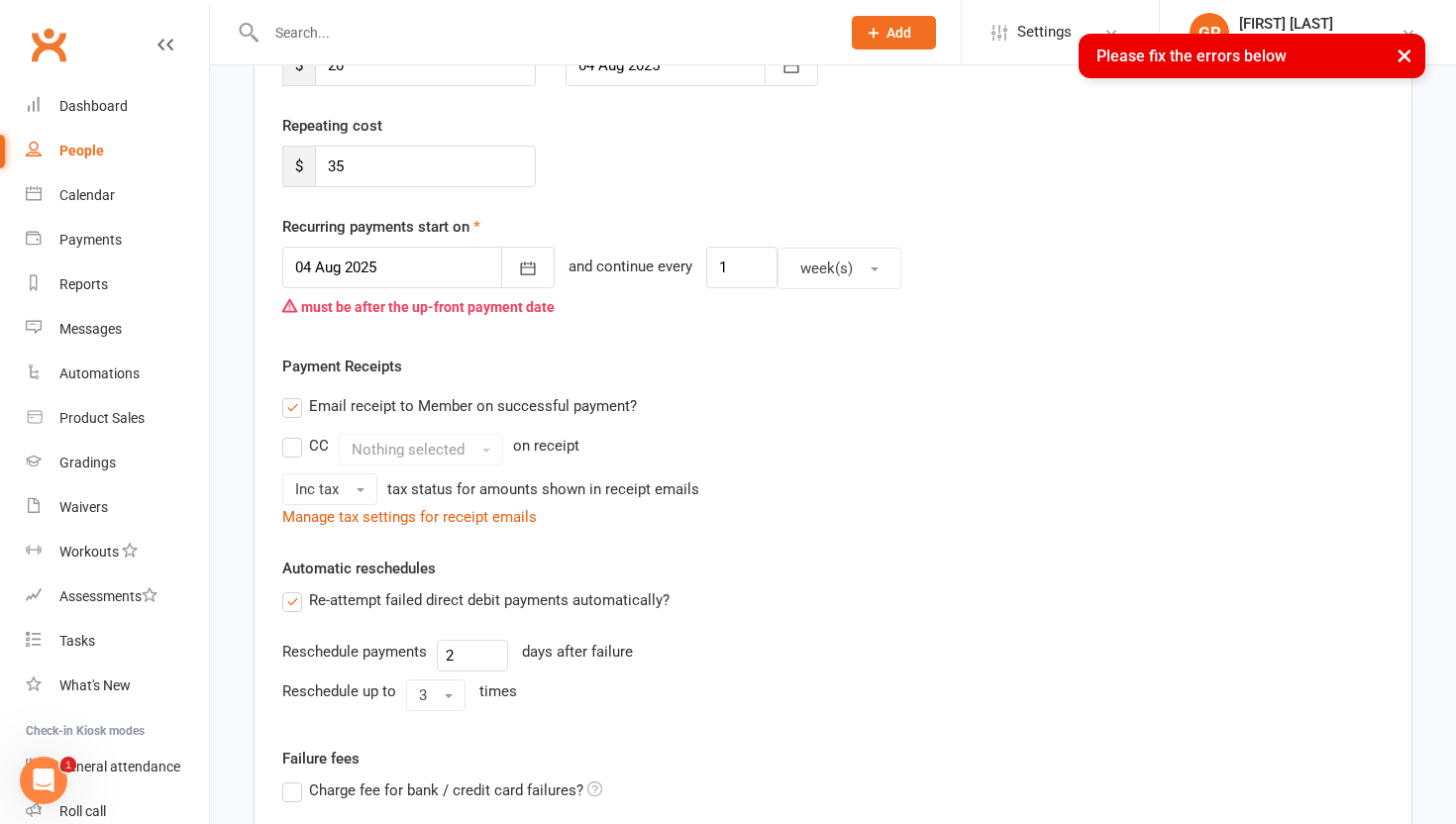 scroll, scrollTop: 0, scrollLeft: 0, axis: both 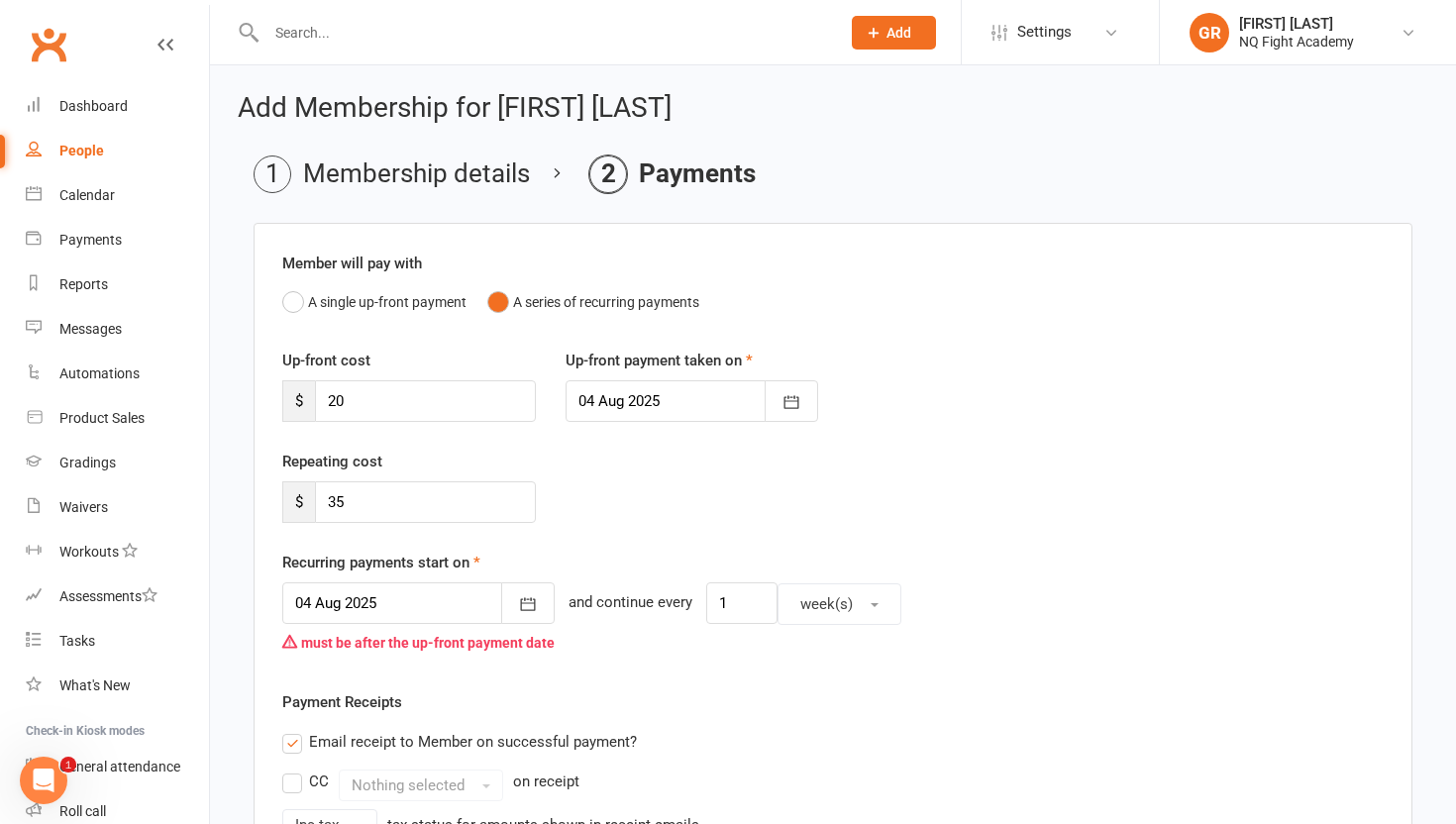 click on "People" at bounding box center (81, 151) 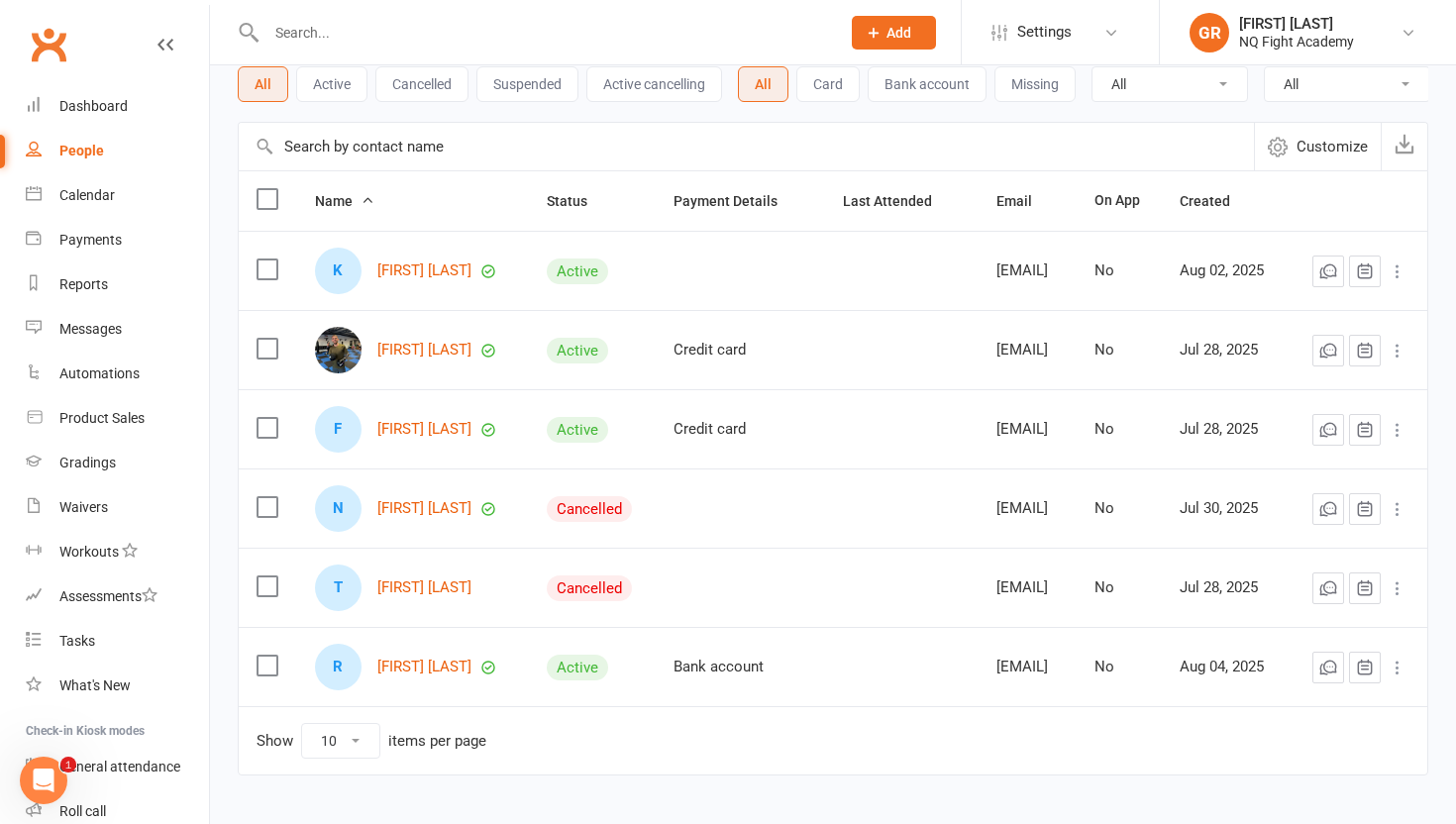scroll, scrollTop: 99, scrollLeft: 0, axis: vertical 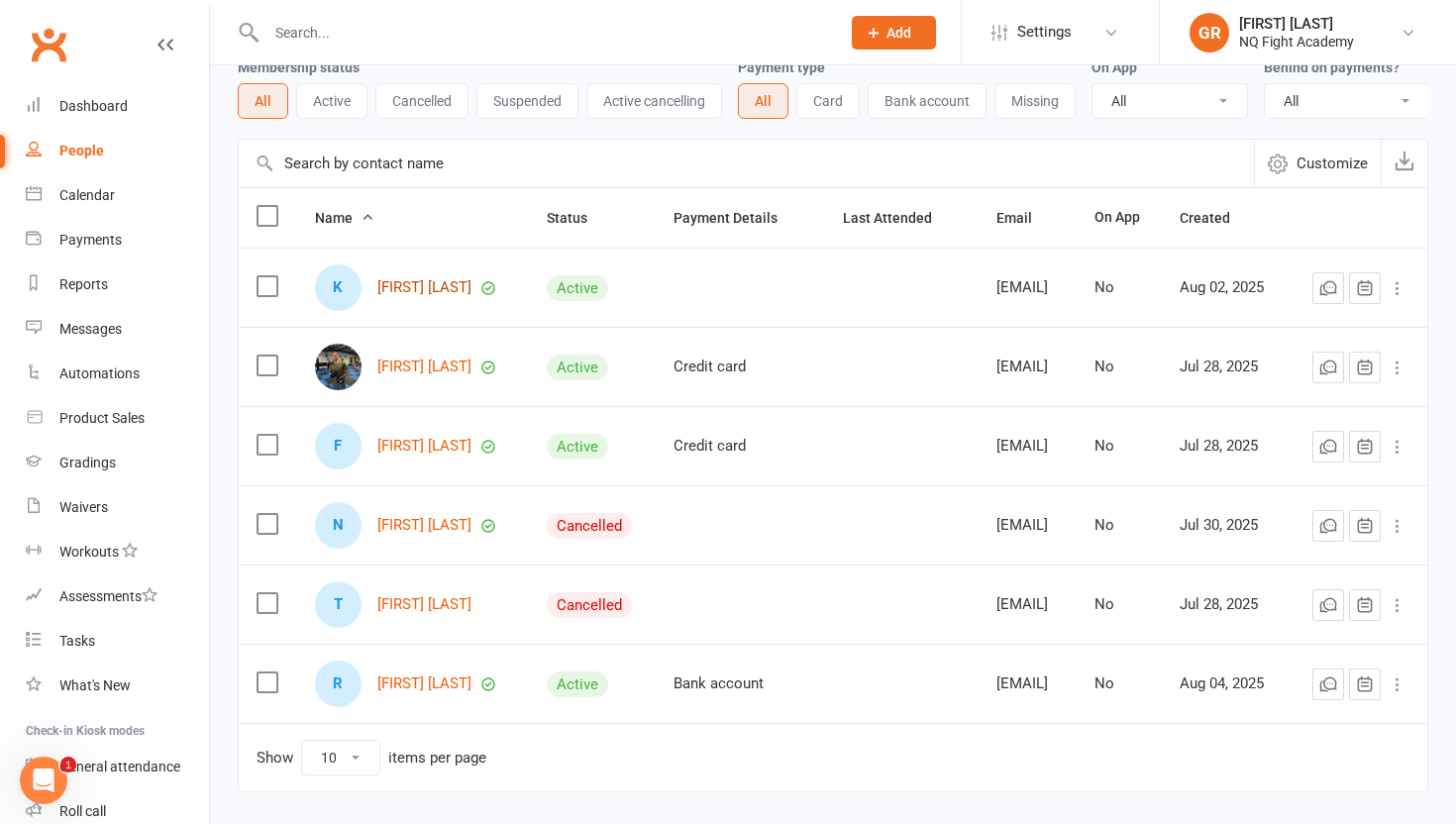 click on "[FIRST] [LAST]" at bounding box center (424, 287) 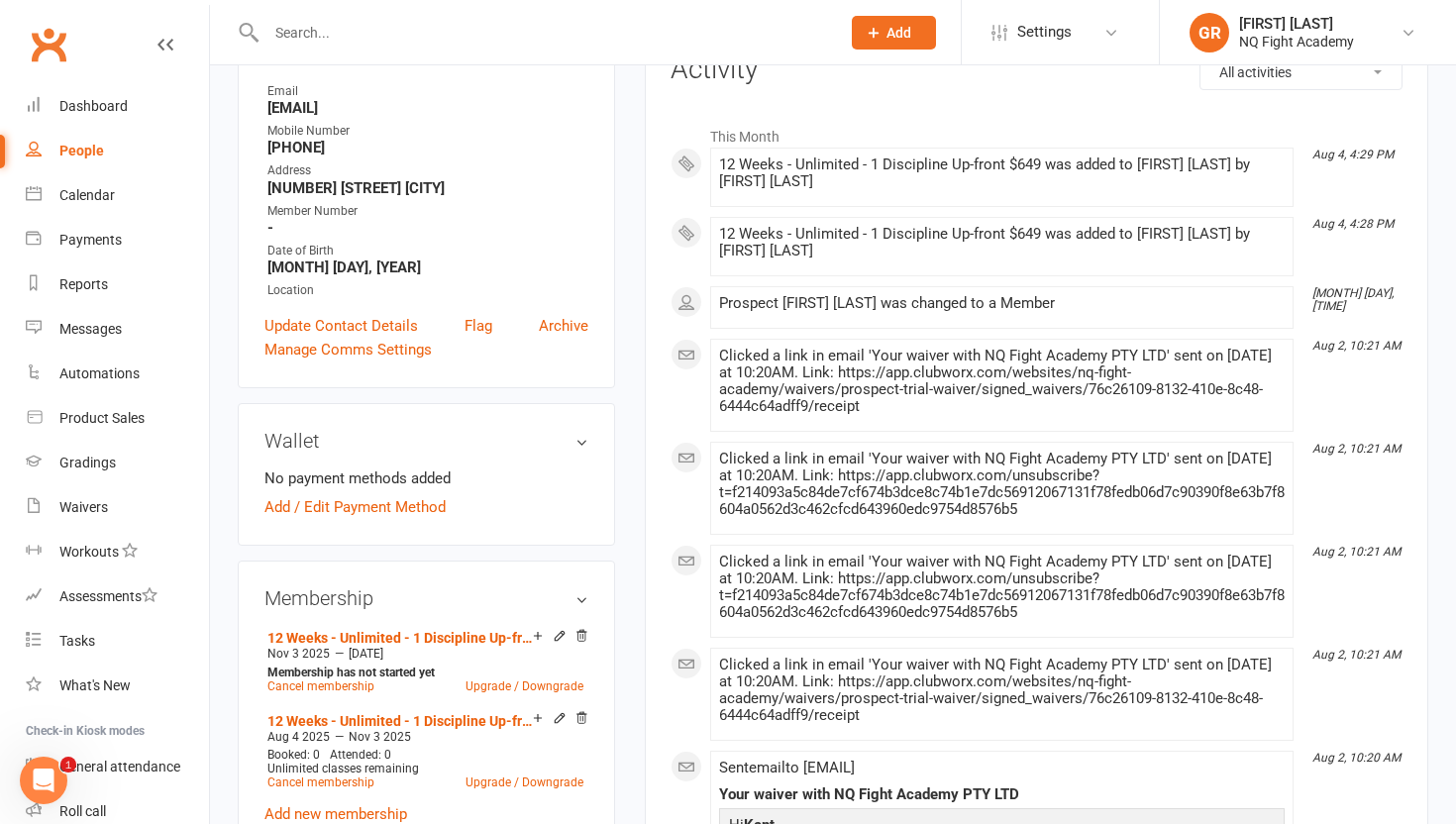 scroll, scrollTop: 0, scrollLeft: 0, axis: both 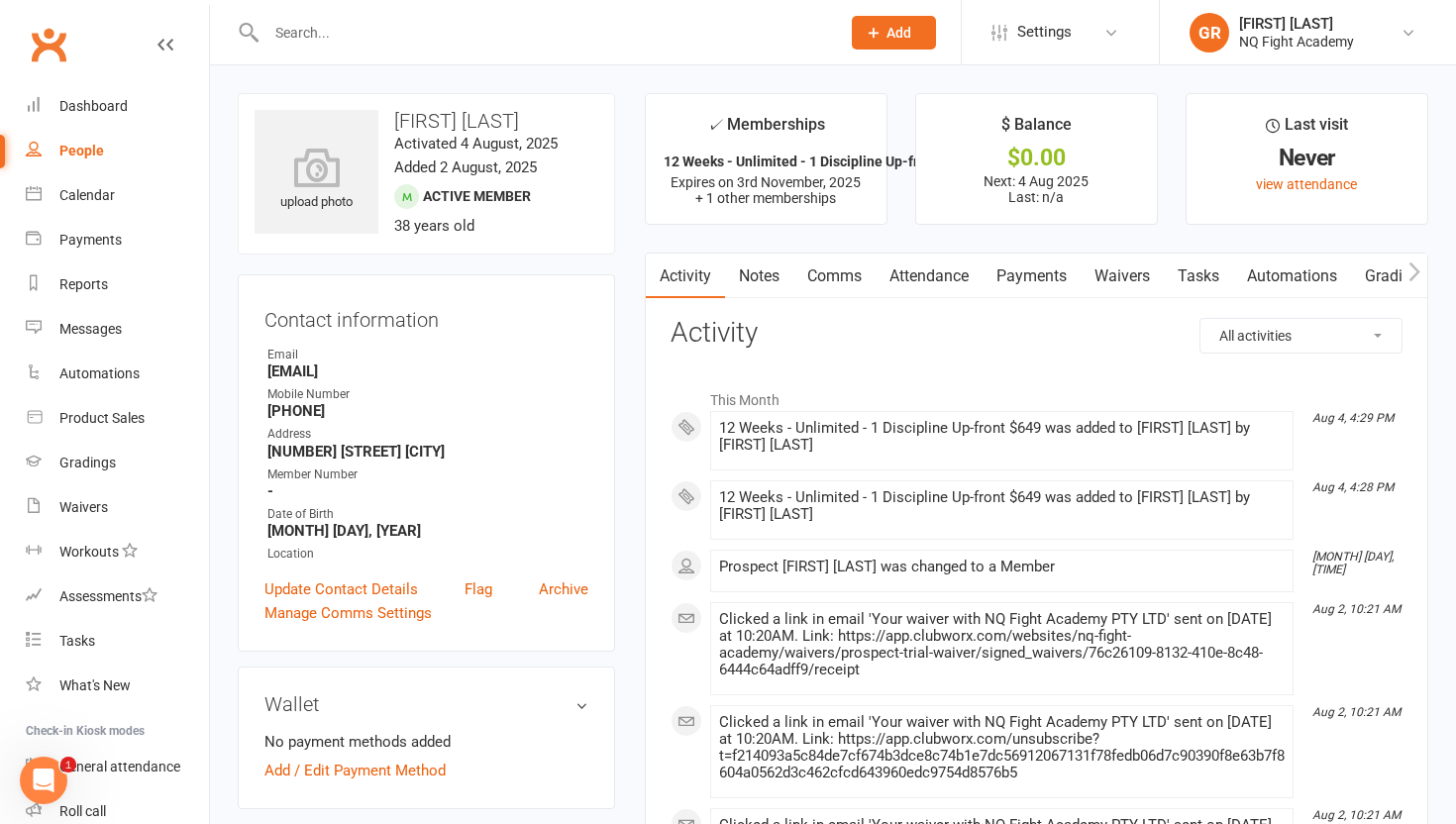 click on "Notes" at bounding box center [759, 276] 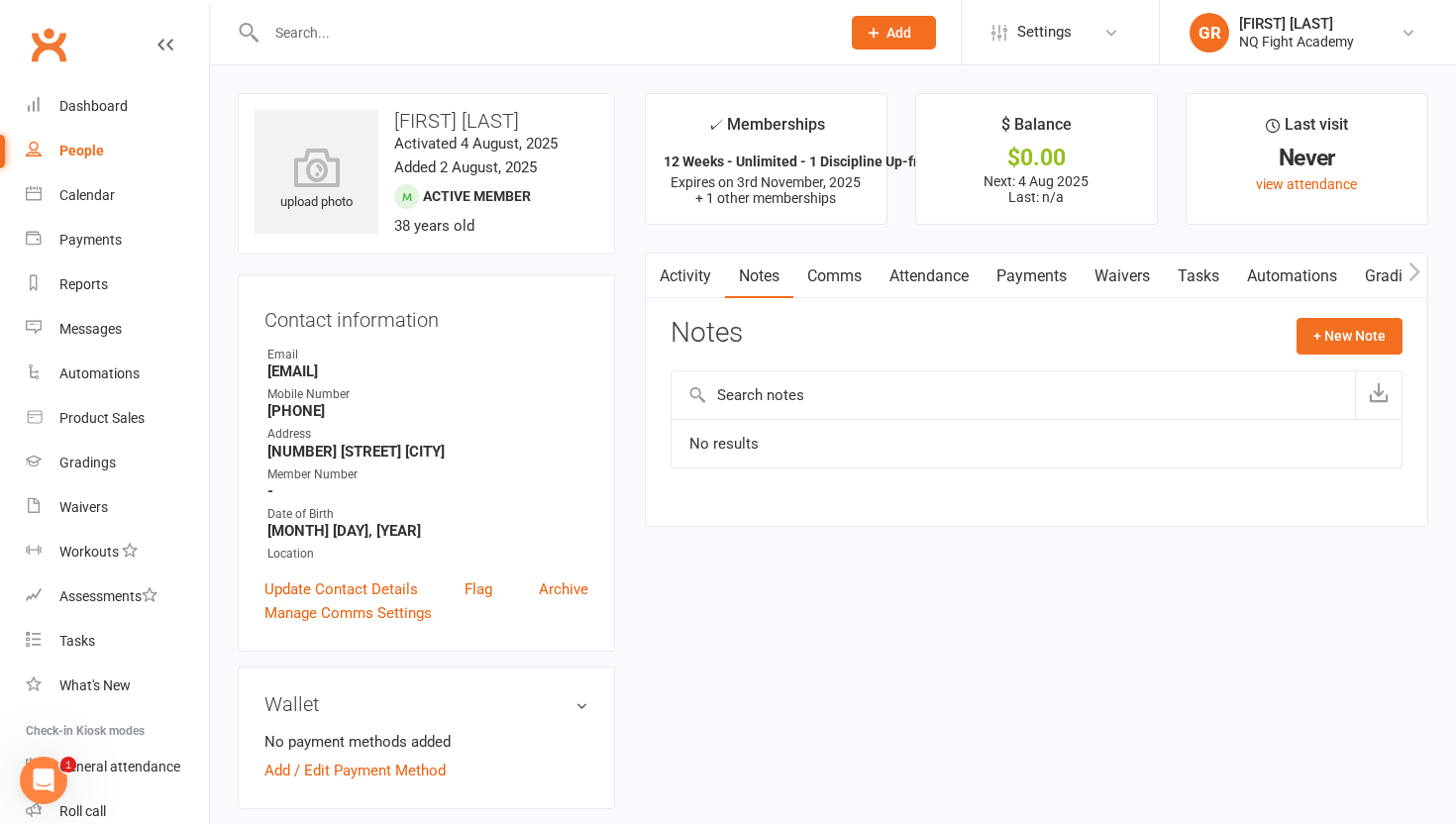 click on "Comms" at bounding box center (834, 276) 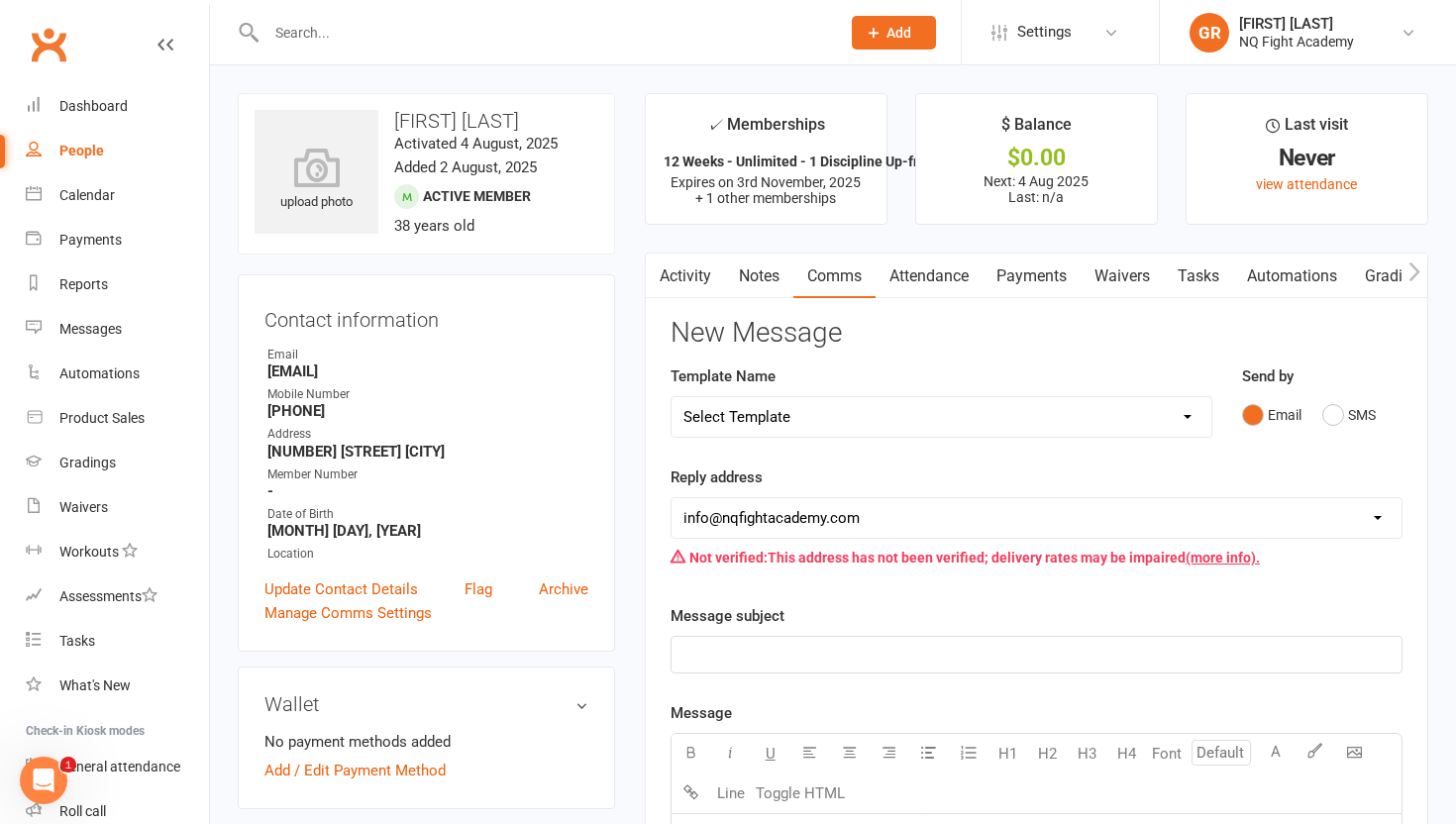 click on "Attendance" at bounding box center (929, 276) 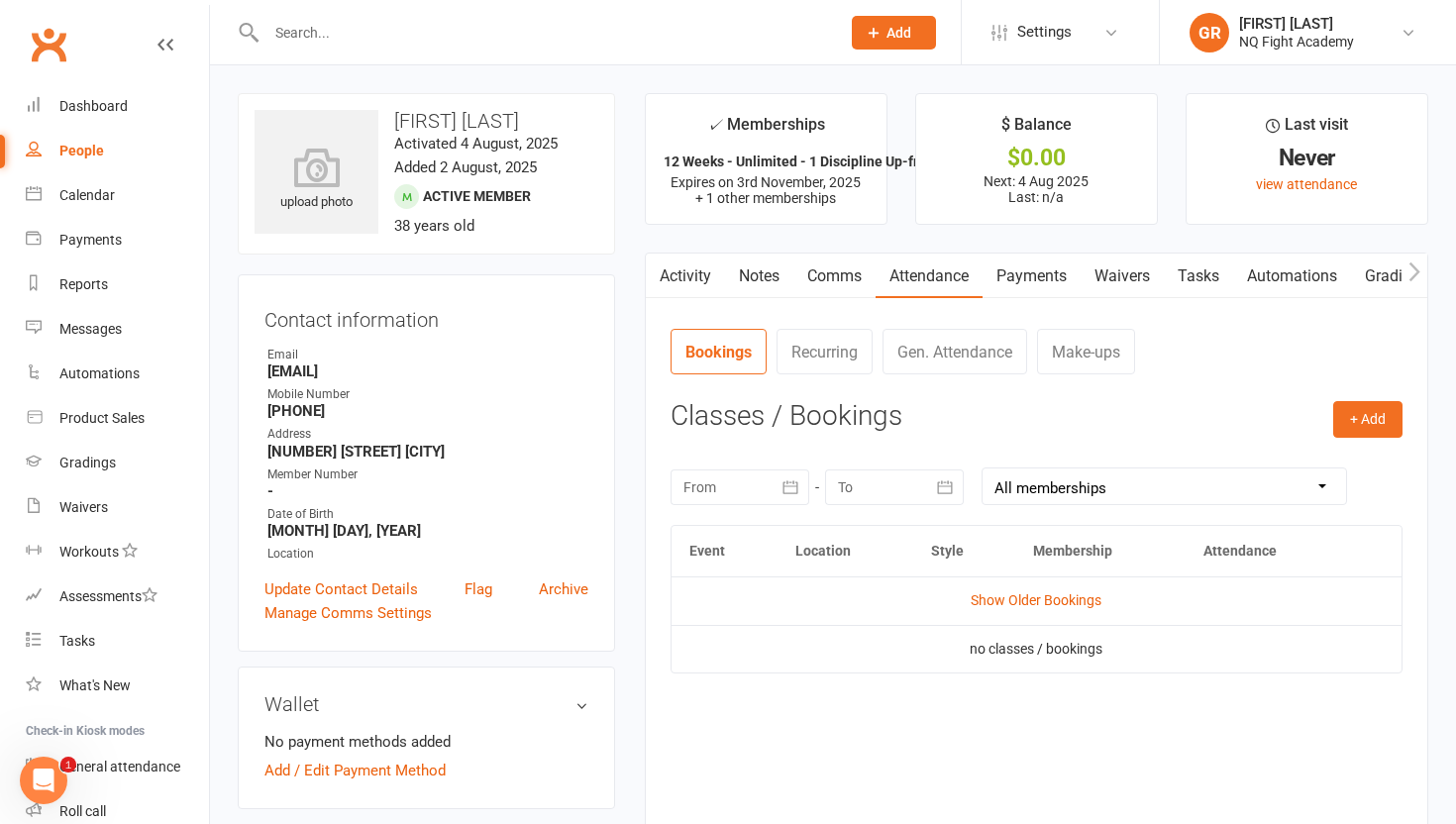 click on "Payments" at bounding box center [1031, 276] 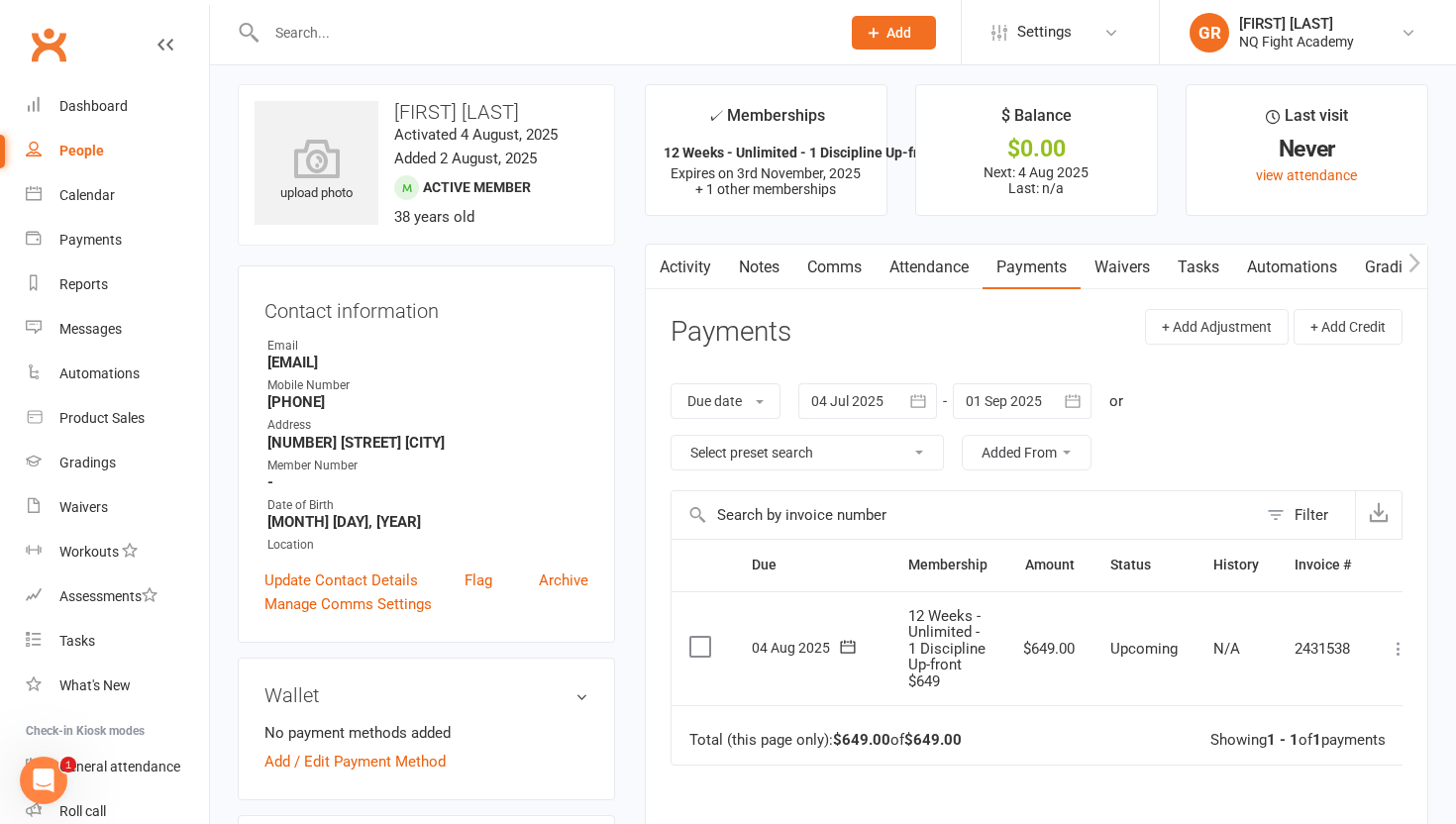 scroll, scrollTop: 0, scrollLeft: 0, axis: both 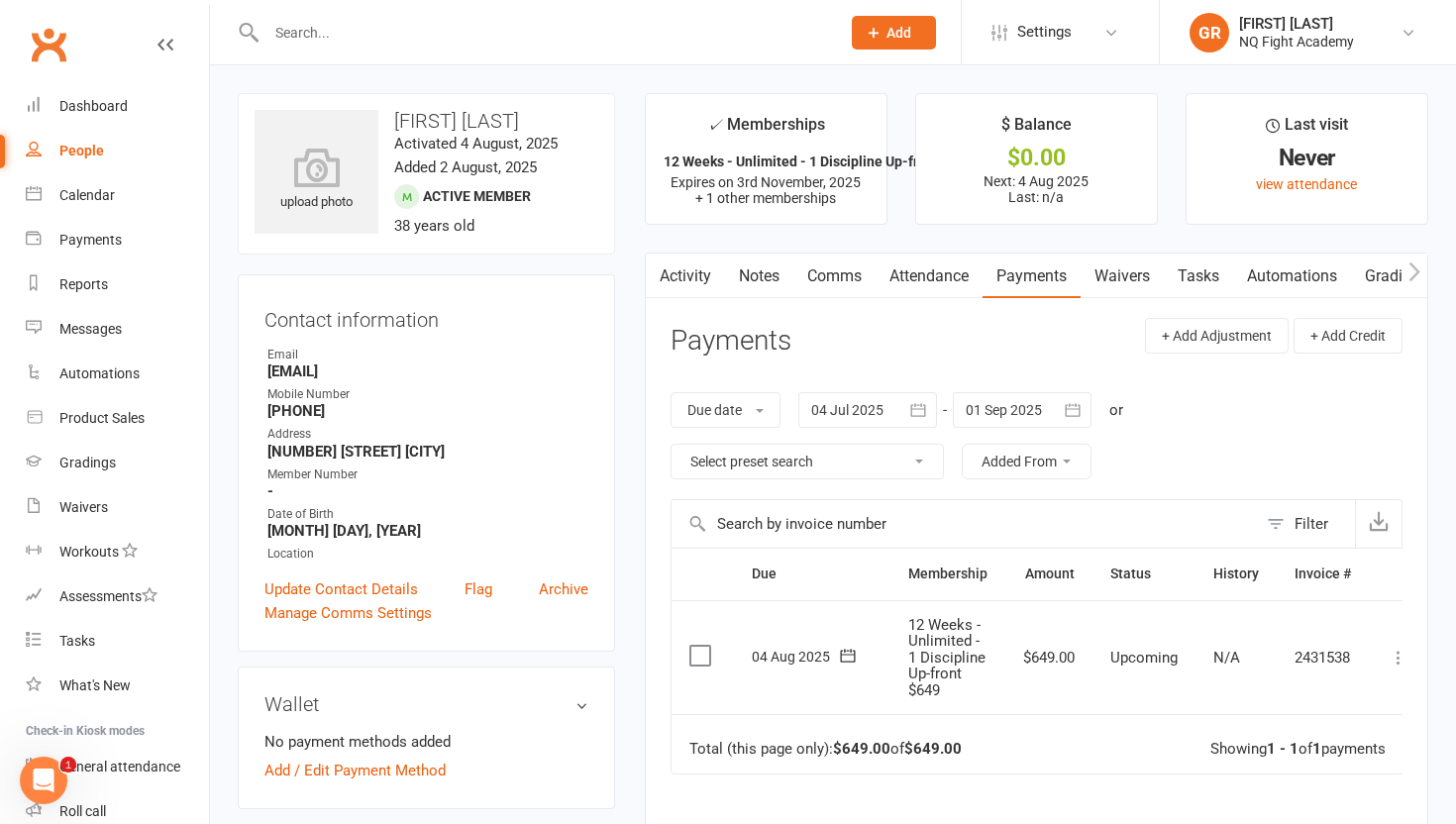 click on "People" at bounding box center [81, 151] 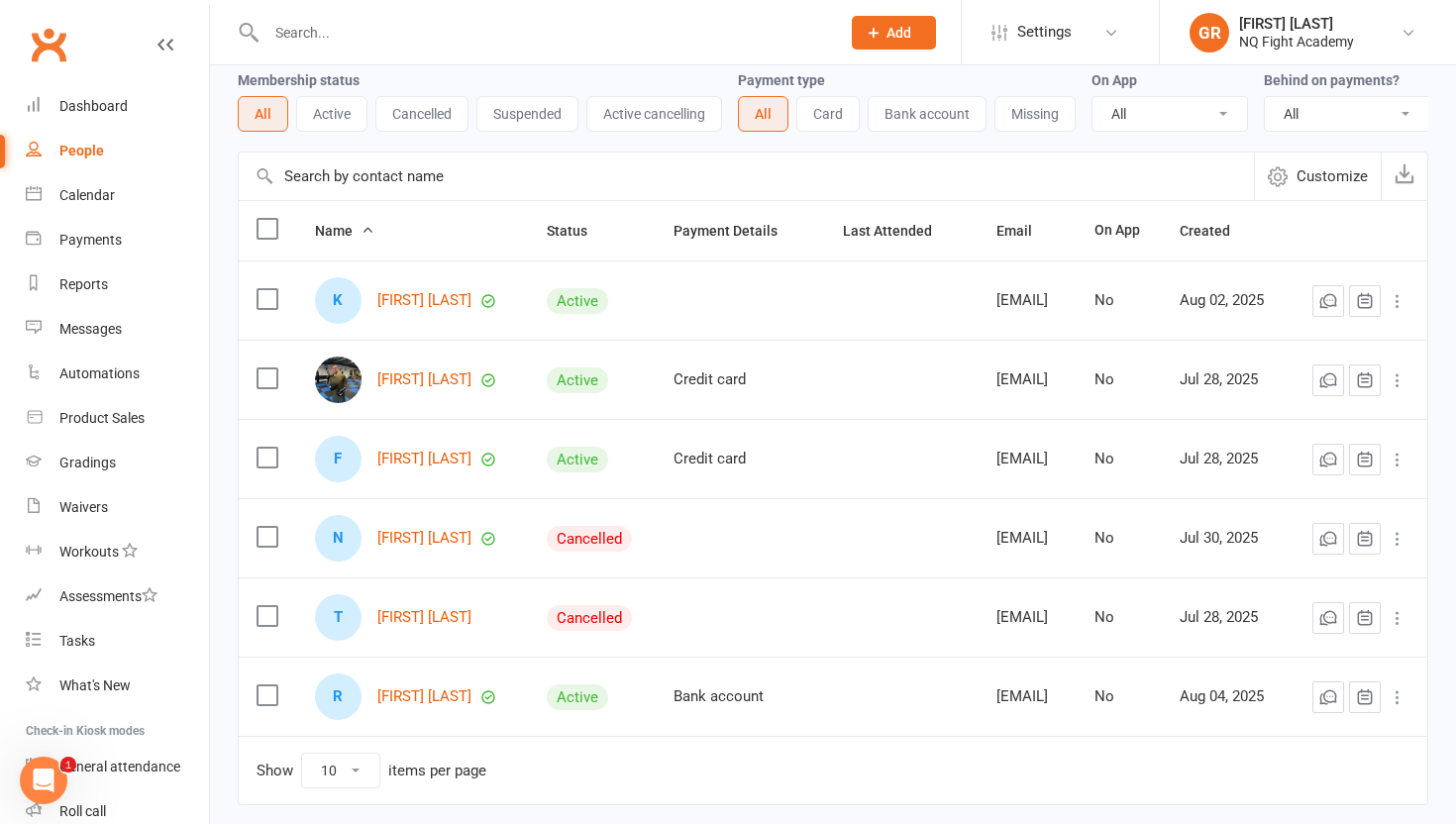 scroll, scrollTop: 152, scrollLeft: 0, axis: vertical 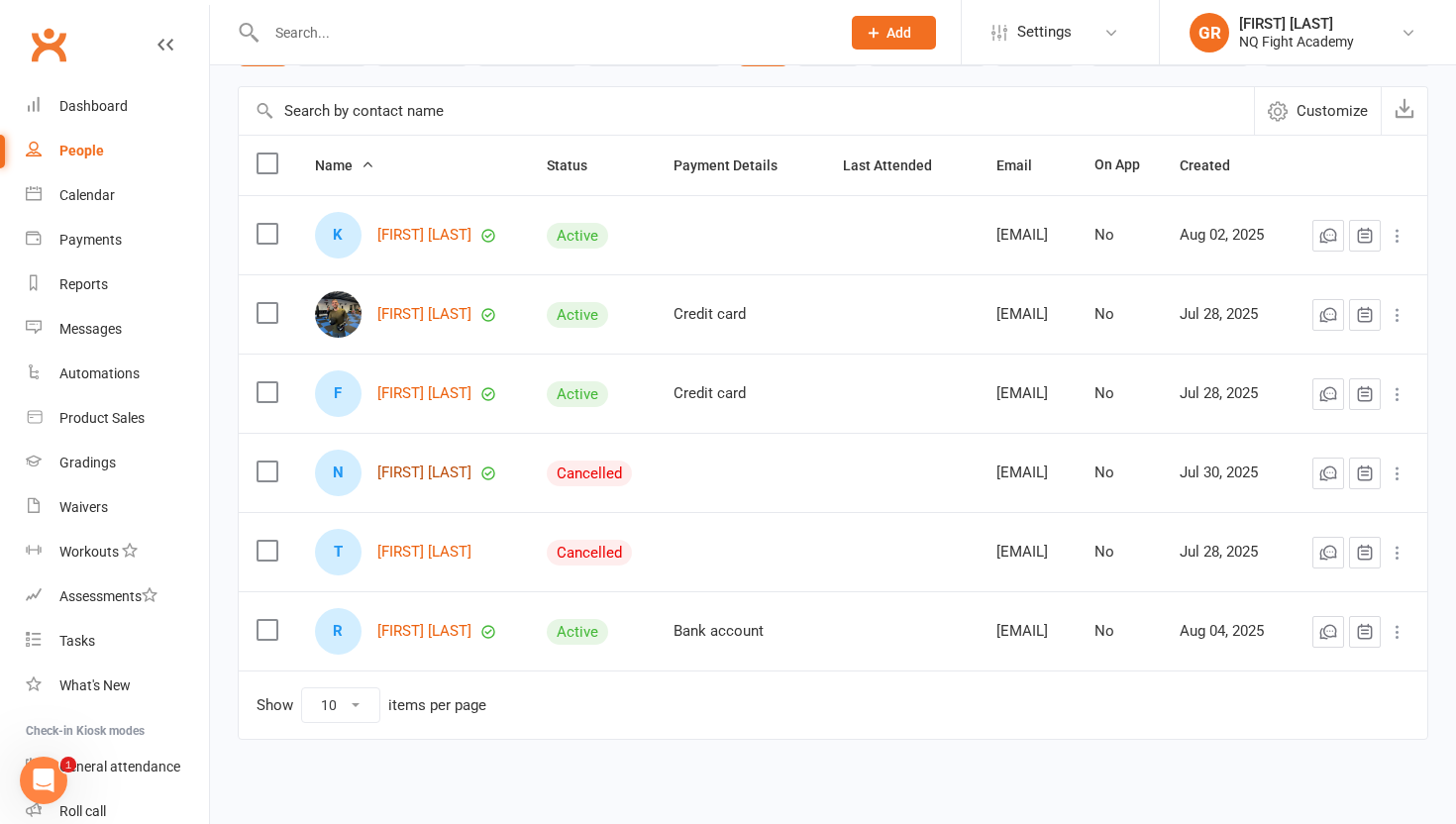 click on "[FIRST] [LAST]" at bounding box center (424, 472) 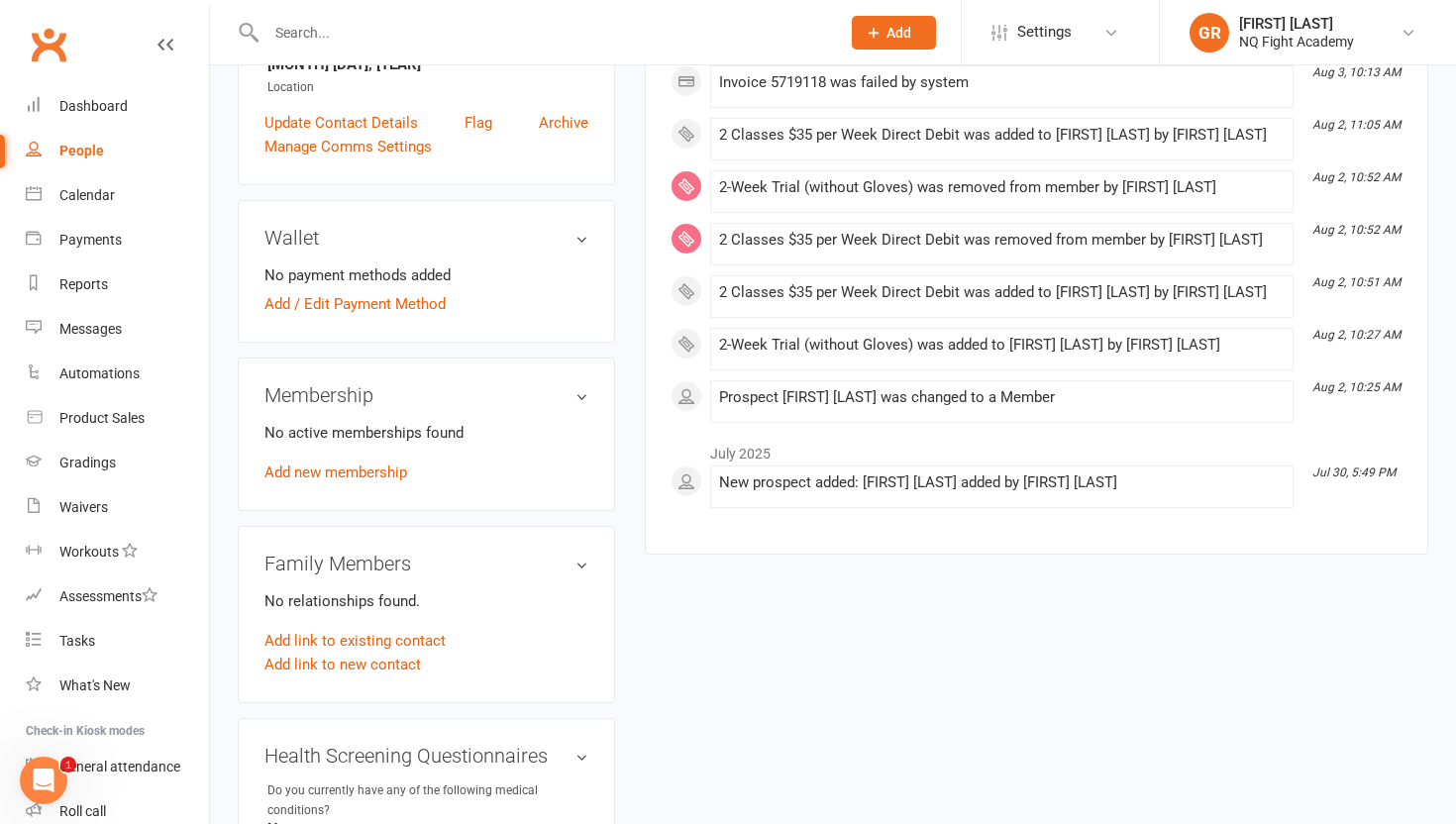 scroll, scrollTop: 503, scrollLeft: 0, axis: vertical 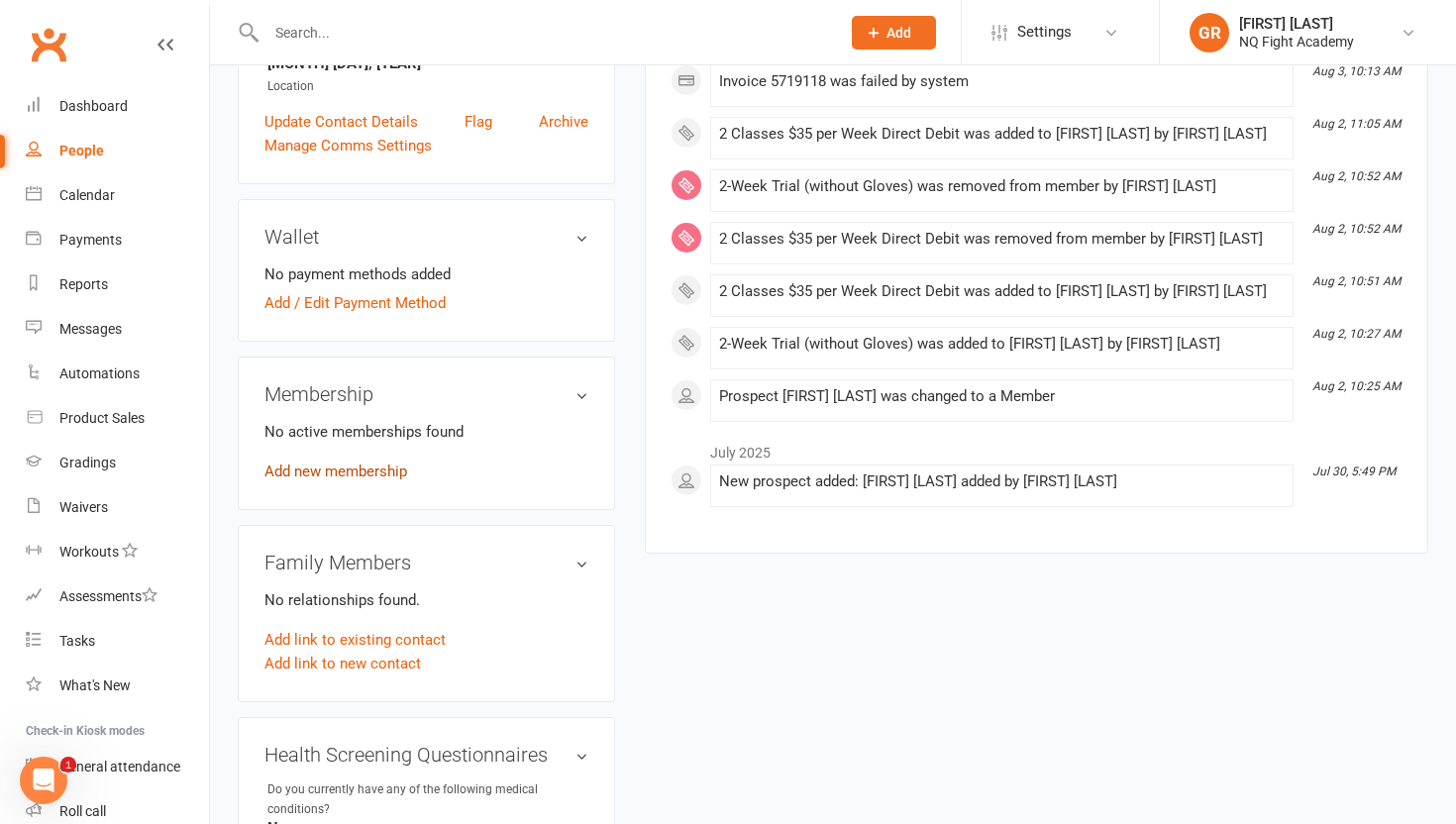 click on "Add new membership" at bounding box center (336, 471) 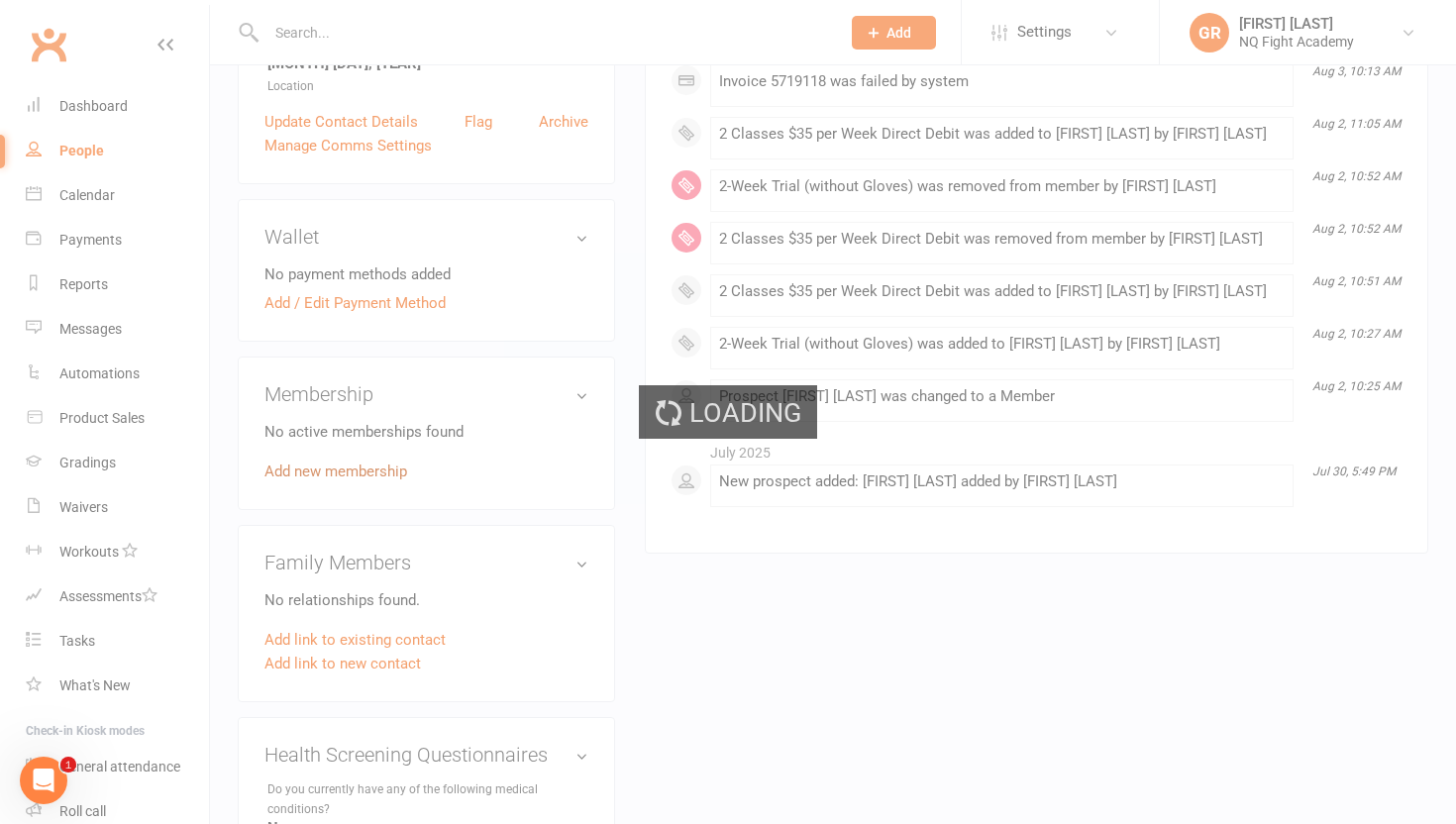scroll, scrollTop: 0, scrollLeft: 0, axis: both 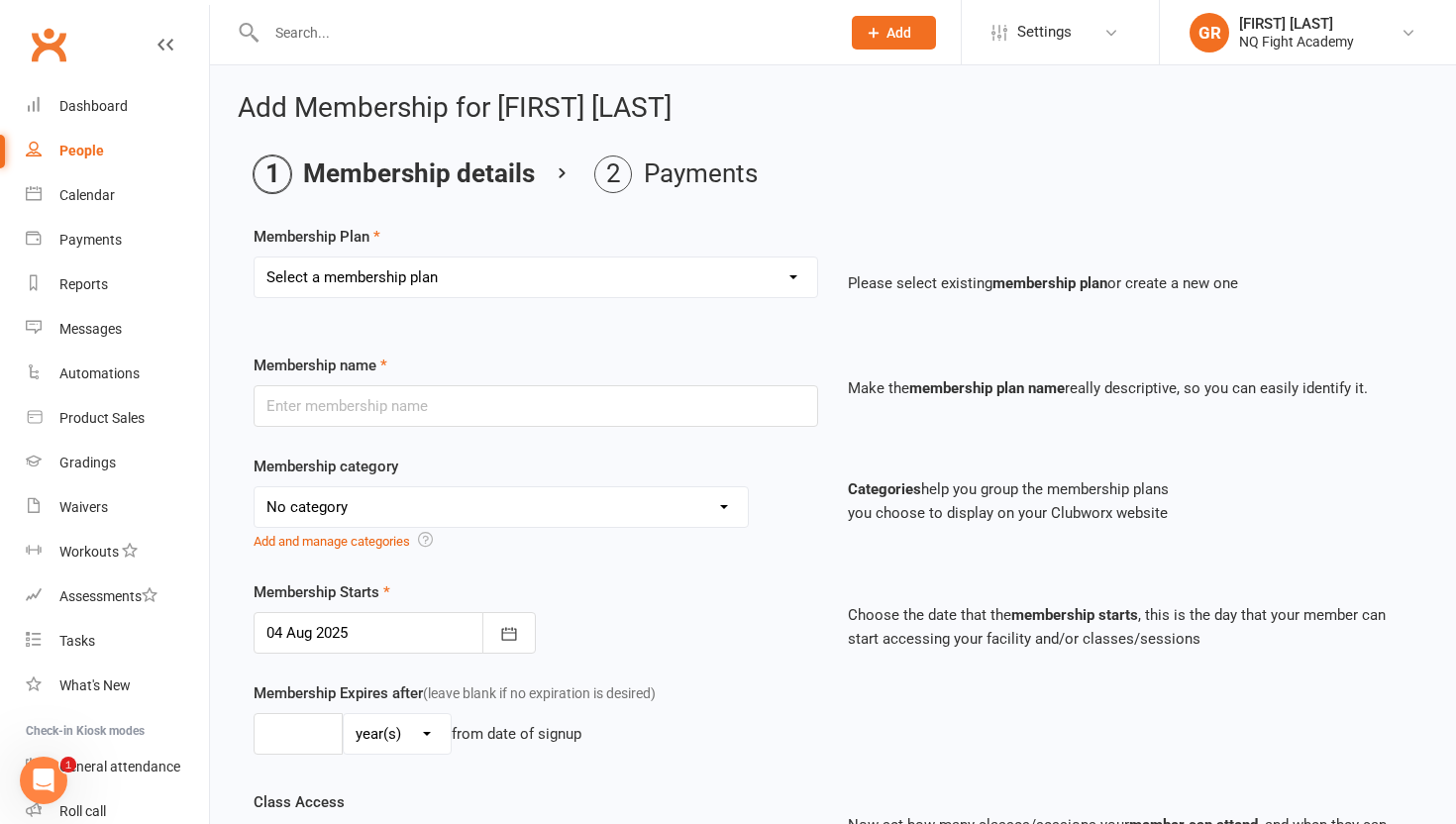 click on "Select a membership plan Create new Membership Plan Casual $25 Tap or Cash 2 Classes $35 per Week Direct Debit 3 Classes $49 per Week Direct Debit Unlimited $59 per Week Direct Debit 1 Discipline Unlimited $69 per Week Direct Debit 2 Disciplines 1 * 30 min Personal Training Session - $66 per Session 2 * 30 min Personal Training Sessions - $132 for 2 Sessions FIFO Membership $34.50 per Week Unlimited 12 Weeks - 2 Classes per Week - Up-front $399 12 Weeks - 3 Classes per Week - Up-front $549 12 Weeks - Unlimited - 1 Discipline Up-front $649 12 Weeks - Unlimited - 2 Disciplines Up-front $749 2-Week Trial $49.00 (with Gloves) 2-Week Trial (without Gloves)" at bounding box center (536, 277) 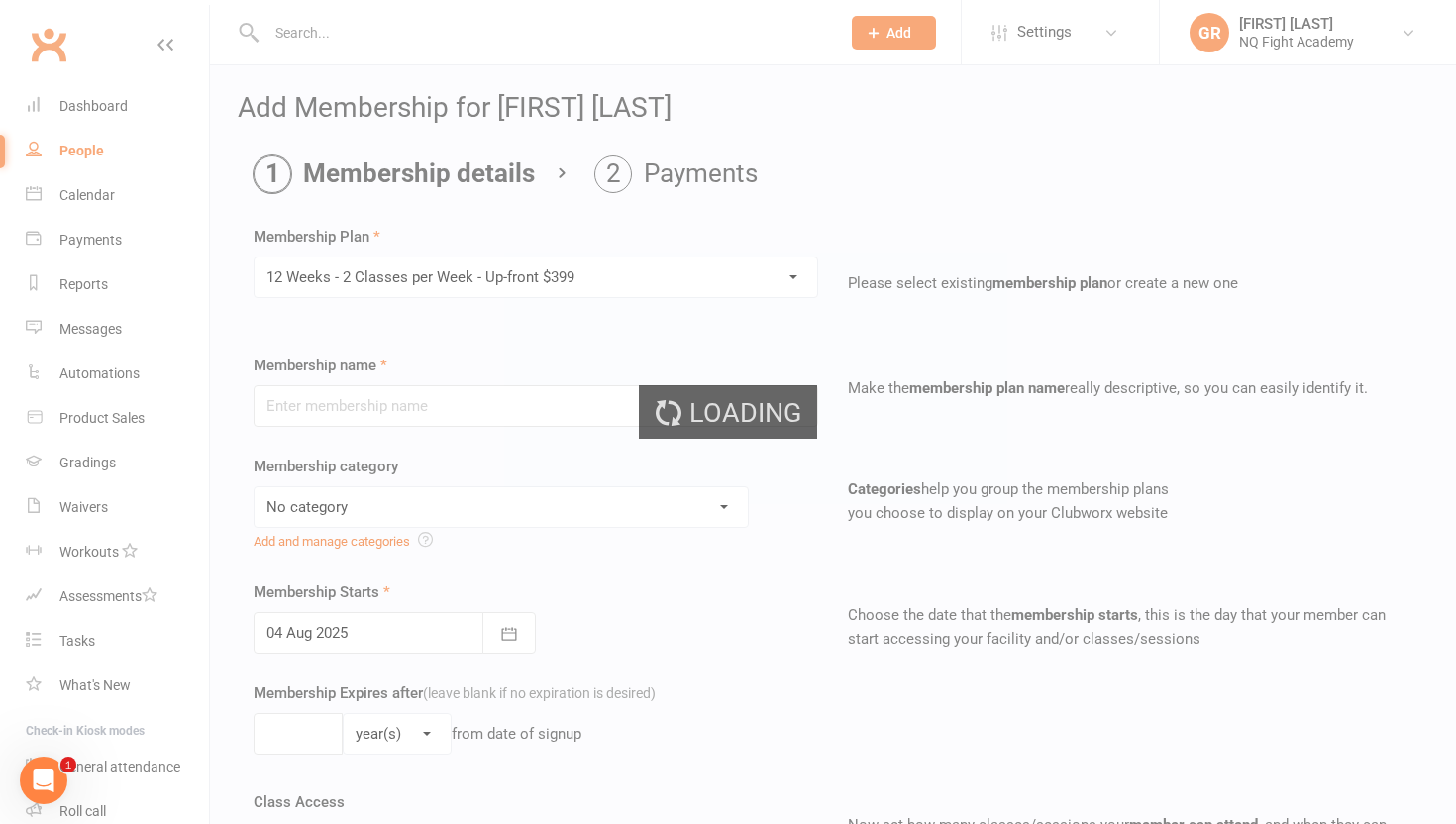 type on "12 Weeks - 2 Classes per Week - Up-front $399" 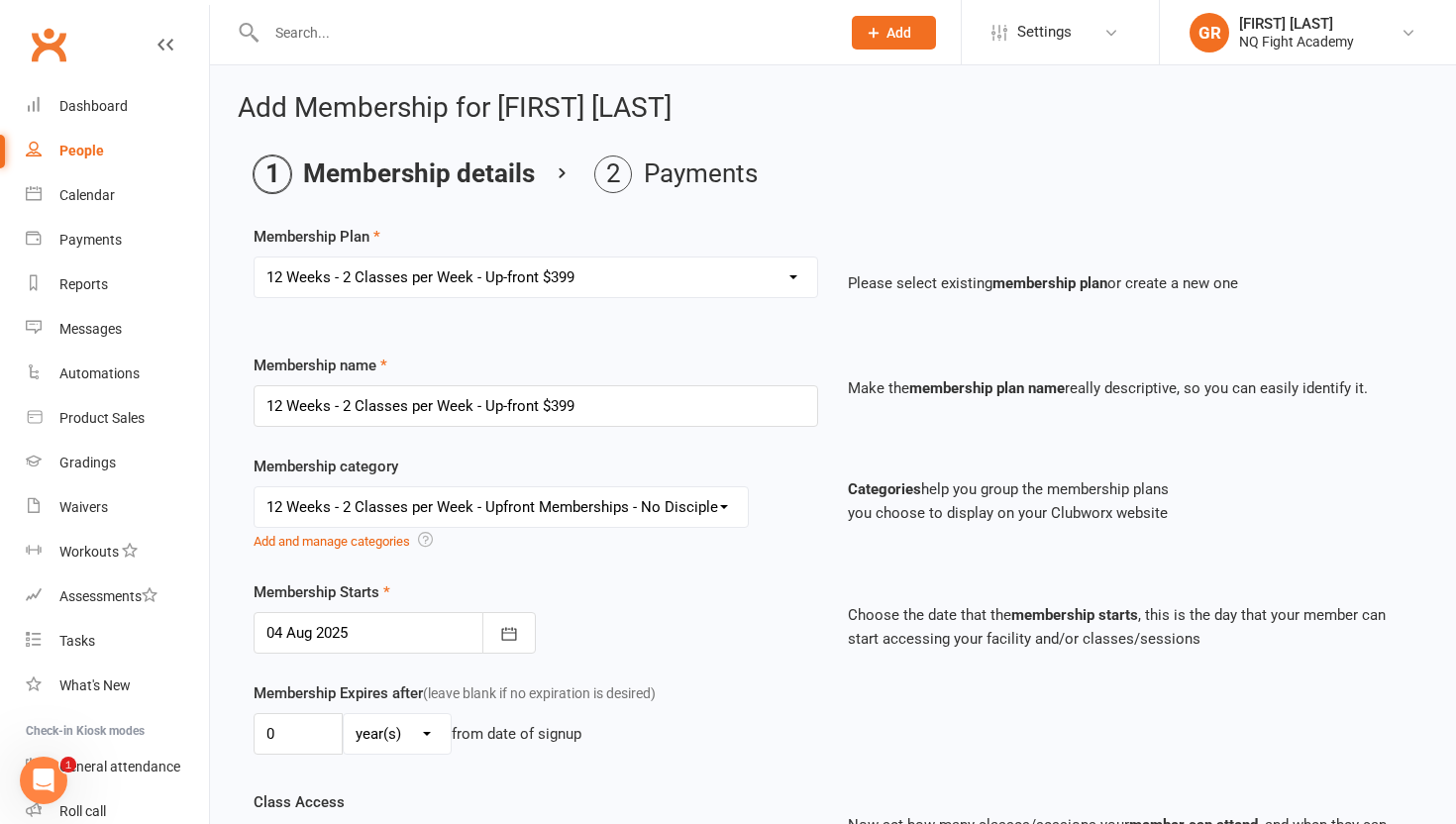 click on "People" at bounding box center (81, 151) 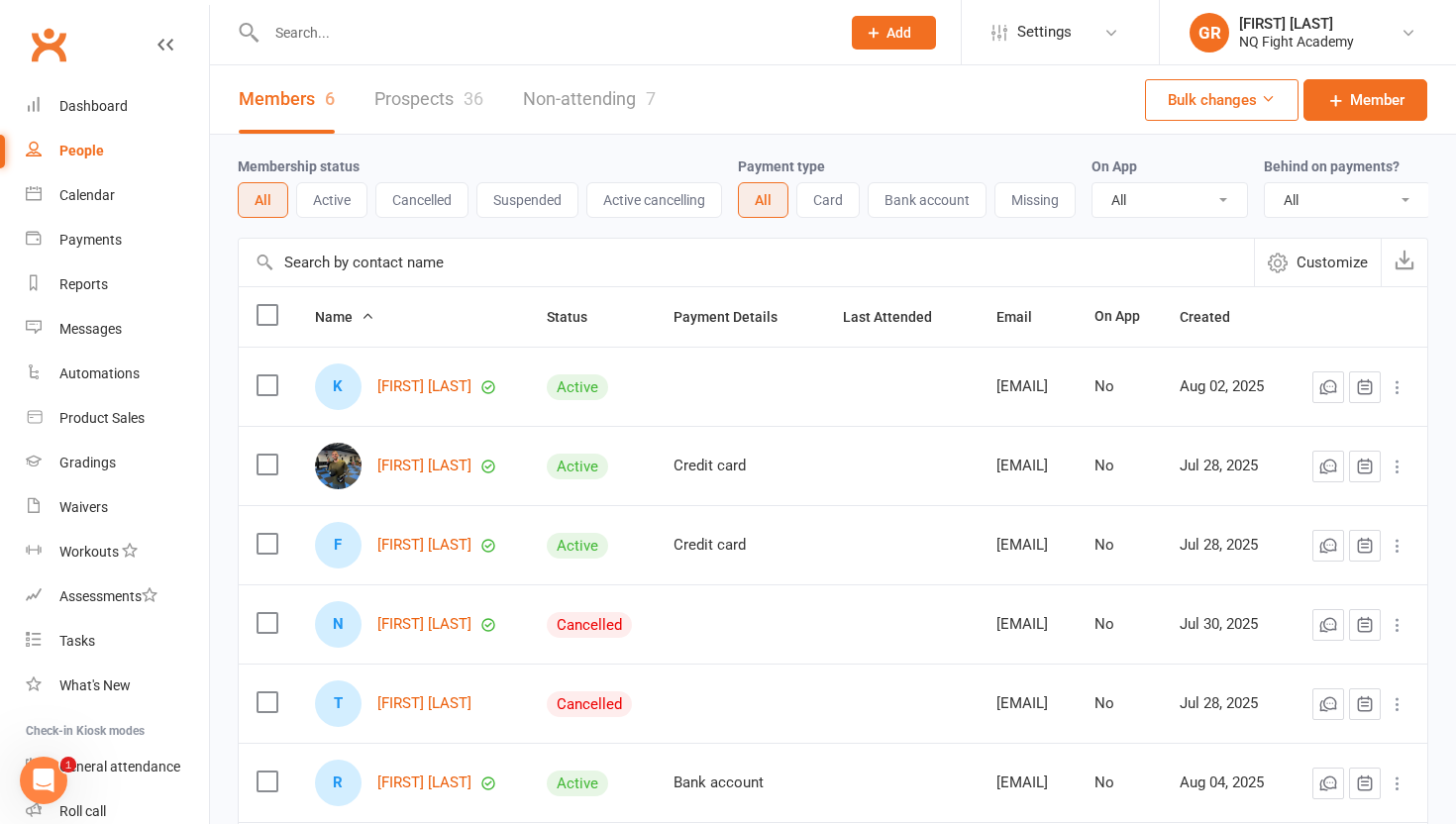 click on "Prospects 36" at bounding box center [429, 99] 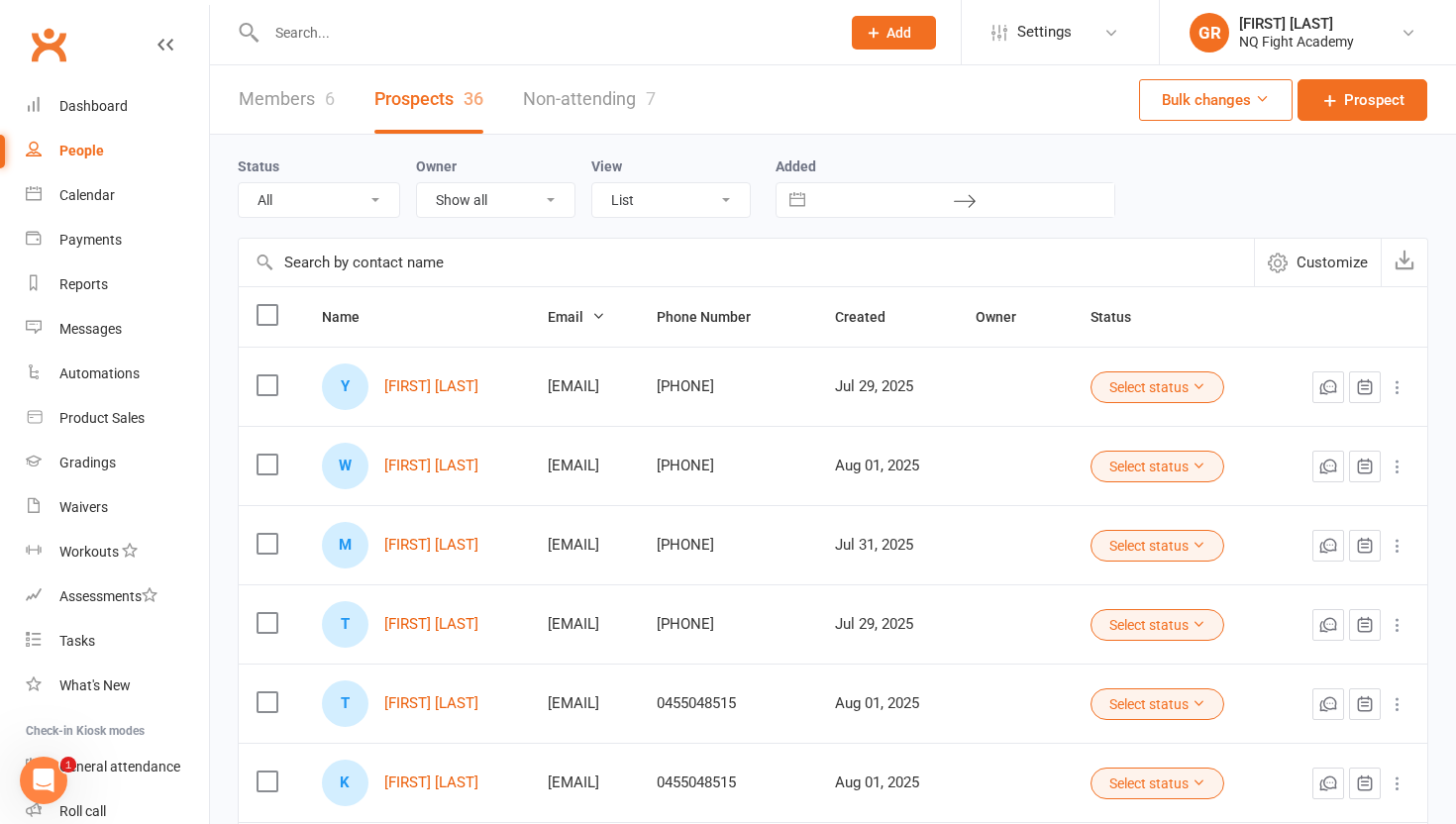 scroll, scrollTop: 490, scrollLeft: 0, axis: vertical 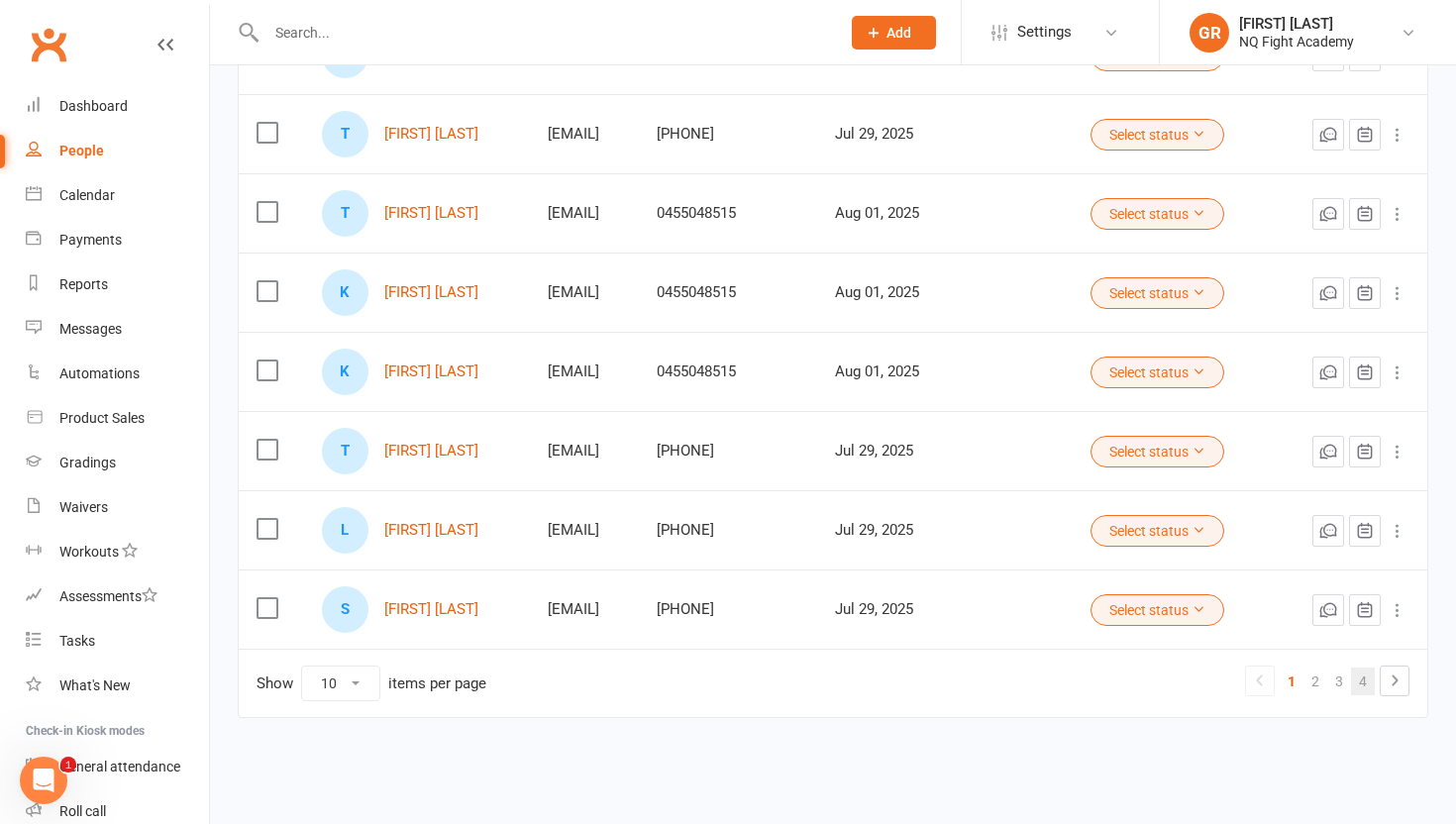 click on "4" at bounding box center [1363, 681] 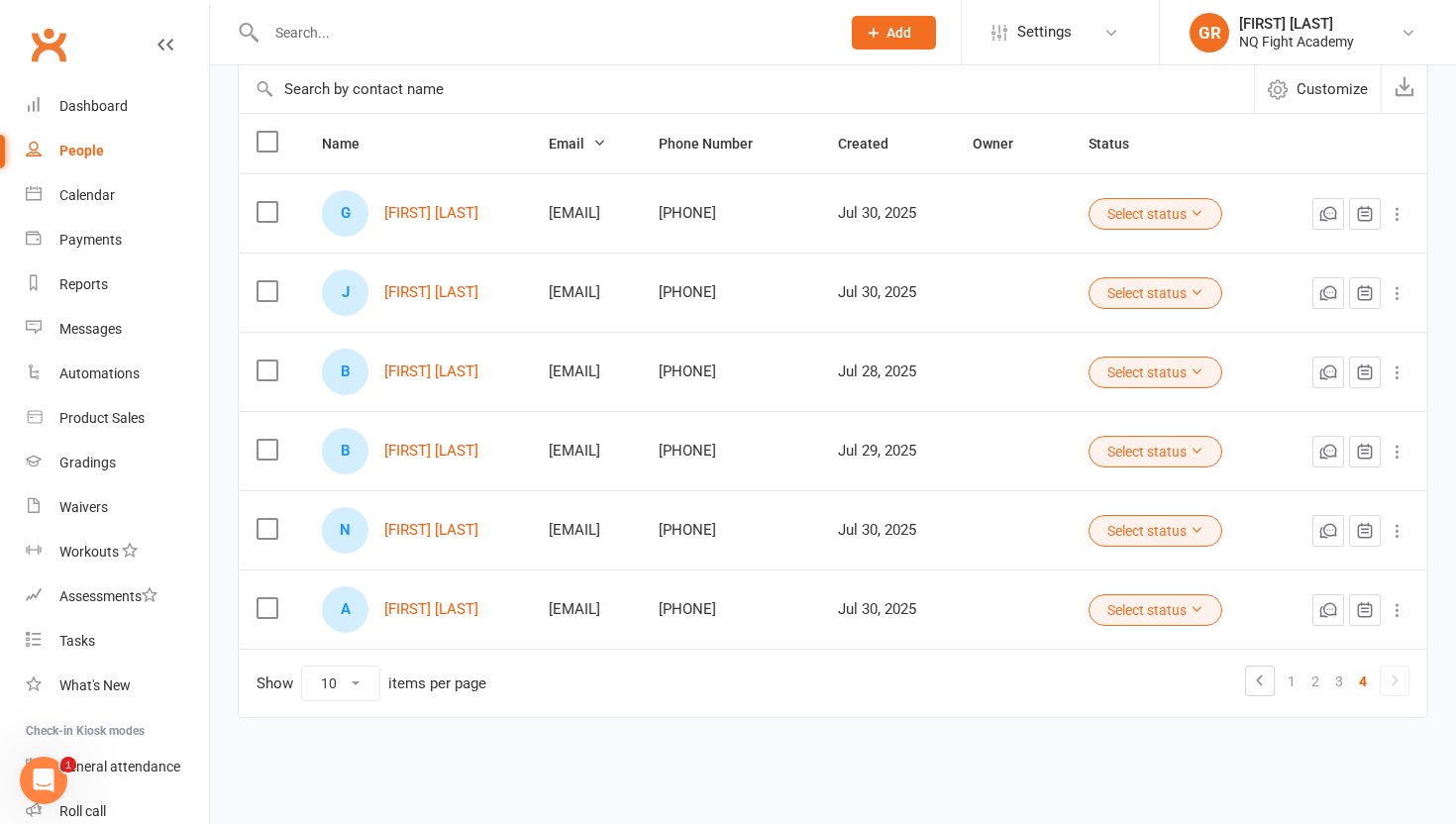 scroll, scrollTop: 173, scrollLeft: 0, axis: vertical 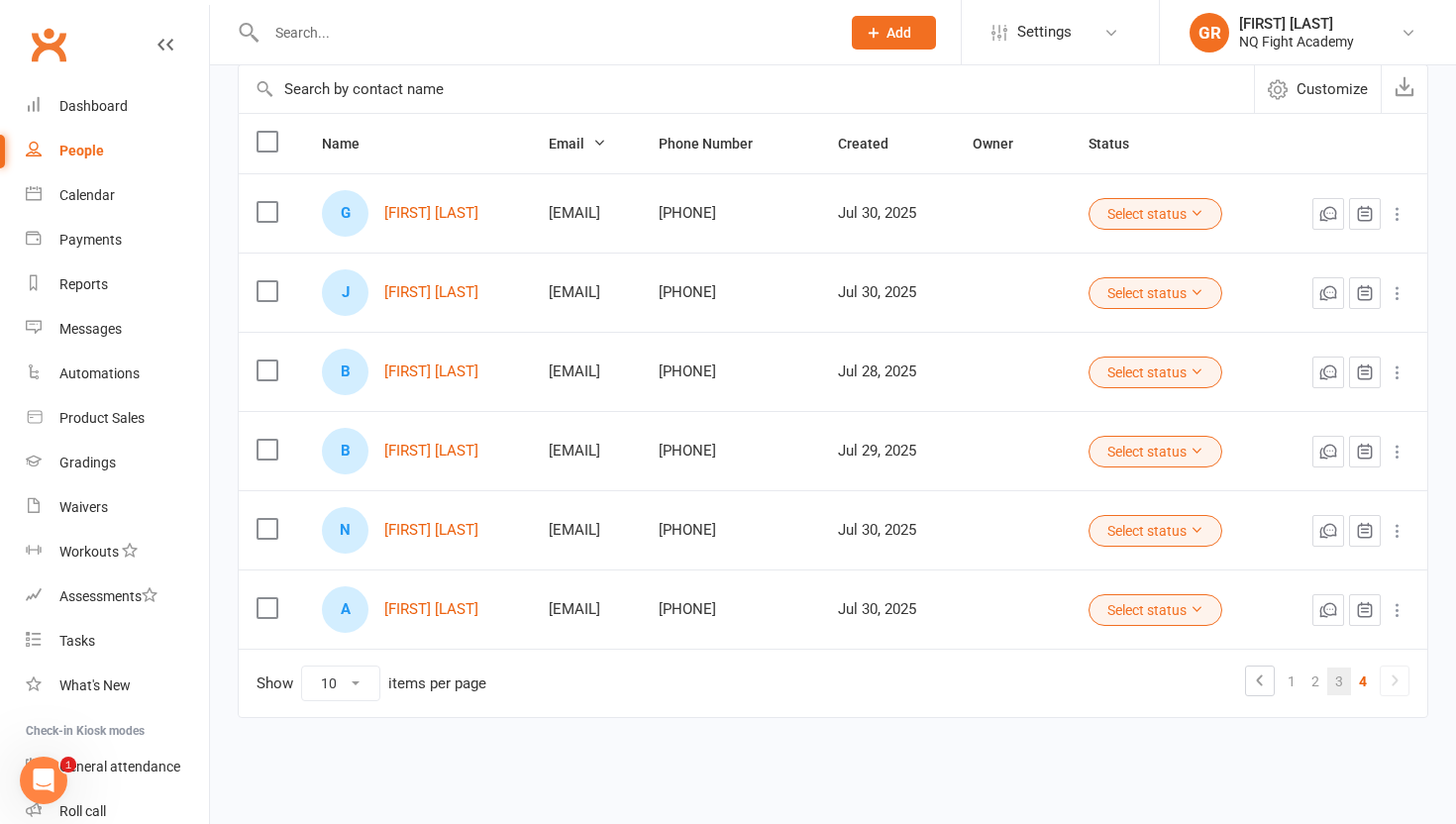 click on "3" at bounding box center (1339, 681) 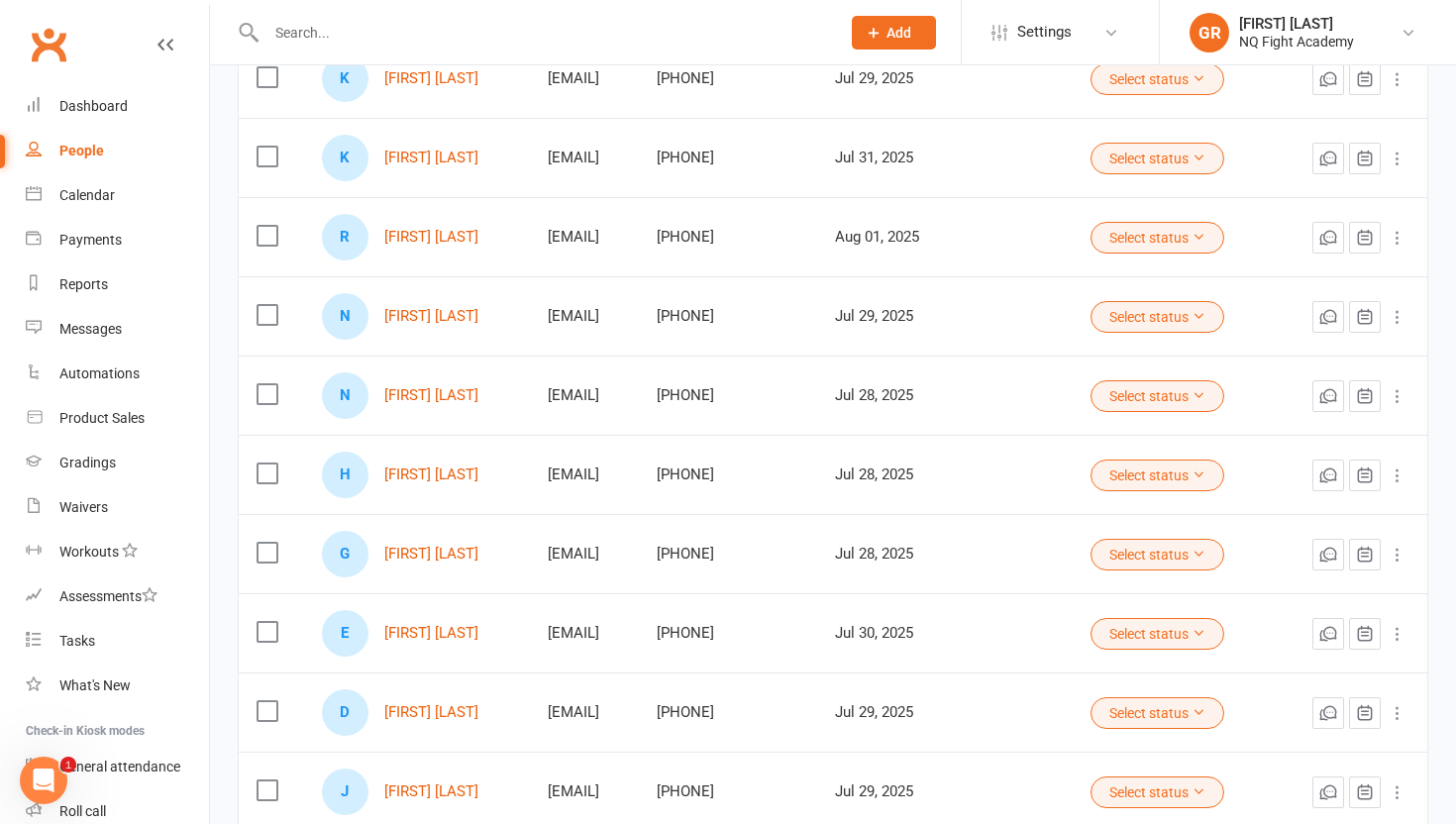 scroll, scrollTop: 490, scrollLeft: 0, axis: vertical 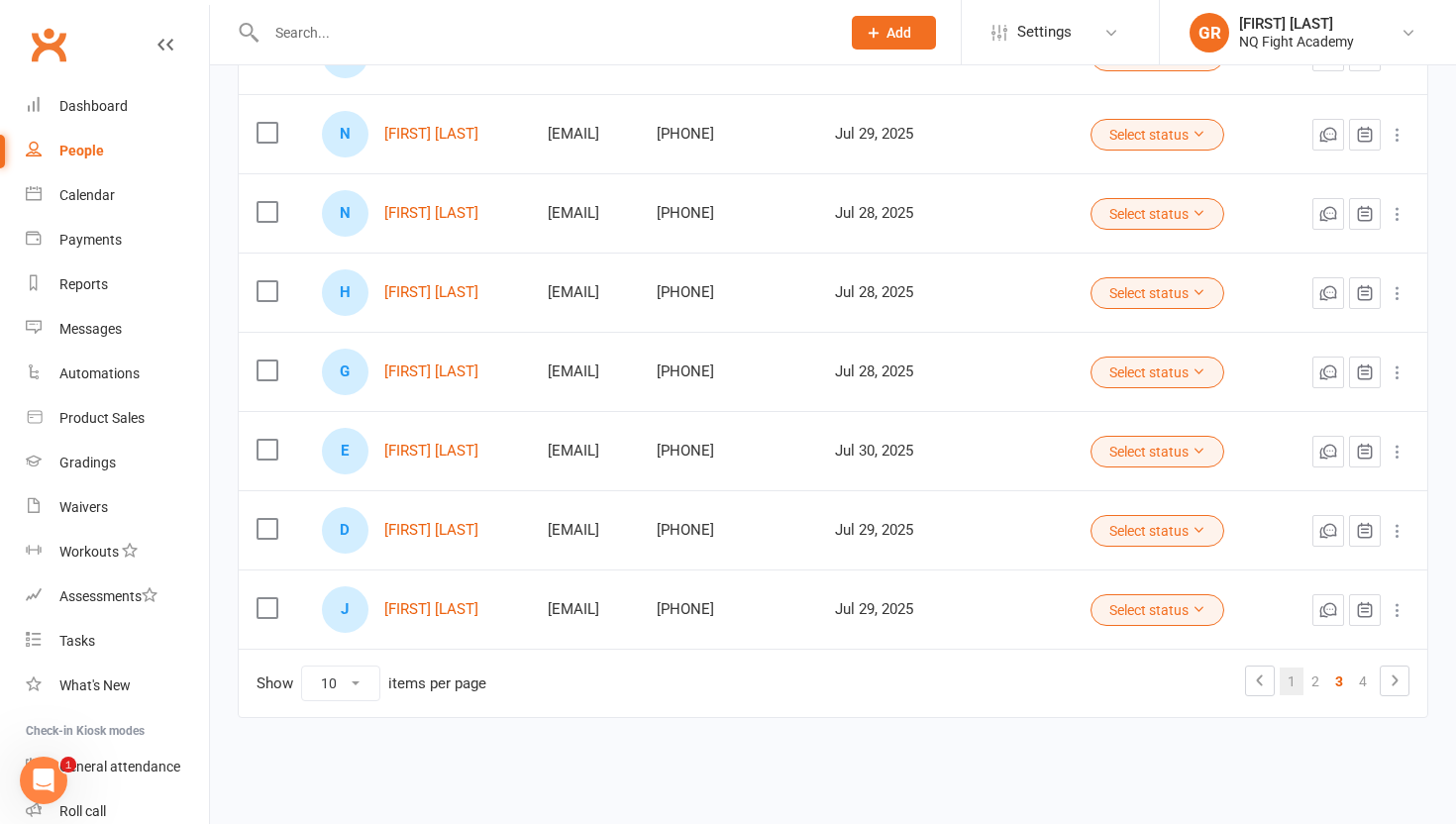 click on "1" at bounding box center (1292, 681) 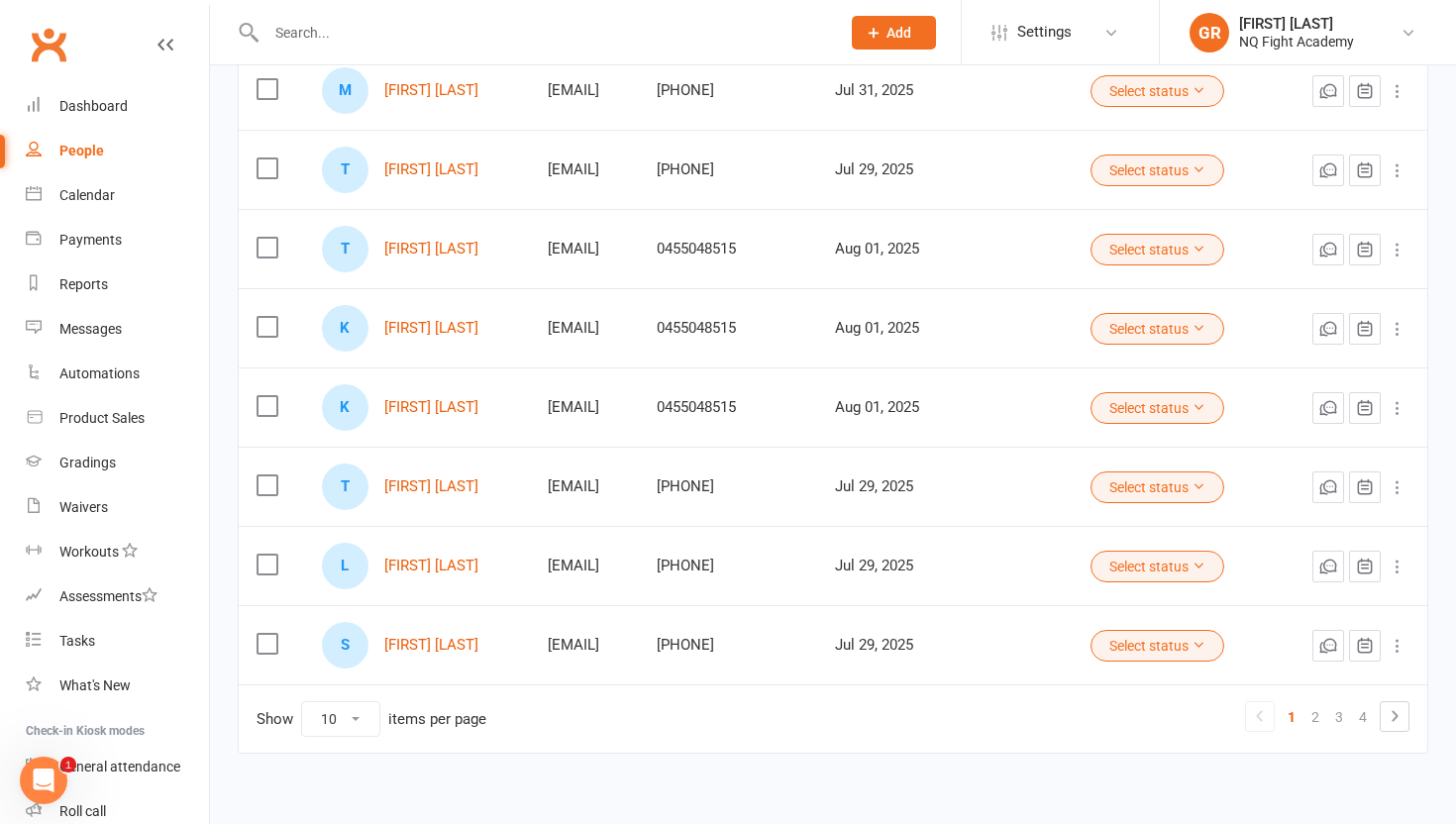 scroll, scrollTop: 490, scrollLeft: 0, axis: vertical 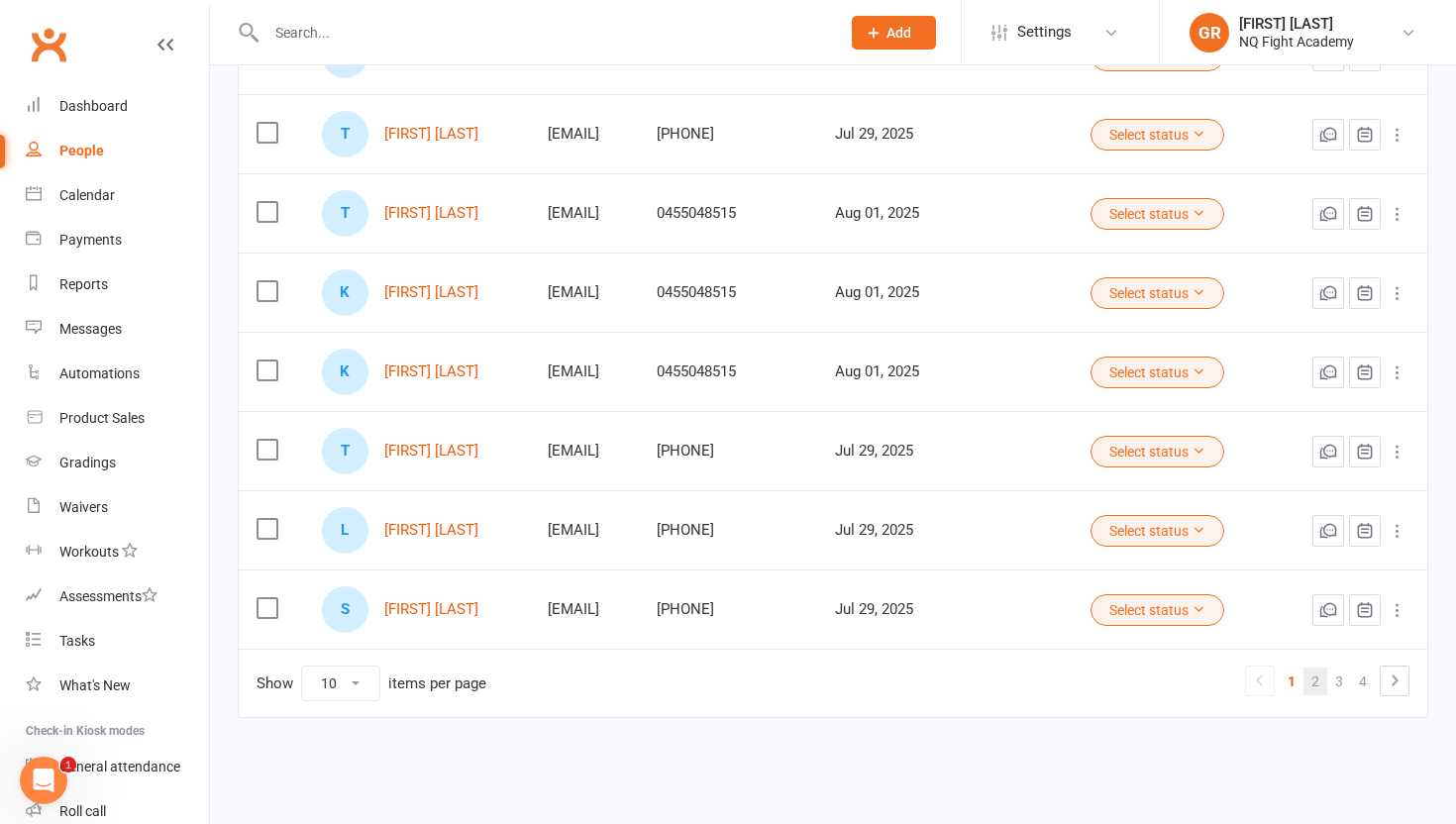 click on "2" at bounding box center [1315, 681] 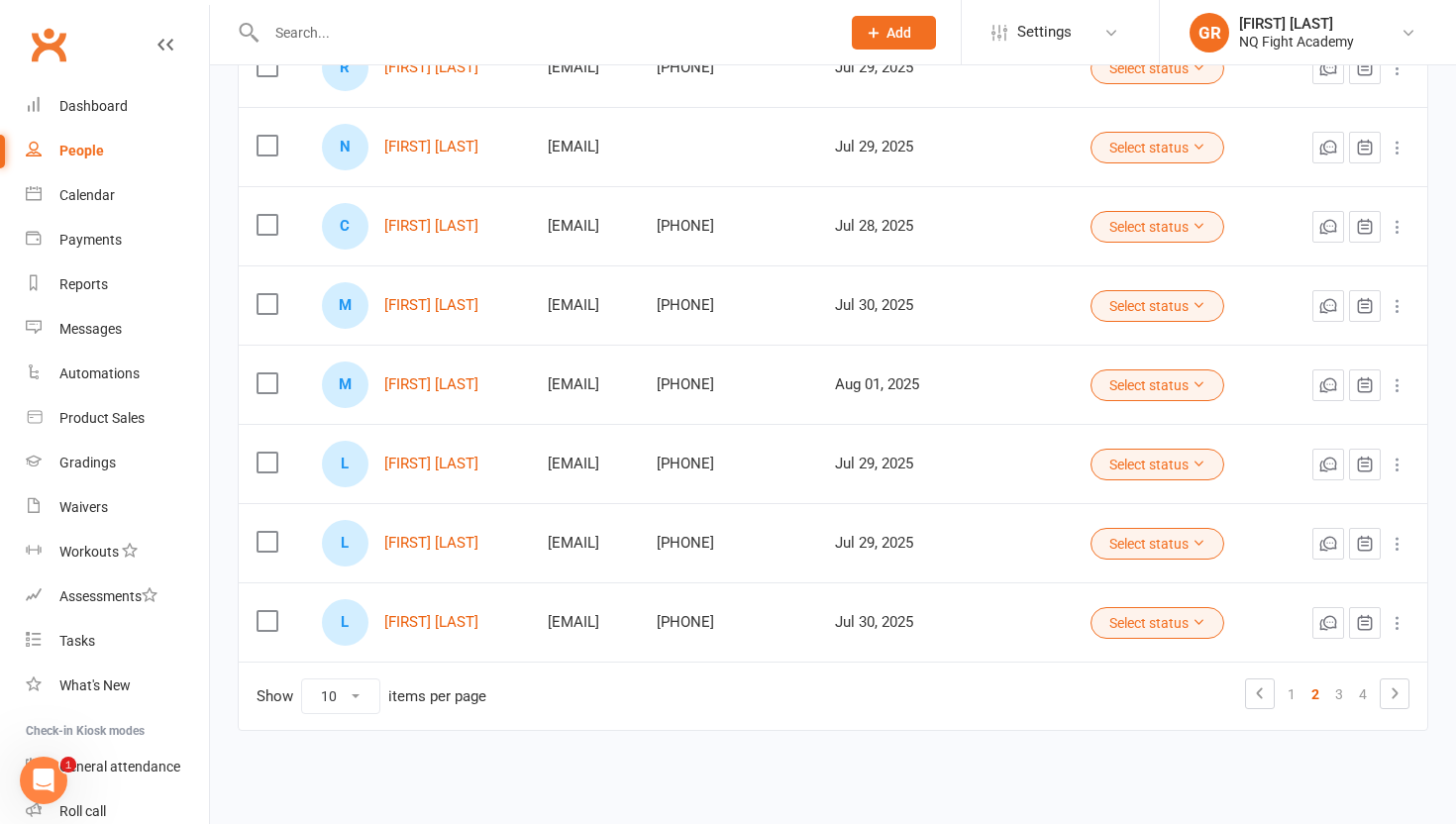 scroll, scrollTop: 482, scrollLeft: 0, axis: vertical 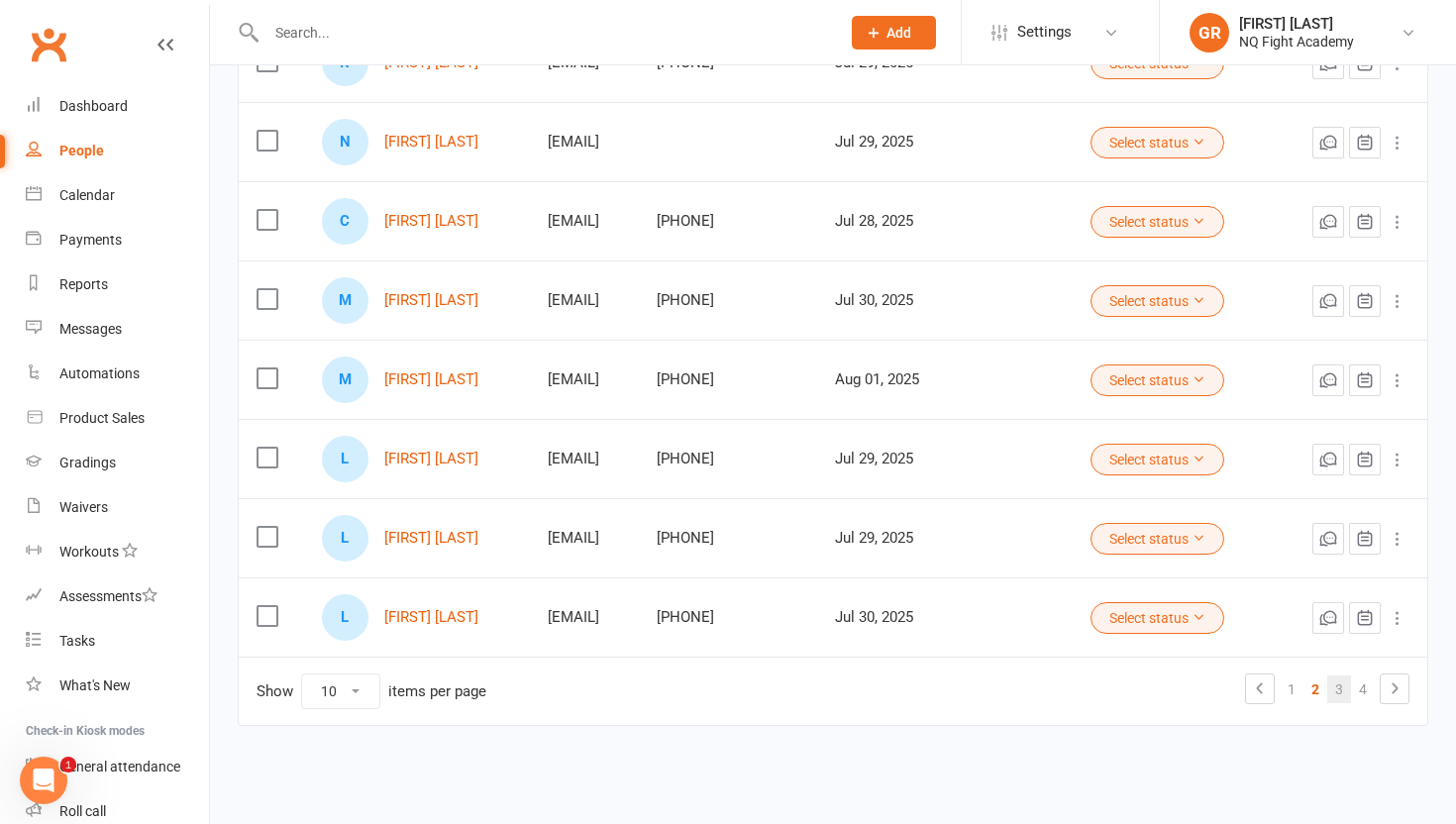 click on "3" at bounding box center [1339, 689] 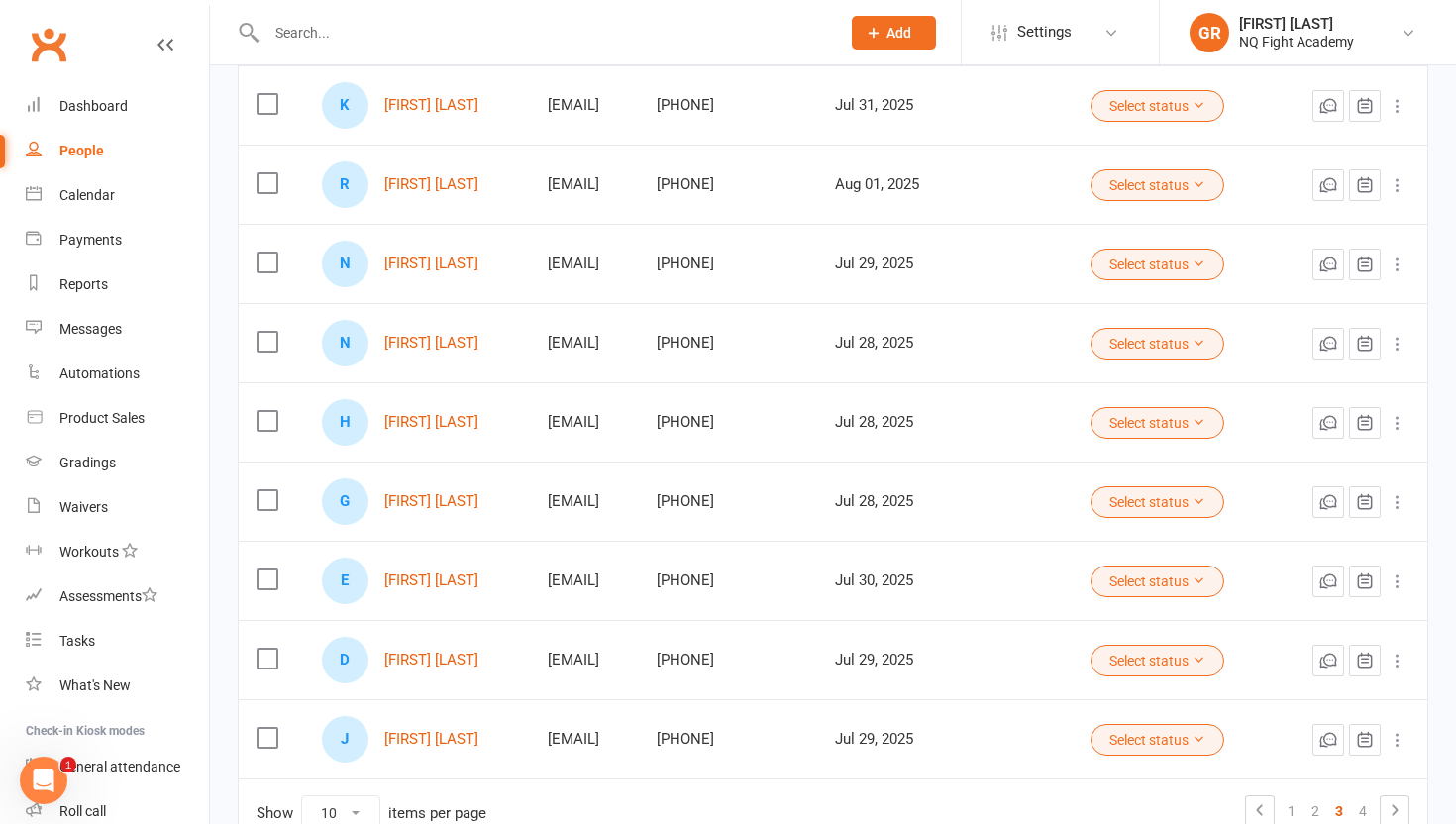 scroll, scrollTop: 490, scrollLeft: 0, axis: vertical 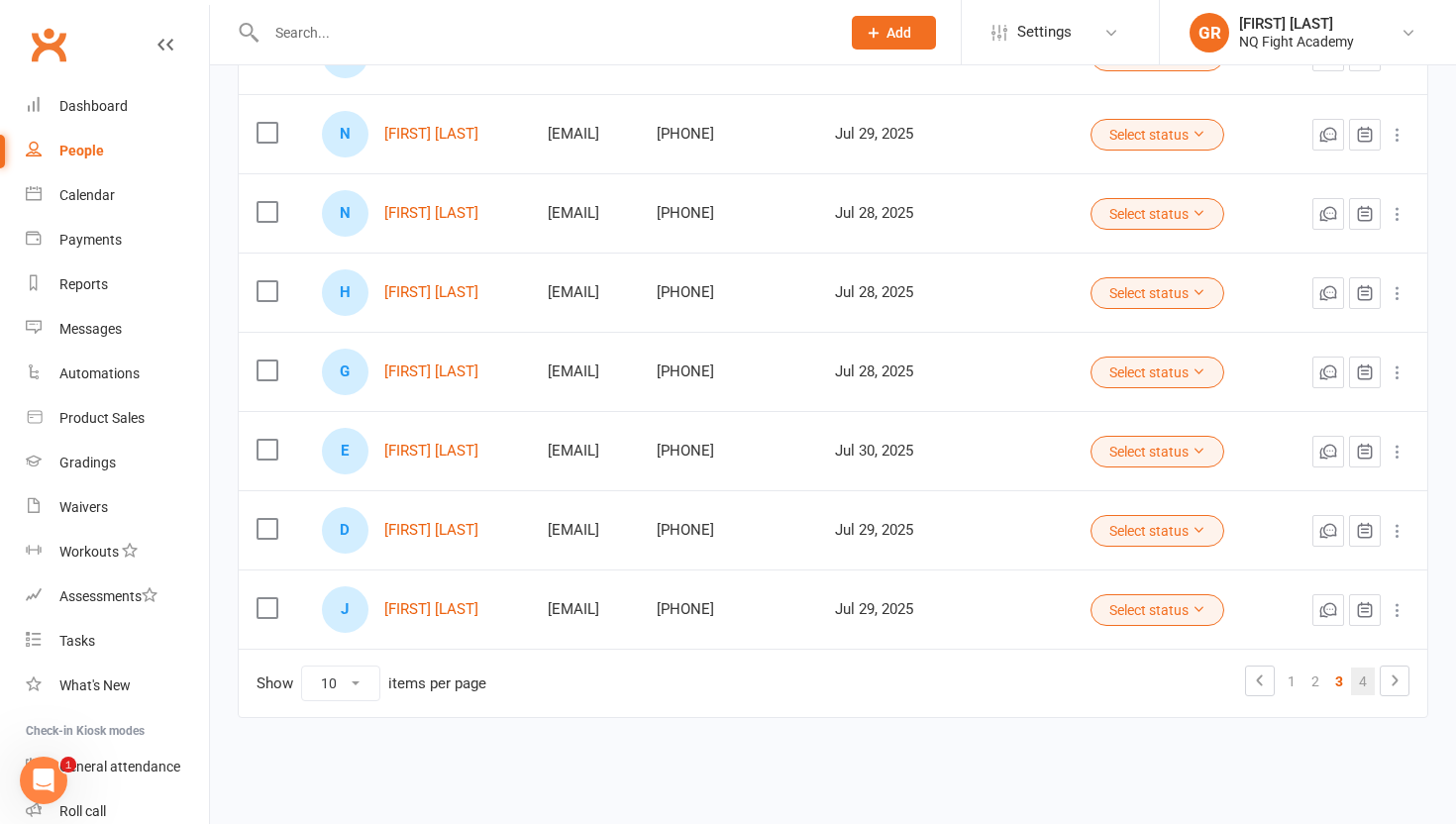 click on "4" at bounding box center [1363, 681] 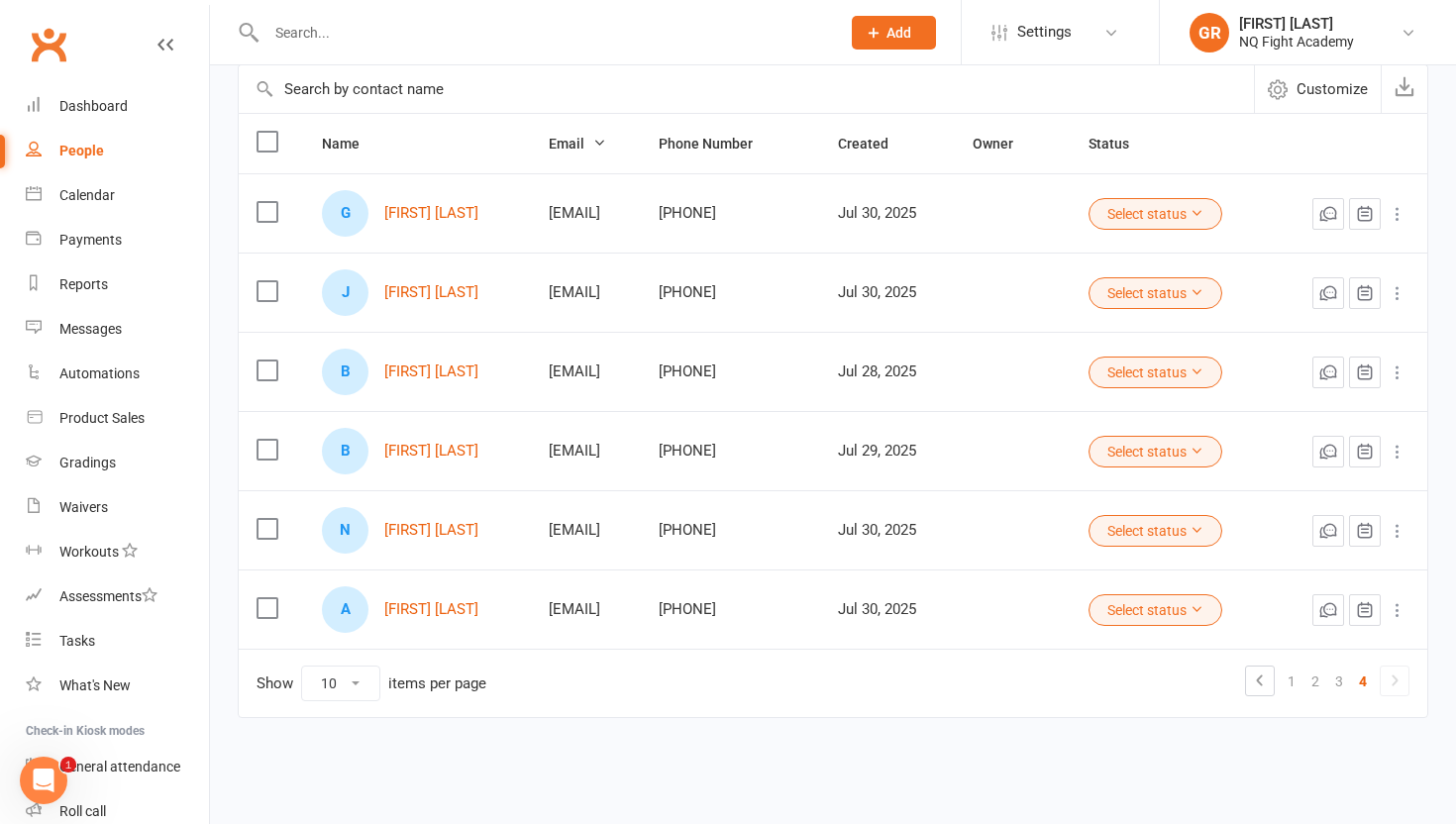 scroll, scrollTop: 0, scrollLeft: 0, axis: both 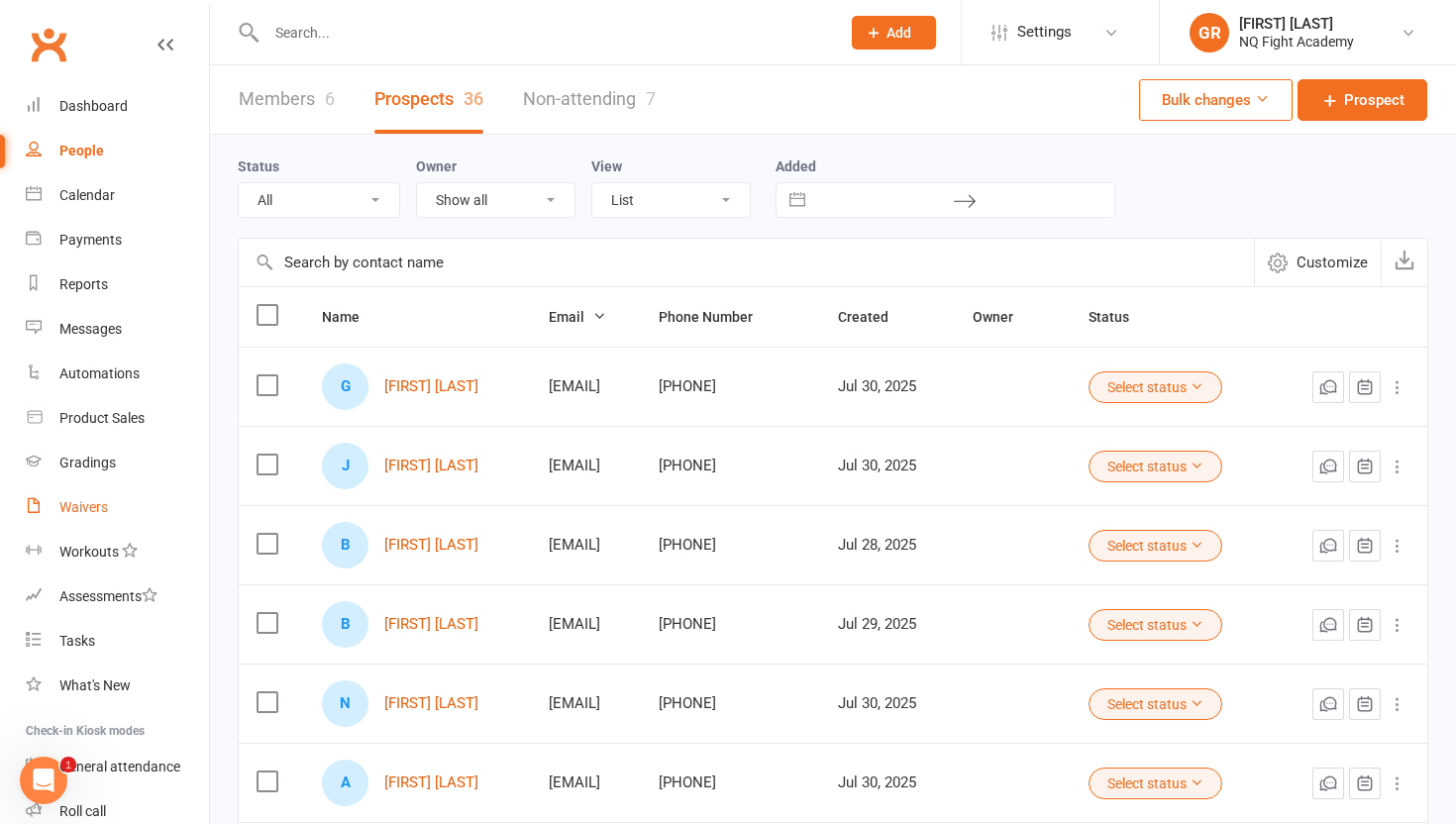 click on "Waivers" at bounding box center [83, 507] 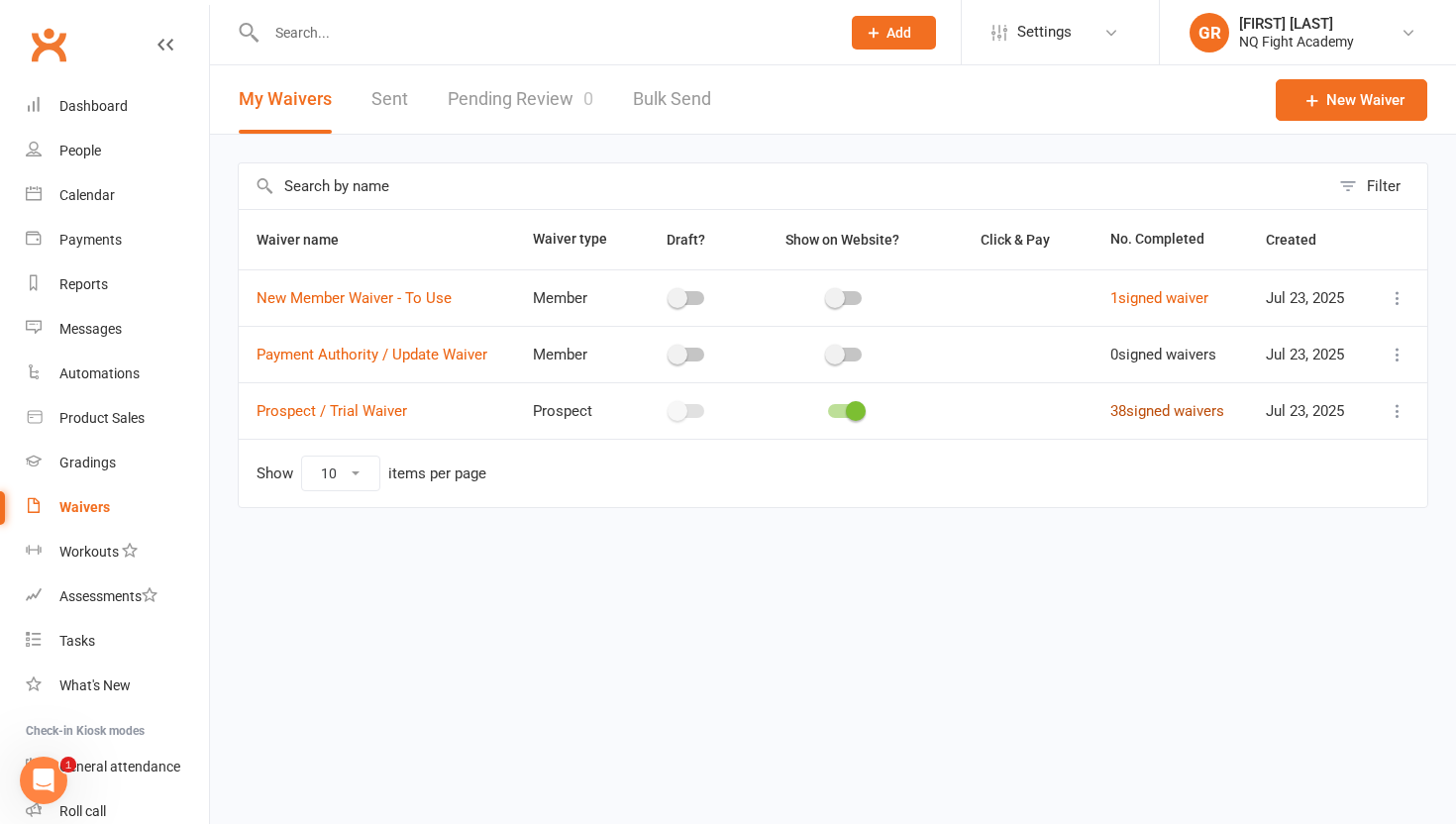 click on "38  signed   waivers" at bounding box center (1167, 411) 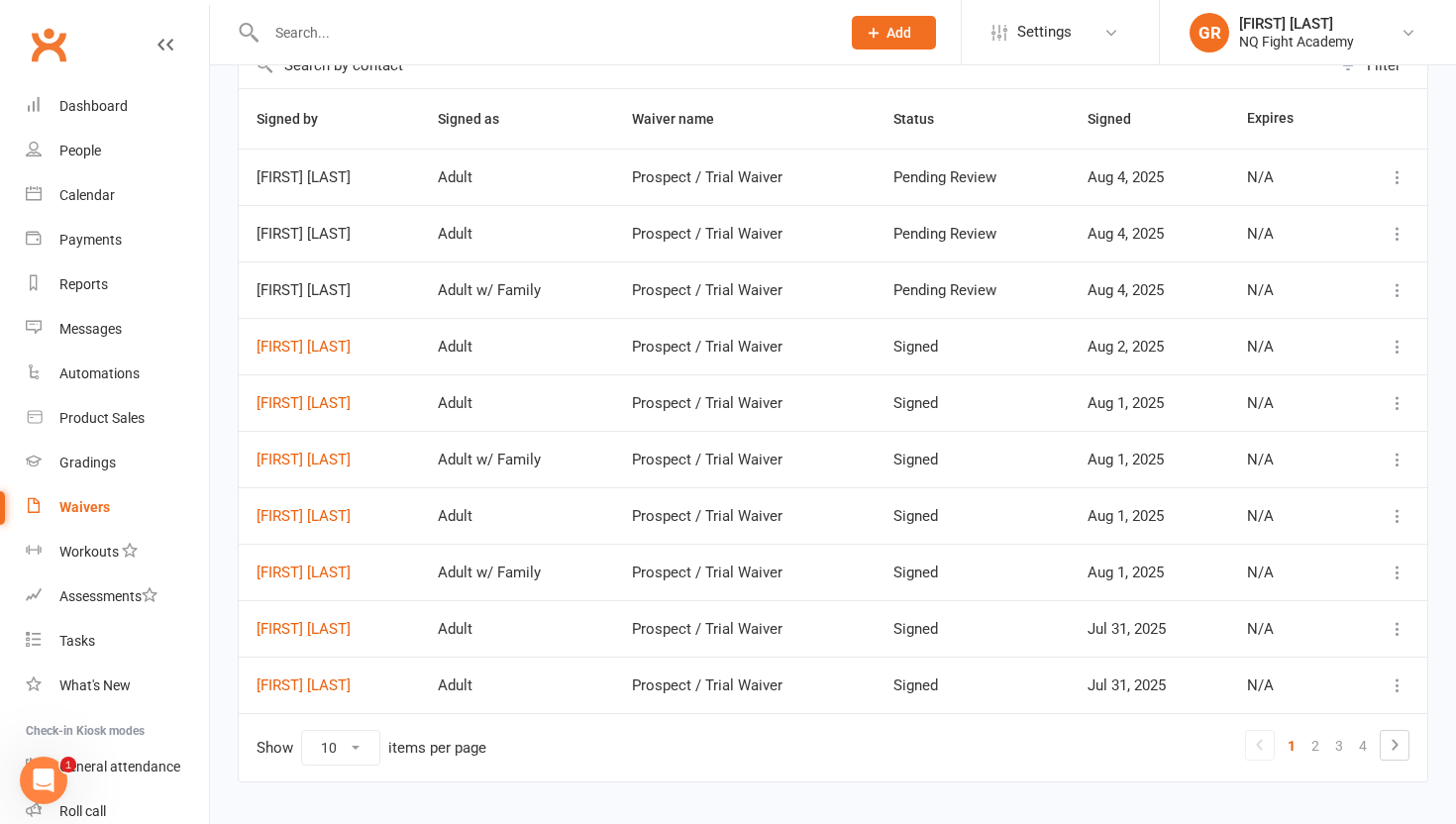 scroll, scrollTop: 163, scrollLeft: 0, axis: vertical 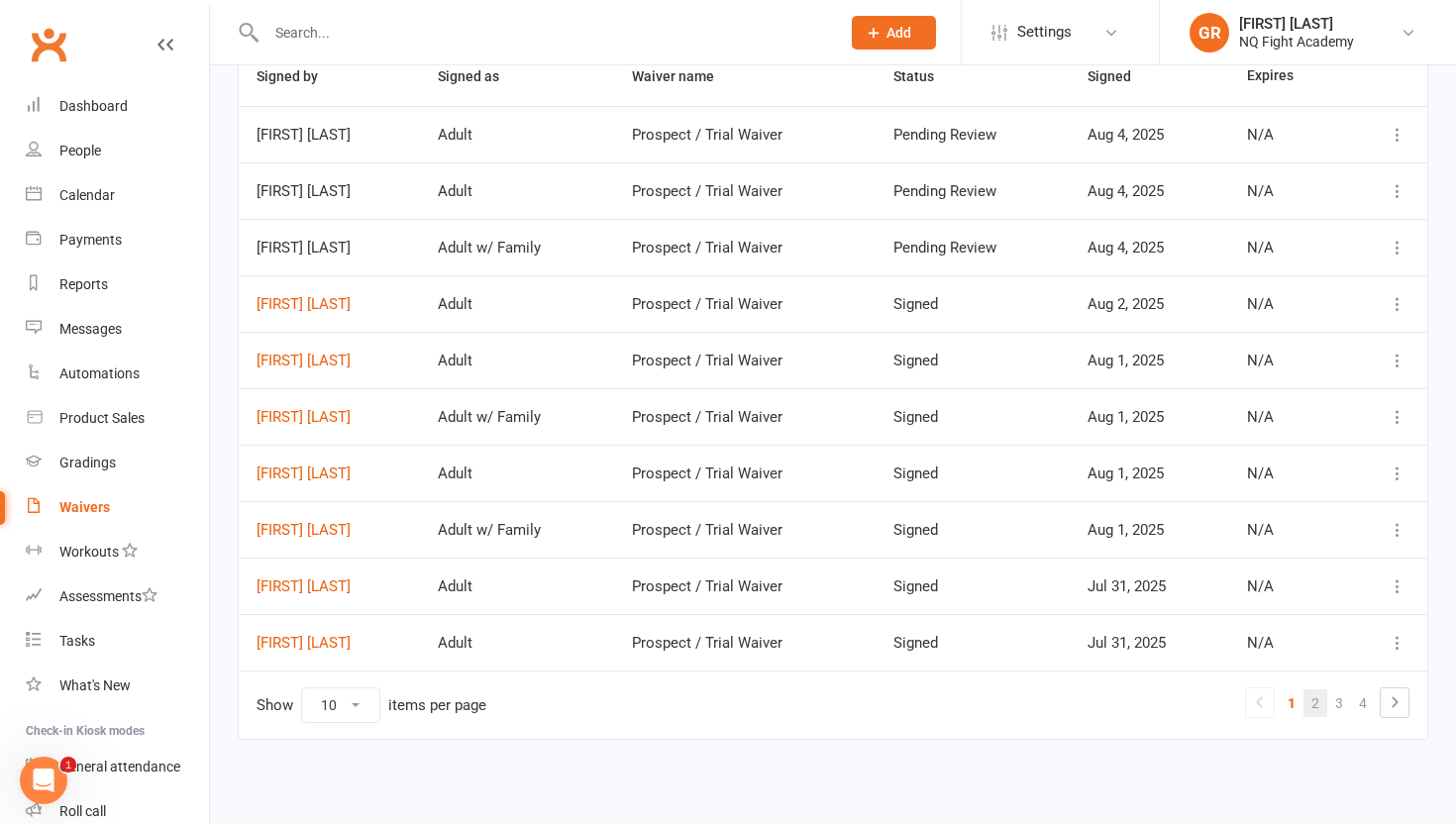 click on "2" at bounding box center [1315, 703] 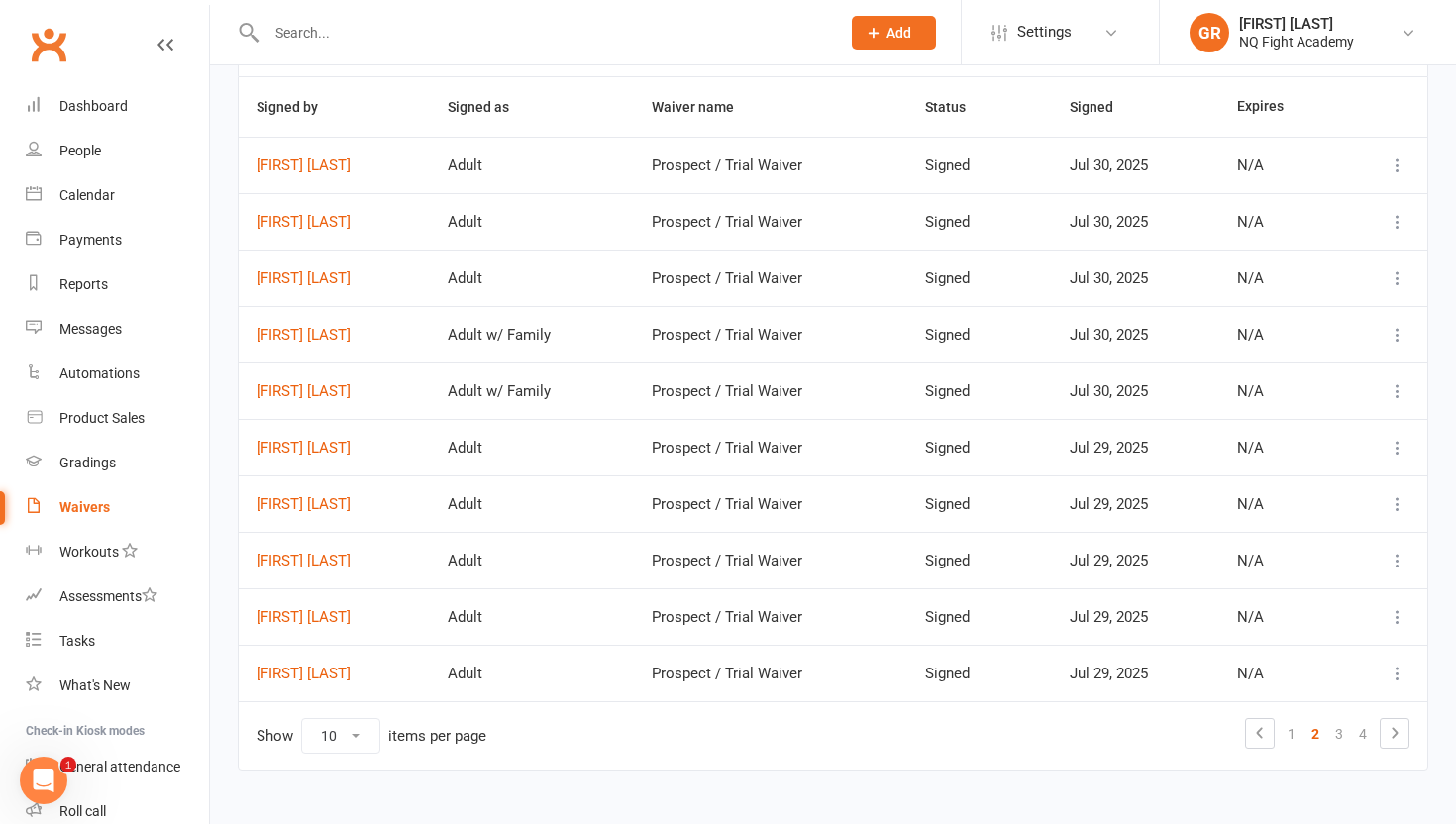 scroll, scrollTop: 163, scrollLeft: 0, axis: vertical 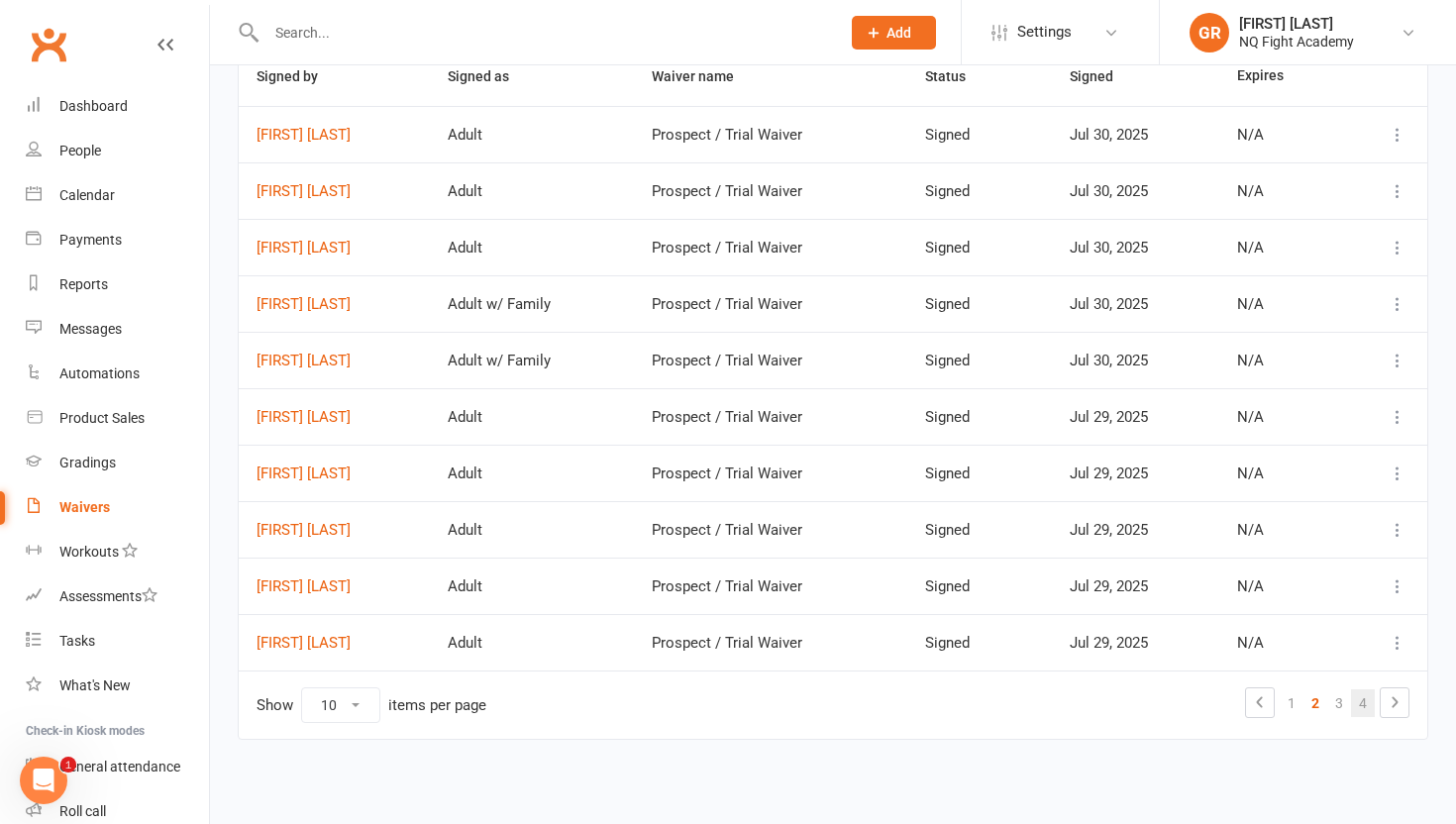 click on "4" at bounding box center [1363, 703] 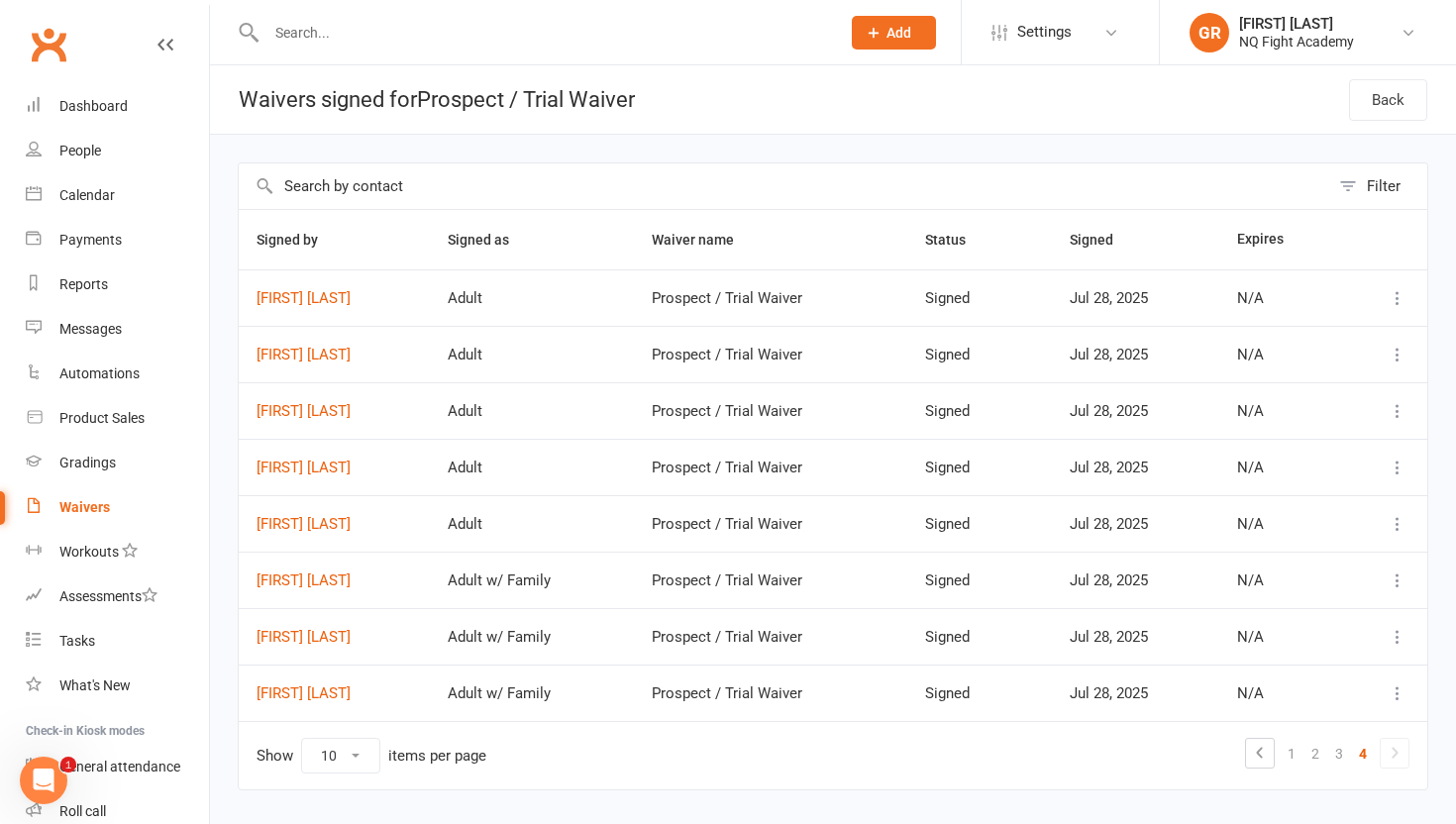 scroll, scrollTop: 51, scrollLeft: 0, axis: vertical 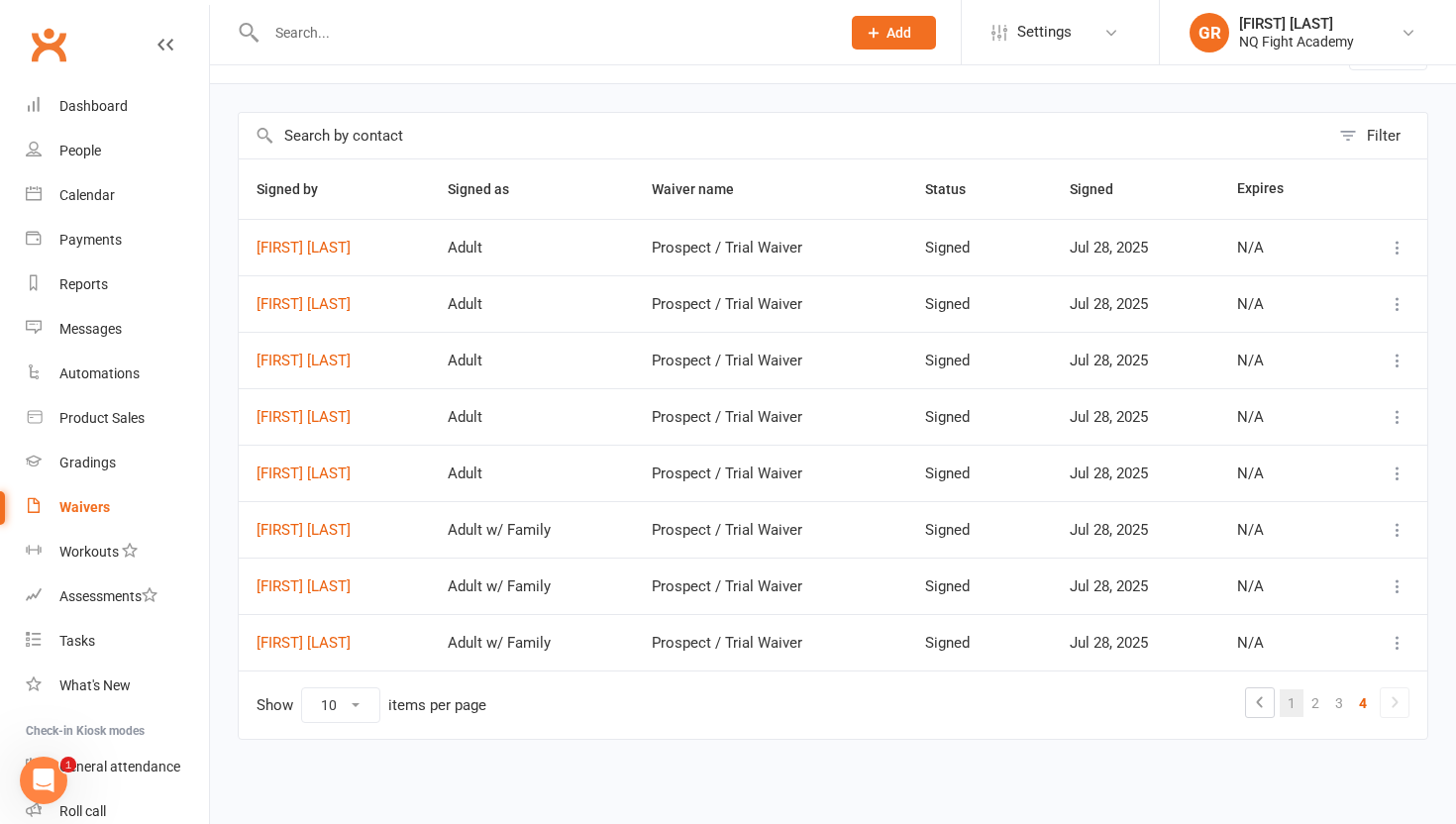 click on "1" at bounding box center [1292, 703] 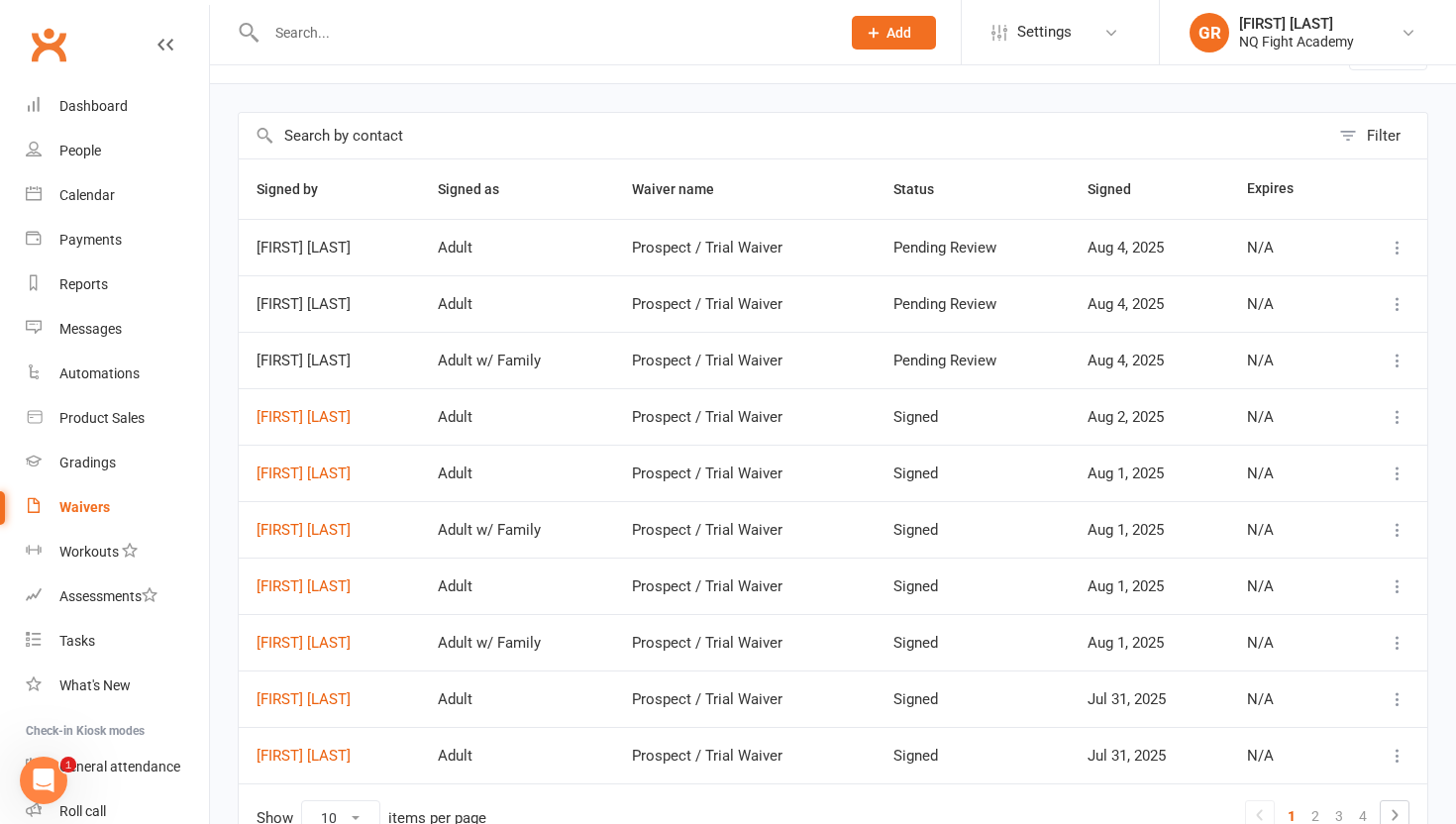 click at bounding box center [1398, 248] 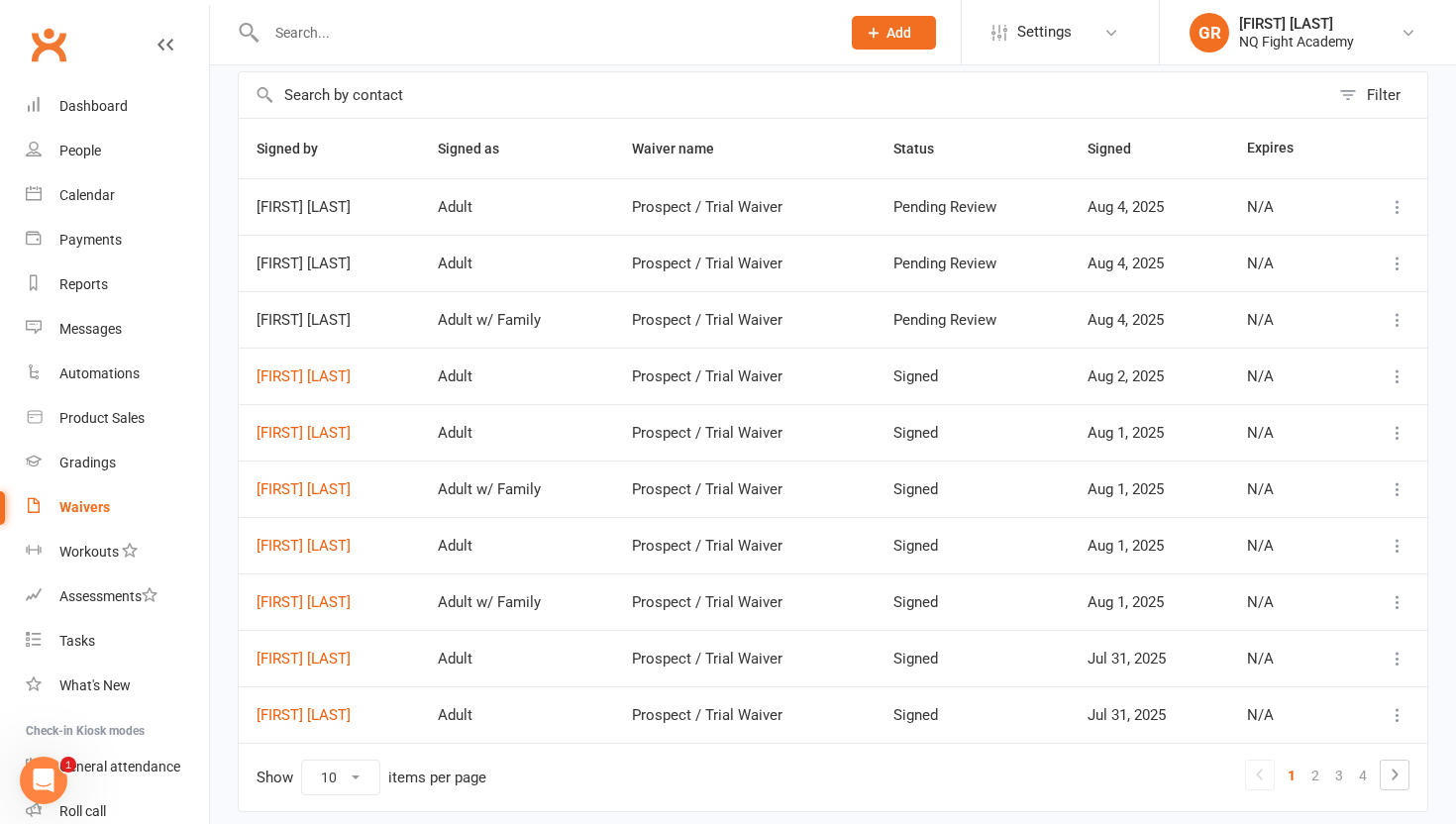 scroll, scrollTop: 64, scrollLeft: 0, axis: vertical 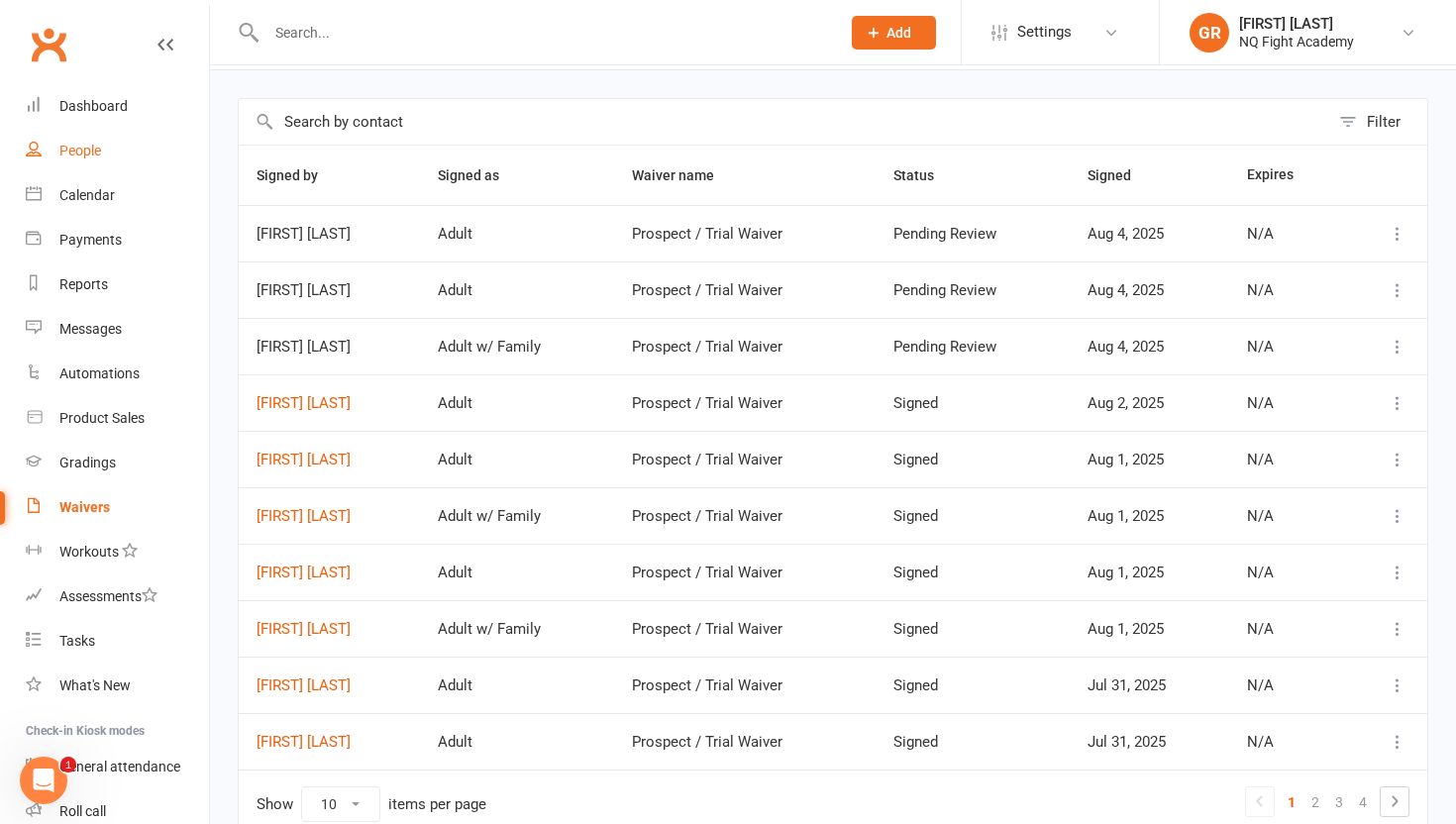 click on "People" at bounding box center (80, 151) 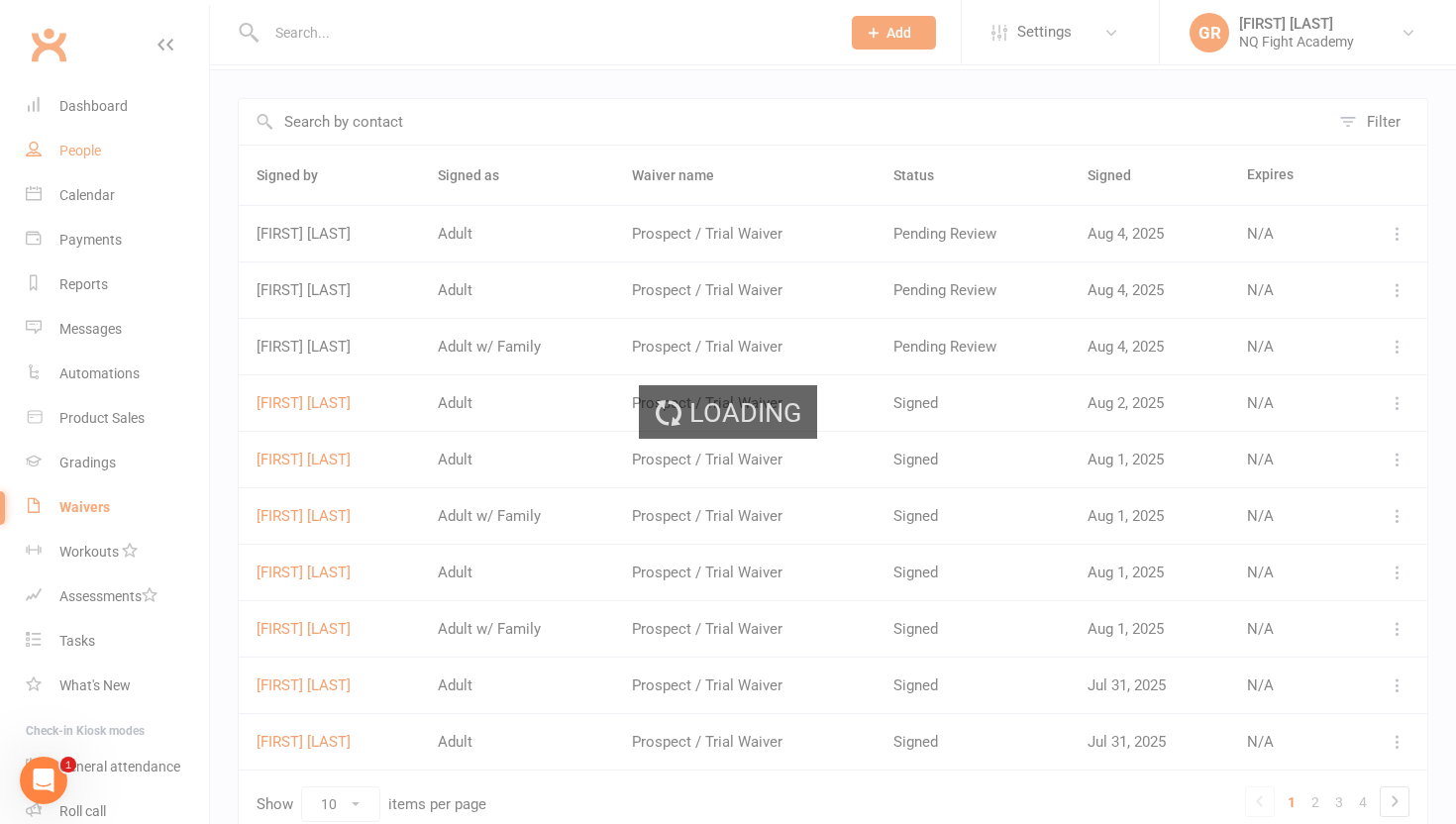 scroll, scrollTop: 0, scrollLeft: 0, axis: both 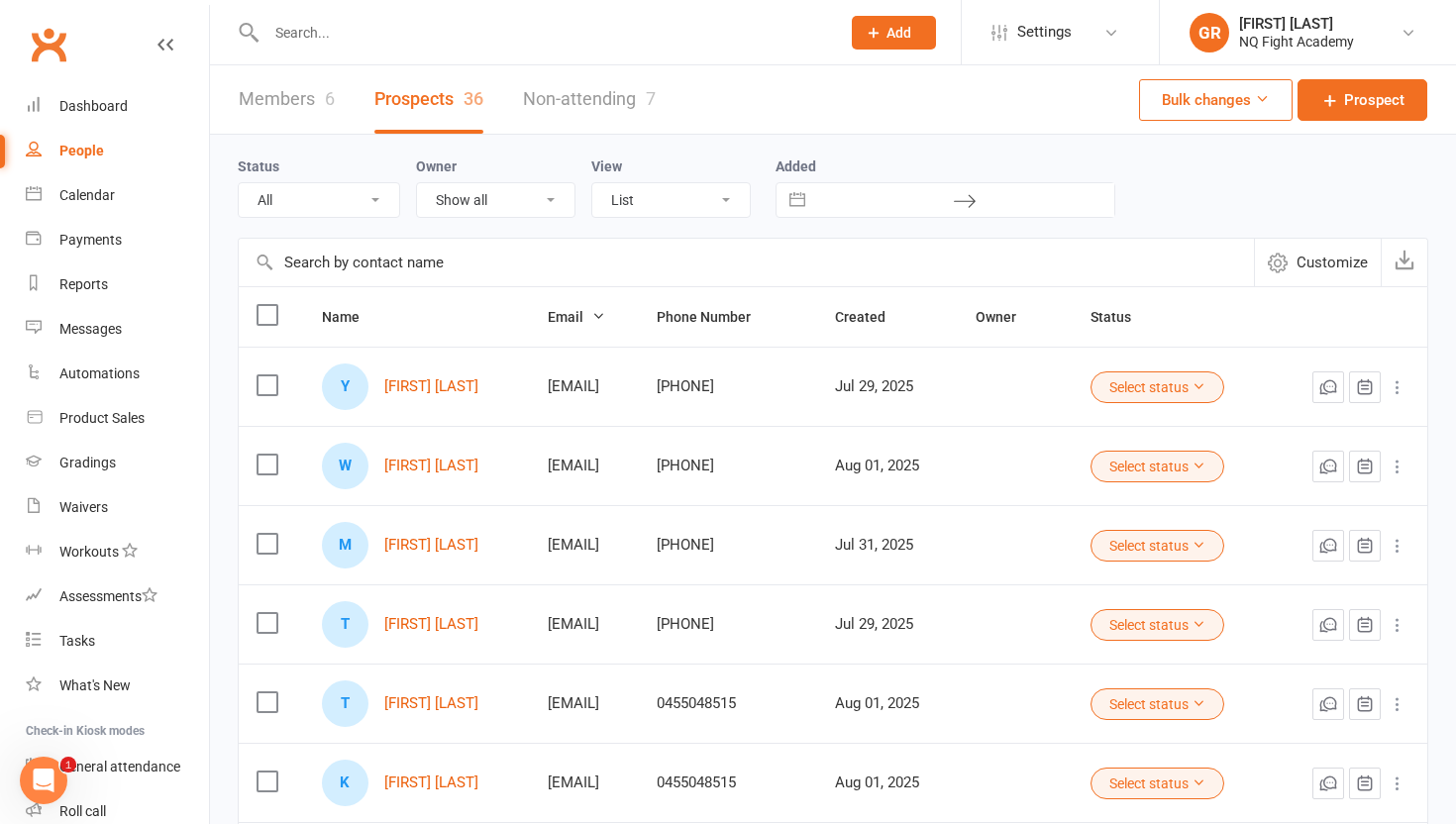 click on "Prospects 36" at bounding box center [429, 99] 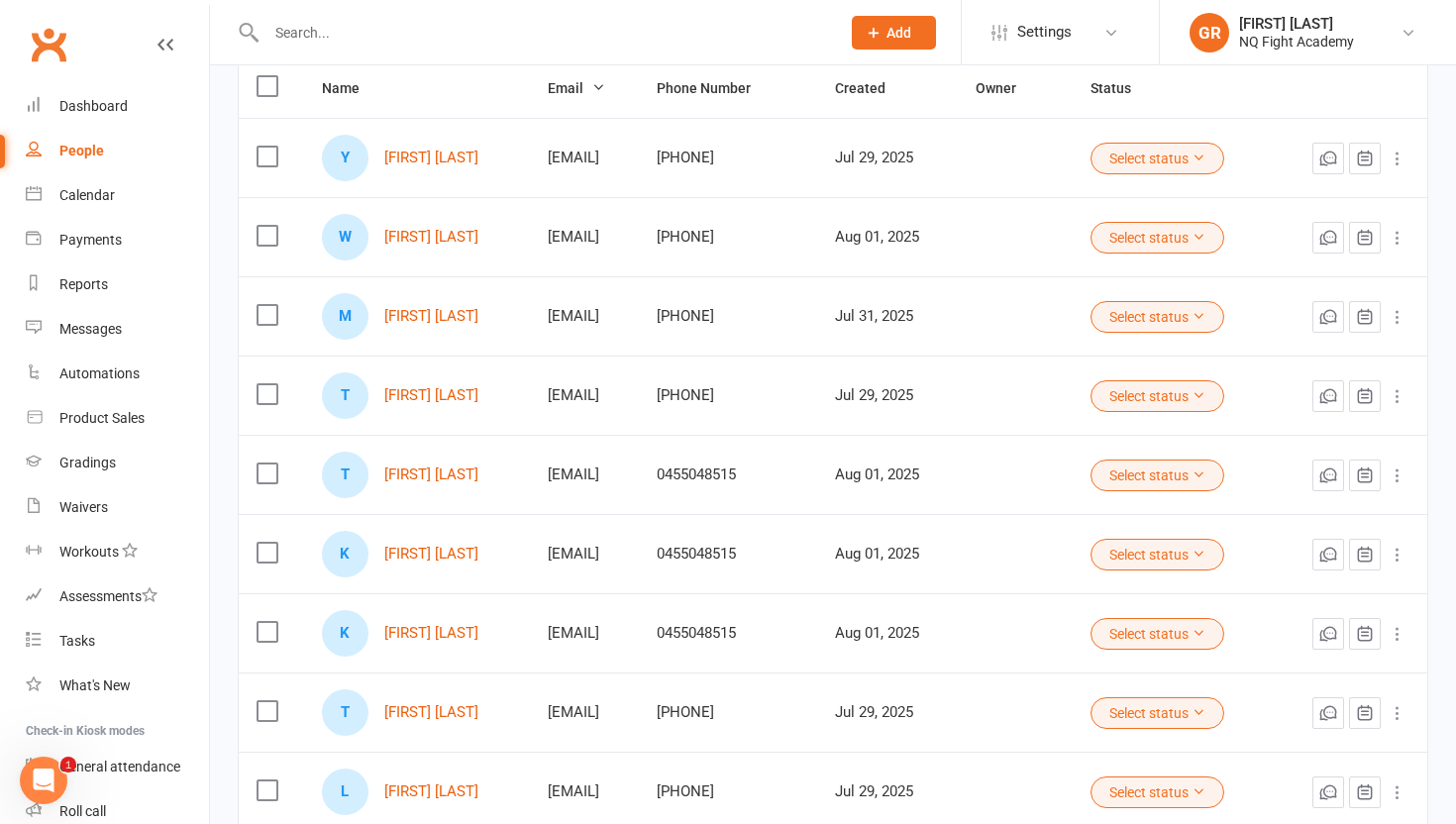 scroll, scrollTop: 219, scrollLeft: 0, axis: vertical 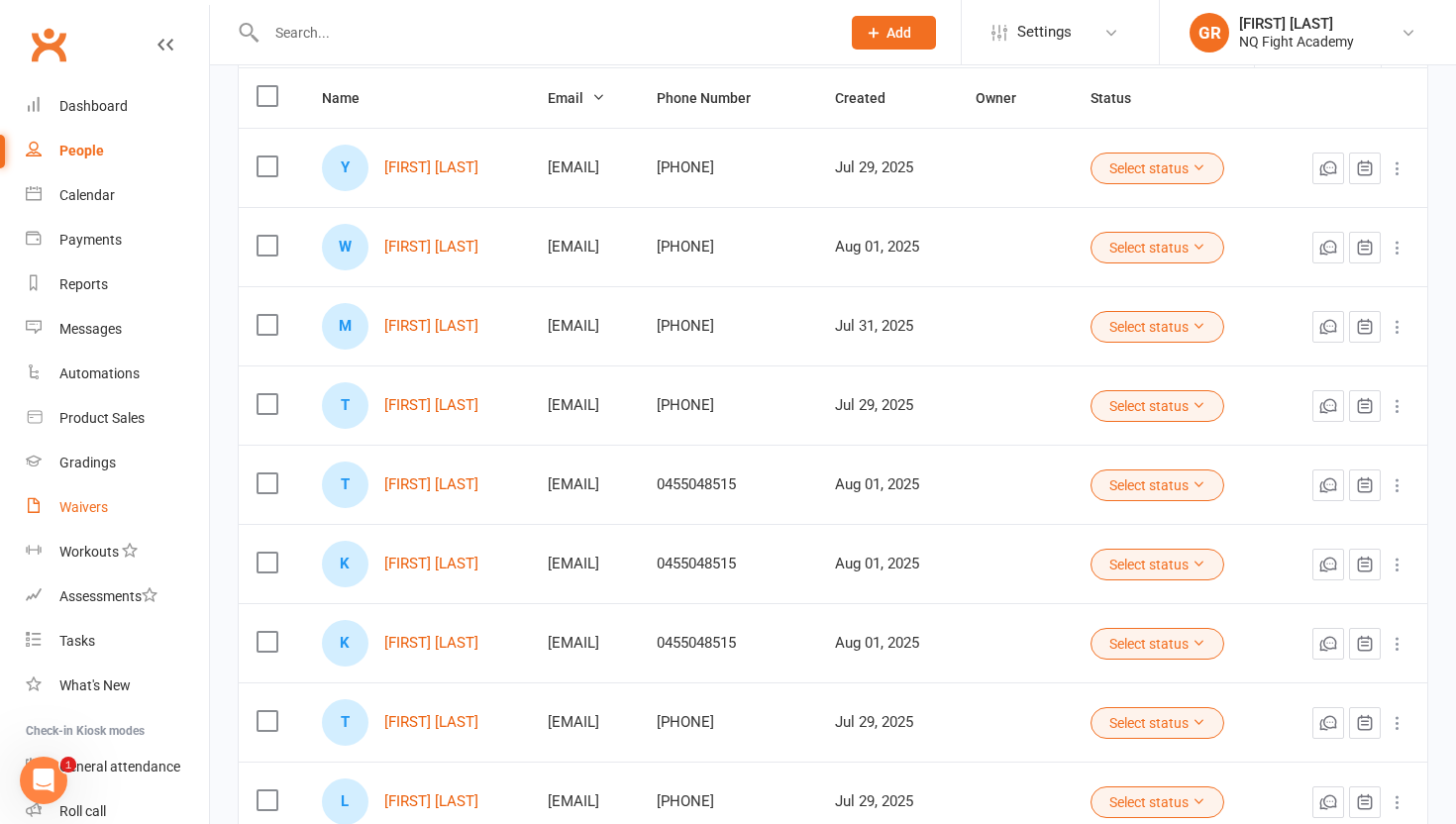 click on "Waivers" at bounding box center (83, 507) 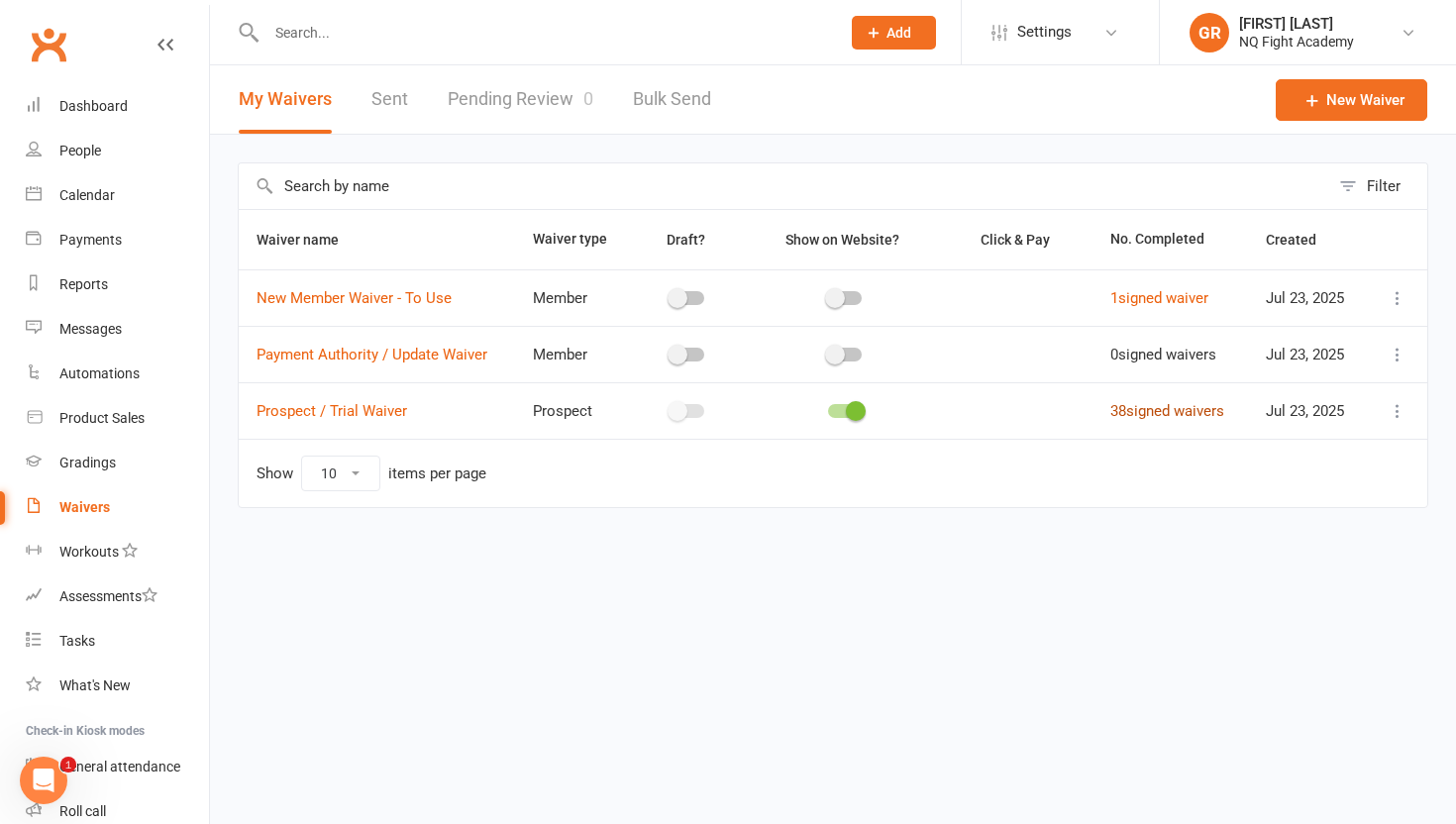 click on "38  signed   waivers" at bounding box center (1167, 411) 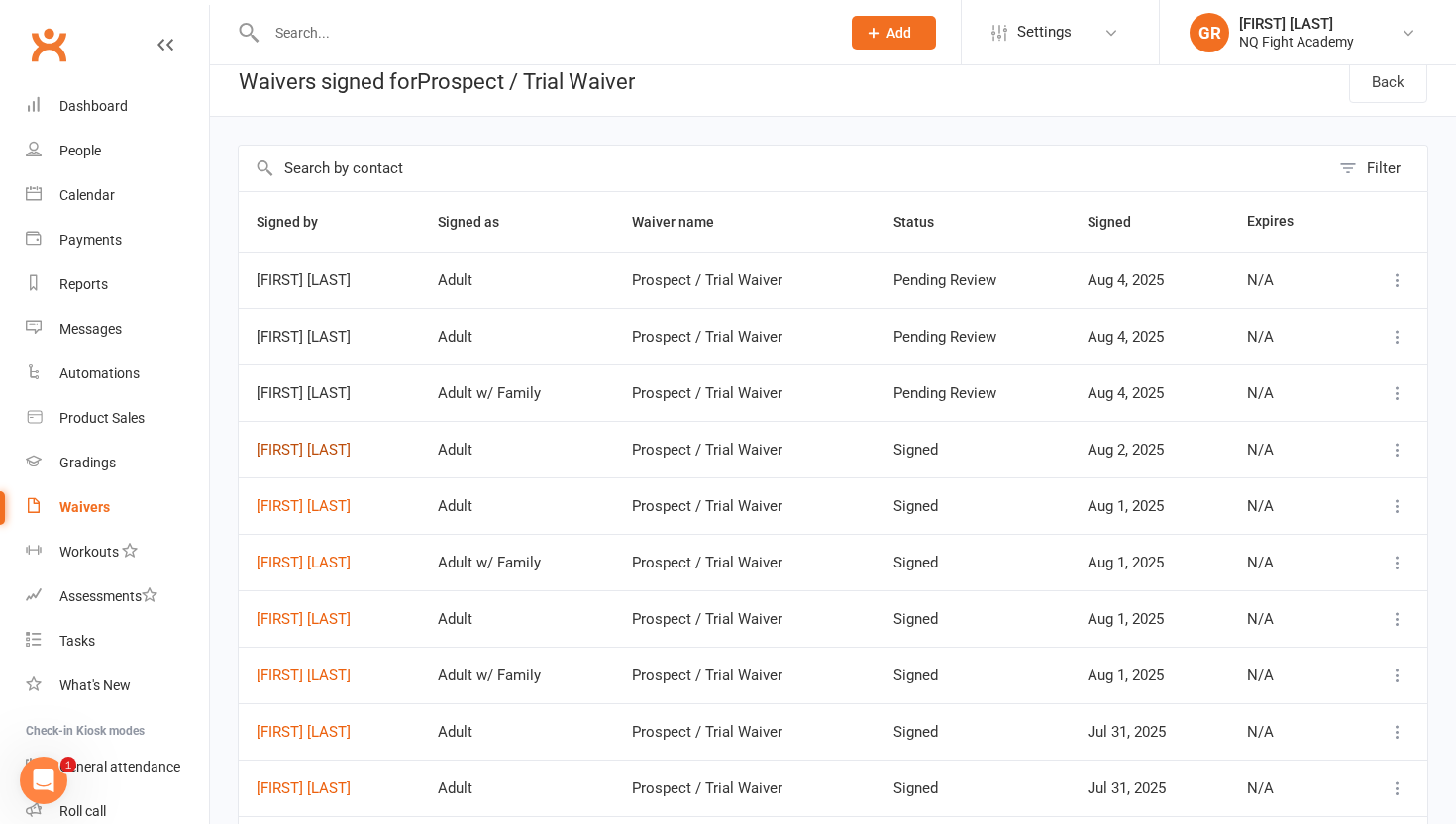 scroll, scrollTop: 23, scrollLeft: 0, axis: vertical 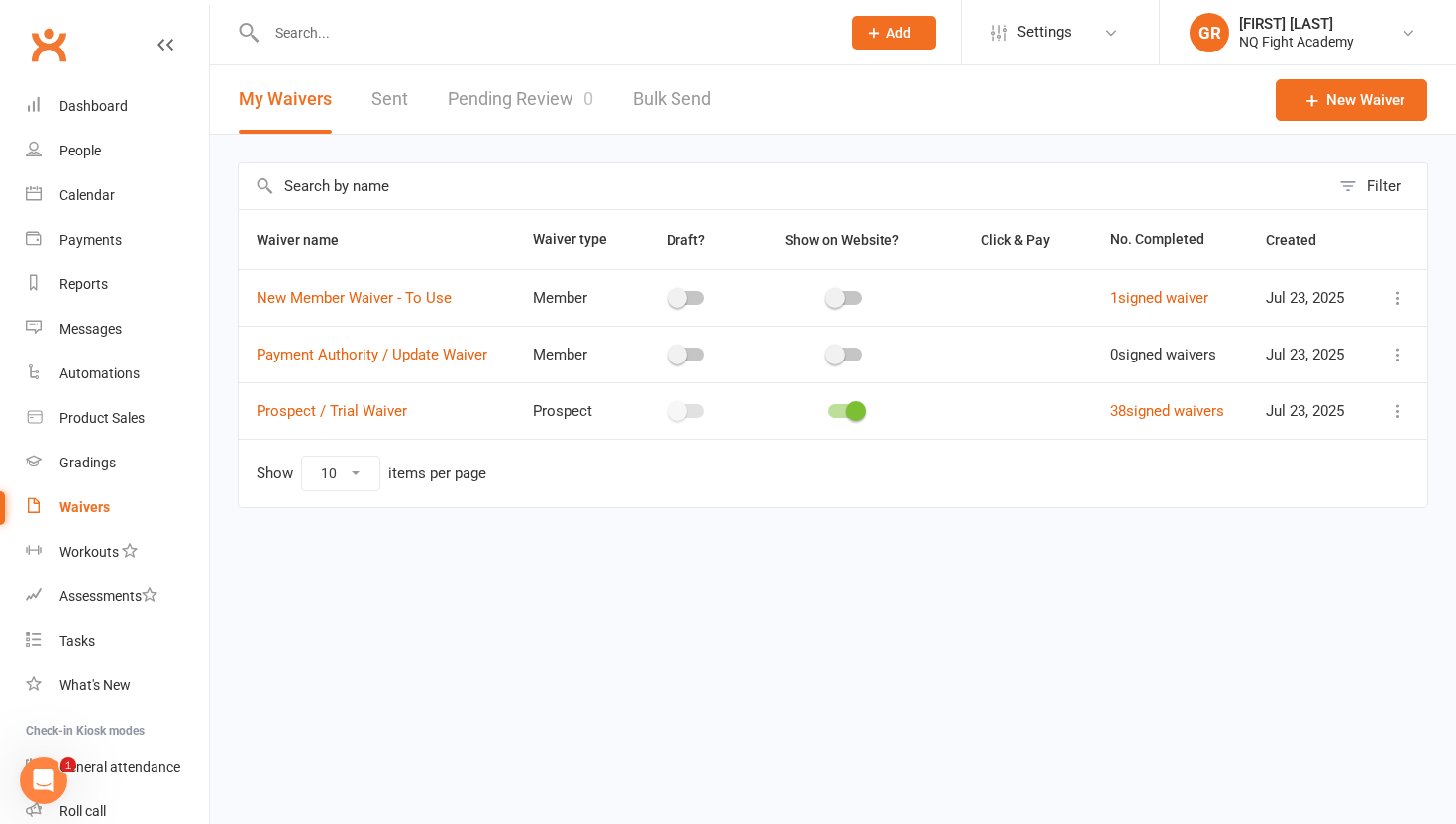 click on "Waivers" at bounding box center [84, 507] 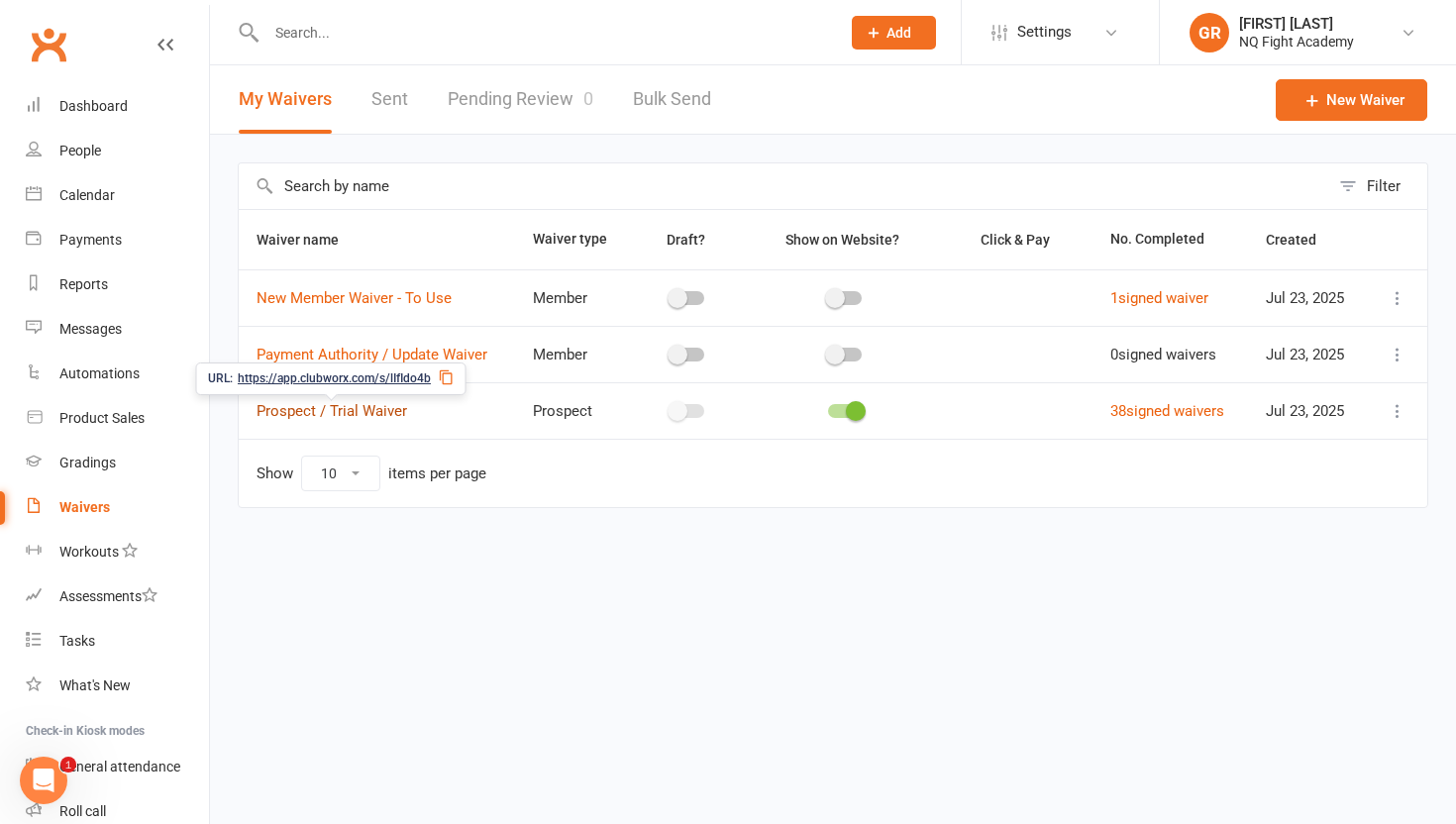 click on "Prospect / Trial Waiver" at bounding box center [332, 411] 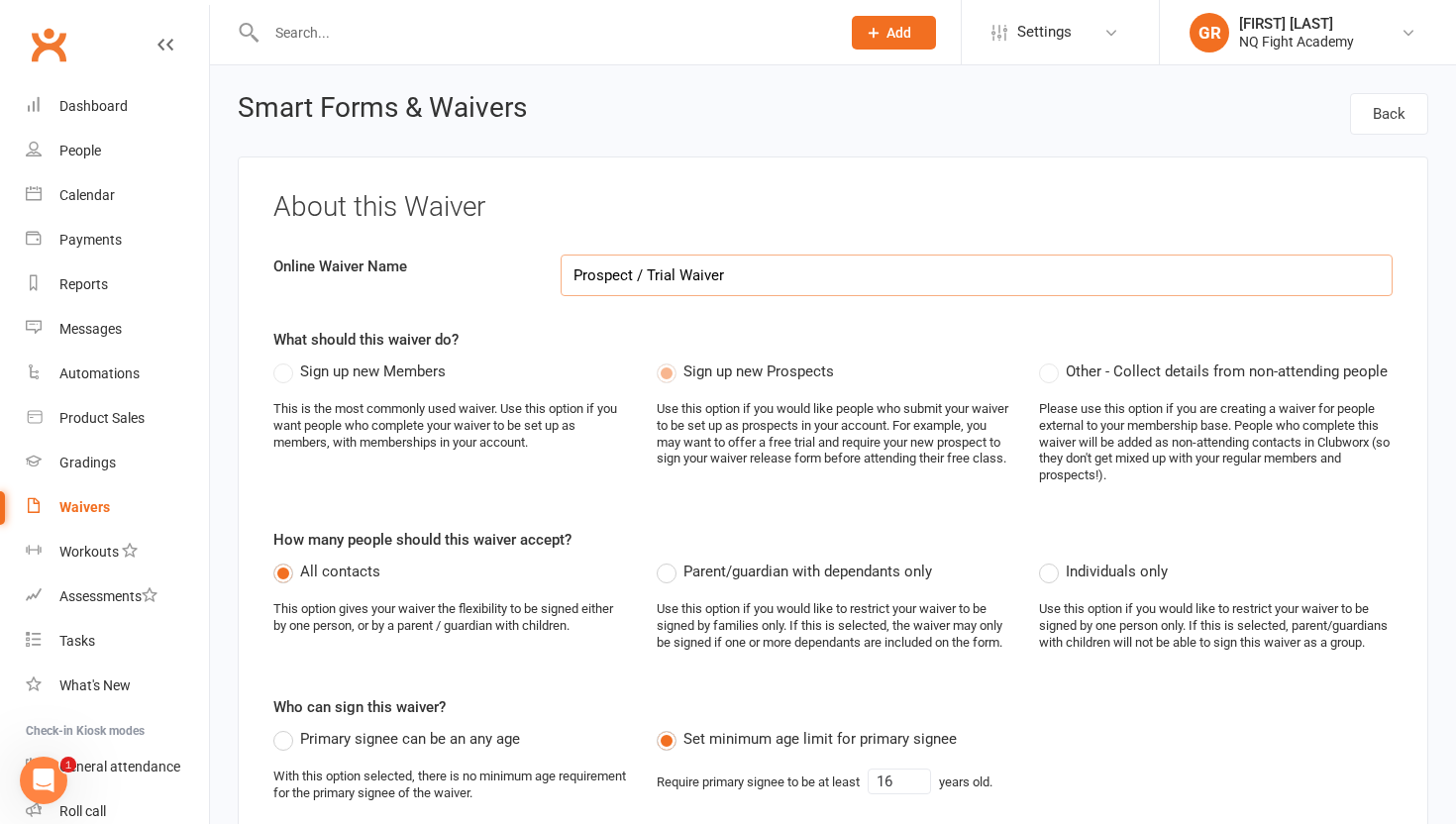 select on "select" 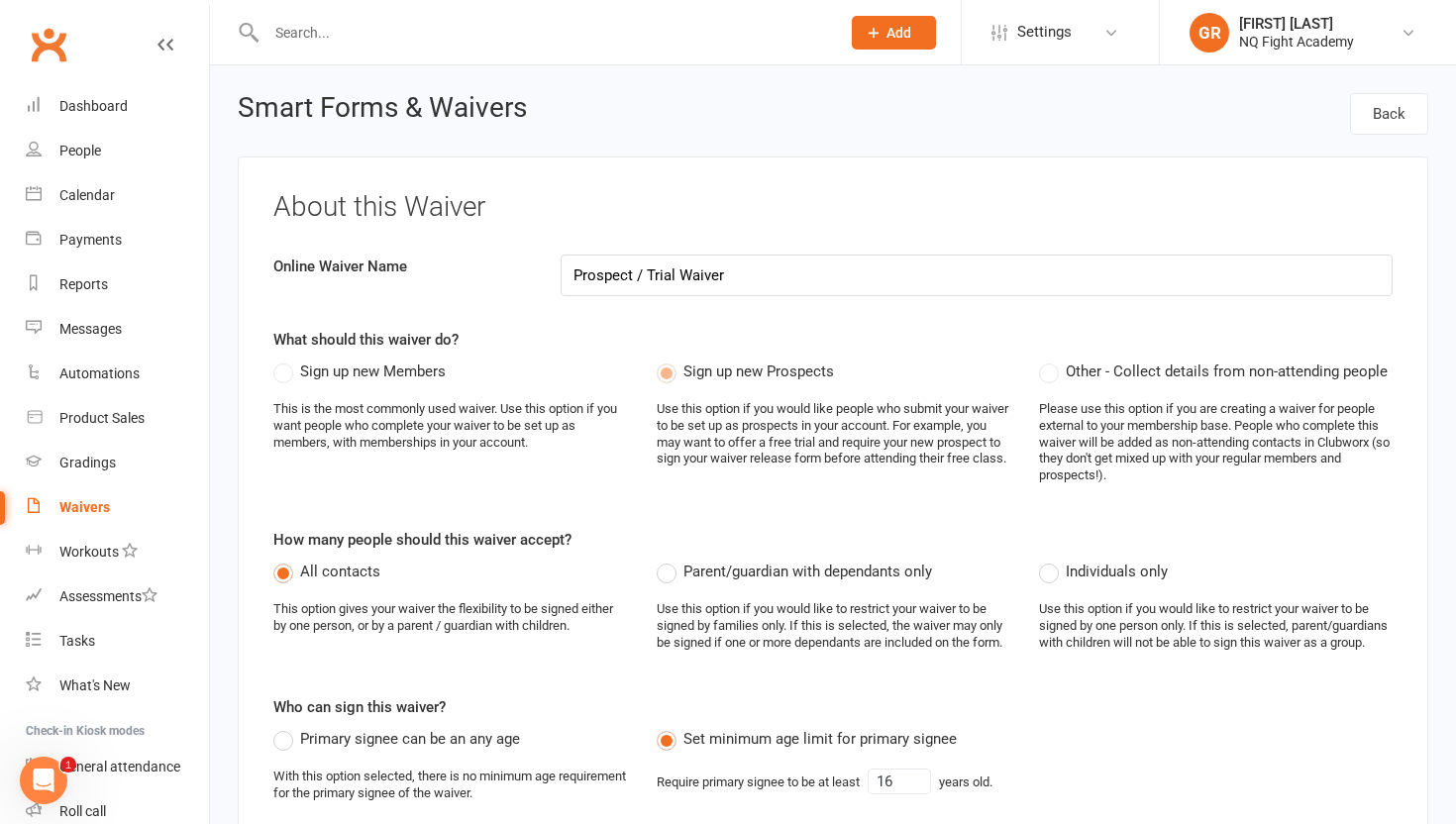 click on "Waivers" at bounding box center (84, 507) 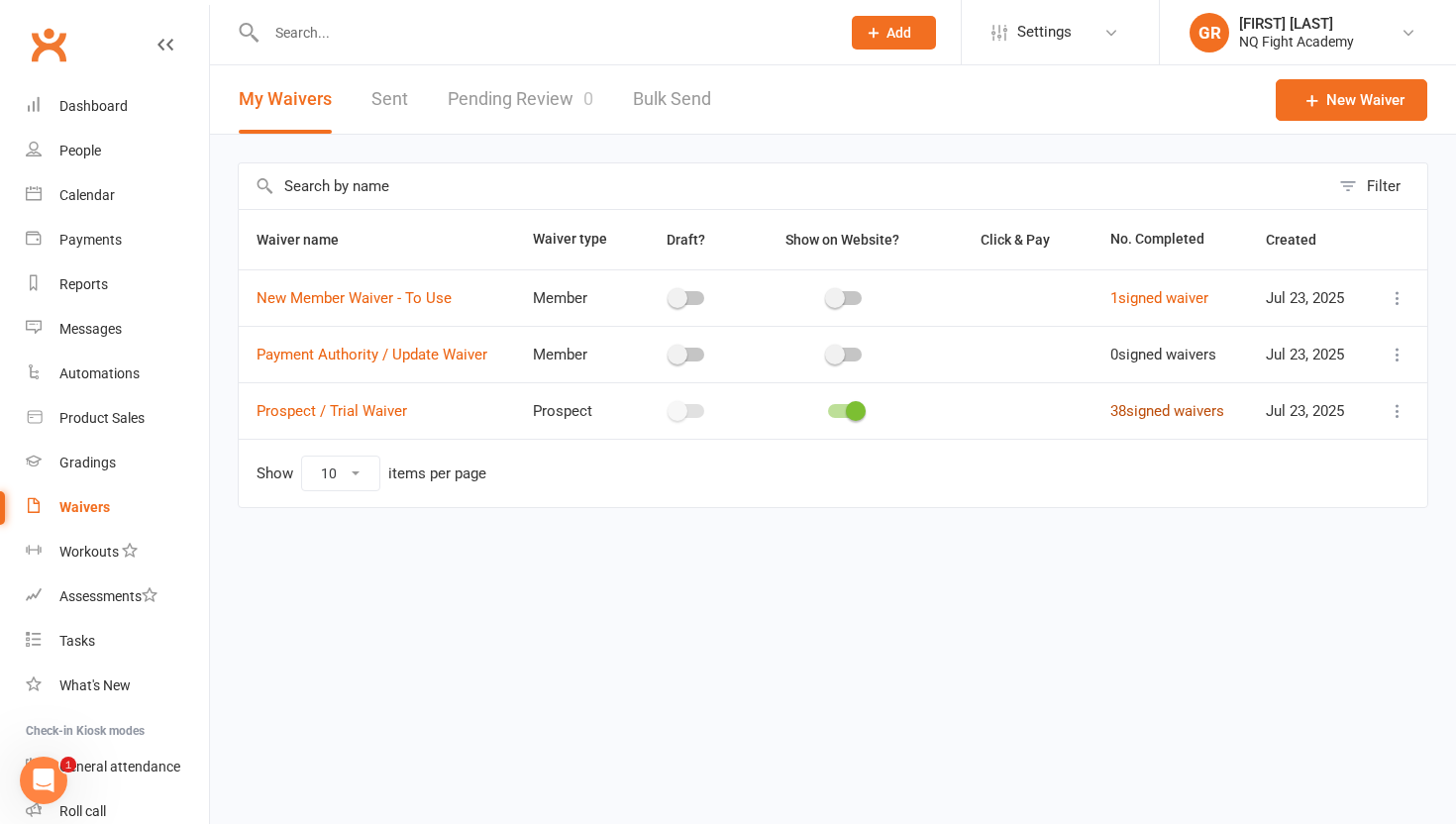 click on "38  signed   waivers" at bounding box center (1167, 411) 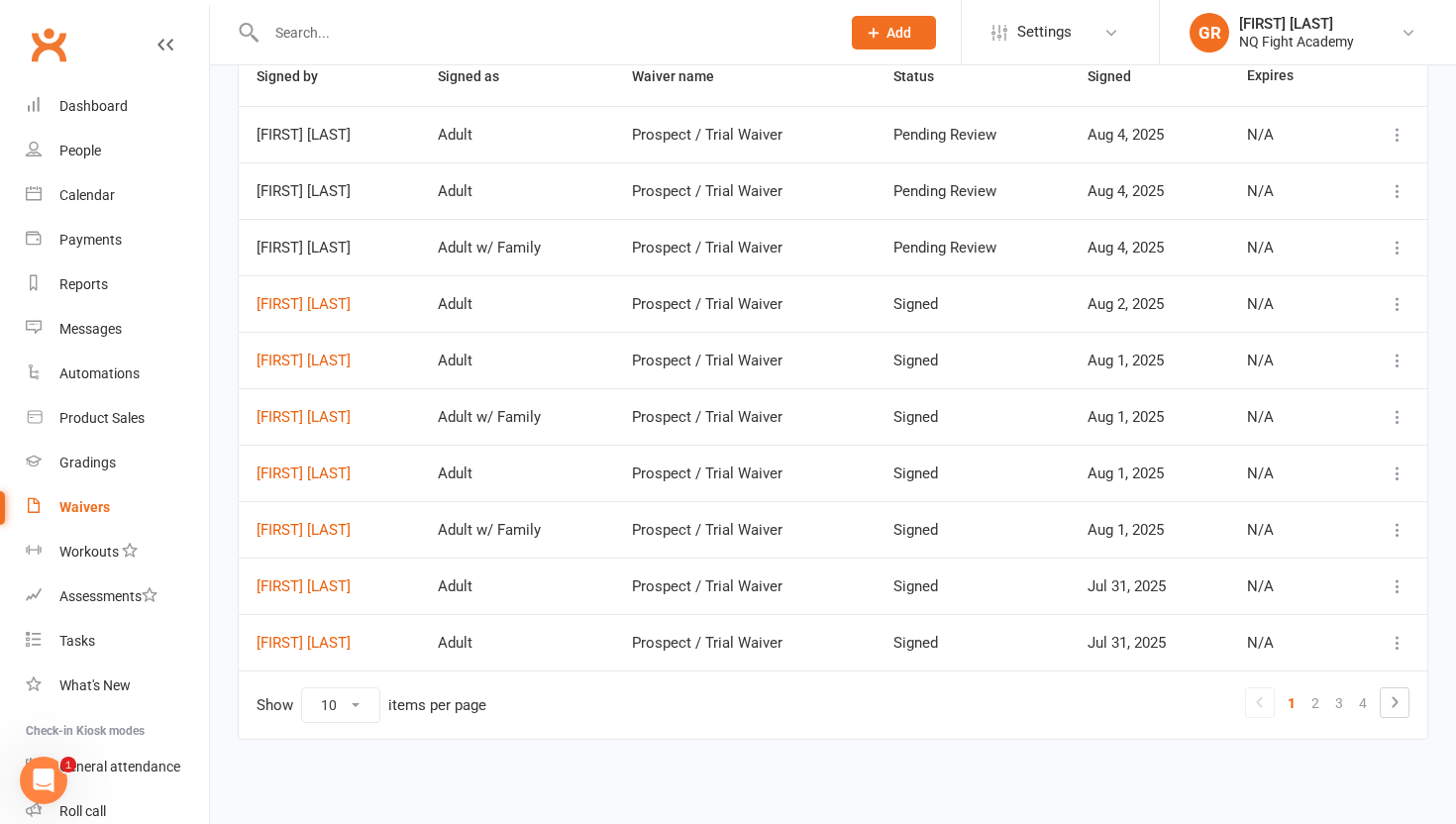 scroll, scrollTop: 0, scrollLeft: 0, axis: both 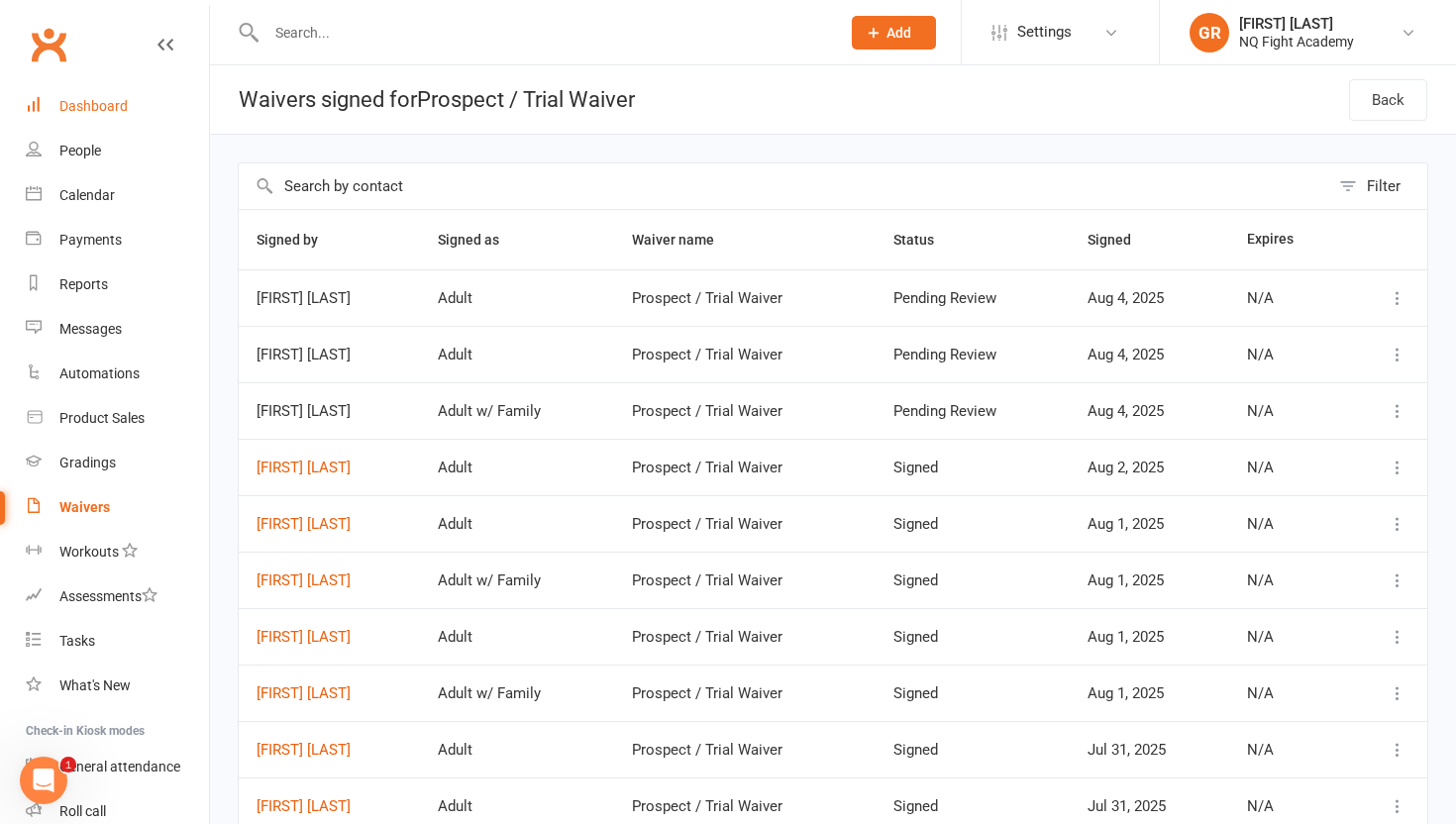 click on "Dashboard" at bounding box center [93, 106] 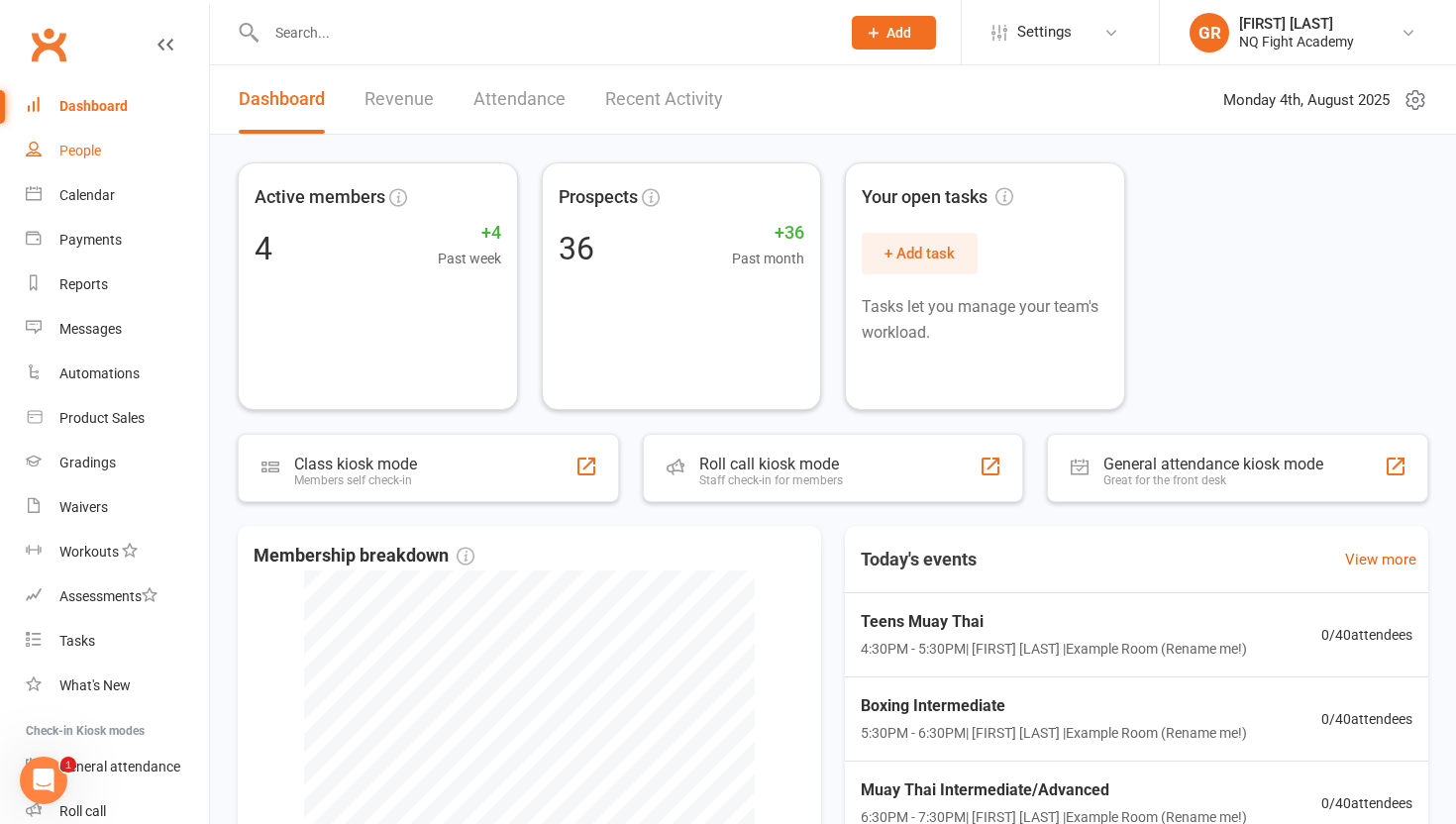 click on "People" at bounding box center [117, 151] 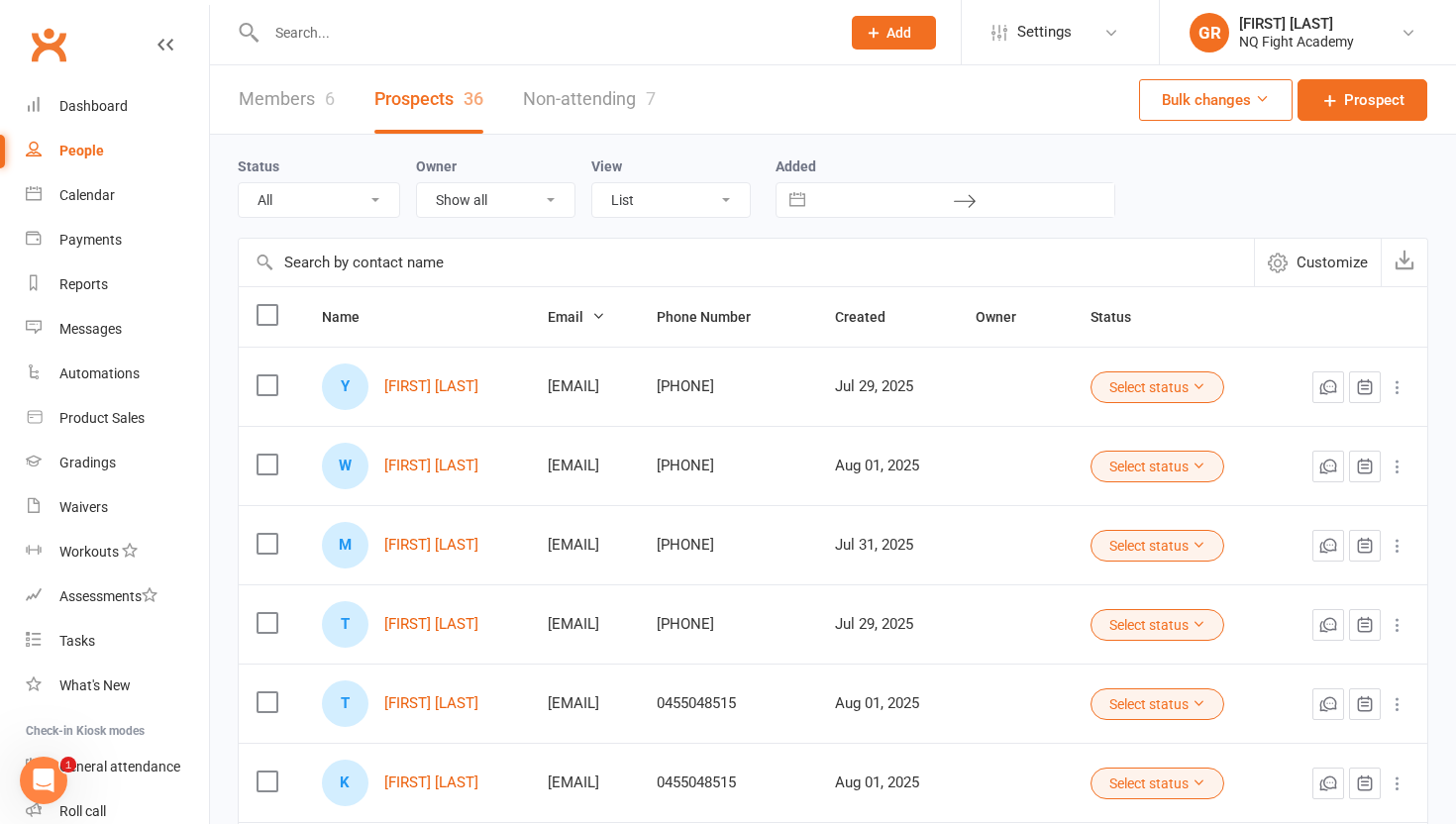 click on "Prospects 36" at bounding box center [429, 99] 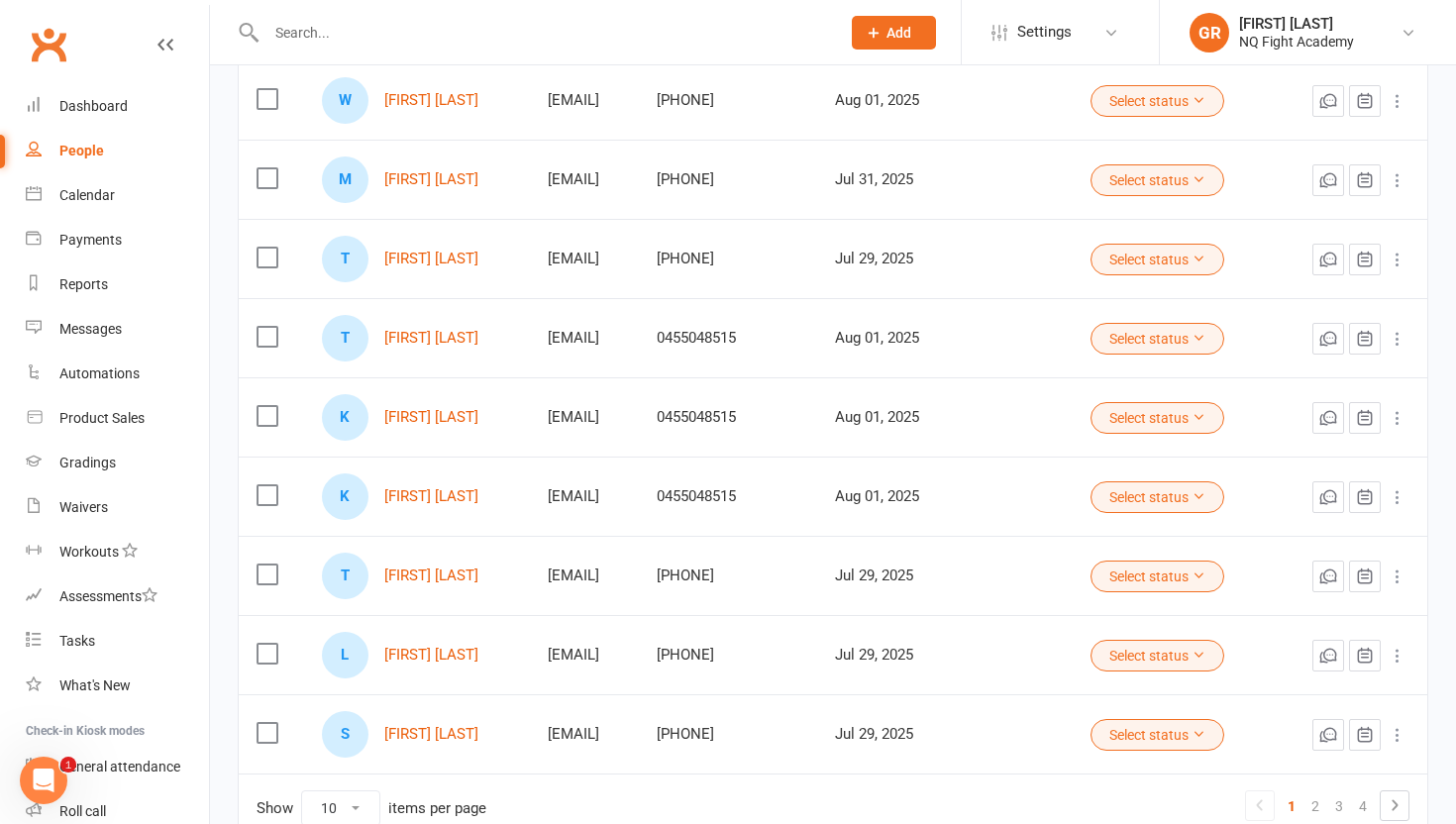 scroll, scrollTop: 490, scrollLeft: 0, axis: vertical 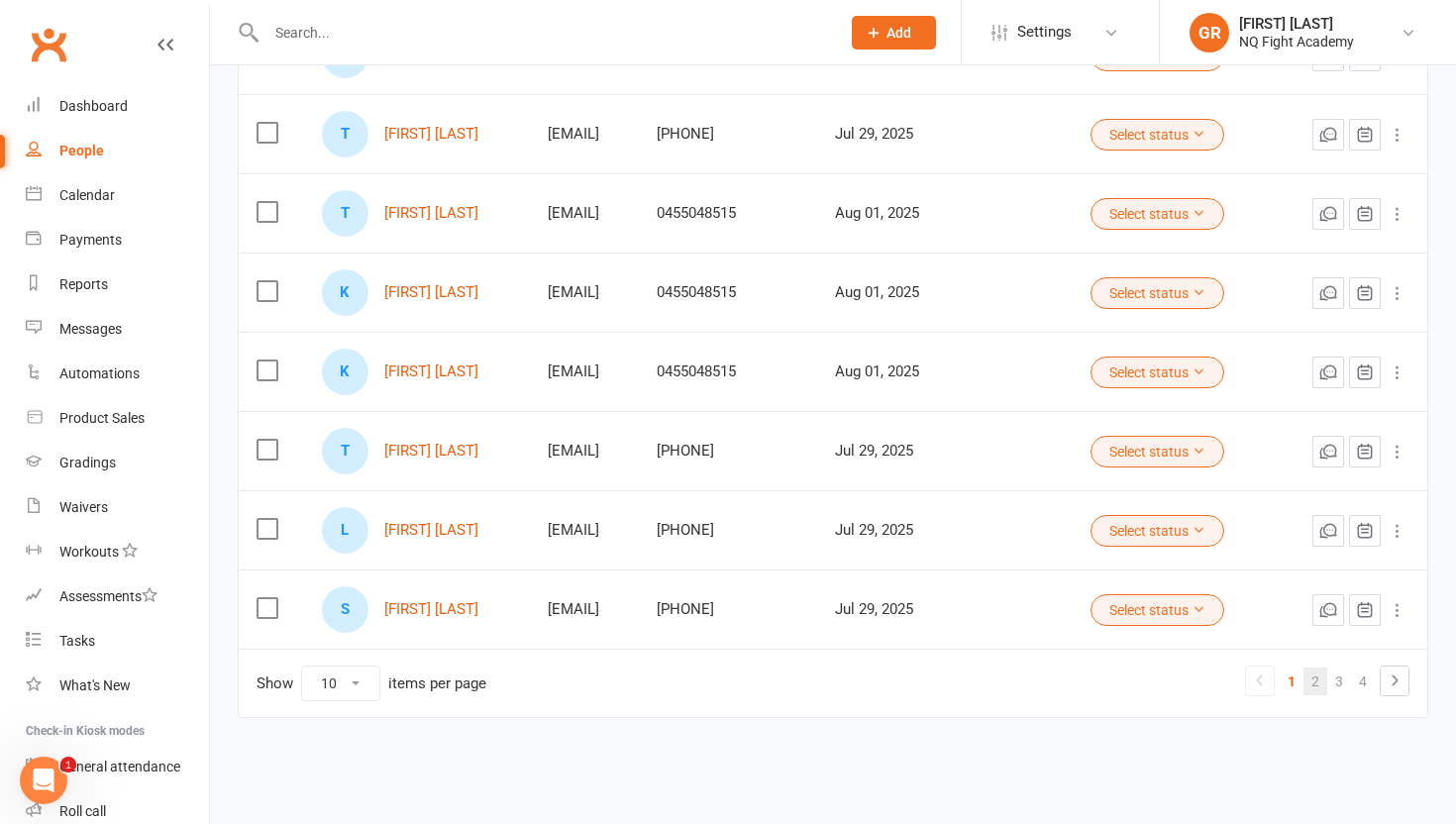 click on "2" at bounding box center [1315, 681] 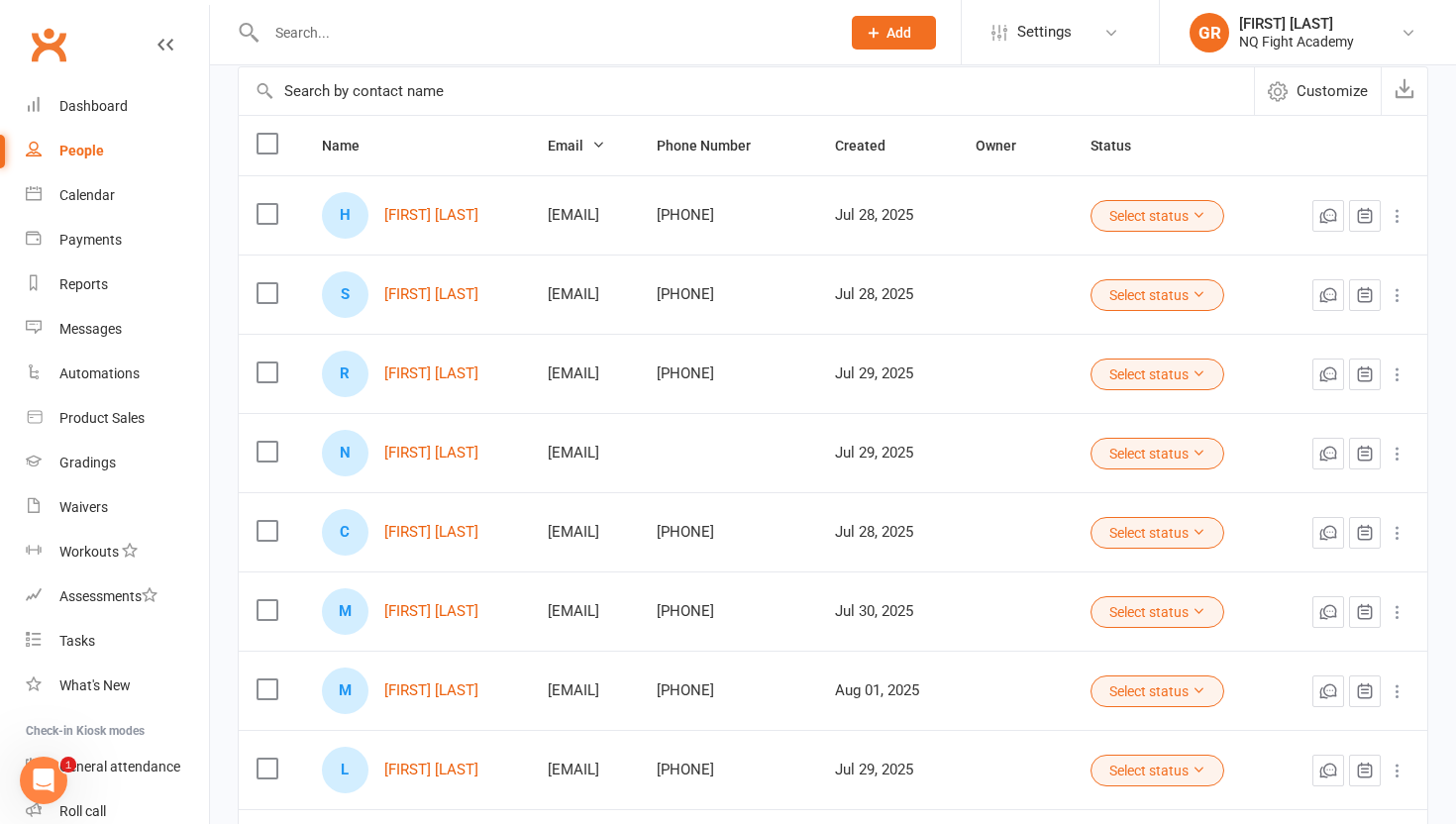 scroll, scrollTop: 490, scrollLeft: 0, axis: vertical 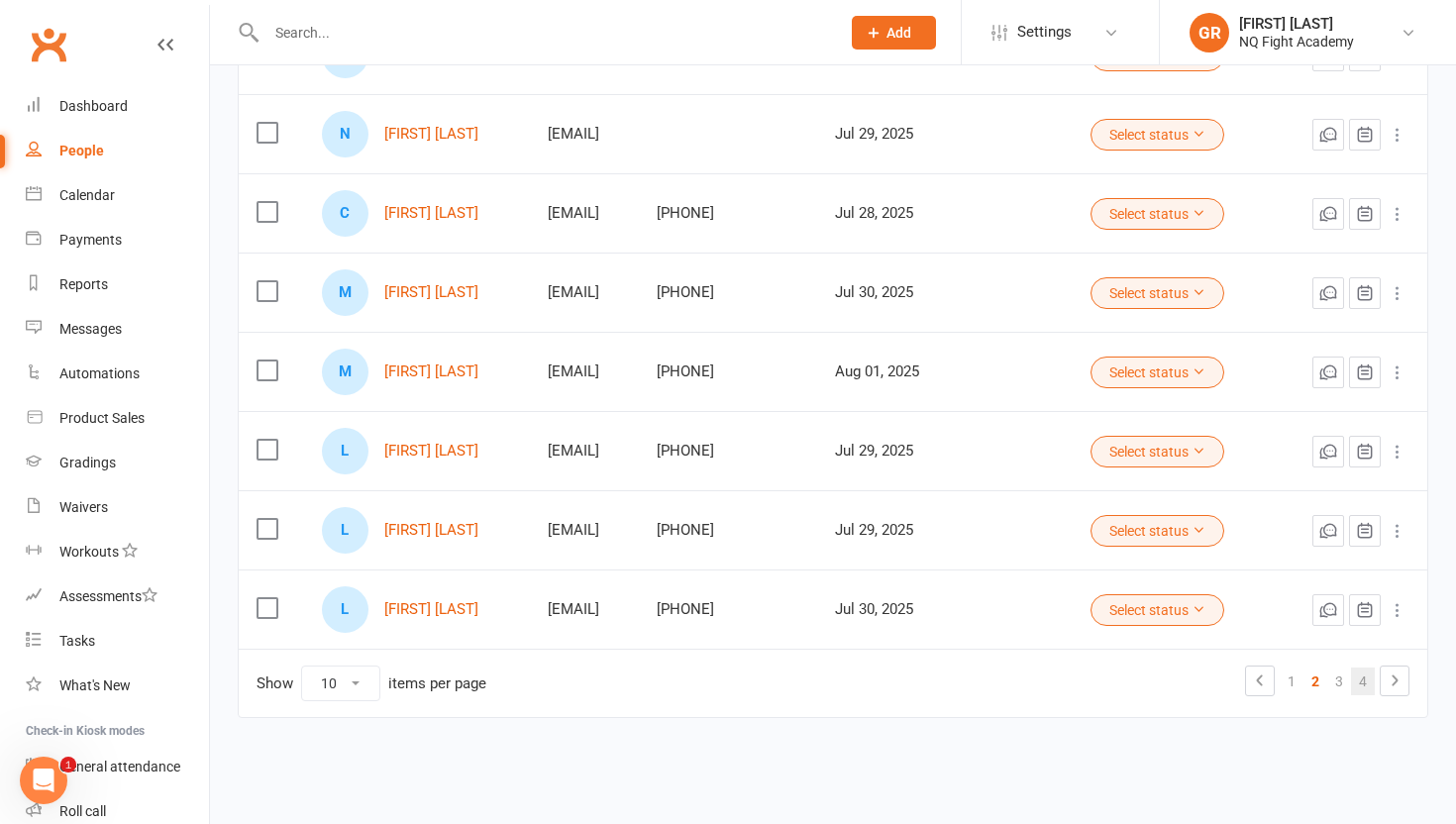 click on "4" at bounding box center (1363, 681) 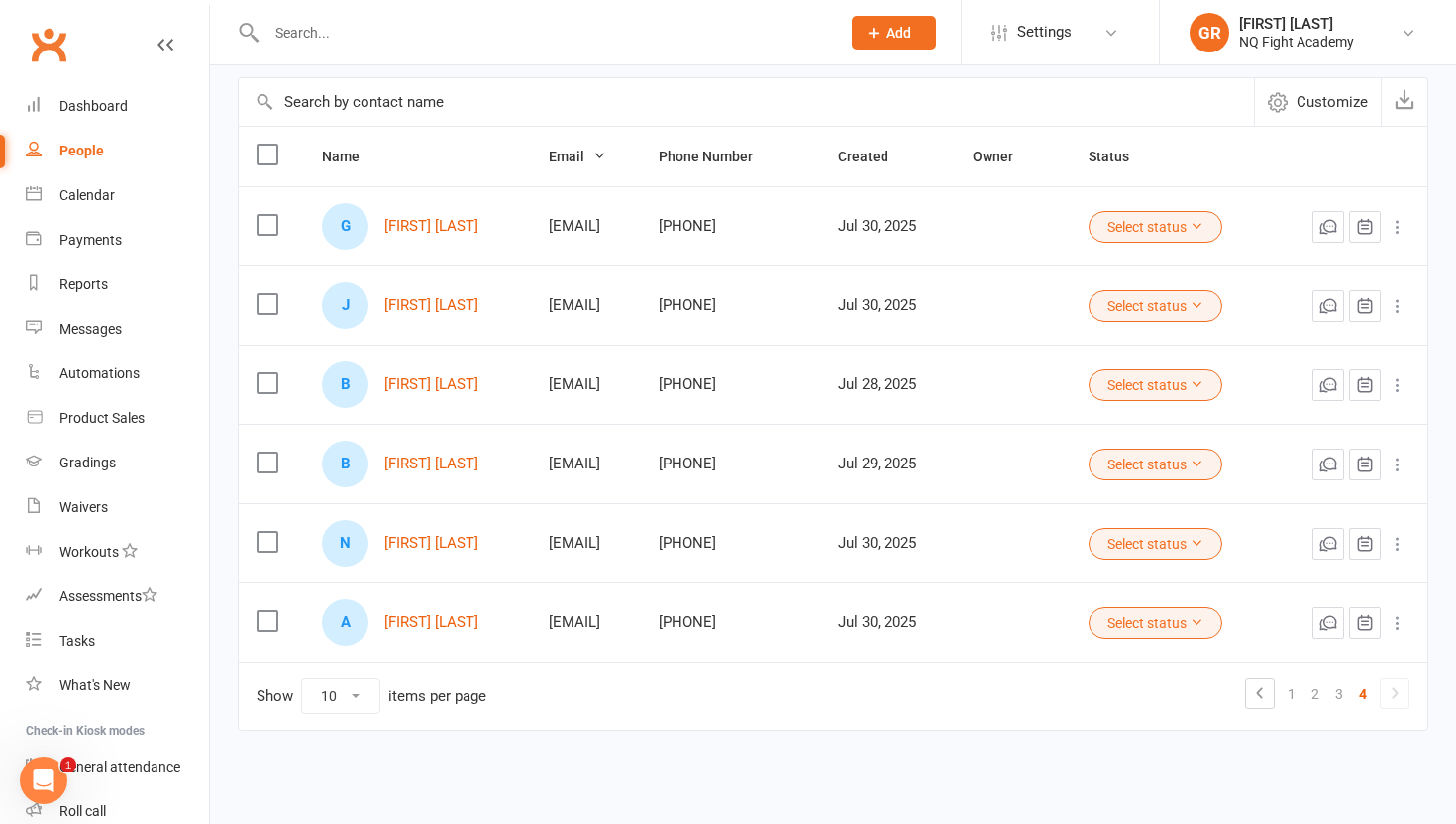 scroll, scrollTop: 173, scrollLeft: 0, axis: vertical 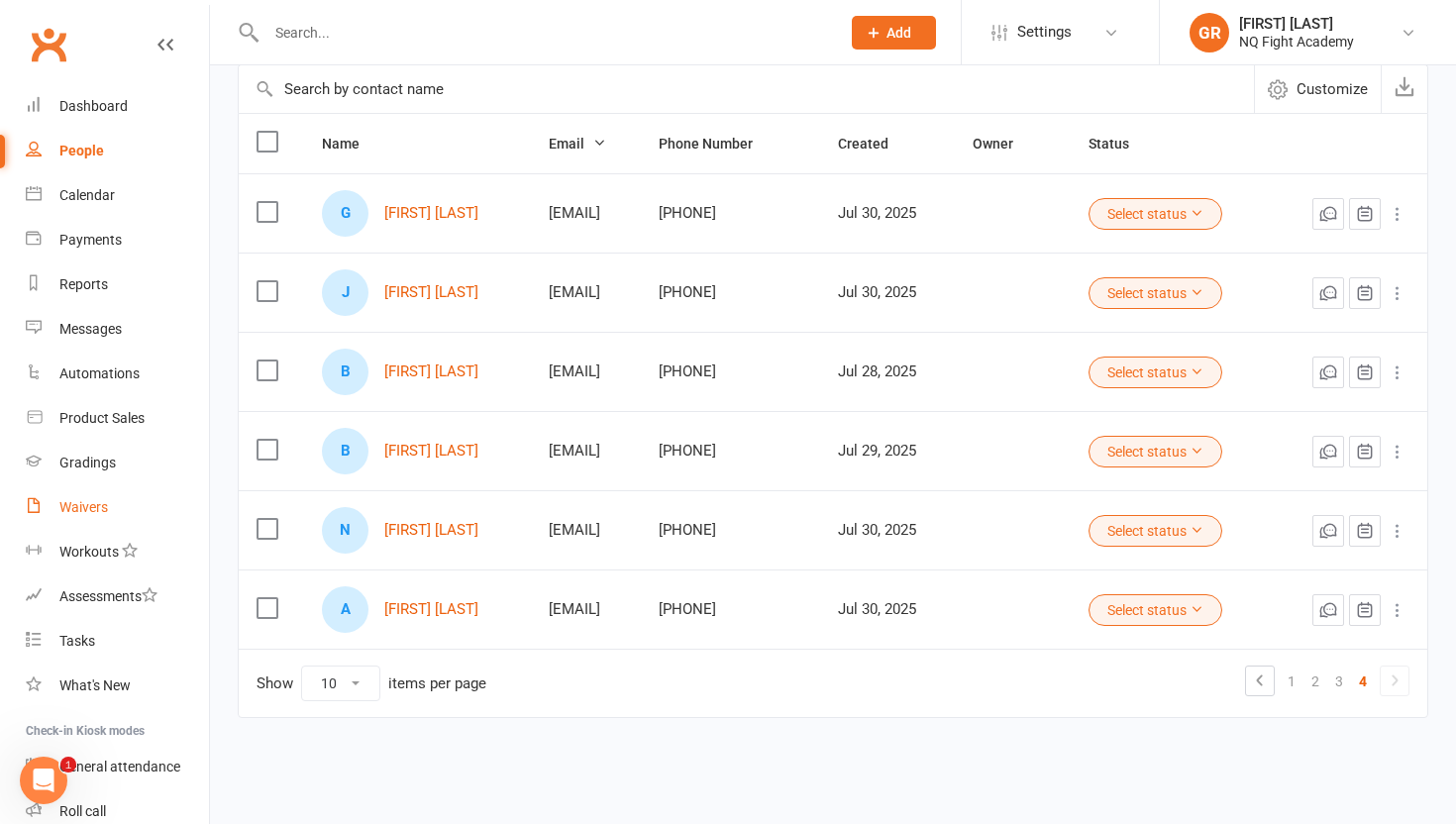 click on "Waivers" at bounding box center (83, 507) 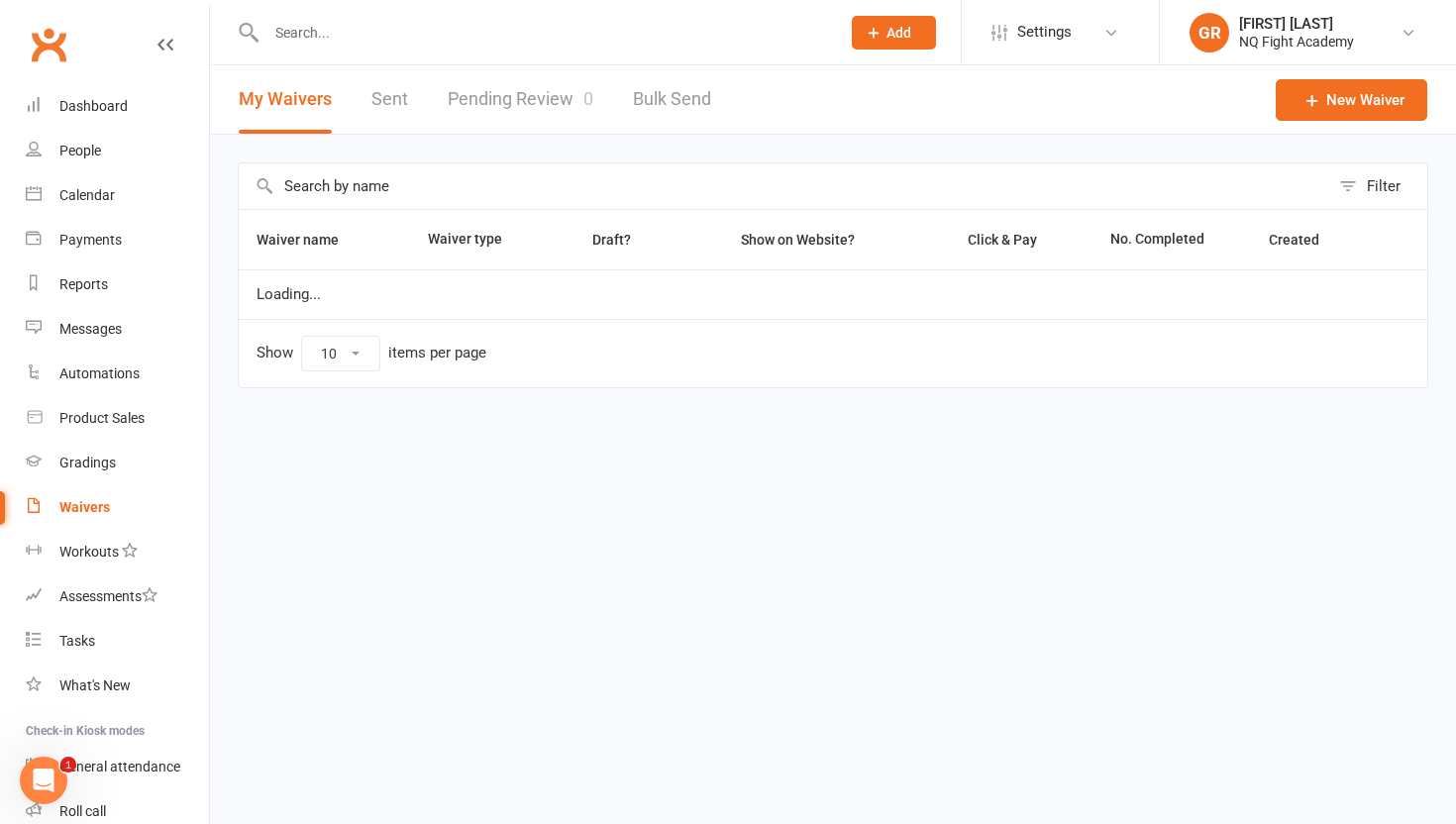 scroll, scrollTop: 0, scrollLeft: 0, axis: both 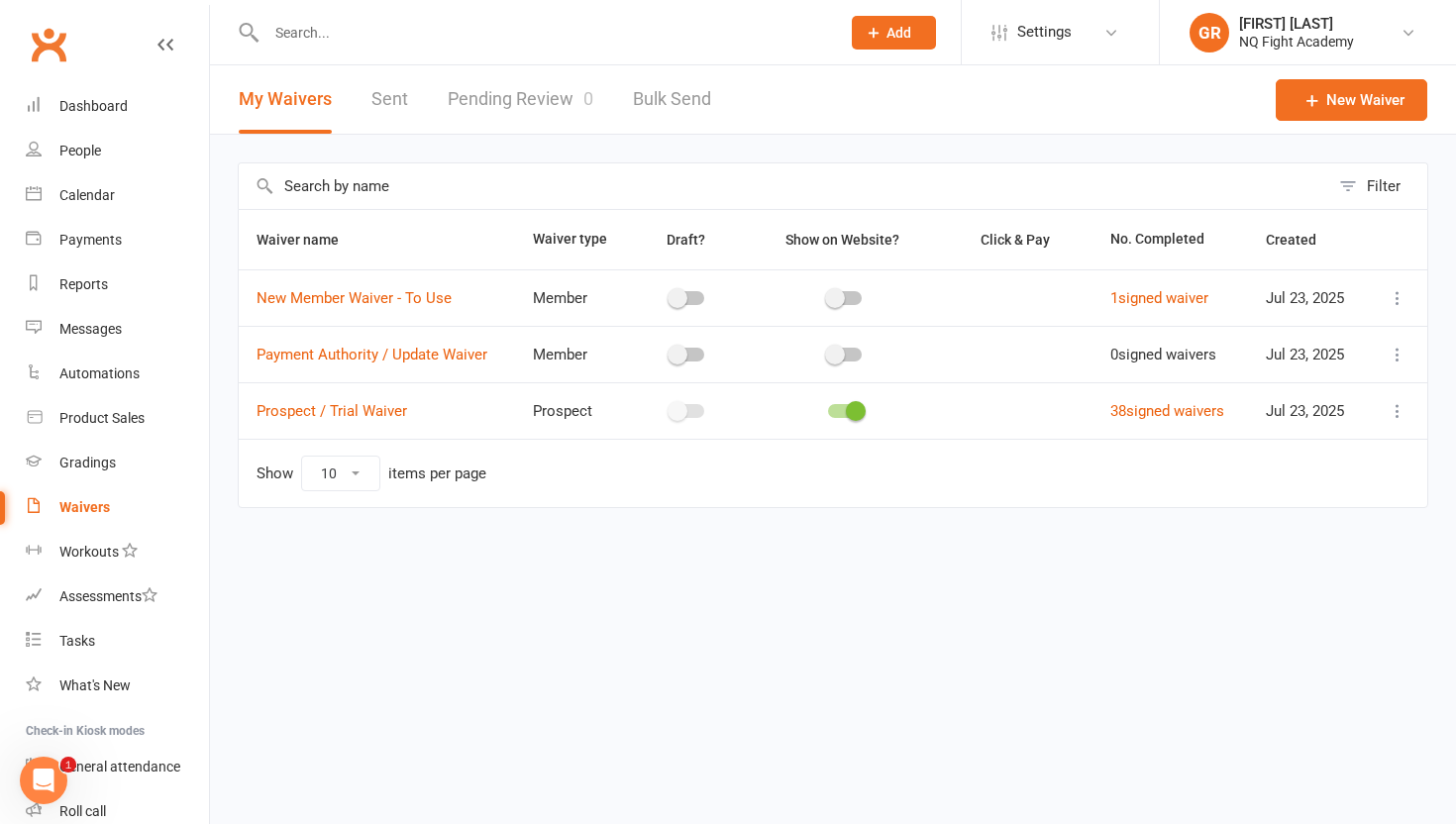 click on "Pending Review 0" at bounding box center [520, 99] 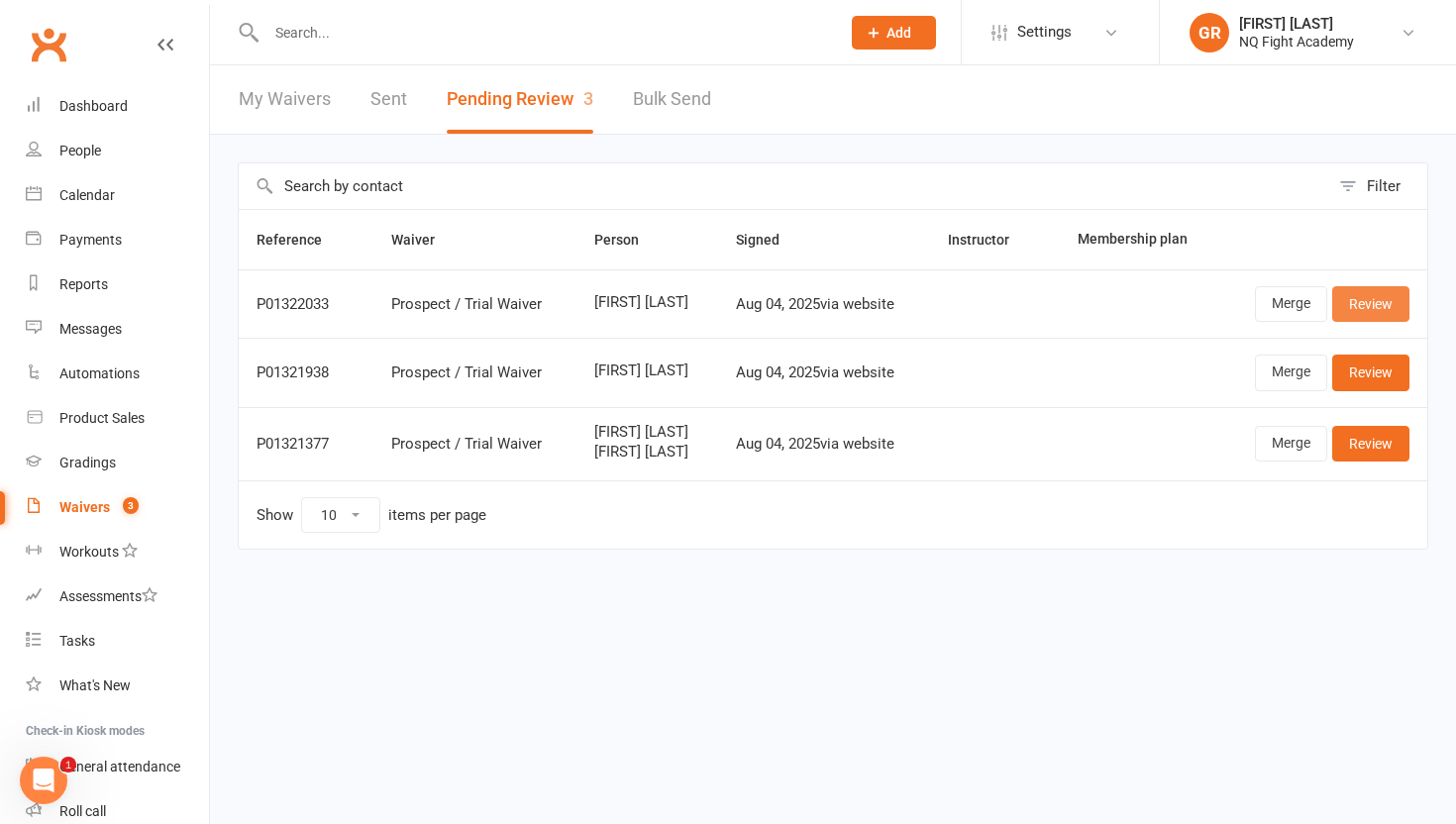 click on "Review" at bounding box center [1371, 304] 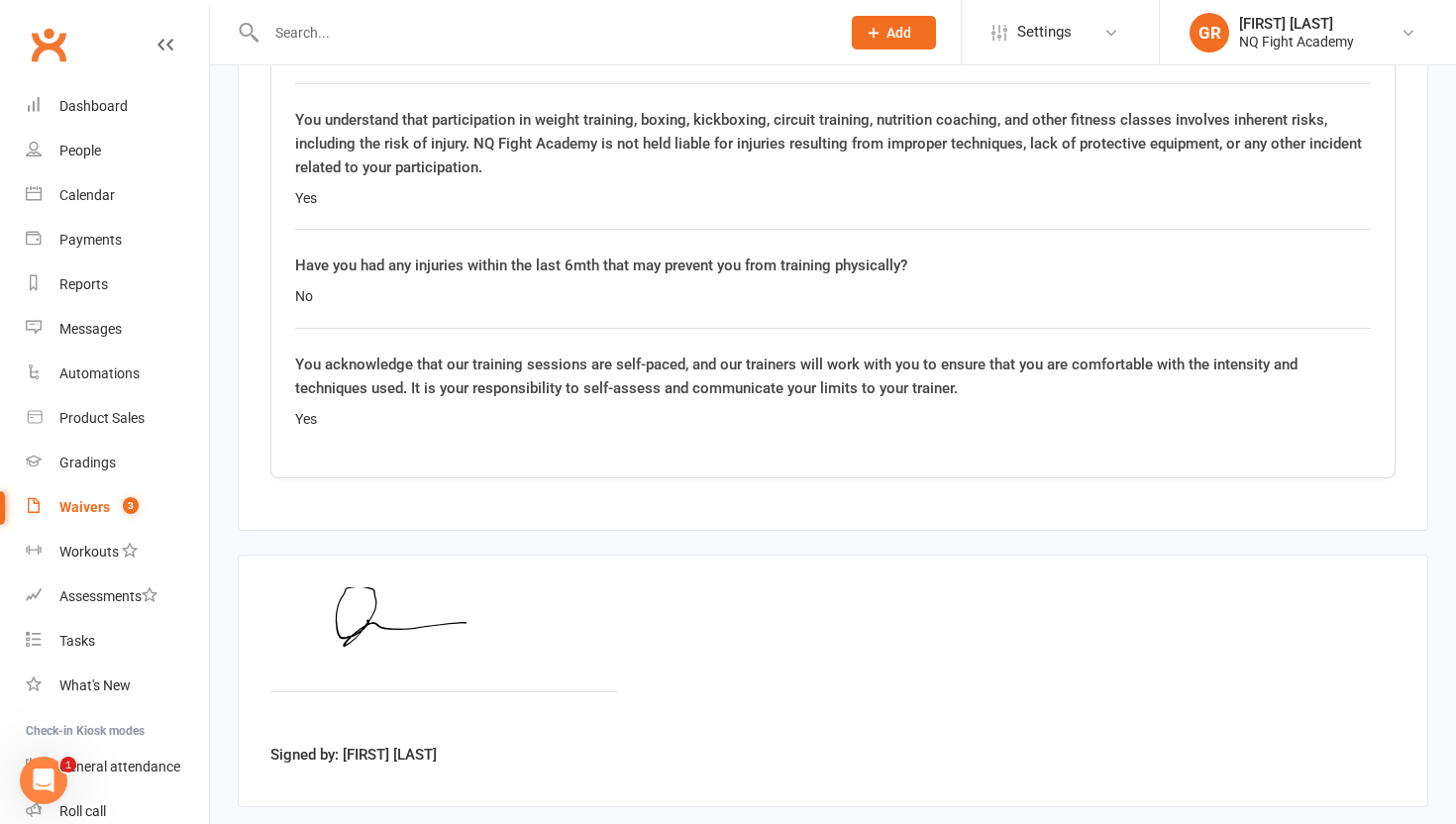 scroll, scrollTop: 3013, scrollLeft: 0, axis: vertical 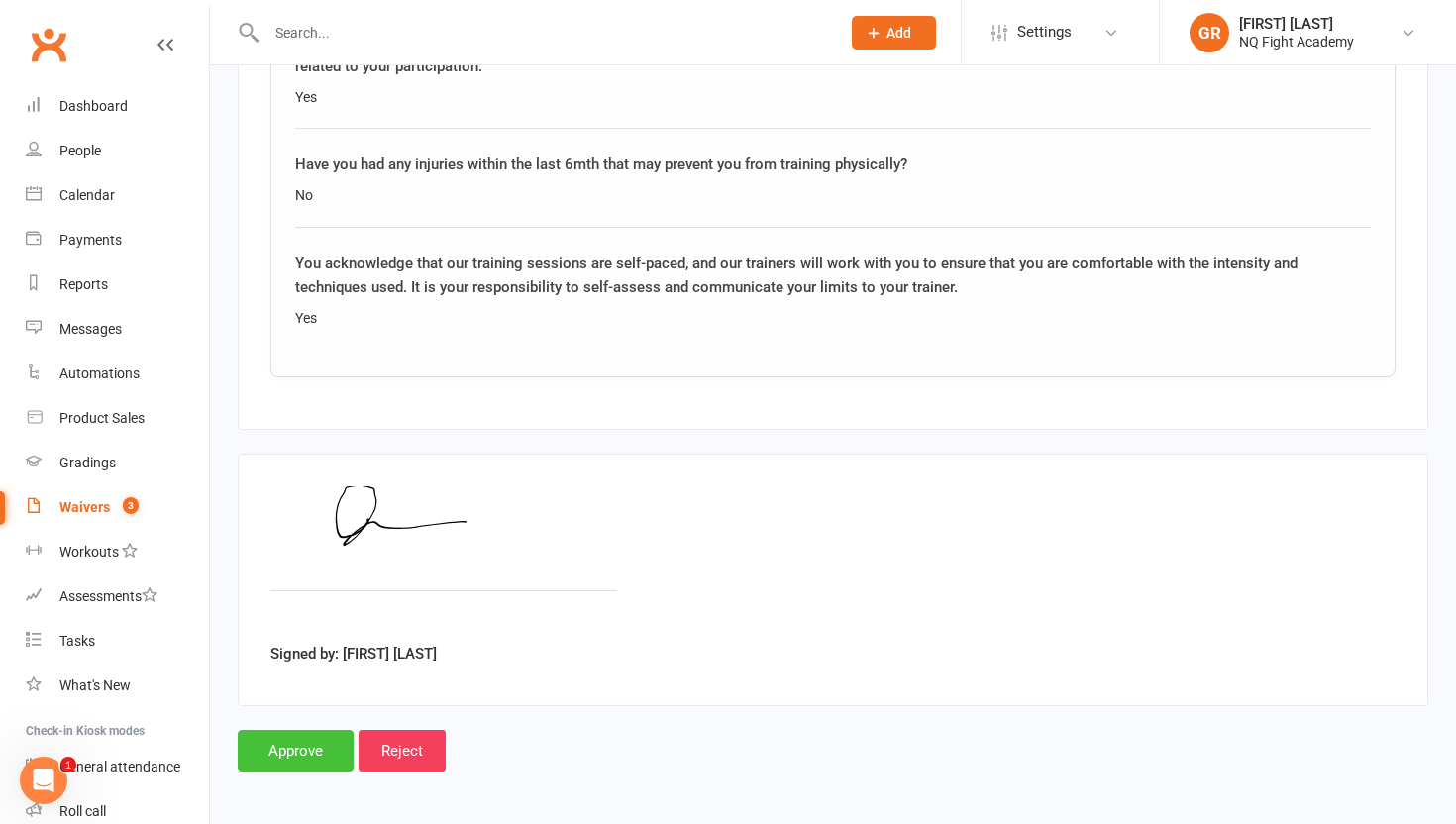 click on "Approve" at bounding box center (295, 751) 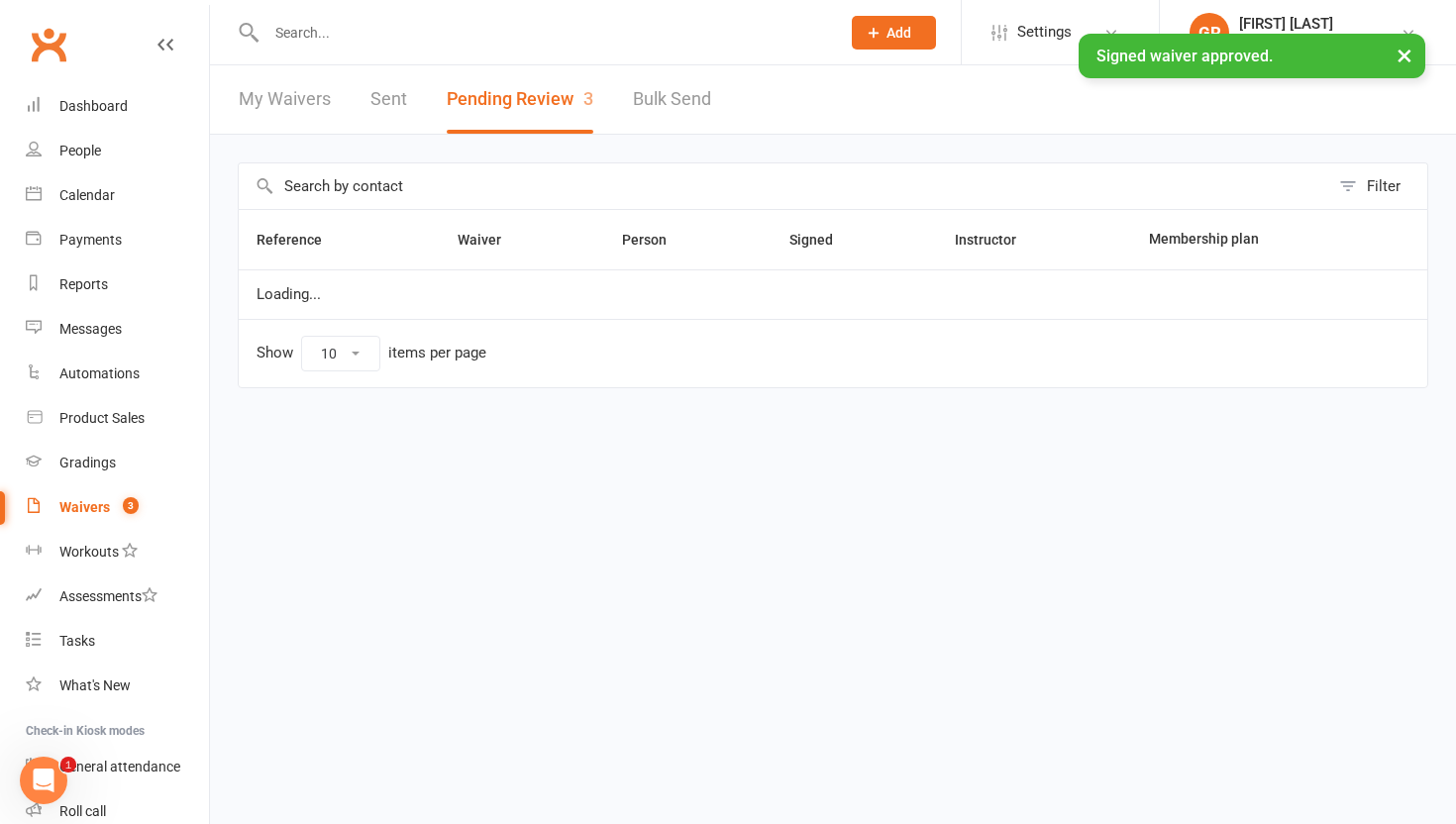 scroll, scrollTop: 0, scrollLeft: 0, axis: both 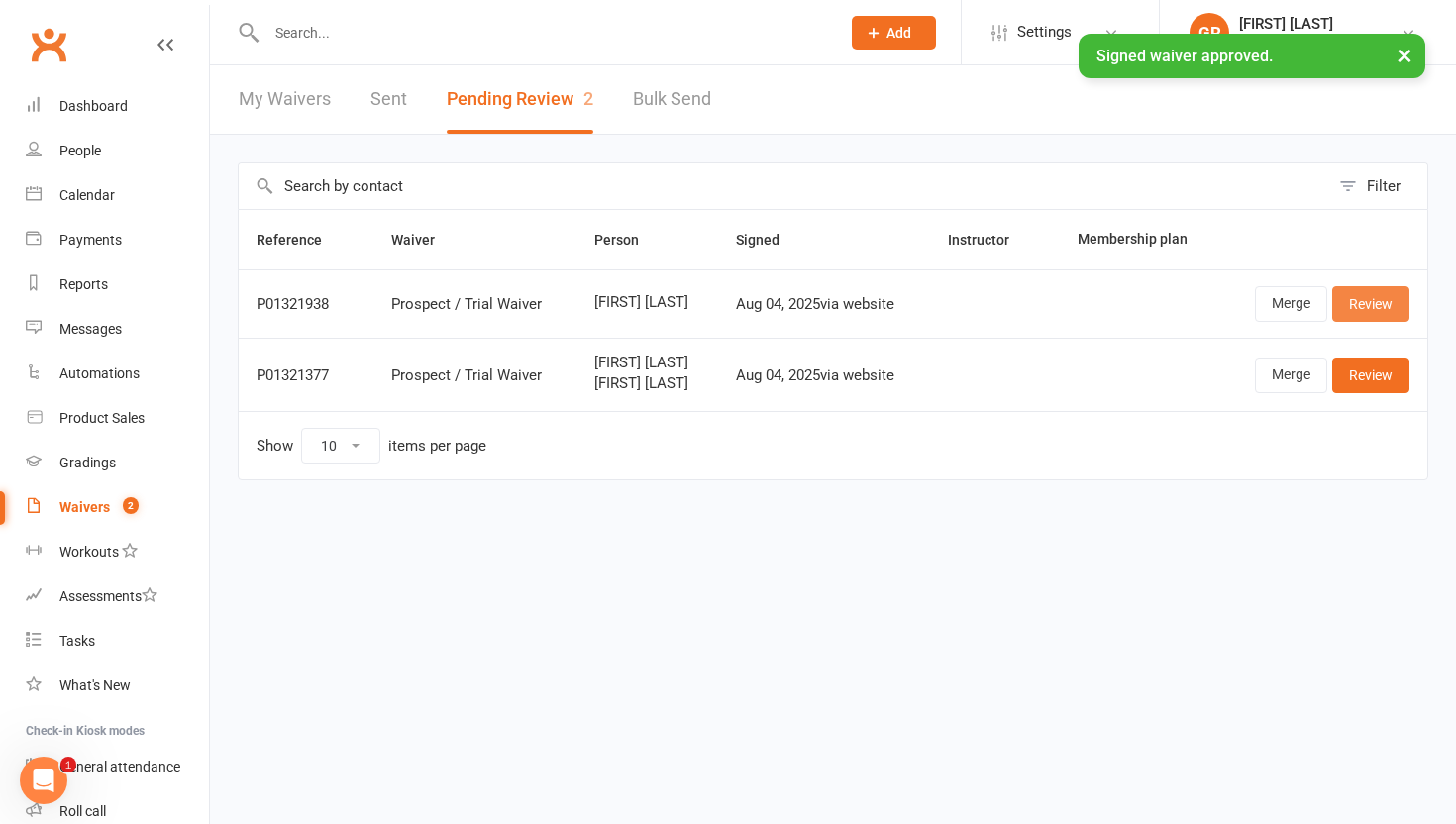 click on "Review" at bounding box center (1371, 304) 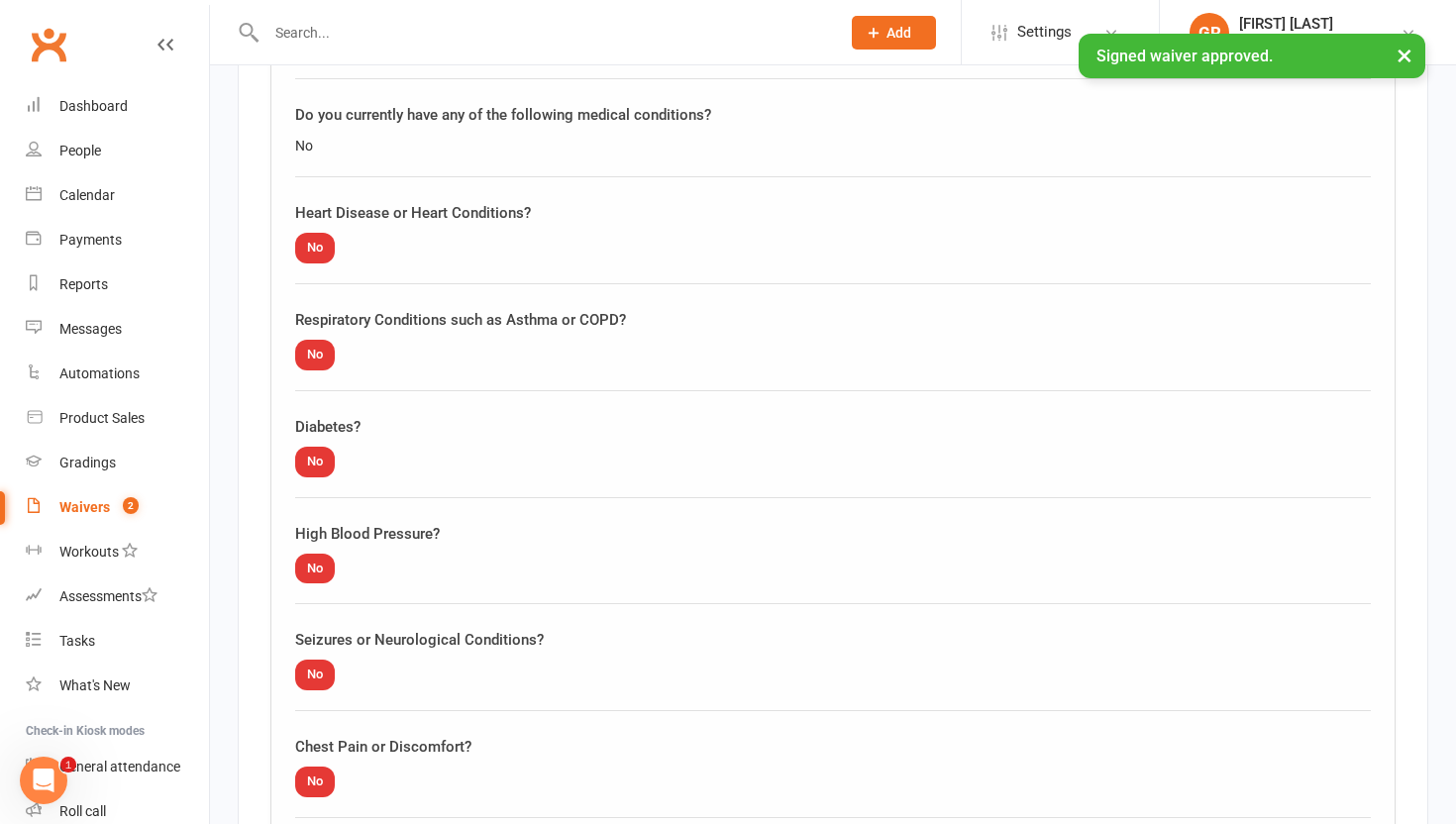 scroll, scrollTop: 3013, scrollLeft: 0, axis: vertical 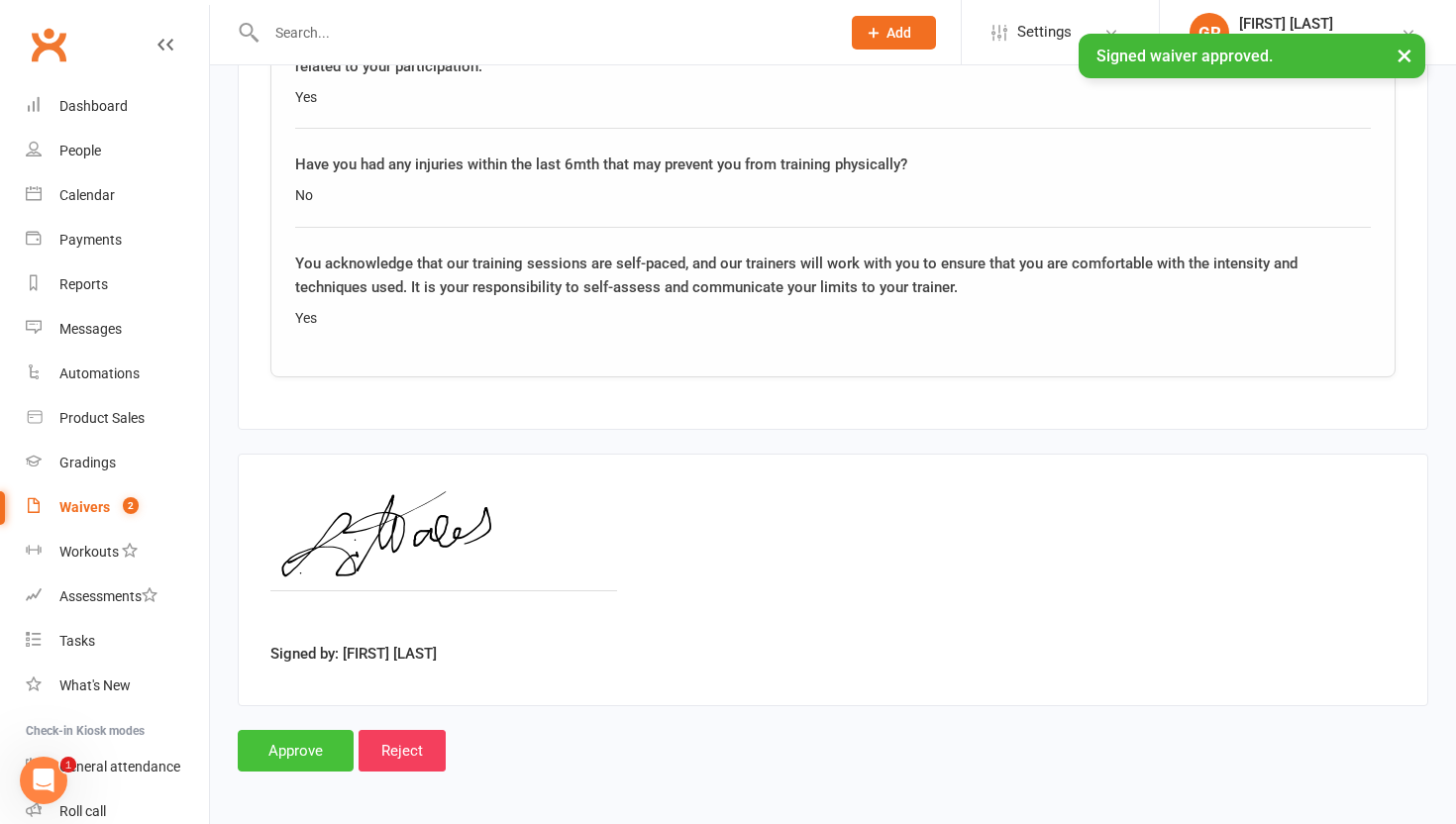click on "Approve" at bounding box center [295, 751] 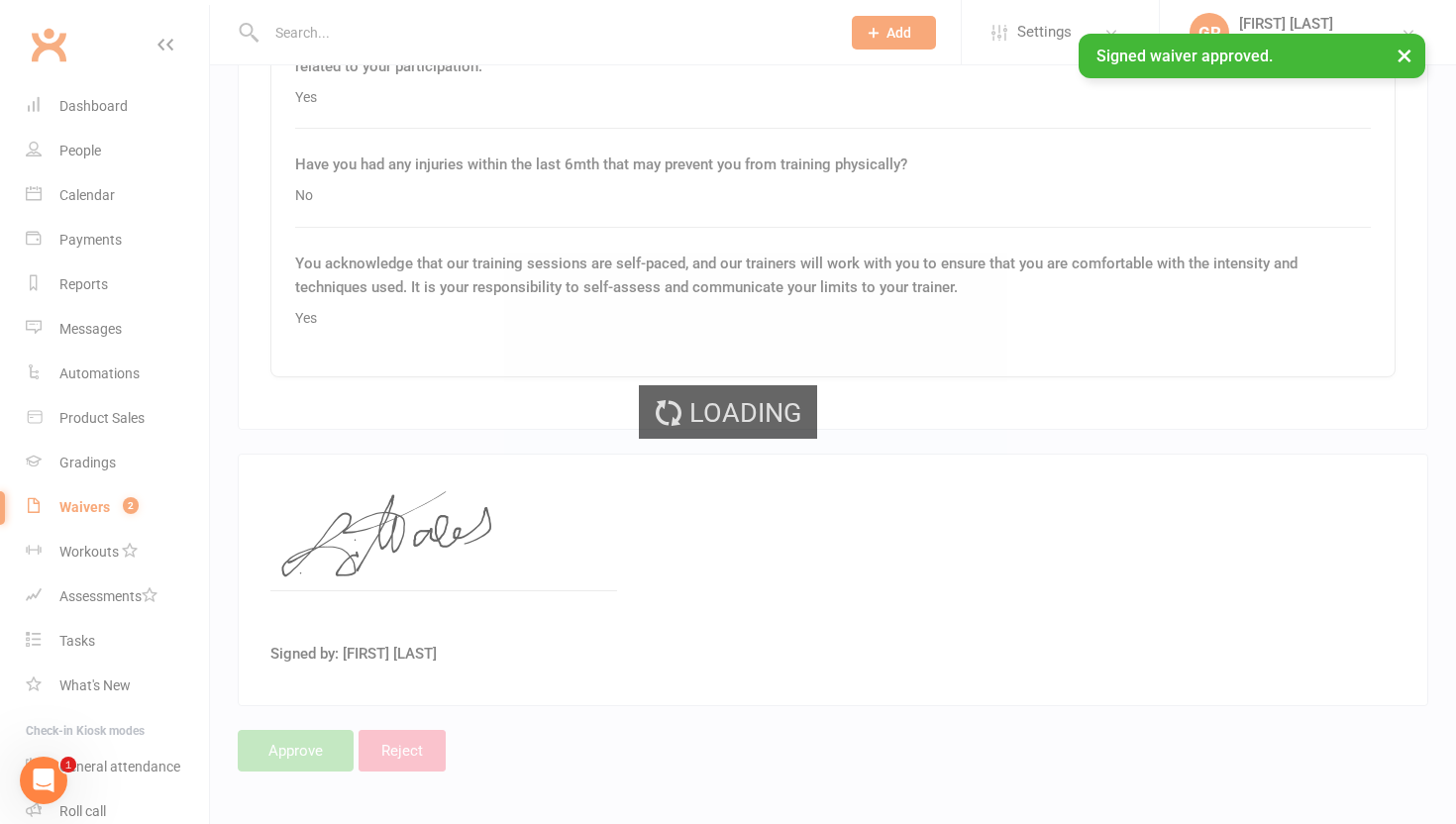 scroll, scrollTop: 0, scrollLeft: 0, axis: both 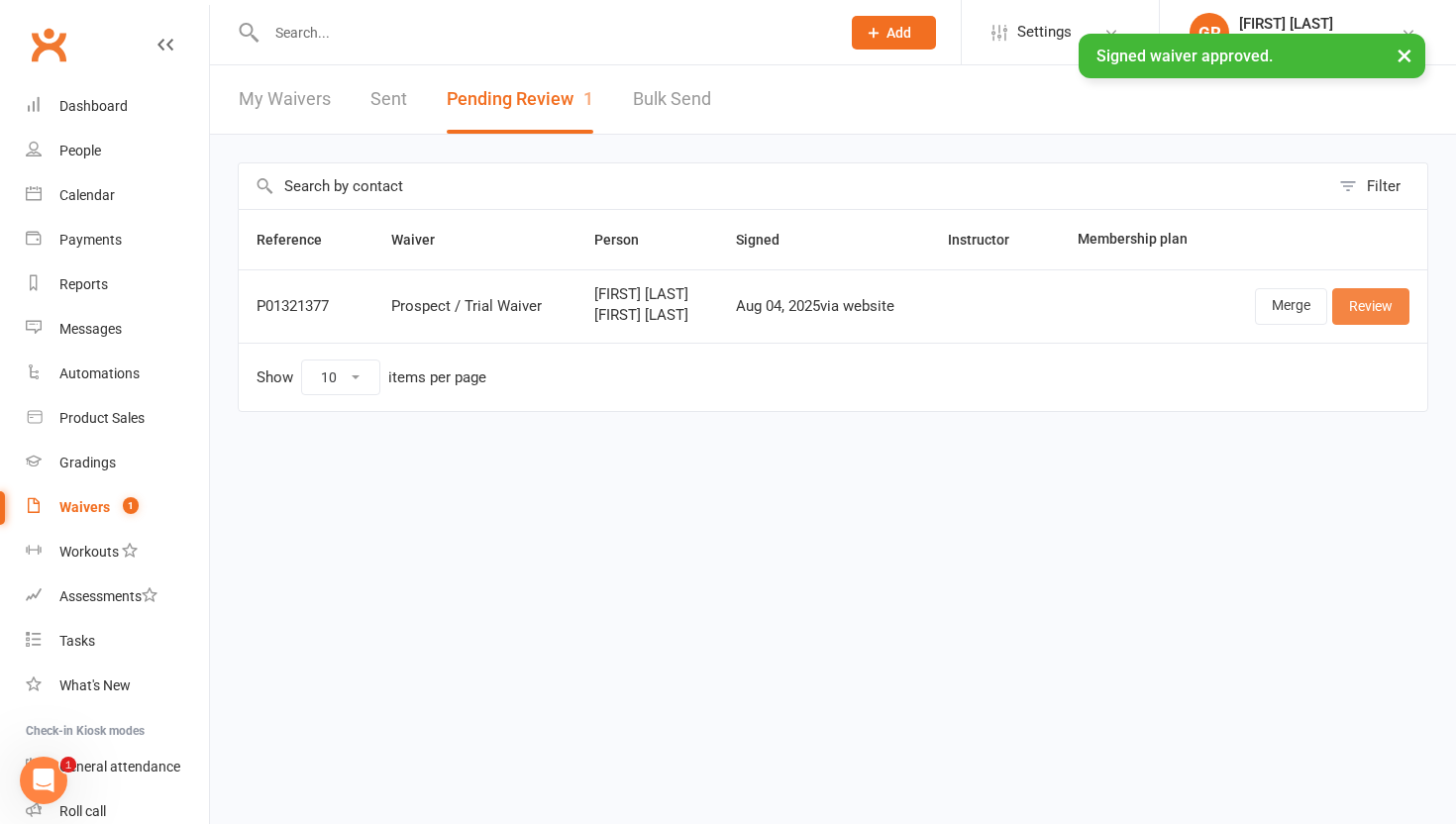 click on "Review" at bounding box center [1371, 306] 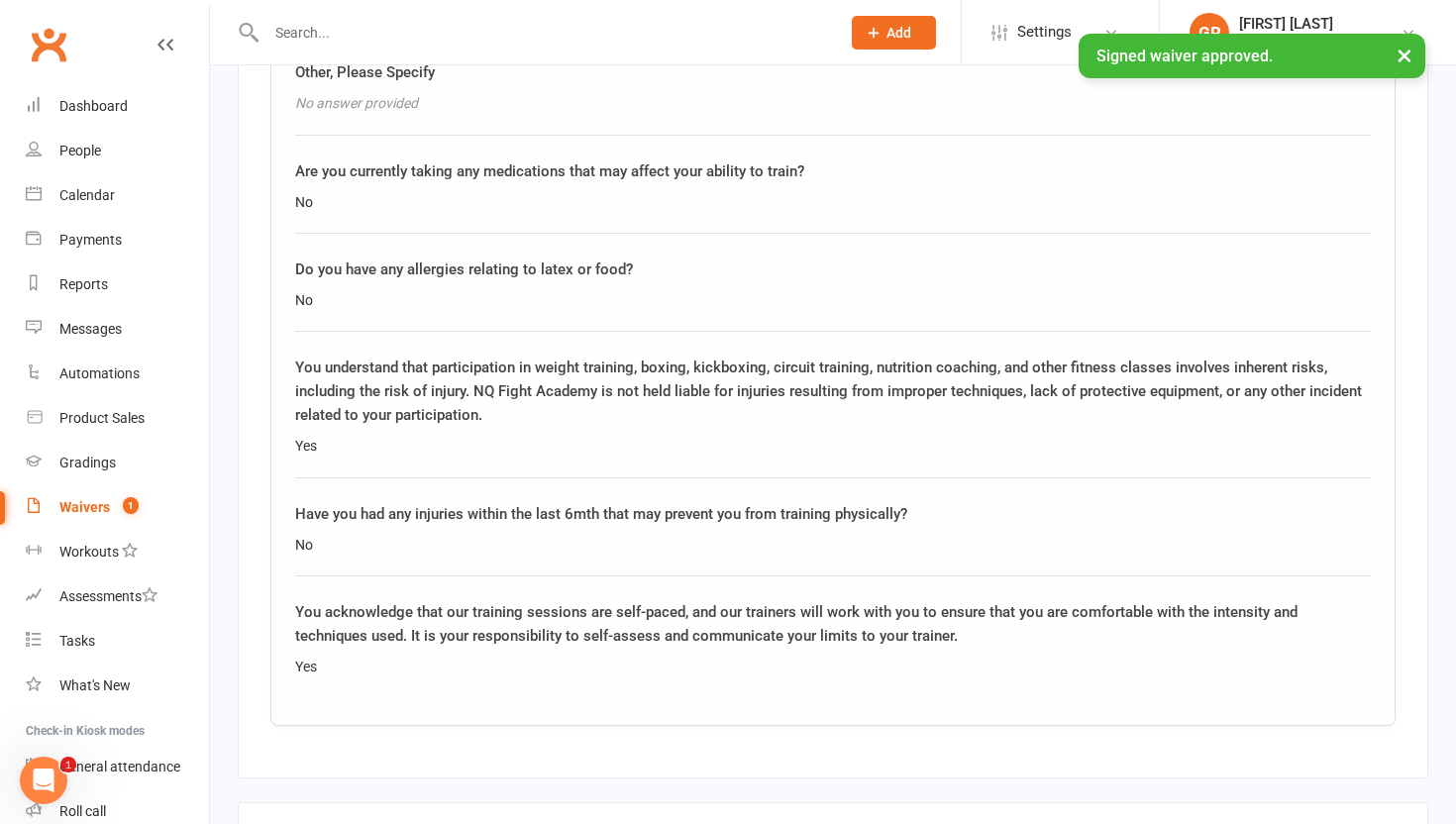 scroll, scrollTop: 5718, scrollLeft: 0, axis: vertical 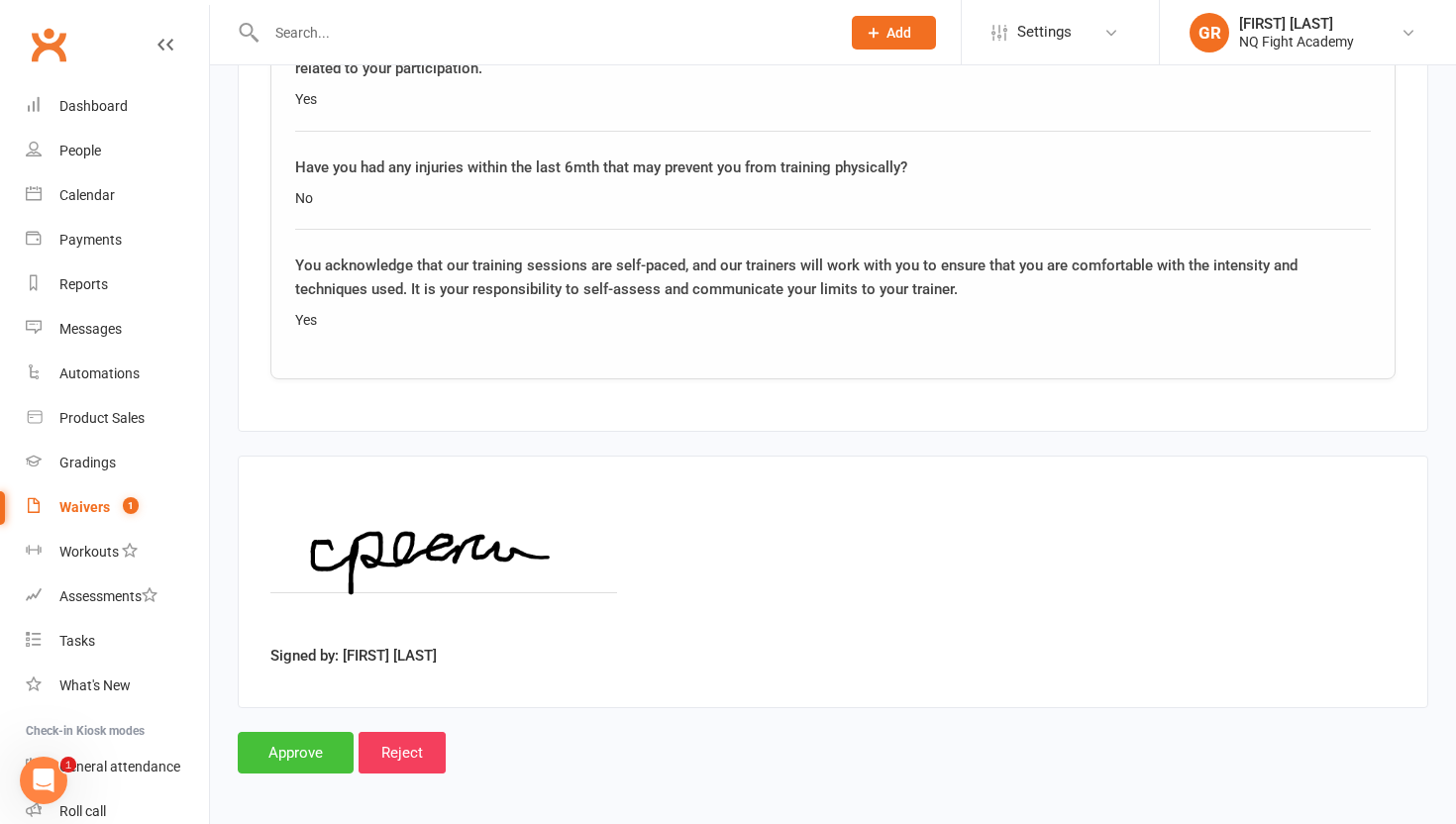 click on "Approve" at bounding box center (295, 753) 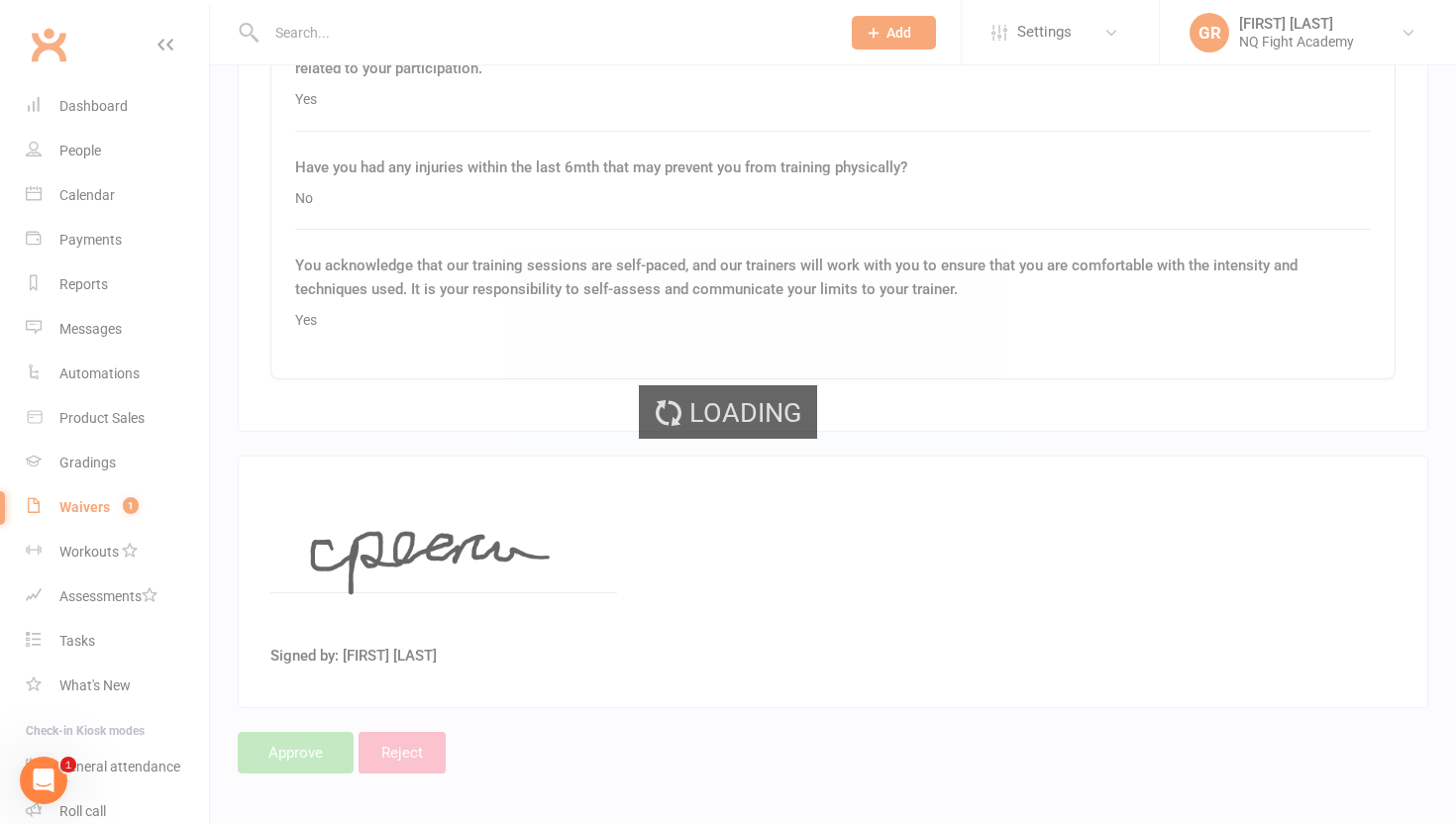 scroll, scrollTop: 0, scrollLeft: 0, axis: both 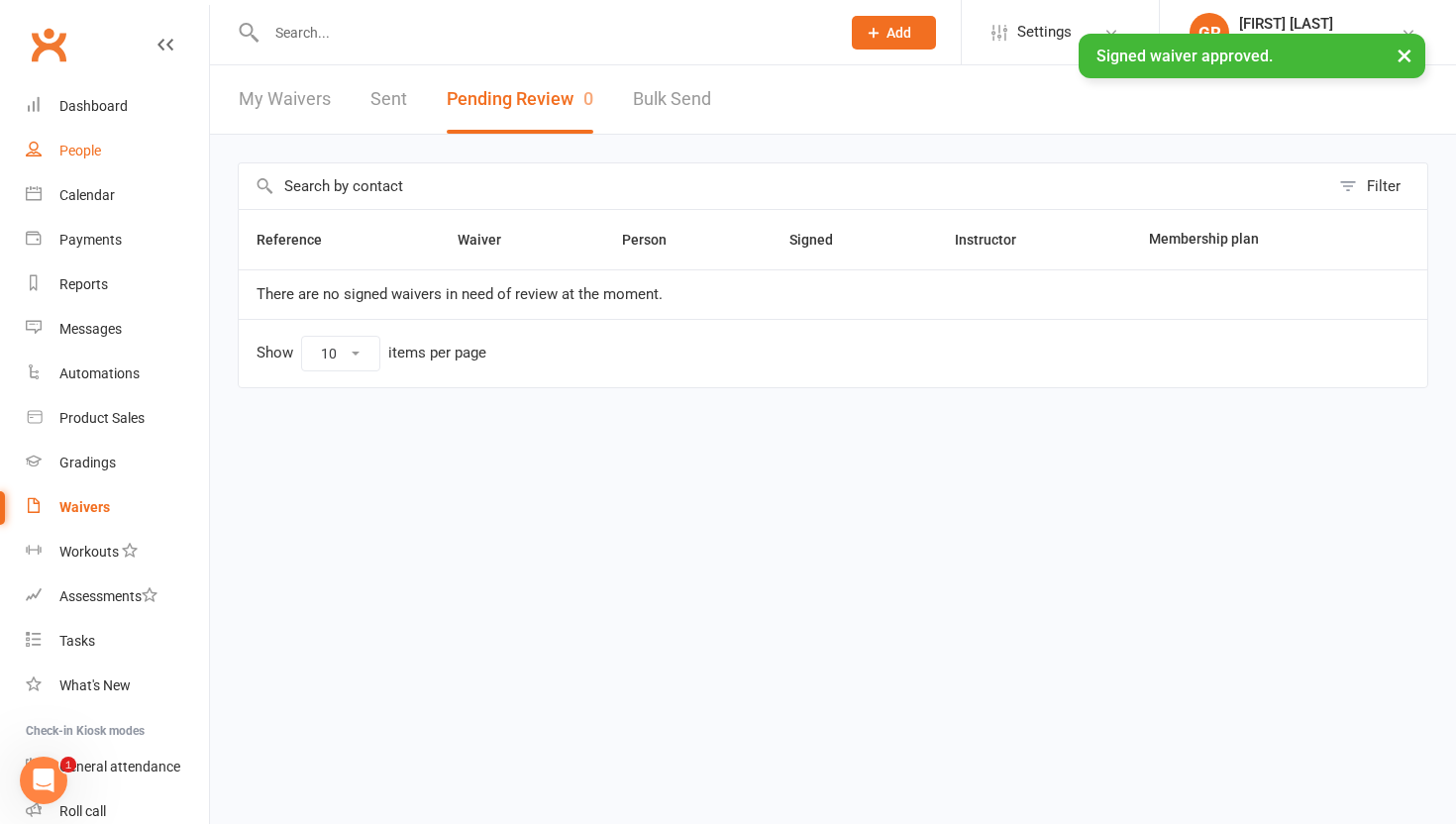 click on "People" at bounding box center [80, 151] 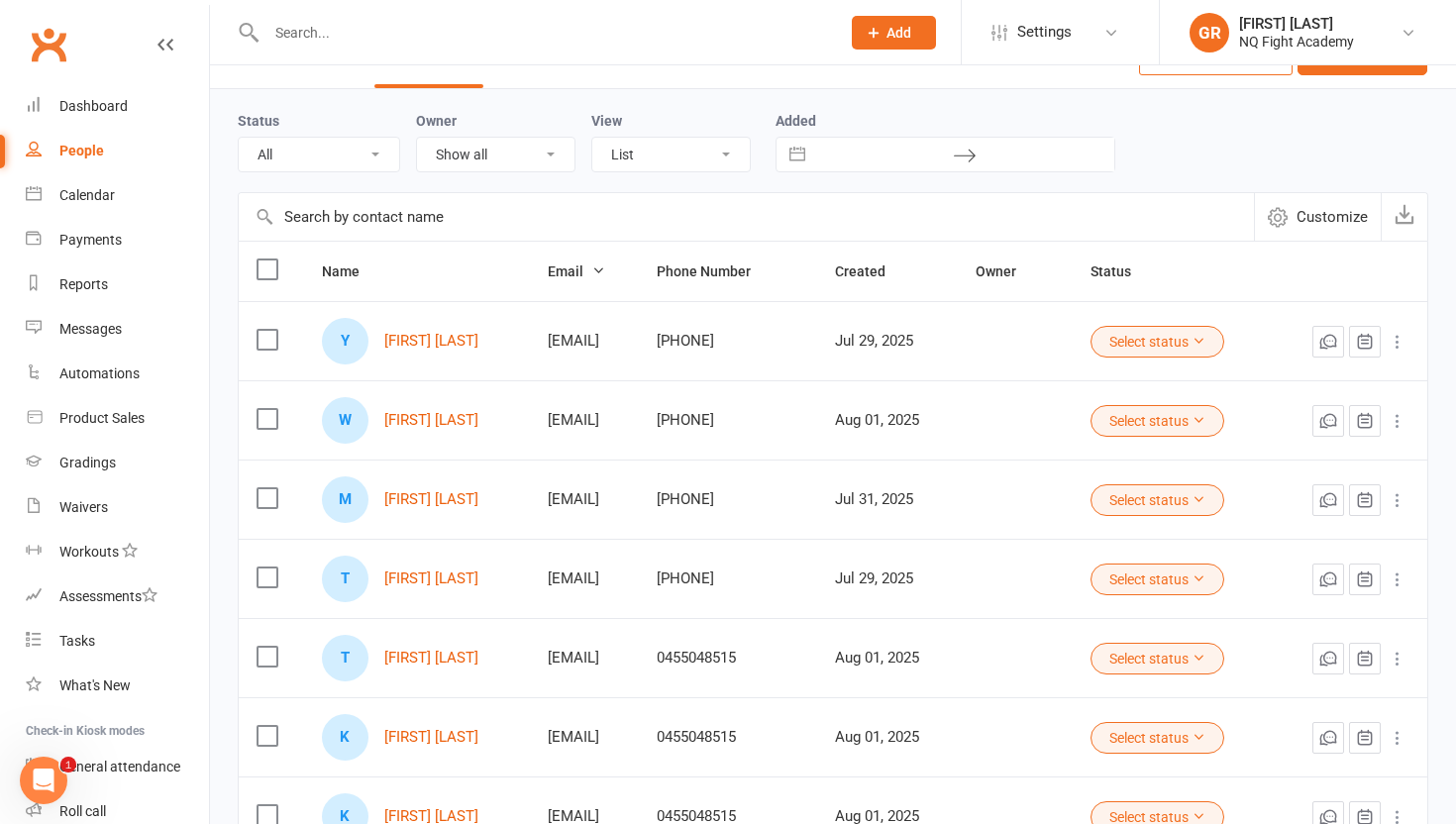scroll, scrollTop: 0, scrollLeft: 0, axis: both 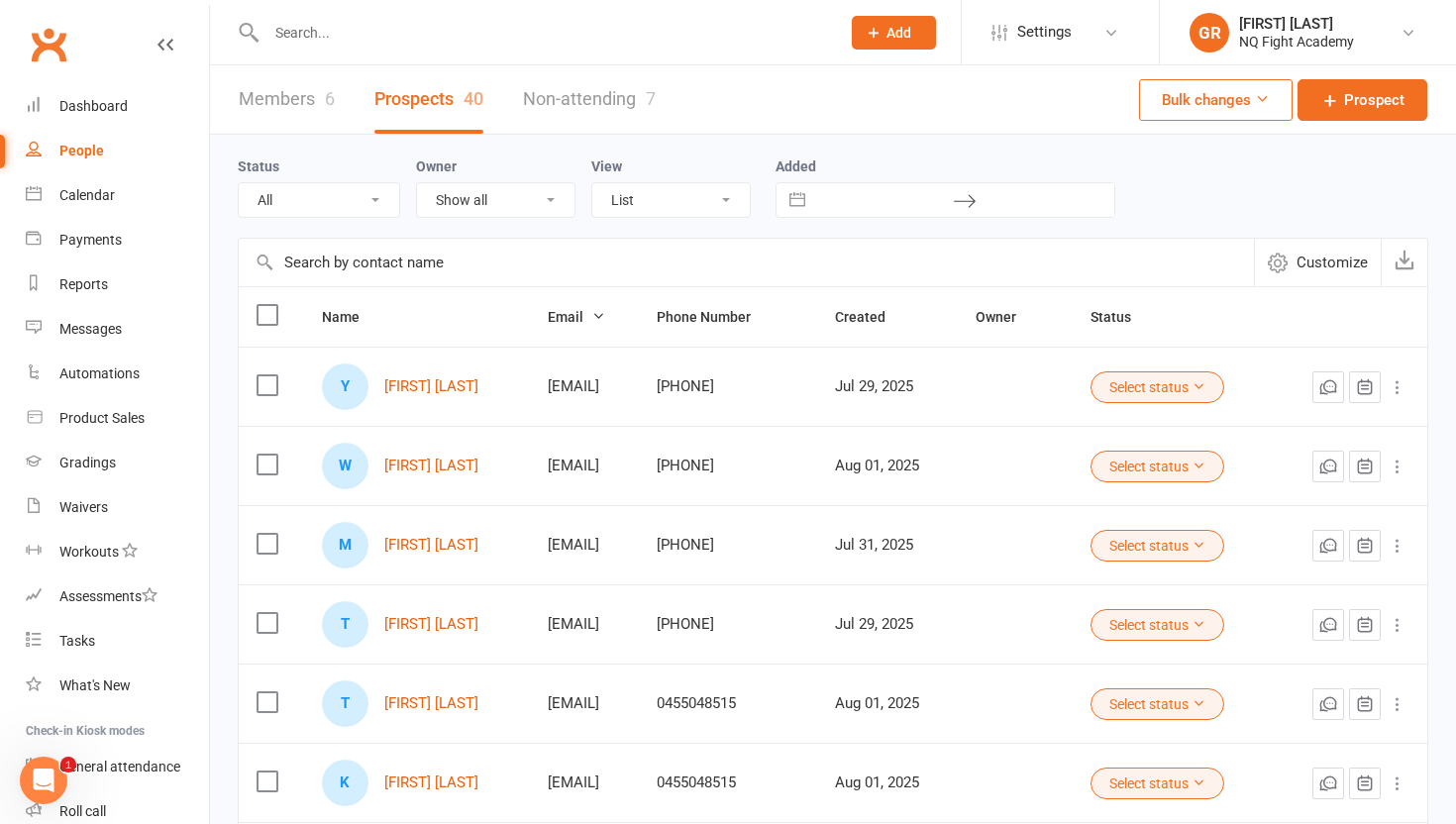 click on "Status All (No status set) (Invalid status) Initial Contact Follow-up Call Follow-up Email Almost Ready Not Ready Not interested Owner Show all Brett Johnston Gus Rees View List Kanban Added Navigate forward to interact with the calendar and select a date. Press the question mark key to get the keyboard shortcuts for changing dates. Navigate backward to interact with the calendar and select a date. Press the question mark key to get the keyboard shortcuts for changing dates." at bounding box center (833, 186) 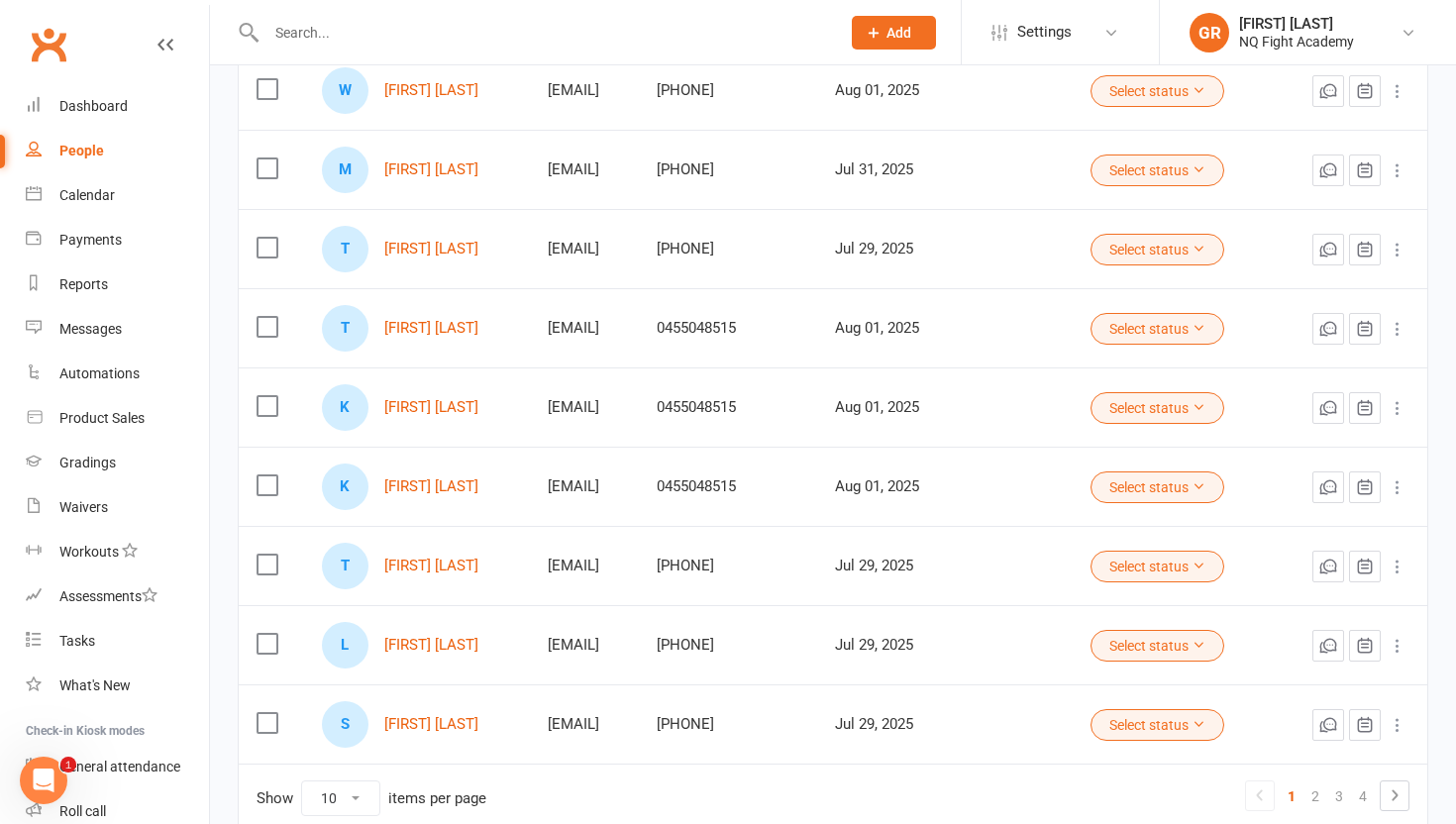scroll, scrollTop: 394, scrollLeft: 0, axis: vertical 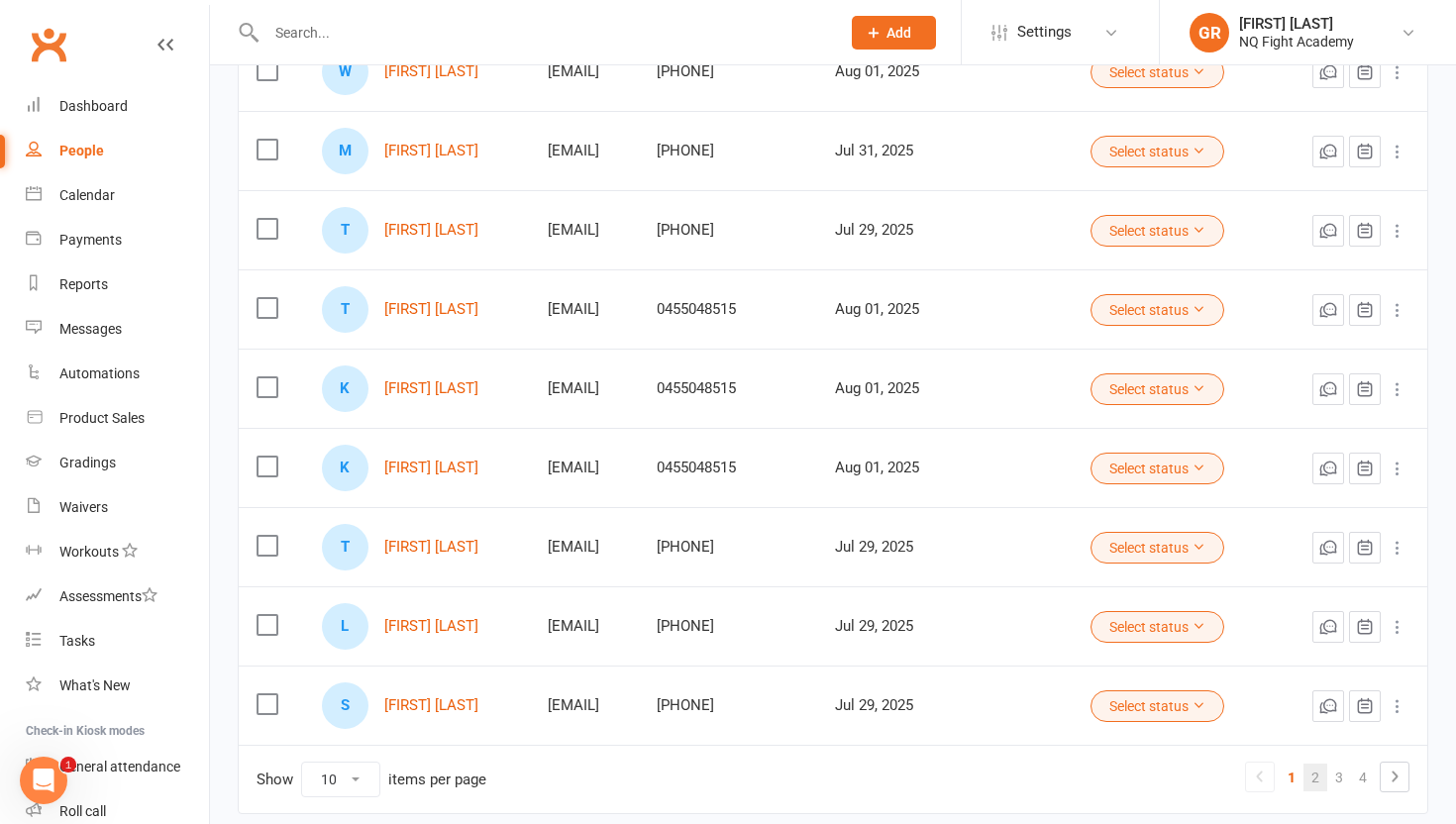 click on "2" at bounding box center (1315, 777) 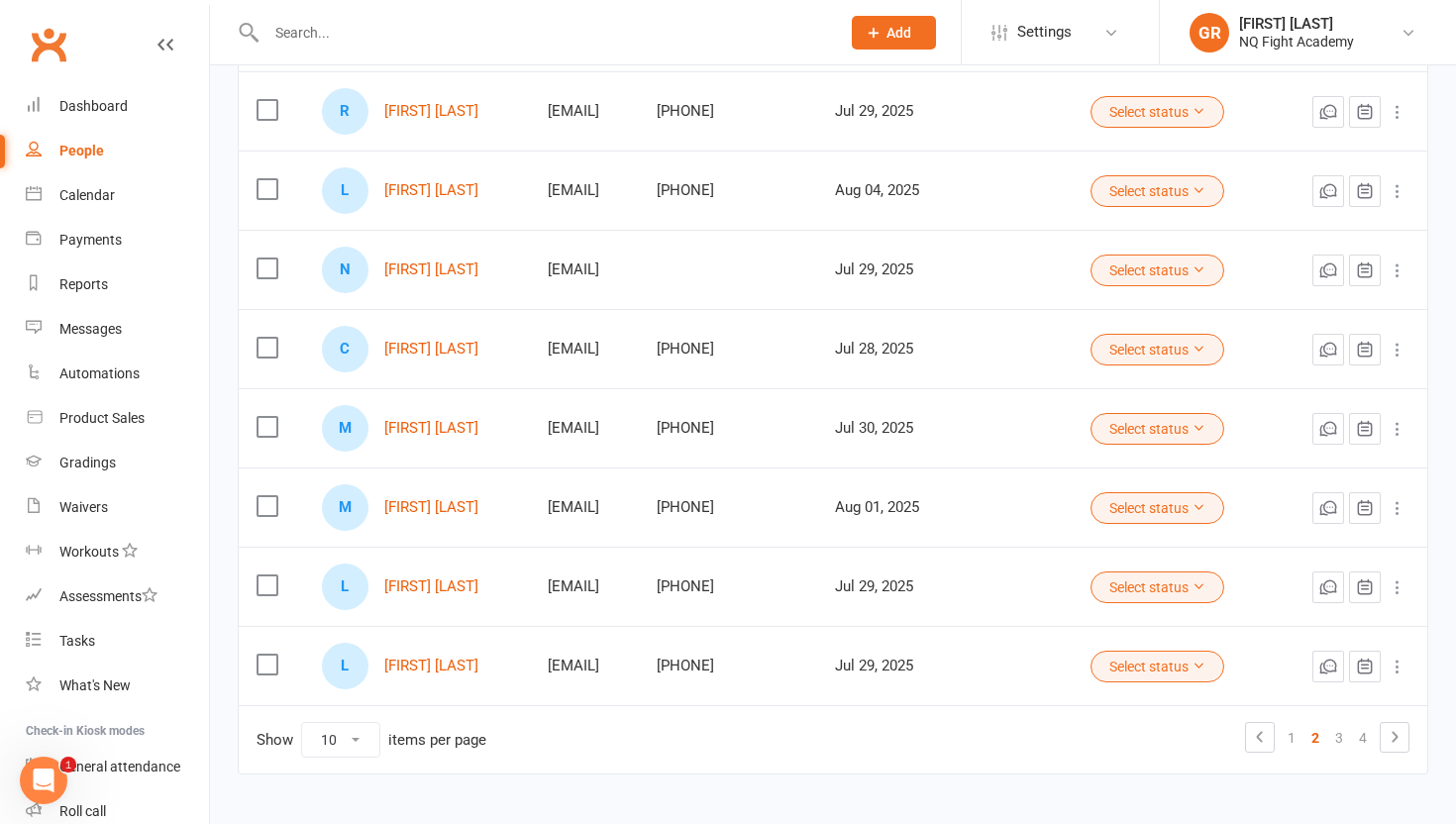 scroll, scrollTop: 490, scrollLeft: 0, axis: vertical 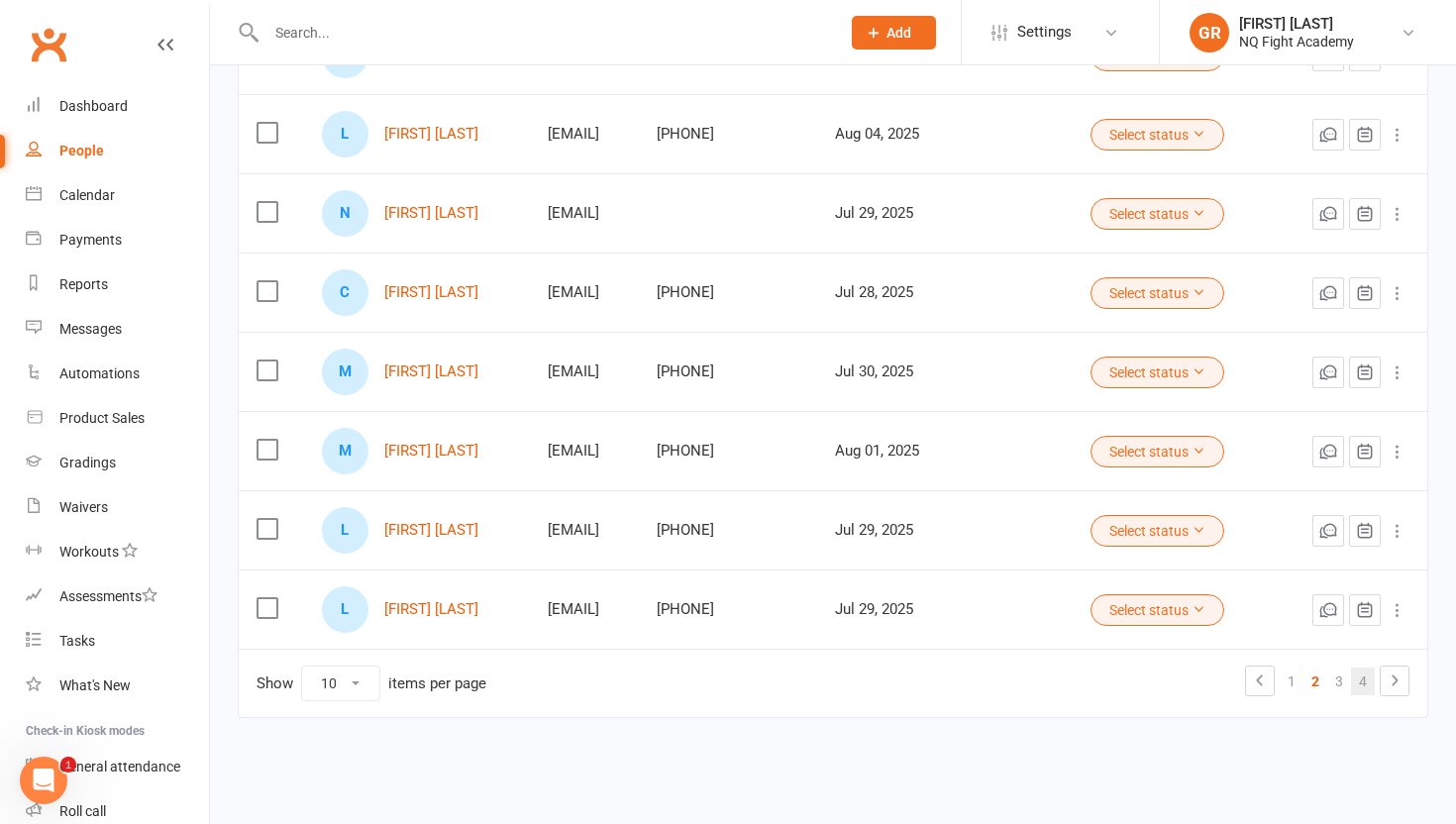 click on "4" at bounding box center [1363, 681] 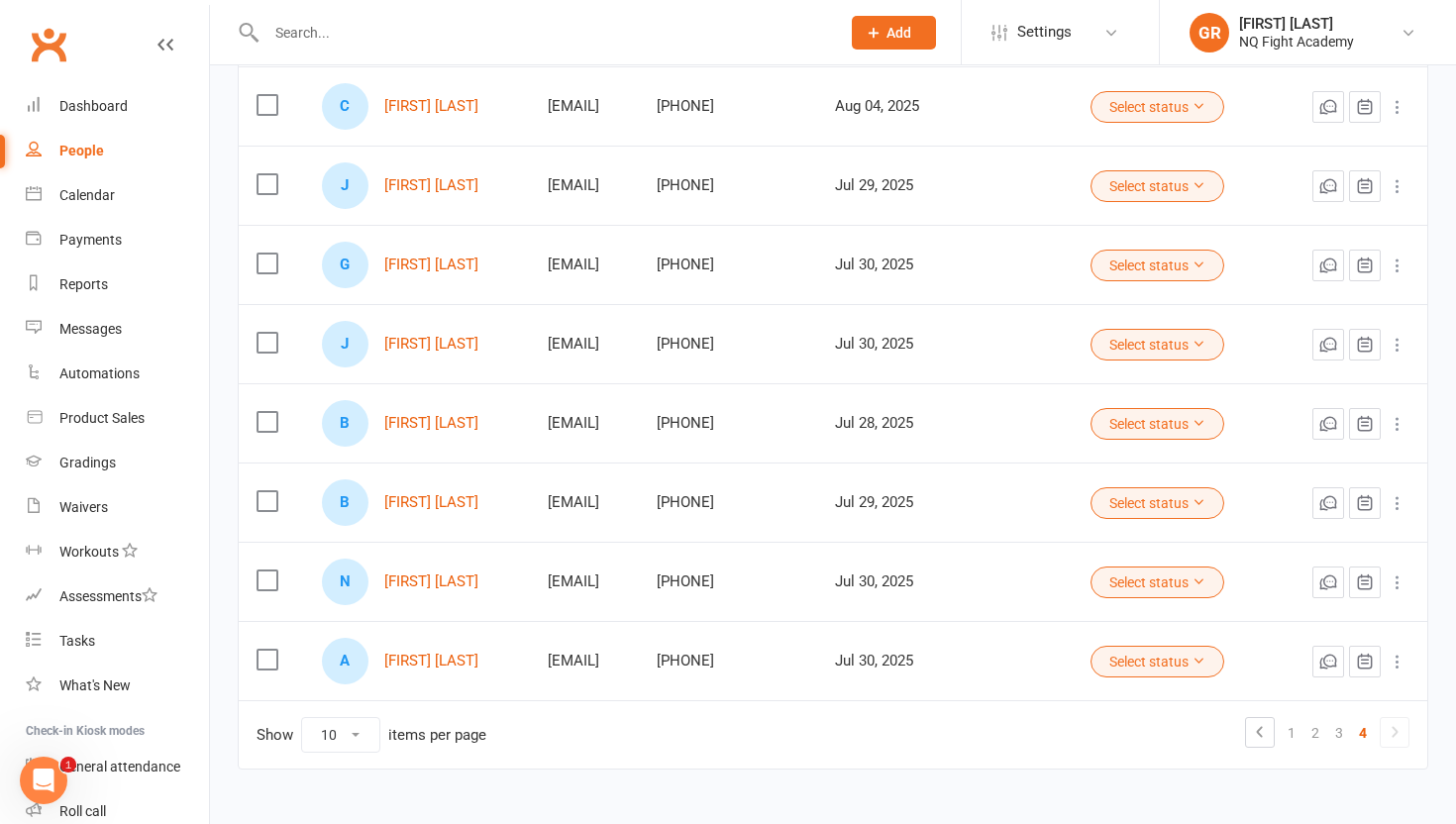 scroll, scrollTop: 490, scrollLeft: 0, axis: vertical 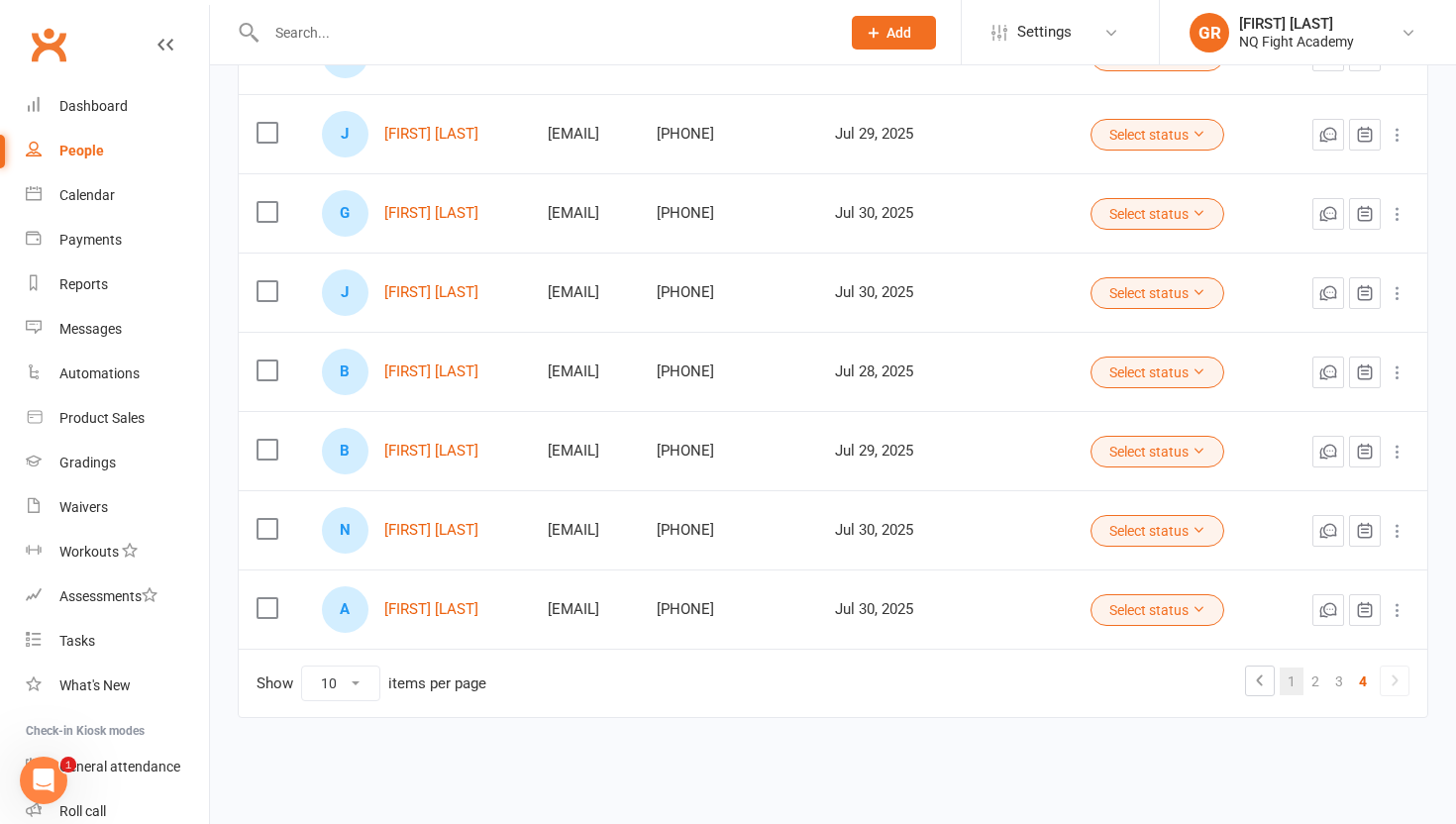 click on "1" at bounding box center [1292, 681] 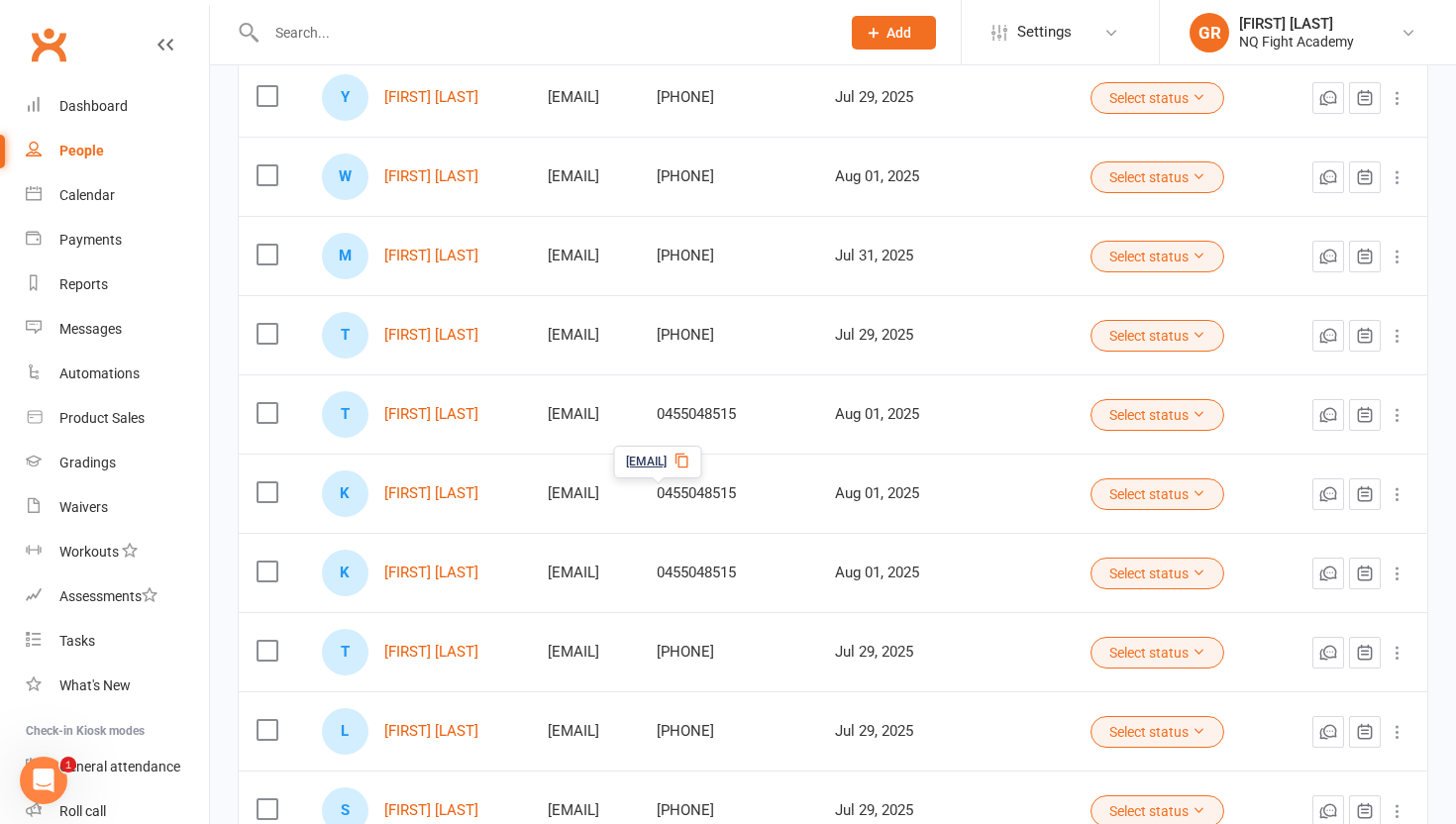 scroll, scrollTop: 490, scrollLeft: 0, axis: vertical 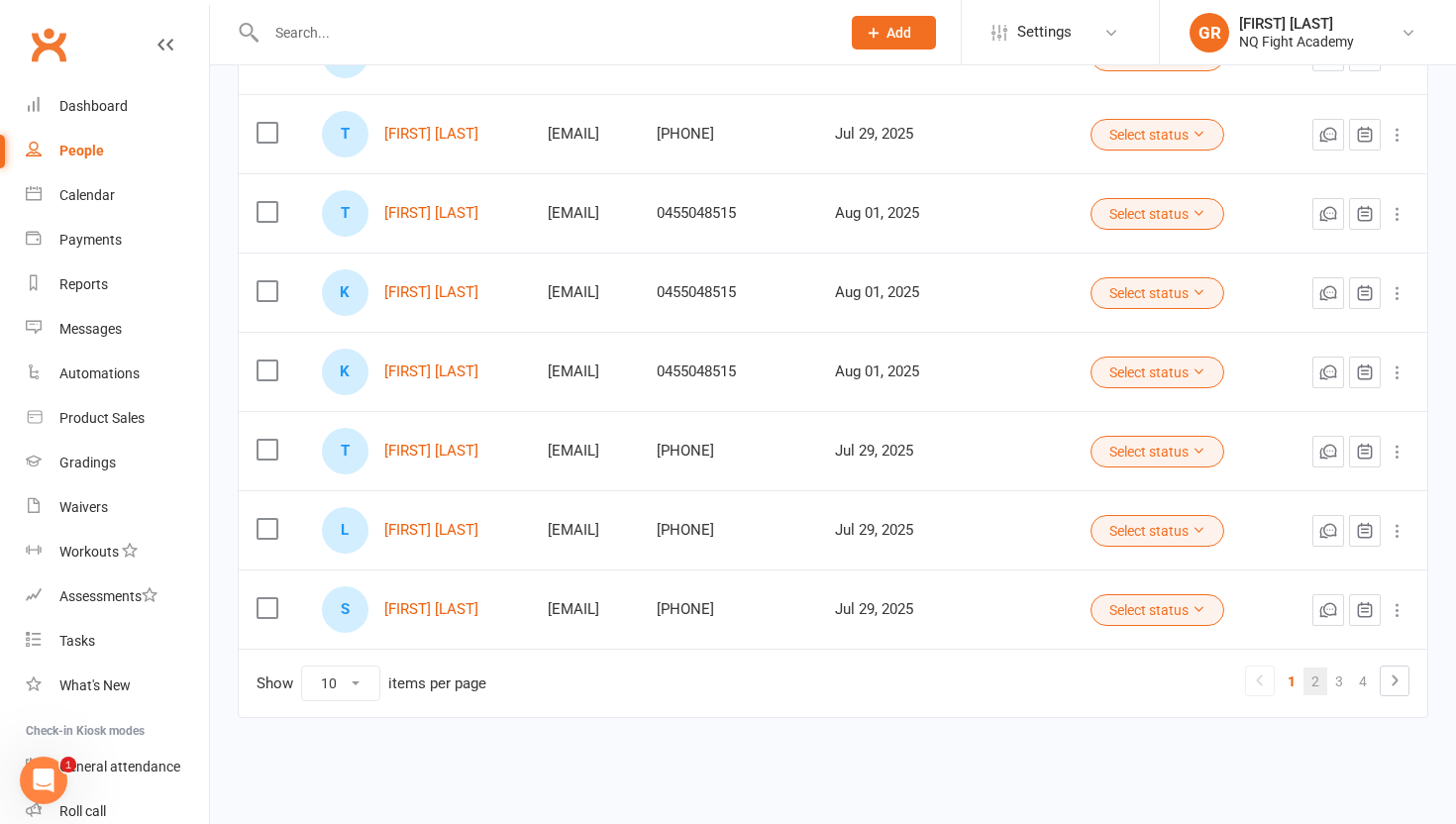 click on "2" at bounding box center [1315, 681] 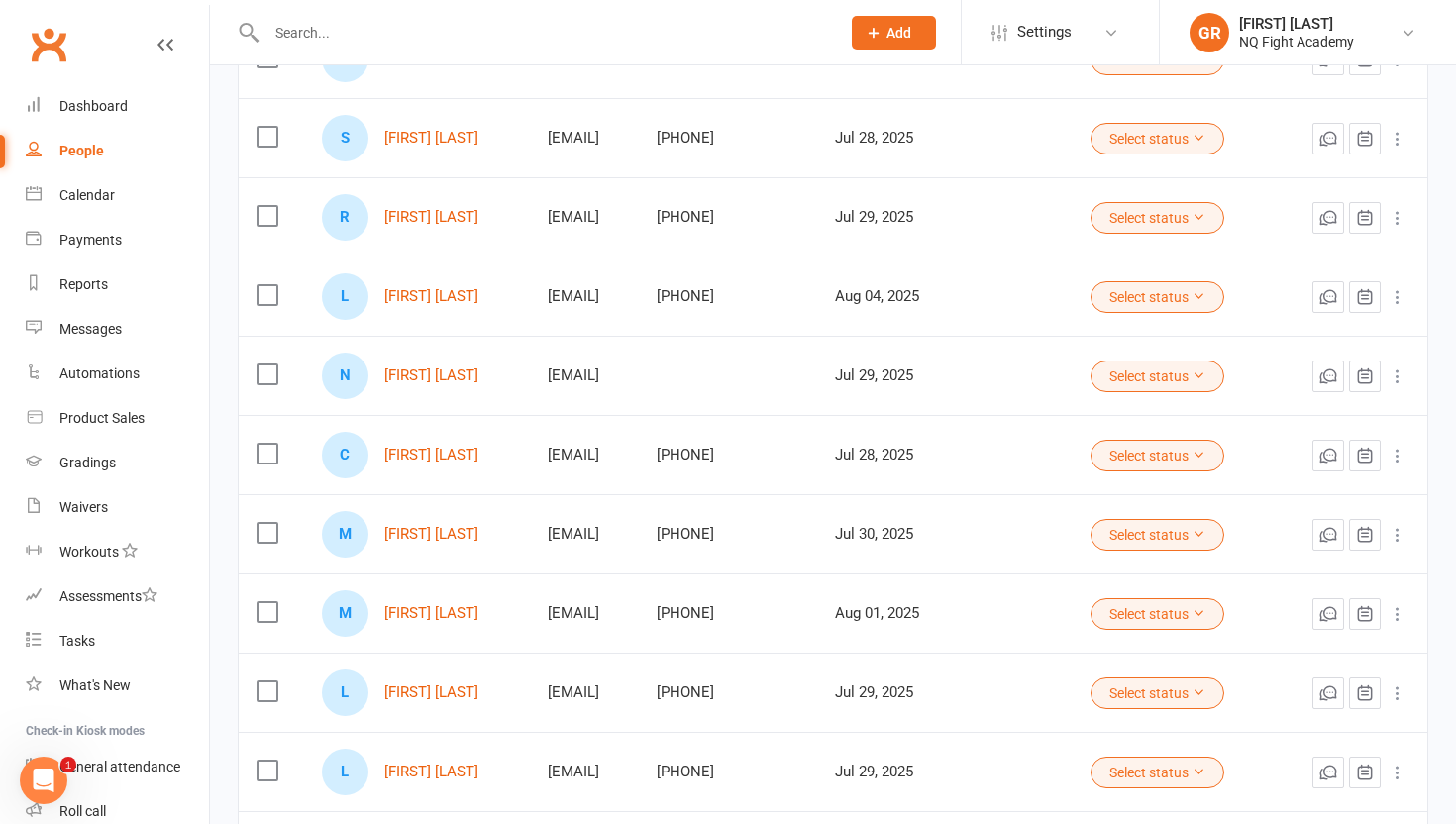 scroll, scrollTop: 324, scrollLeft: 0, axis: vertical 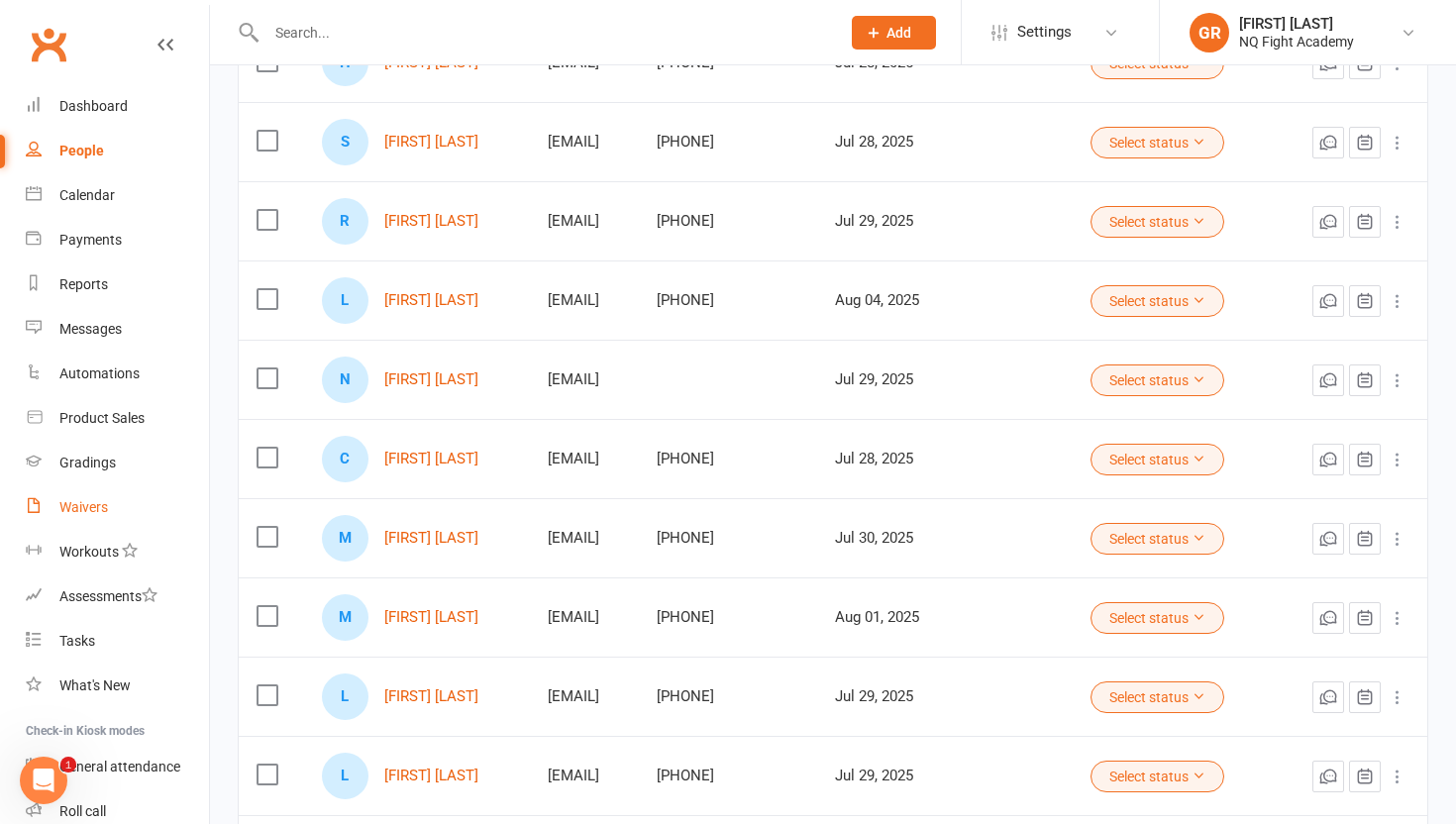 click on "Waivers" at bounding box center [83, 507] 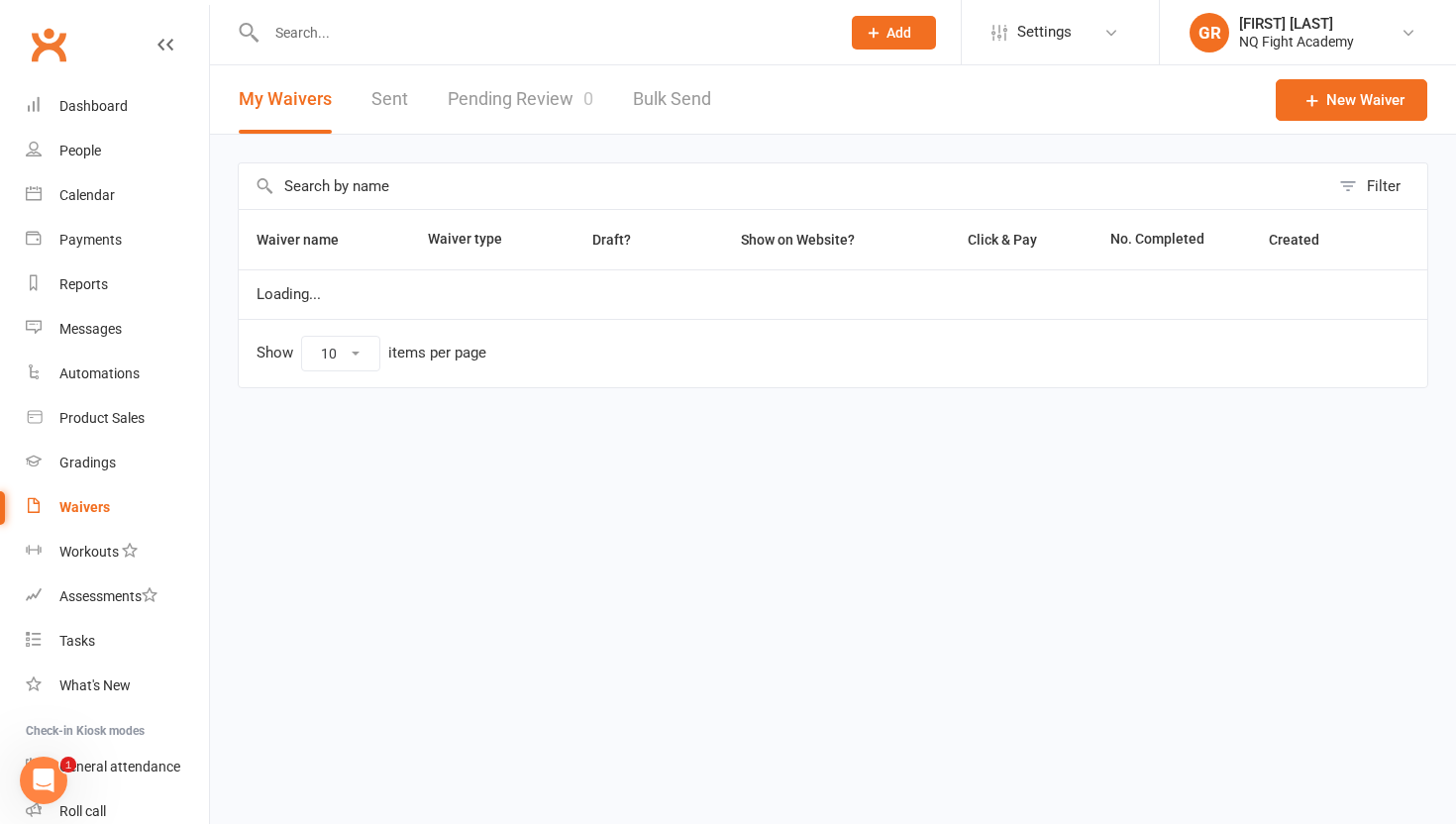 scroll, scrollTop: 0, scrollLeft: 0, axis: both 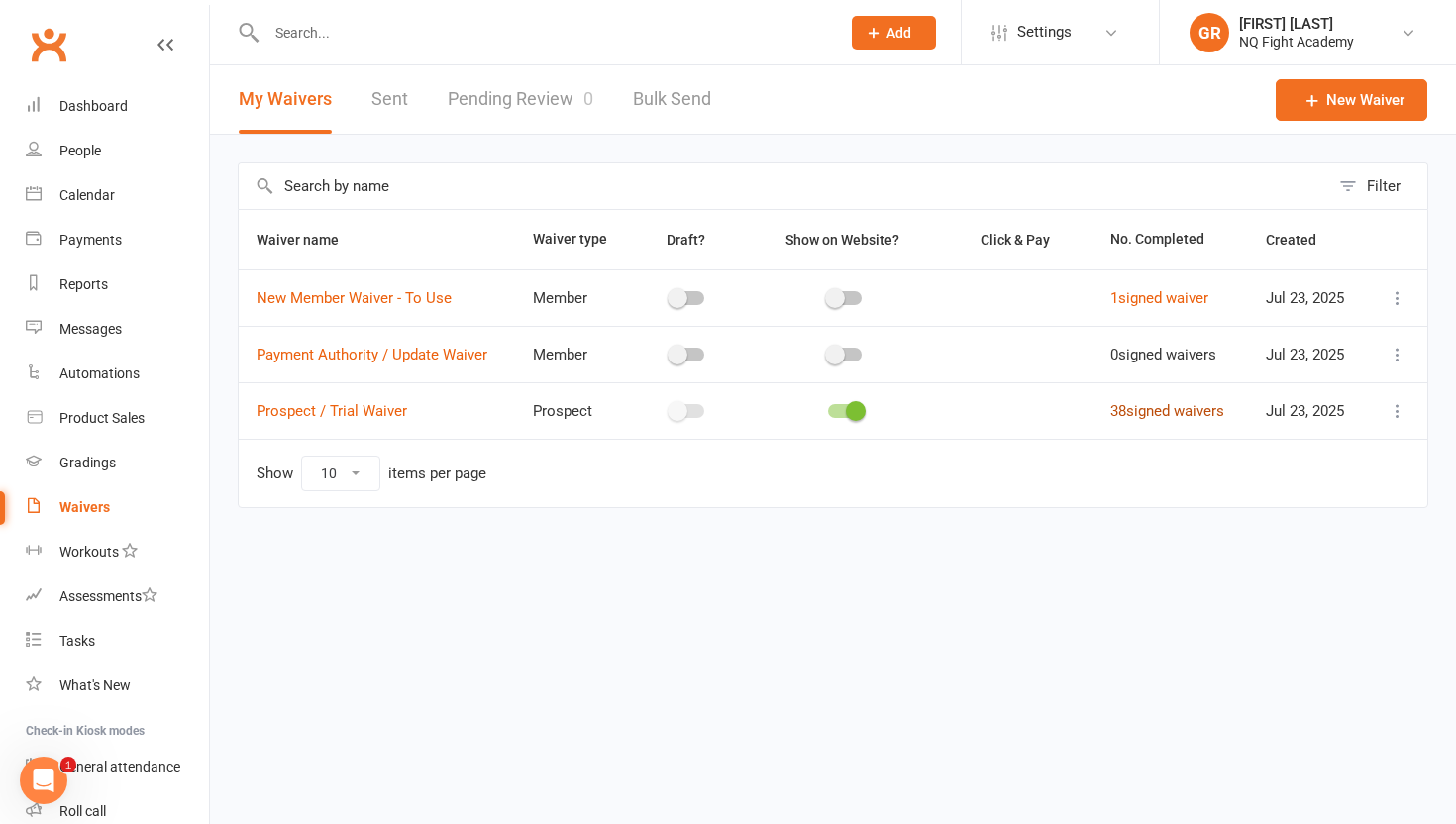 click on "38  signed   waivers" at bounding box center [1167, 411] 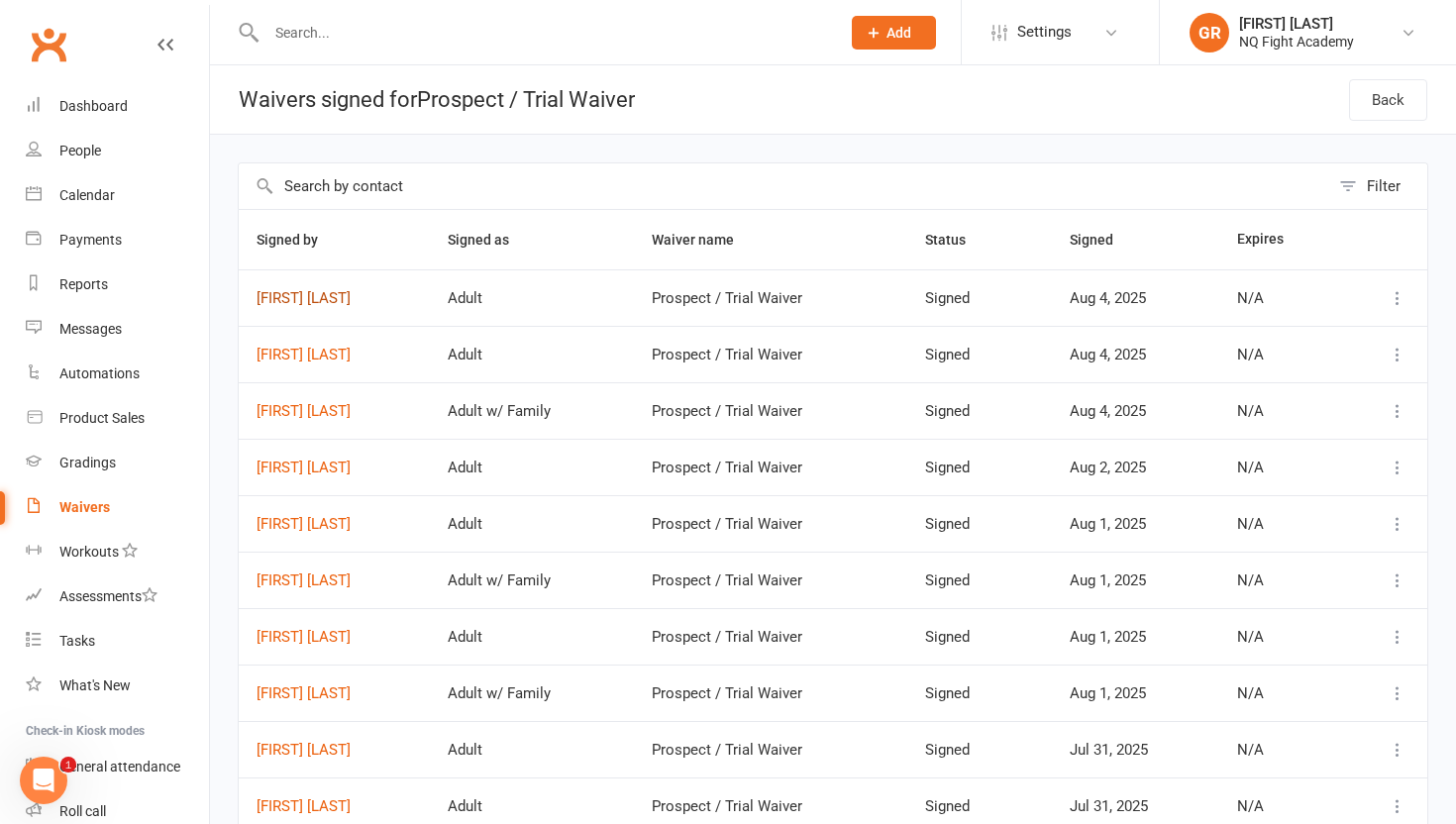 click on "[FIRST] [LAST]" at bounding box center (334, 298) 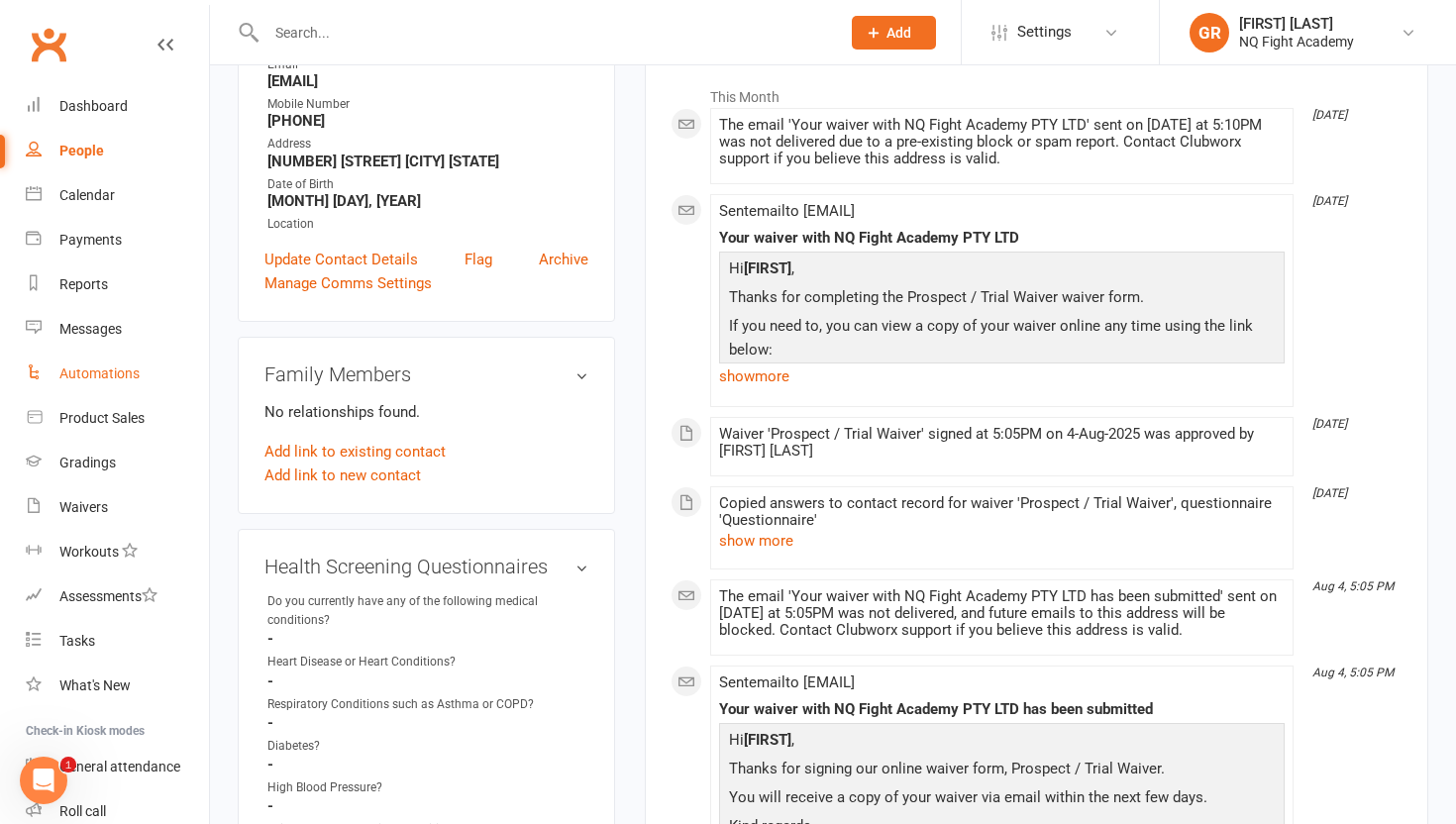 scroll, scrollTop: 0, scrollLeft: 0, axis: both 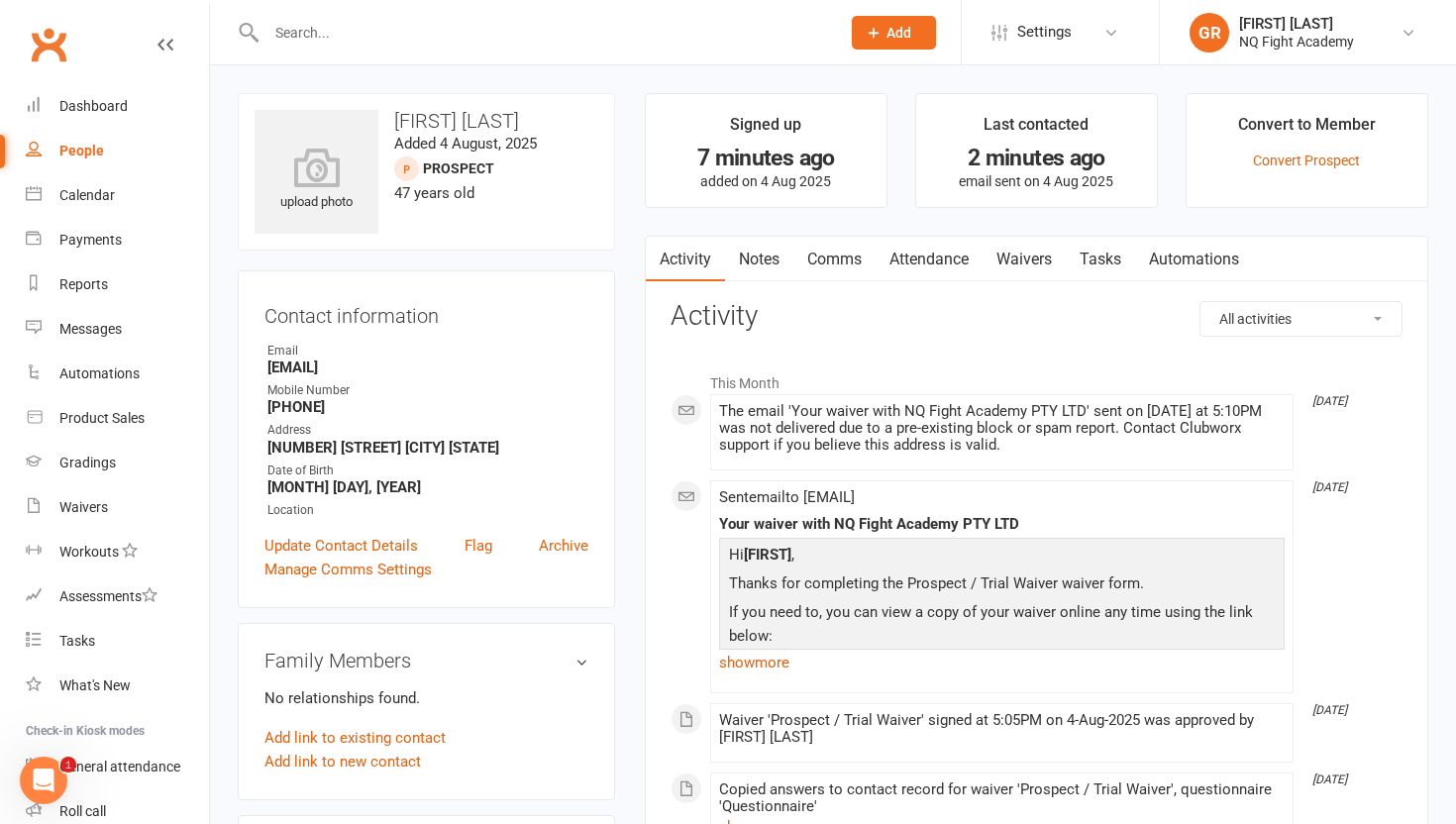 click on "People" at bounding box center [81, 151] 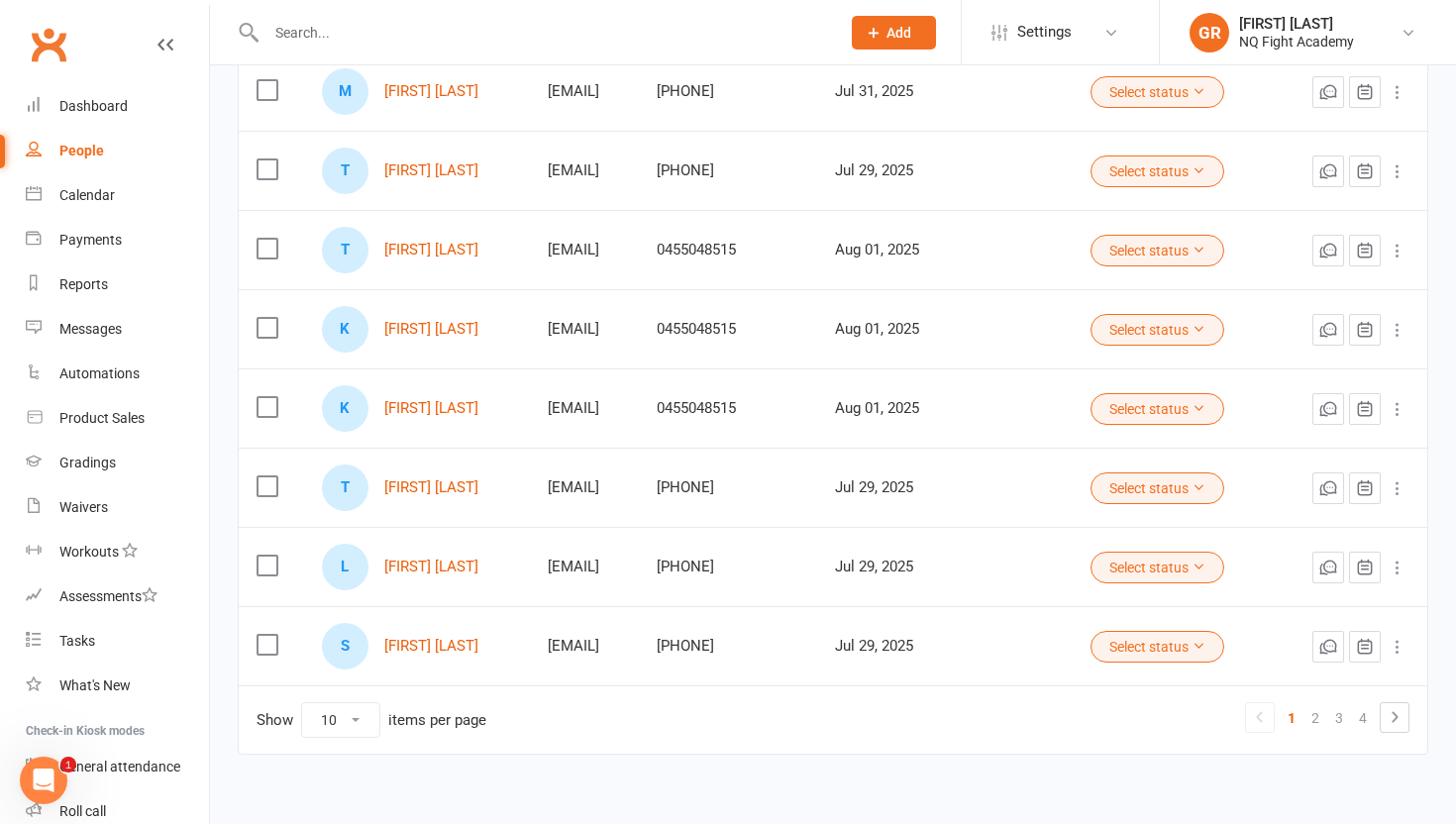 scroll, scrollTop: 490, scrollLeft: 0, axis: vertical 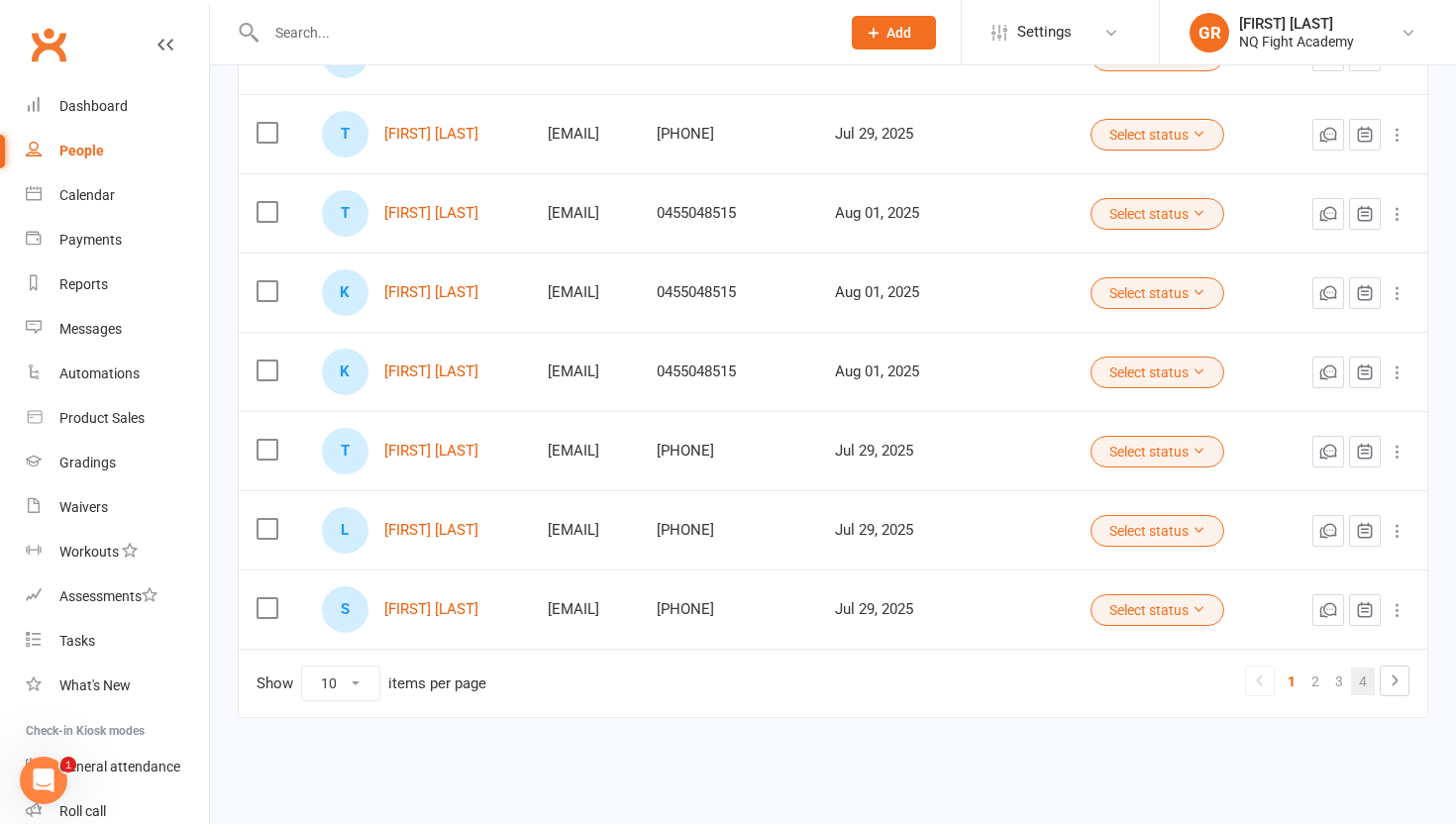 click on "4" at bounding box center [1363, 681] 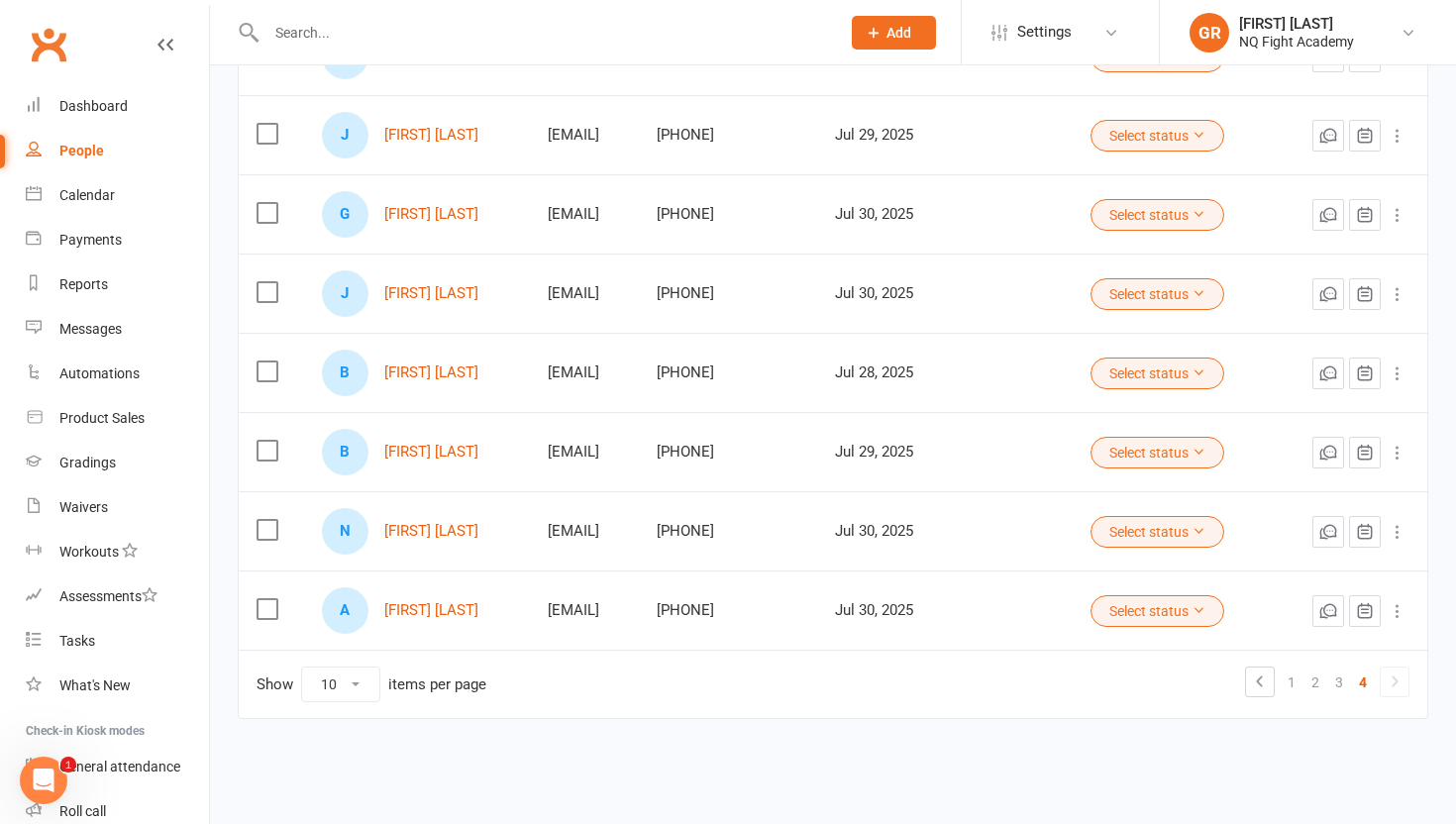 scroll, scrollTop: 490, scrollLeft: 0, axis: vertical 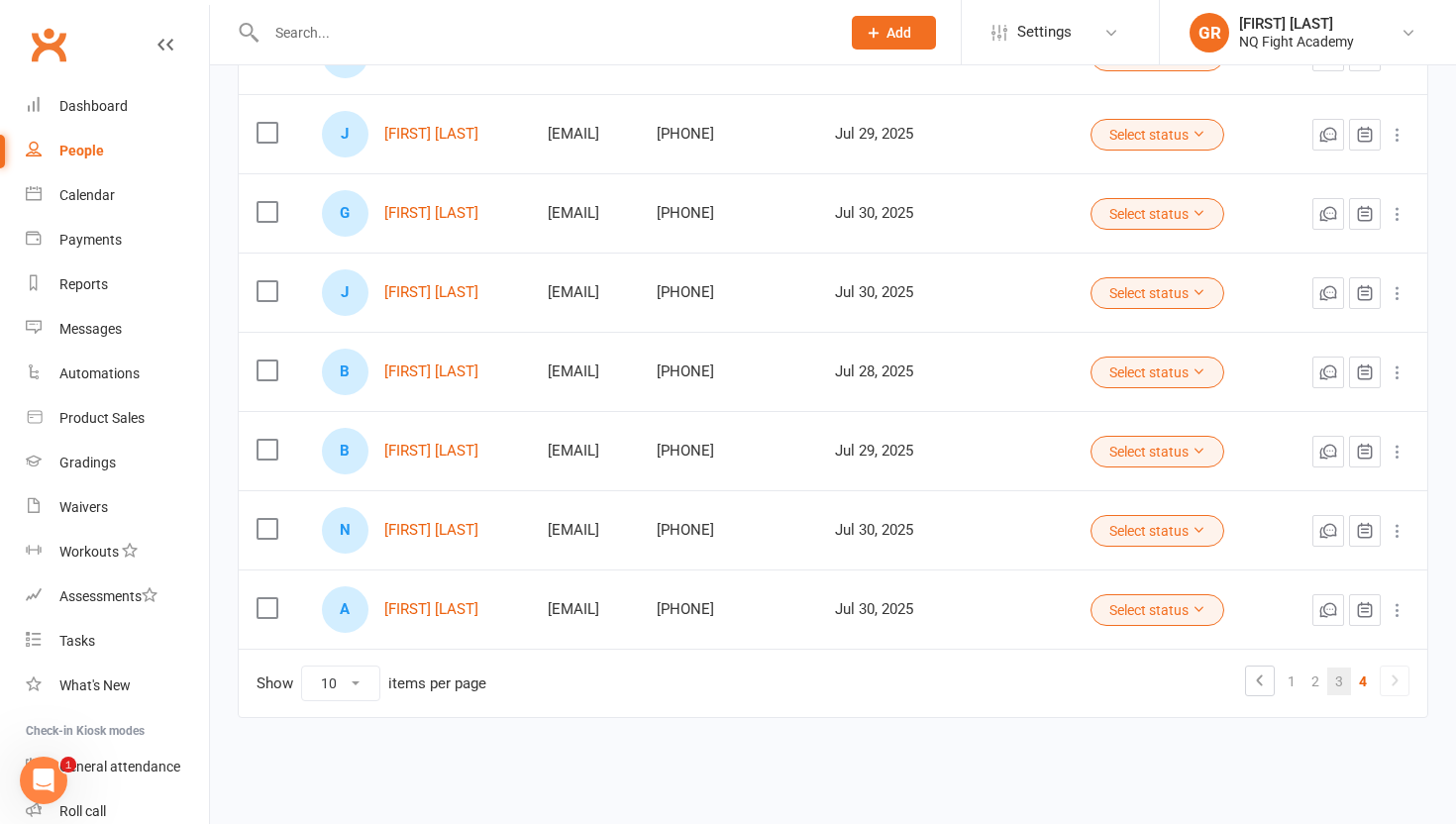 click on "3" at bounding box center (1339, 681) 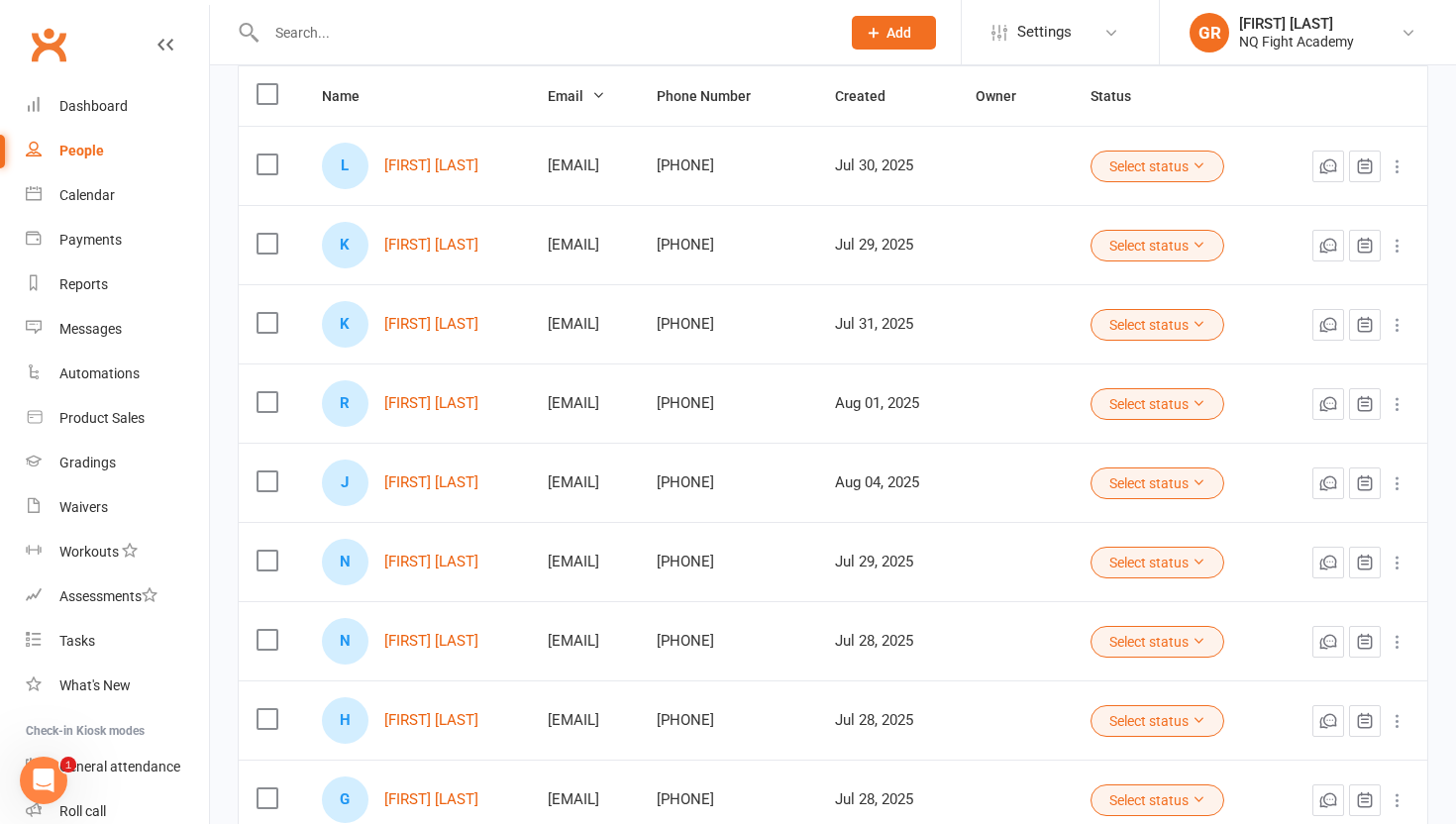 scroll, scrollTop: 218, scrollLeft: 0, axis: vertical 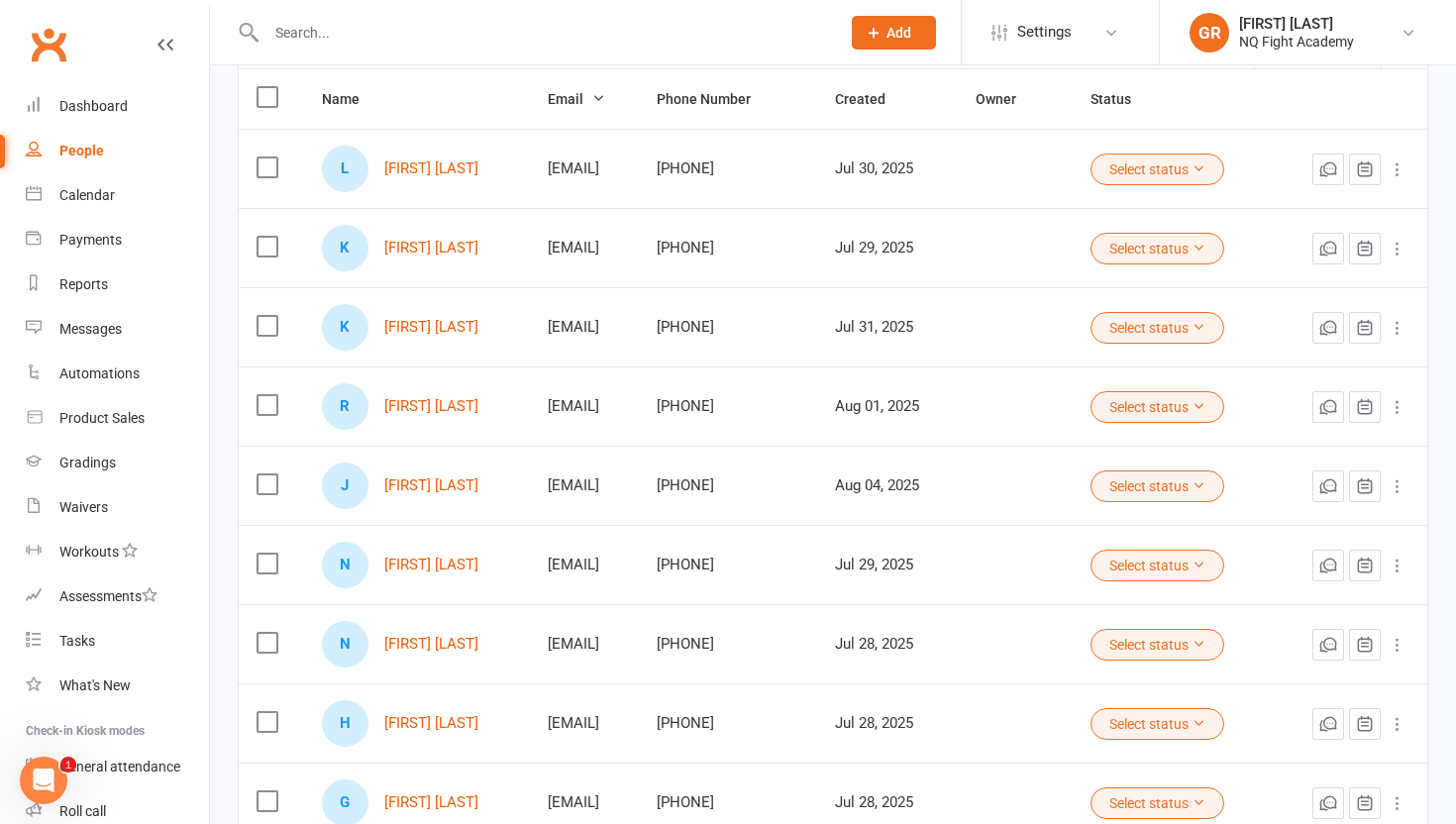 click at bounding box center [266, 484] 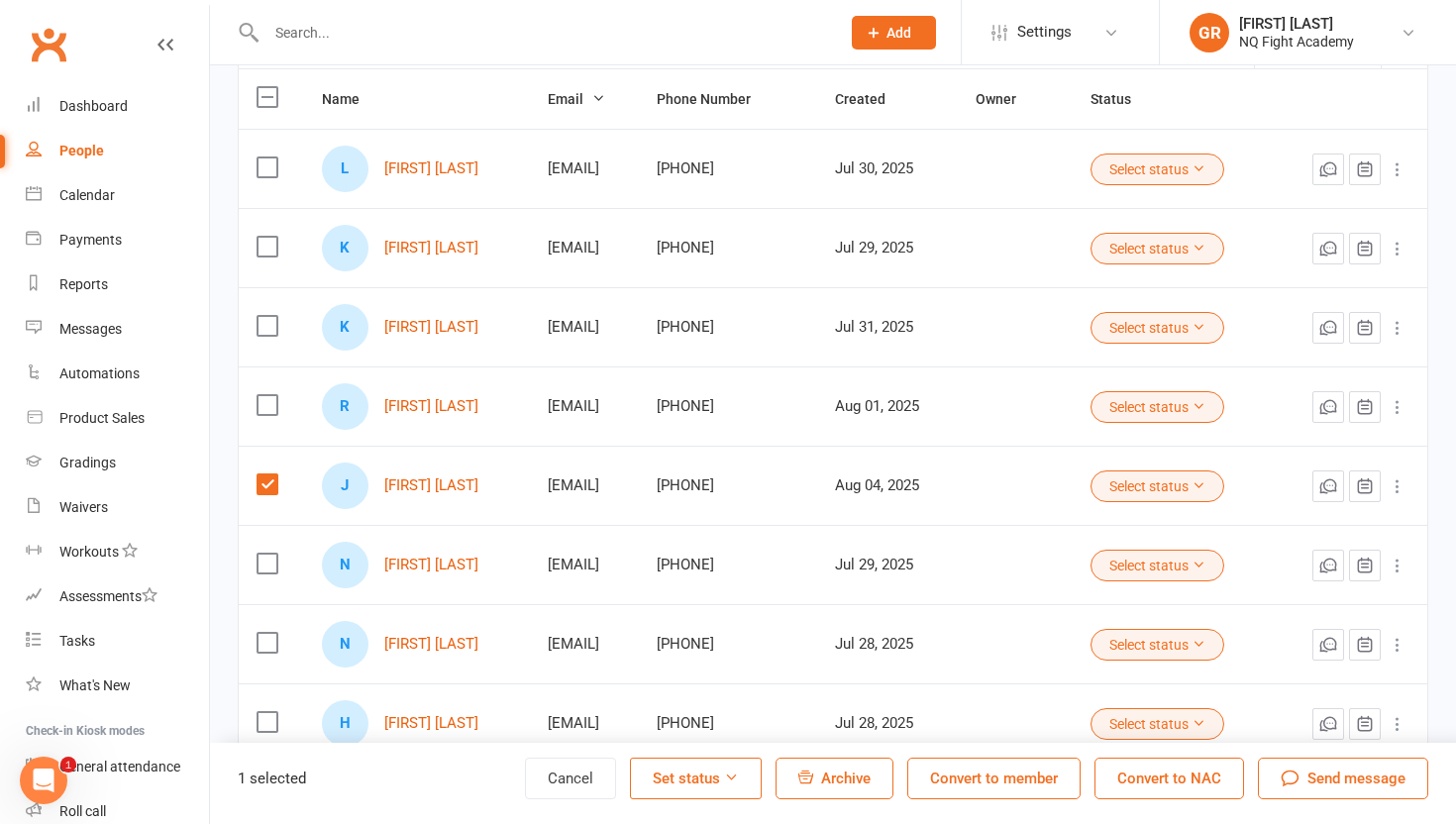 click on "Convert to member" at bounding box center [993, 778] 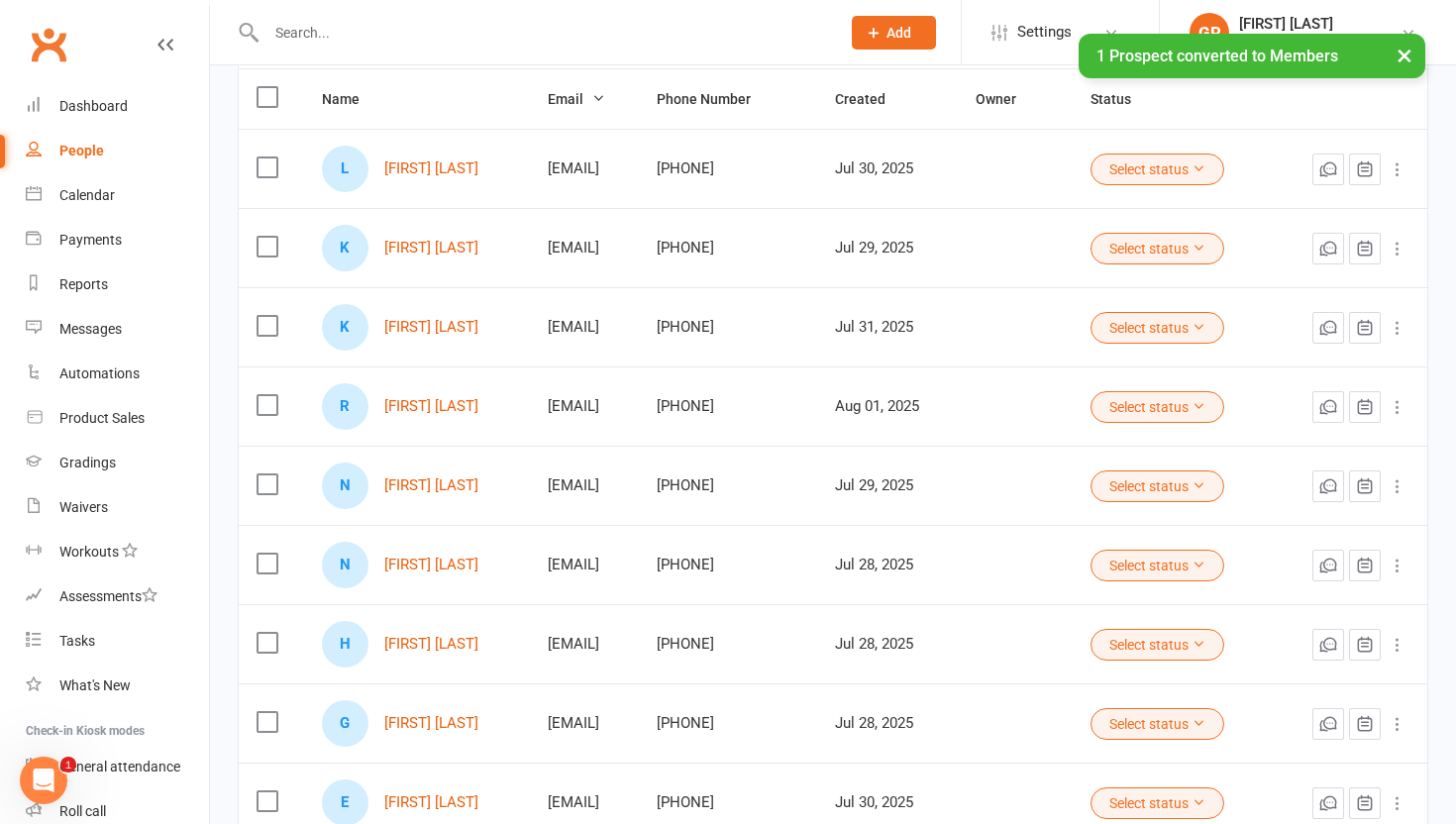 scroll, scrollTop: 0, scrollLeft: 0, axis: both 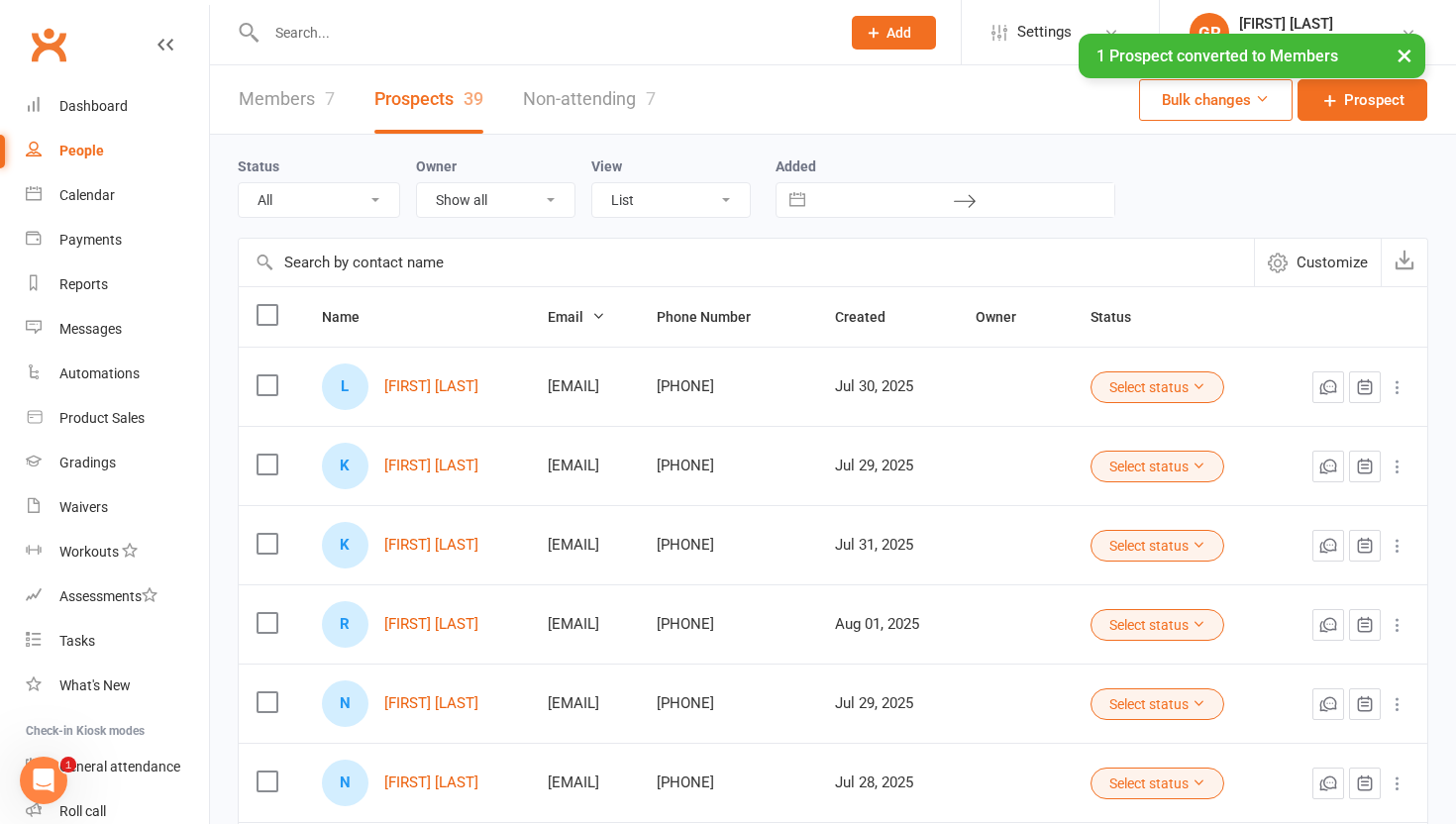 click on "Members 7" at bounding box center (286, 99) 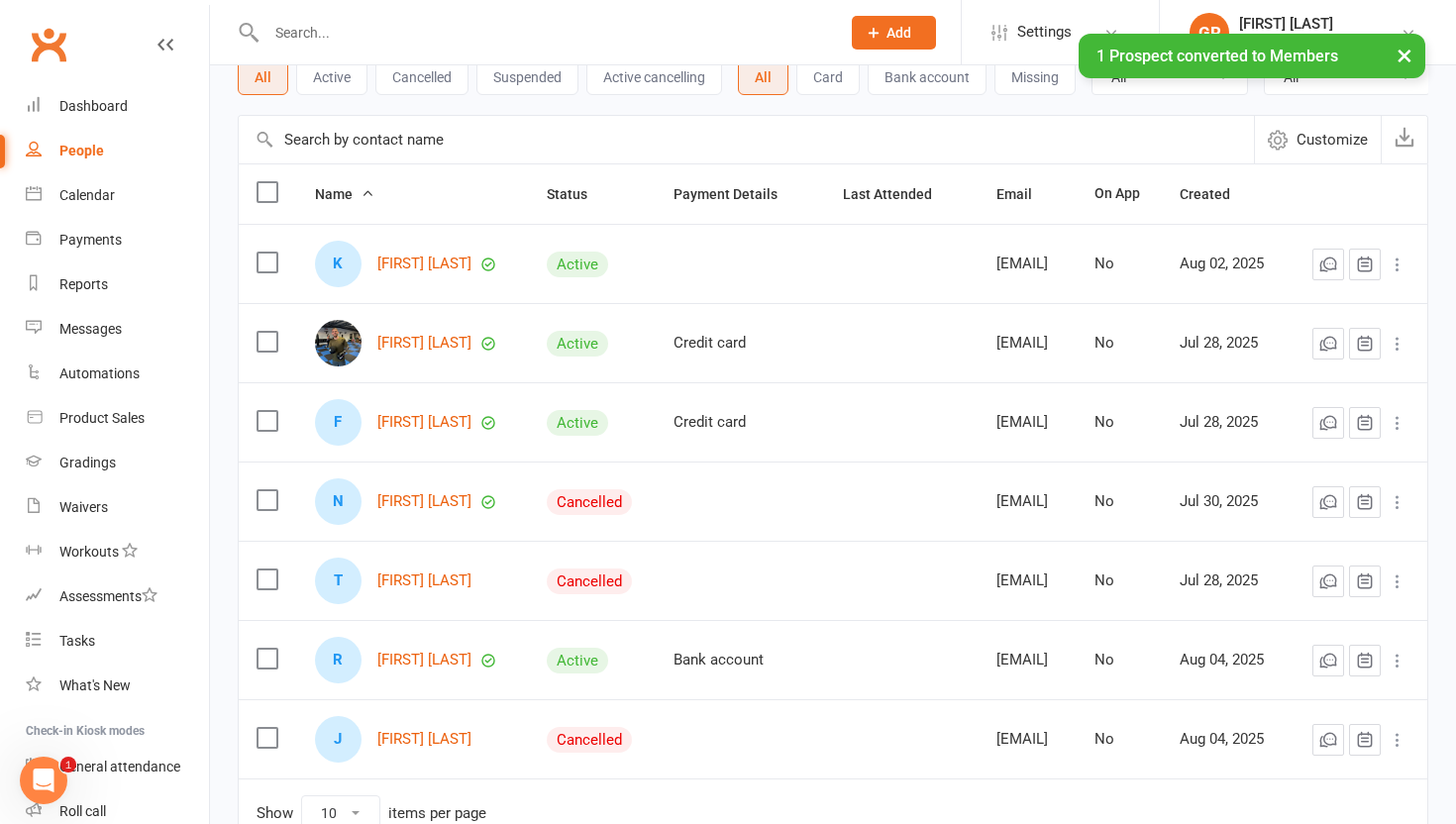 scroll, scrollTop: 259, scrollLeft: 0, axis: vertical 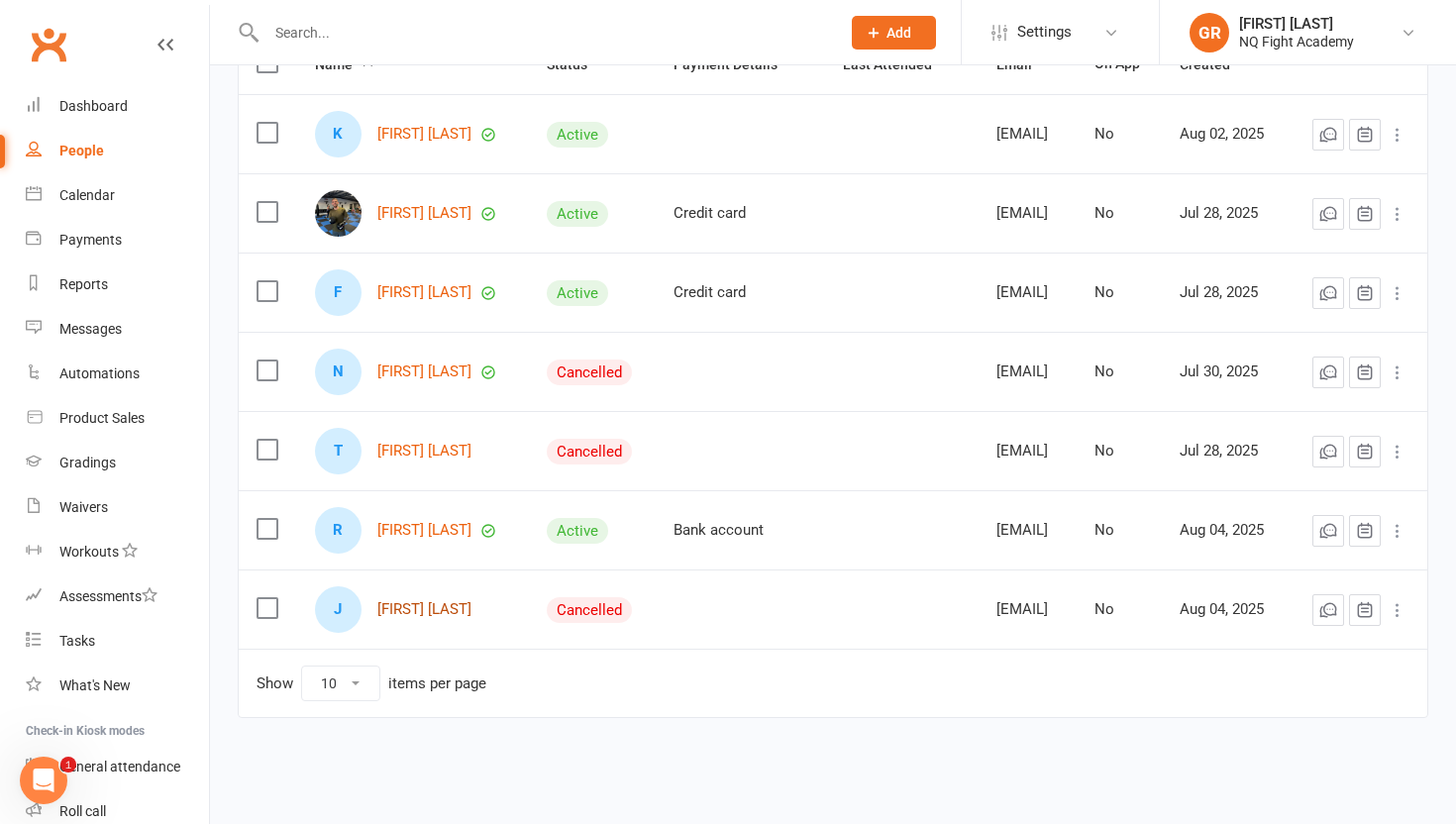 click on "[FIRST] [LAST]" at bounding box center [424, 609] 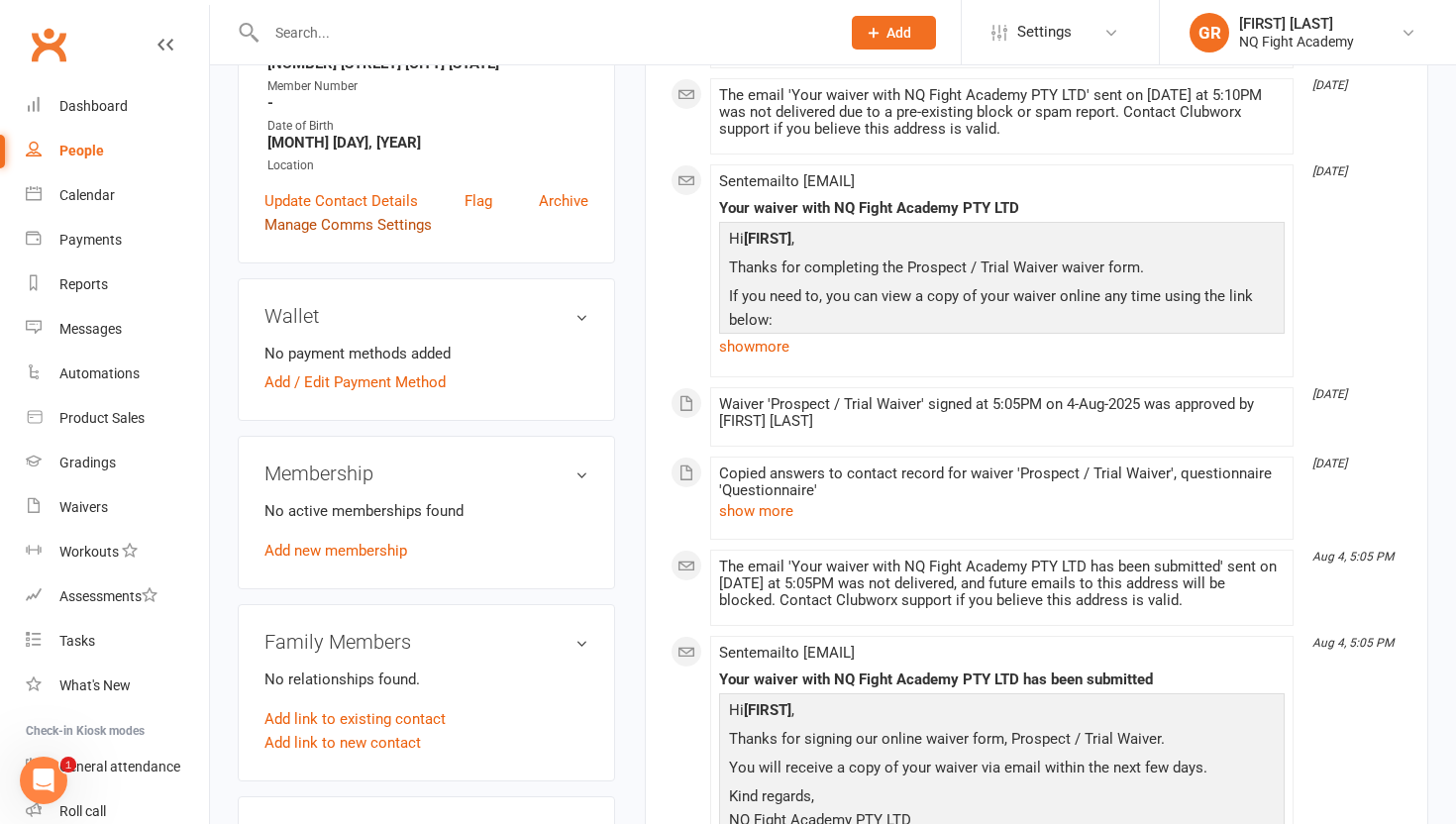 scroll, scrollTop: 395, scrollLeft: 0, axis: vertical 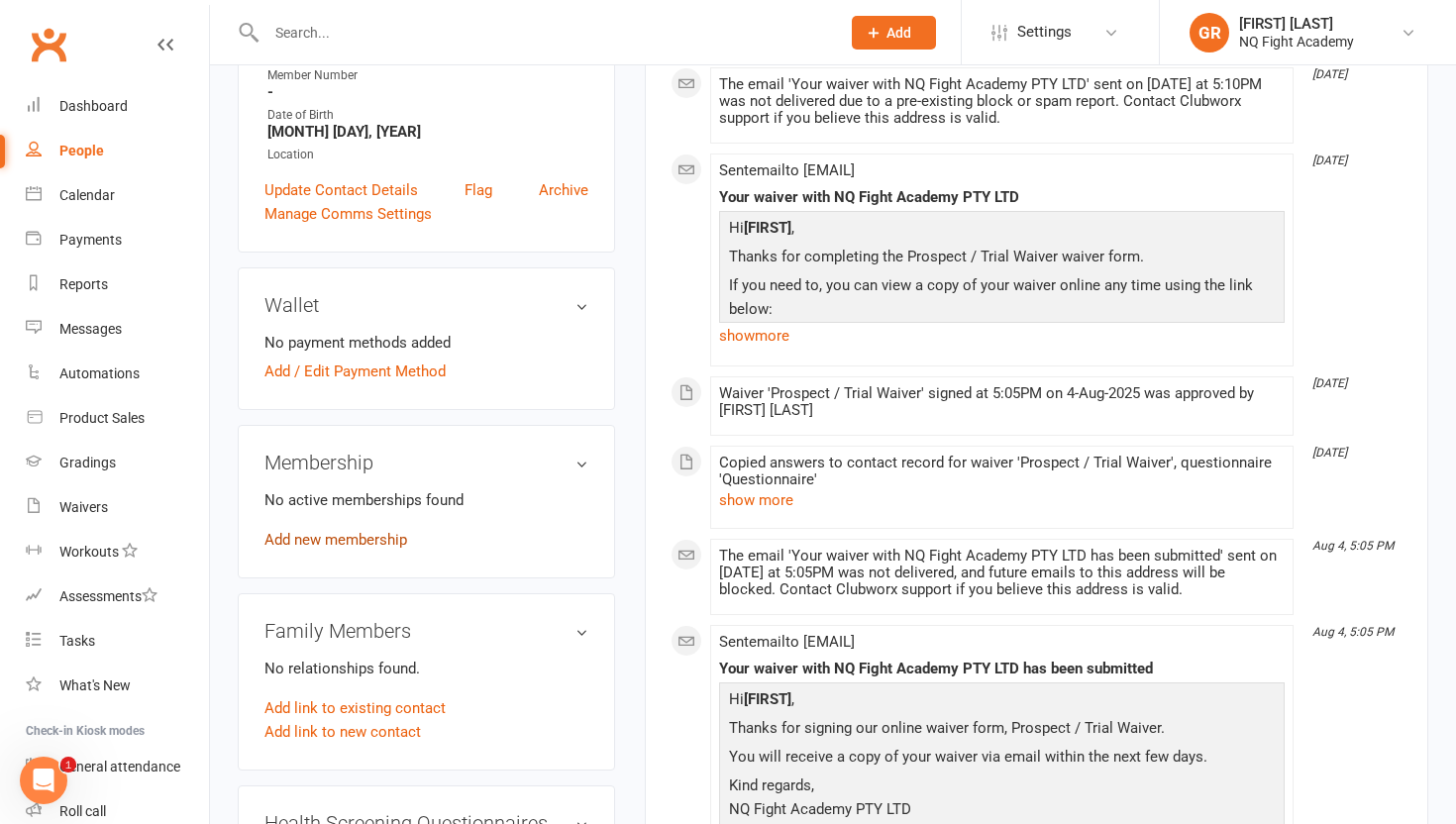 click on "Add new membership" at bounding box center [336, 540] 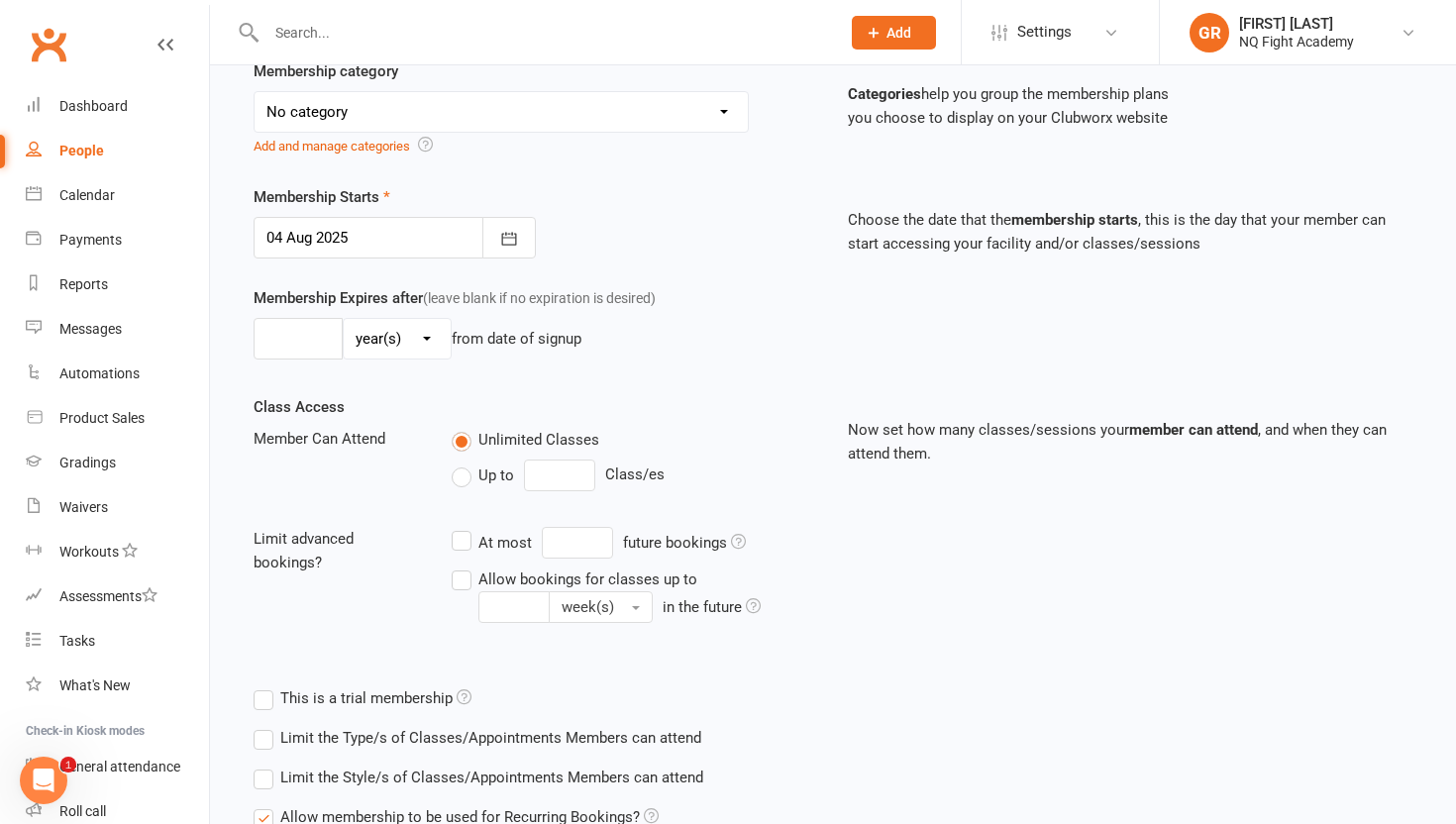scroll, scrollTop: 0, scrollLeft: 0, axis: both 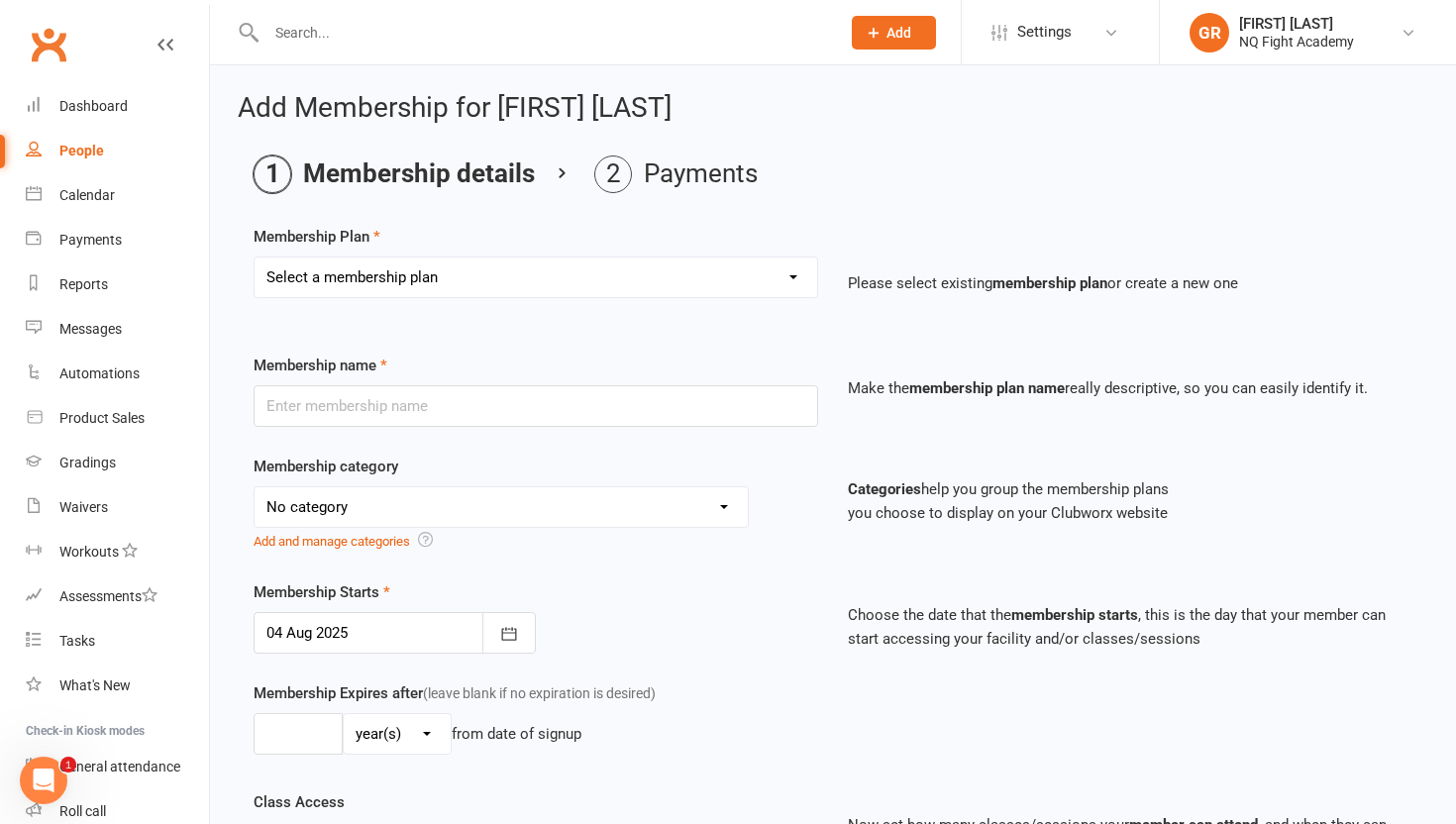 click on "Select a membership plan Create new Membership Plan Casual $25 Tap or Cash 2 Classes $35 per Week Direct Debit 3 Classes $49 per Week Direct Debit Unlimited $59 per Week Direct Debit 1 Discipline Unlimited $69 per Week Direct Debit 2 Disciplines 1 * 30 min Personal Training Session - $66 per Session 2 * 30 min Personal Training Sessions - $132 for 2 Sessions FIFO Membership $34.50 per Week Unlimited 12 Weeks - 2 Classes per Week - Up-front $399 12 Weeks - 3 Classes per Week - Up-front $549 12 Weeks - Unlimited - 1 Discipline Up-front $649 12 Weeks - Unlimited - 2 Disciplines Up-front $749 2-Week Trial $49.00 (with Gloves) 2-Week Trial (without Gloves)" at bounding box center (536, 277) 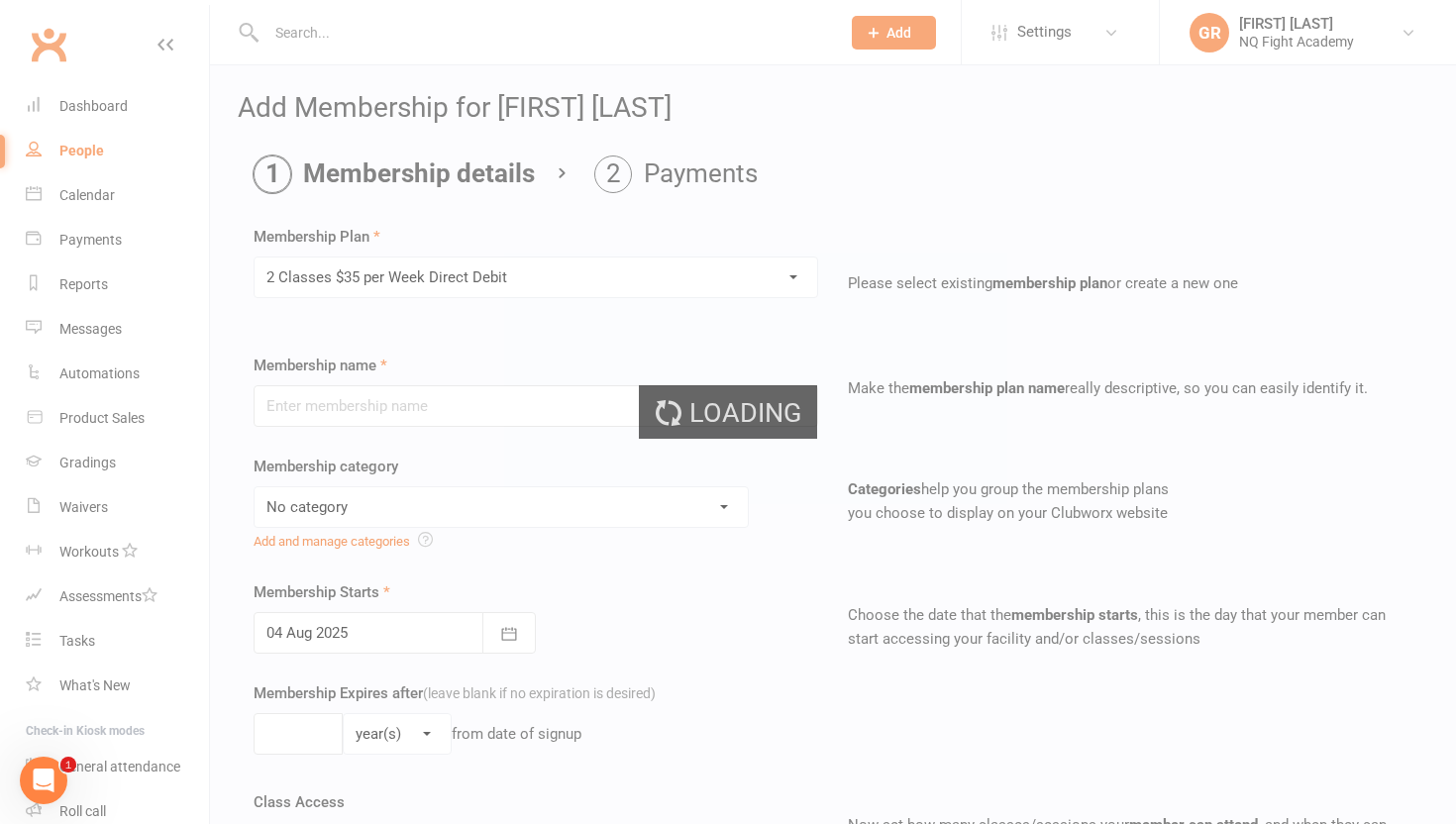 type on "2 Classes $35 per Week Direct Debit" 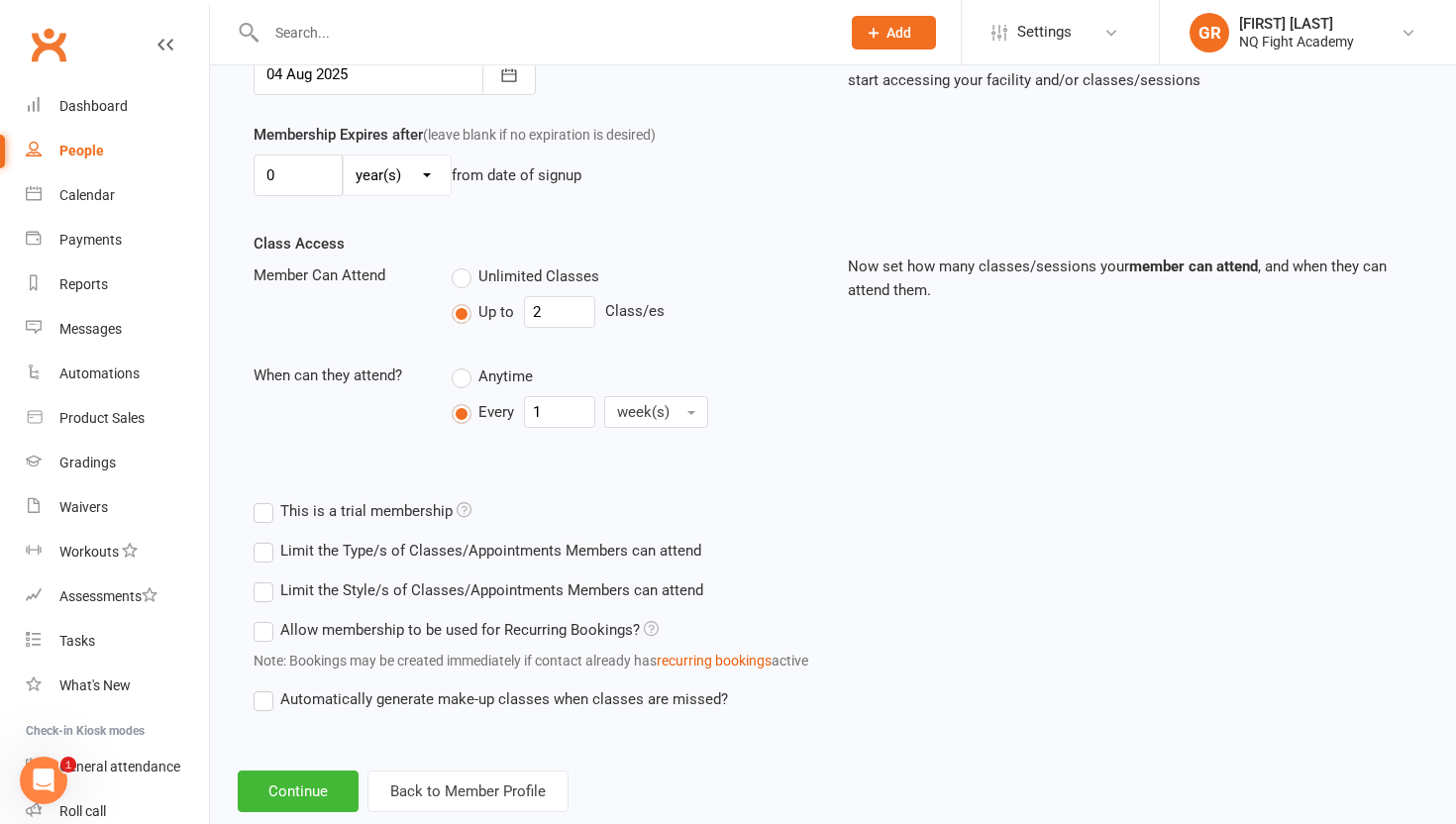 scroll, scrollTop: 603, scrollLeft: 0, axis: vertical 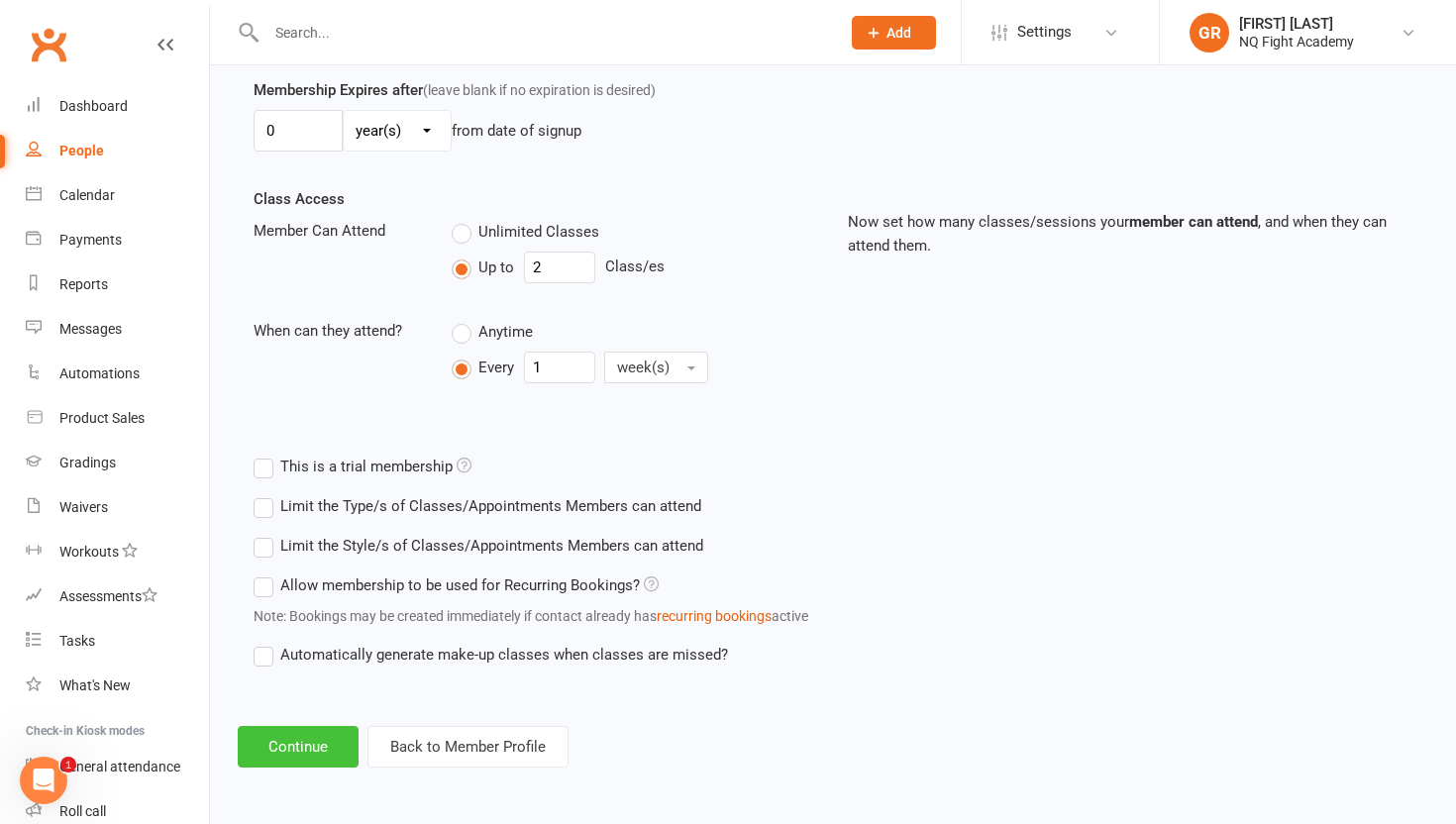 click on "Continue" at bounding box center [298, 747] 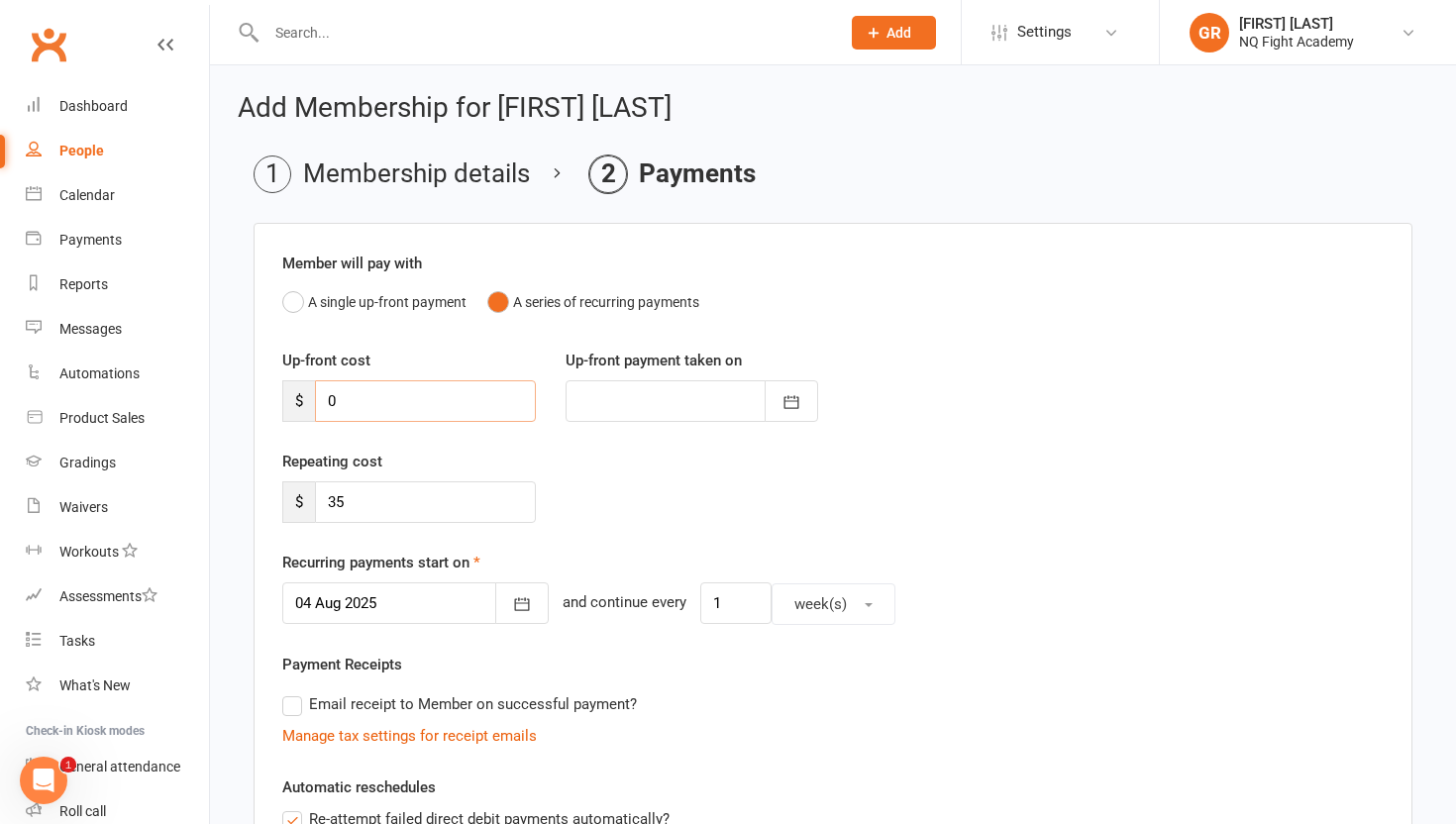 click on "0" at bounding box center [425, 401] 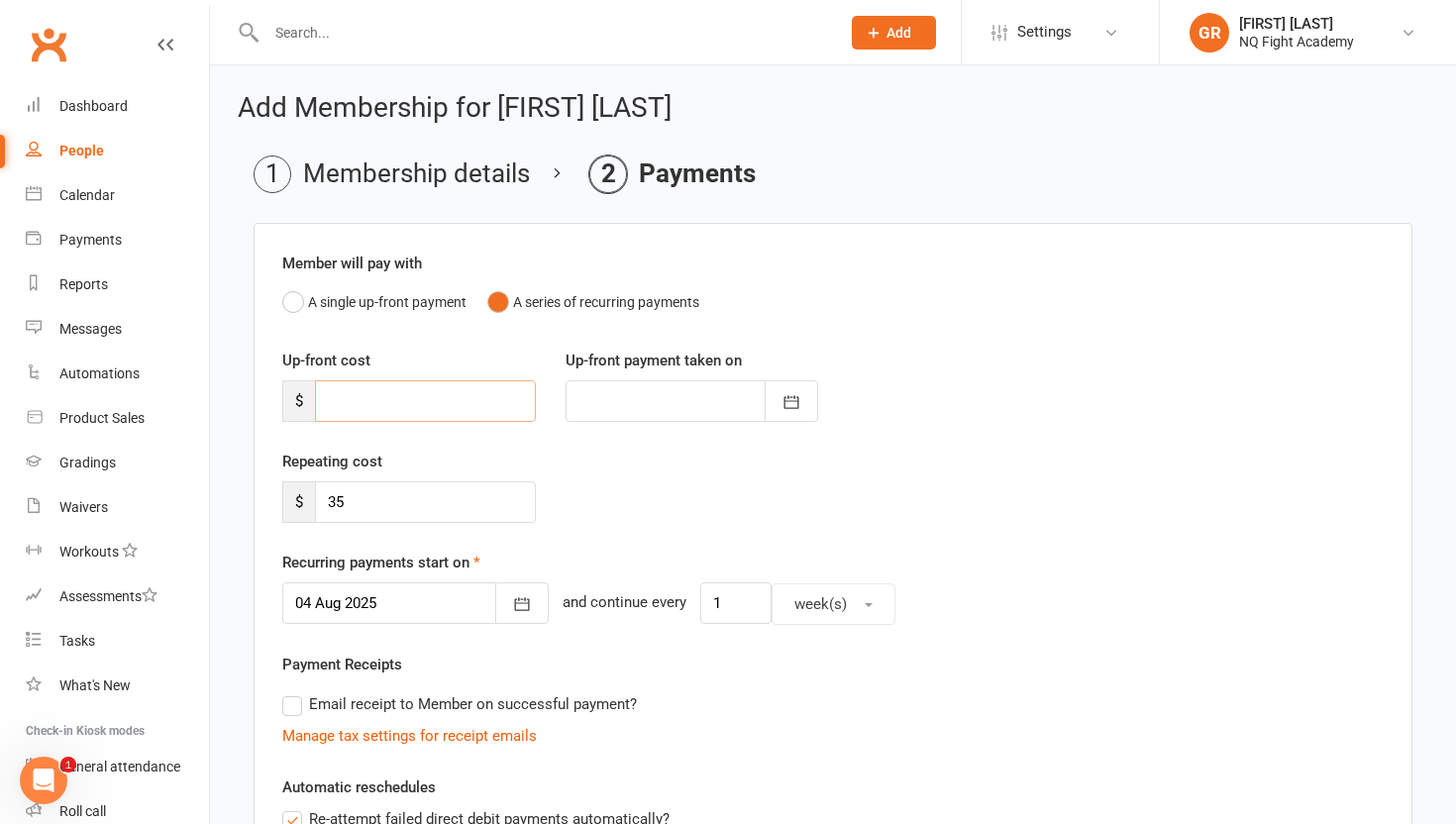 type on "2" 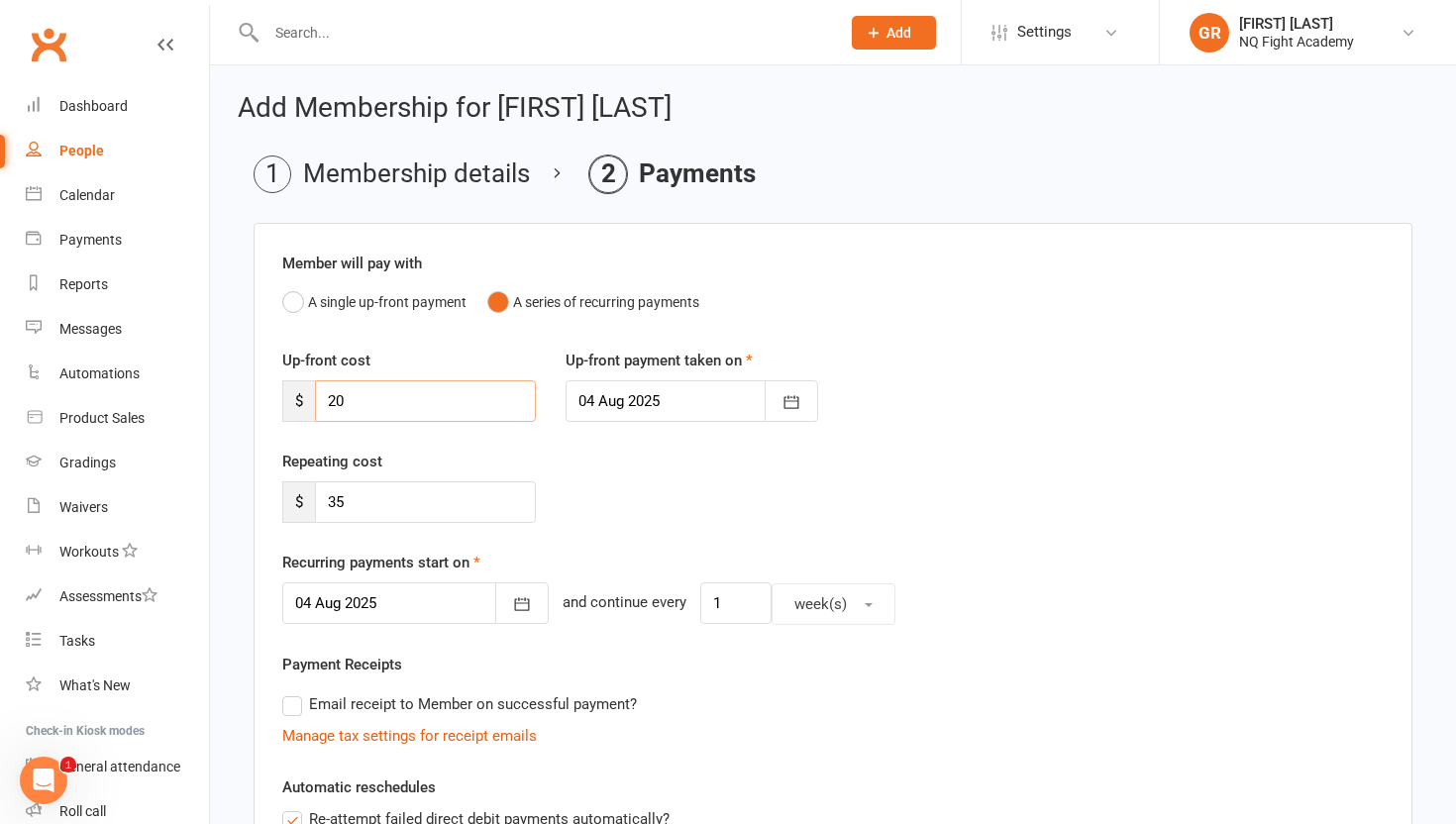 type on "20" 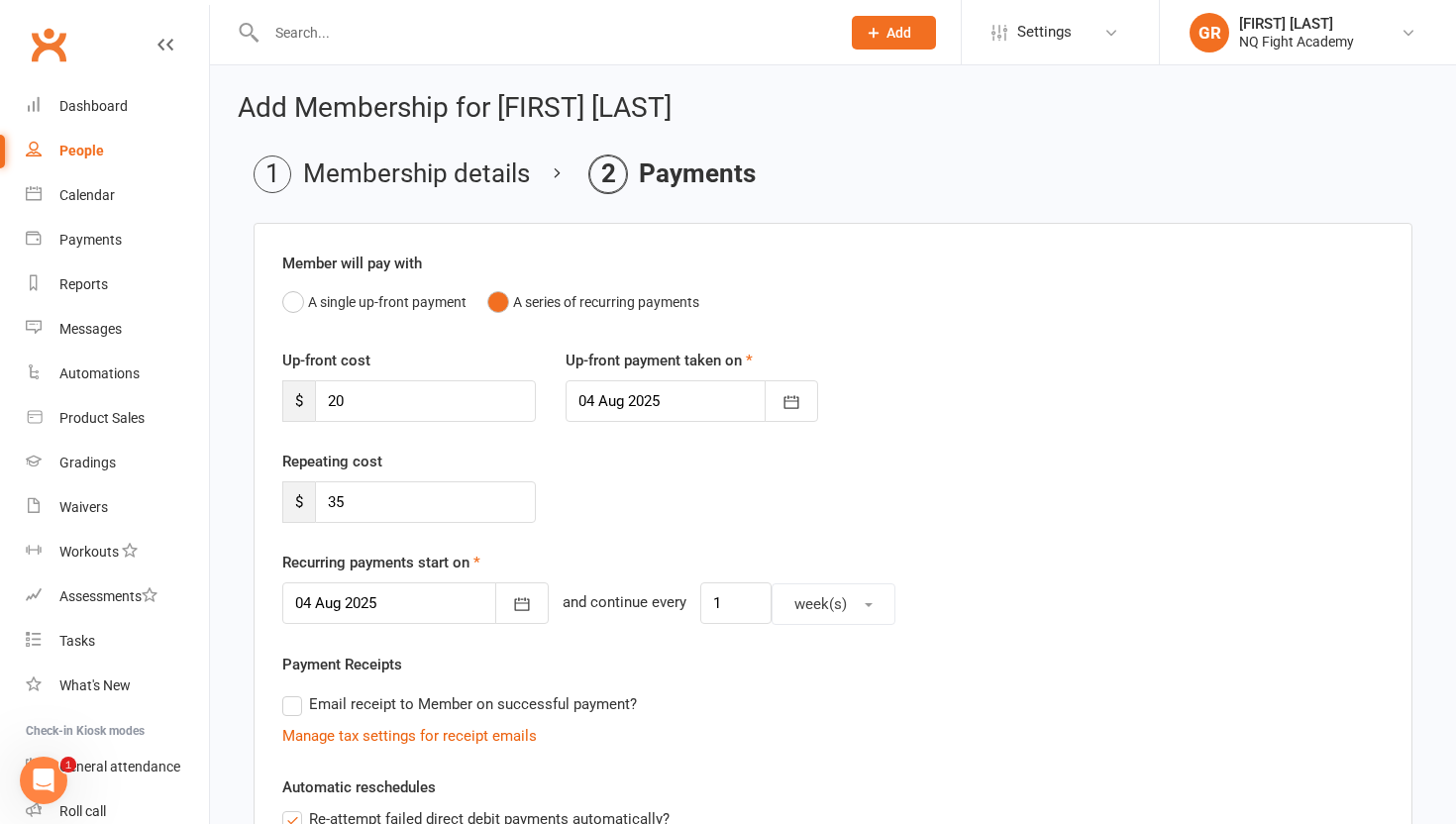 click on "Repeating cost $ 35" at bounding box center [833, 500] 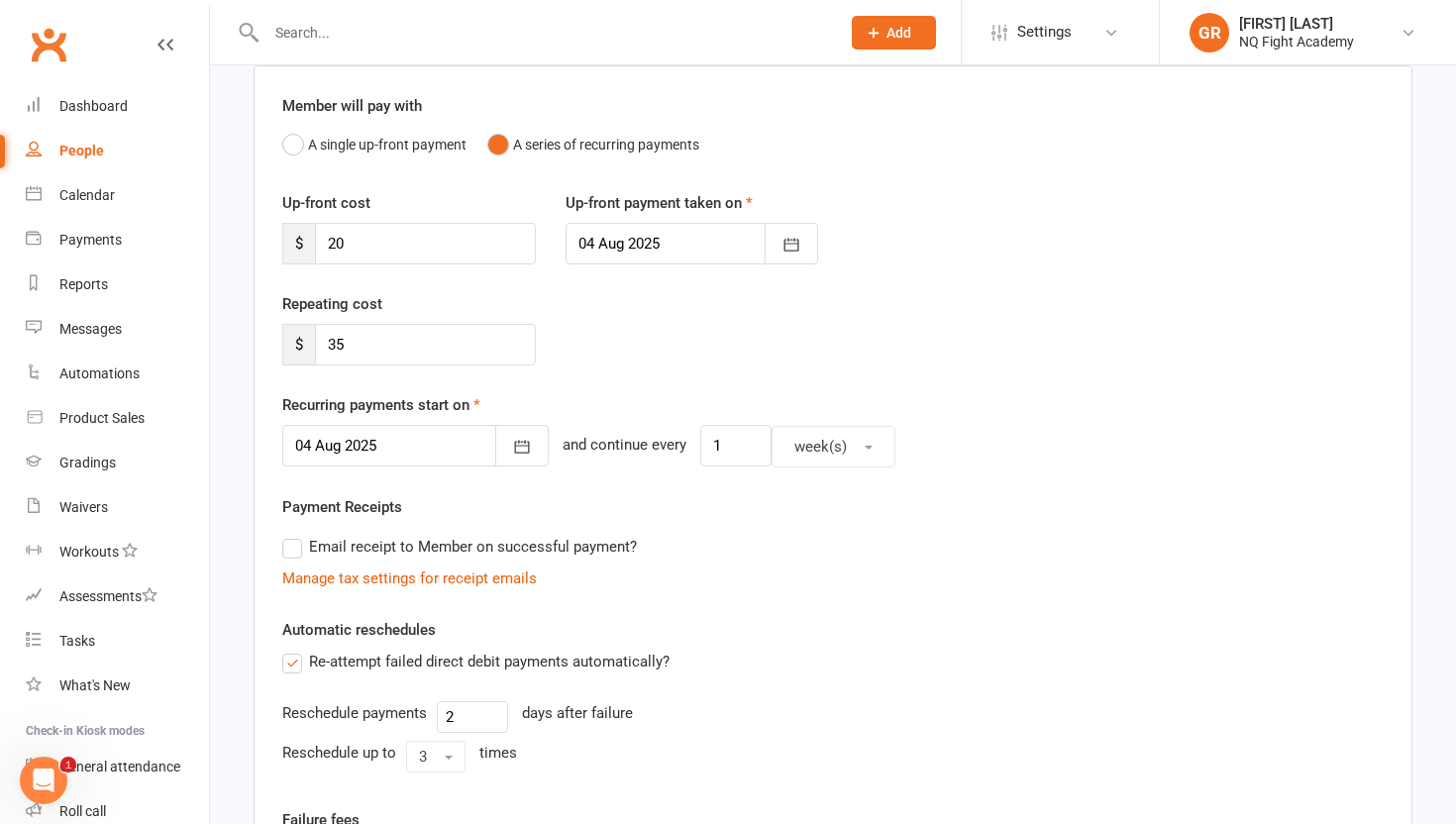 scroll, scrollTop: 174, scrollLeft: 0, axis: vertical 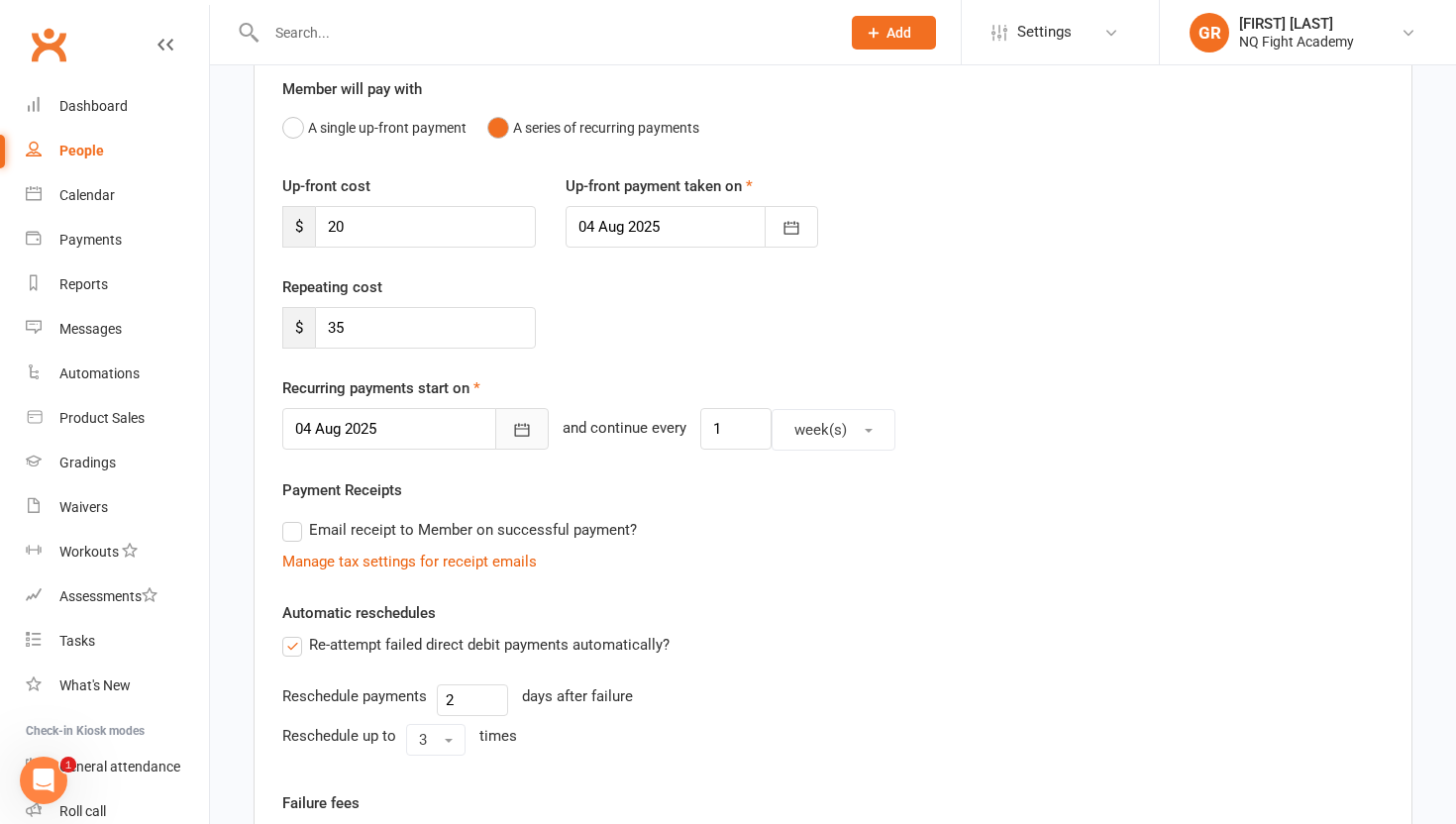 click 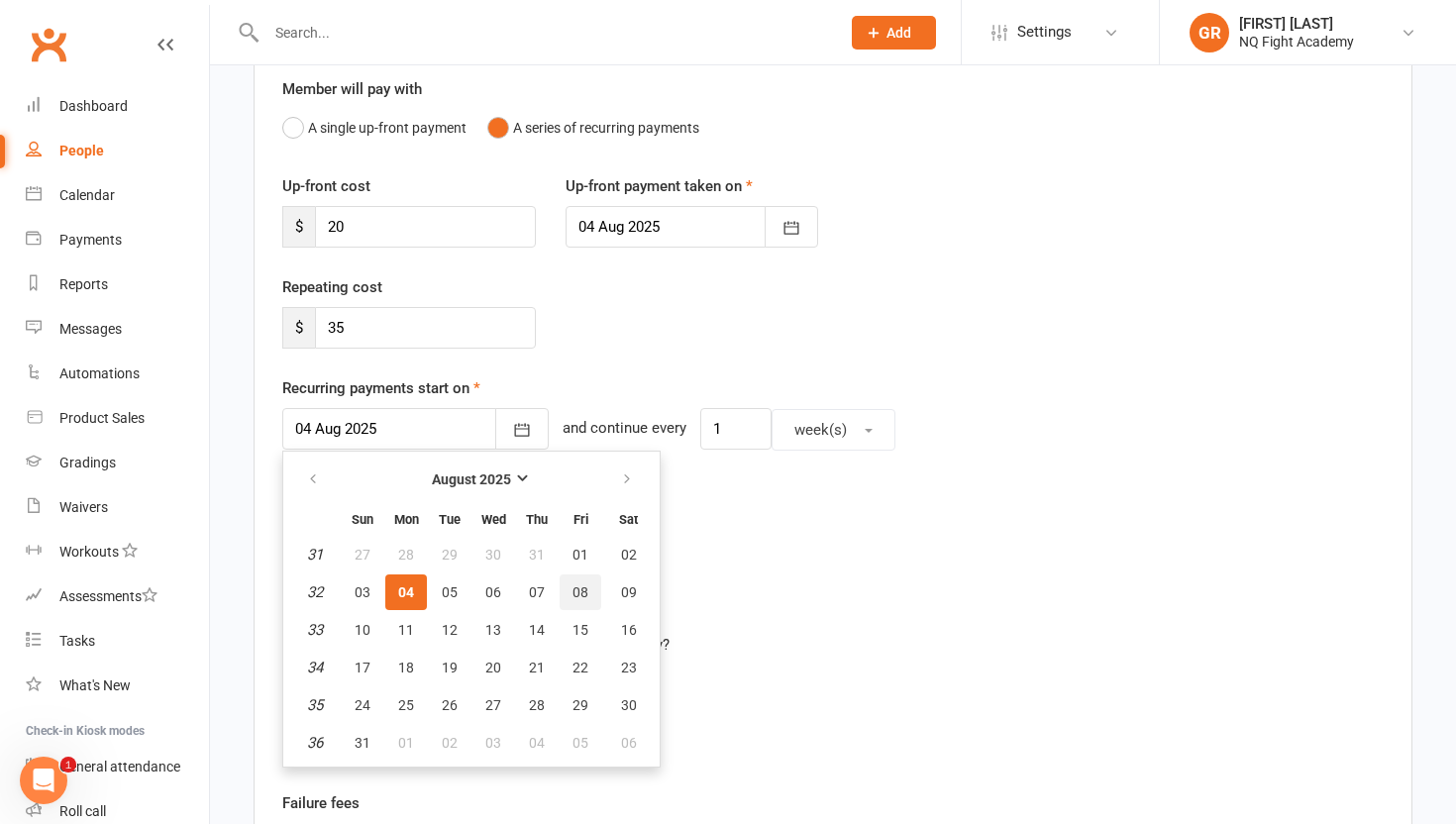 click on "08" at bounding box center [580, 592] 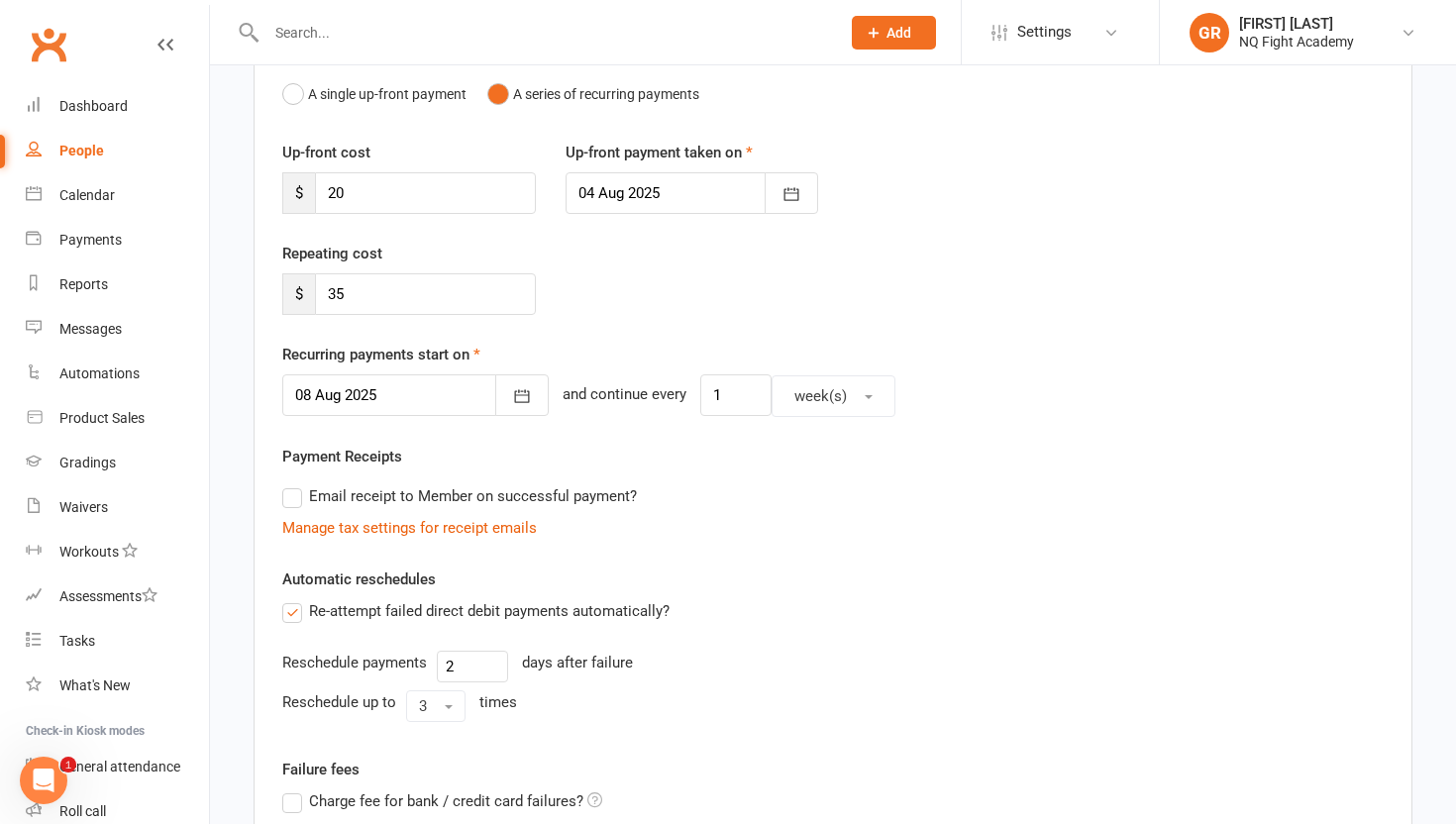 scroll, scrollTop: 225, scrollLeft: 0, axis: vertical 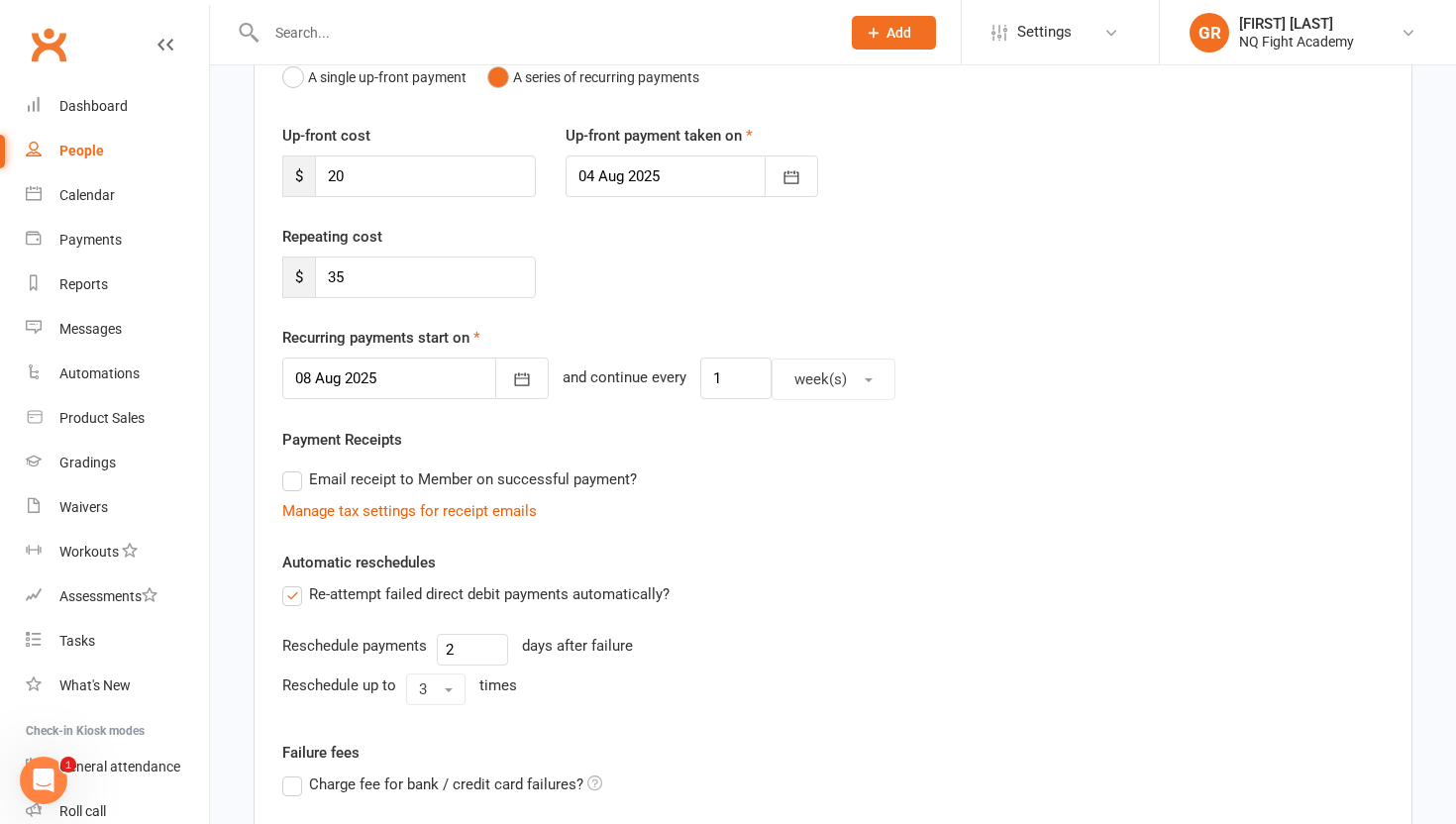click on "Automatic reschedules Re-attempt failed direct debit payments automatically? Reschedule payments  2   days after failure Reschedule up to
3
times" at bounding box center [833, 632] 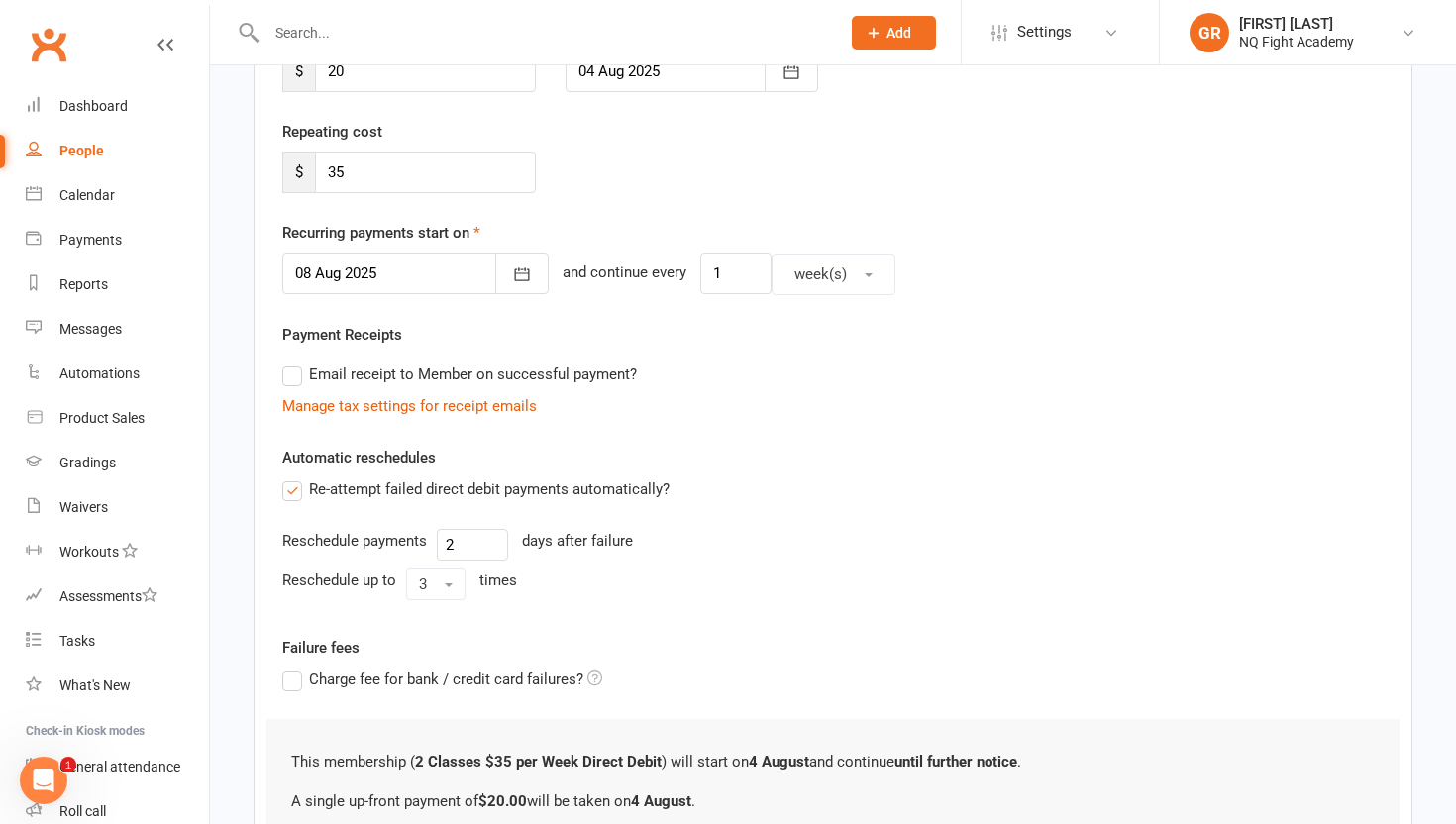scroll, scrollTop: 339, scrollLeft: 0, axis: vertical 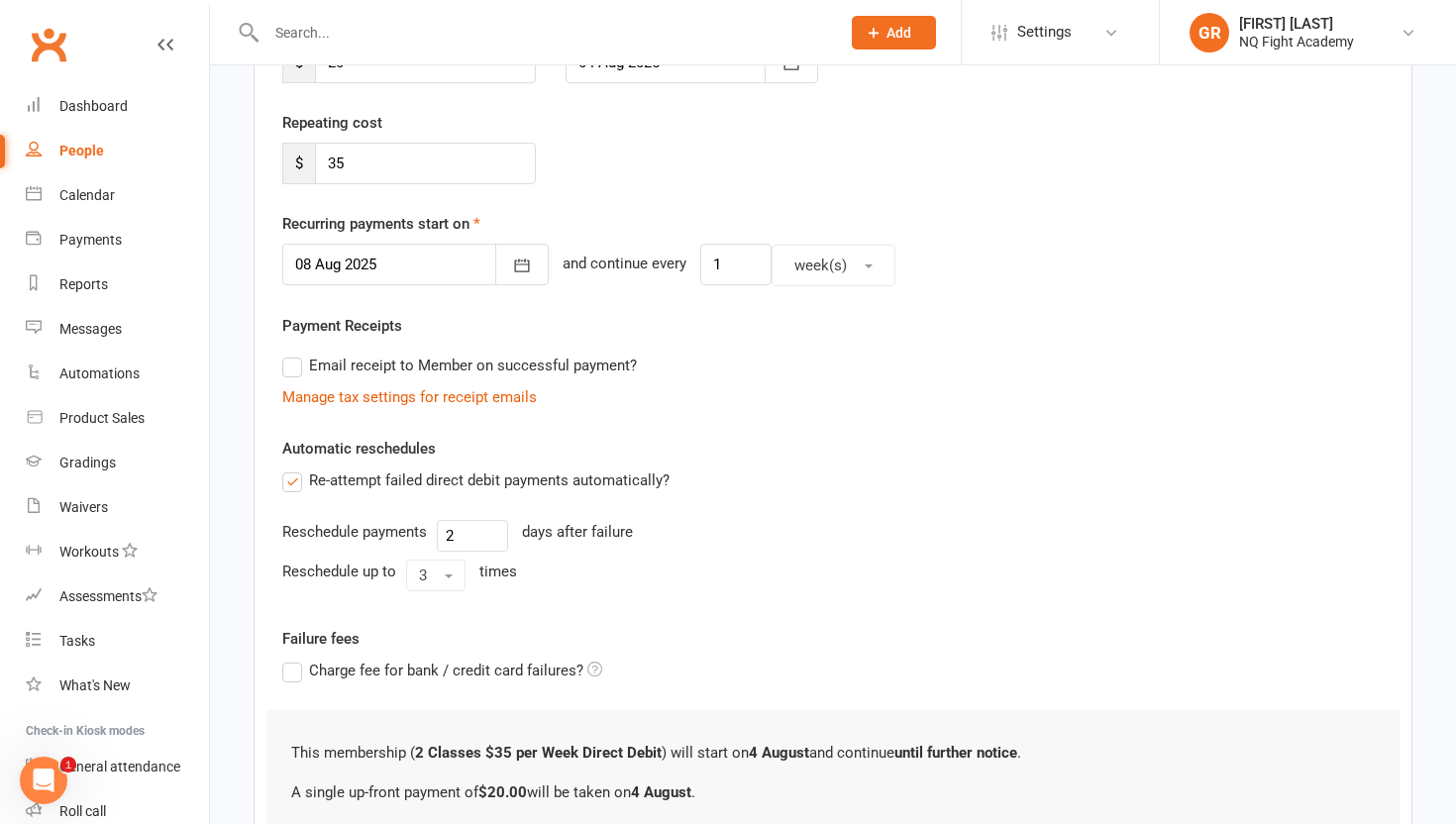 click on "Email receipt to Member on successful payment?" at bounding box center (460, 365) 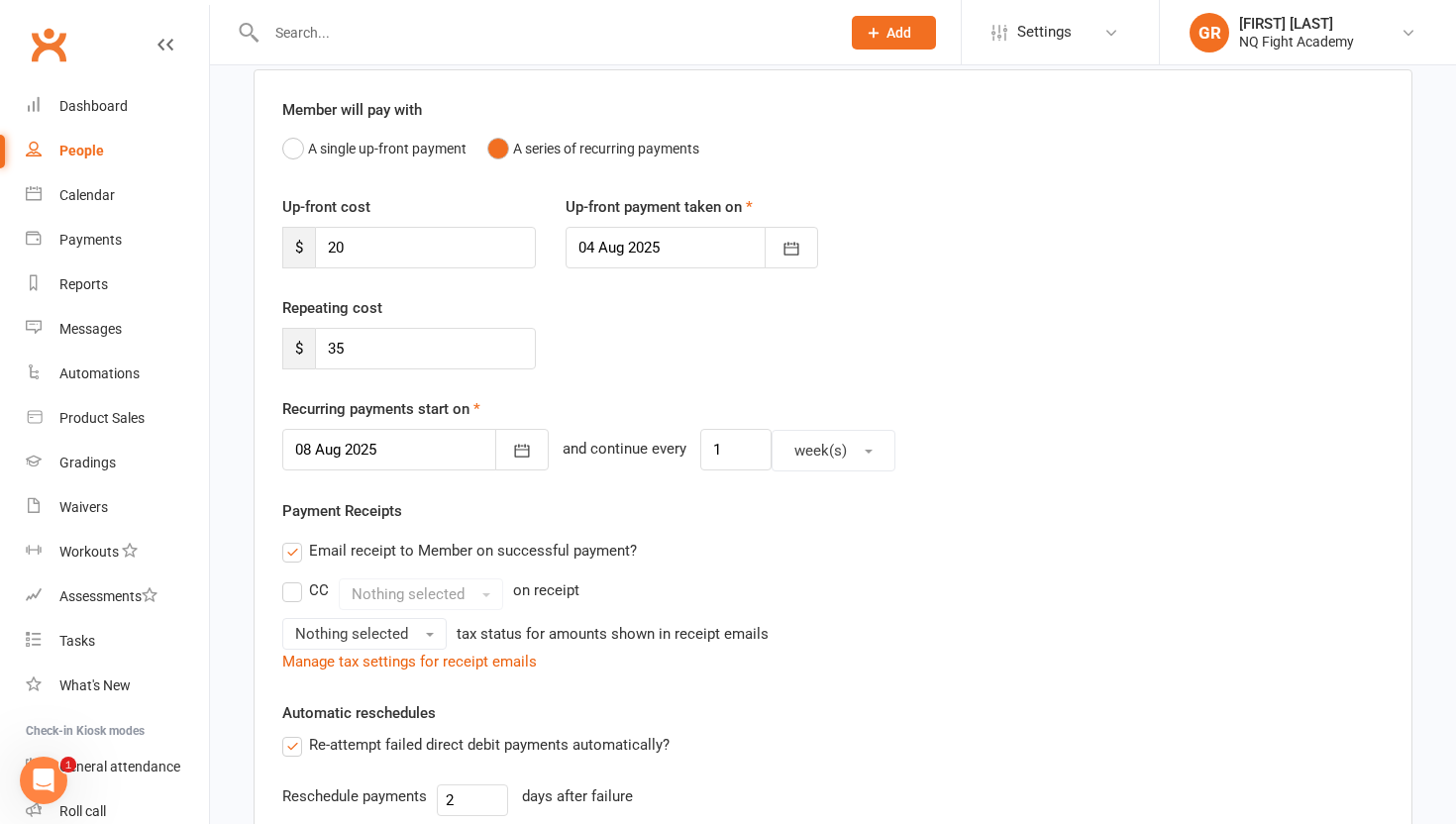 scroll, scrollTop: 148, scrollLeft: 0, axis: vertical 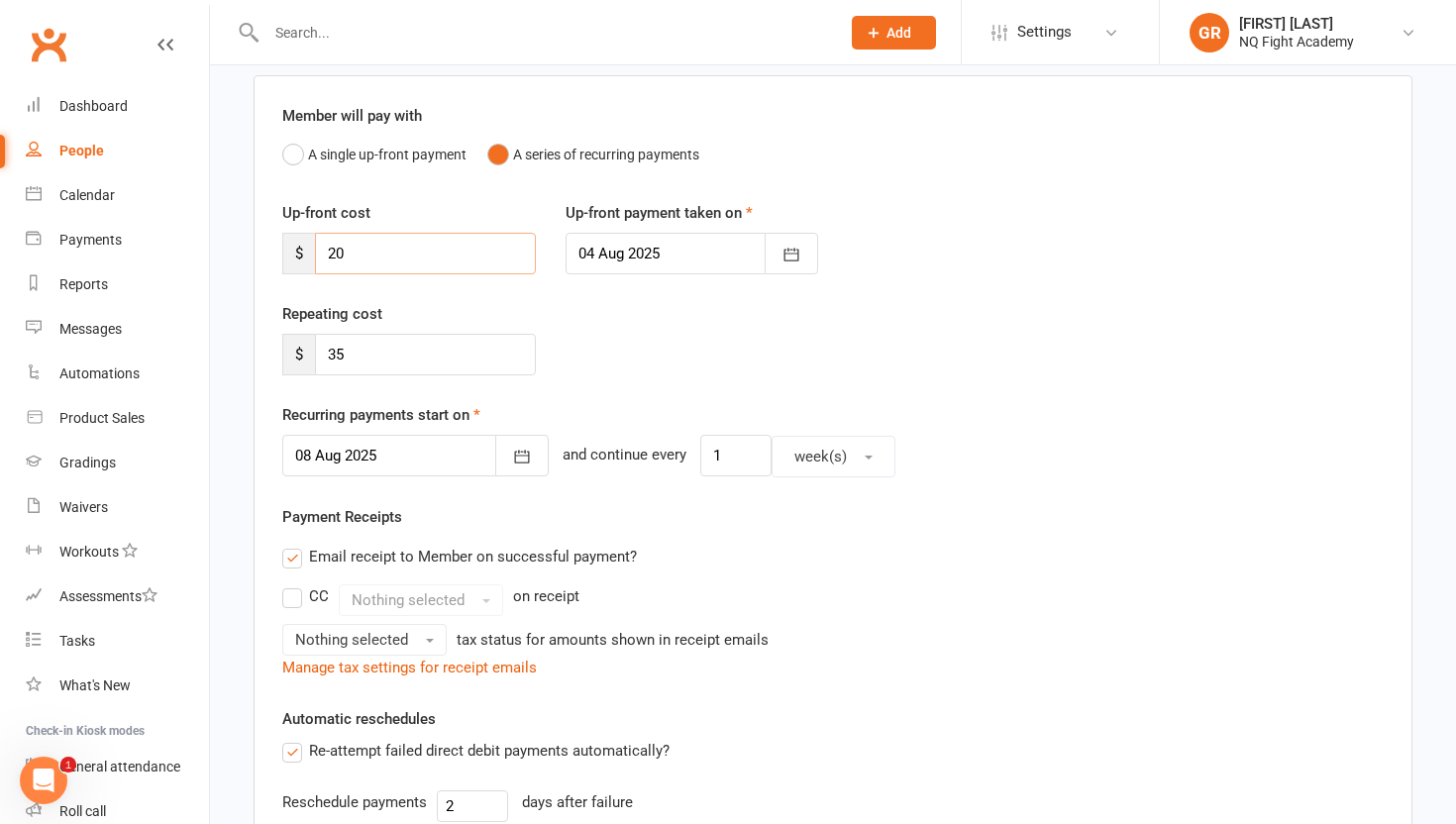 click on "20" at bounding box center [425, 254] 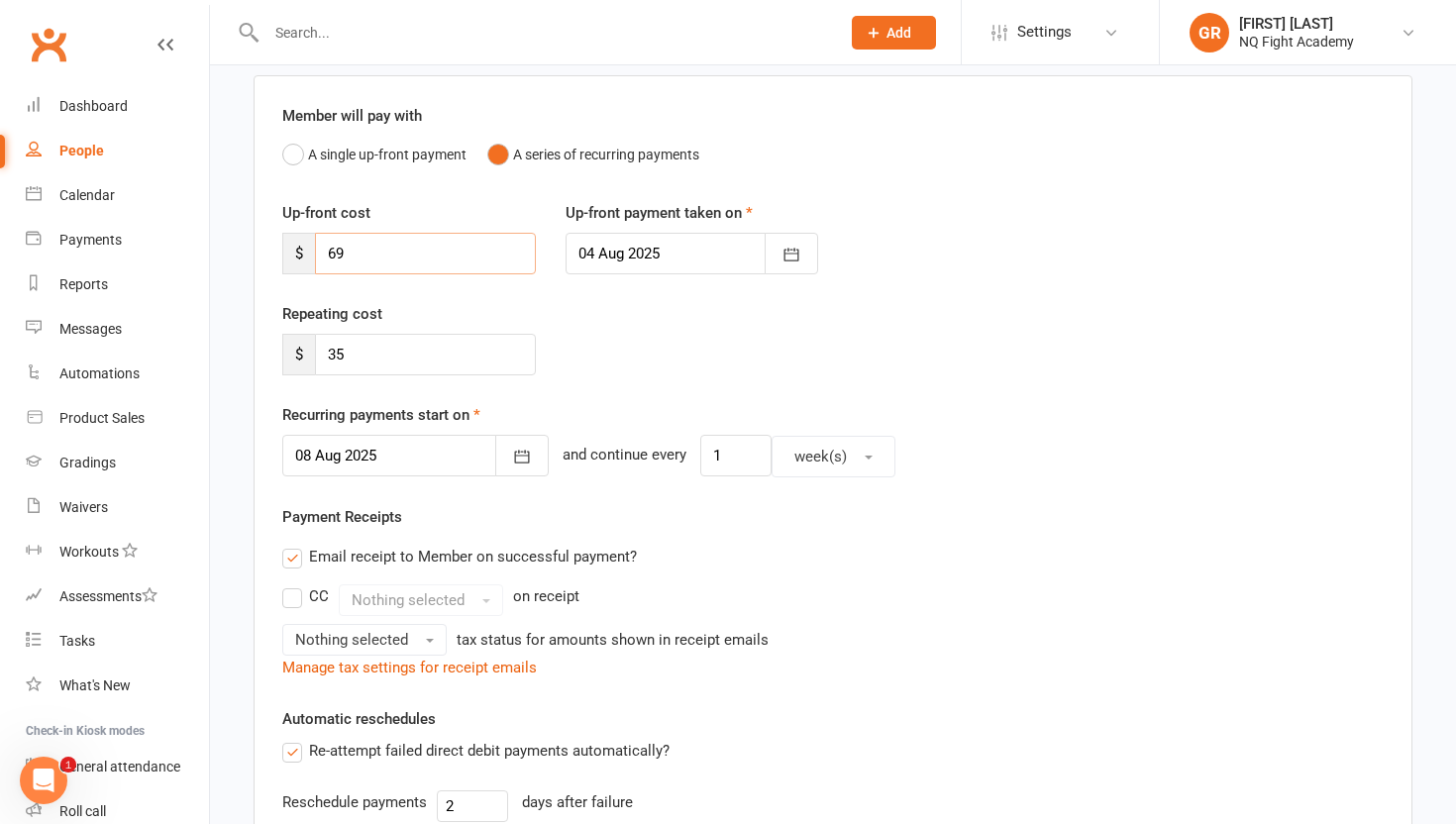 type on "69" 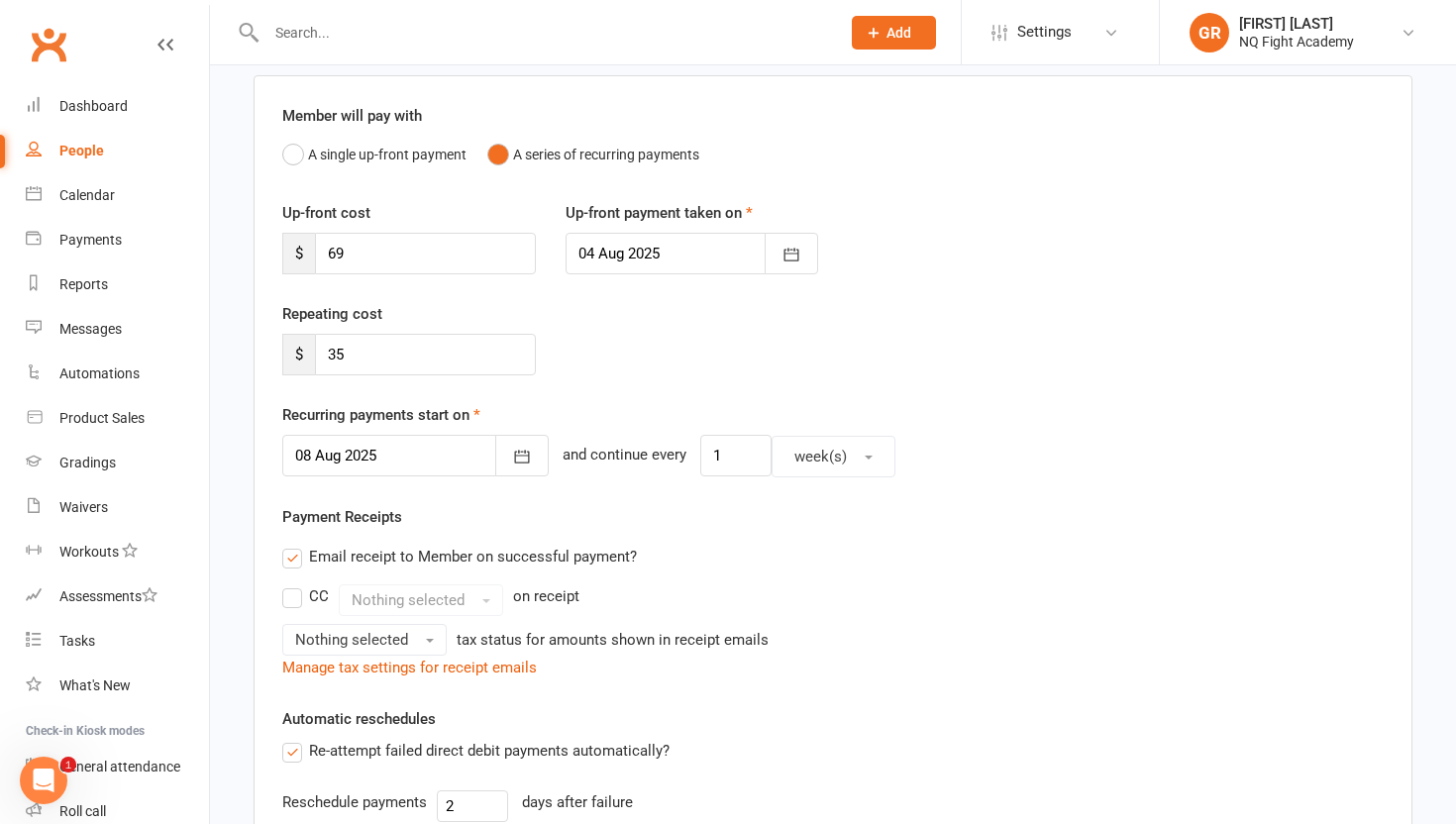 click on "Repeating cost $ 35" at bounding box center [833, 353] 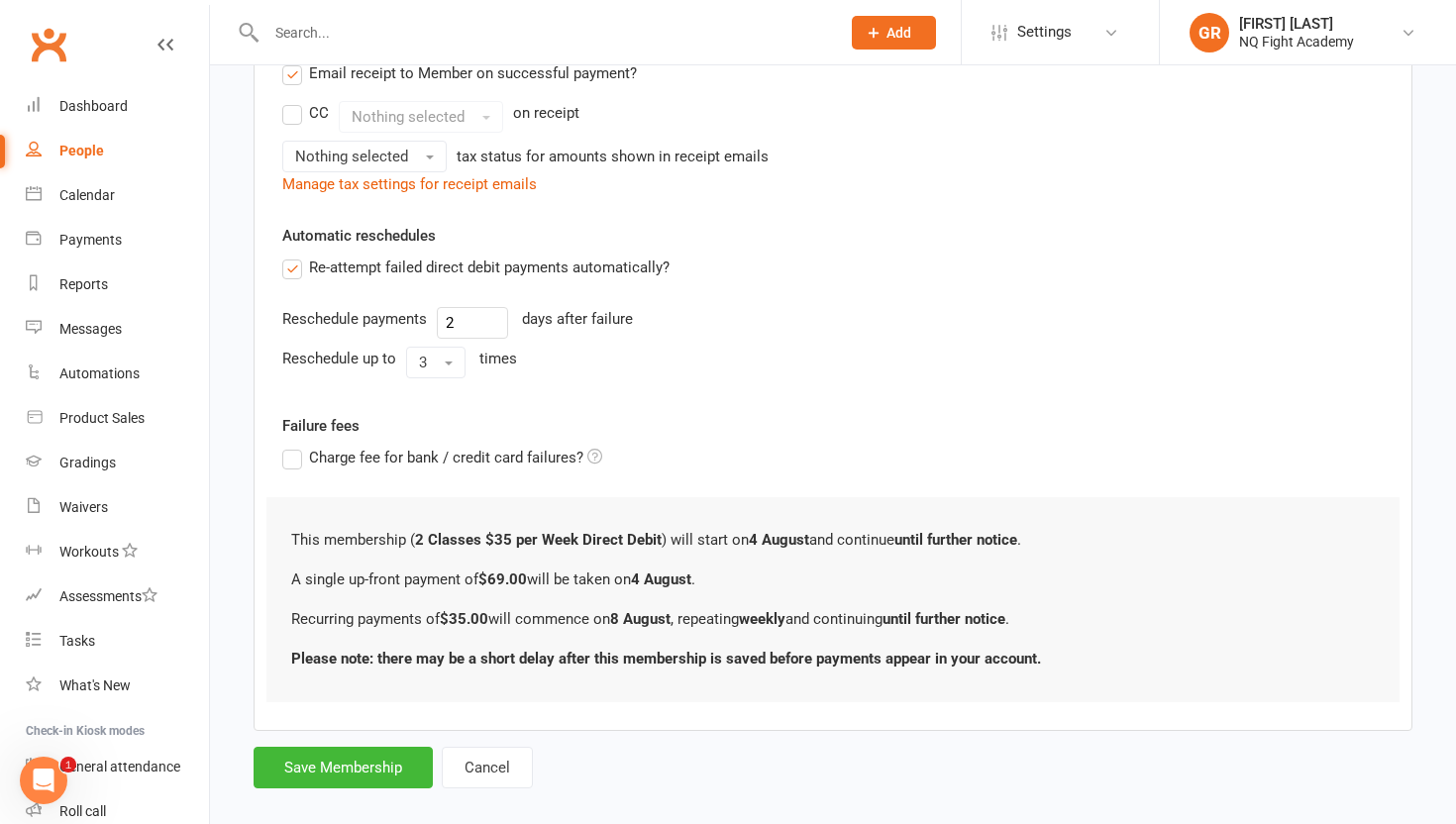 scroll, scrollTop: 656, scrollLeft: 0, axis: vertical 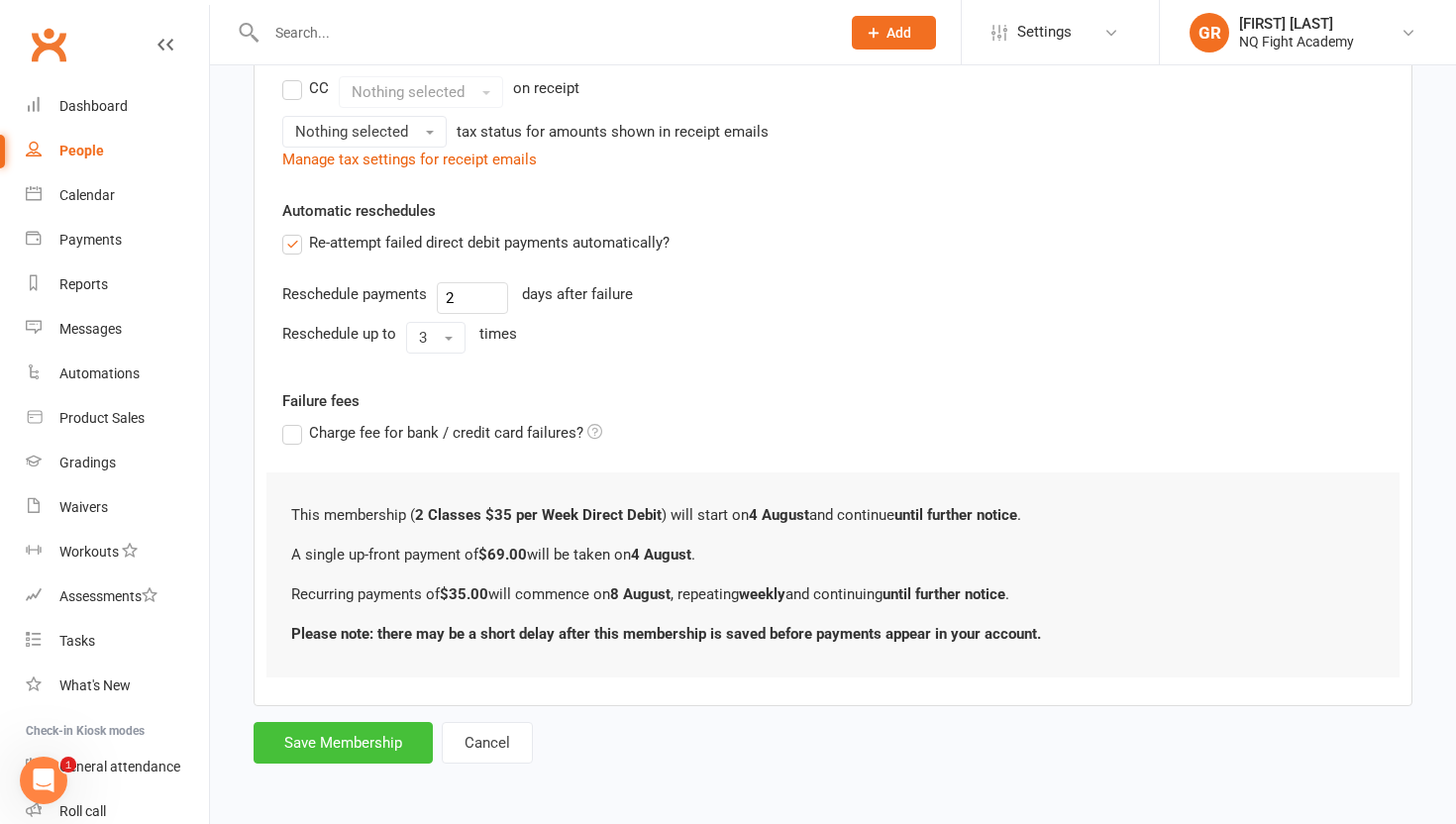 click on "Save Membership" at bounding box center [343, 743] 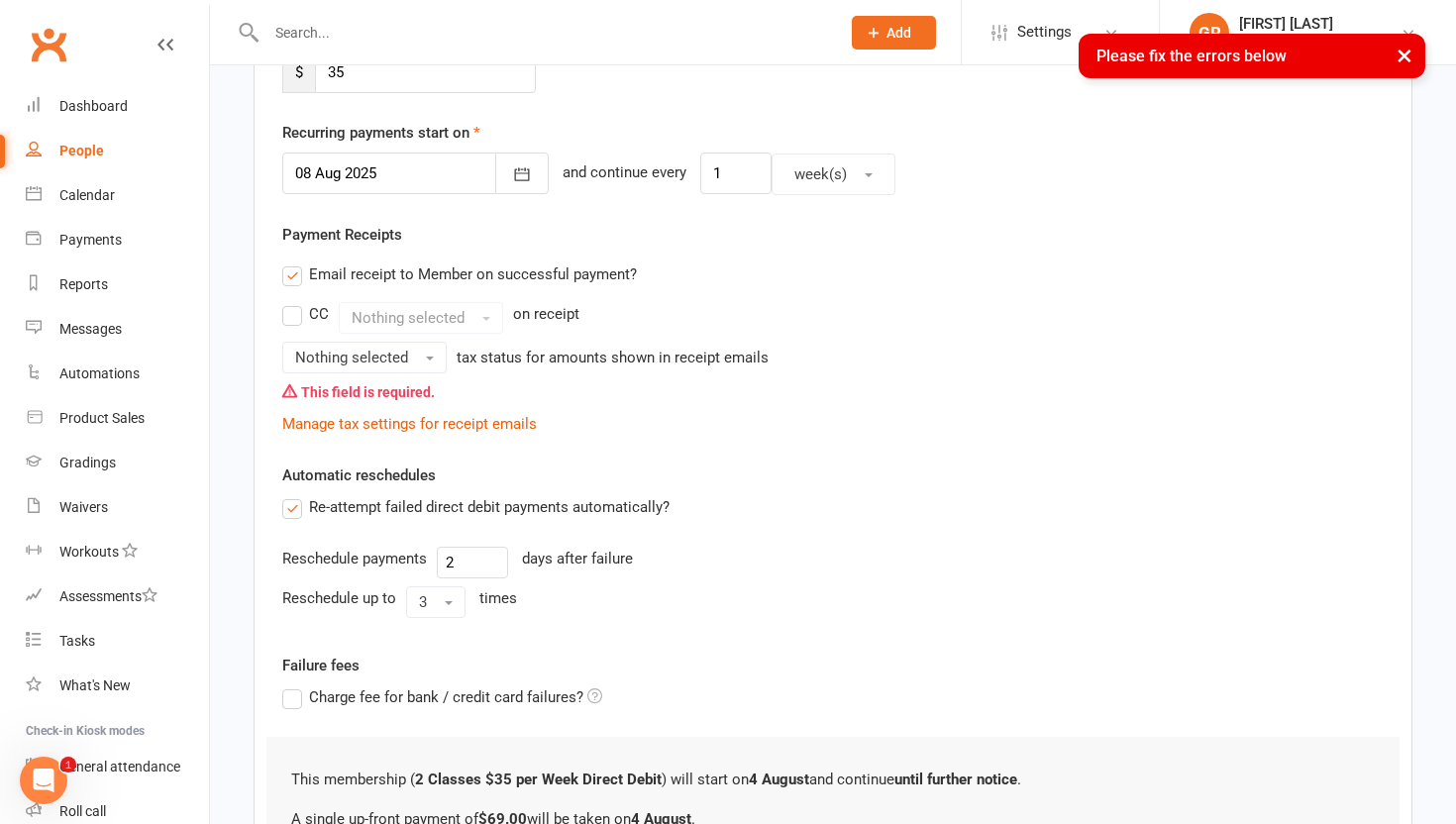 scroll, scrollTop: 436, scrollLeft: 0, axis: vertical 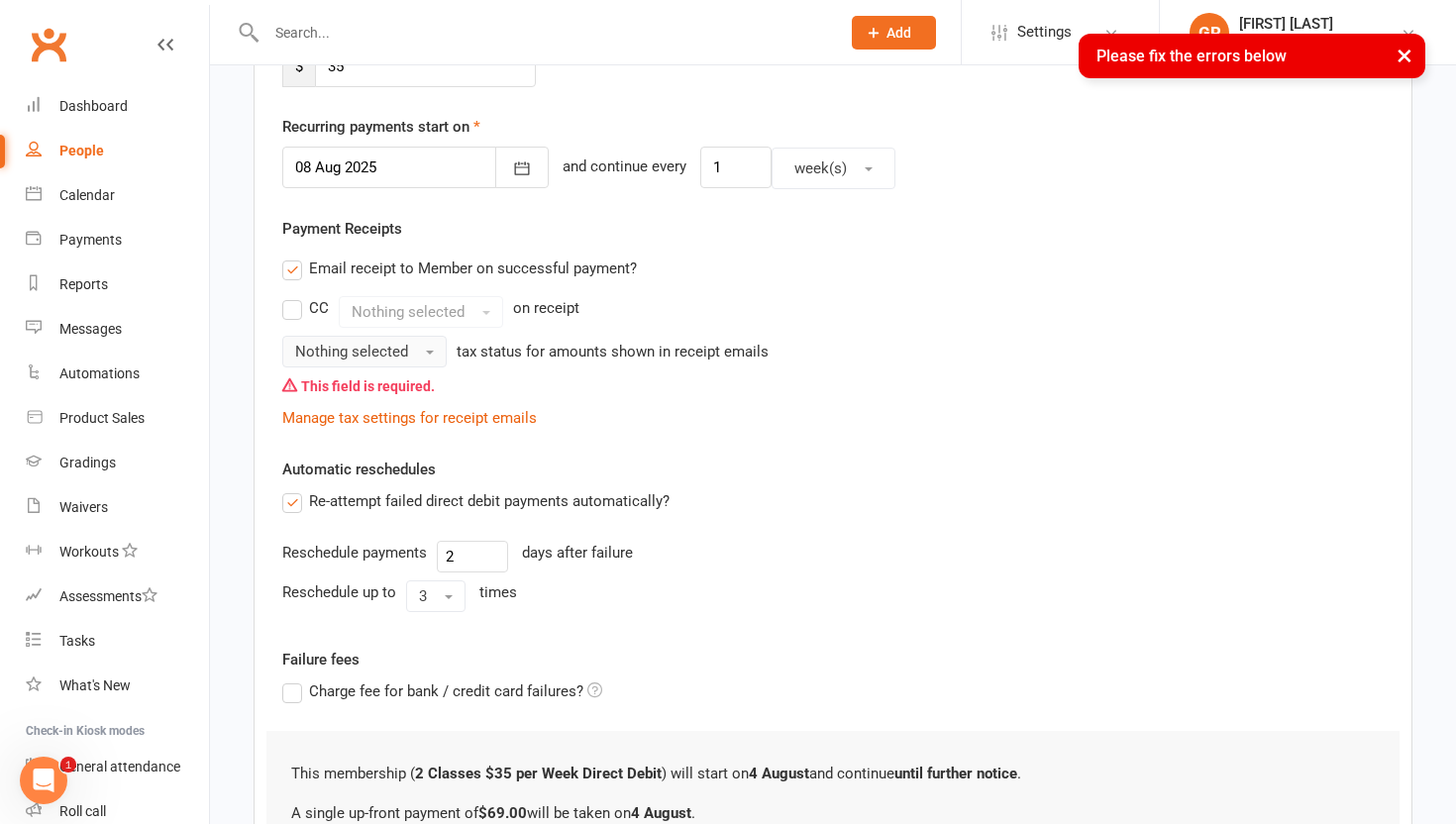 click on "Nothing selected" at bounding box center [364, 352] 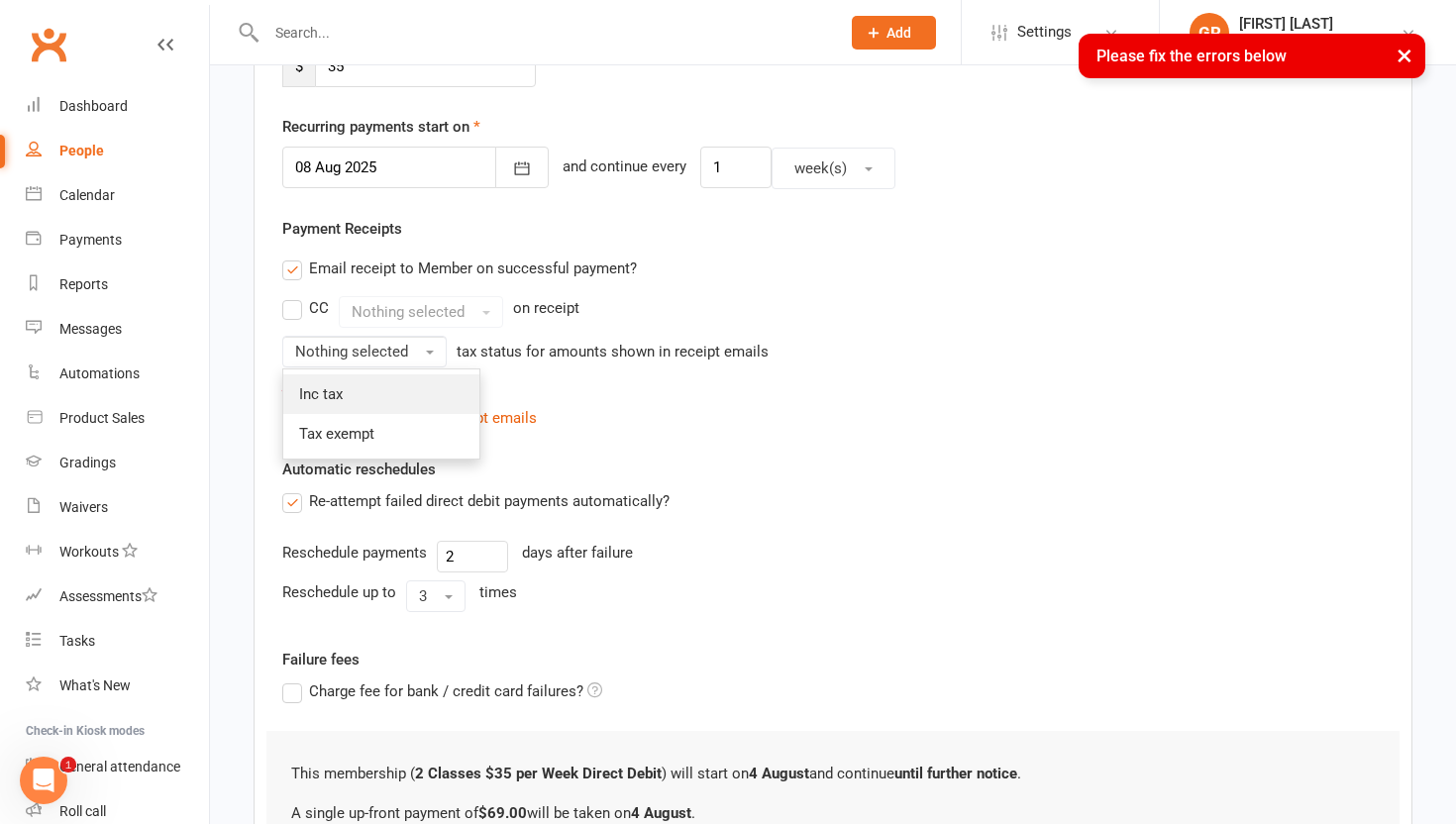click on "Inc tax" at bounding box center [381, 394] 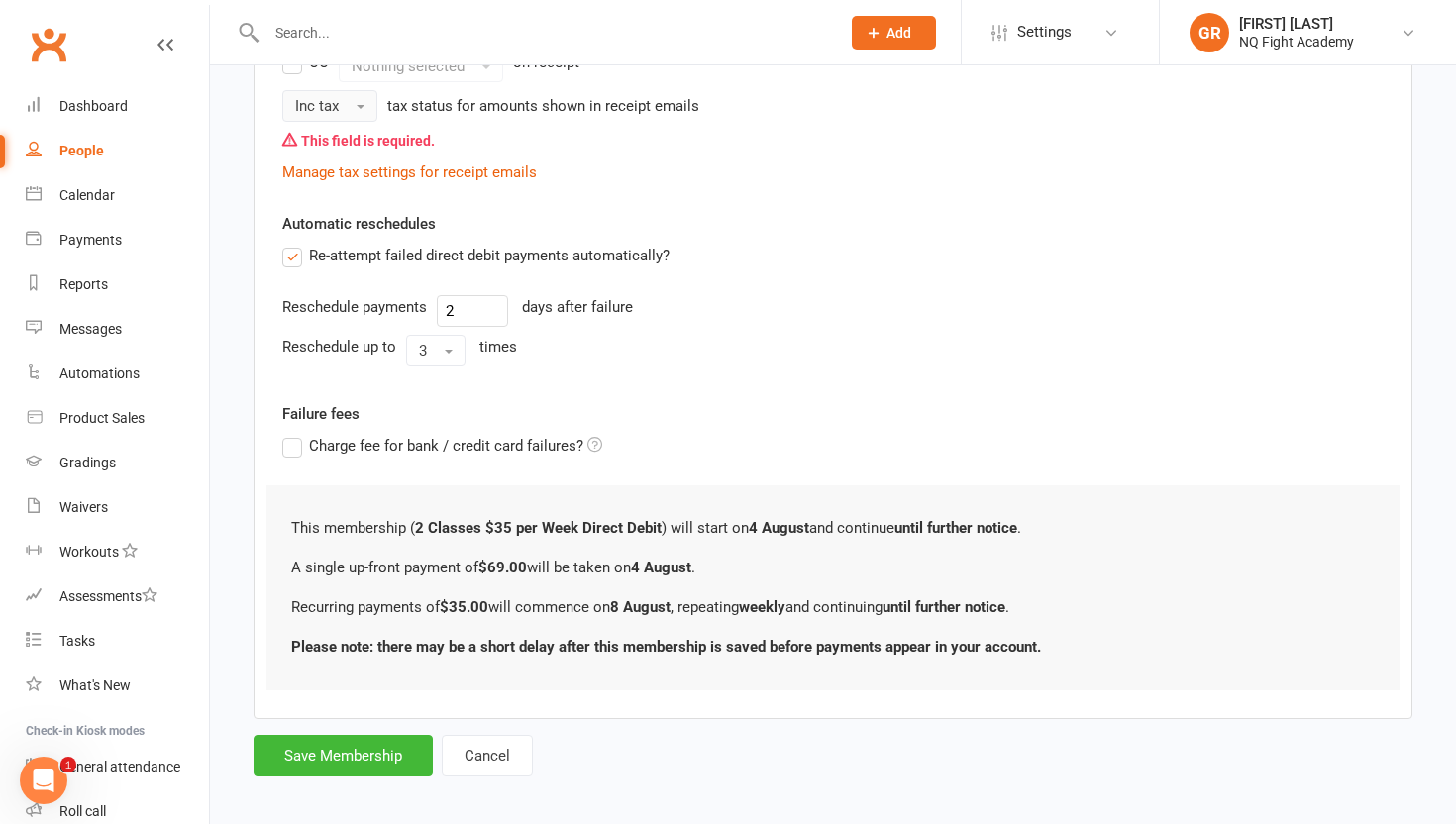 scroll, scrollTop: 693, scrollLeft: 0, axis: vertical 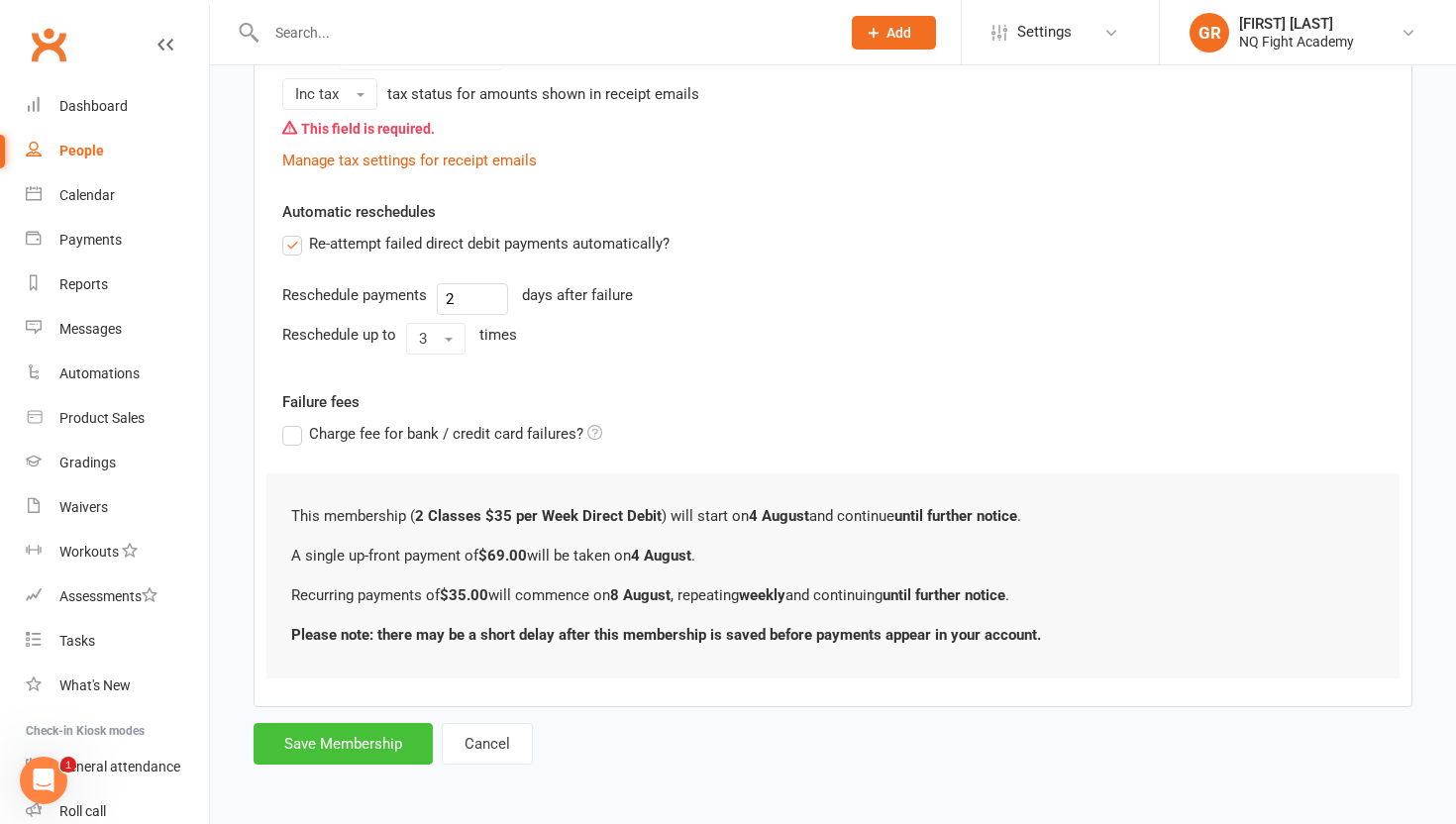 click on "Save Membership" at bounding box center [343, 744] 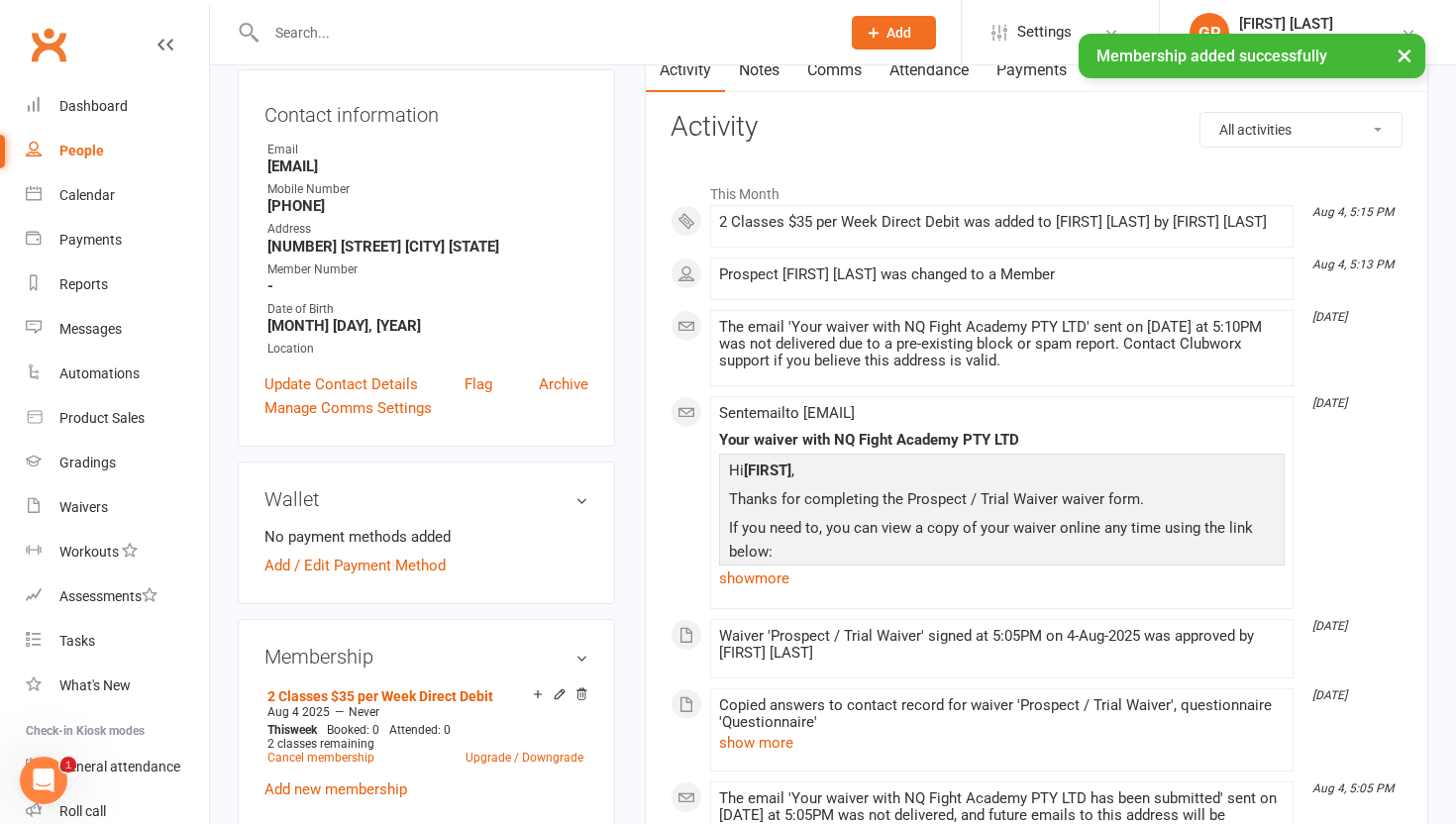 scroll, scrollTop: 215, scrollLeft: 0, axis: vertical 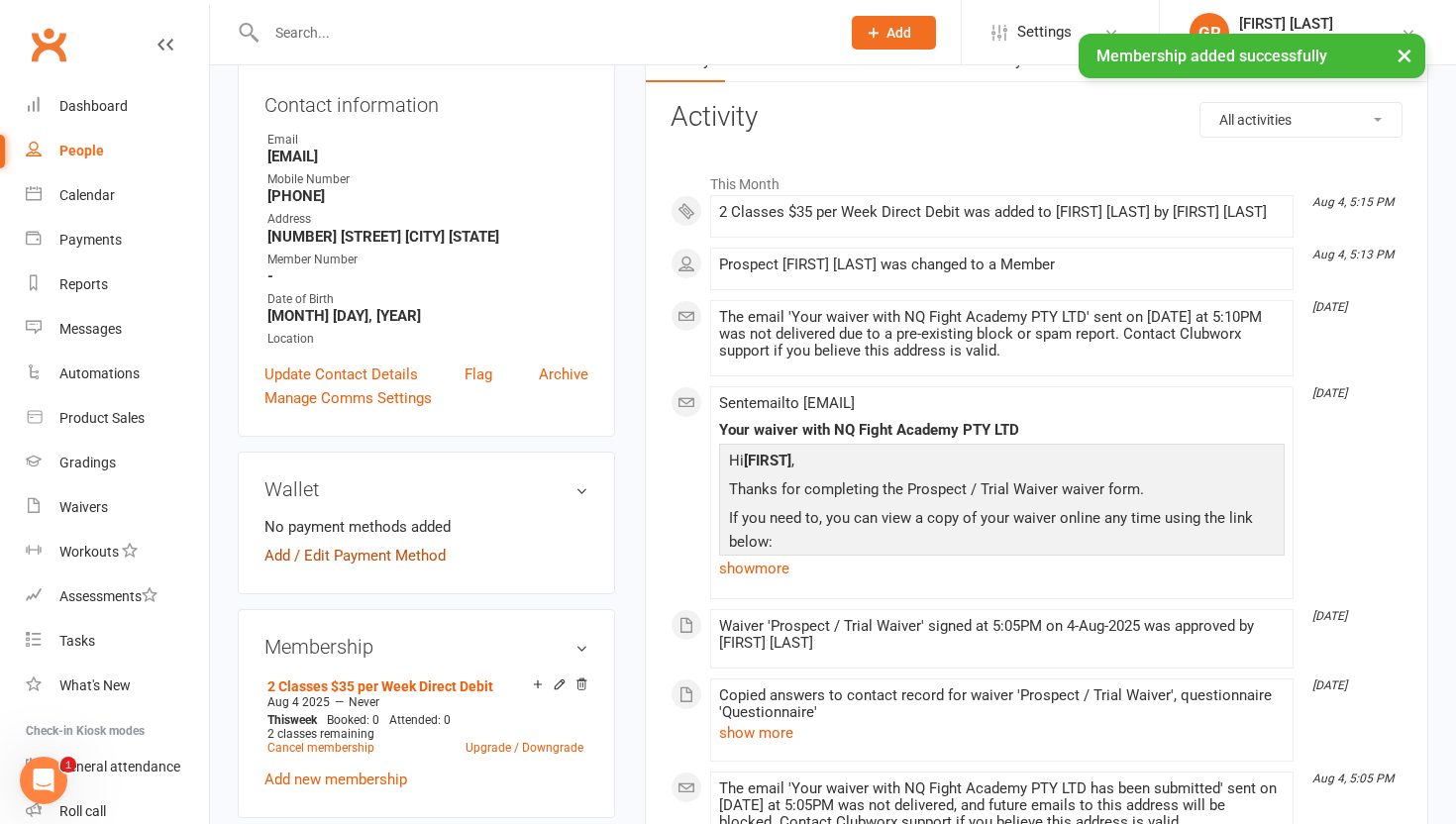 click on "Add / Edit Payment Method" at bounding box center (355, 556) 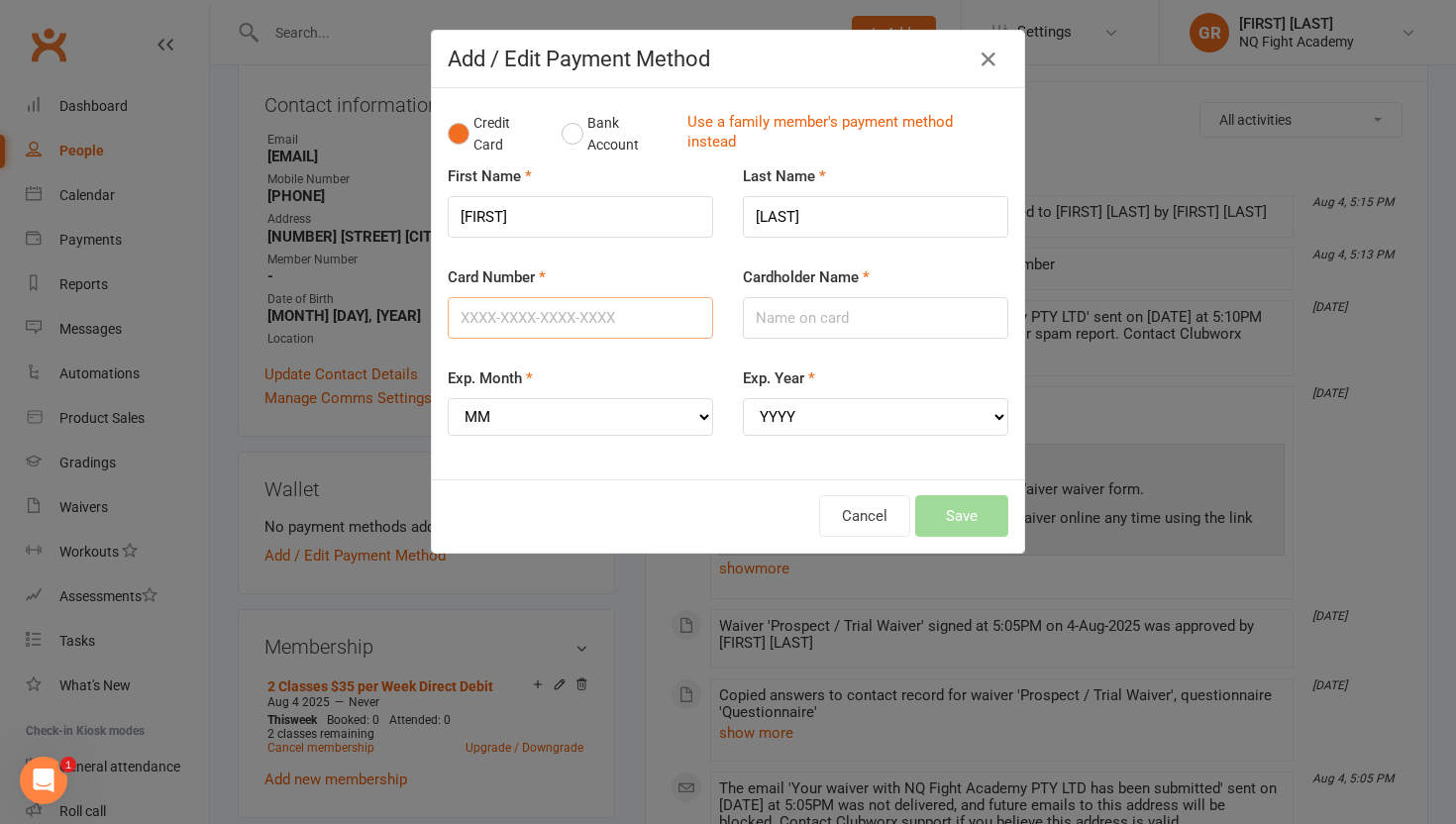 click on "Card Number" at bounding box center [580, 318] 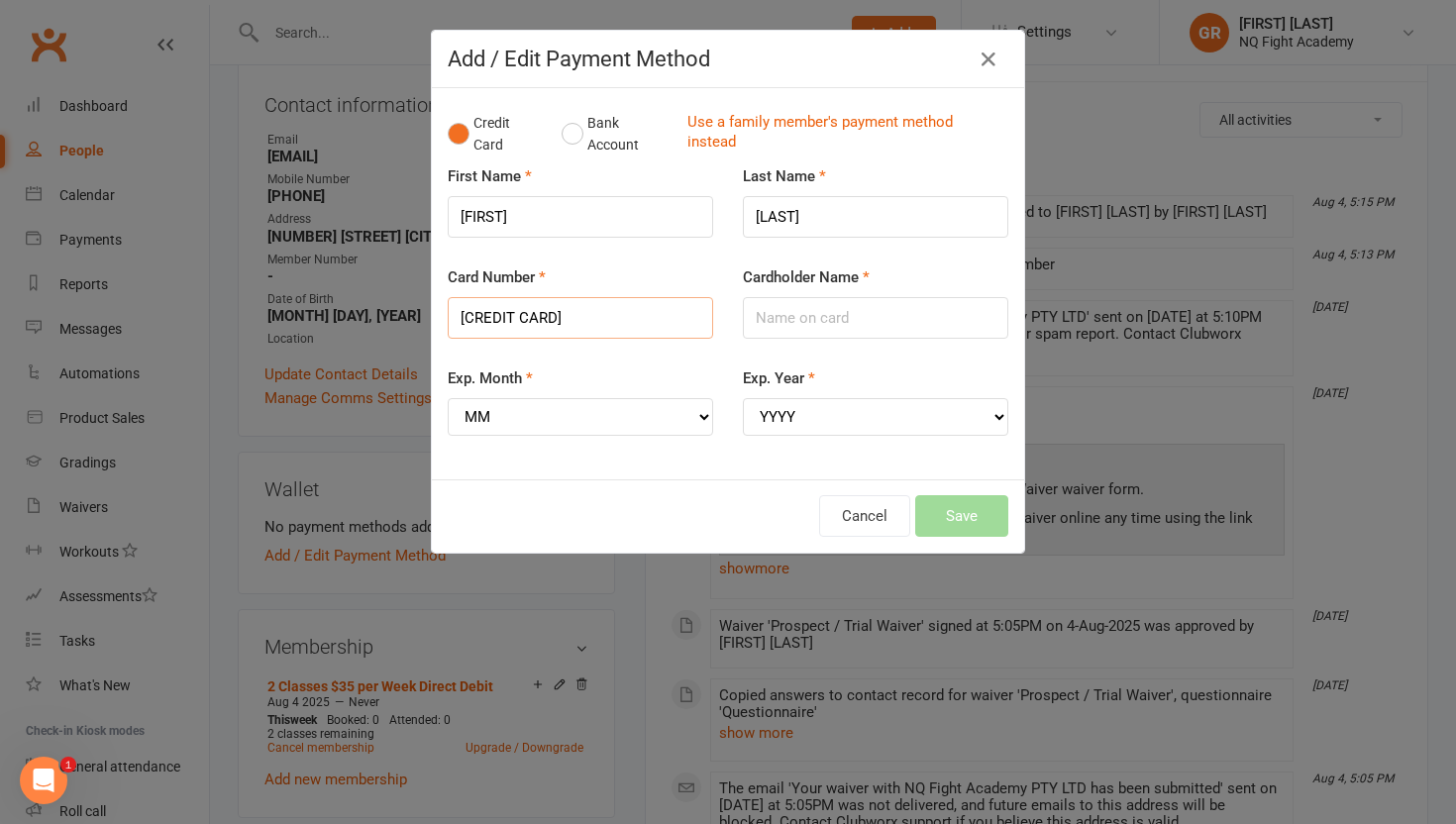 type on "[CREDIT CARD]" 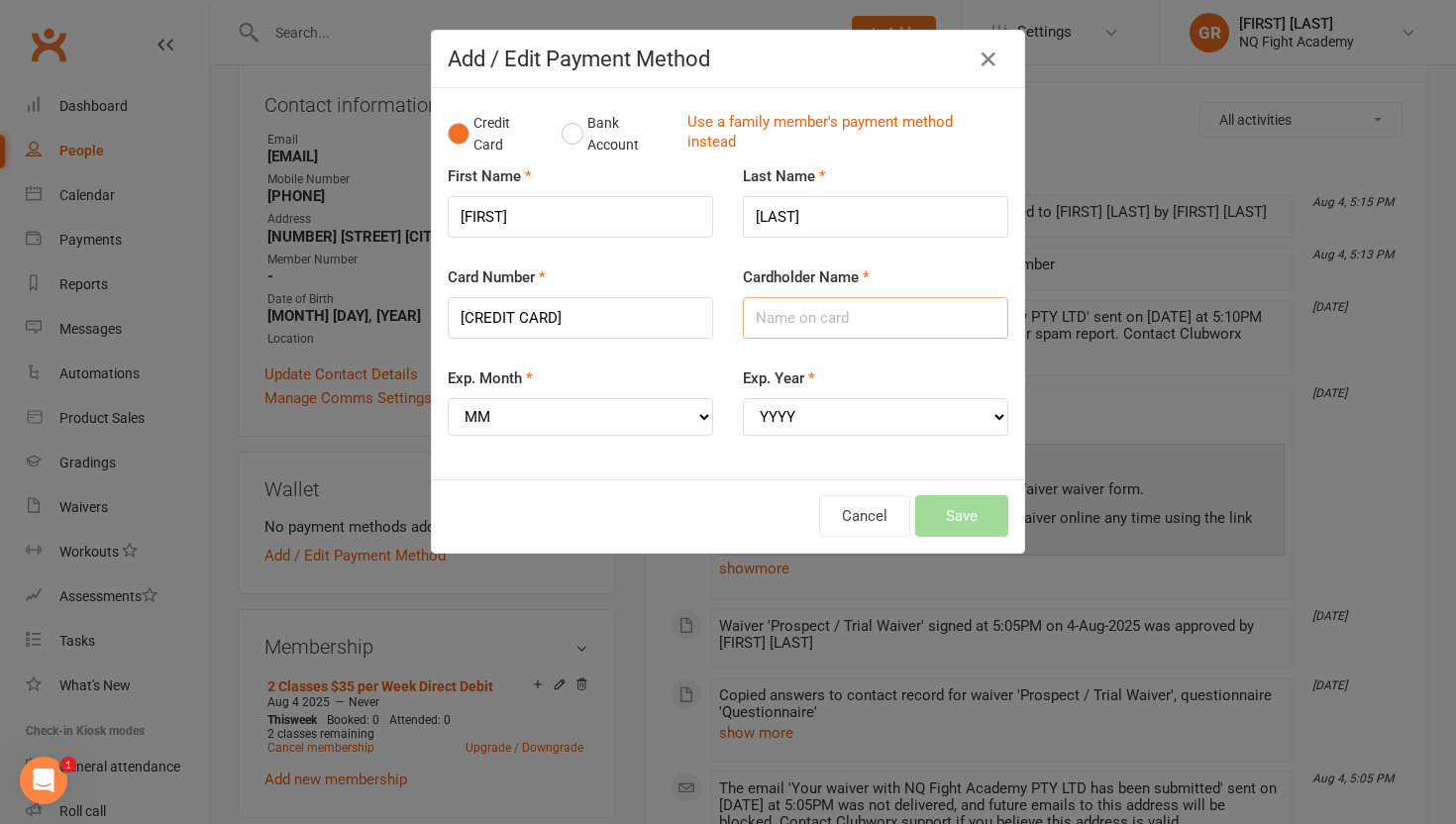 click on "Cardholder Name" at bounding box center [876, 318] 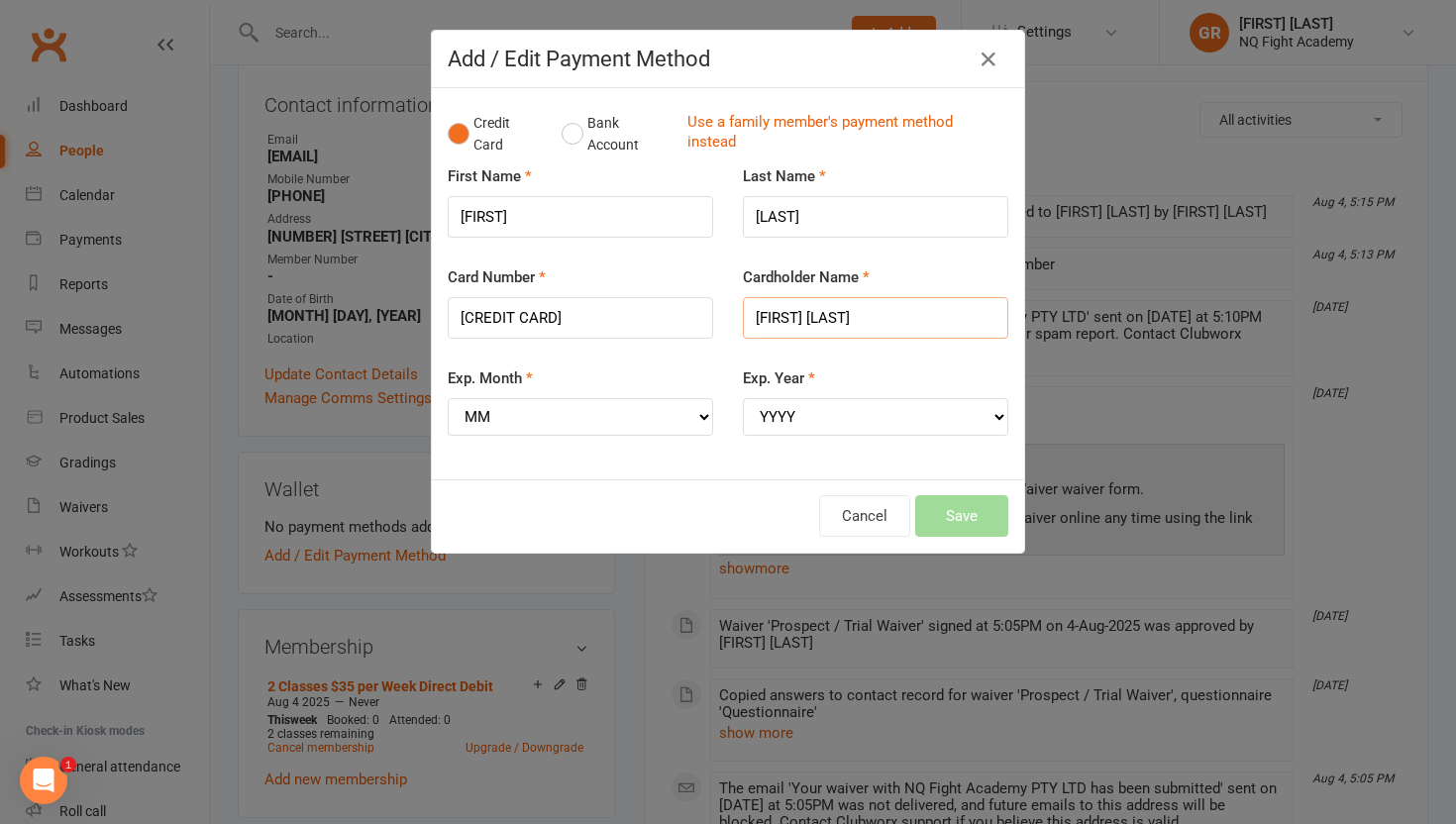 type on "[FIRST] [LAST]" 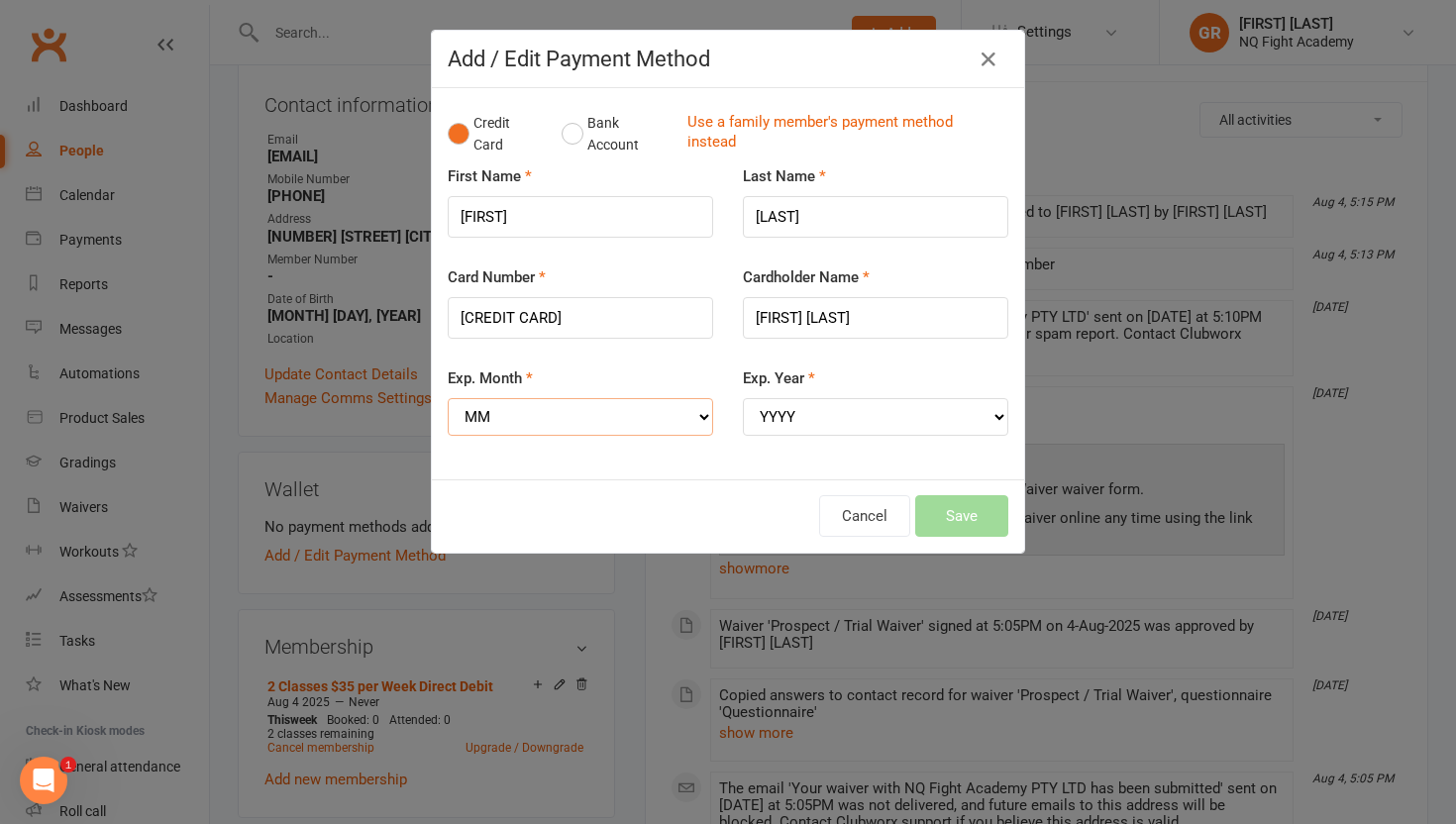 click on "MM 01 02 03 04 05 06 07 08 09 10 11 12" at bounding box center (580, 417) 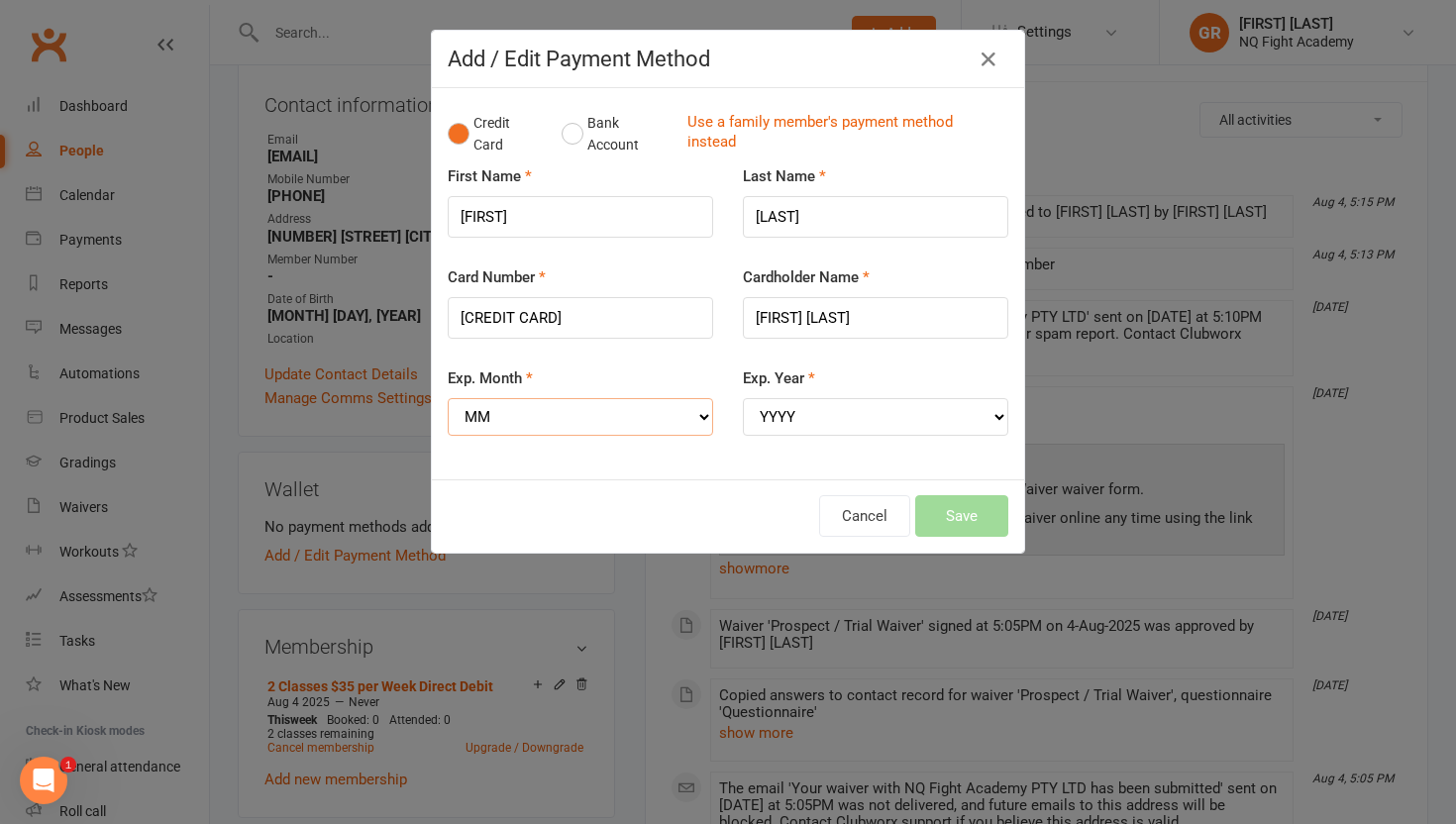 select on "06" 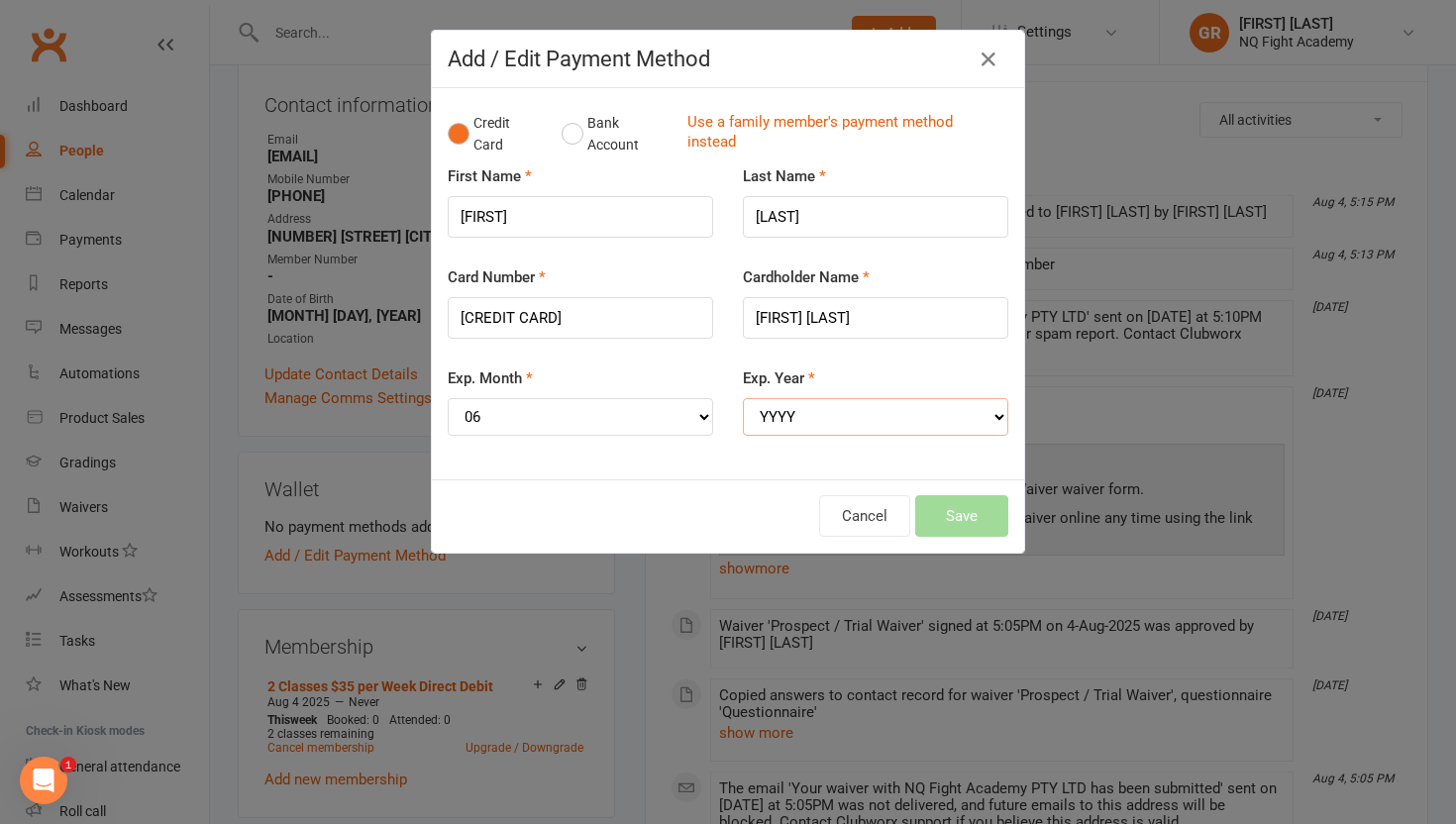 click on "YYYY 2025 2026 2027 2028 2029 2030 2031 2032 2033 2034" at bounding box center (876, 417) 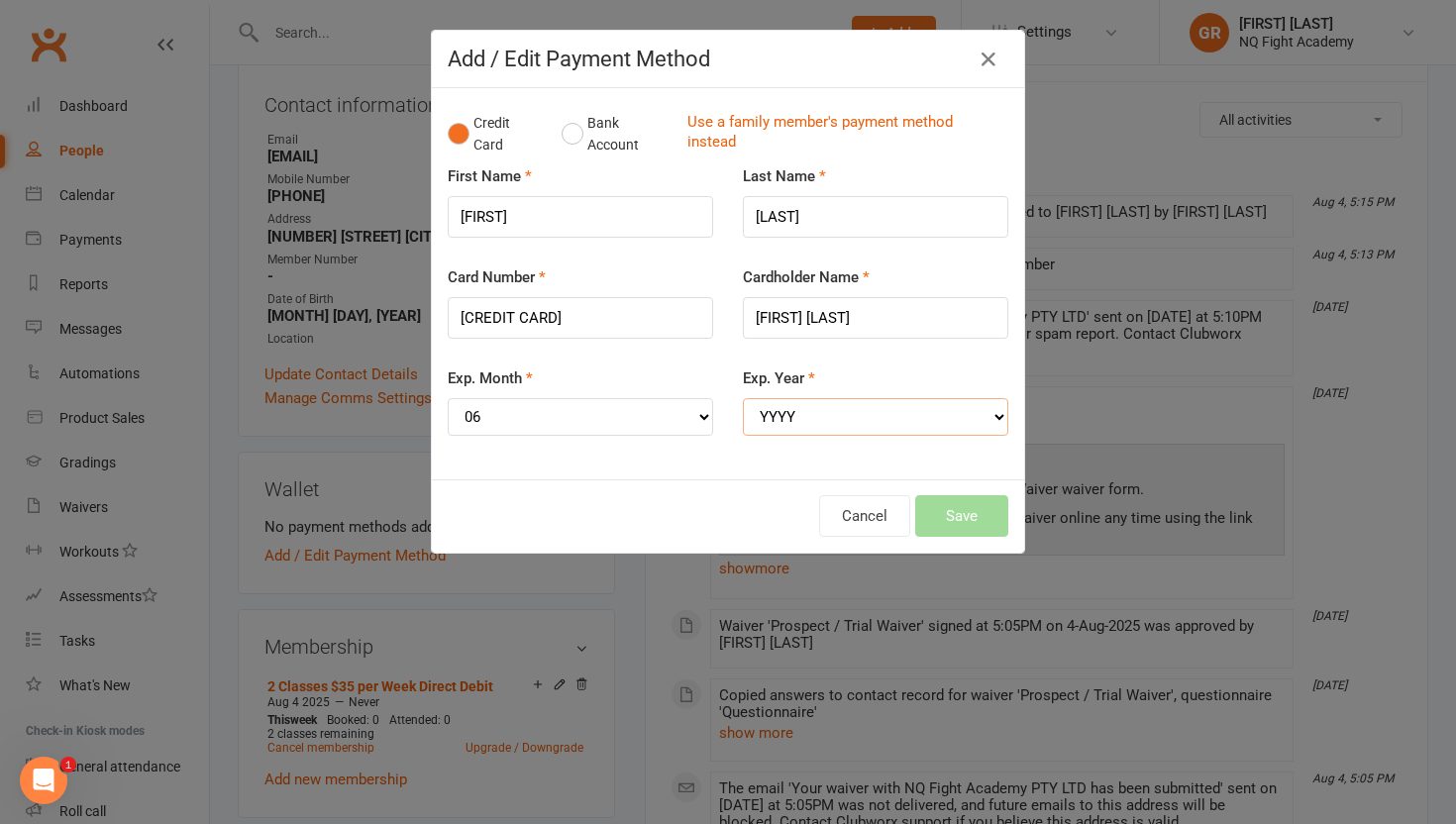 select on "2026" 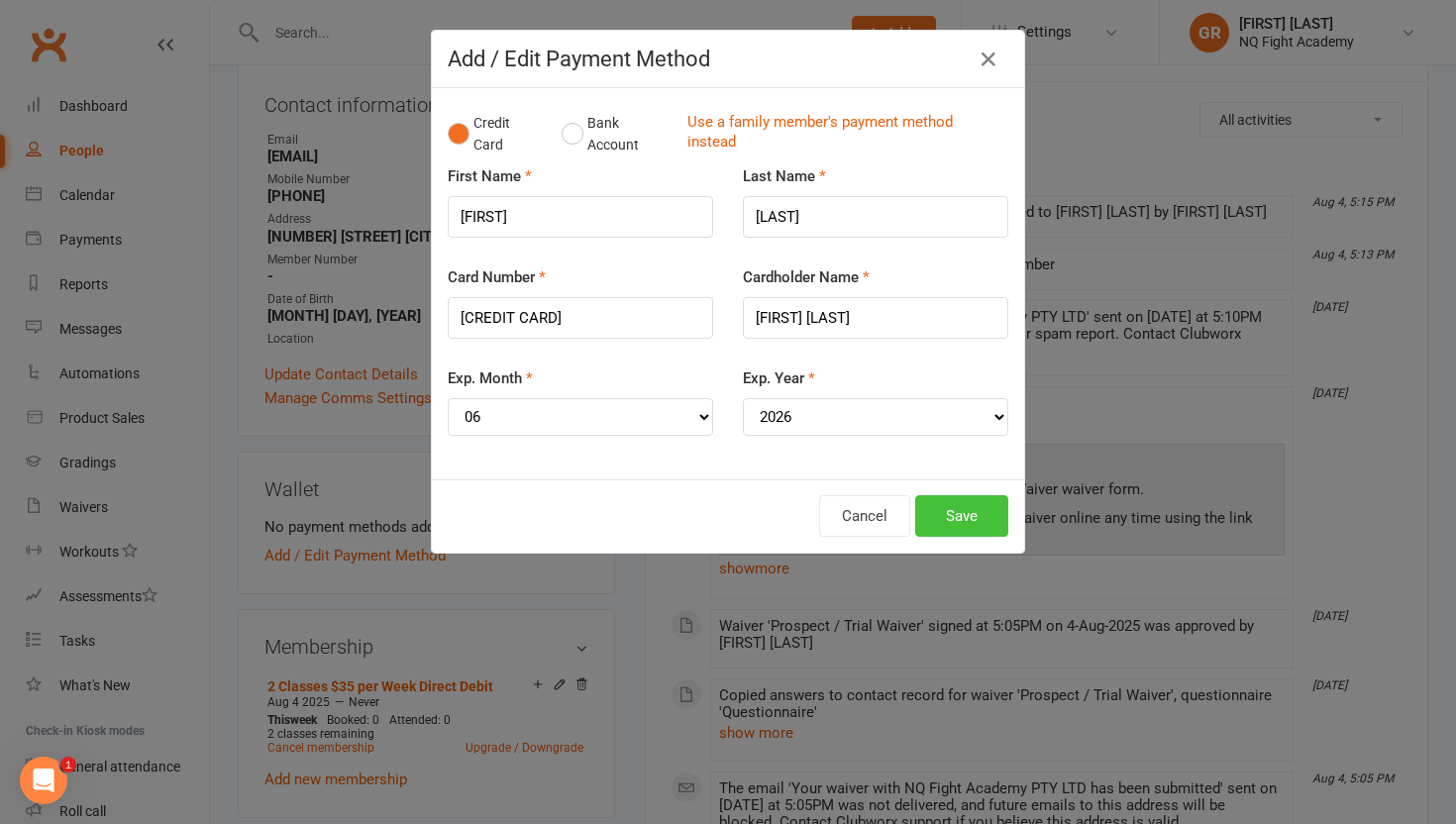 click on "Save" at bounding box center (962, 516) 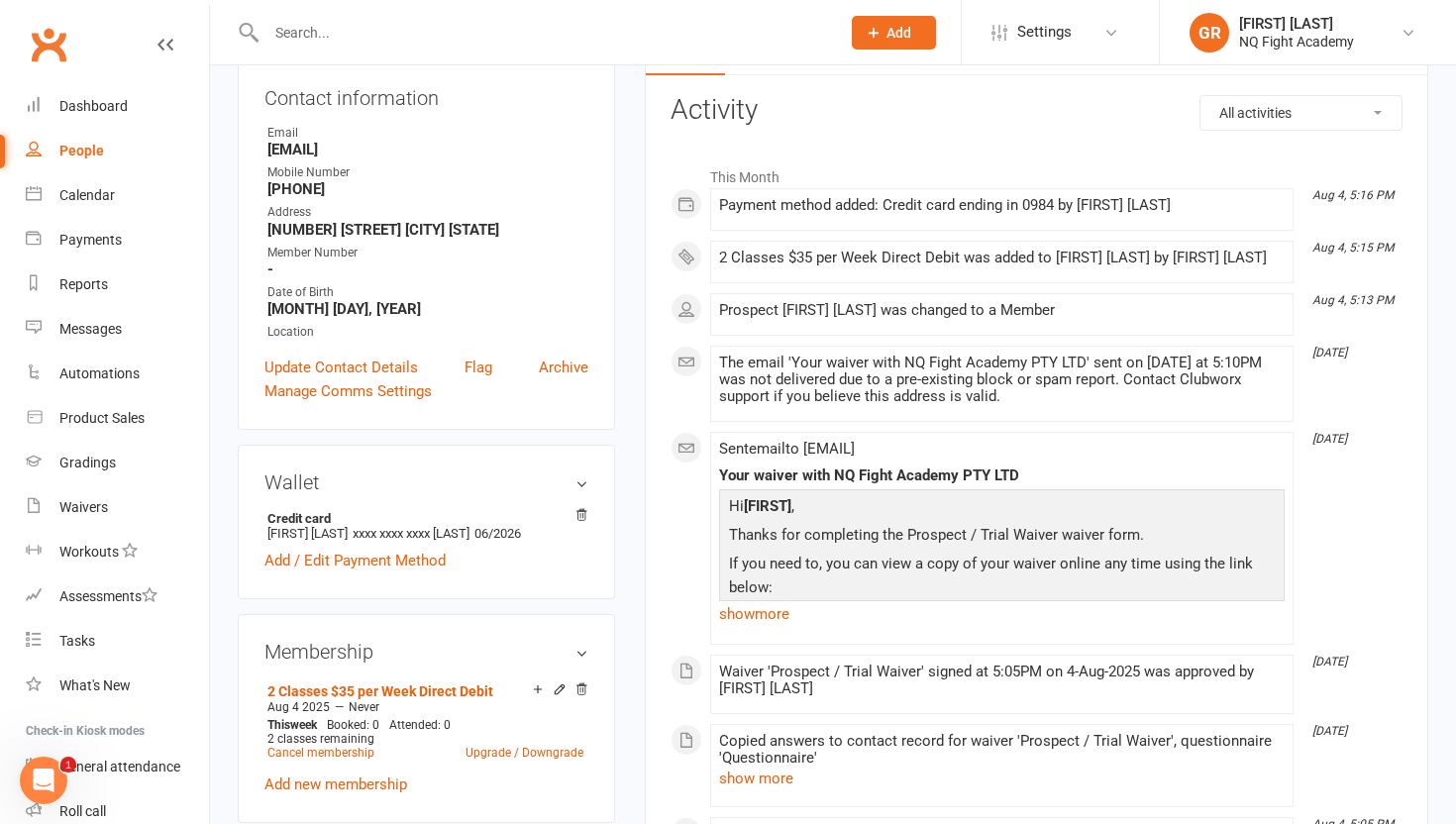 scroll, scrollTop: 0, scrollLeft: 0, axis: both 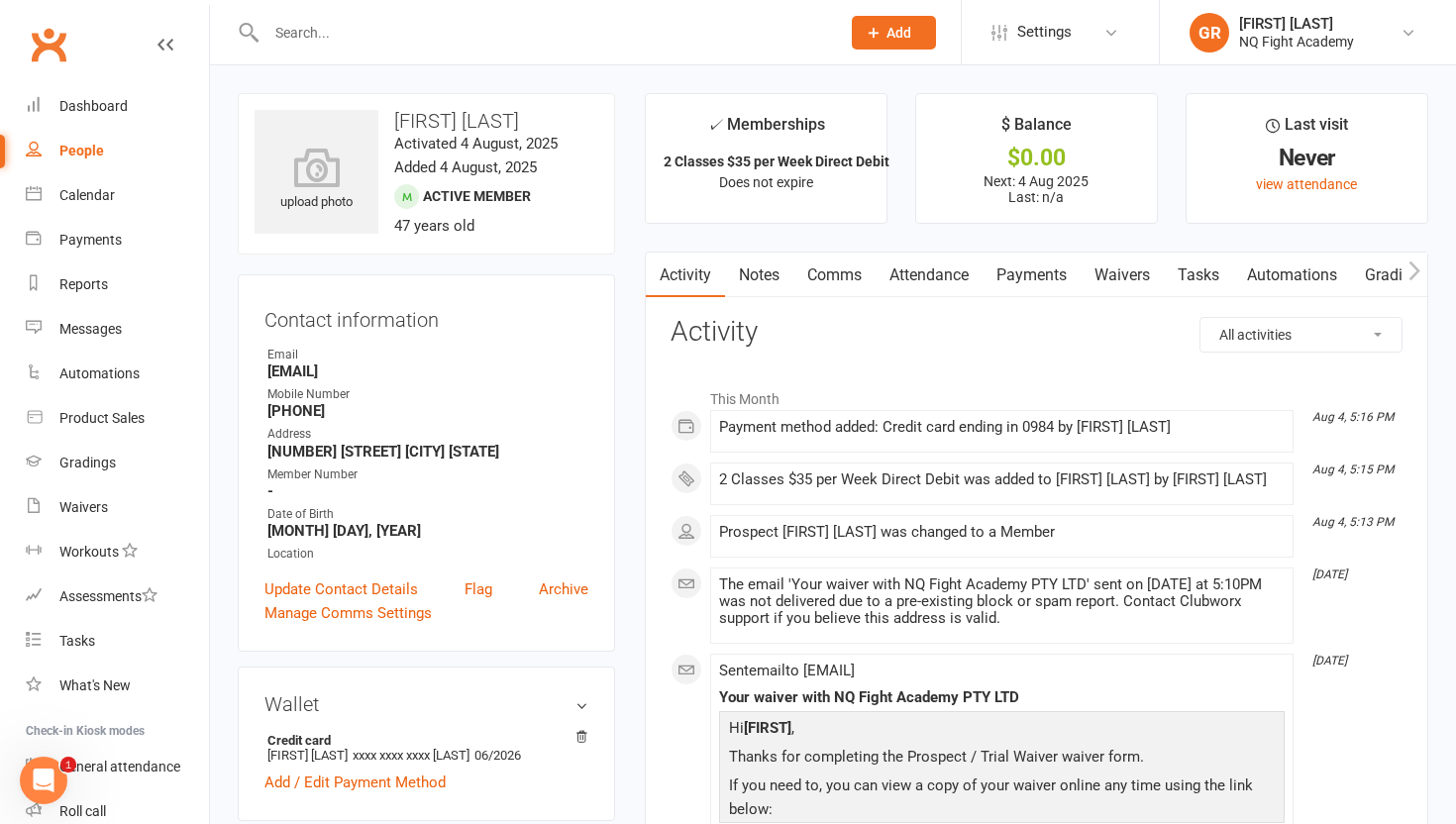 click on "People" at bounding box center [81, 151] 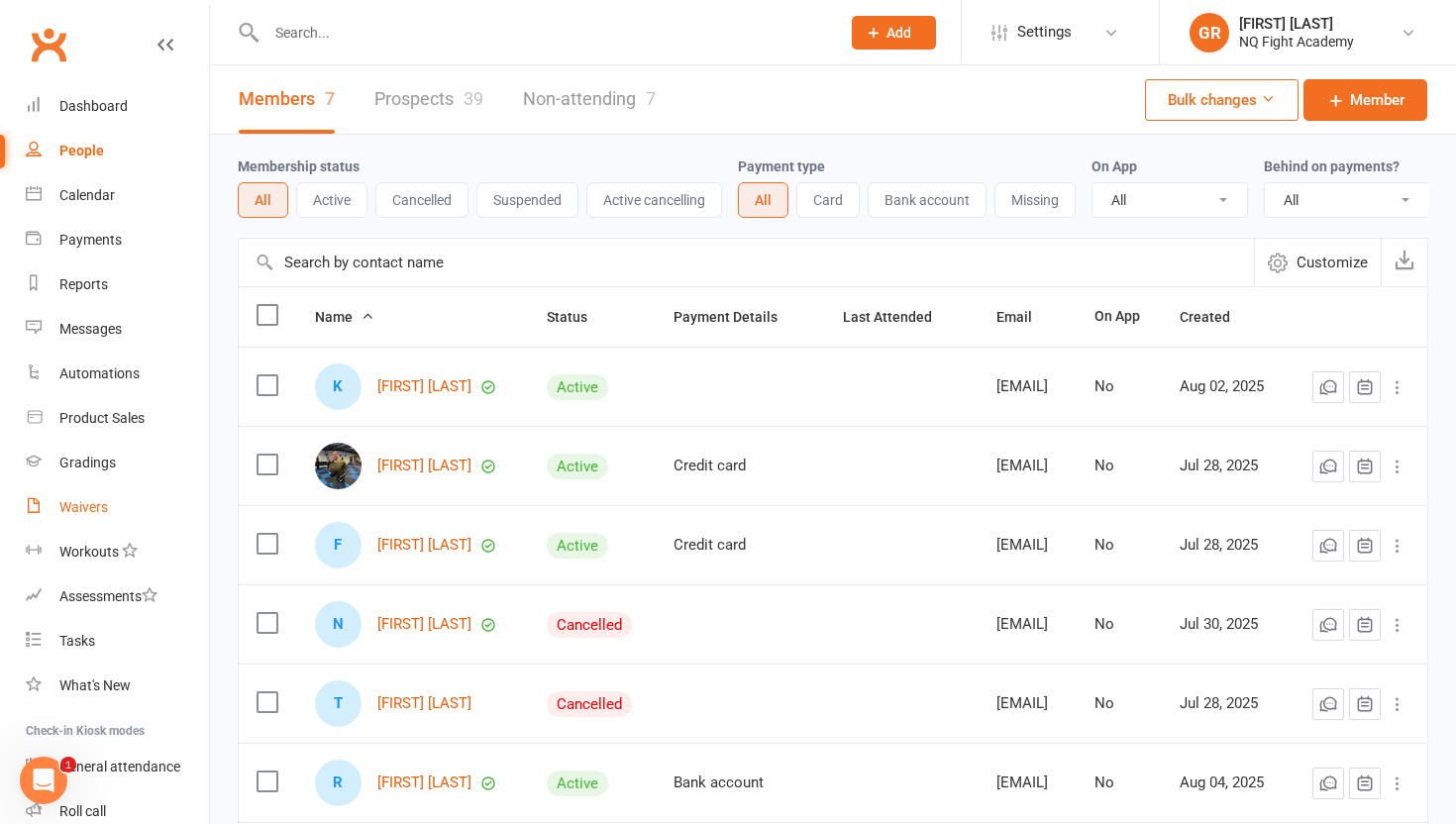 click on "Waivers" at bounding box center (83, 507) 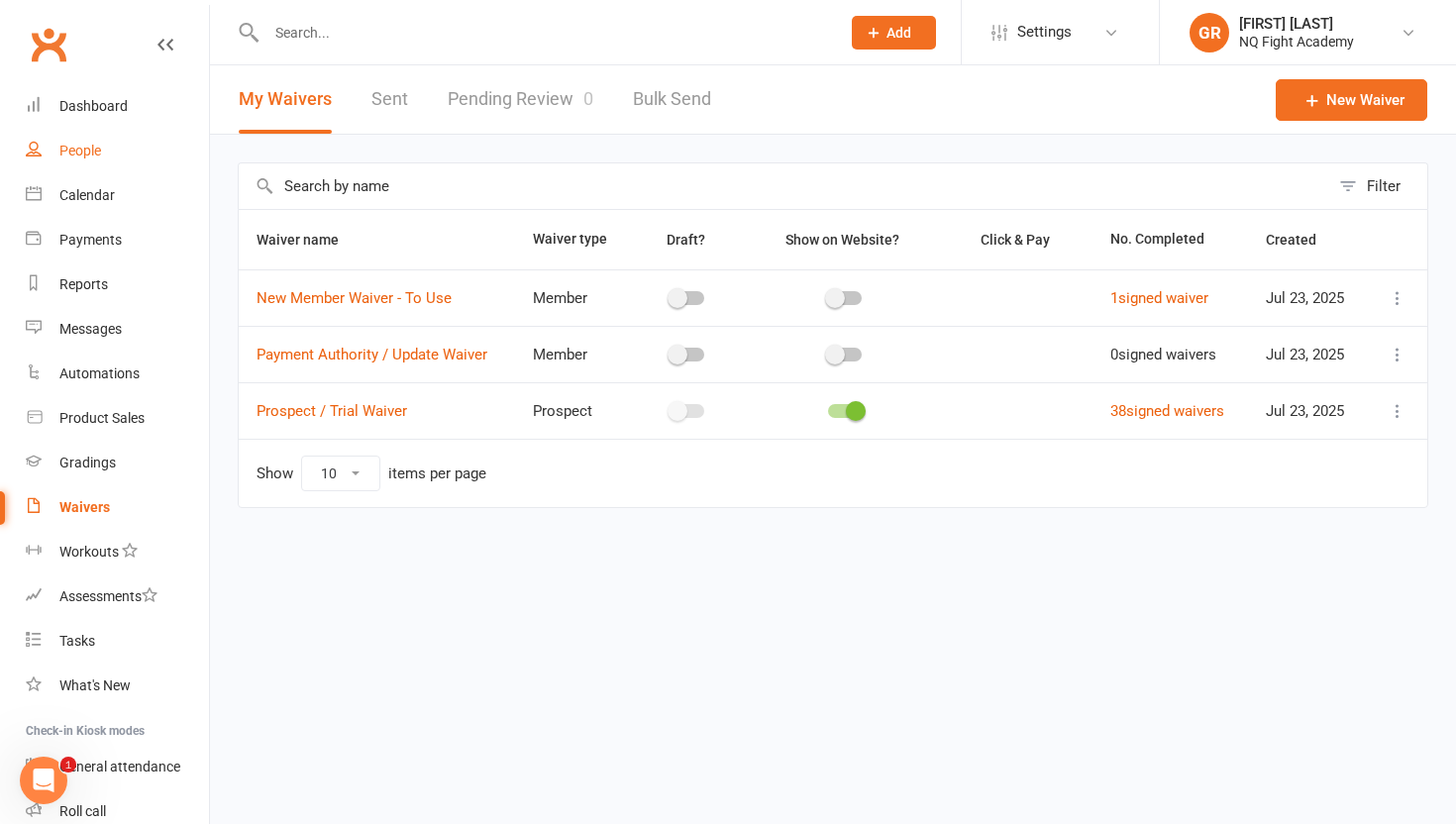 click on "People" at bounding box center (80, 151) 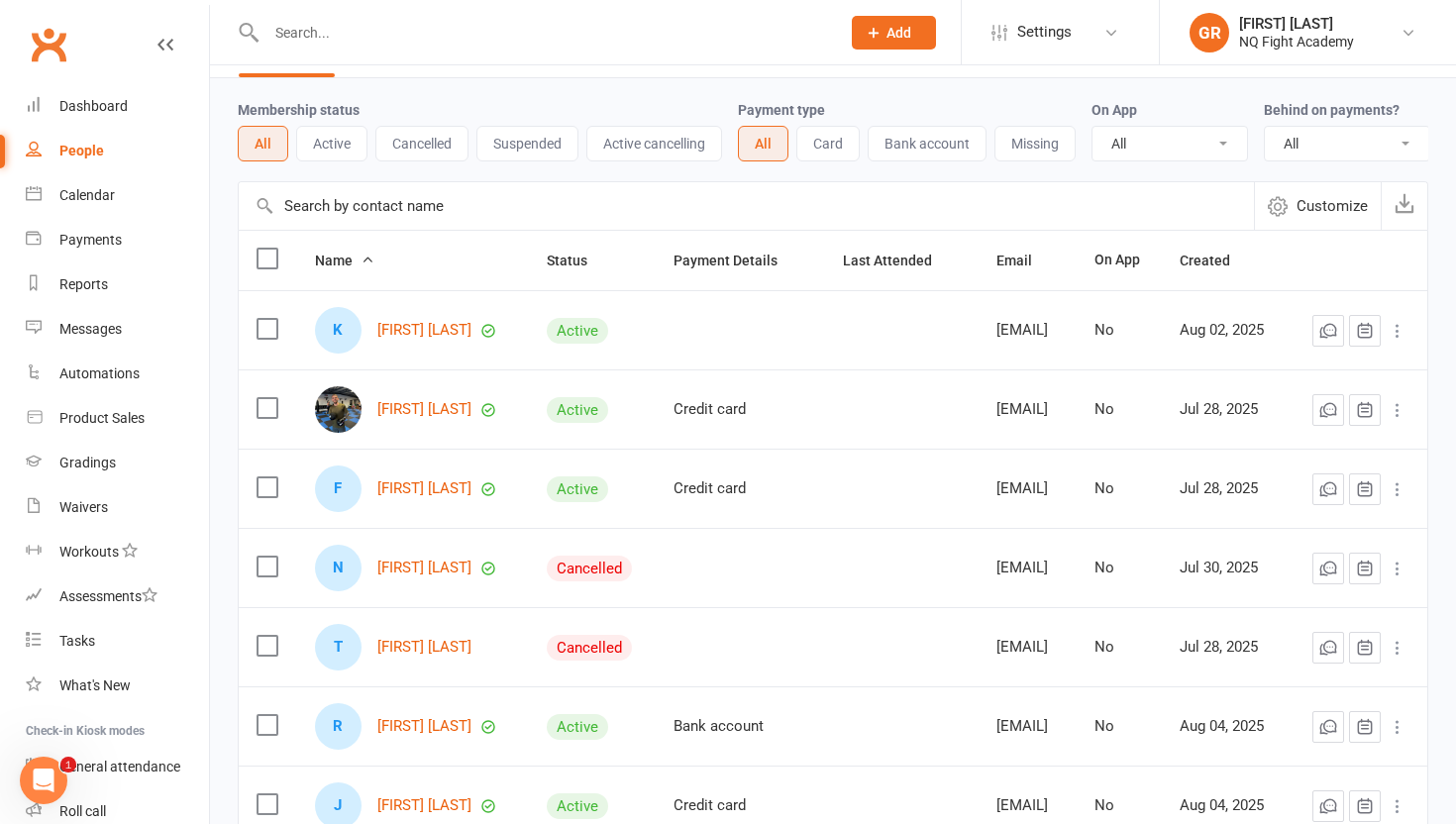 scroll, scrollTop: 99, scrollLeft: 0, axis: vertical 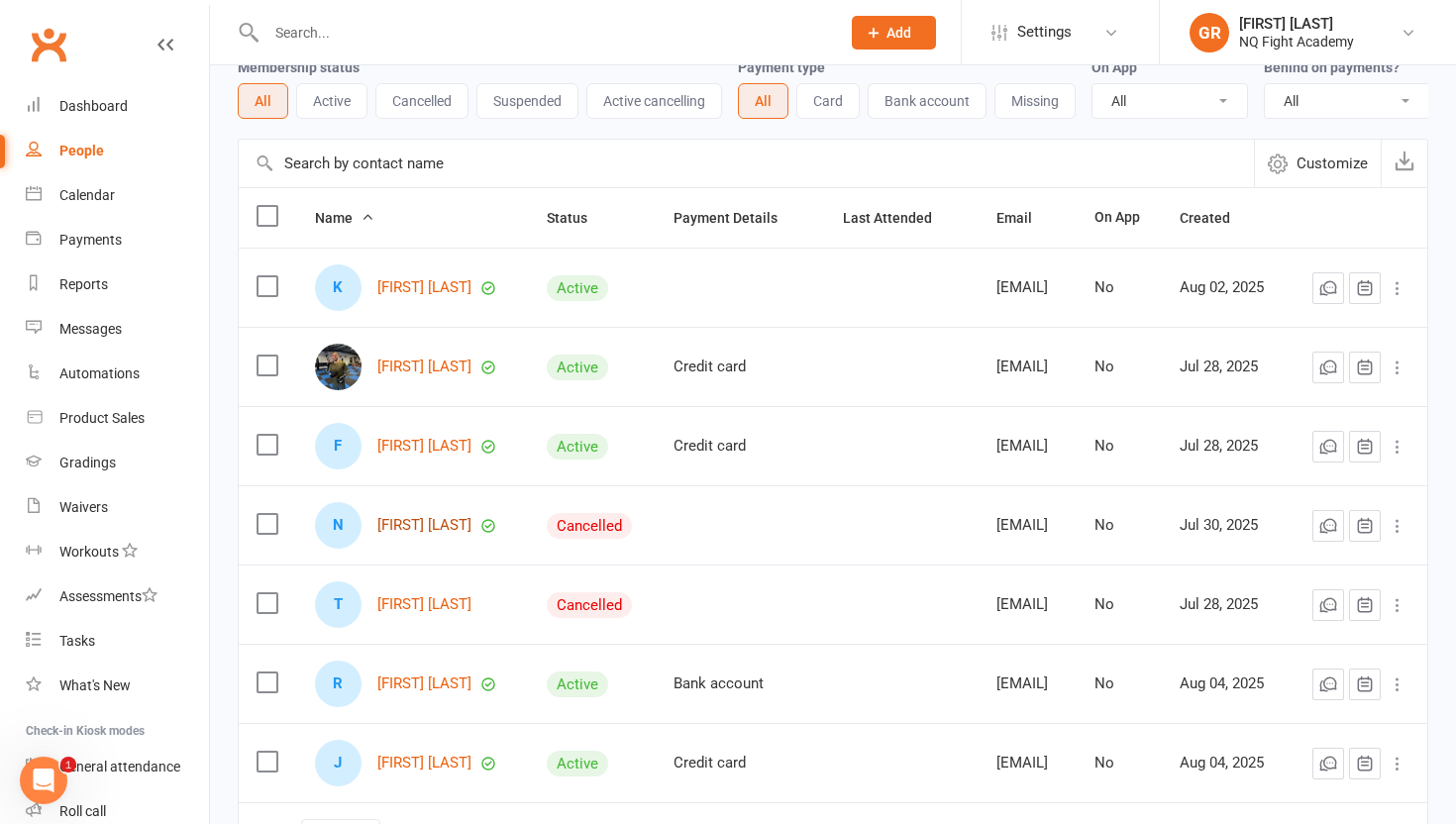 click on "[FIRST] [LAST]" at bounding box center (424, 525) 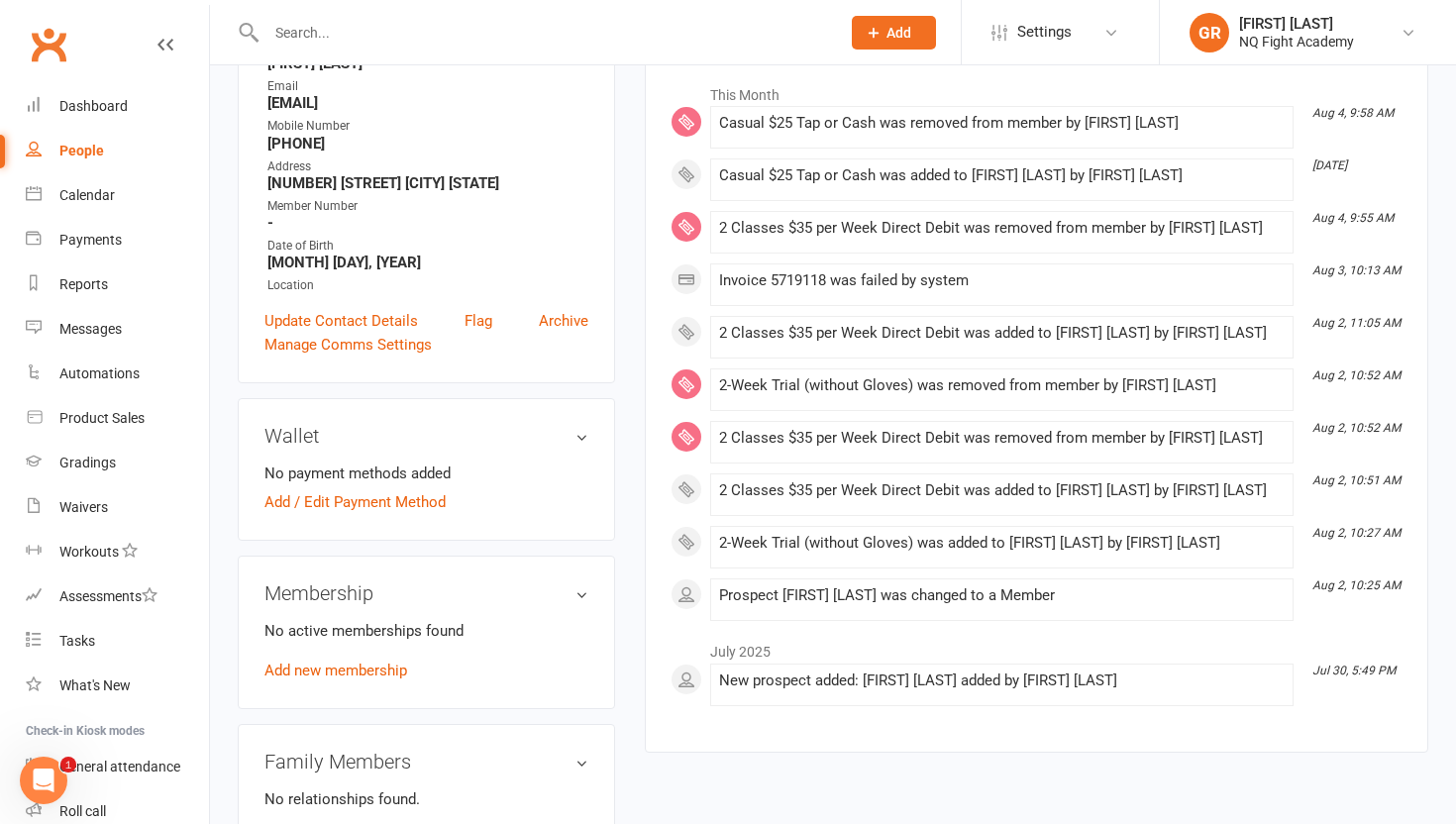 scroll, scrollTop: 306, scrollLeft: 0, axis: vertical 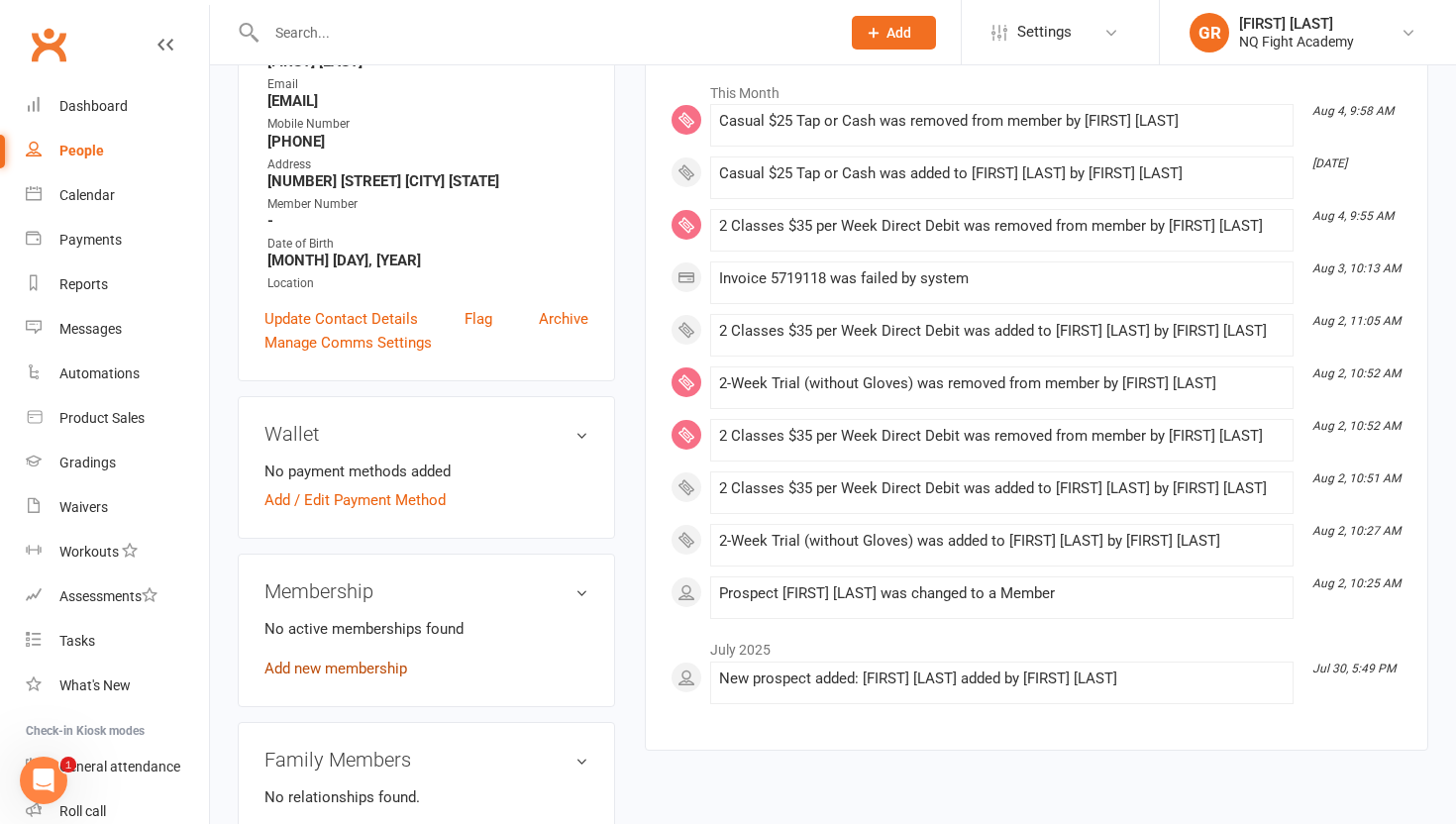 click on "Add new membership" at bounding box center (336, 669) 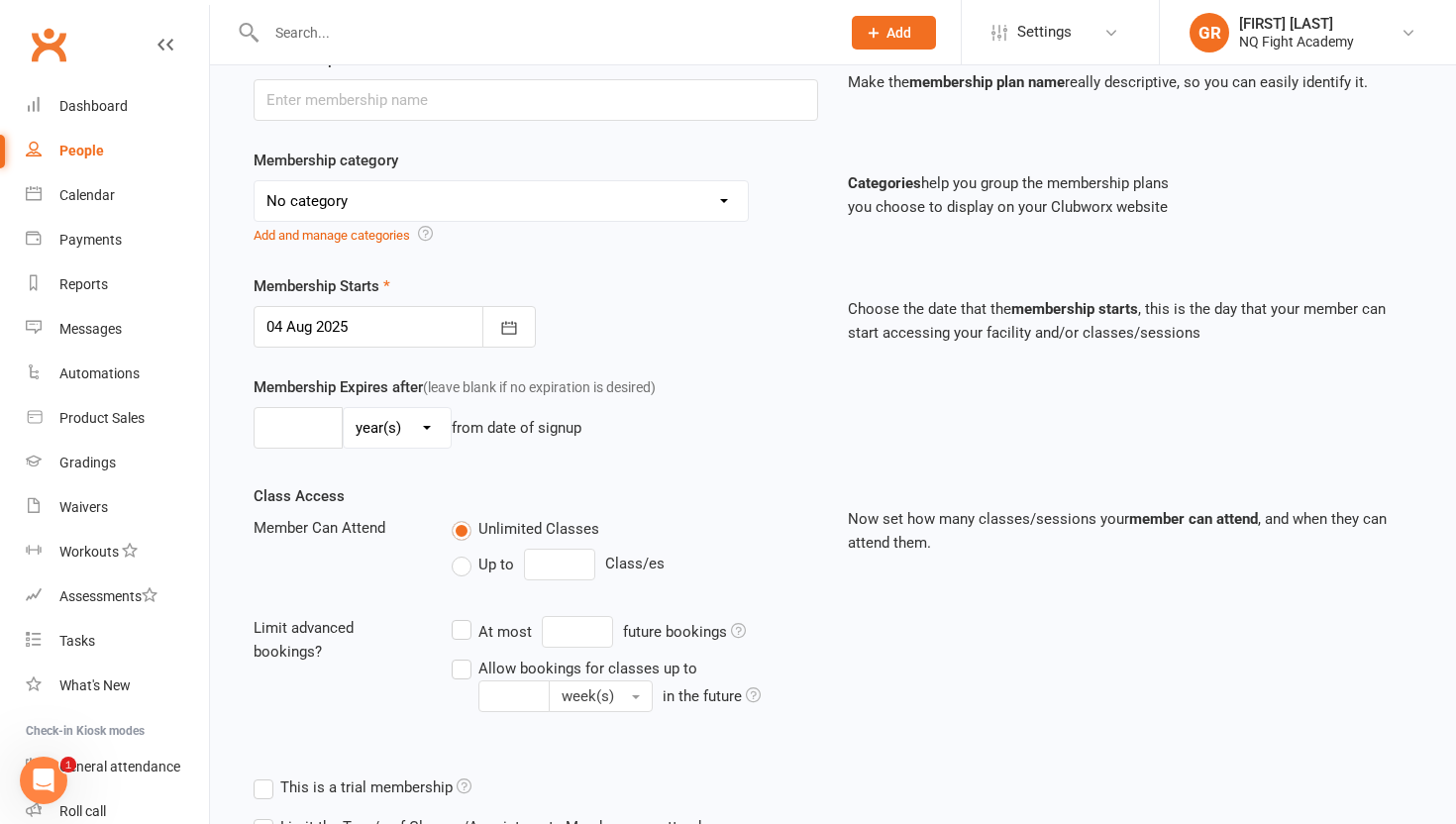 scroll, scrollTop: 0, scrollLeft: 0, axis: both 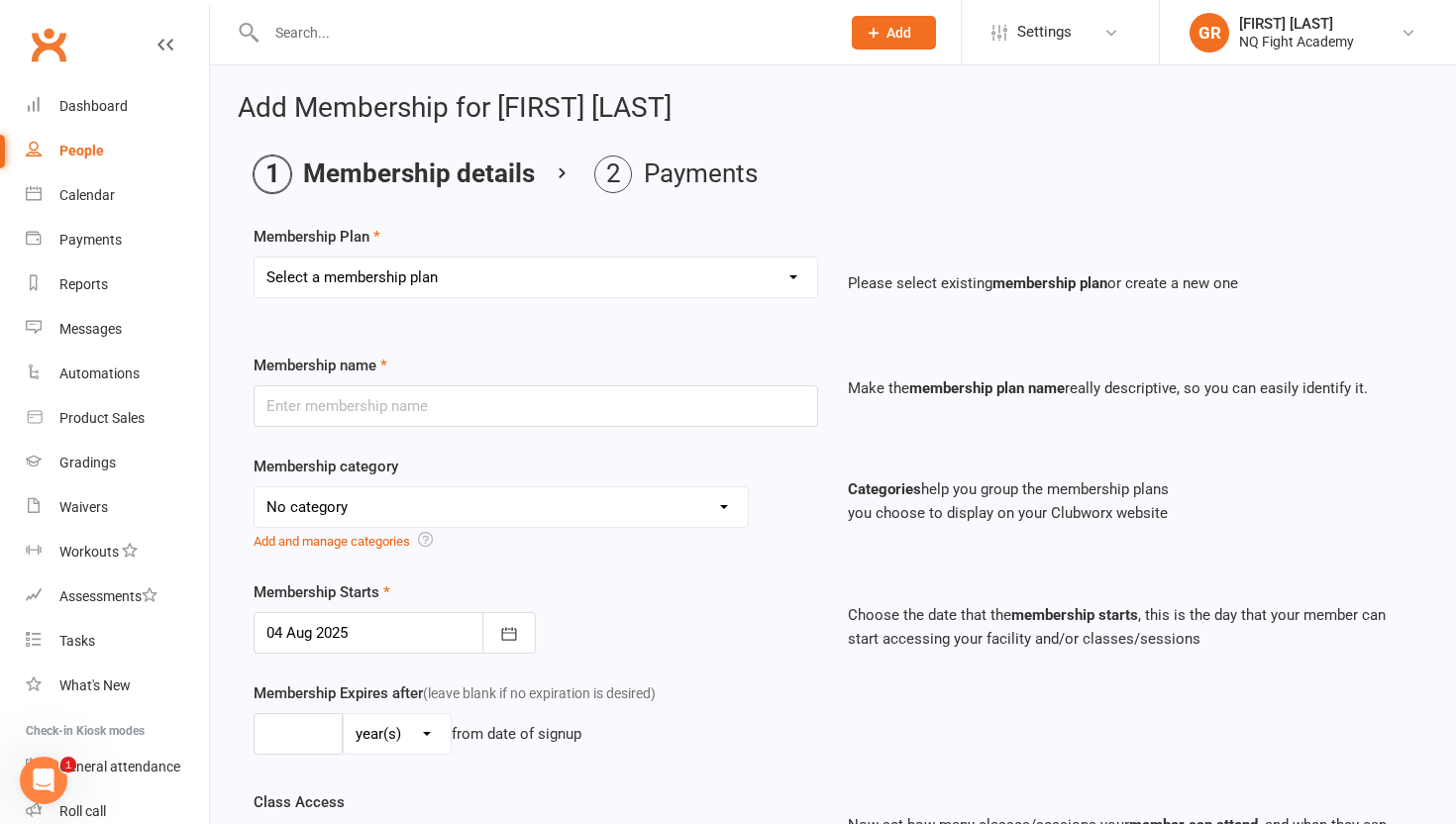 click on "Select a membership plan Create new Membership Plan Casual $25 Tap or Cash 2 Classes $35 per Week Direct Debit 3 Classes $49 per Week Direct Debit Unlimited $59 per Week Direct Debit 1 Discipline Unlimited $69 per Week Direct Debit 2 Disciplines 1 * 30 min Personal Training Session - $66 per Session 2 * 30 min Personal Training Sessions - $132 for 2 Sessions FIFO Membership $34.50 per Week Unlimited 12 Weeks - 2 Classes per Week - Up-front $399 12 Weeks - 3 Classes per Week - Up-front $549 12 Weeks - Unlimited - 1 Discipline Up-front $649 12 Weeks - Unlimited - 2 Disciplines Up-front $749 2-Week Trial $49.00 (with Gloves) 2-Week Trial (without Gloves)" at bounding box center (536, 277) 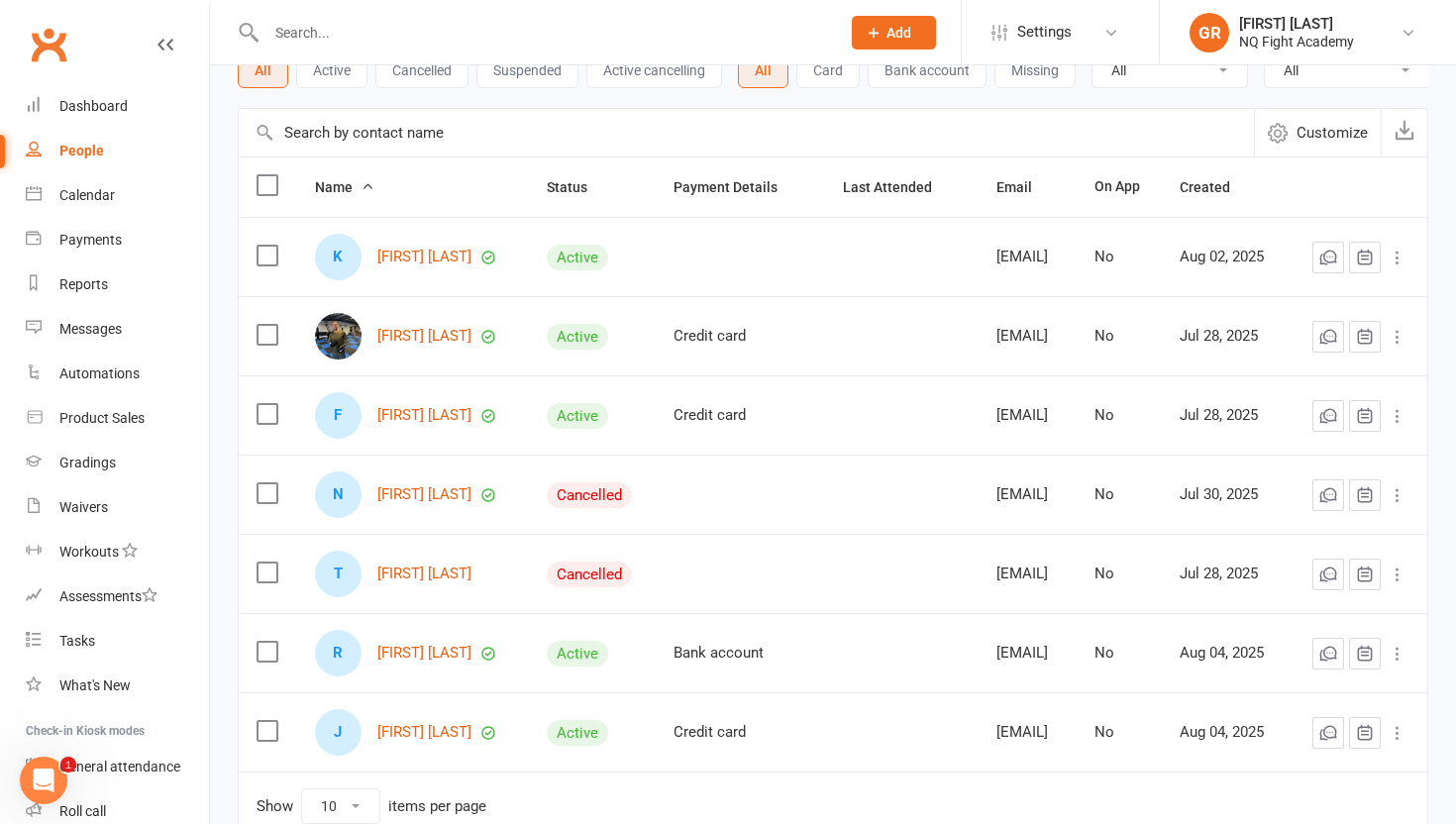 scroll, scrollTop: 160, scrollLeft: 0, axis: vertical 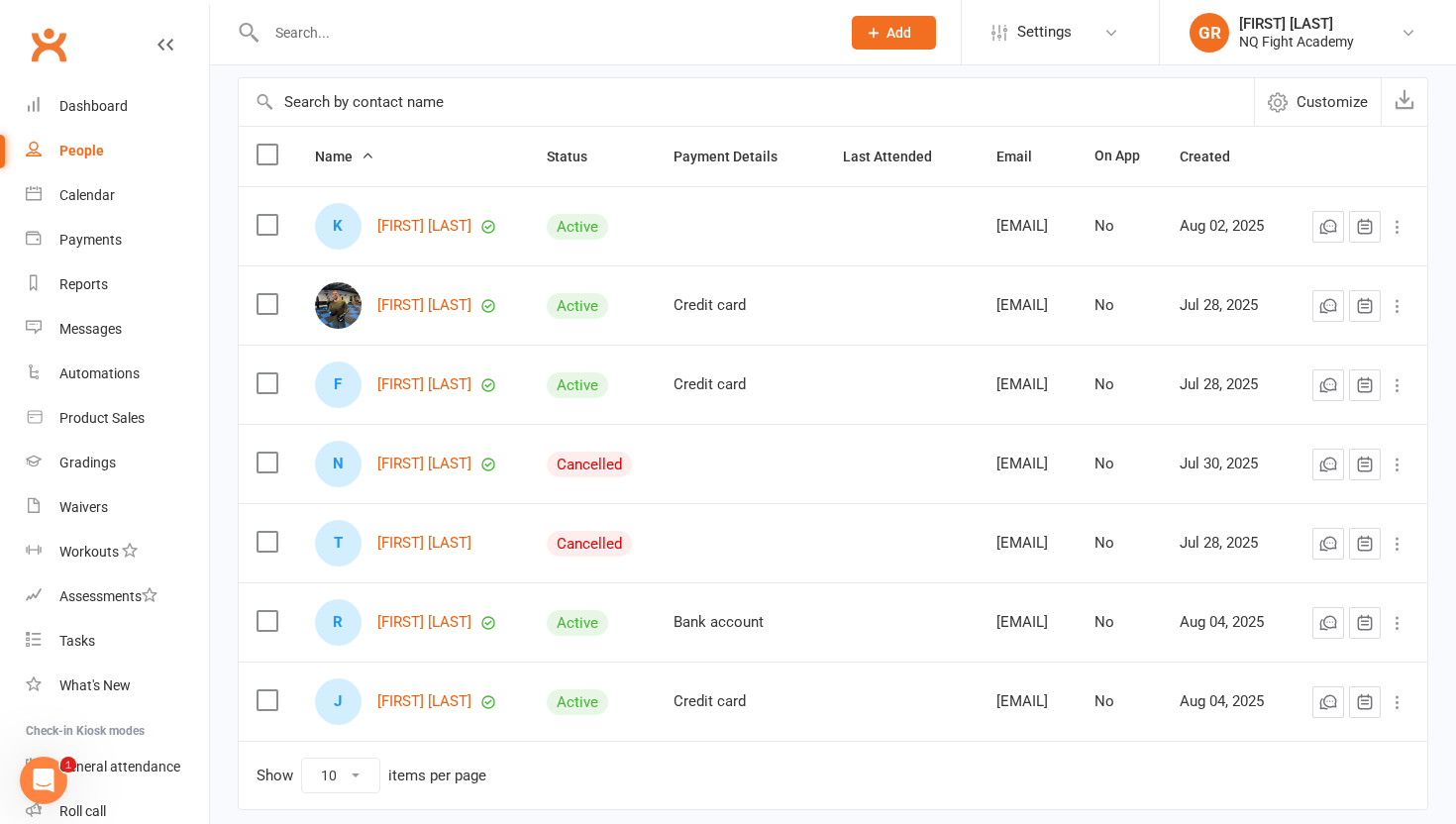 click at bounding box center [266, 542] 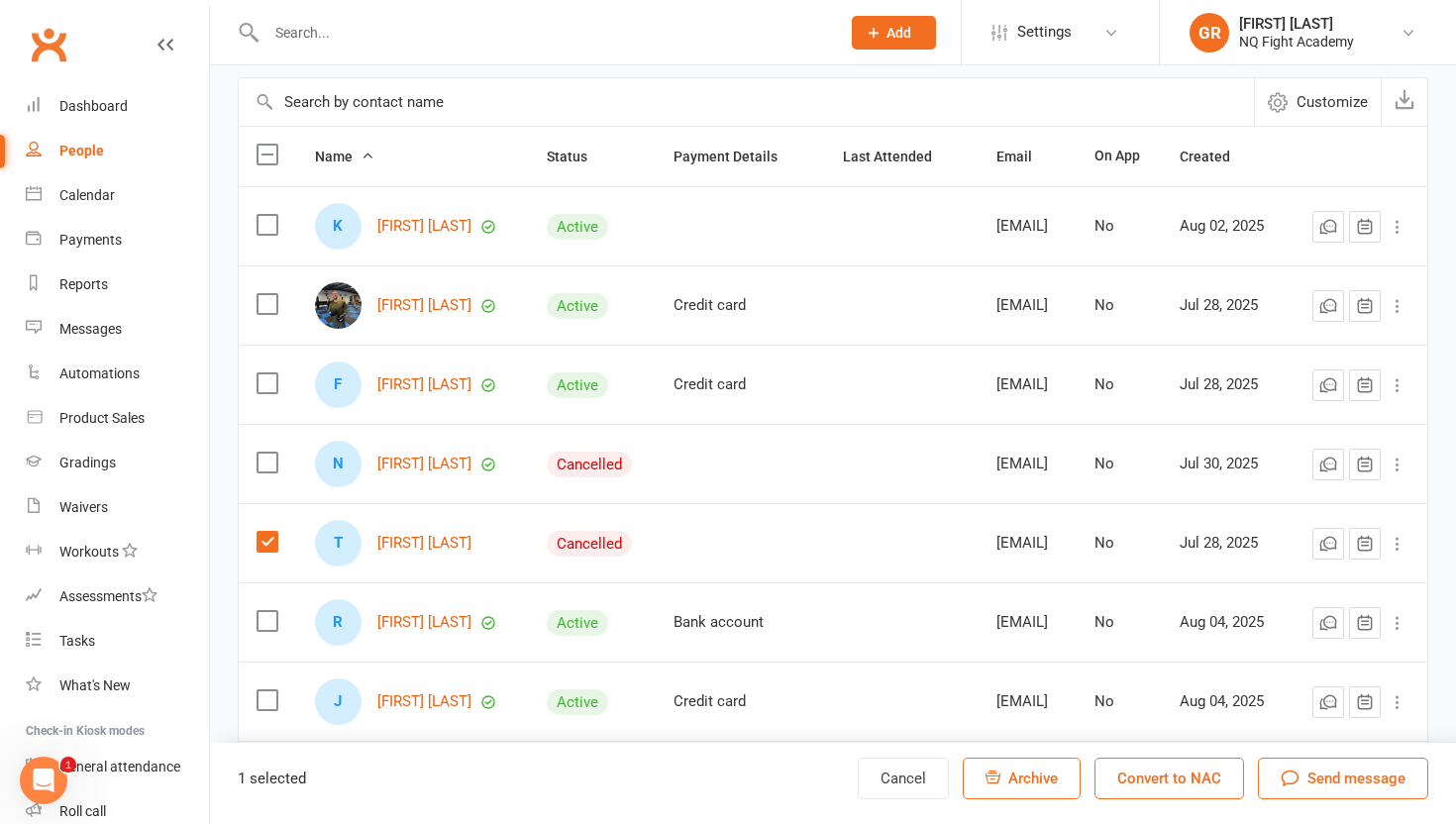 click at bounding box center [266, 542] 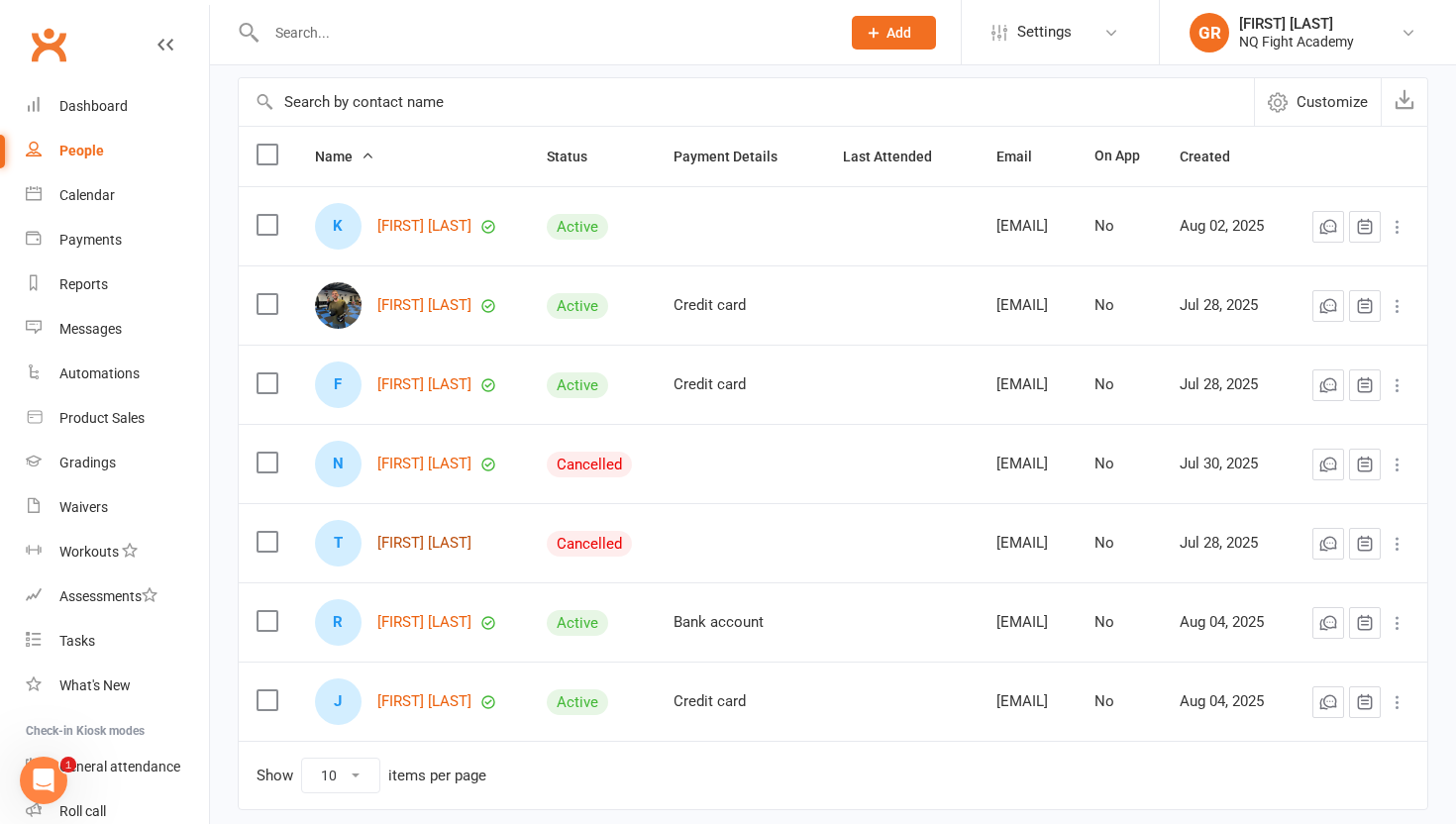 click on "[FIRST] [LAST]" at bounding box center [424, 543] 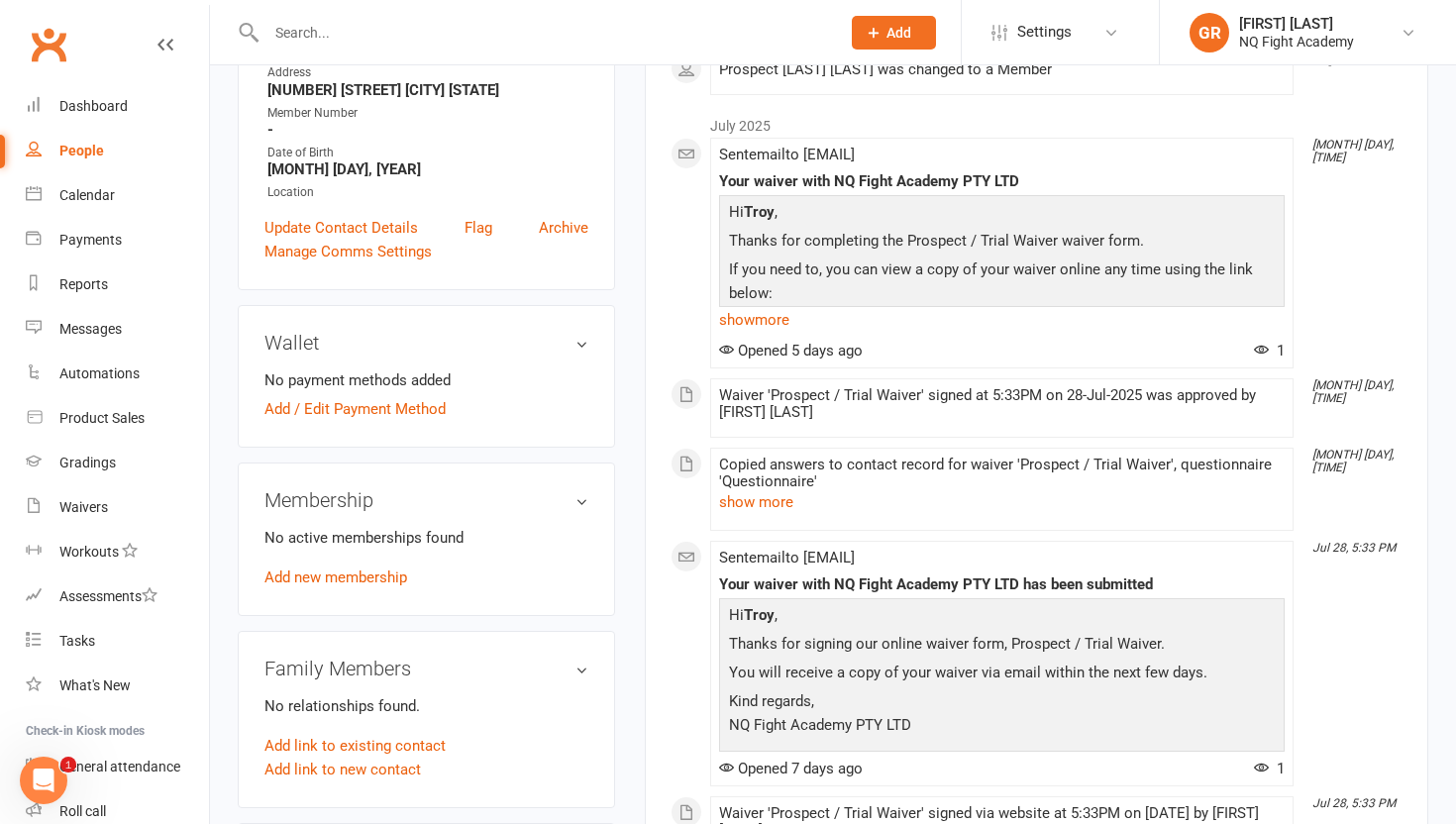 scroll, scrollTop: 368, scrollLeft: 0, axis: vertical 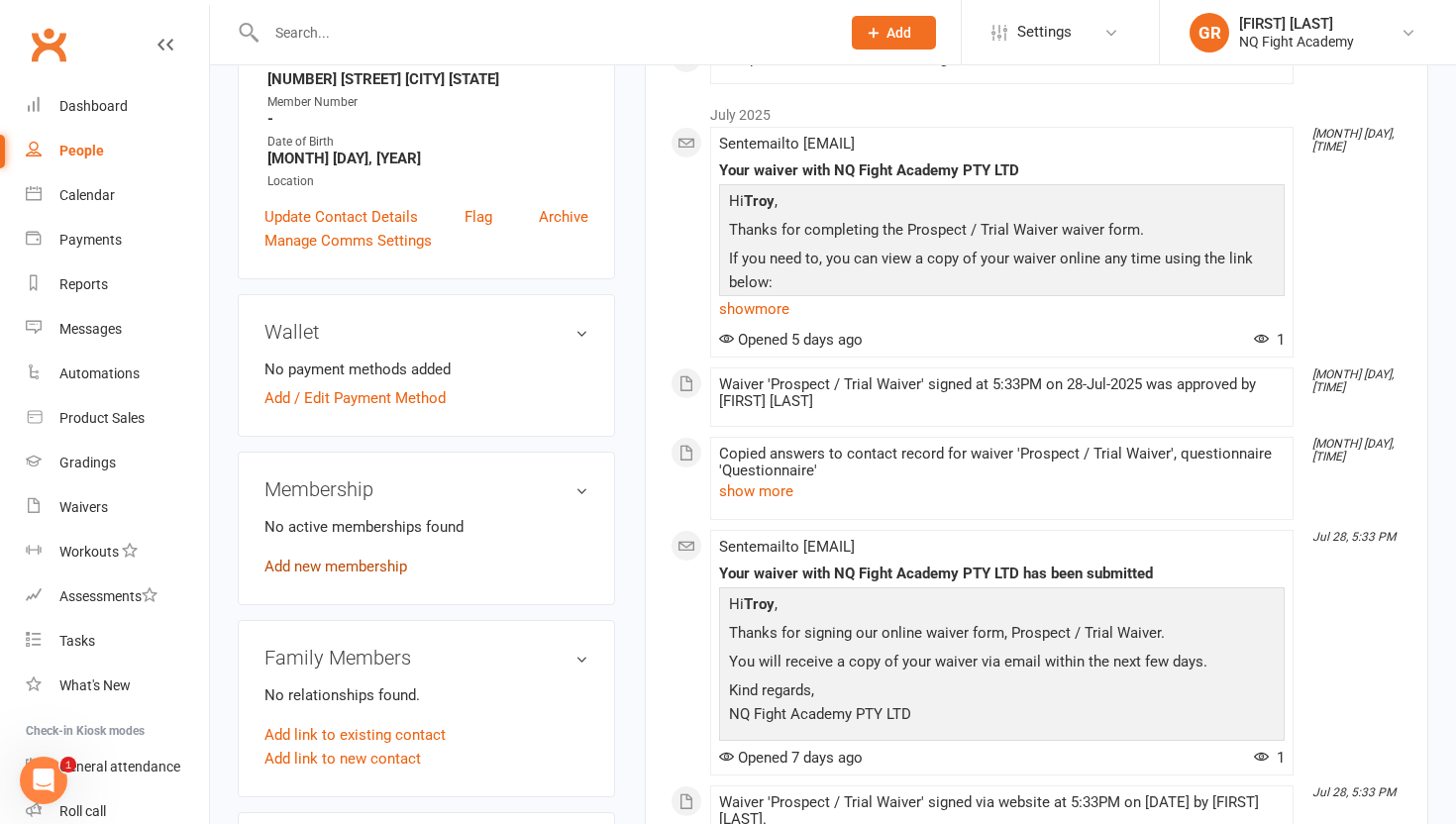 click on "Add new membership" at bounding box center [336, 566] 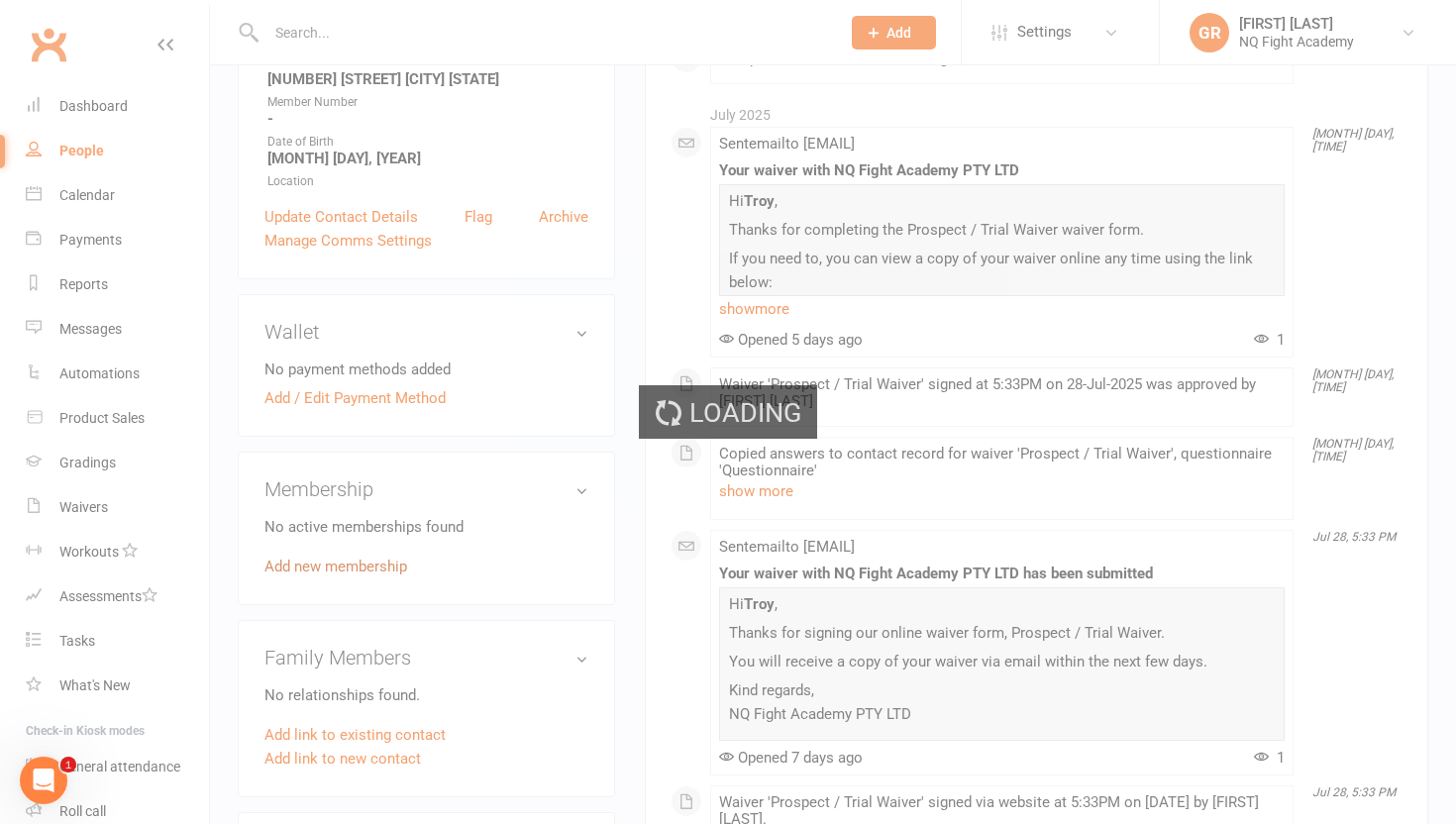 scroll, scrollTop: 0, scrollLeft: 0, axis: both 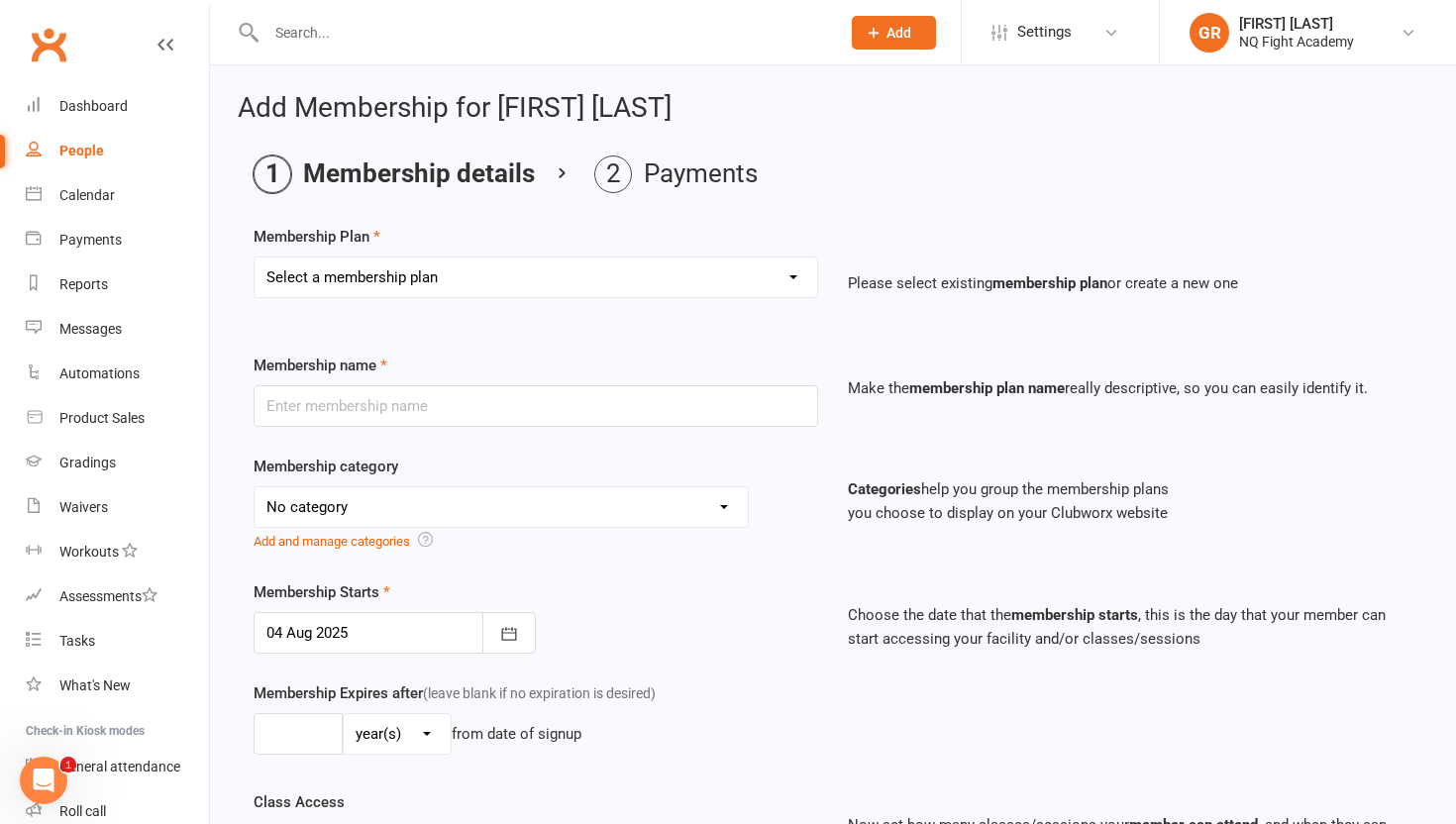 click on "Select a membership plan Create new Membership Plan Casual $25 Tap or Cash 2 Classes $35 per Week Direct Debit 3 Classes $49 per Week Direct Debit Unlimited $59 per Week Direct Debit 1 Discipline Unlimited $69 per Week Direct Debit 2 Disciplines 1 * 30 min Personal Training Session - $66 per Session 2 * 30 min Personal Training Sessions - $132 for 2 Sessions FIFO Membership $34.50 per Week Unlimited 12 Weeks - 2 Classes per Week - Up-front $399 12 Weeks - 3 Classes per Week - Up-front $549 12 Weeks - Unlimited - 1 Discipline Up-front $649 12 Weeks - Unlimited - 2 Disciplines Up-front $749 2-Week Trial $49.00 (with Gloves) 2-Week Trial (without Gloves)" at bounding box center (536, 277) 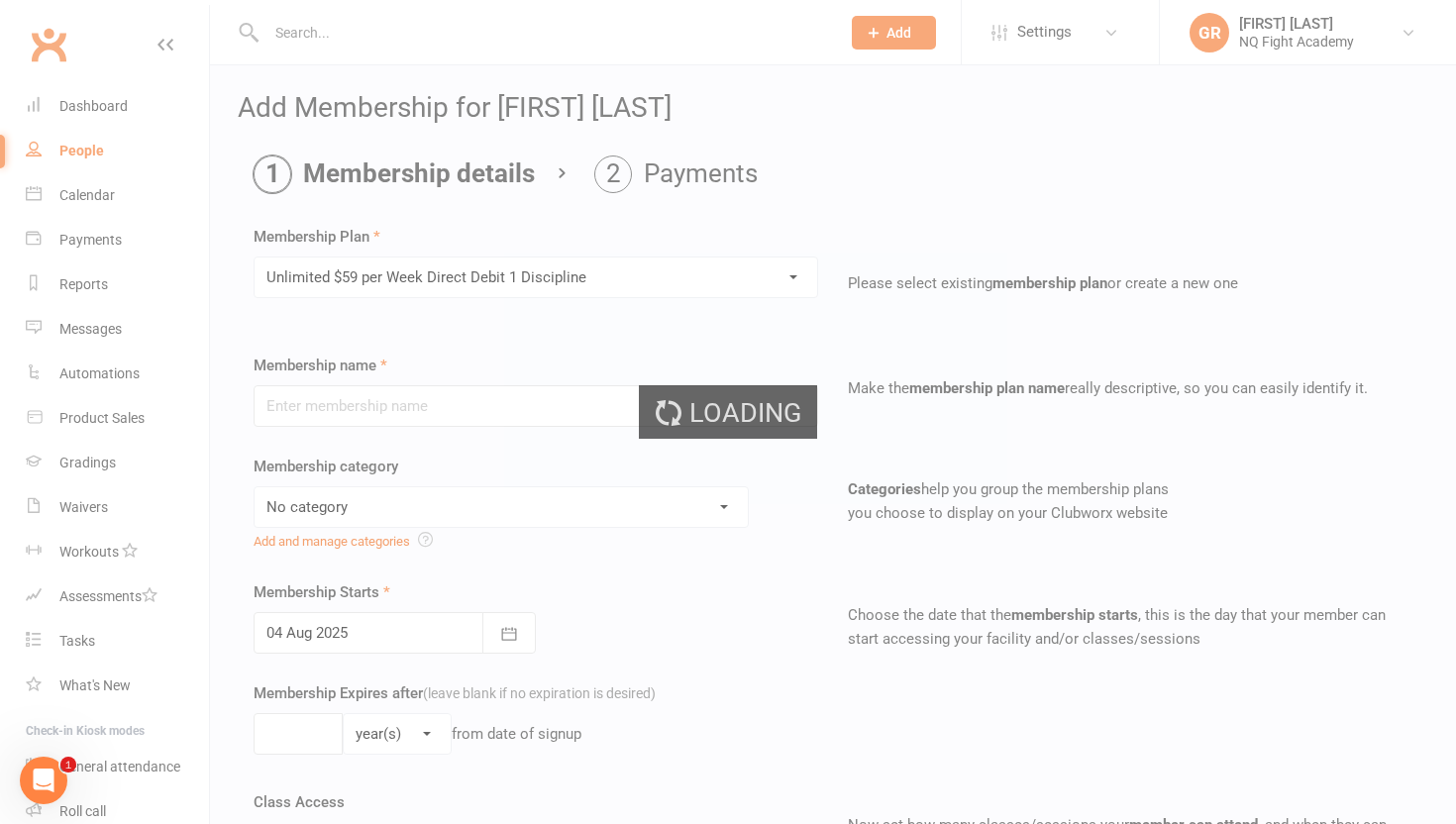 type on "Unlimited $59 per Week Direct Debit 1 Discipline" 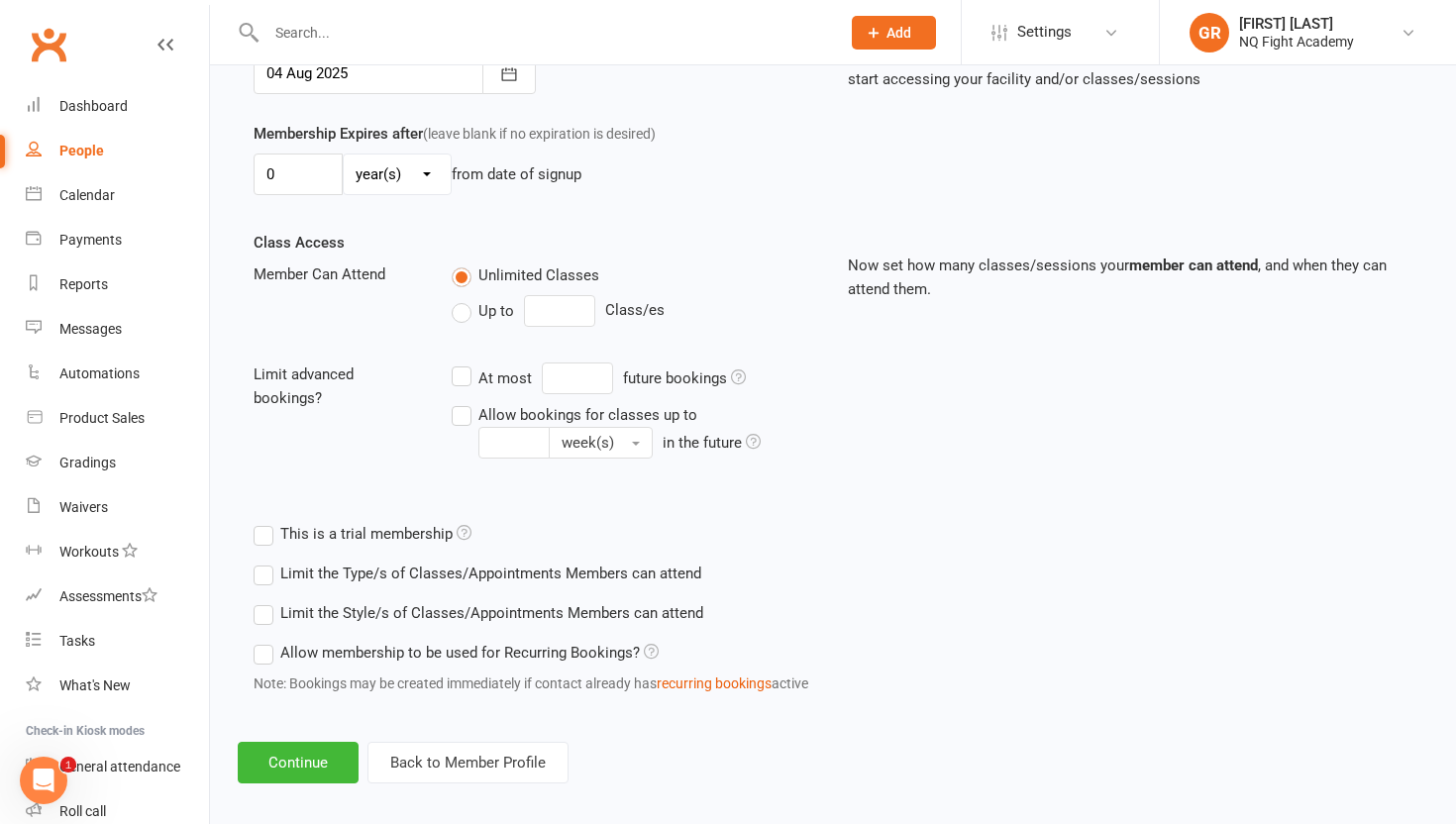 scroll, scrollTop: 575, scrollLeft: 0, axis: vertical 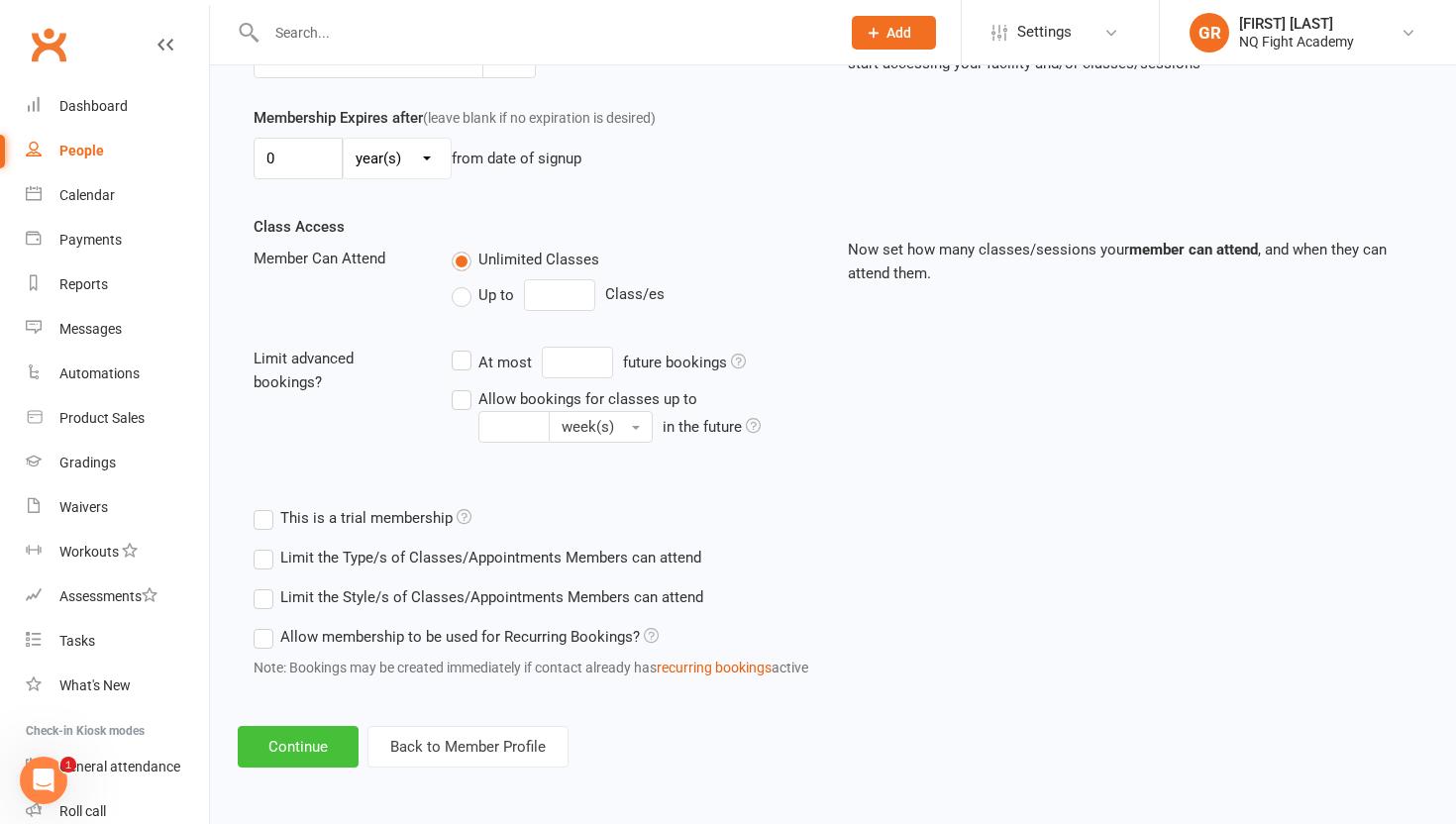 click on "Continue" at bounding box center (298, 747) 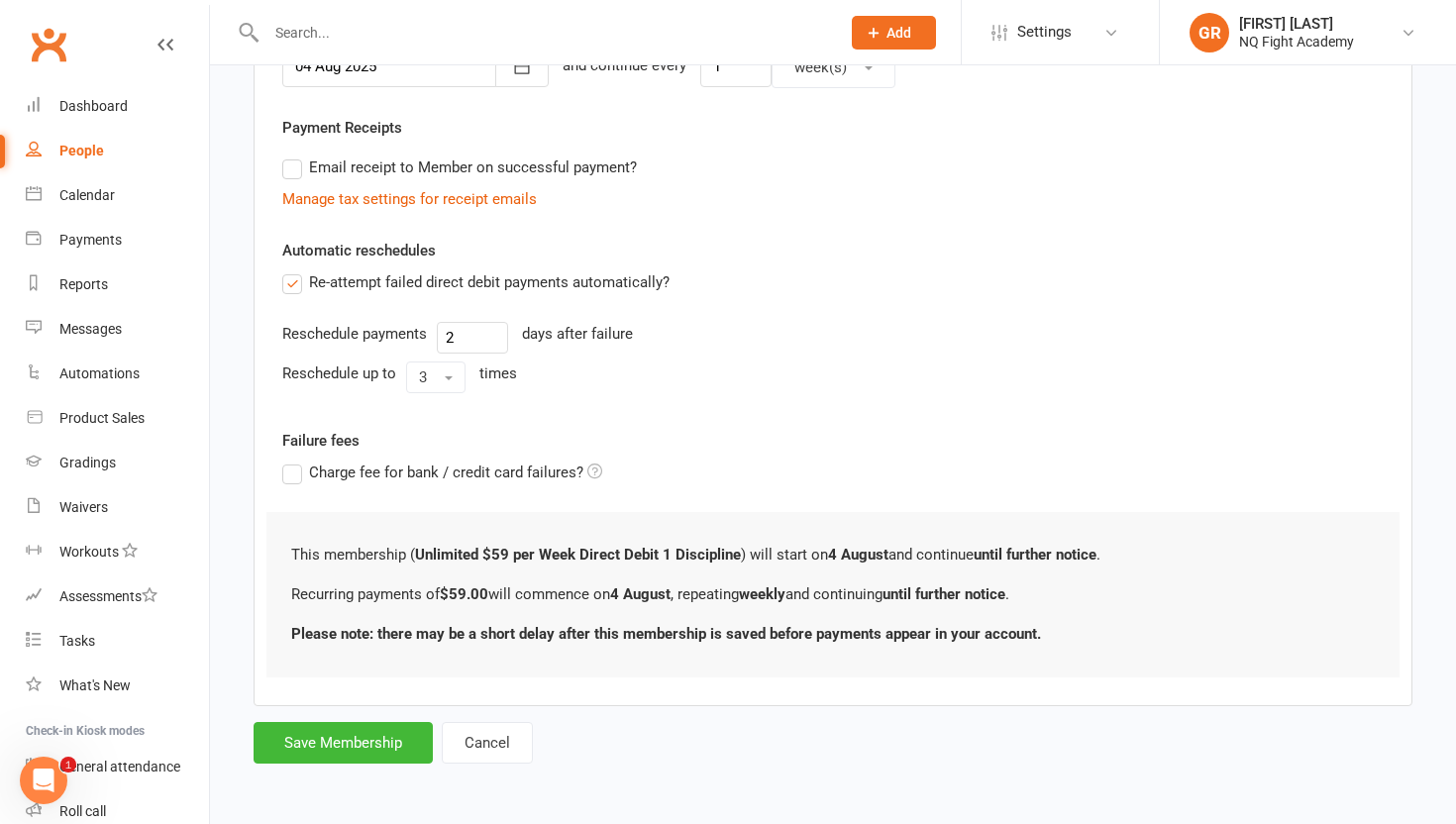 scroll, scrollTop: 0, scrollLeft: 0, axis: both 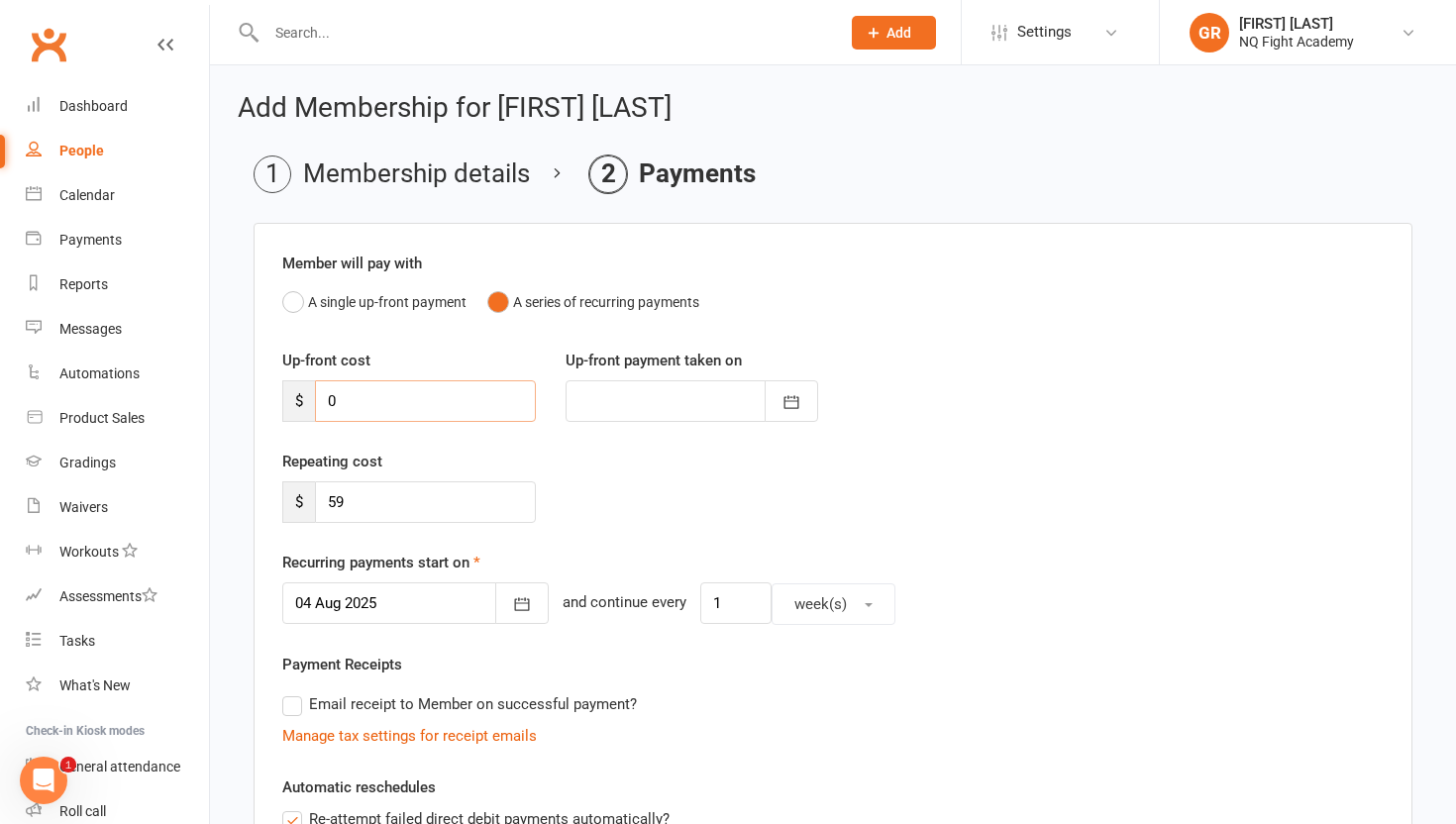 click on "0" at bounding box center [425, 401] 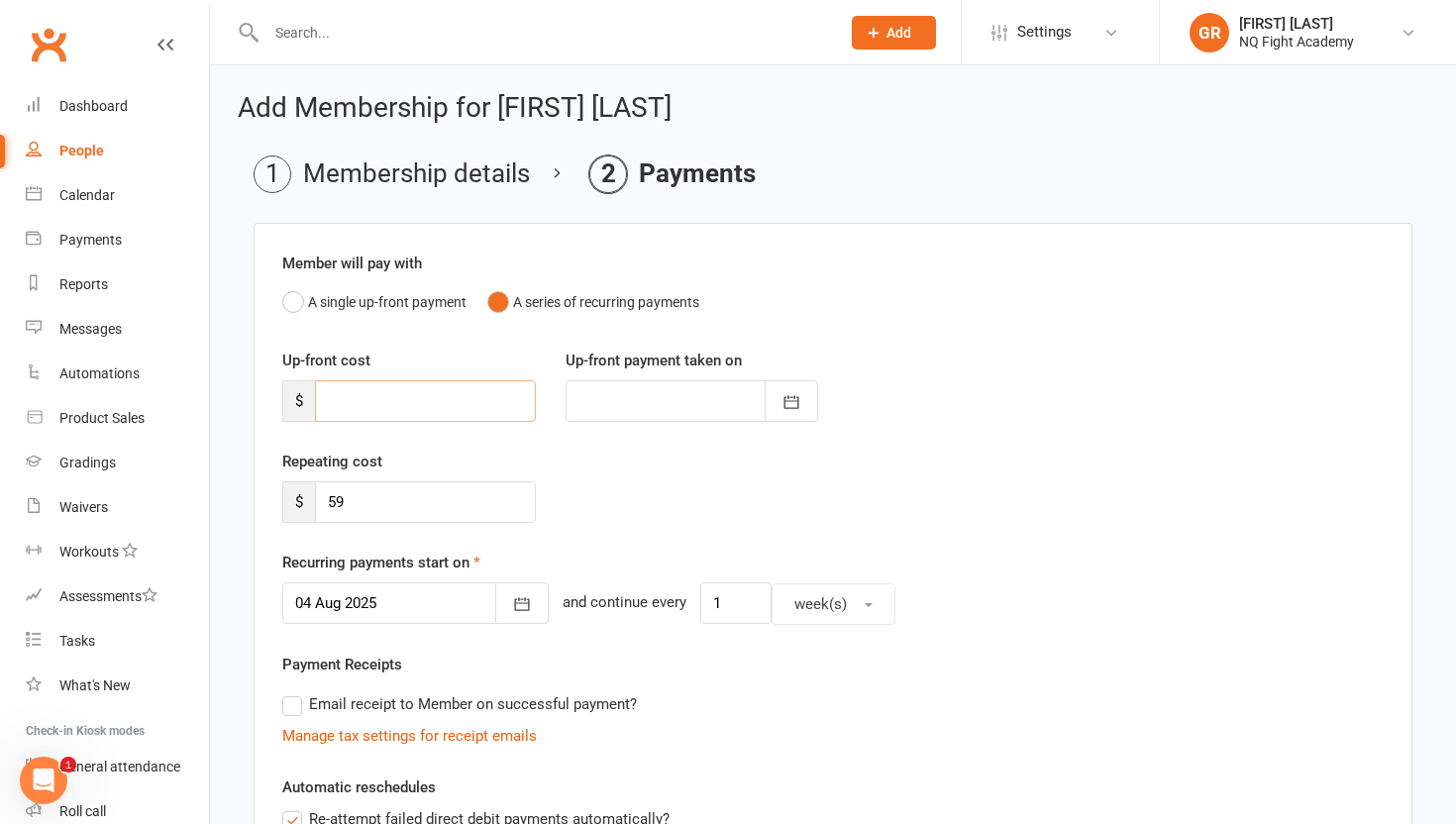 type on "2" 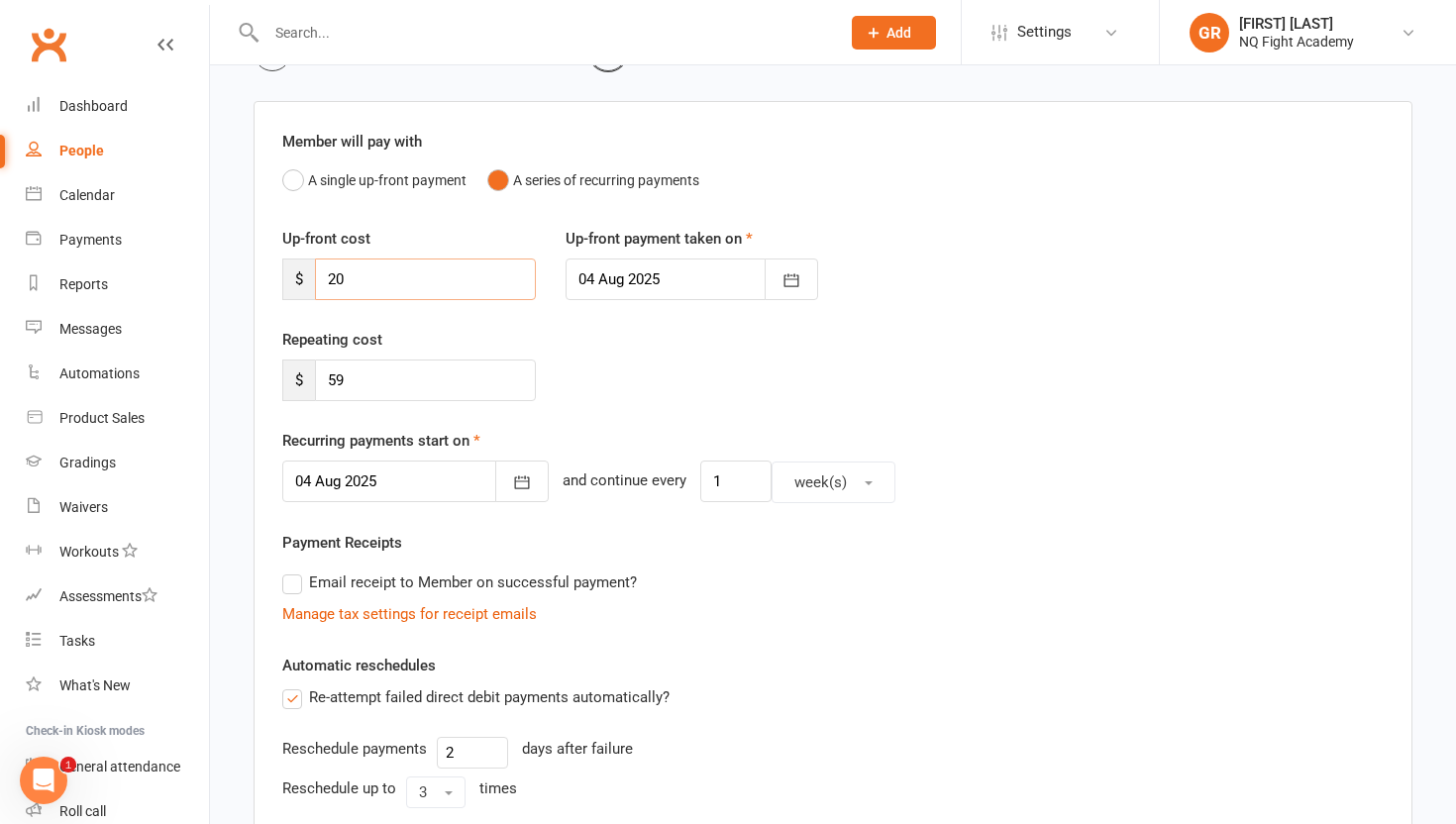 scroll, scrollTop: 137, scrollLeft: 0, axis: vertical 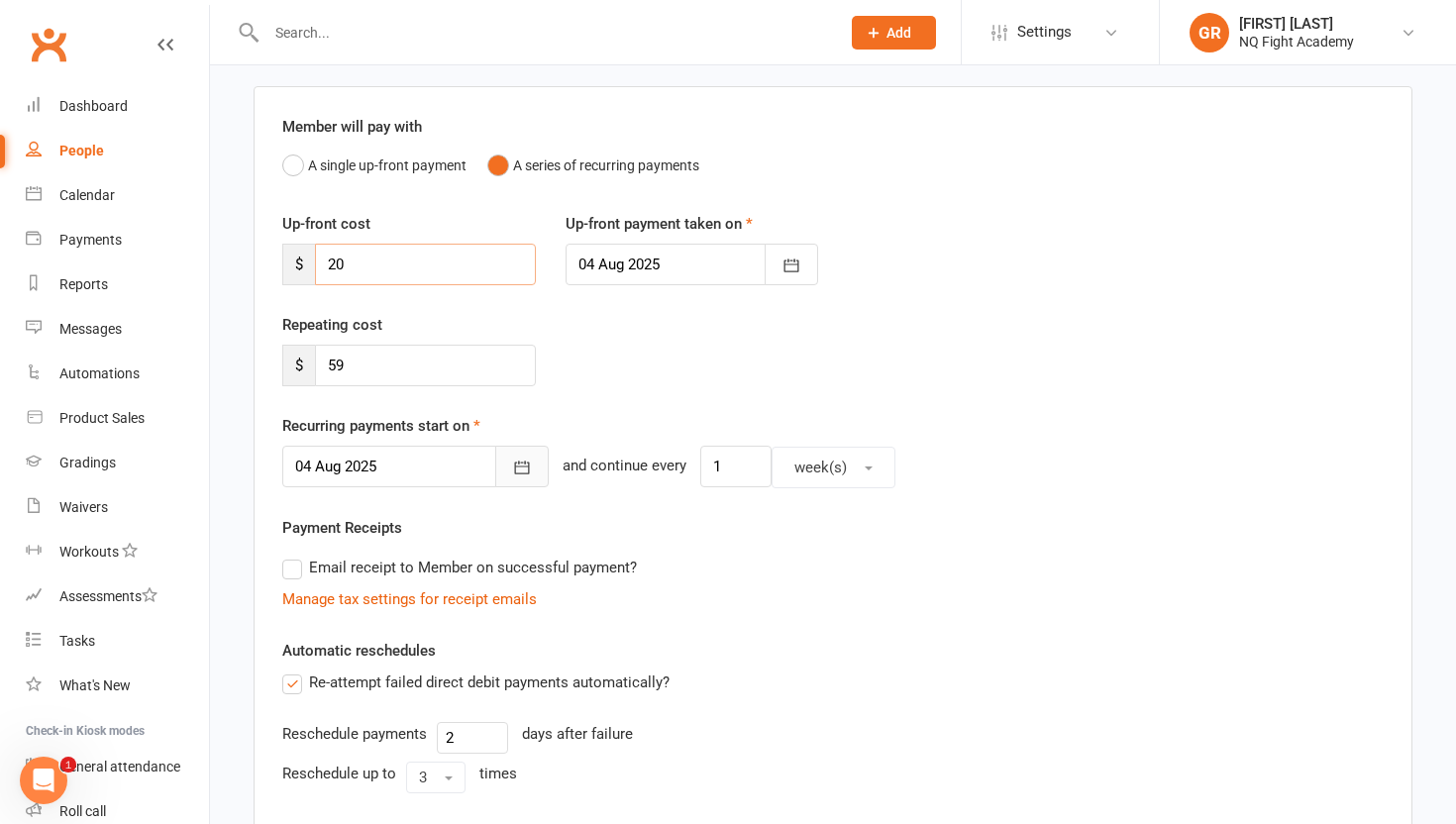 type on "20" 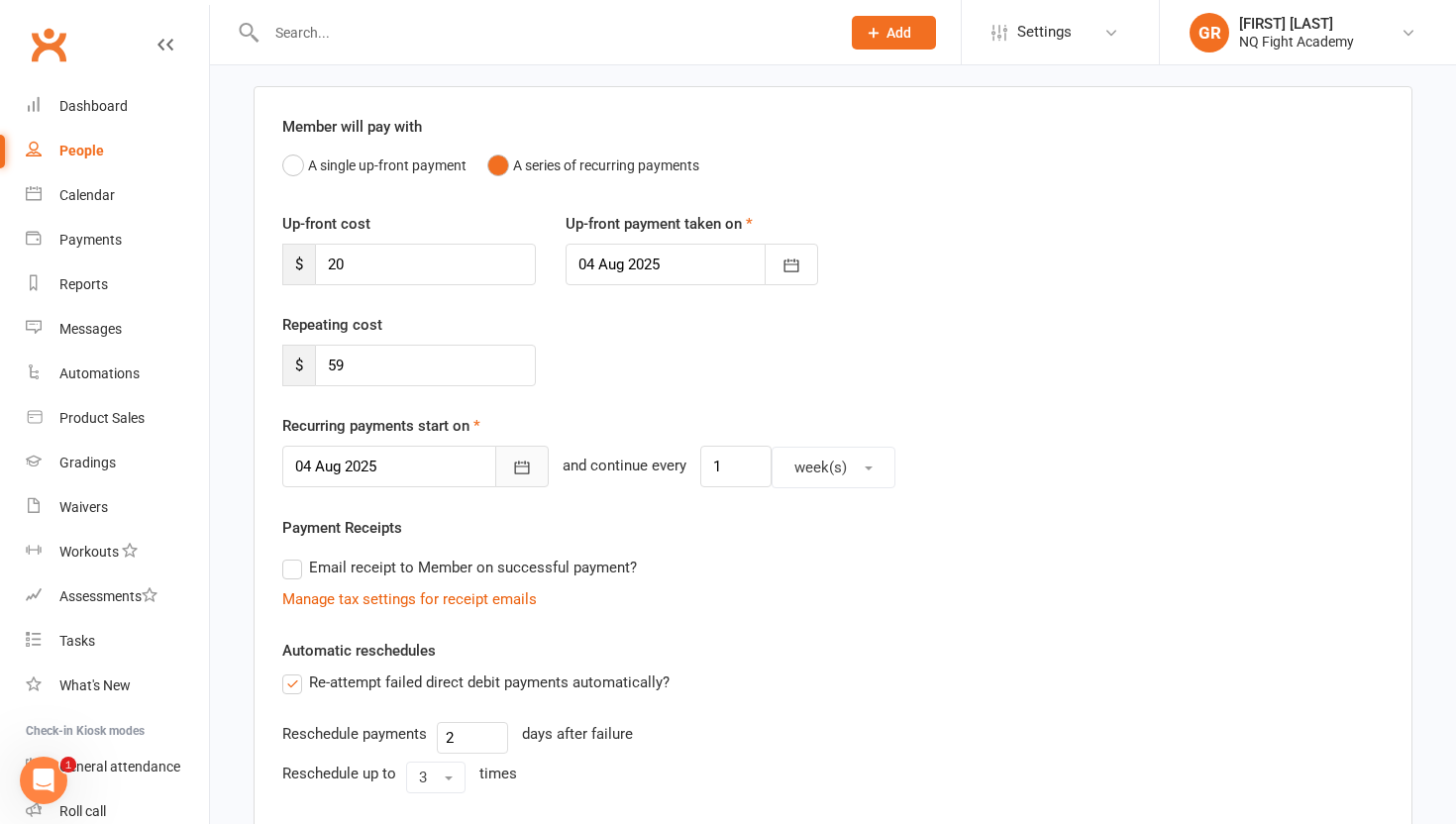 click 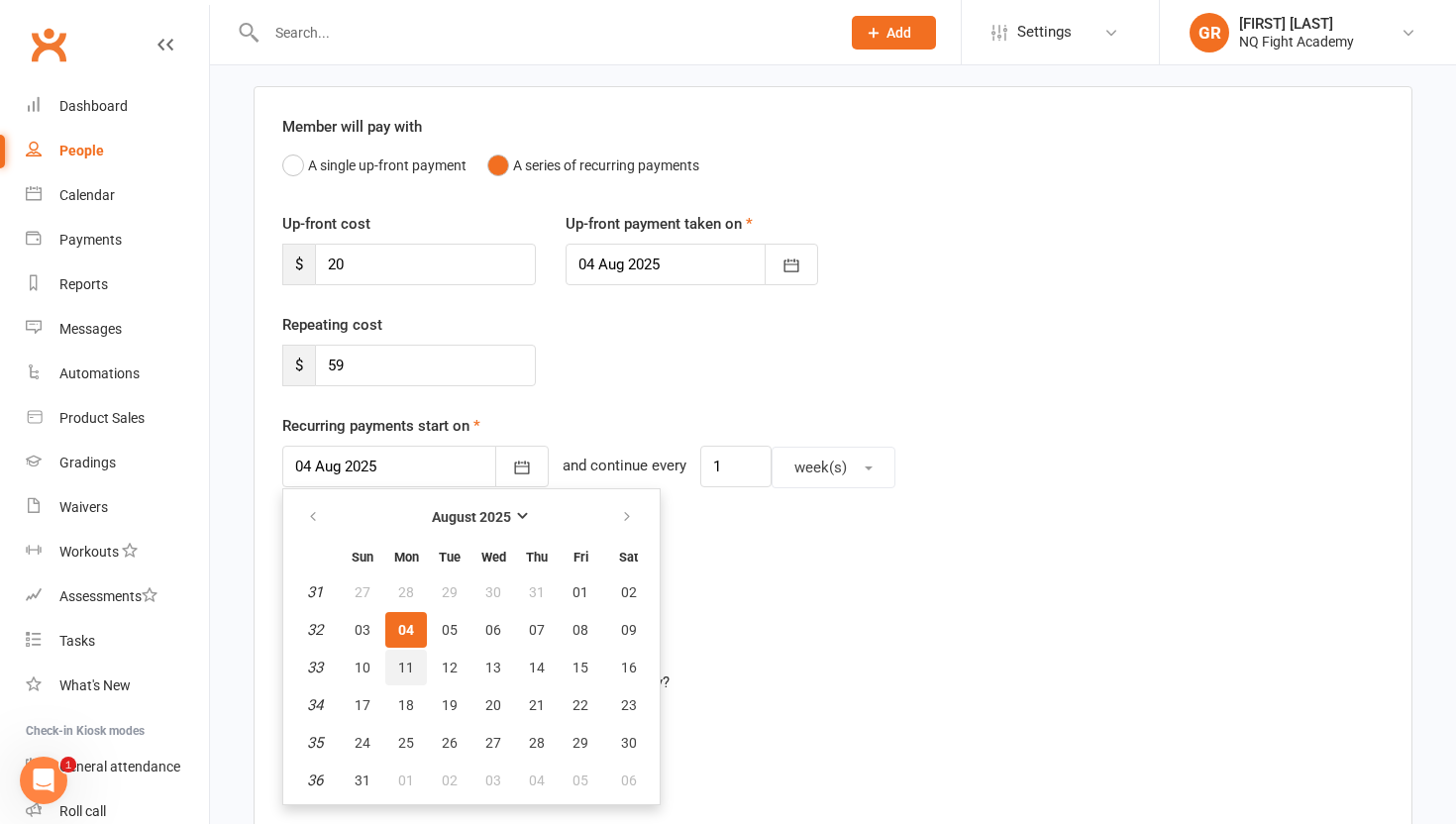 click on "11" at bounding box center (406, 668) 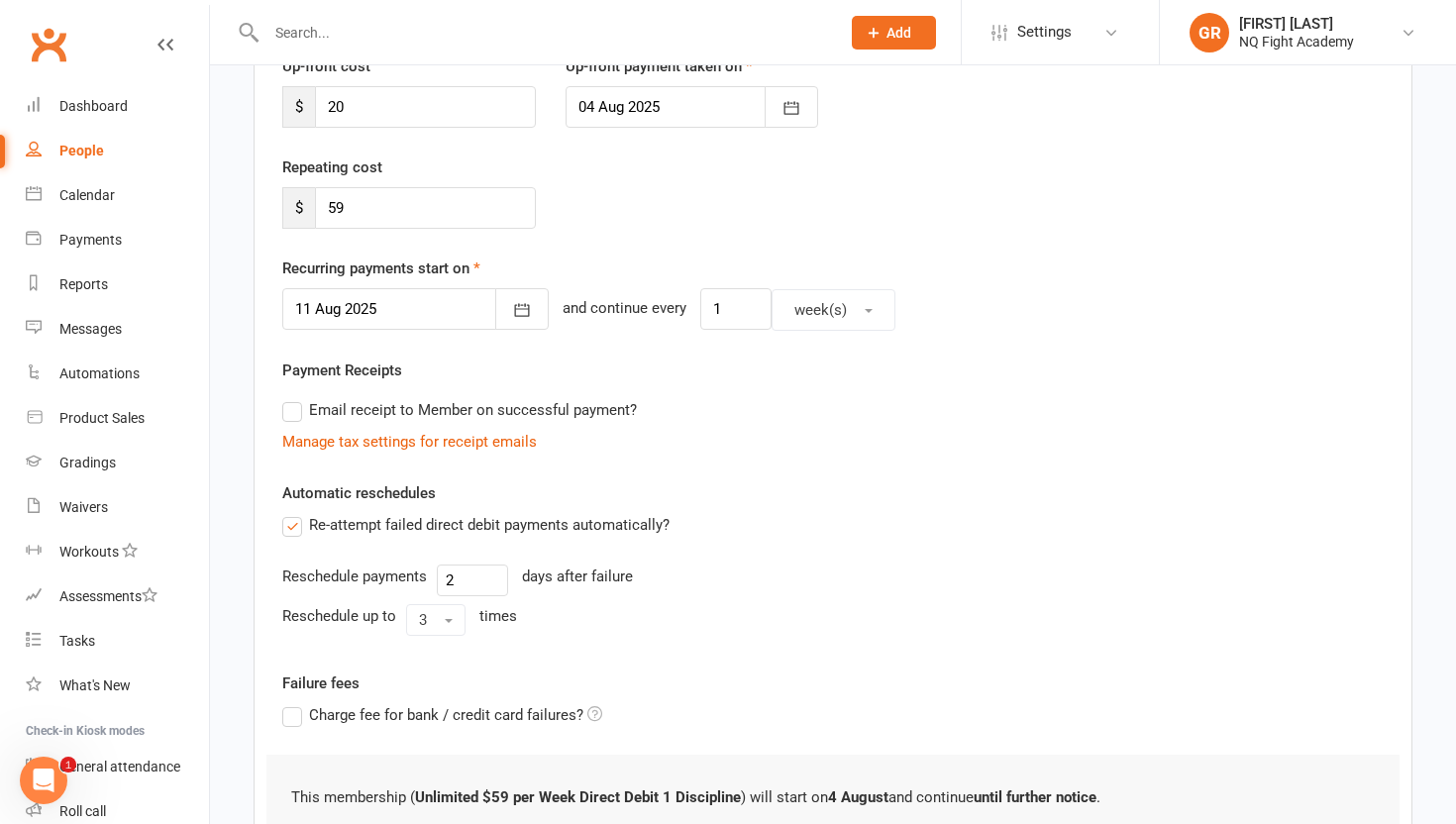 scroll, scrollTop: 317, scrollLeft: 0, axis: vertical 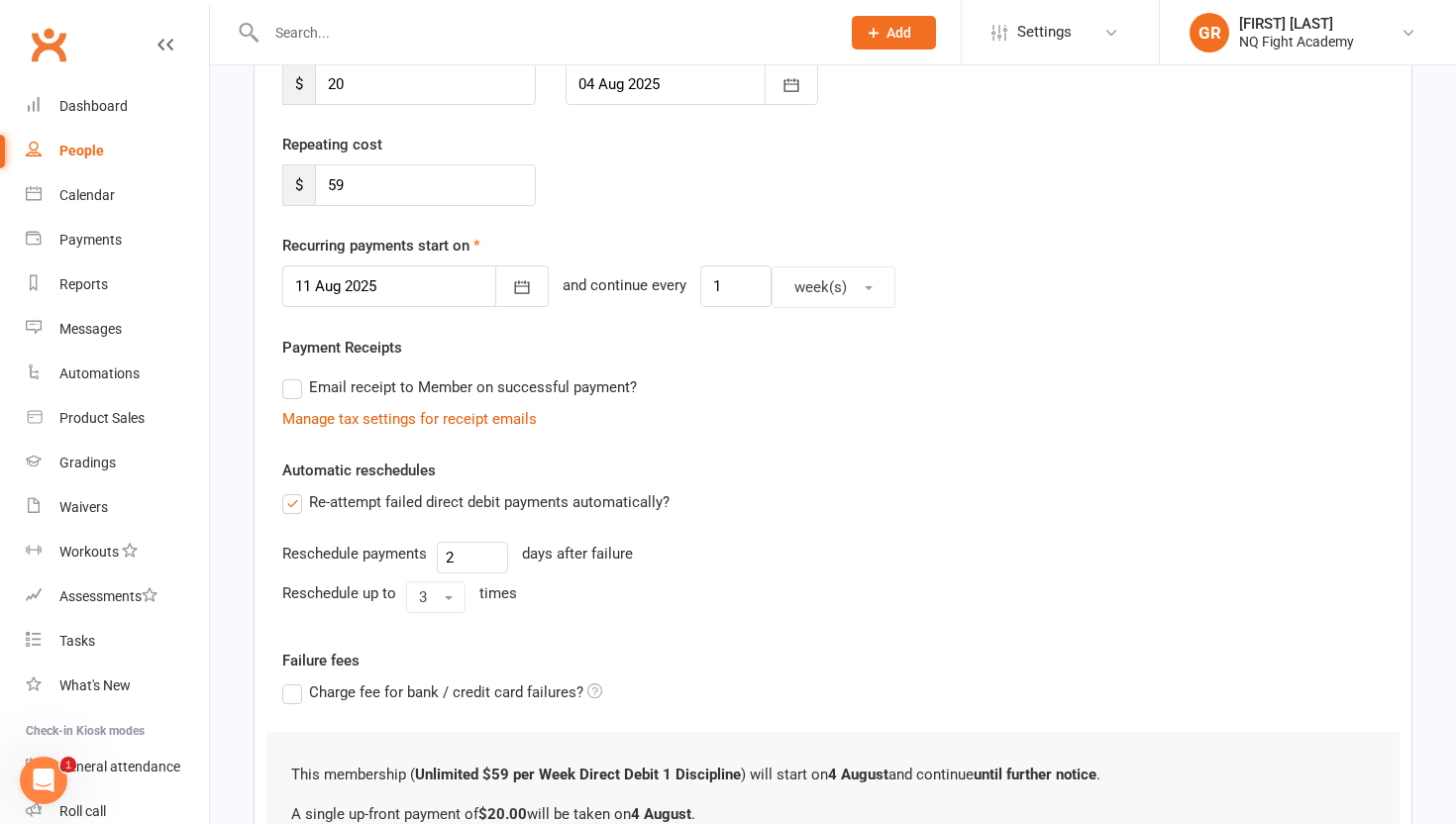 click on "Email receipt to Member on successful payment?" at bounding box center [460, 387] 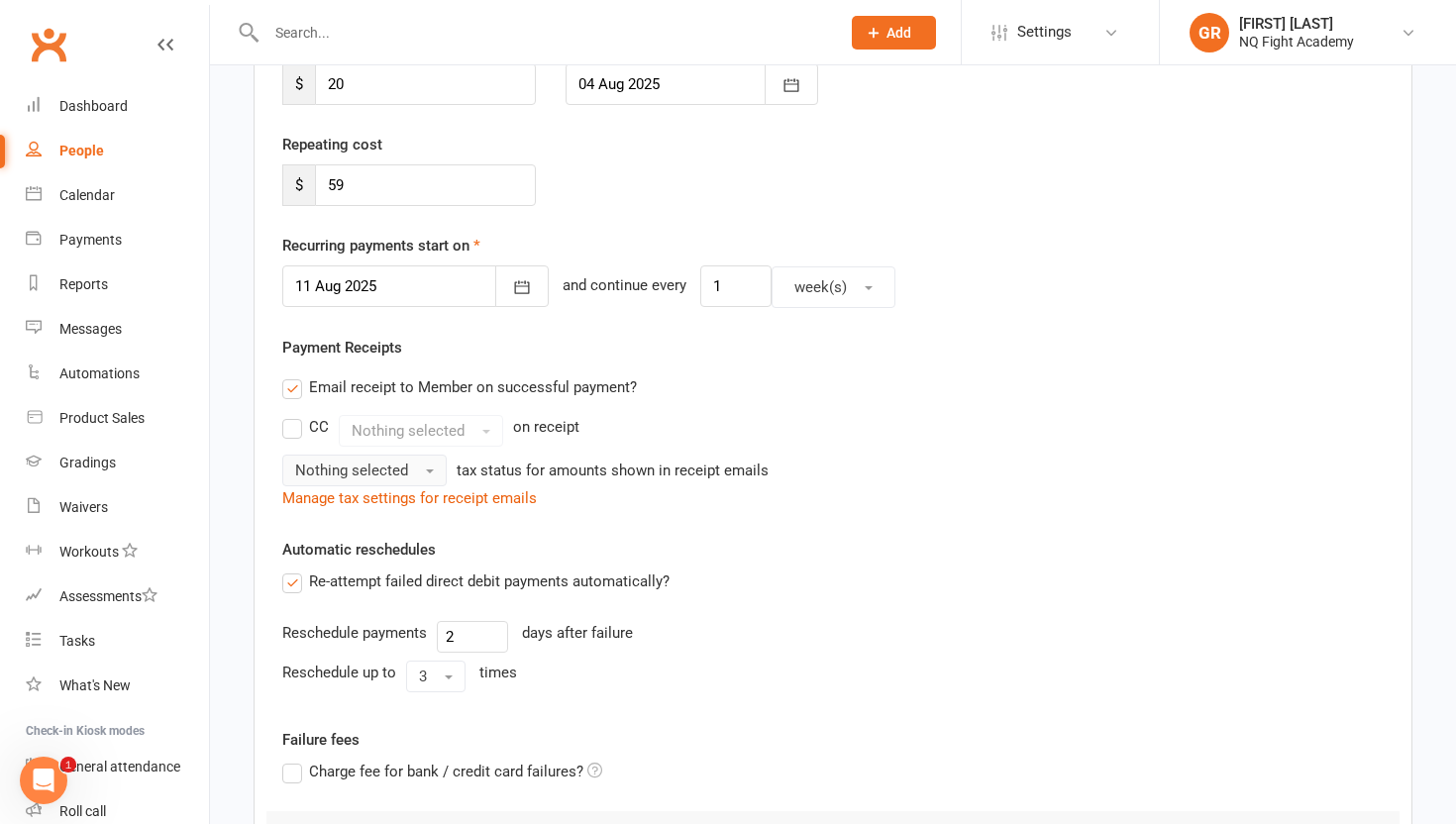 click on "Nothing selected" at bounding box center (352, 470) 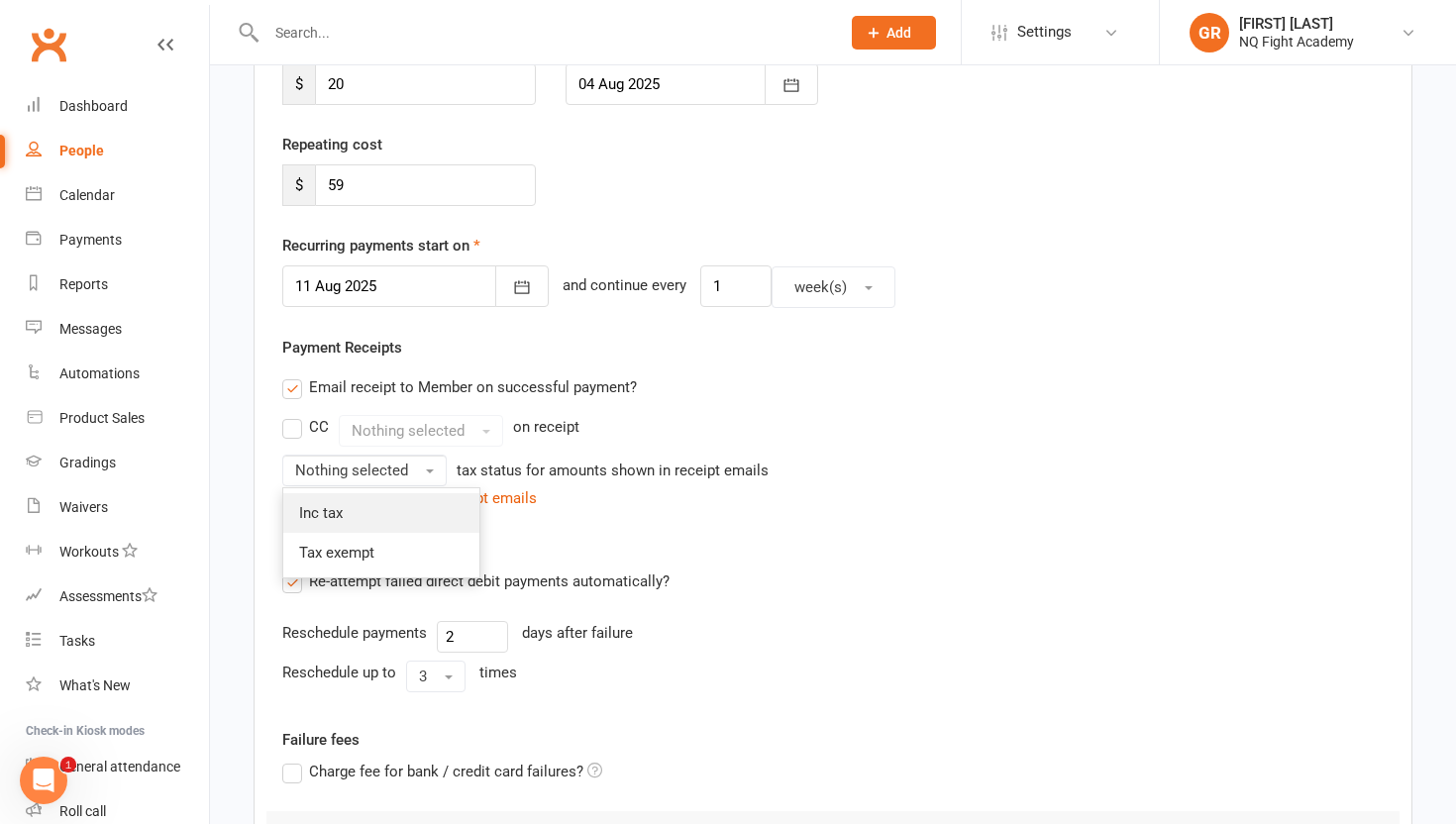 click on "Inc tax" at bounding box center [381, 513] 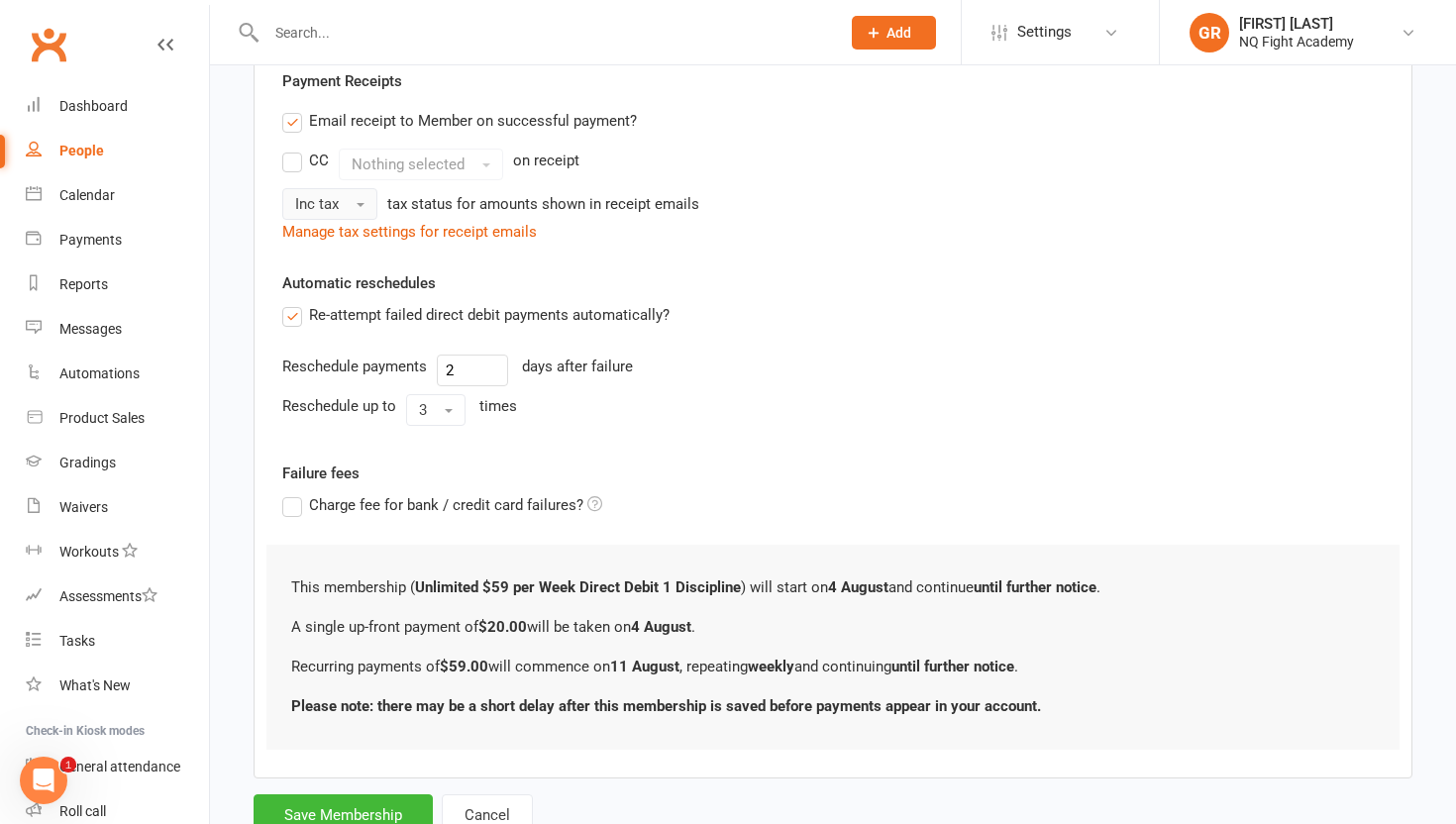 scroll, scrollTop: 656, scrollLeft: 0, axis: vertical 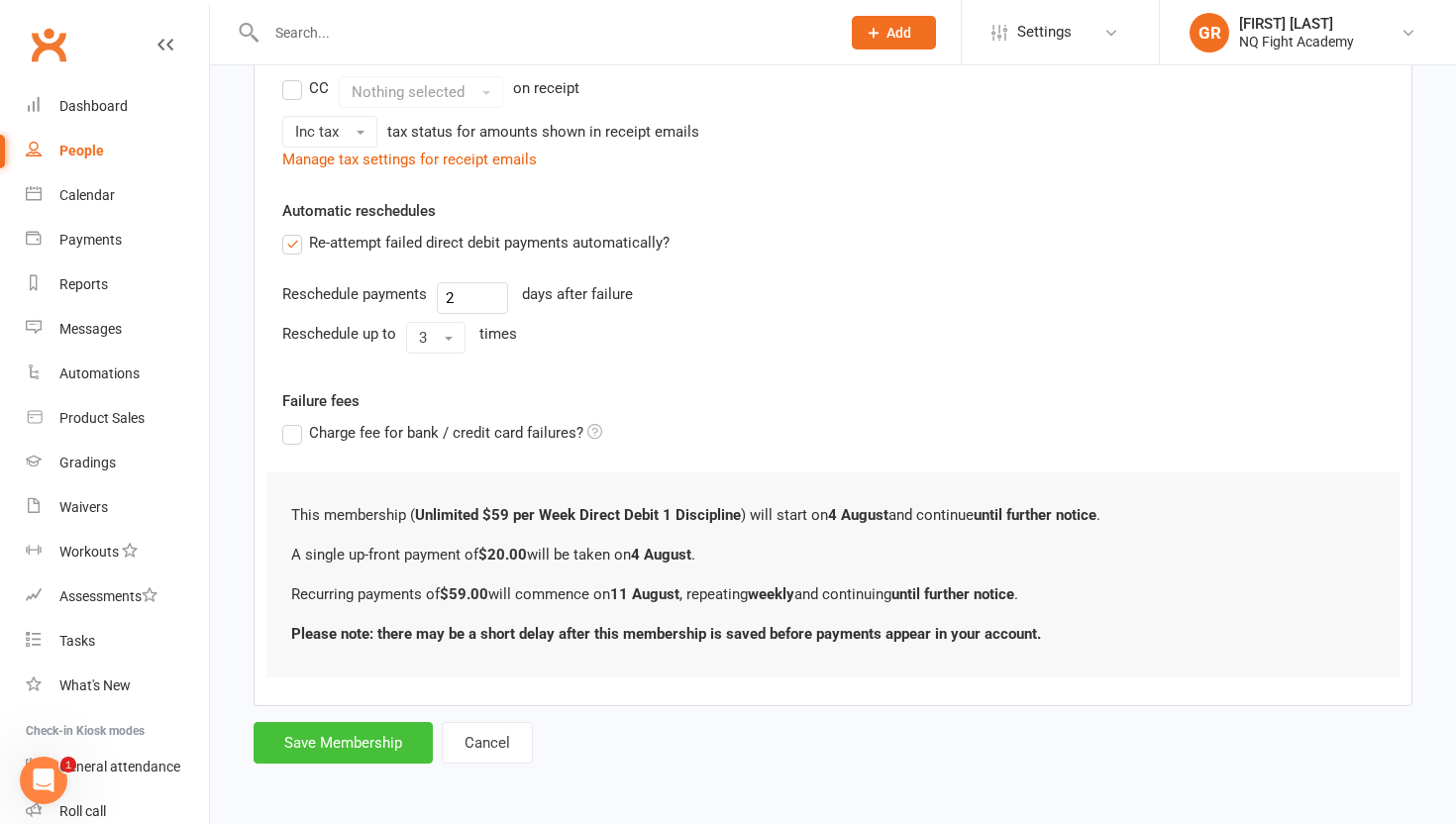 click on "Save Membership" at bounding box center [343, 743] 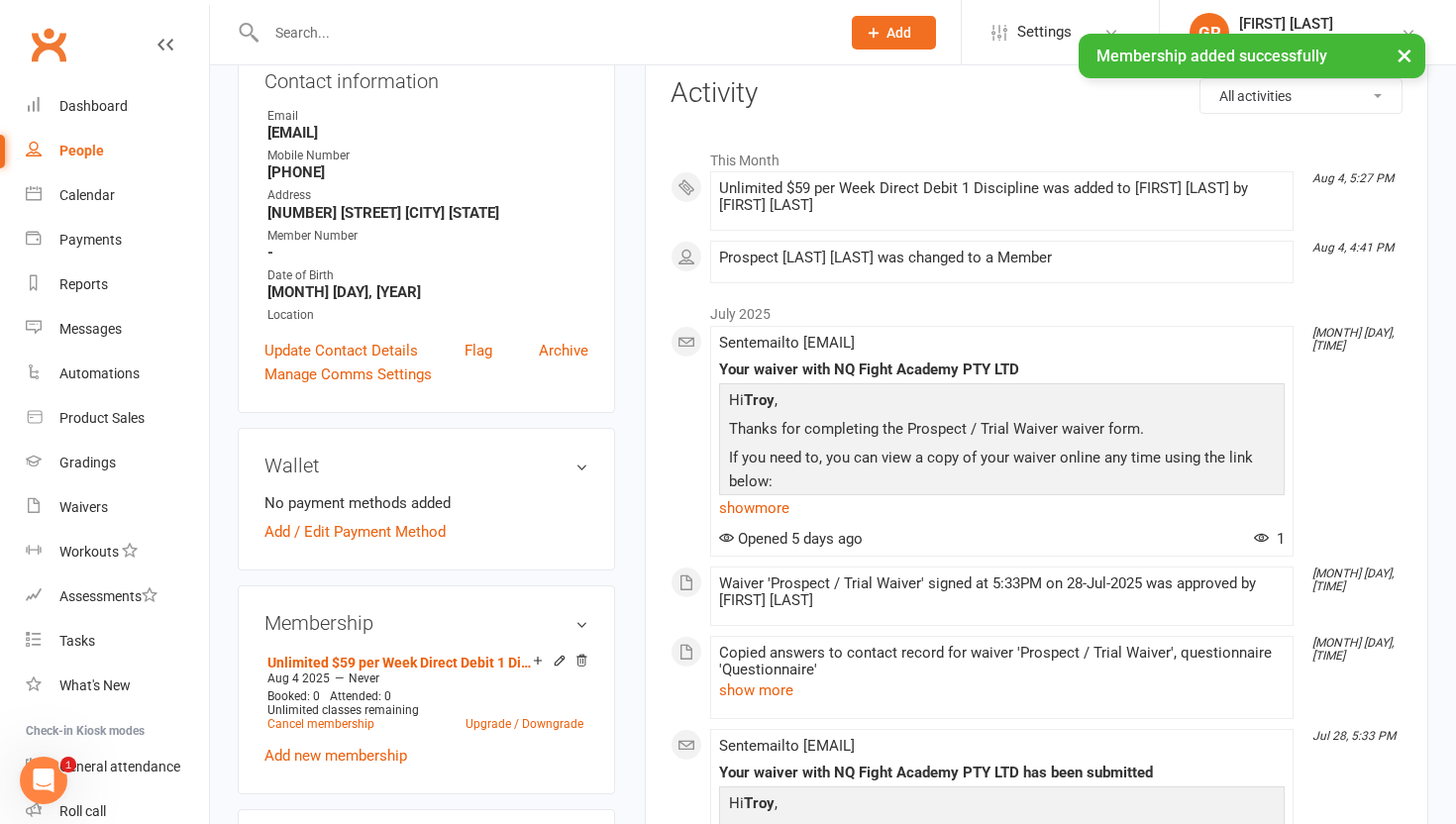 scroll, scrollTop: 246, scrollLeft: 0, axis: vertical 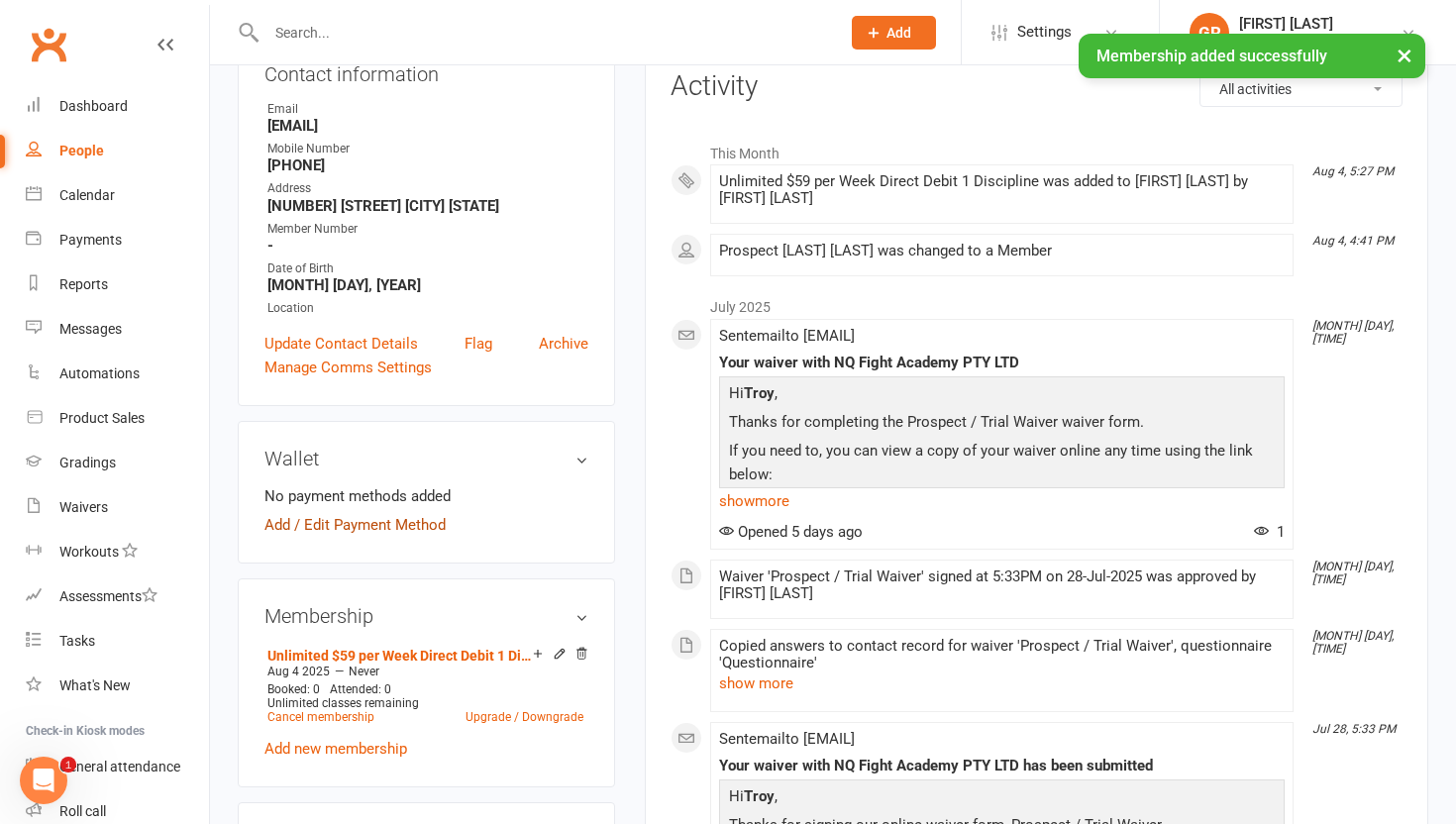 click on "Add / Edit Payment Method" at bounding box center (355, 525) 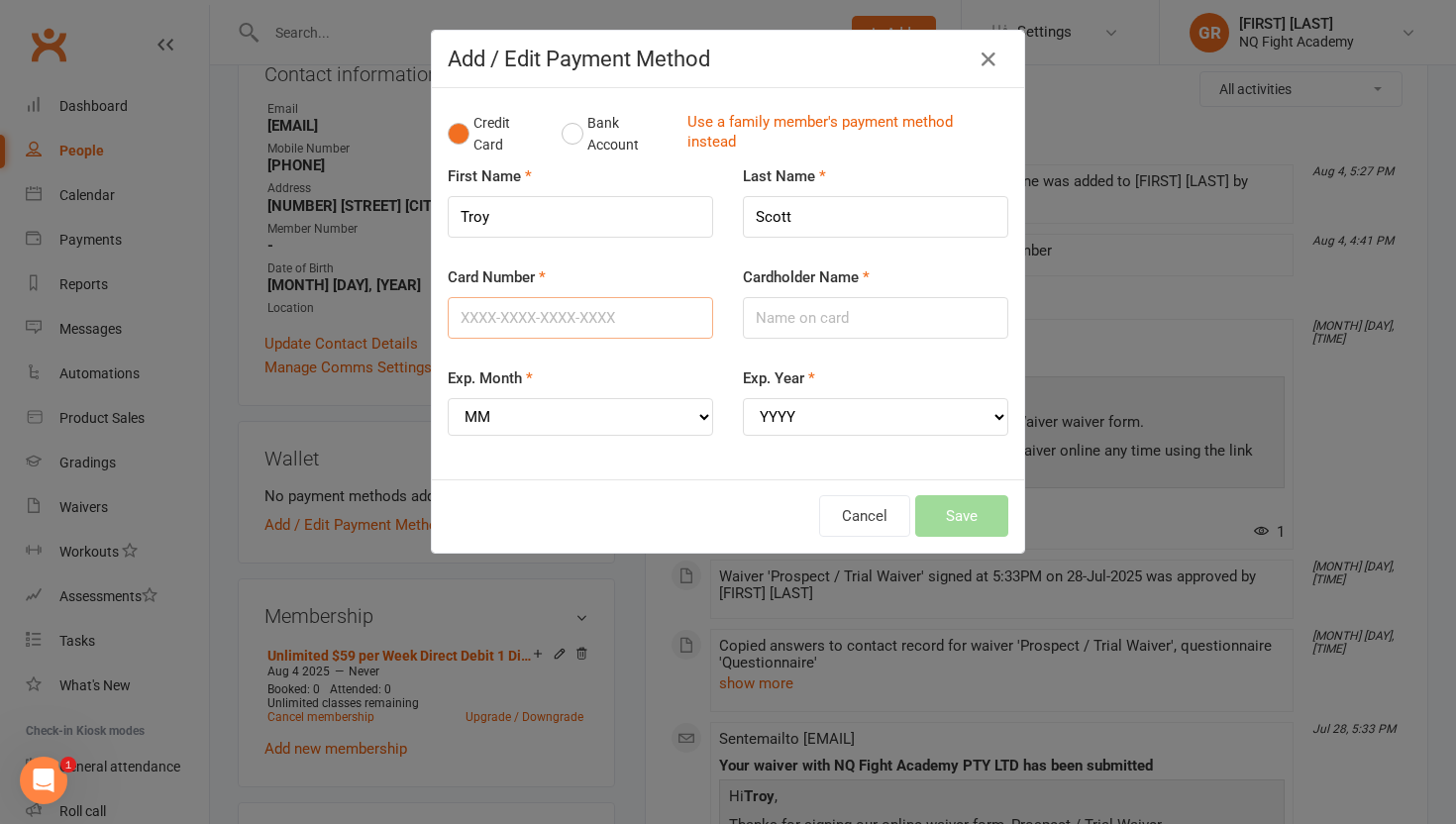 click on "Card Number" at bounding box center [580, 318] 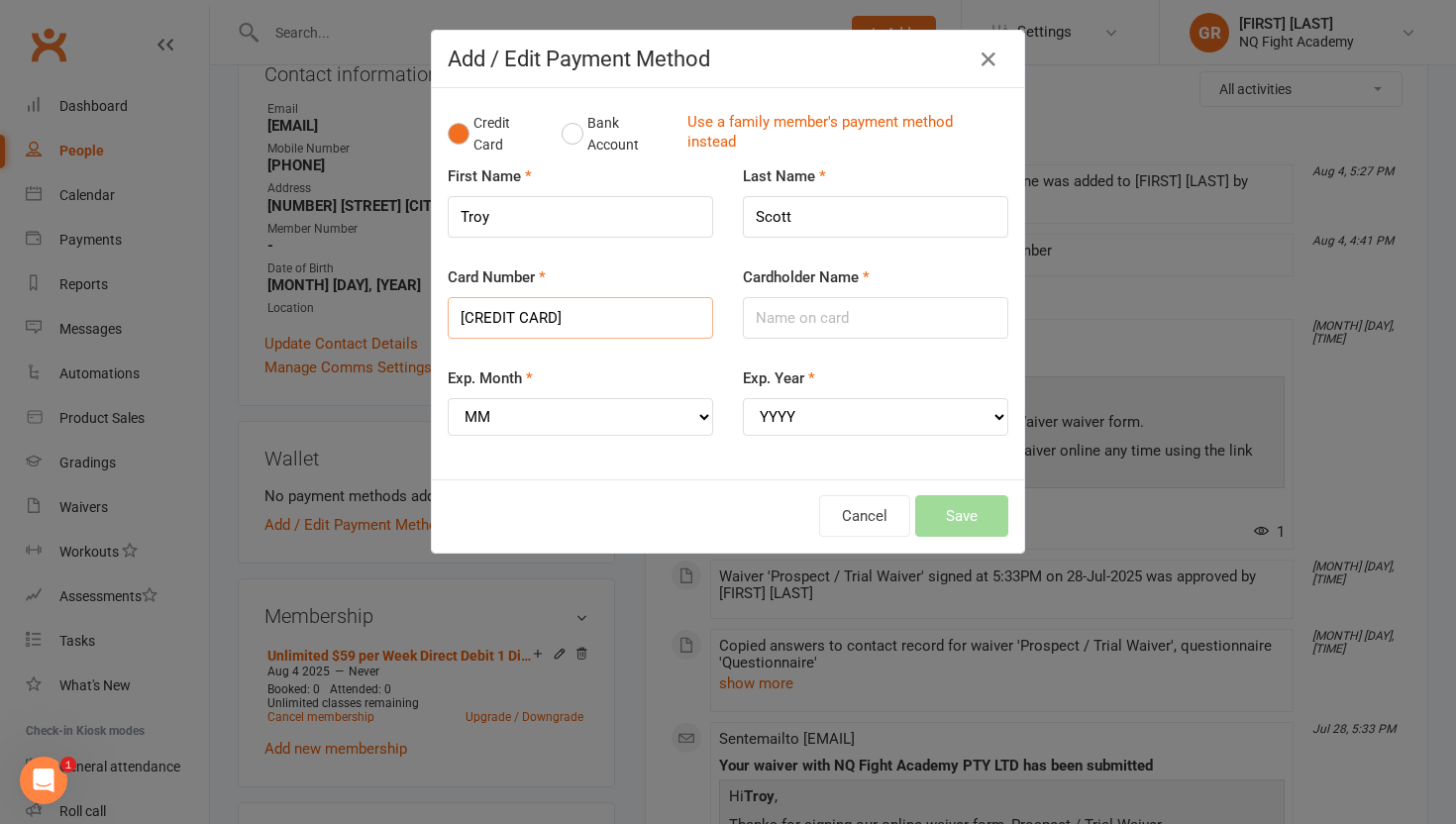 type on "[CREDIT CARD]" 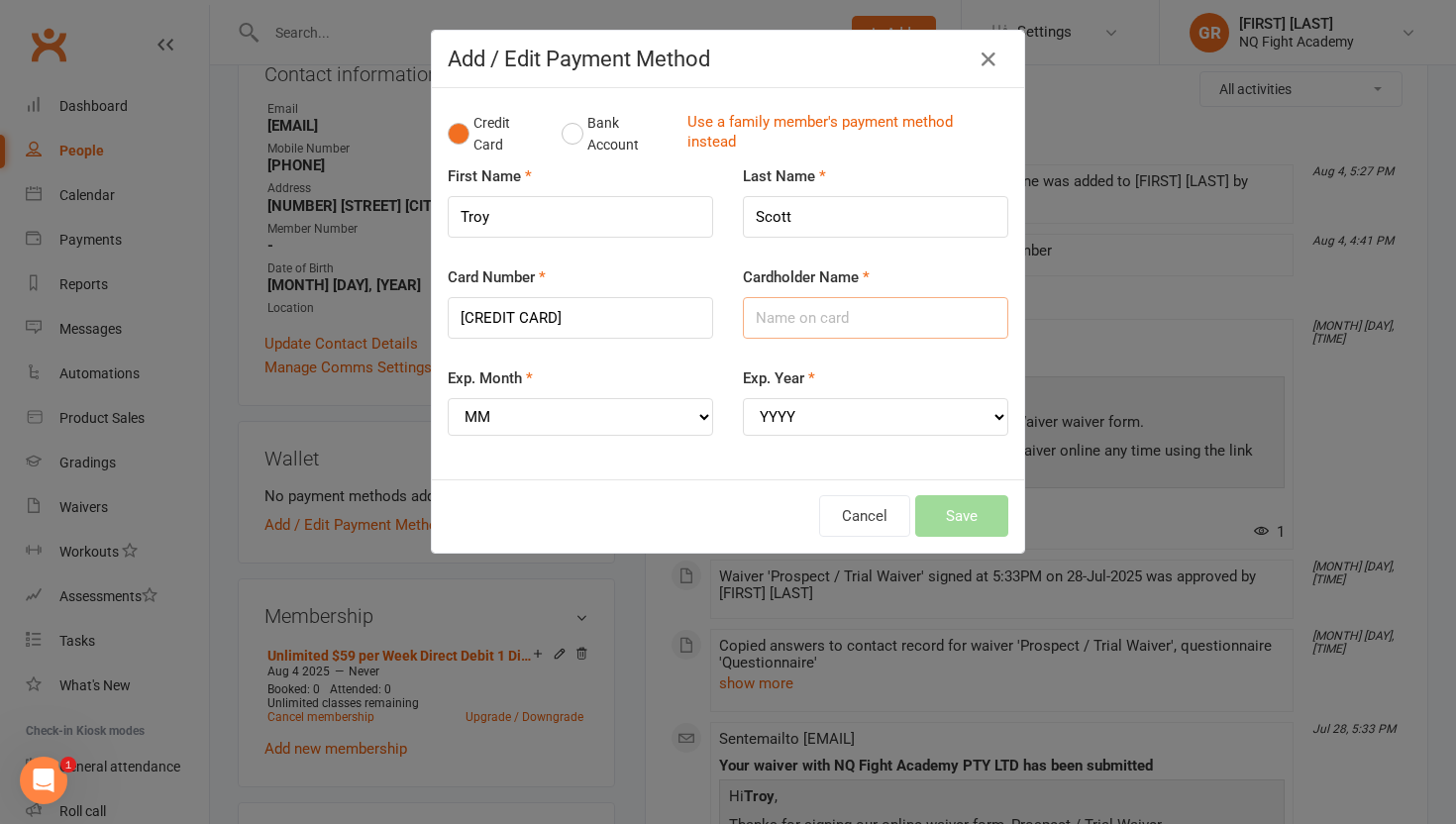 click on "Cardholder Name" at bounding box center [876, 318] 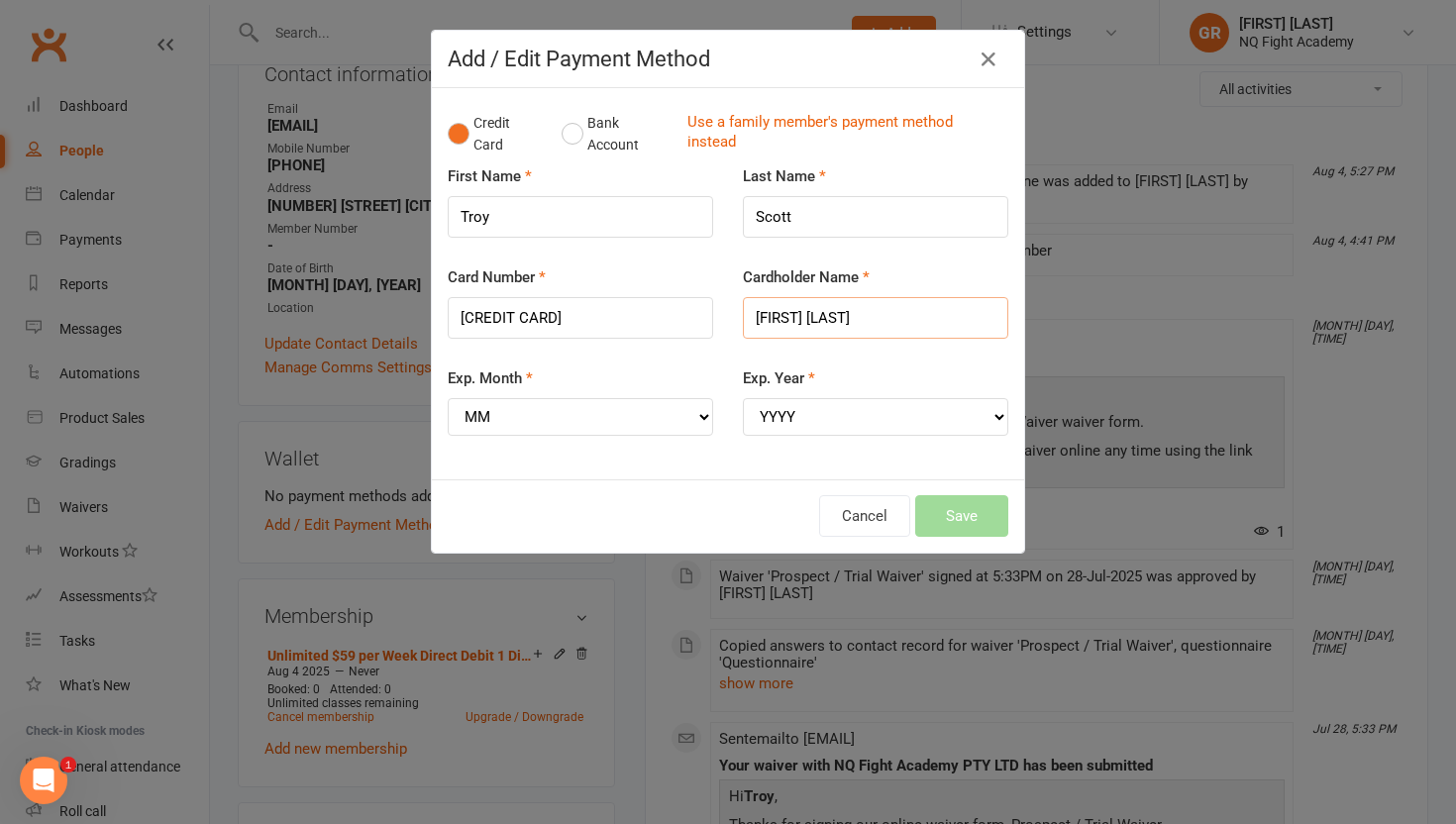 type on "[FIRST] [LAST]" 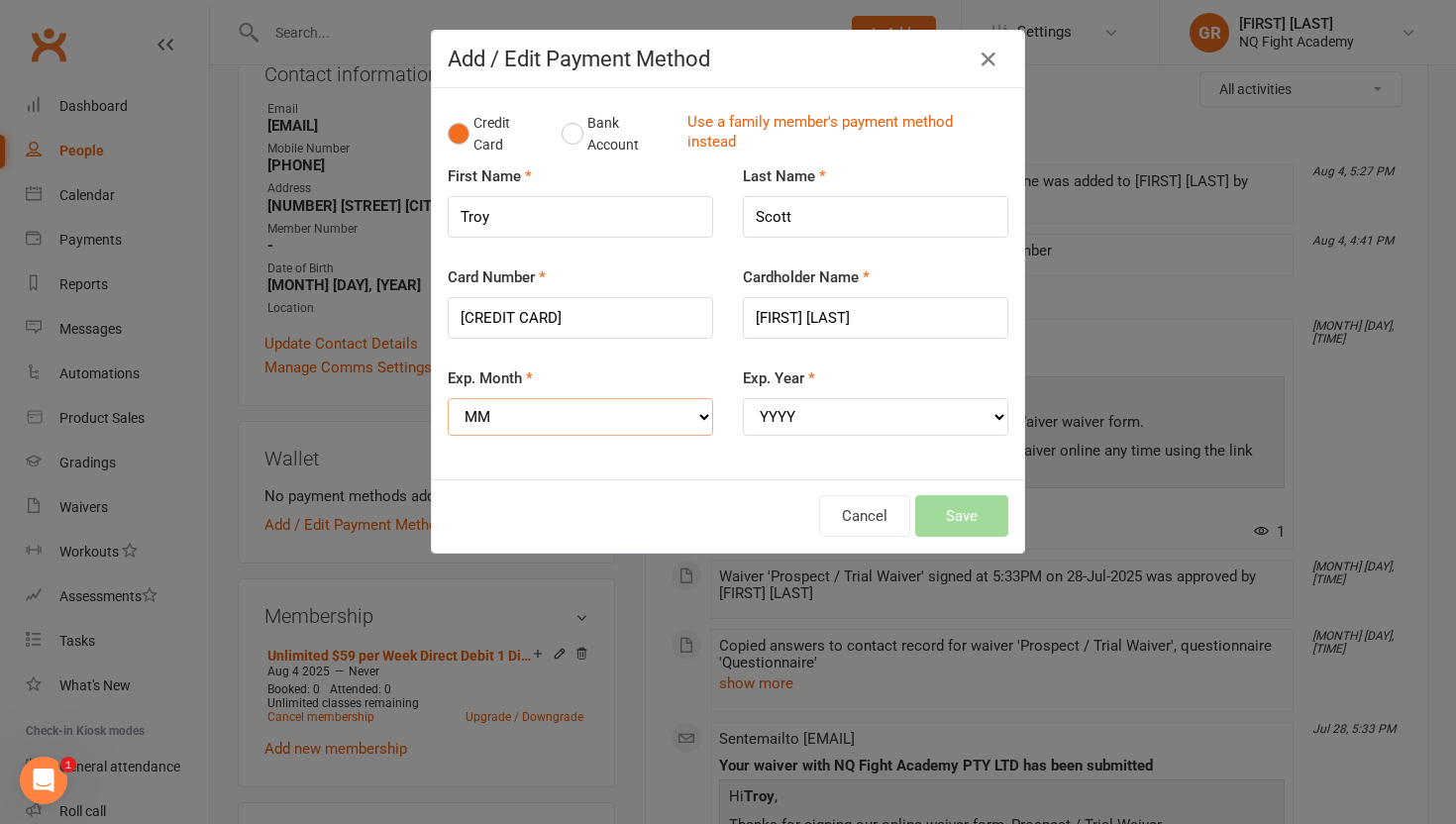 click on "MM 01 02 03 04 05 06 07 08 09 10 11 12" at bounding box center (580, 417) 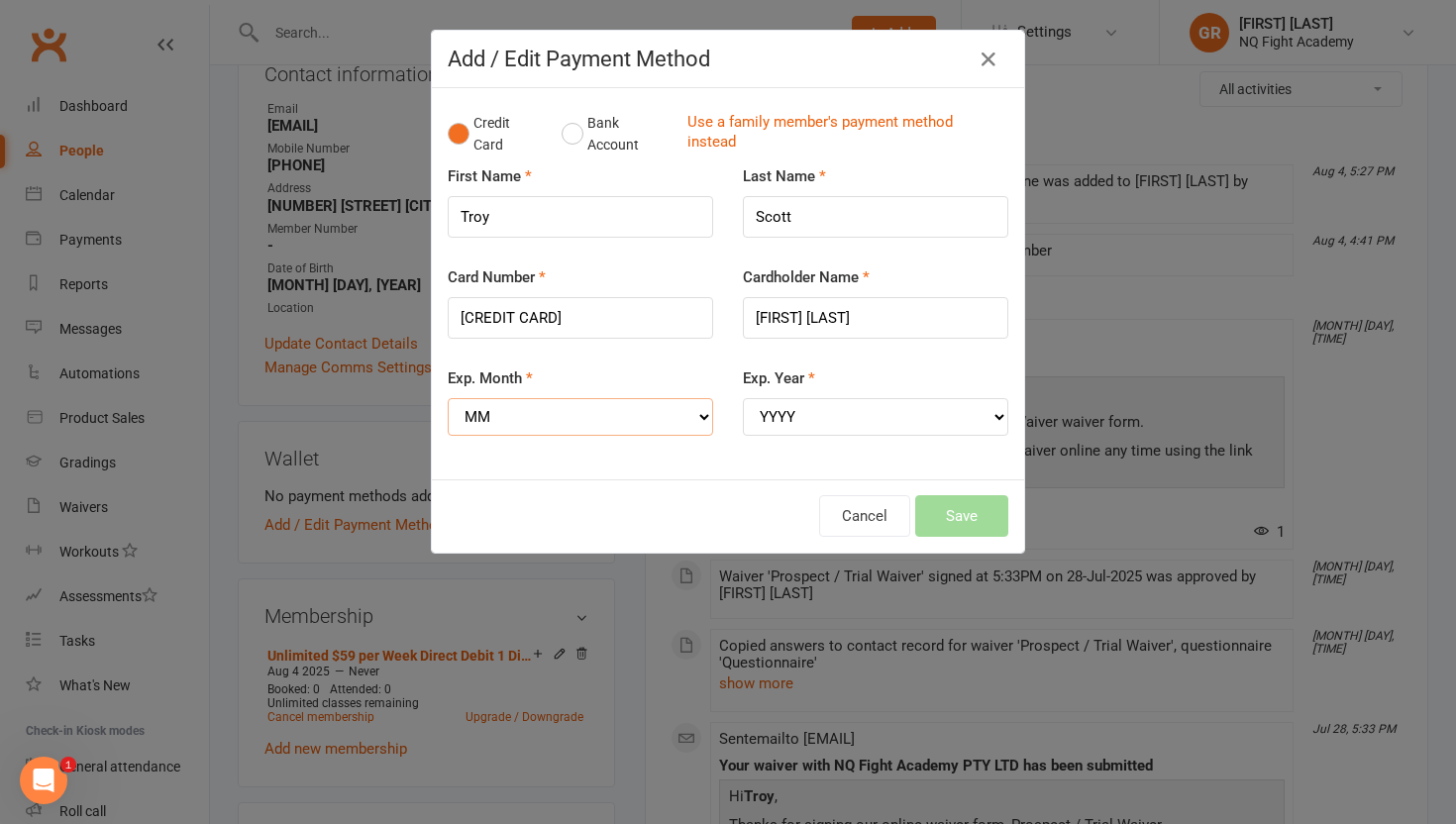 select on "04" 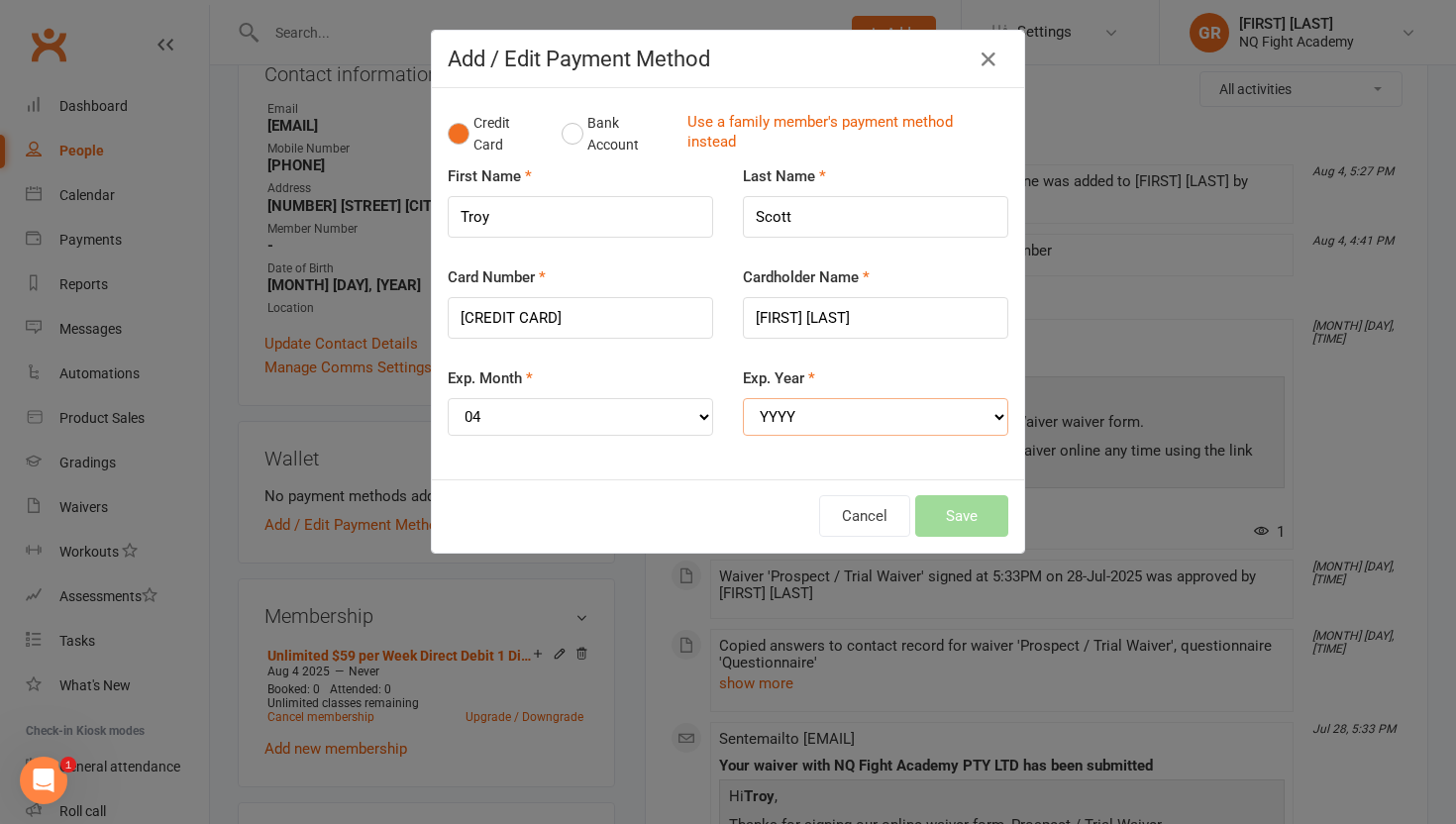 click on "YYYY 2025 2026 2027 2028 2029 2030 2031 2032 2033 2034" at bounding box center [876, 417] 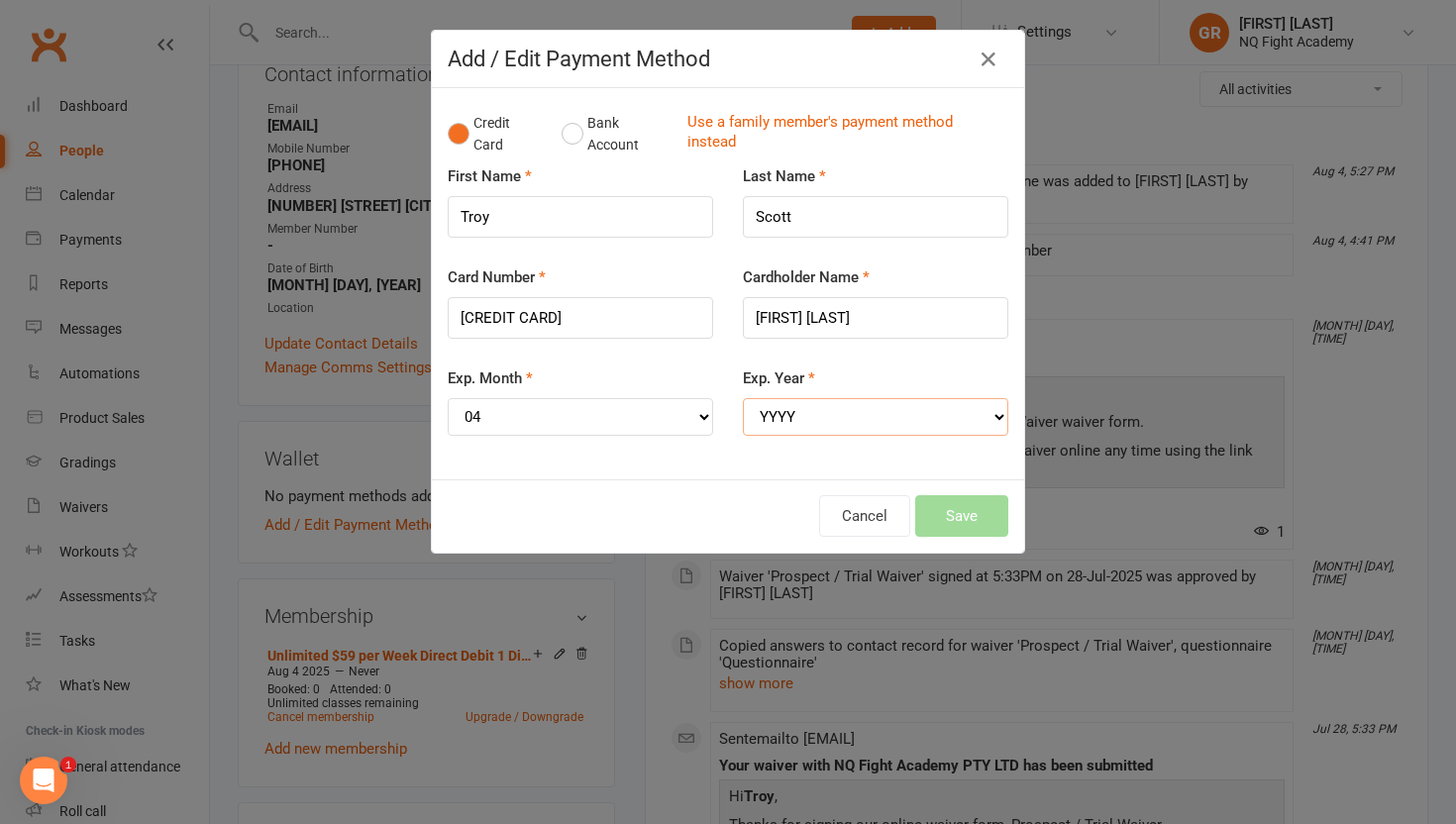 select on "2028" 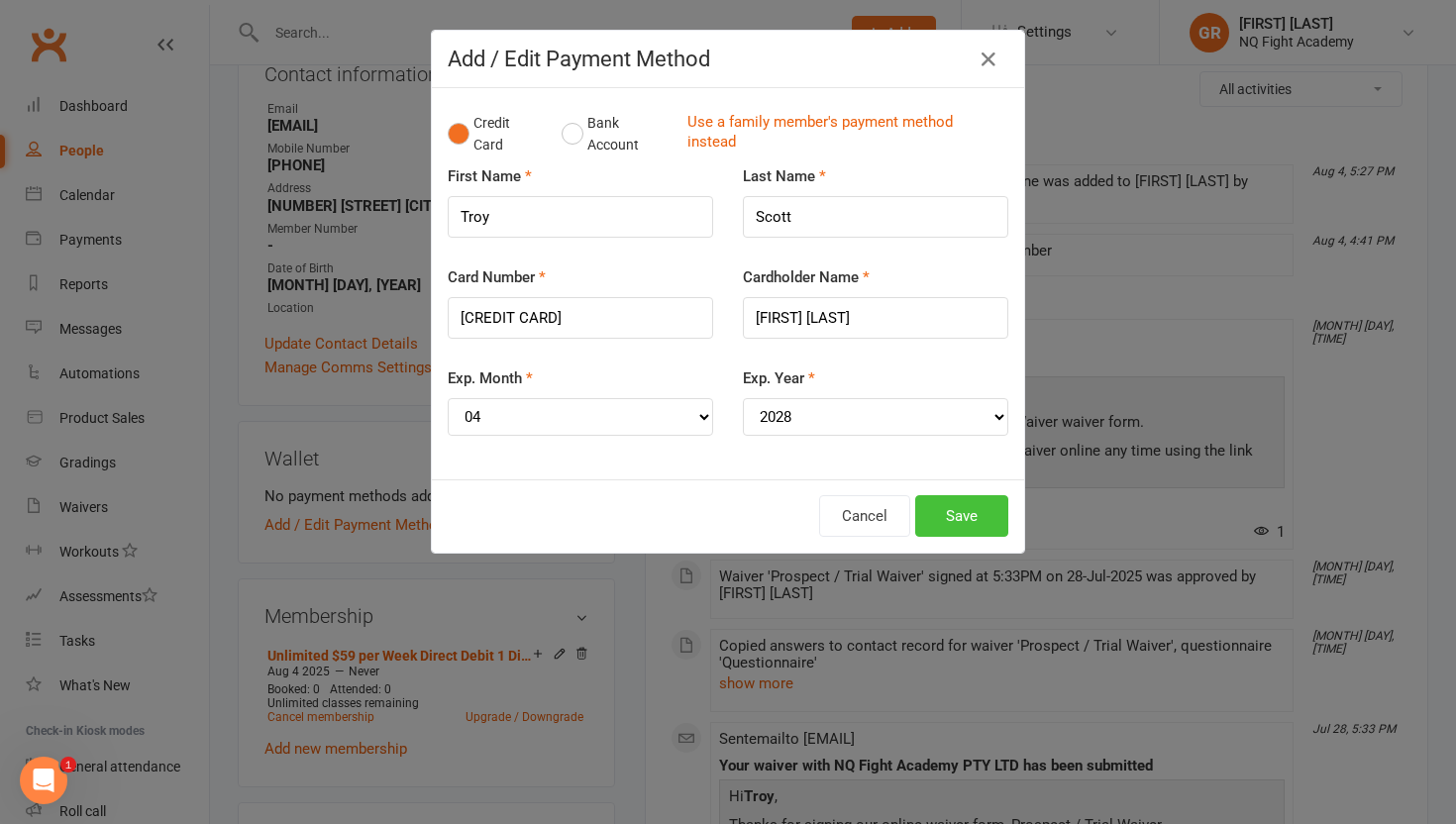 click on "Save" at bounding box center (962, 516) 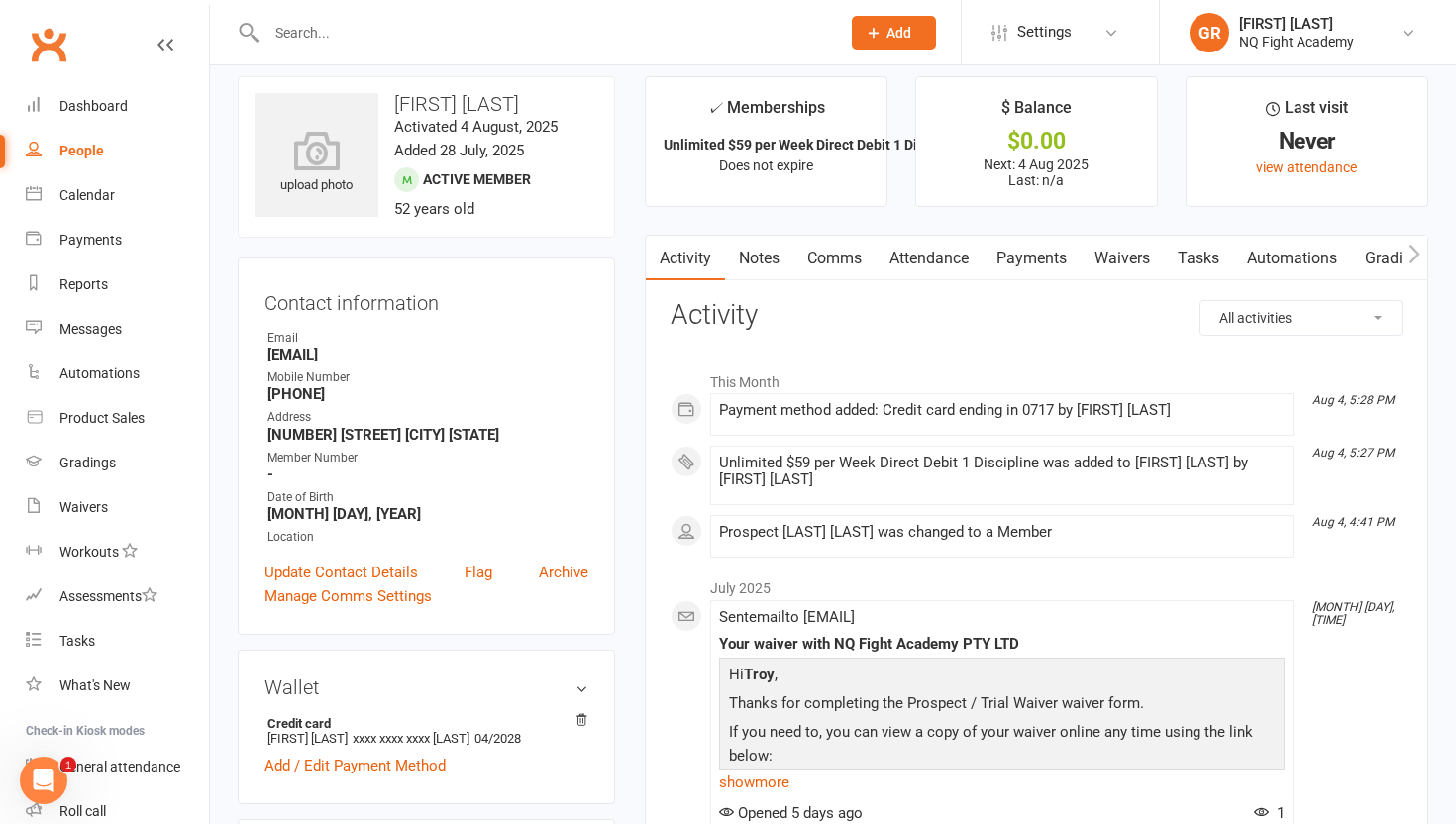 scroll, scrollTop: 4, scrollLeft: 0, axis: vertical 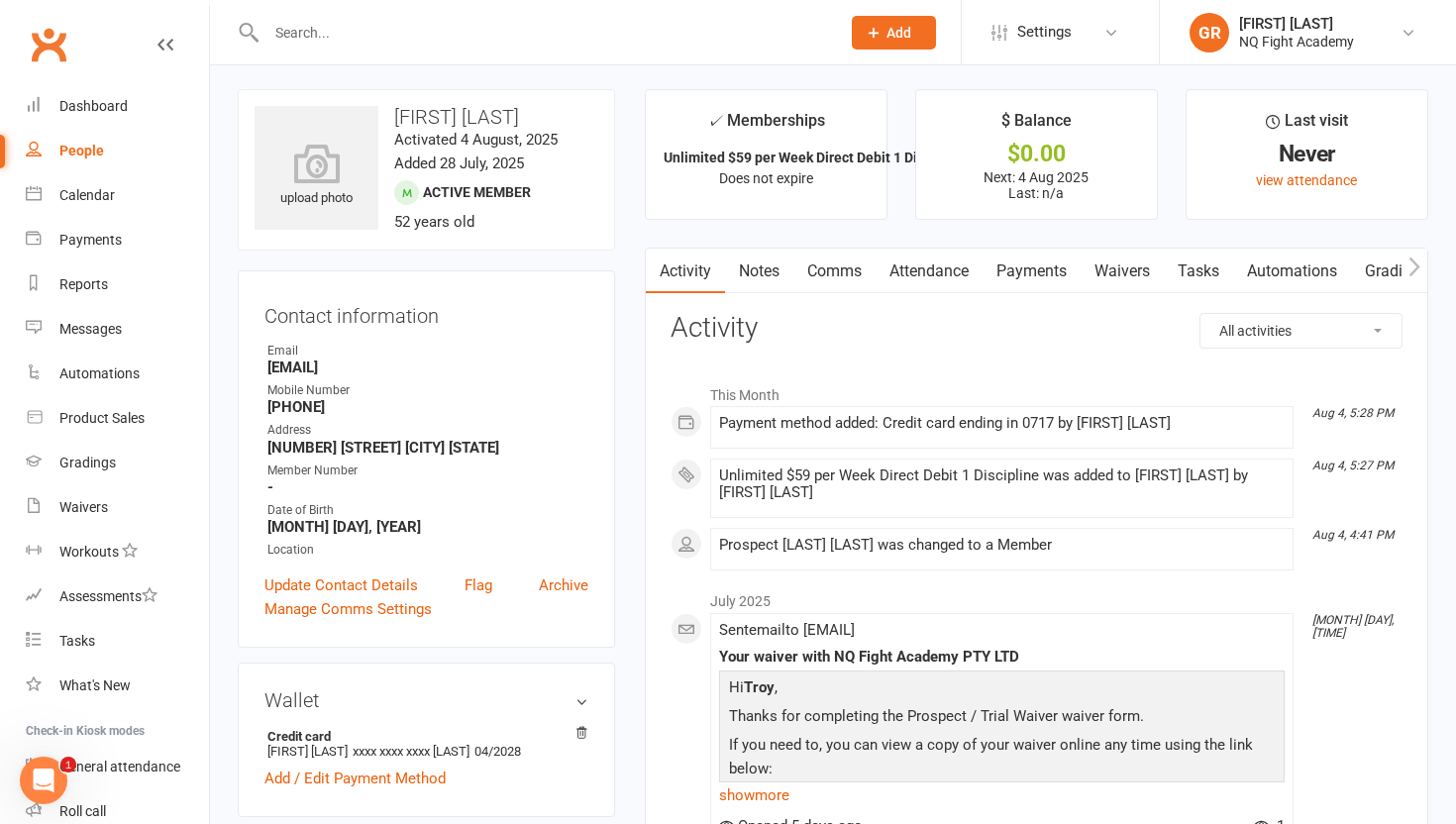 click on "People" at bounding box center (81, 151) 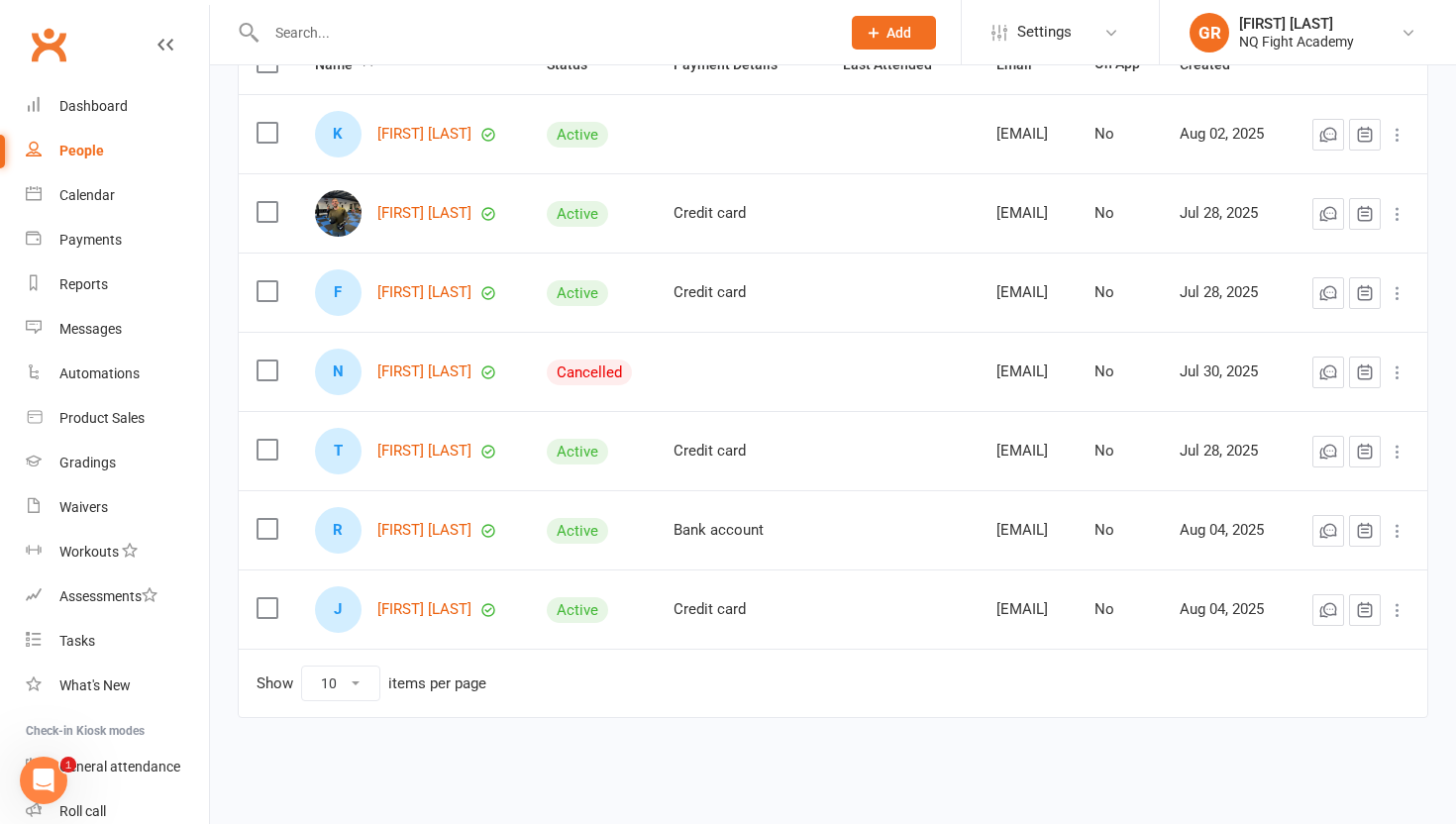 scroll, scrollTop: 0, scrollLeft: 0, axis: both 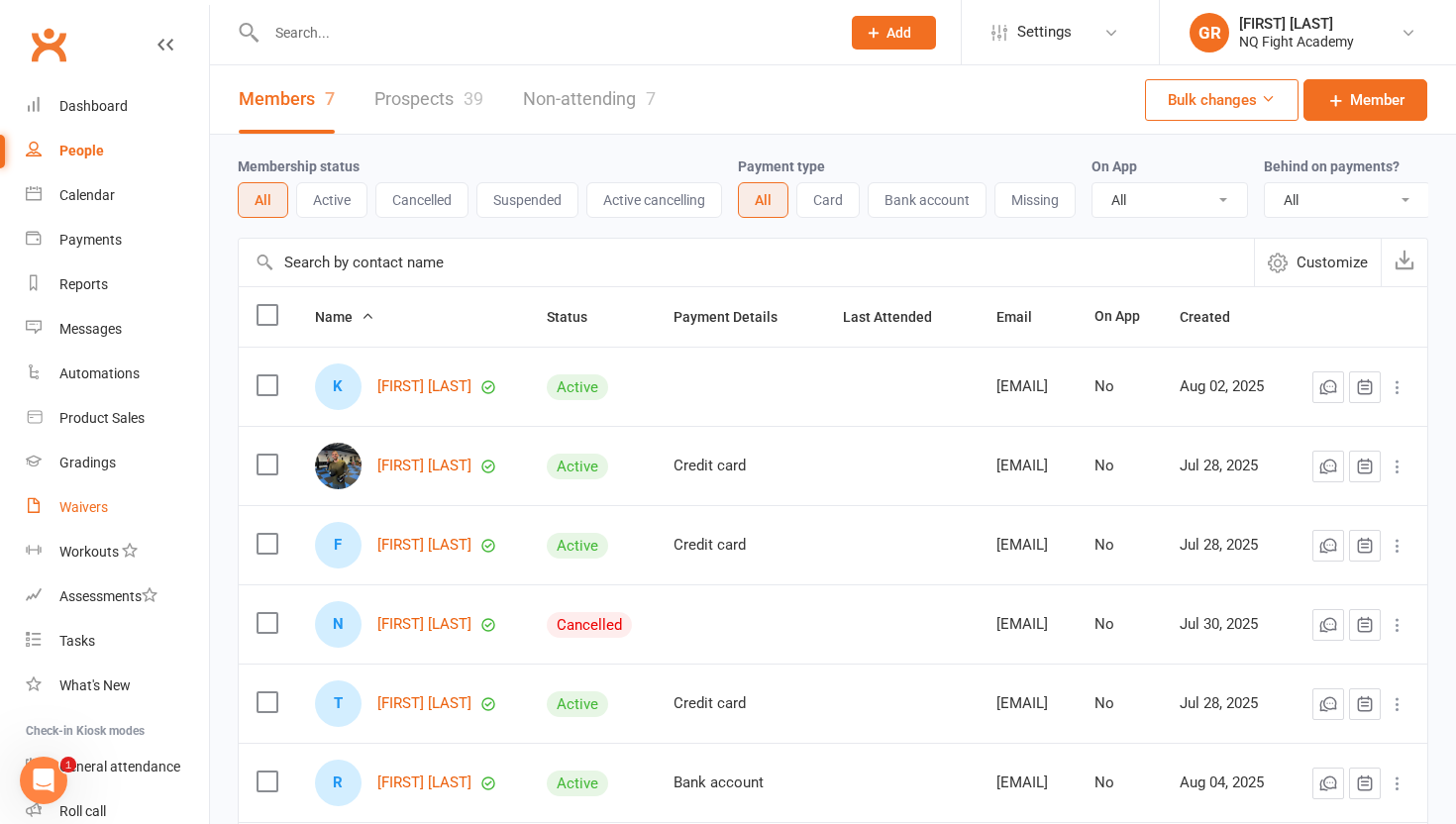 click on "Waivers" at bounding box center (117, 507) 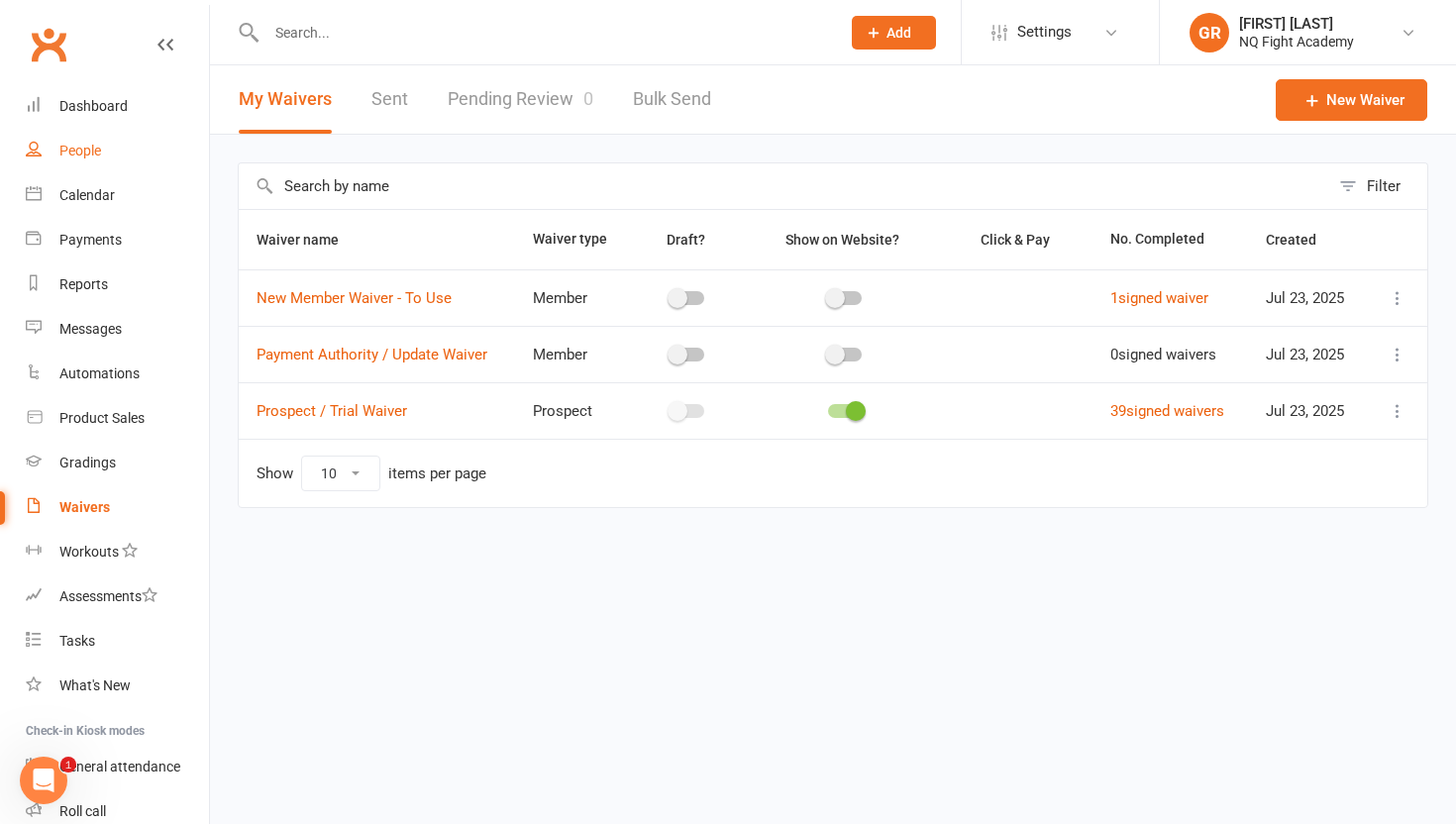 click on "People" at bounding box center [80, 151] 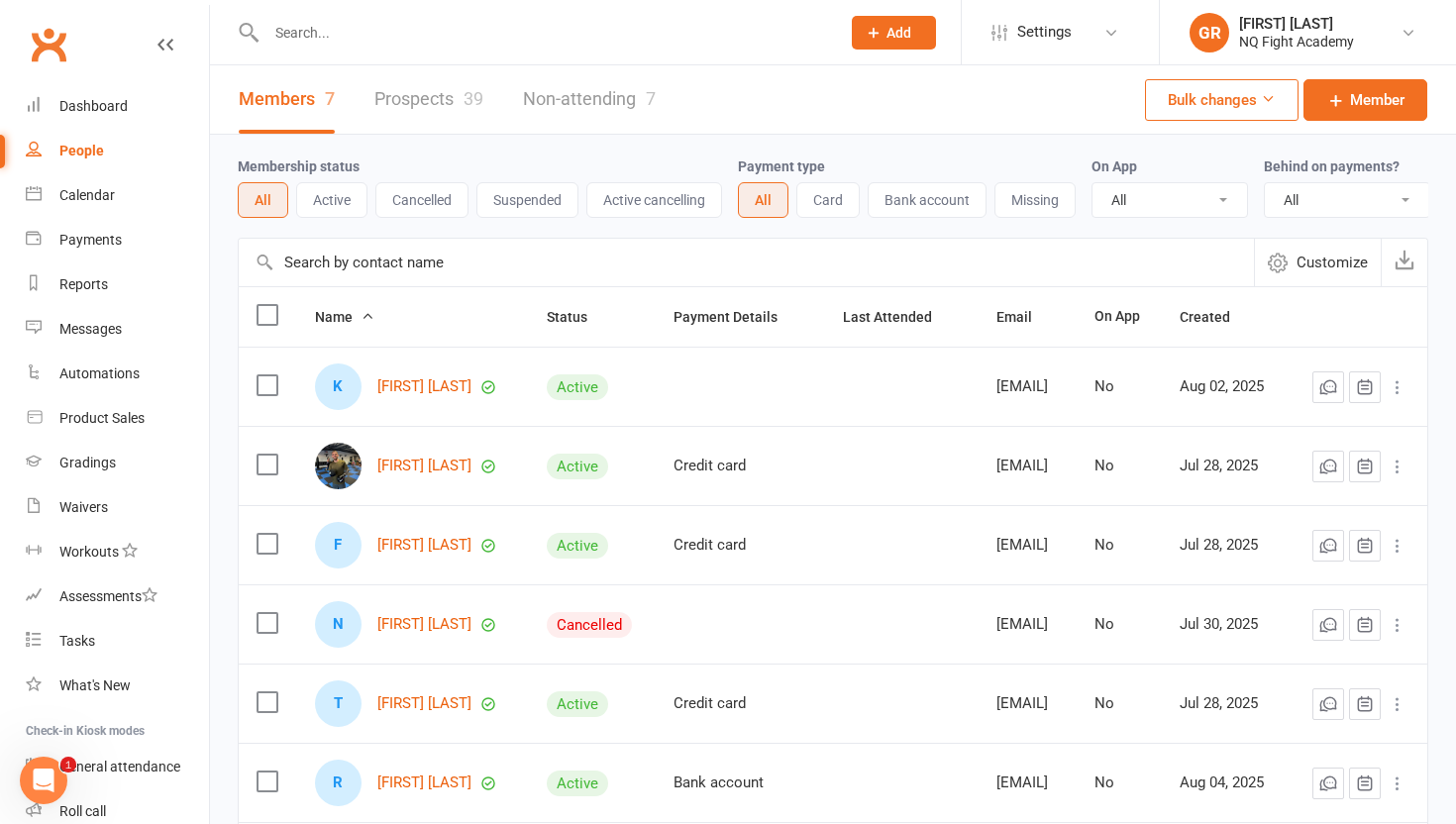 click on "Prospects 39" at bounding box center [429, 99] 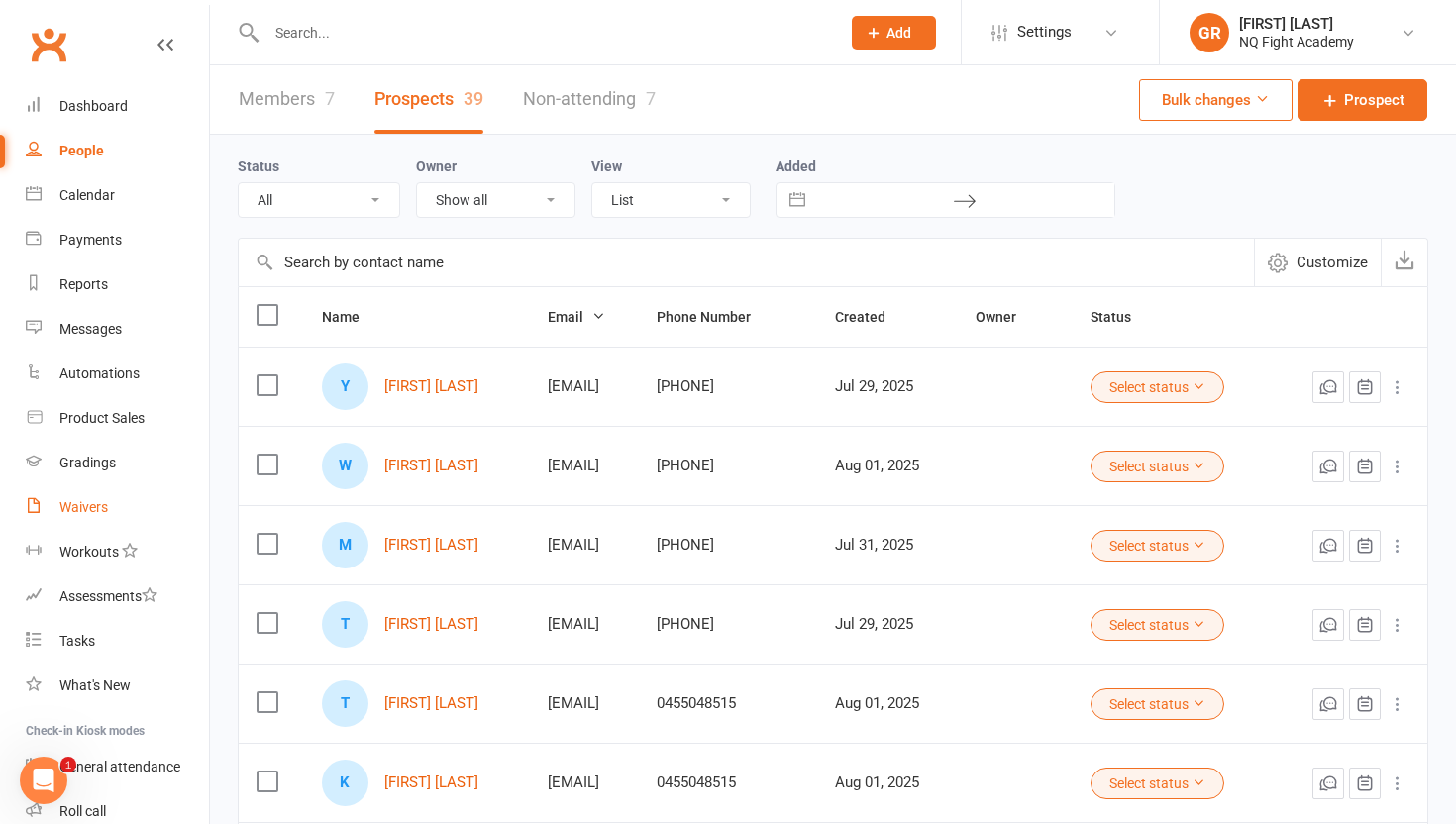 click on "Waivers" at bounding box center [83, 507] 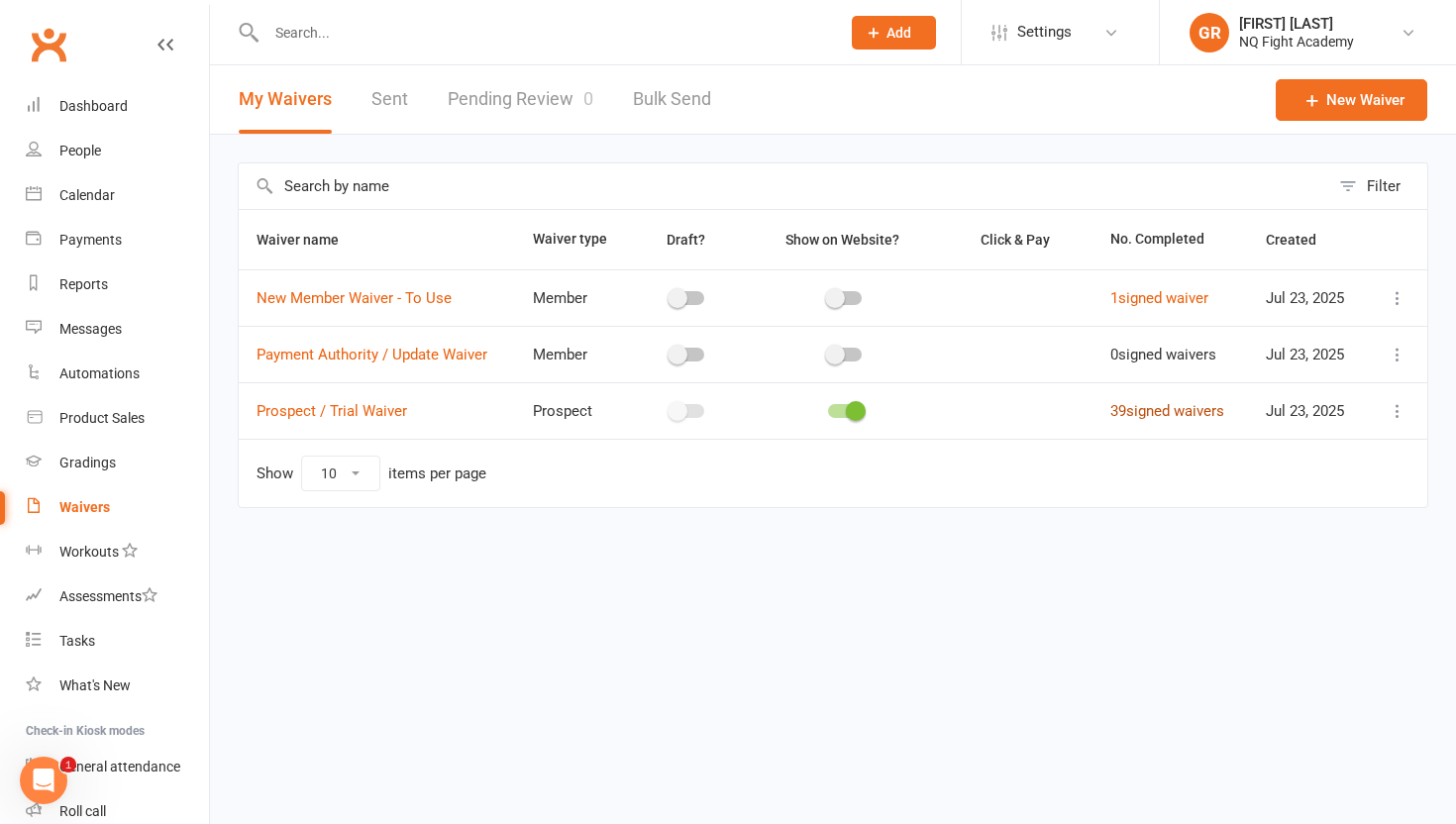 click on "39 signed waivers" at bounding box center (1167, 411) 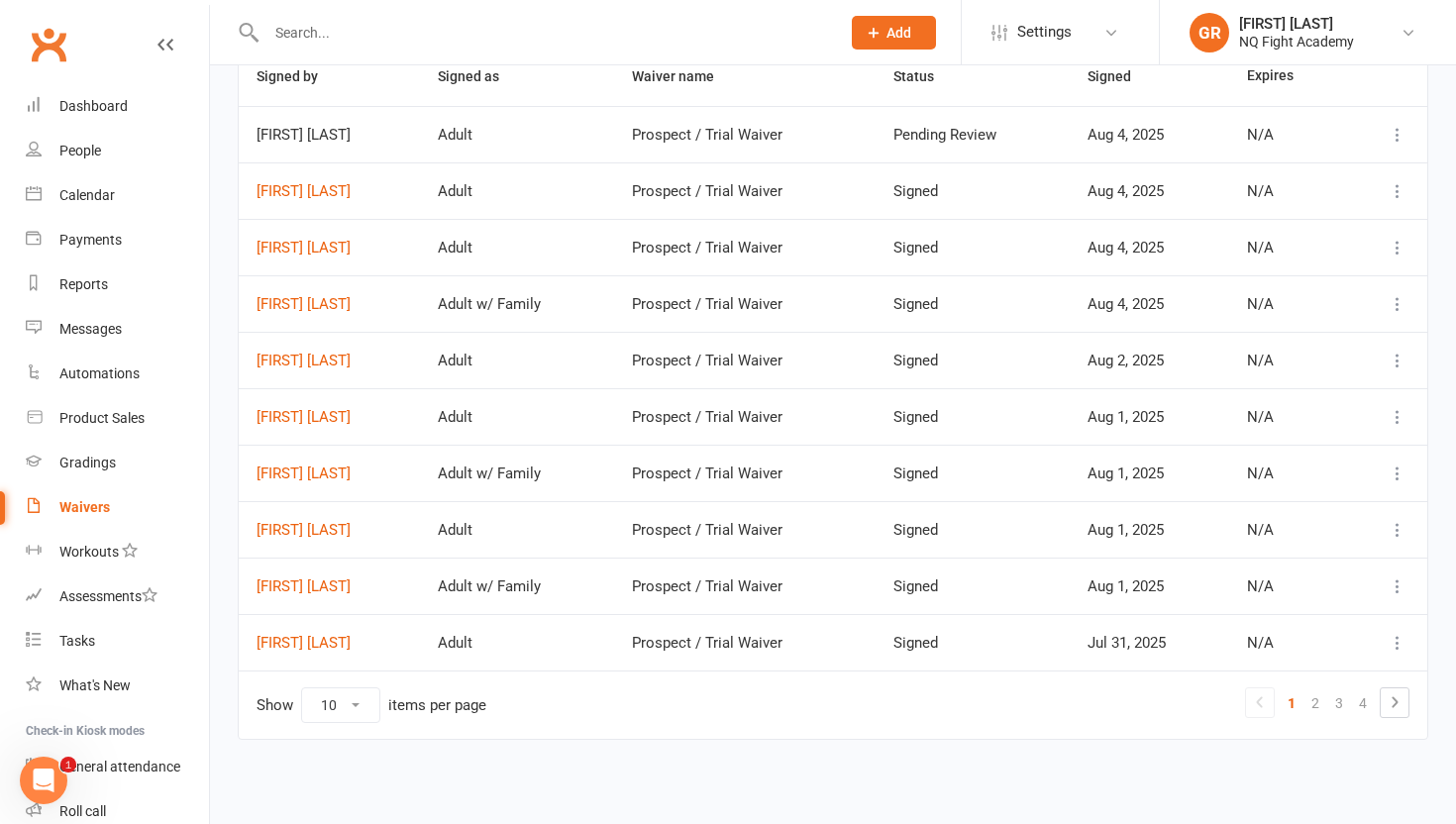 scroll, scrollTop: 0, scrollLeft: 0, axis: both 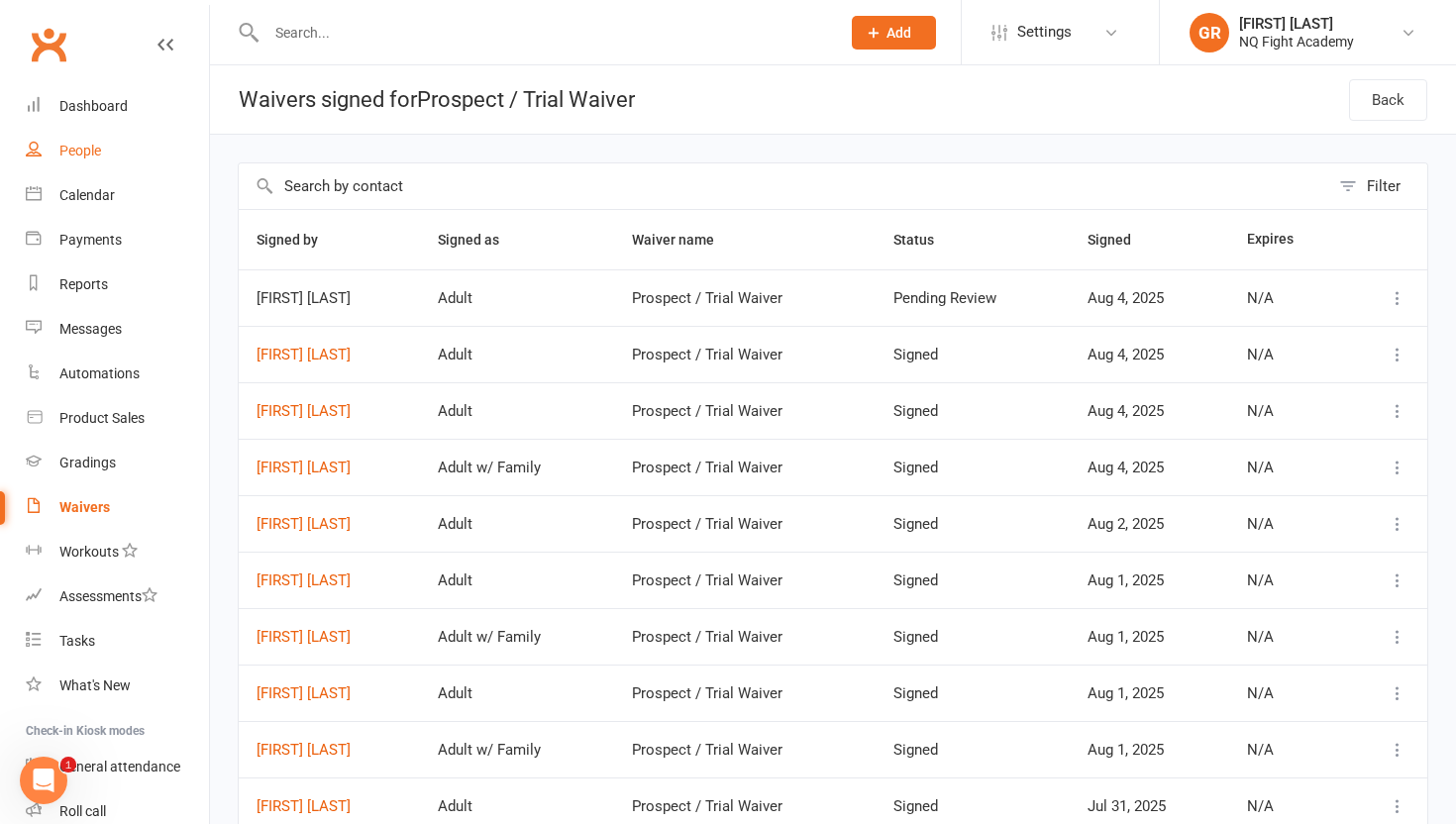 click on "People" at bounding box center (80, 151) 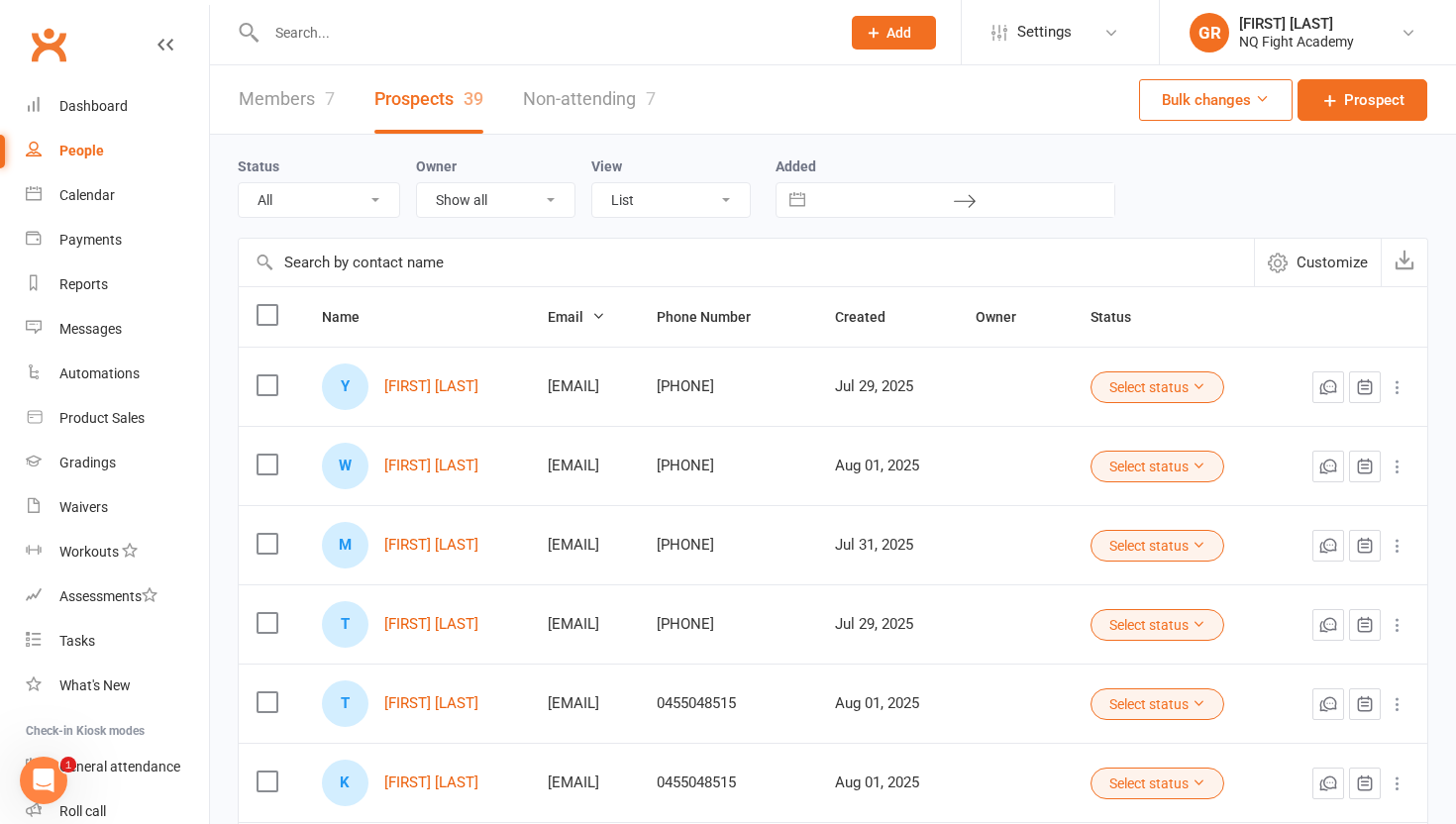 click on "Non-attending 7" at bounding box center [589, 99] 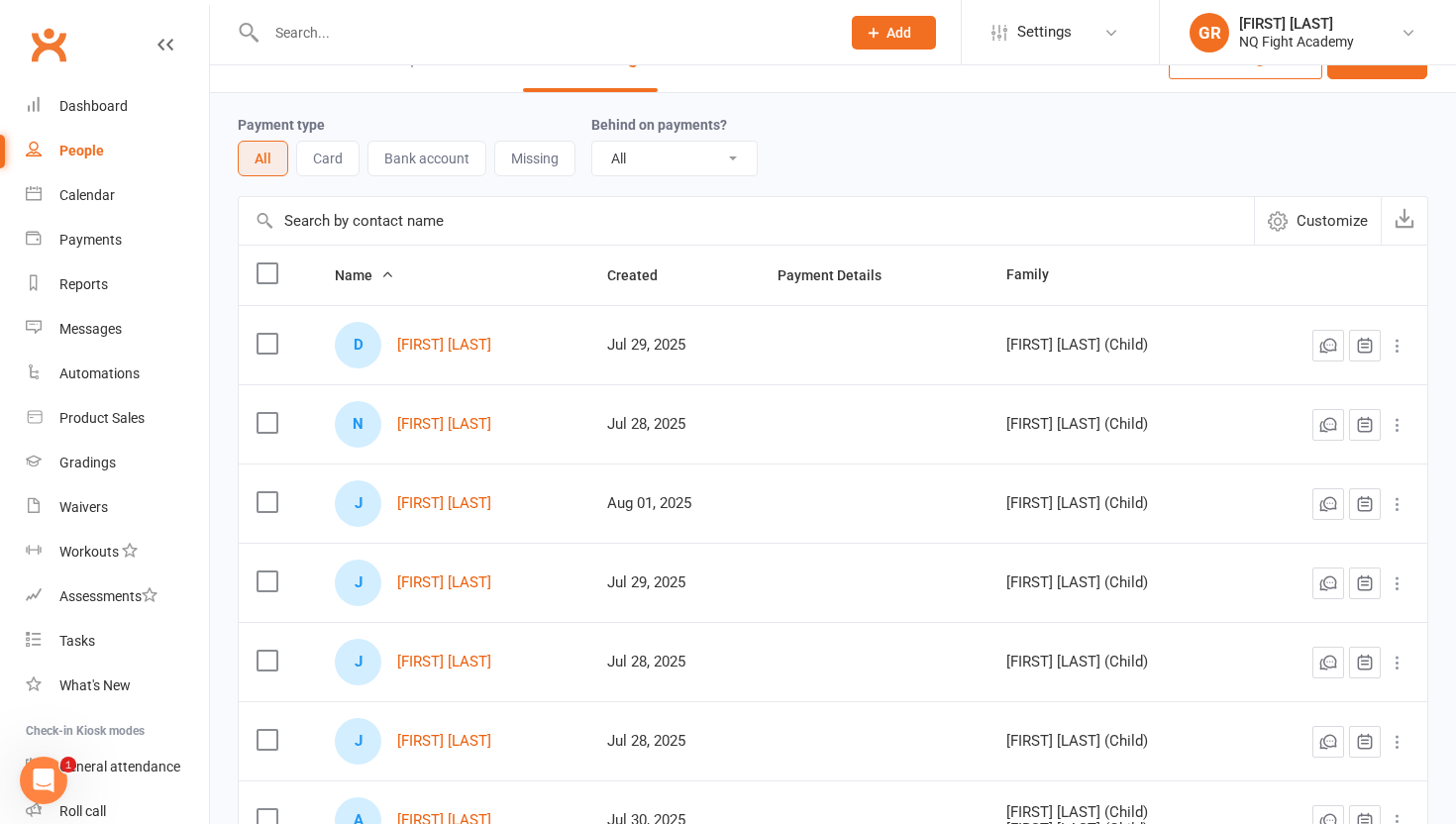 scroll, scrollTop: 0, scrollLeft: 0, axis: both 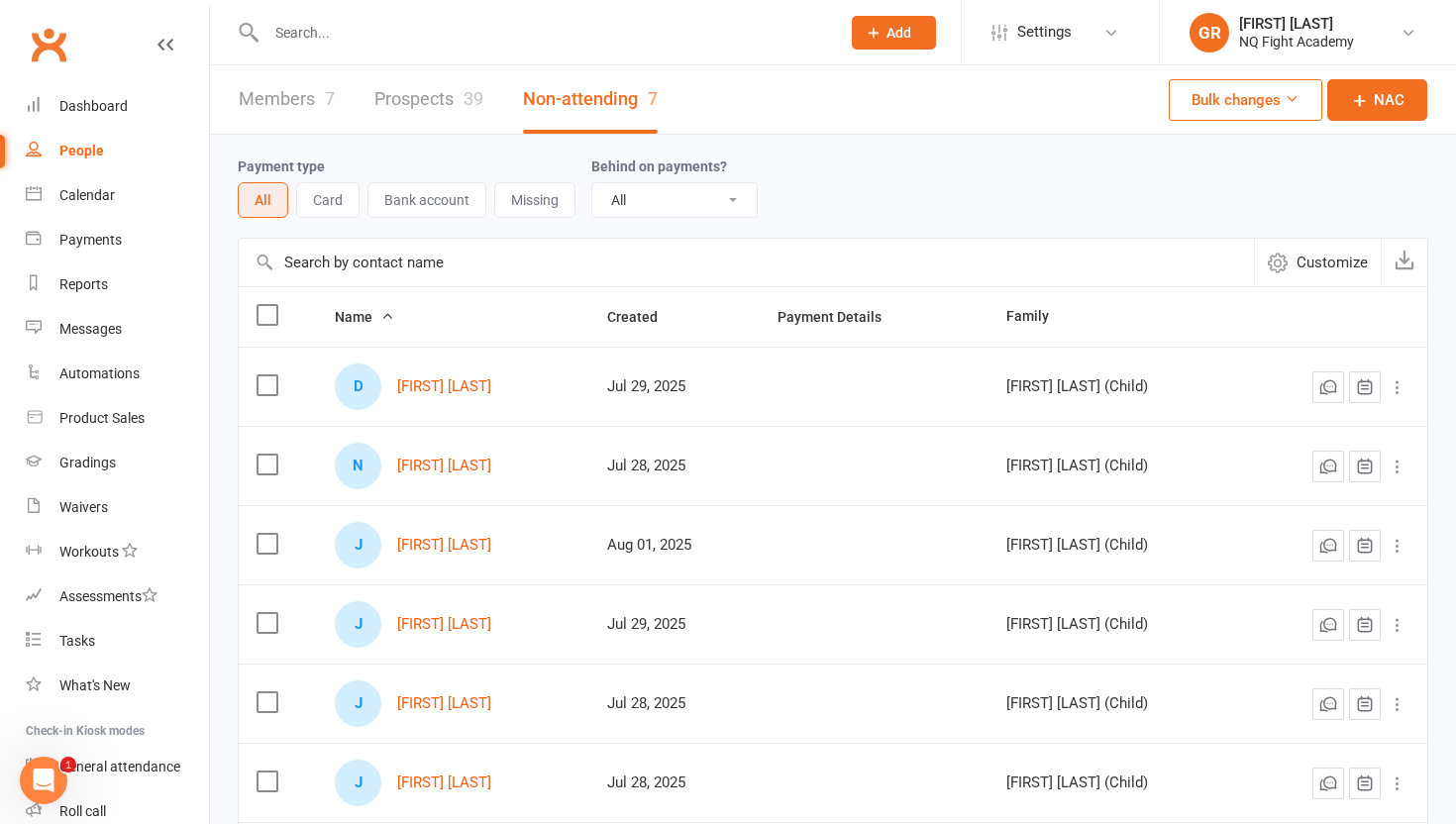 click on "Prospects 39" at bounding box center [429, 99] 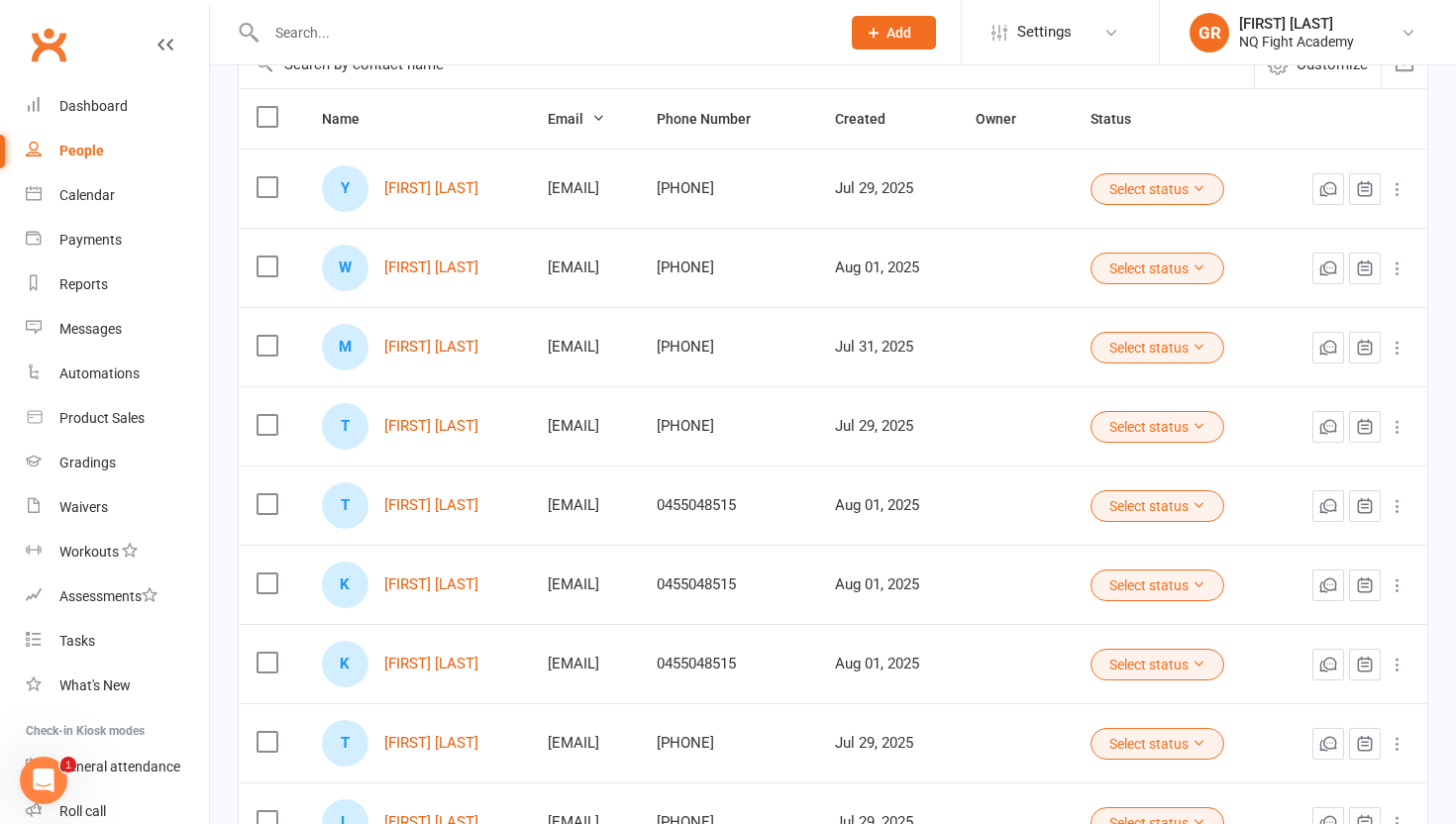 scroll, scrollTop: 490, scrollLeft: 0, axis: vertical 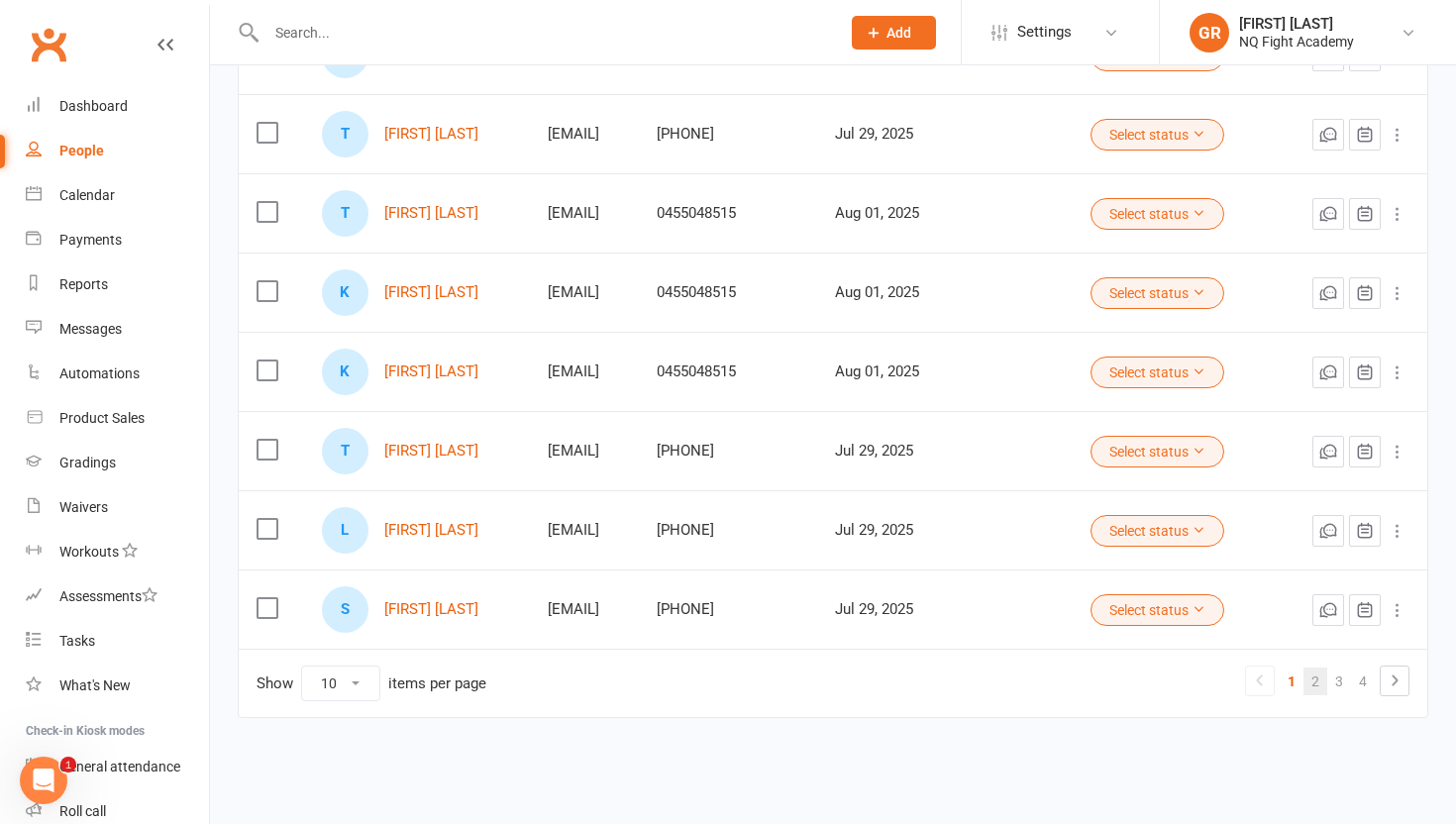 click on "2" at bounding box center [1315, 681] 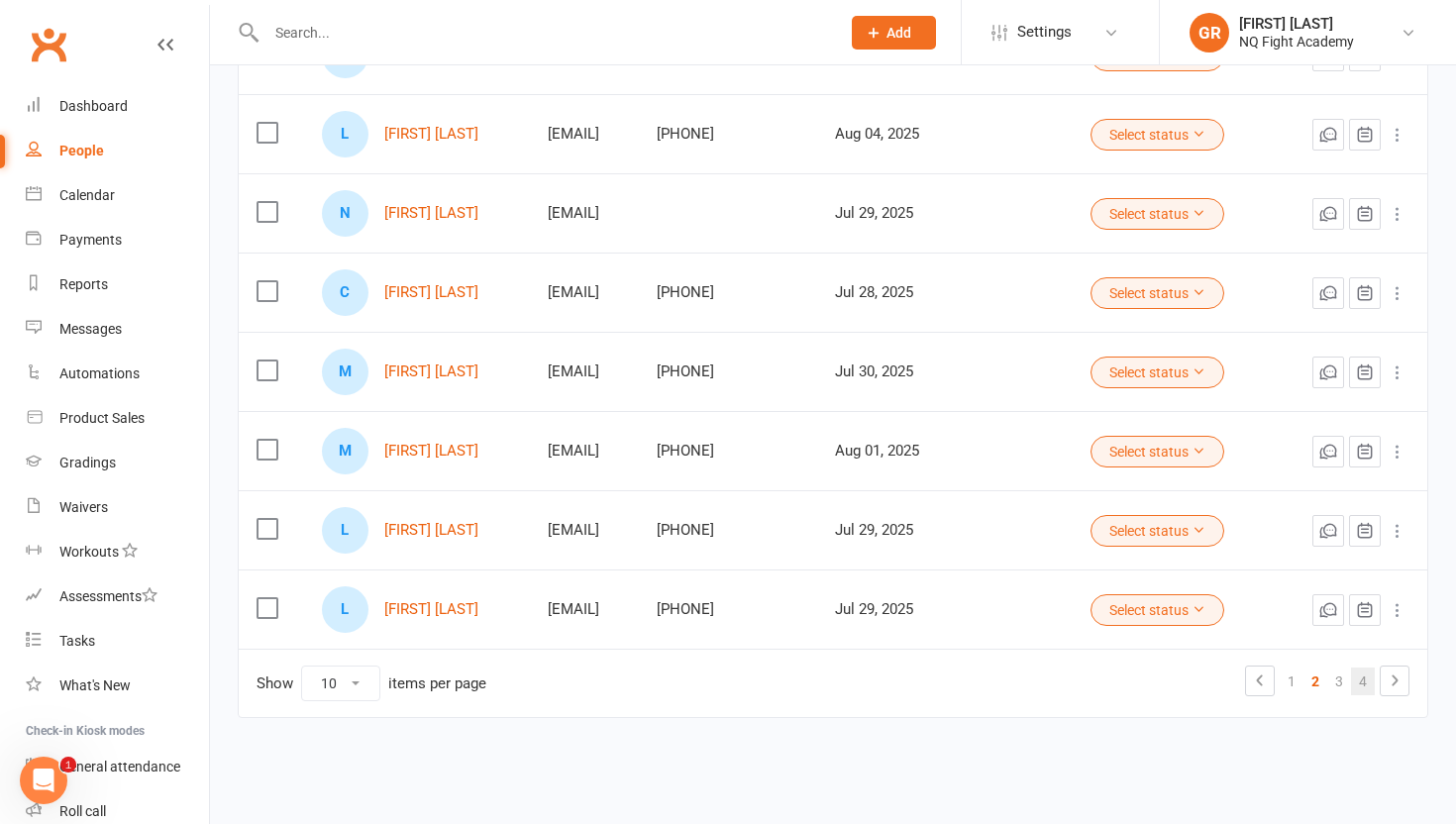 click on "4" at bounding box center [1363, 681] 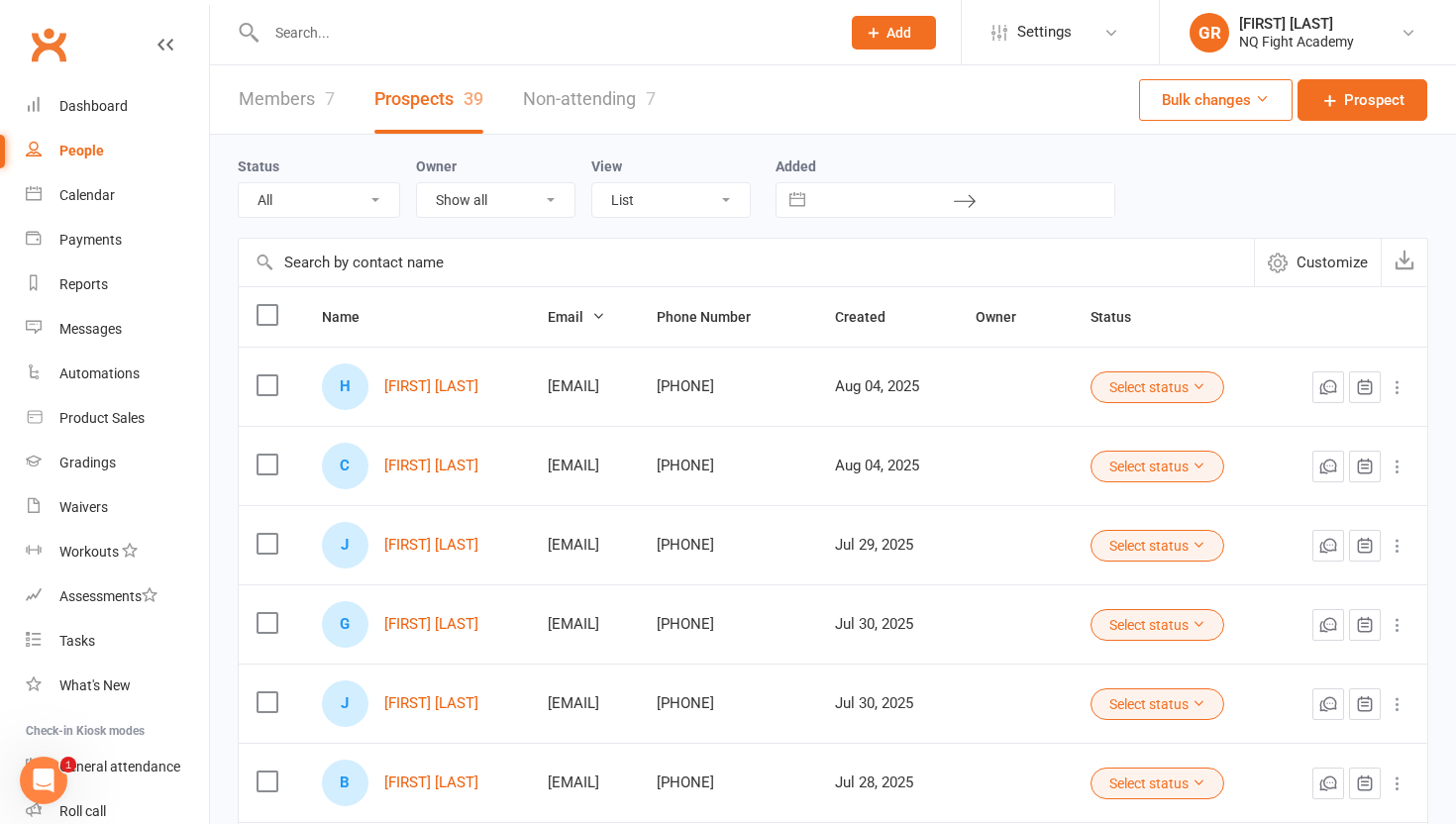 scroll, scrollTop: 411, scrollLeft: 0, axis: vertical 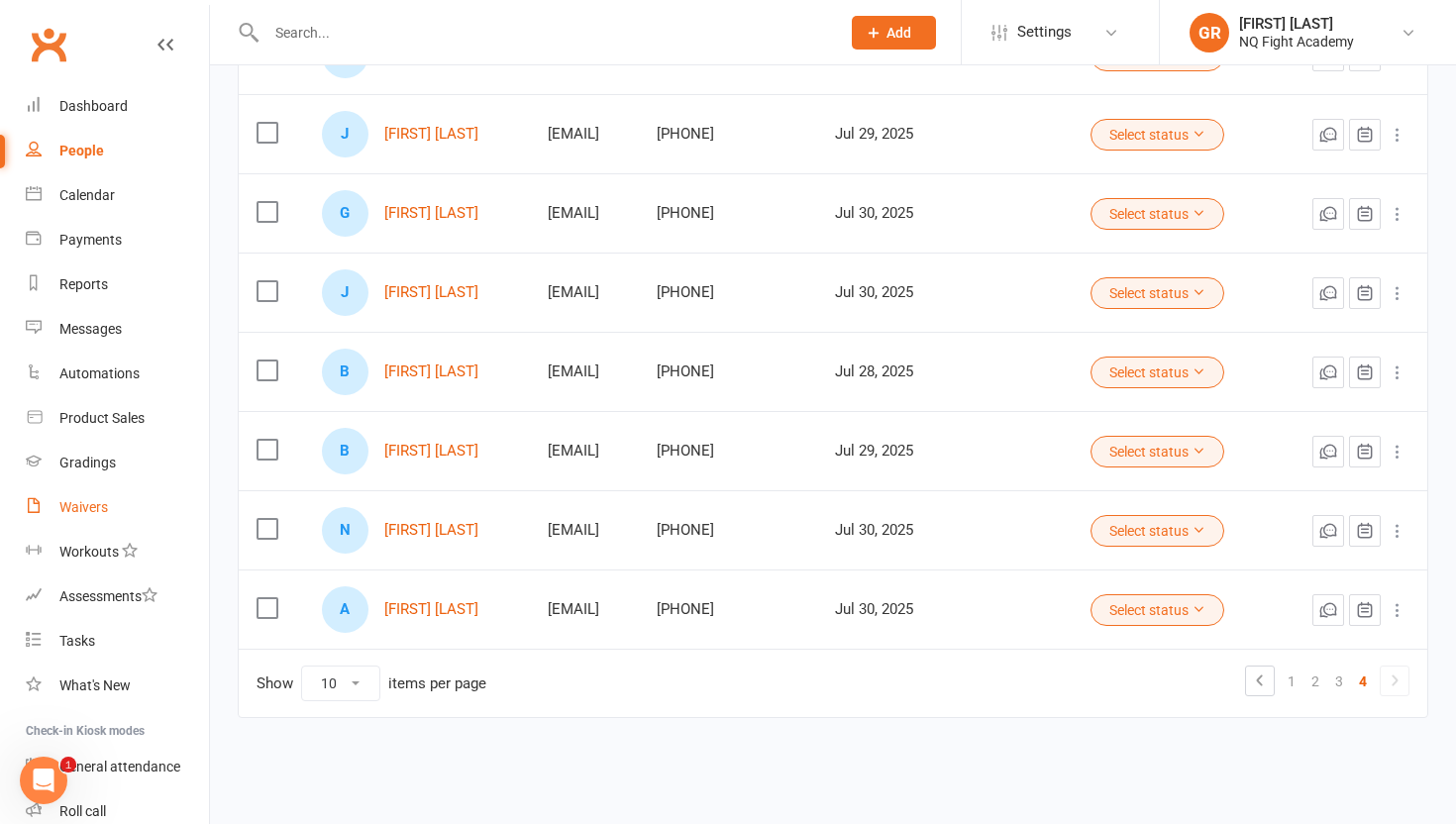click on "Waivers" at bounding box center (83, 507) 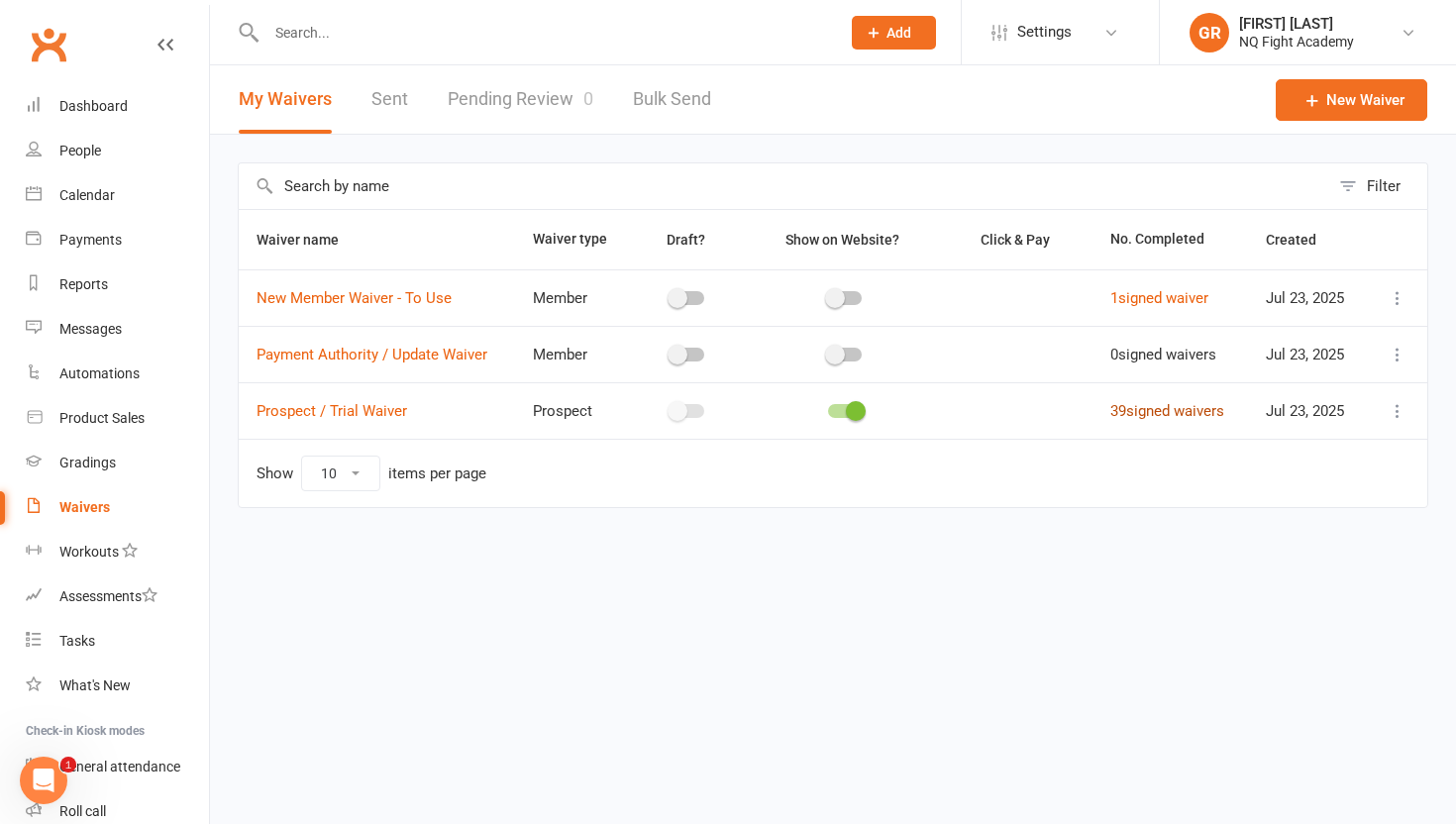 click on "39 signed waivers" at bounding box center [1167, 411] 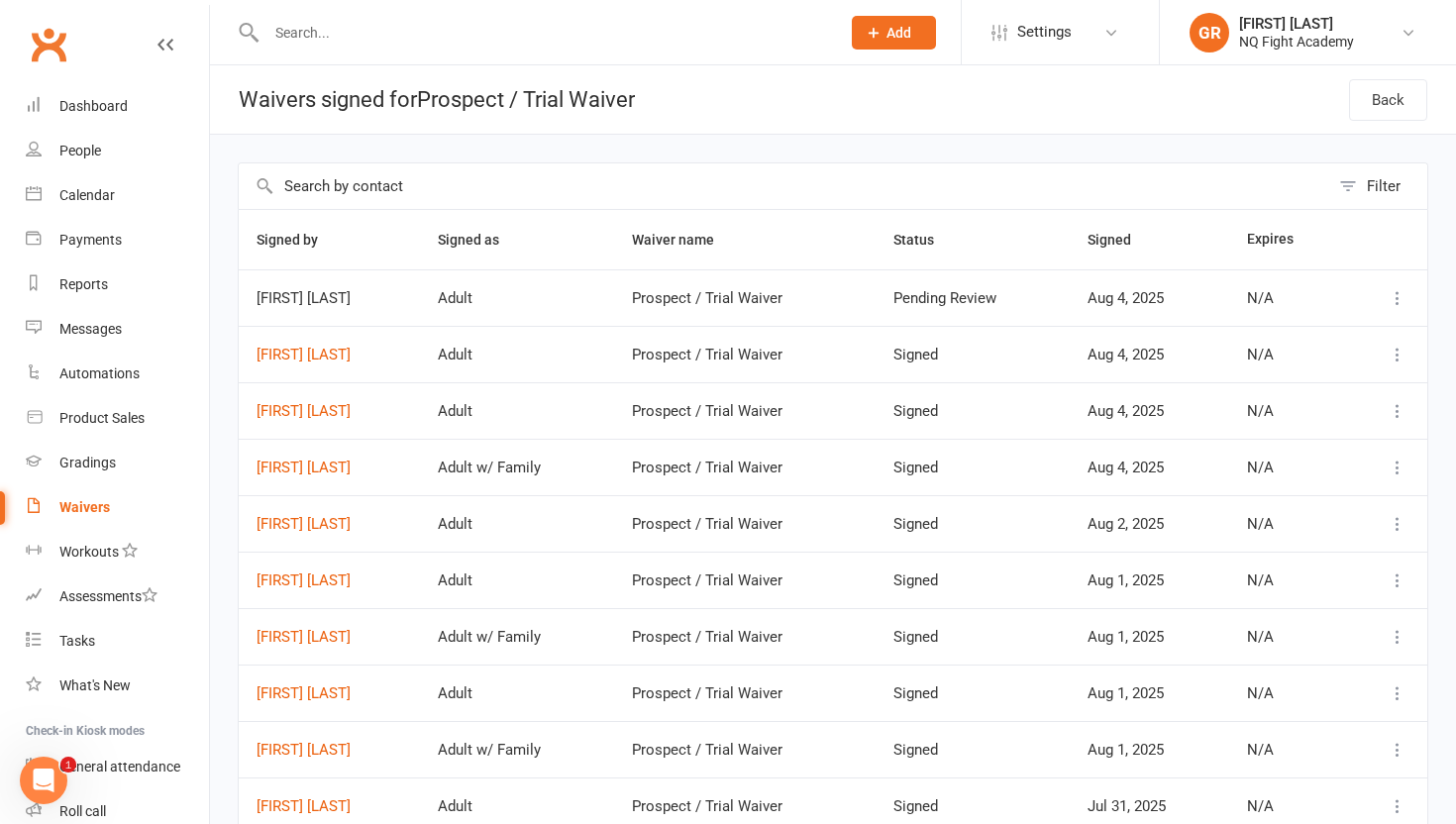 click on "[FIRST] [LAST]" at bounding box center (329, 298) 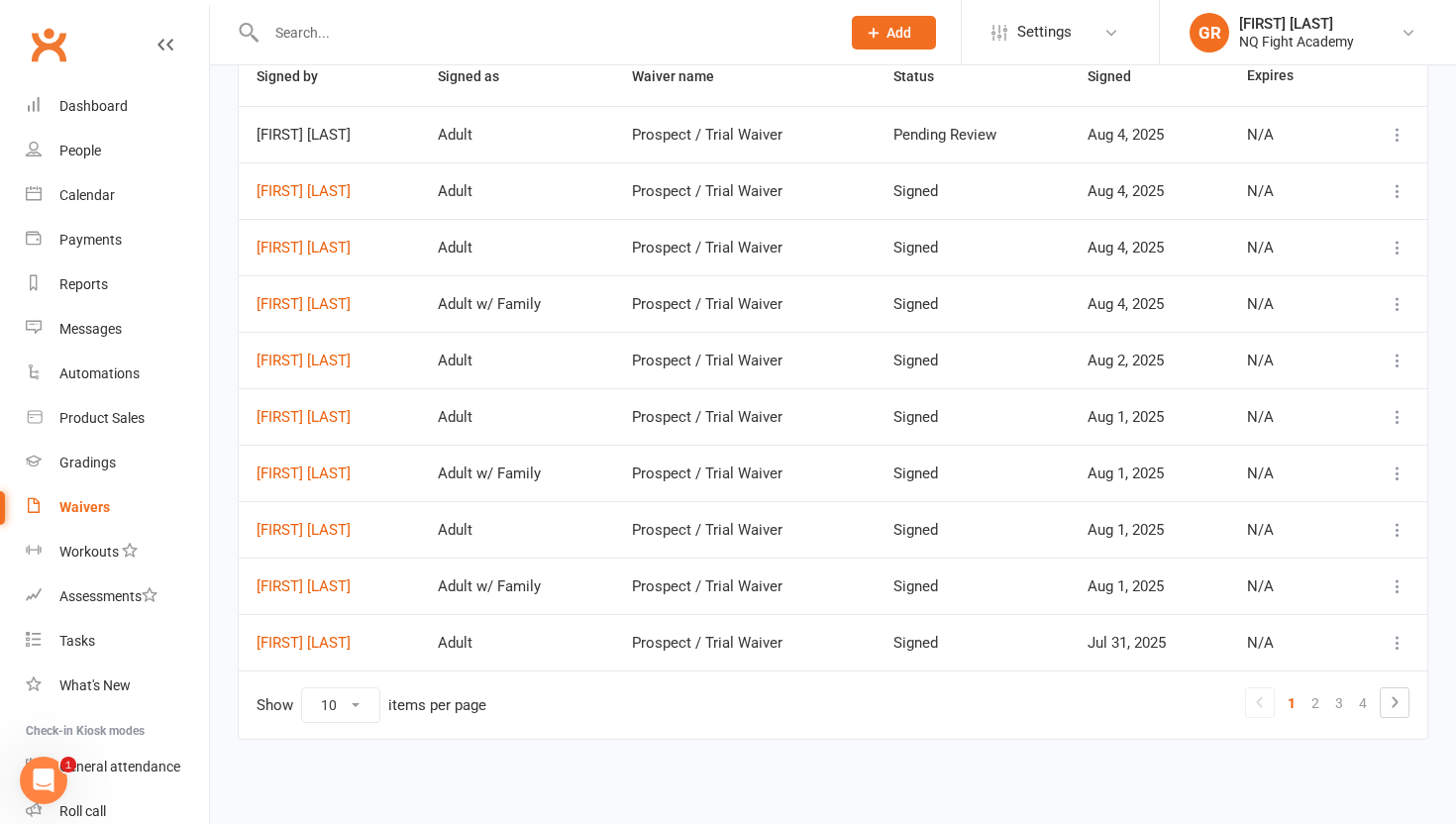 scroll, scrollTop: 0, scrollLeft: 0, axis: both 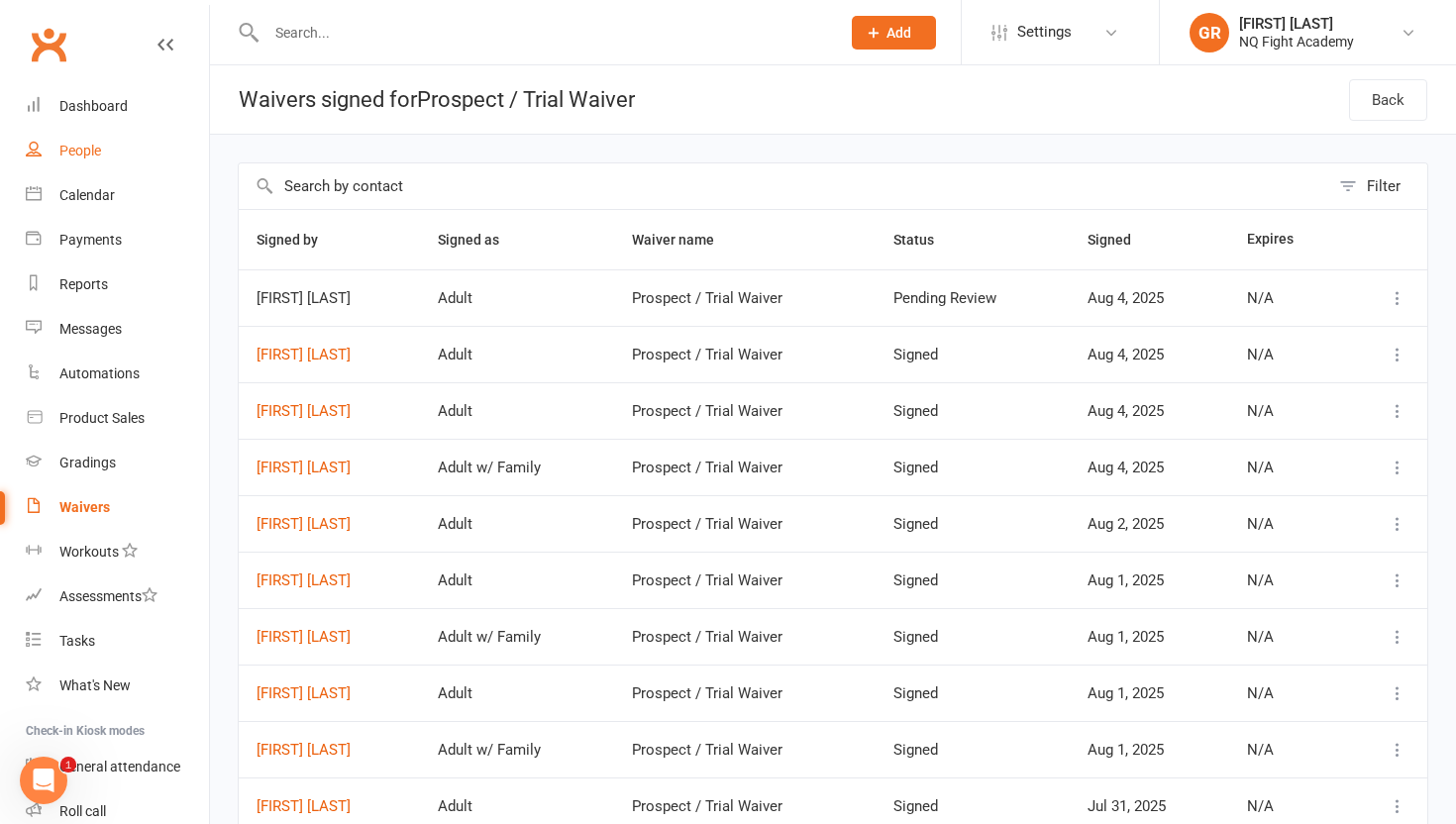 click on "People" at bounding box center [80, 151] 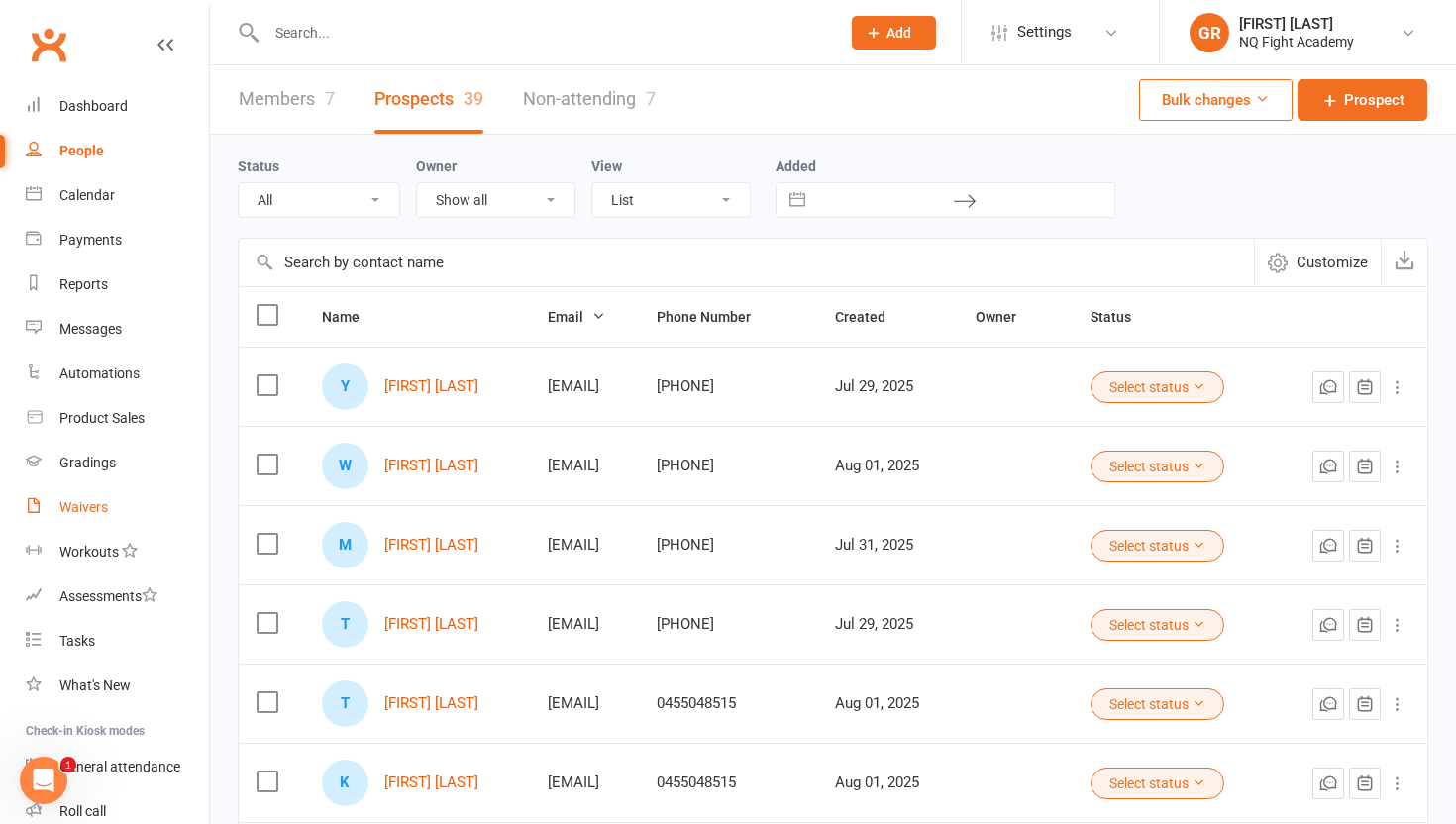 click on "Waivers" at bounding box center [83, 507] 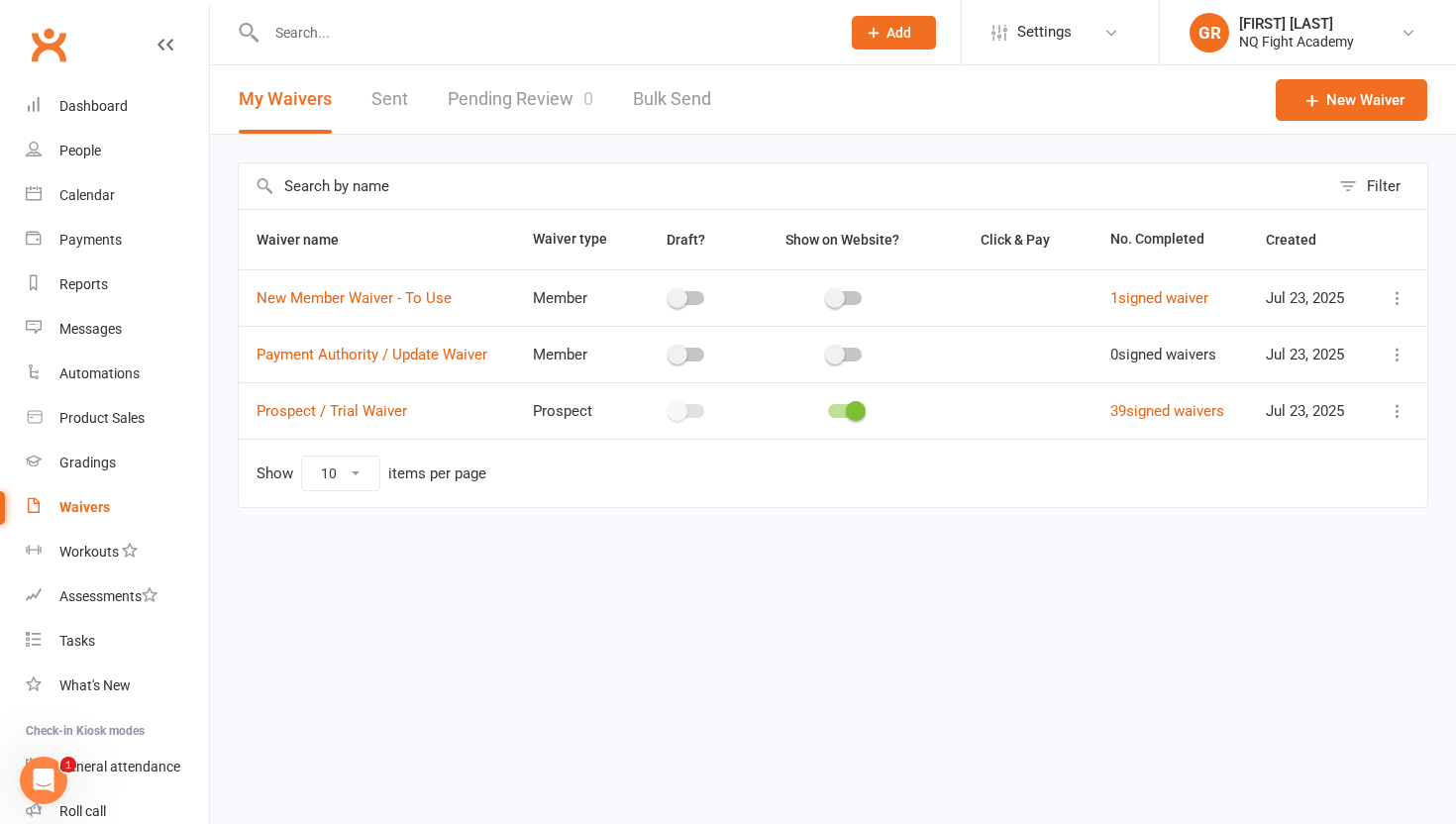 click on "Pending Review 0" at bounding box center [520, 99] 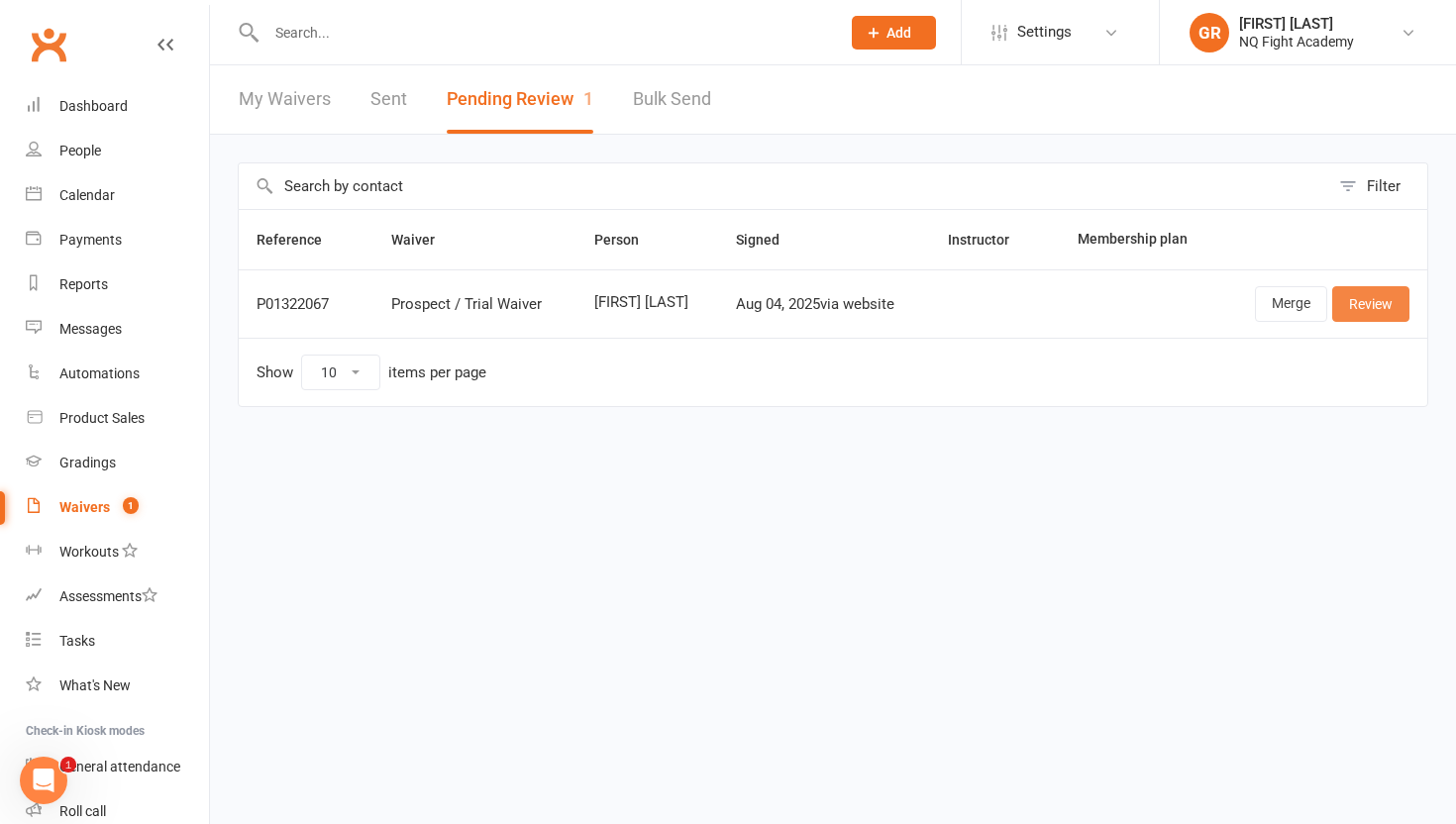 click on "Review" at bounding box center (1371, 304) 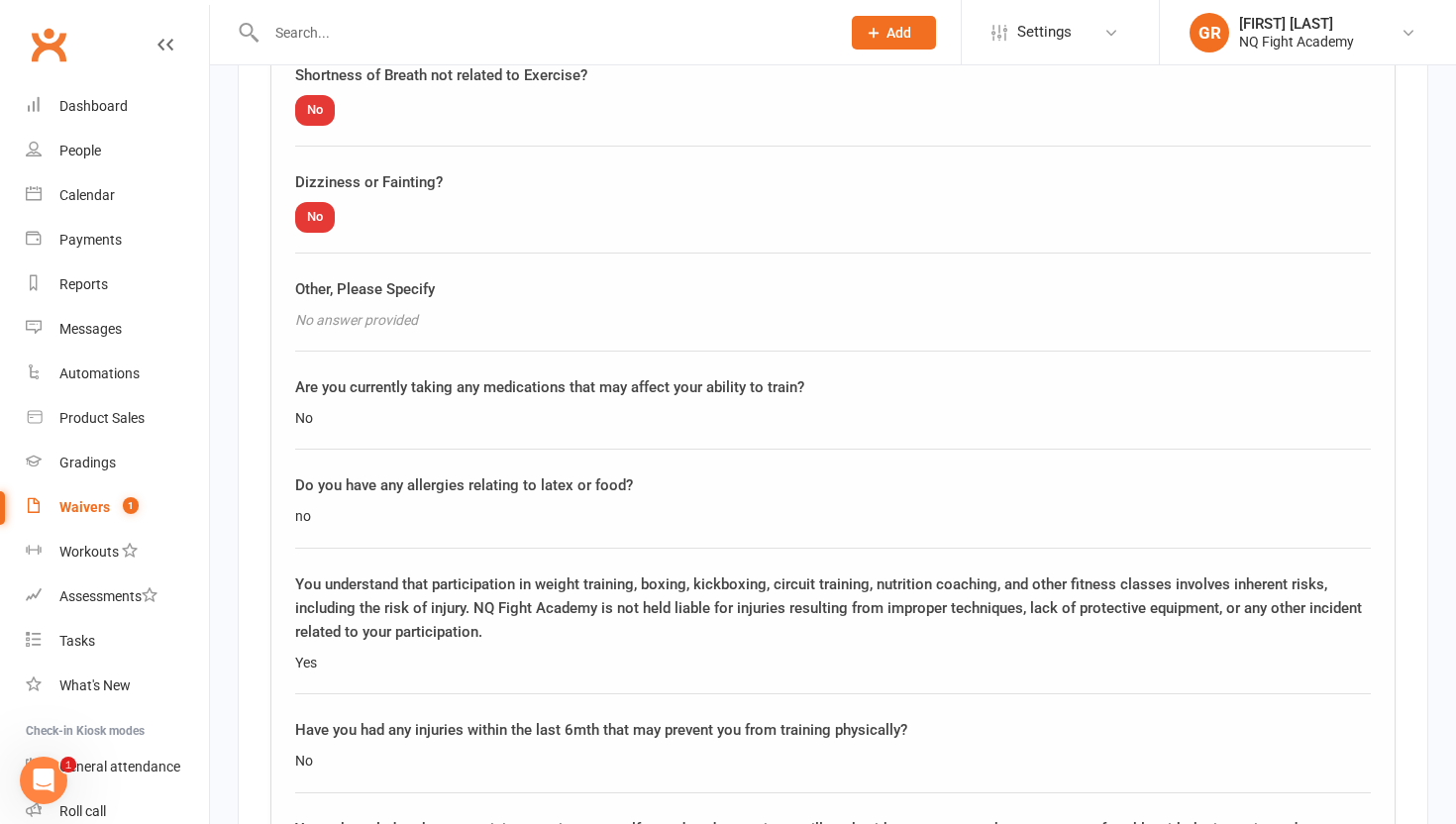 scroll, scrollTop: 3013, scrollLeft: 0, axis: vertical 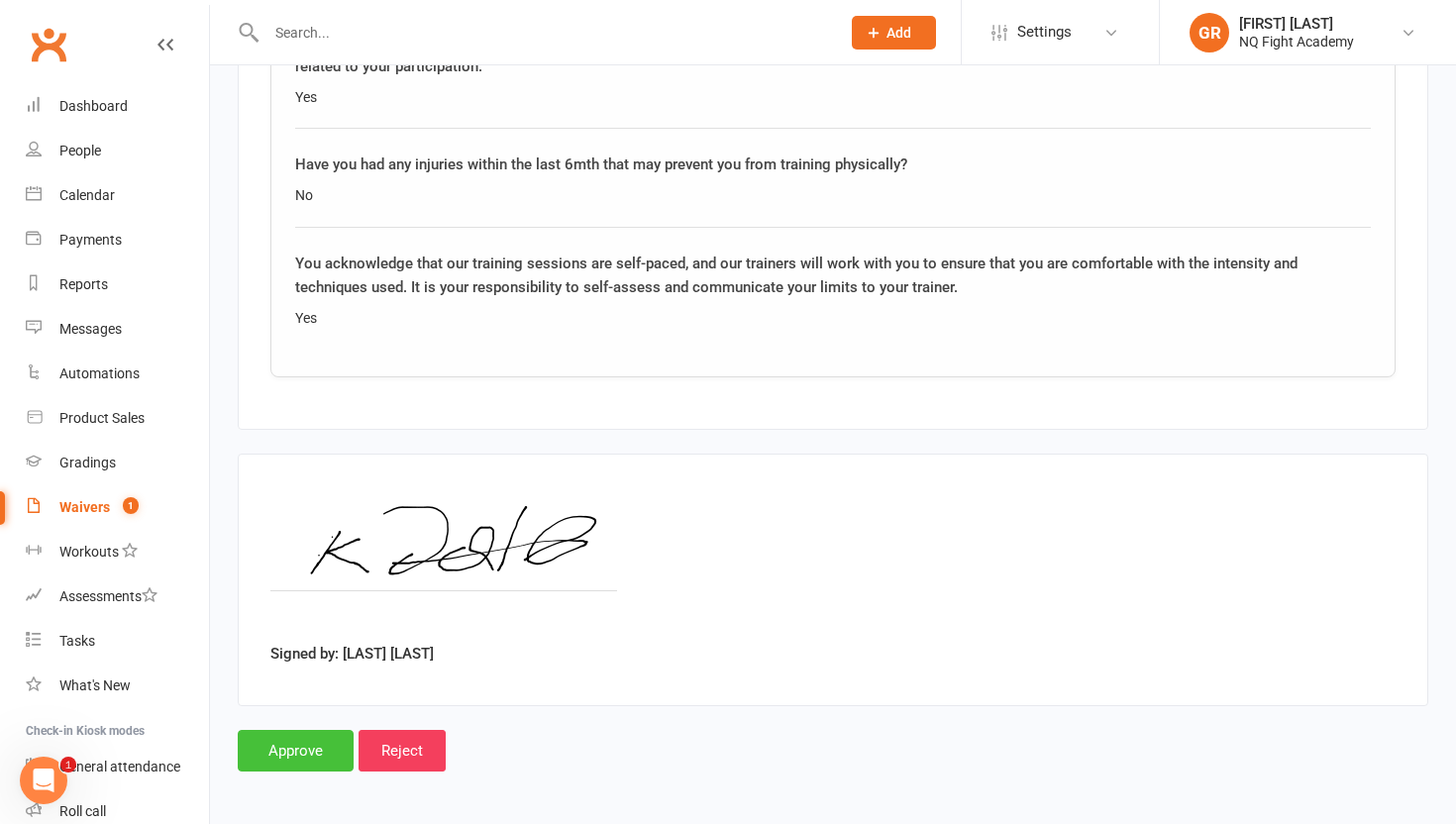 click on "Approve" at bounding box center (295, 751) 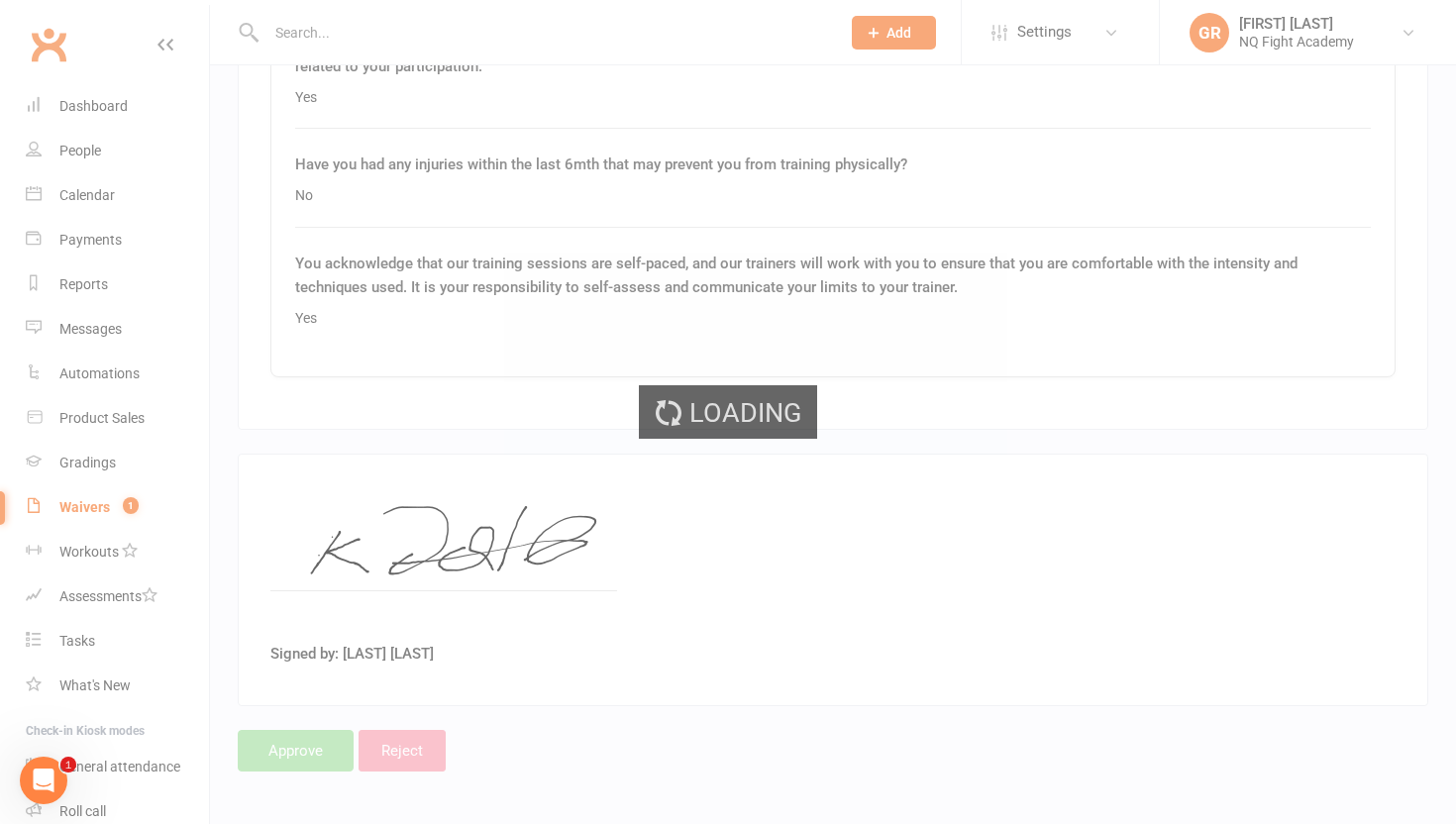 scroll, scrollTop: 0, scrollLeft: 0, axis: both 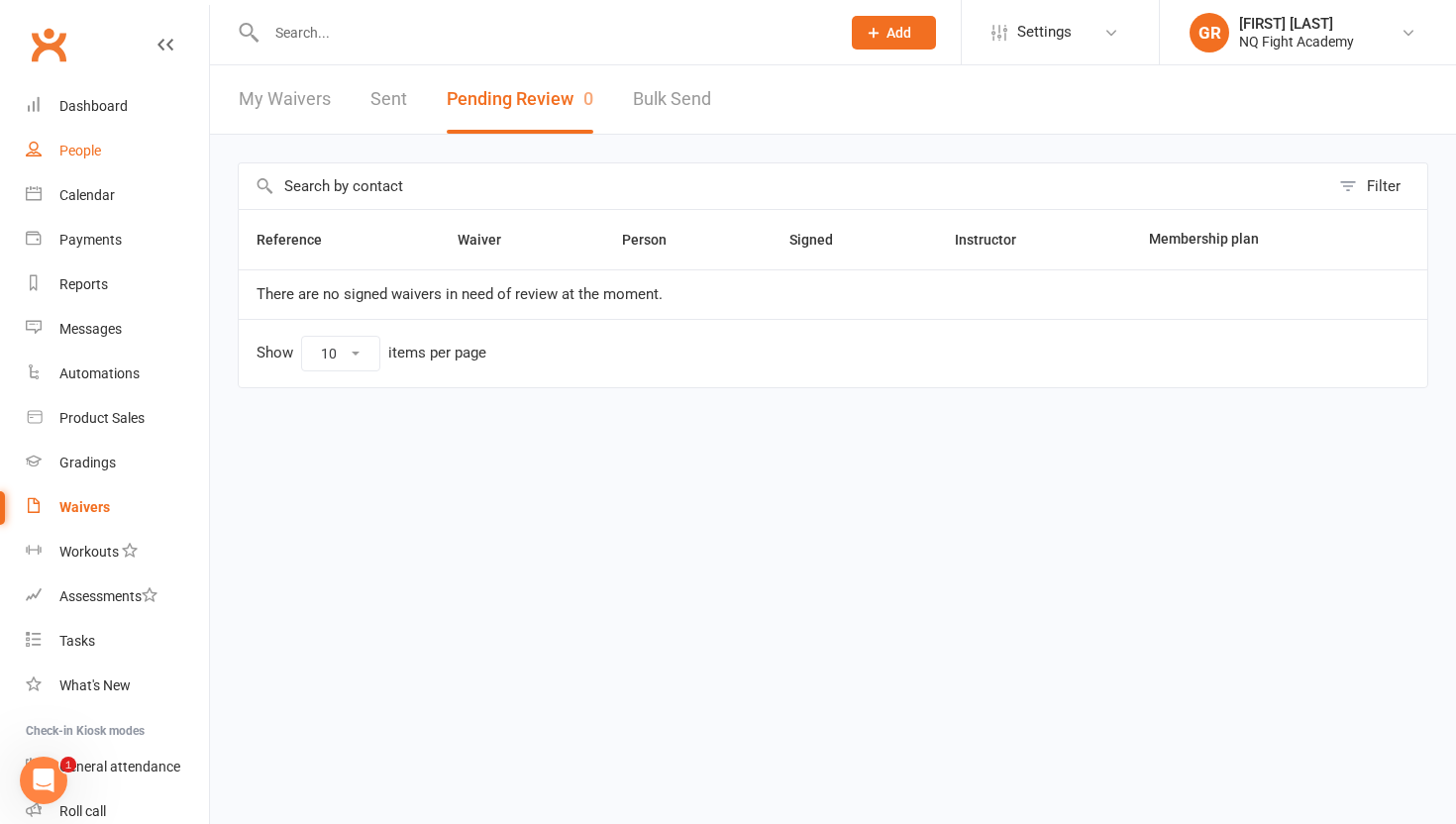 click on "People" at bounding box center (80, 151) 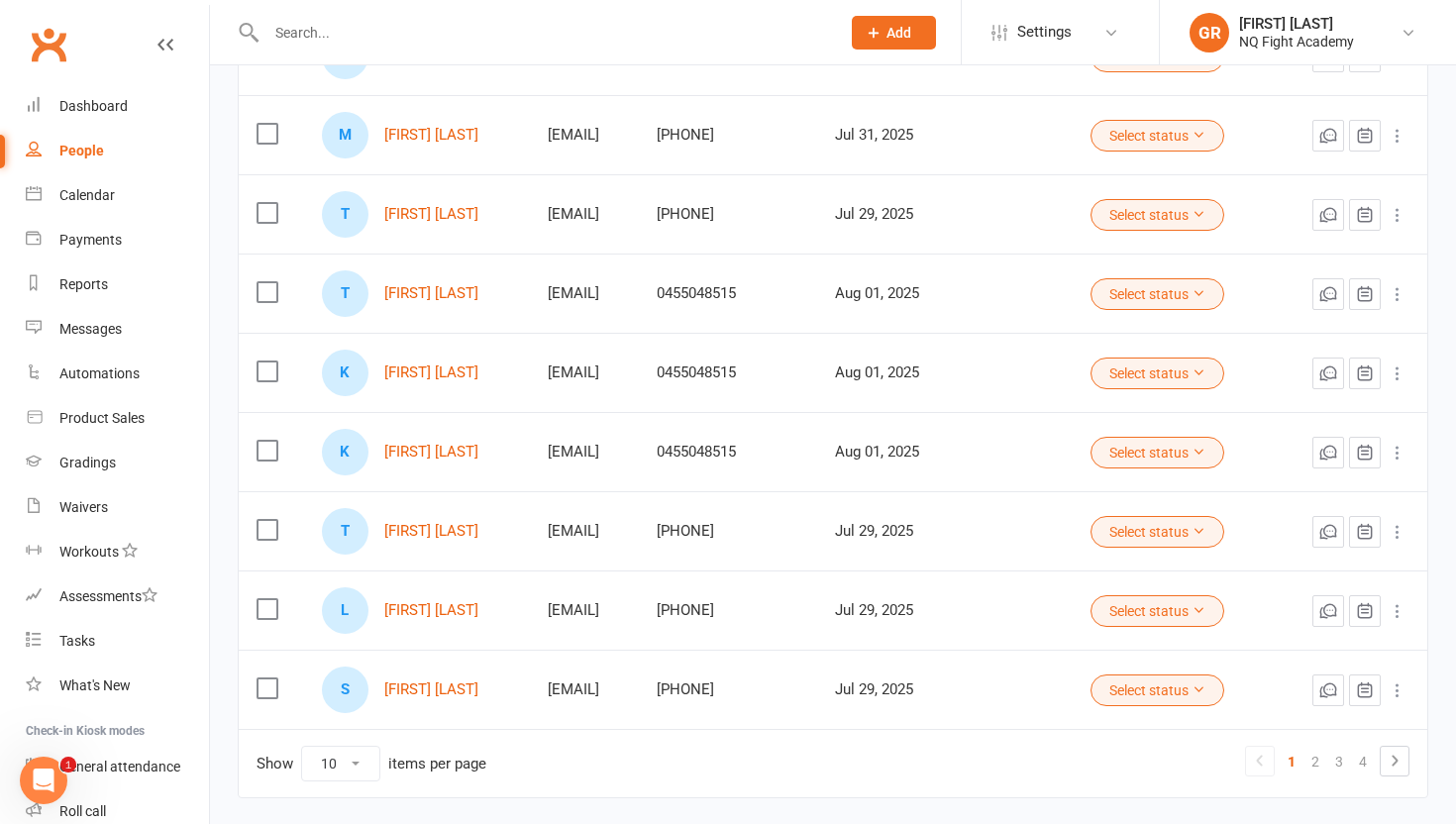 scroll, scrollTop: 412, scrollLeft: 0, axis: vertical 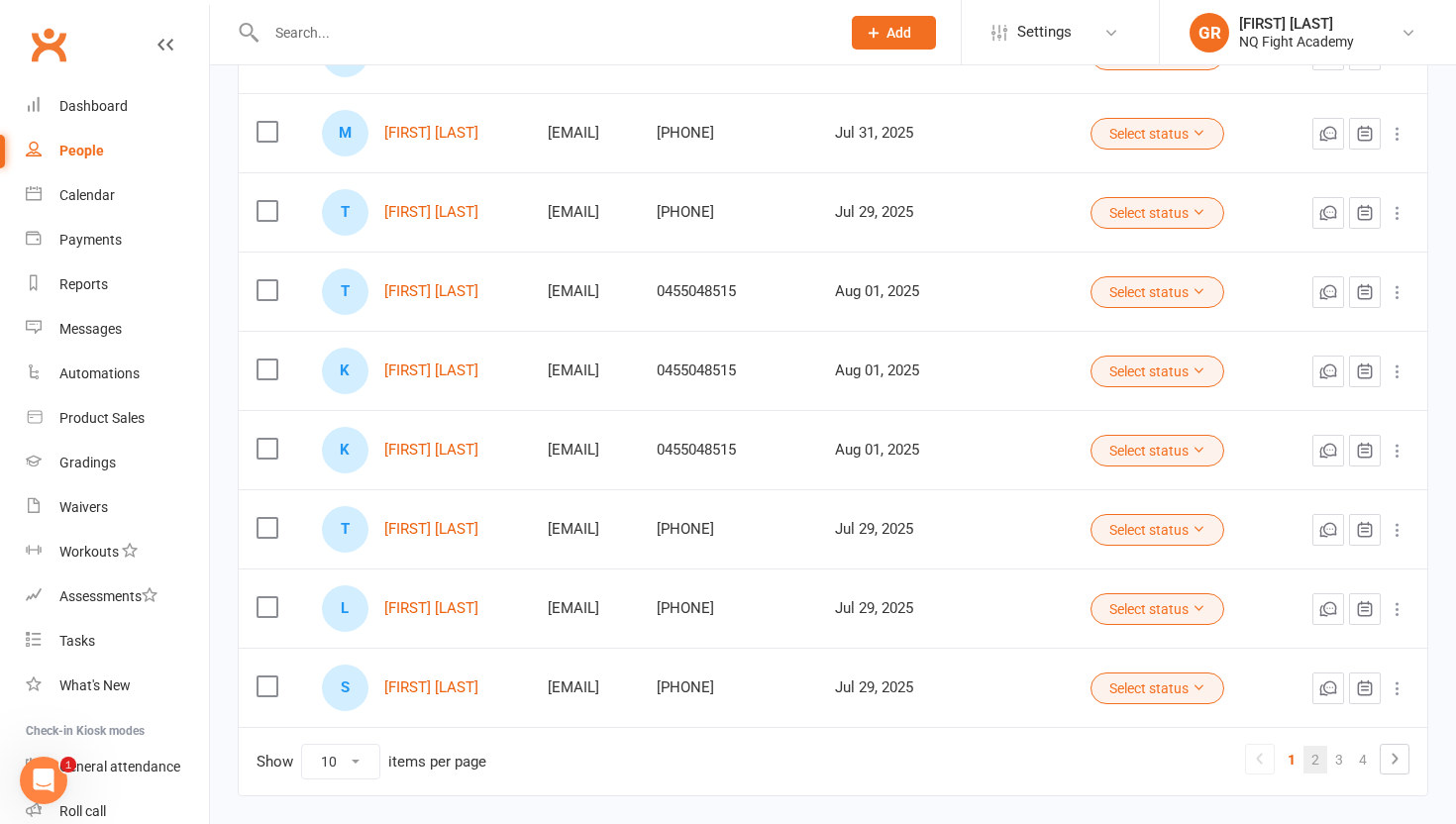 click on "2" at bounding box center (1315, 760) 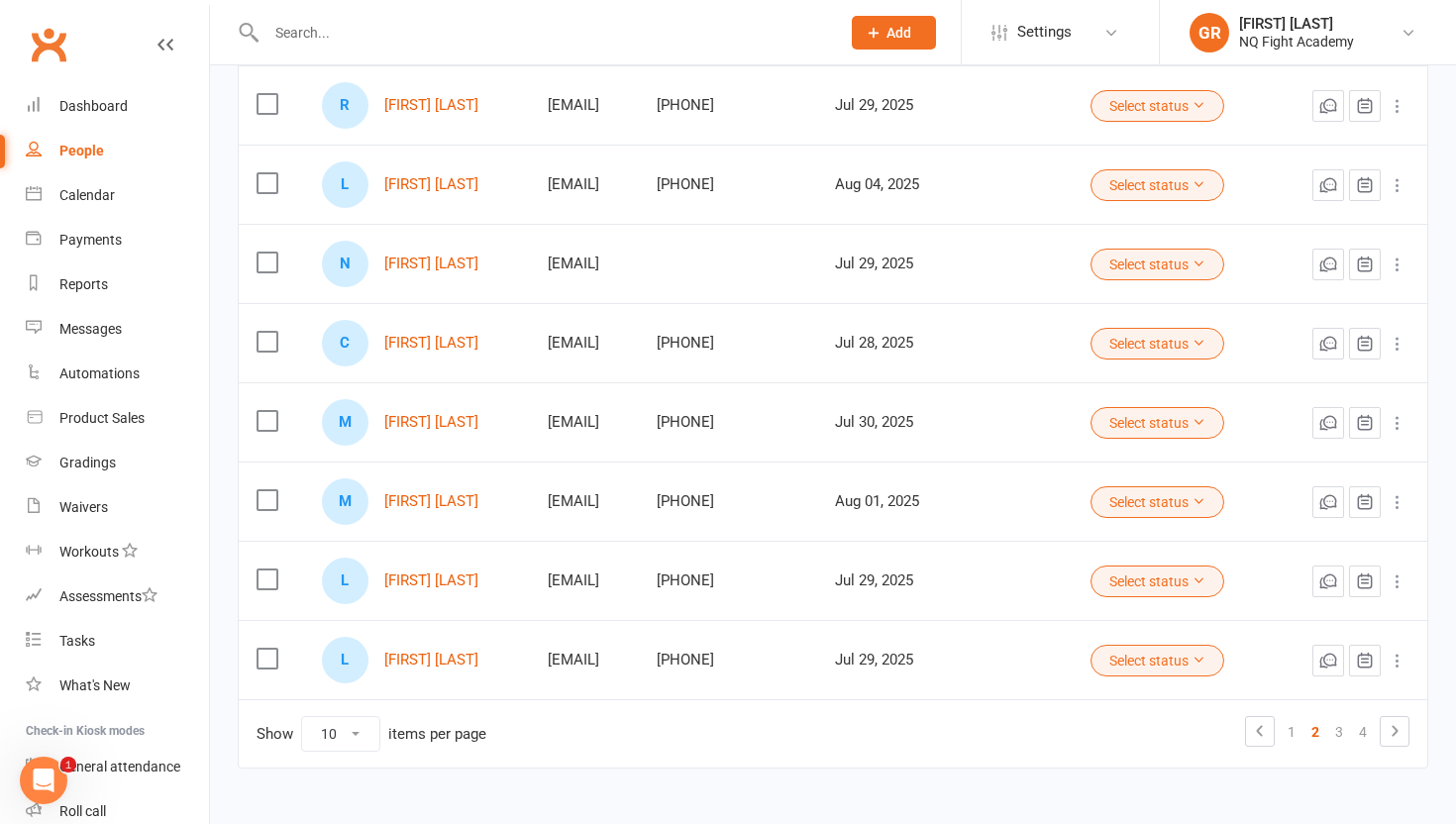 scroll, scrollTop: 445, scrollLeft: 0, axis: vertical 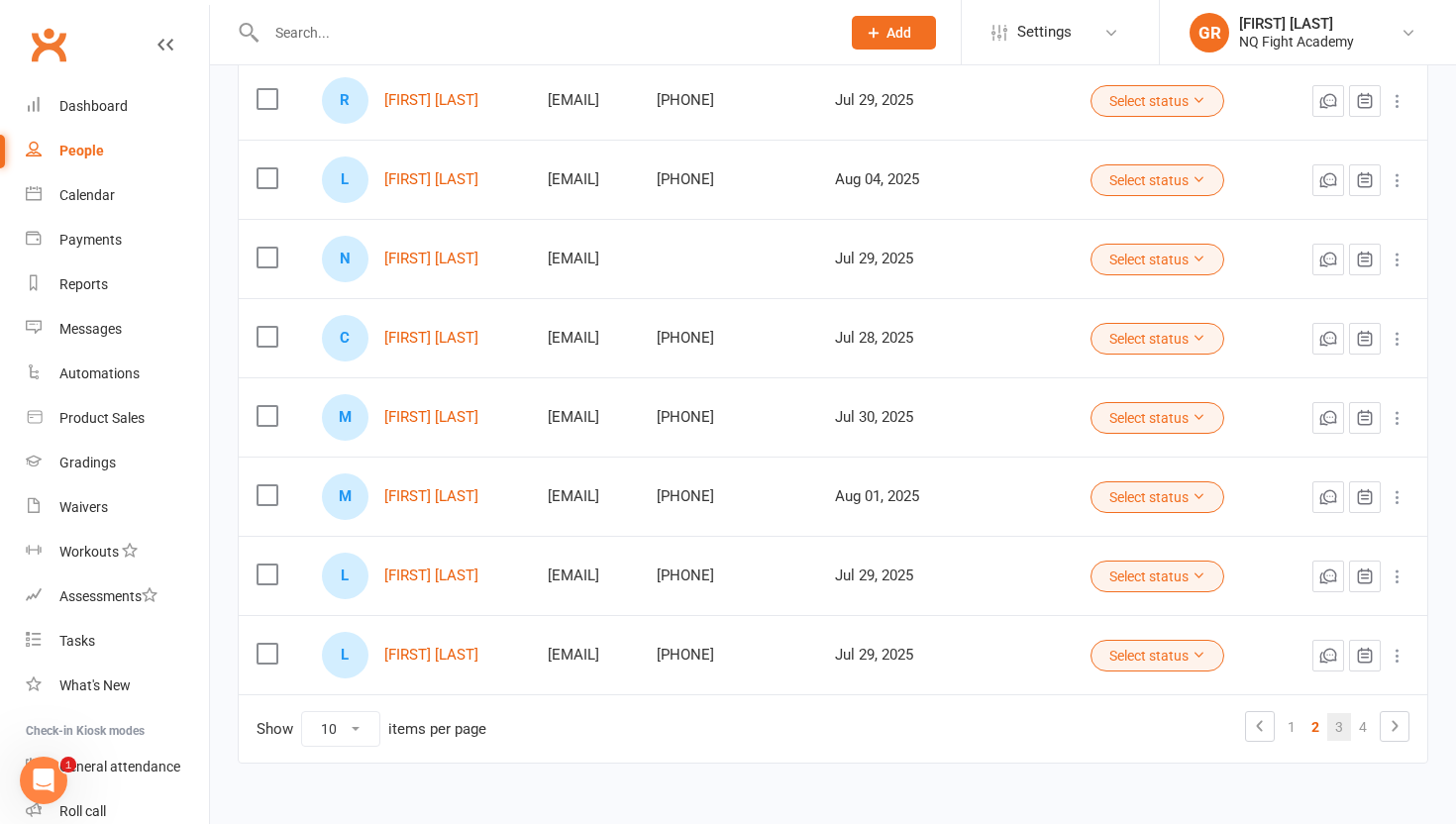 click on "3" at bounding box center [1339, 727] 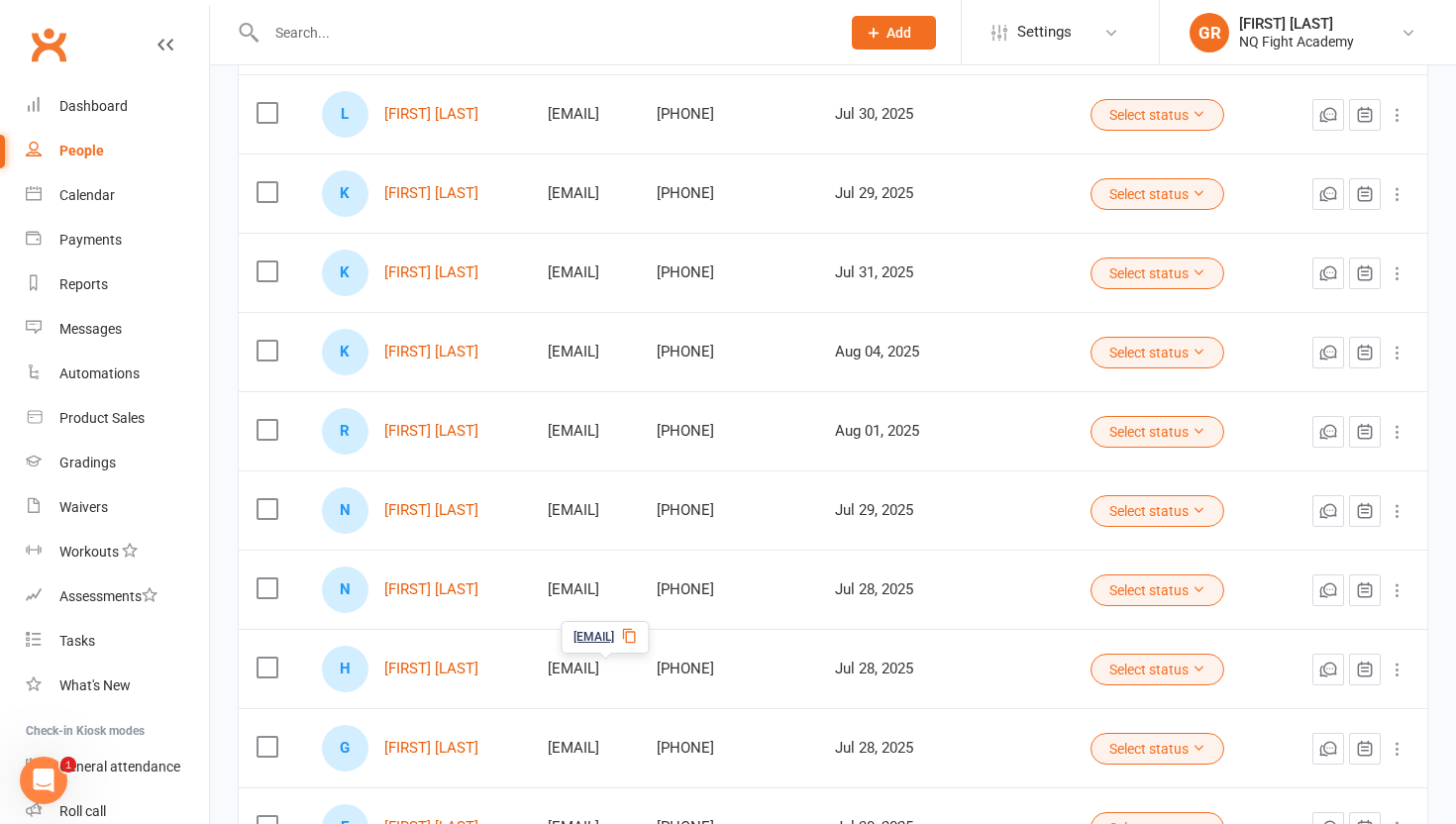 scroll, scrollTop: 266, scrollLeft: 0, axis: vertical 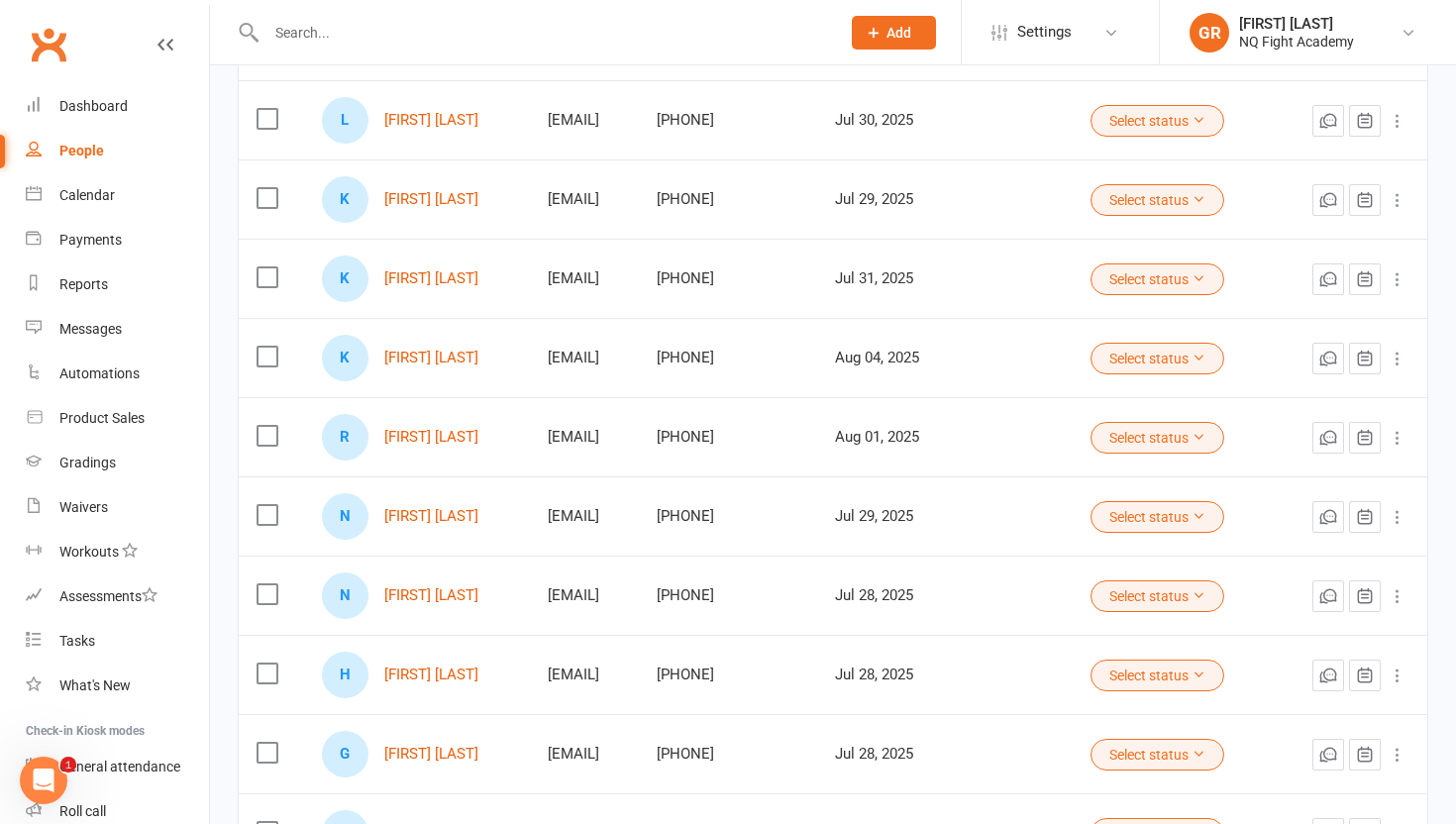 click on "[FIRST] [LAST] [LAST]" at bounding box center (417, 358) 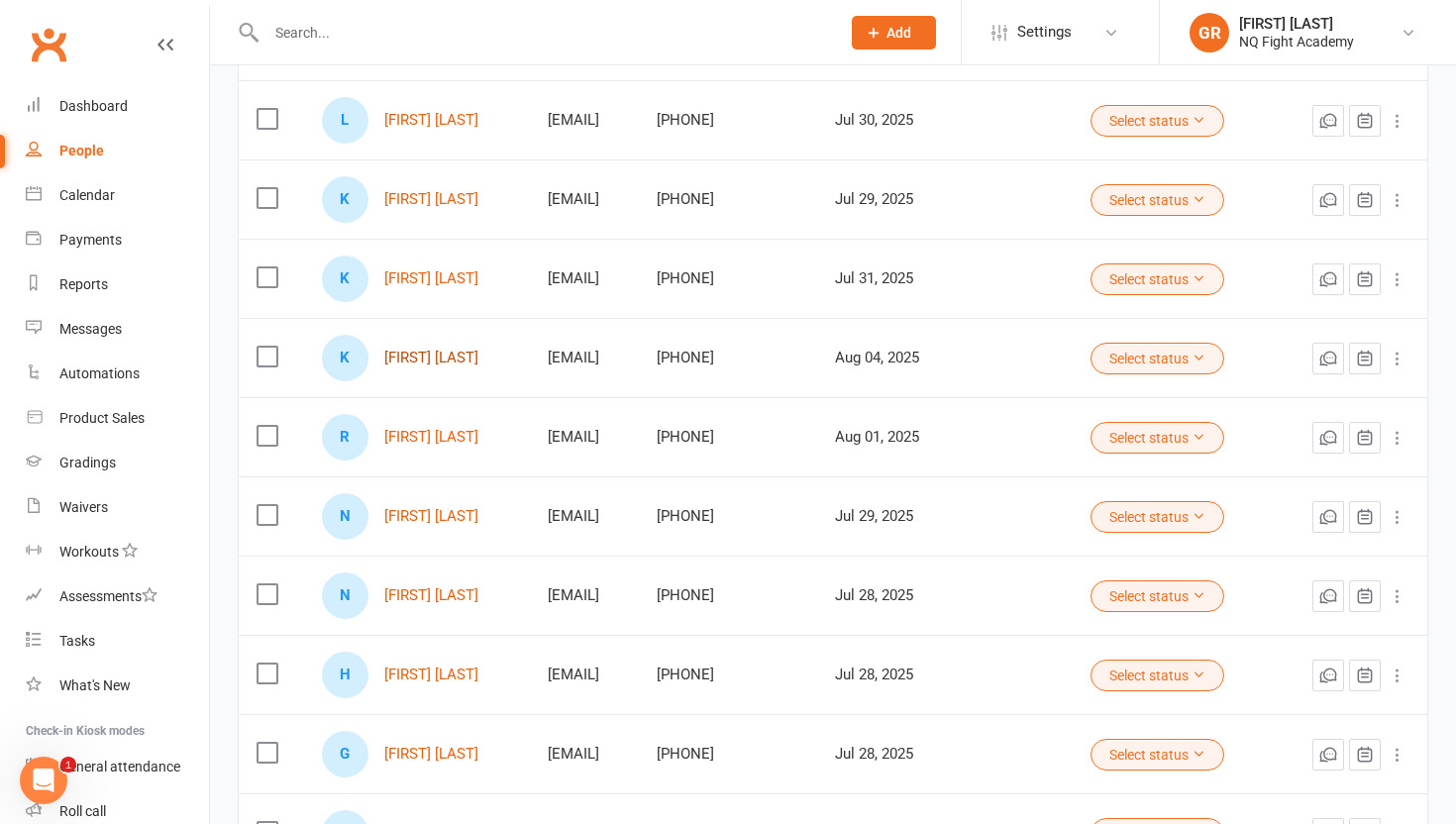 click on "[FIRST] [LAST]" at bounding box center (431, 358) 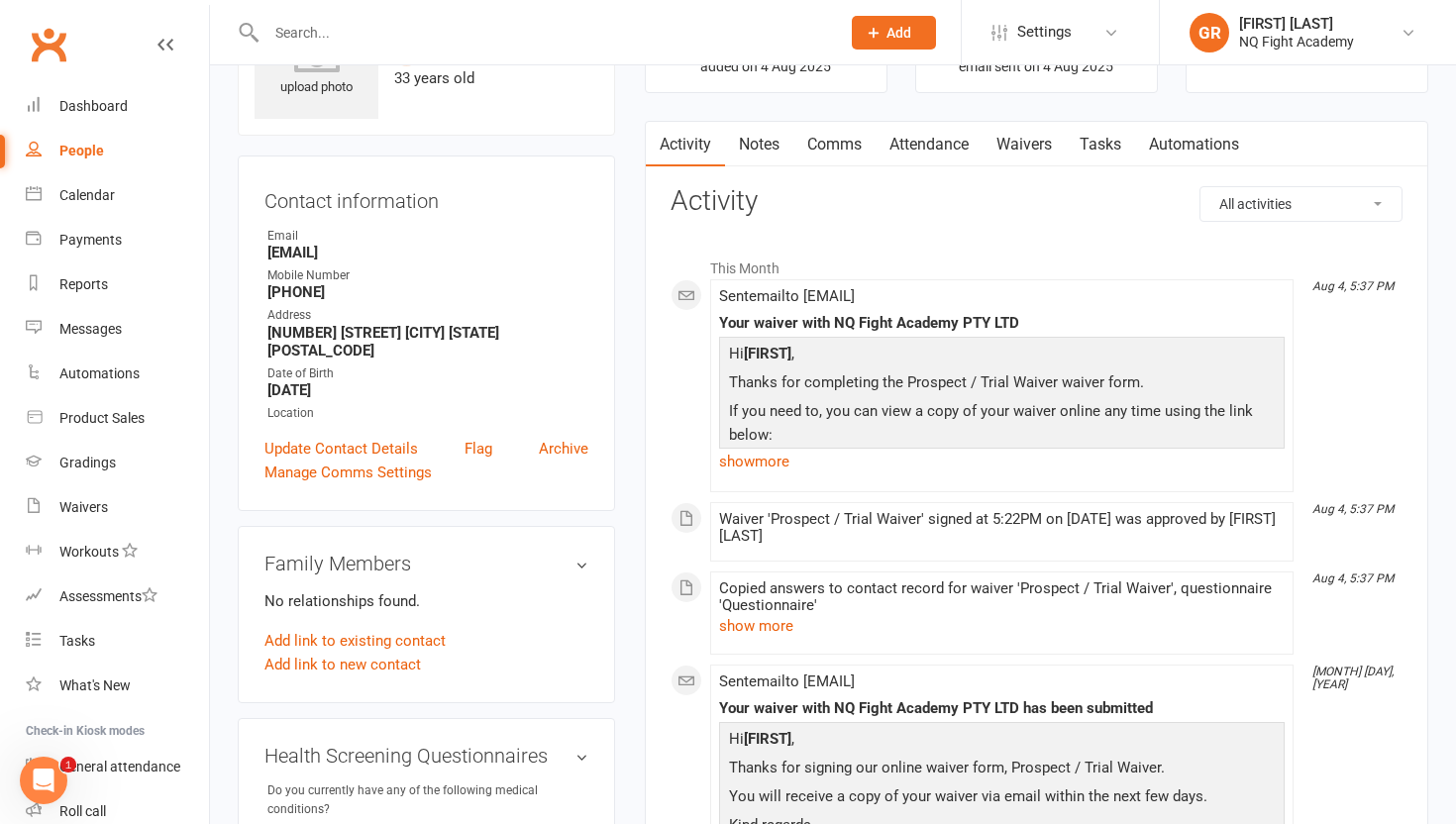 scroll, scrollTop: 113, scrollLeft: 0, axis: vertical 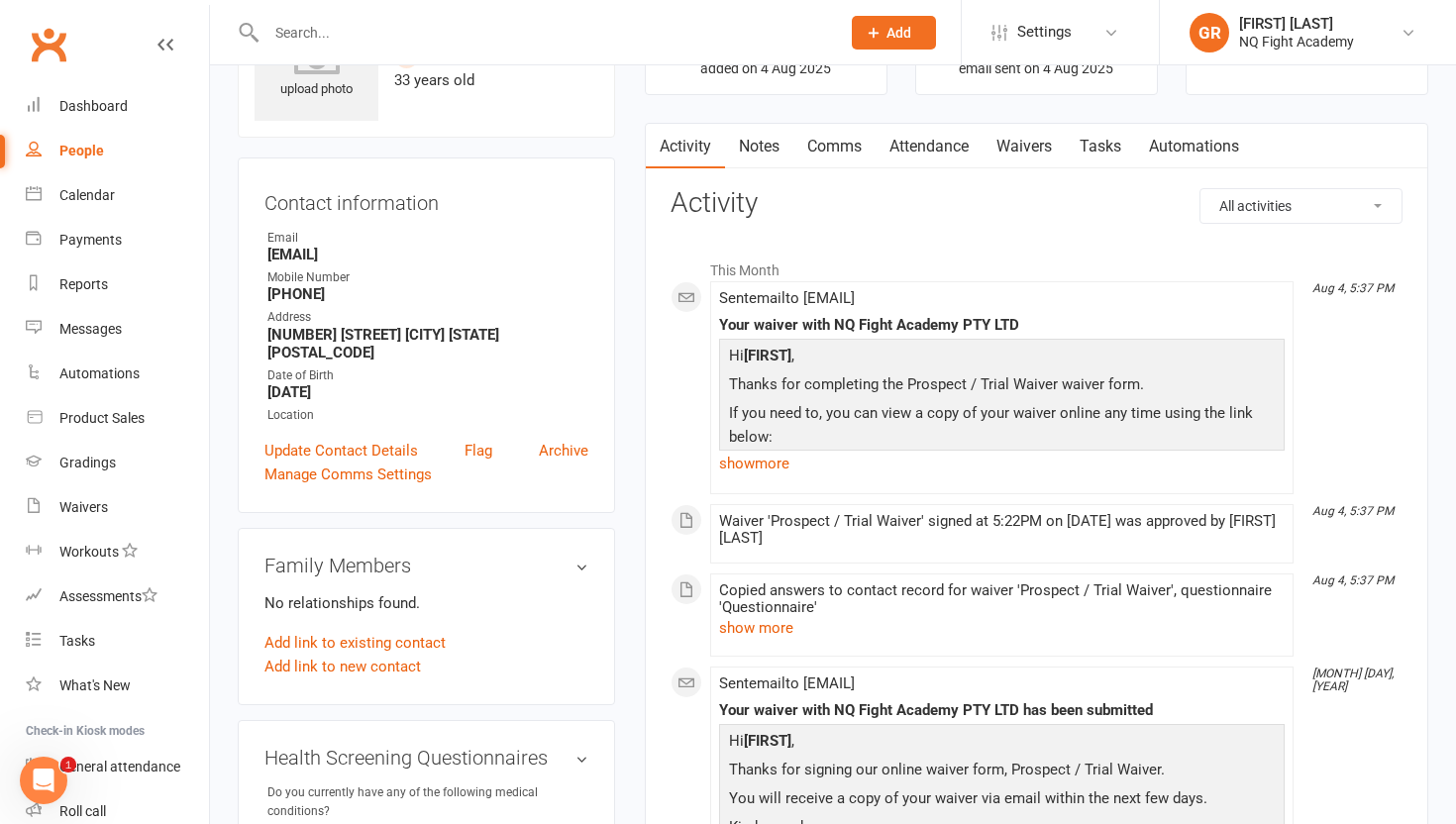 click on "People" at bounding box center [81, 151] 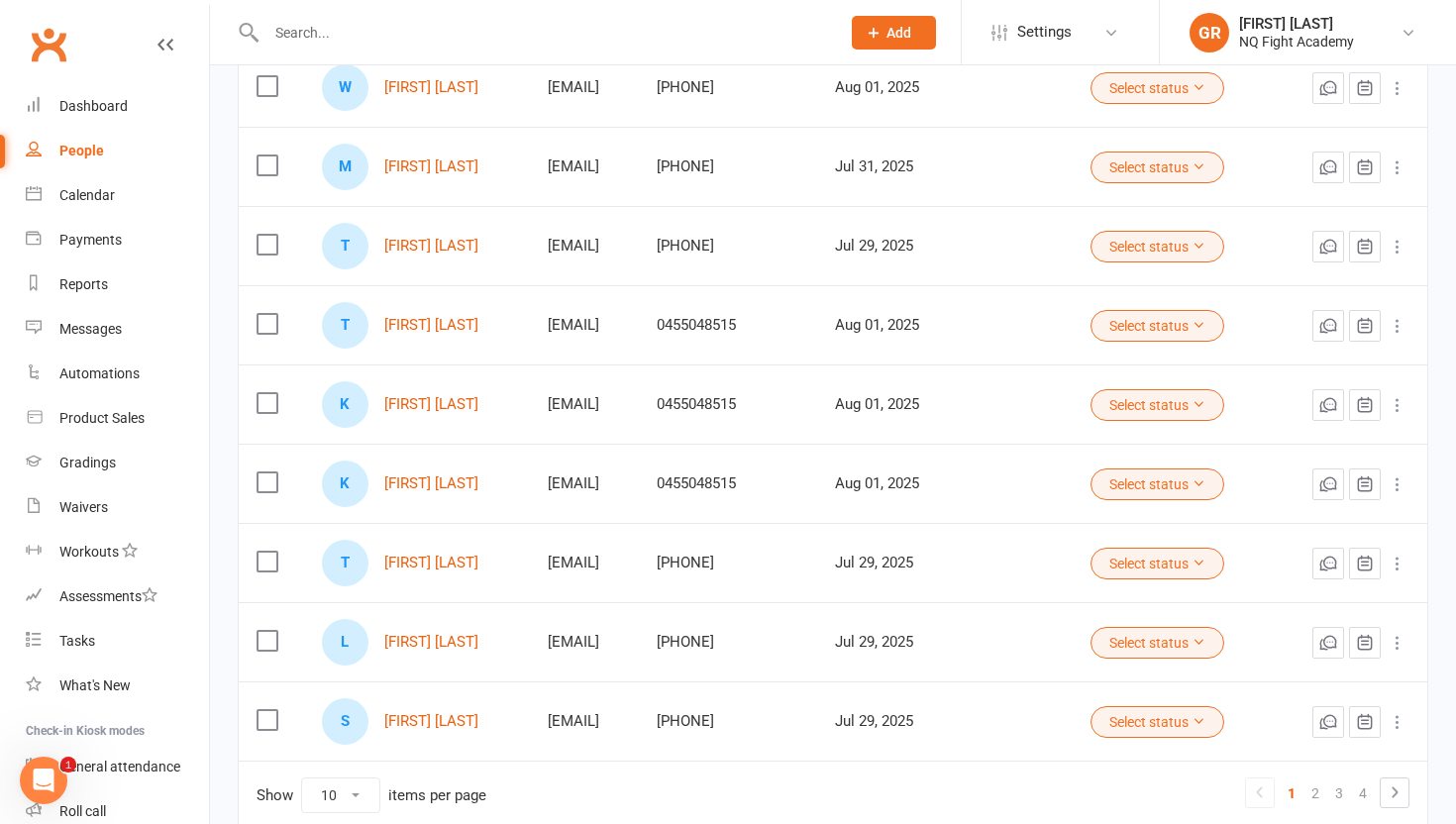 scroll, scrollTop: 490, scrollLeft: 0, axis: vertical 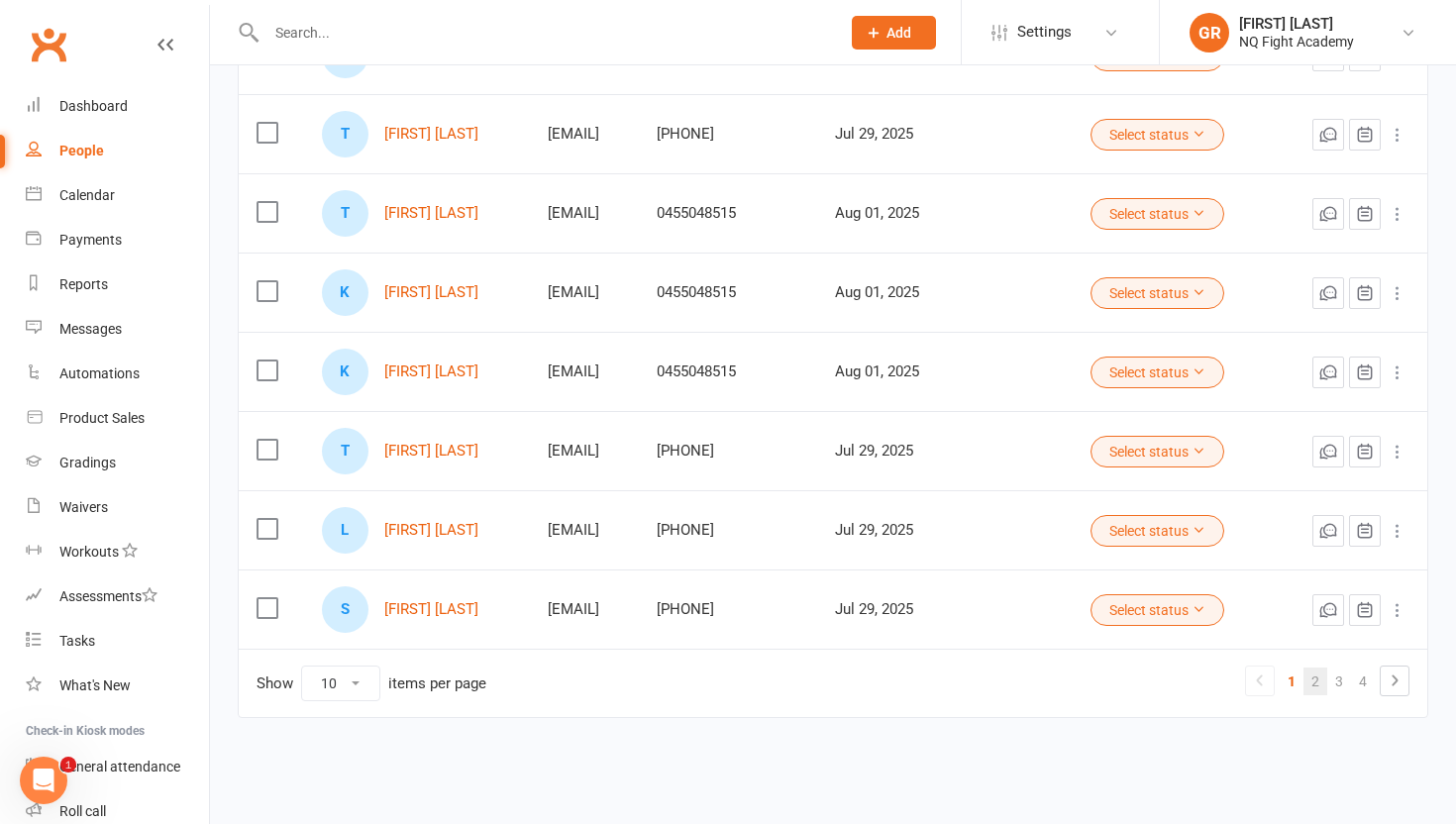 click on "2" at bounding box center [1315, 681] 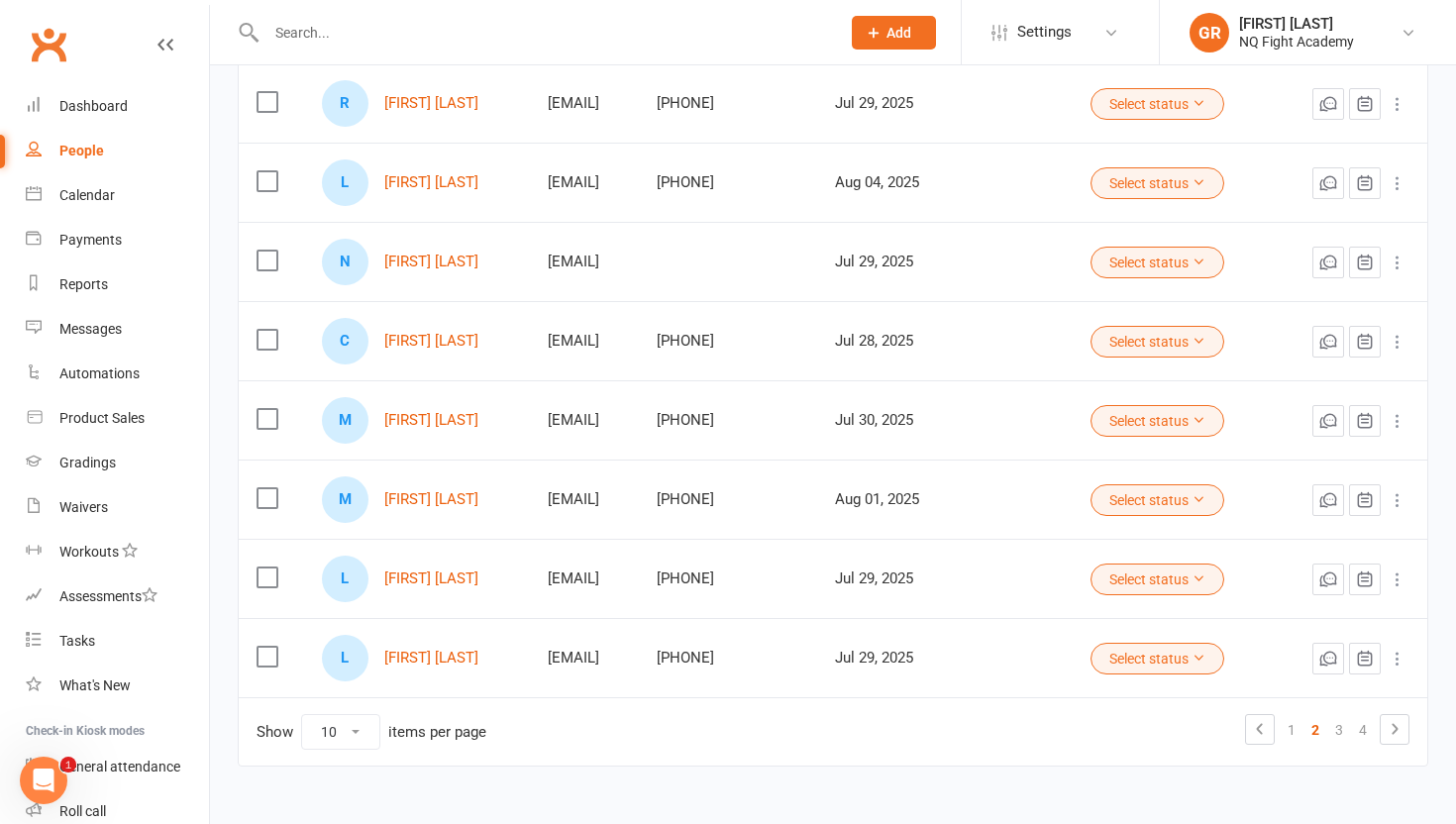 scroll, scrollTop: 443, scrollLeft: 0, axis: vertical 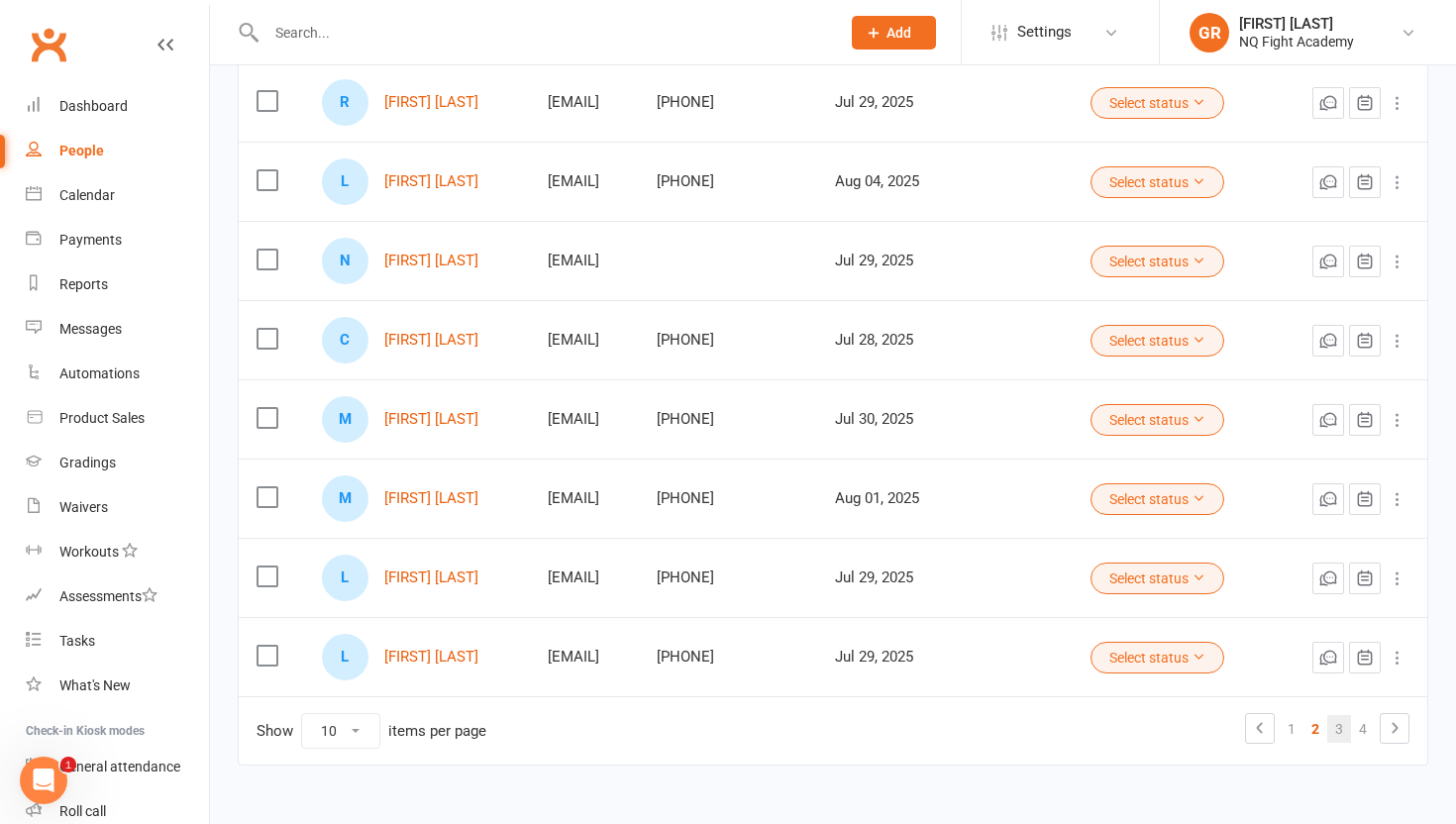 click on "3" at bounding box center (1339, 729) 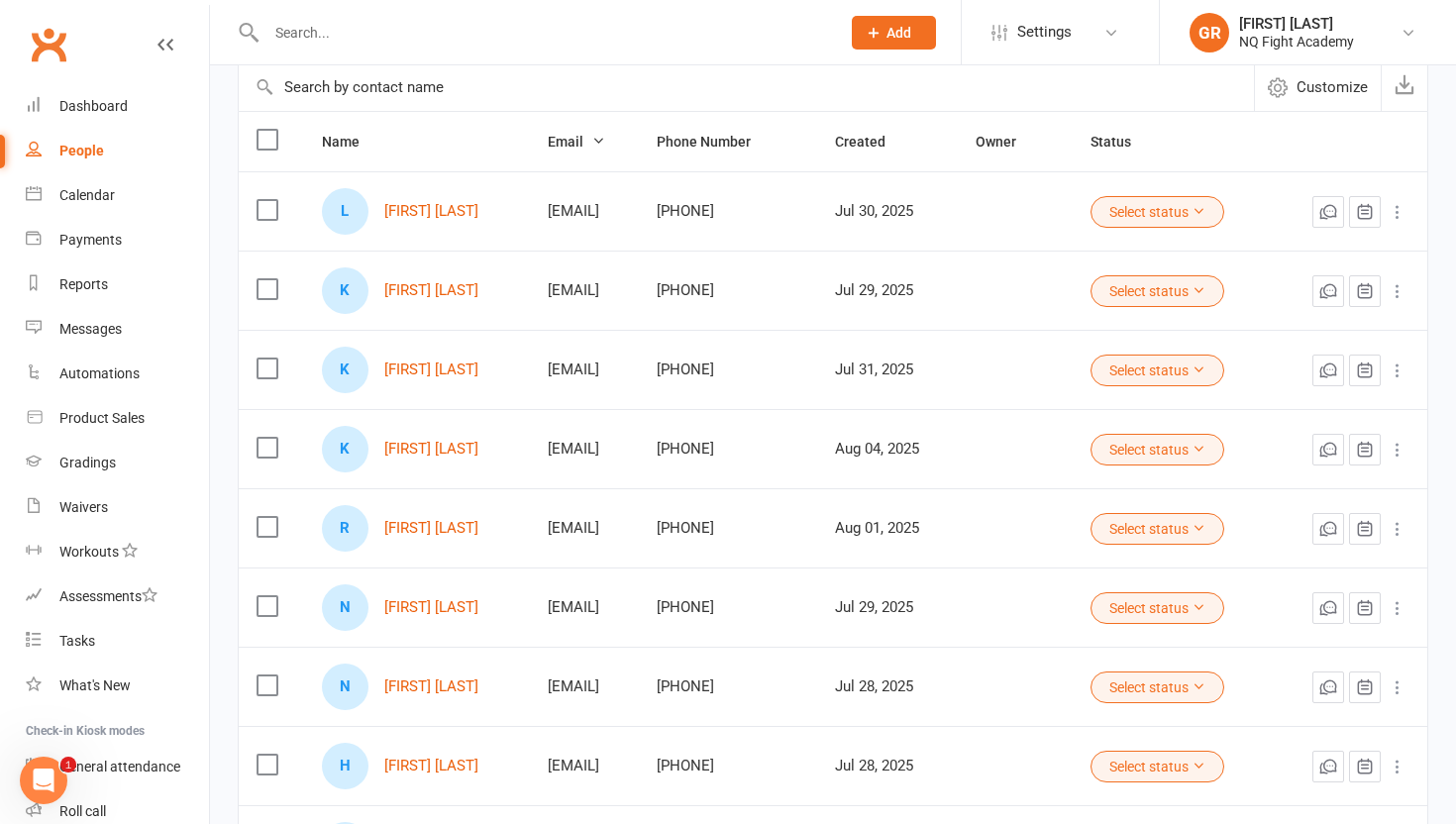 scroll, scrollTop: 173, scrollLeft: 0, axis: vertical 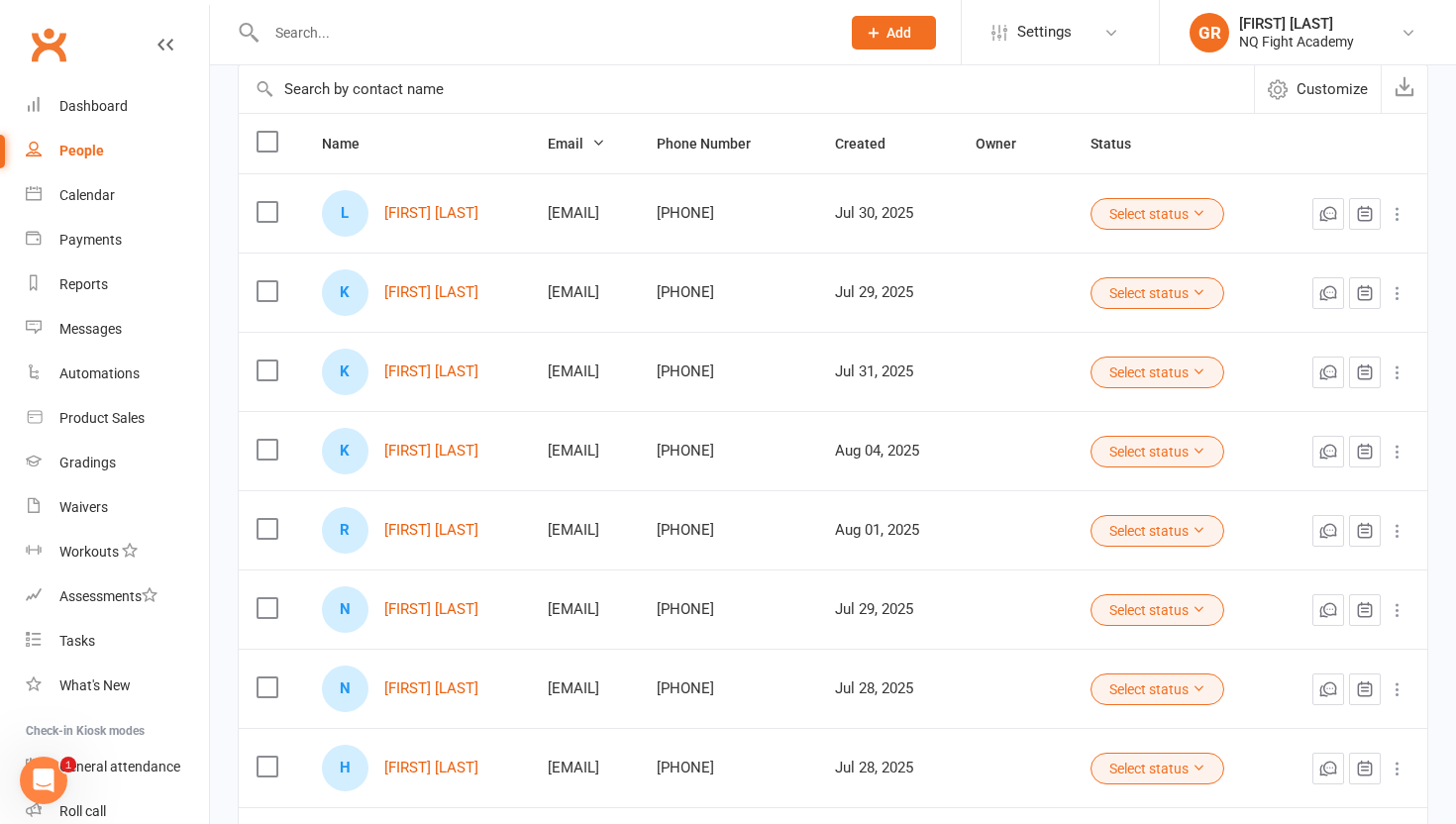 click at bounding box center (266, 450) 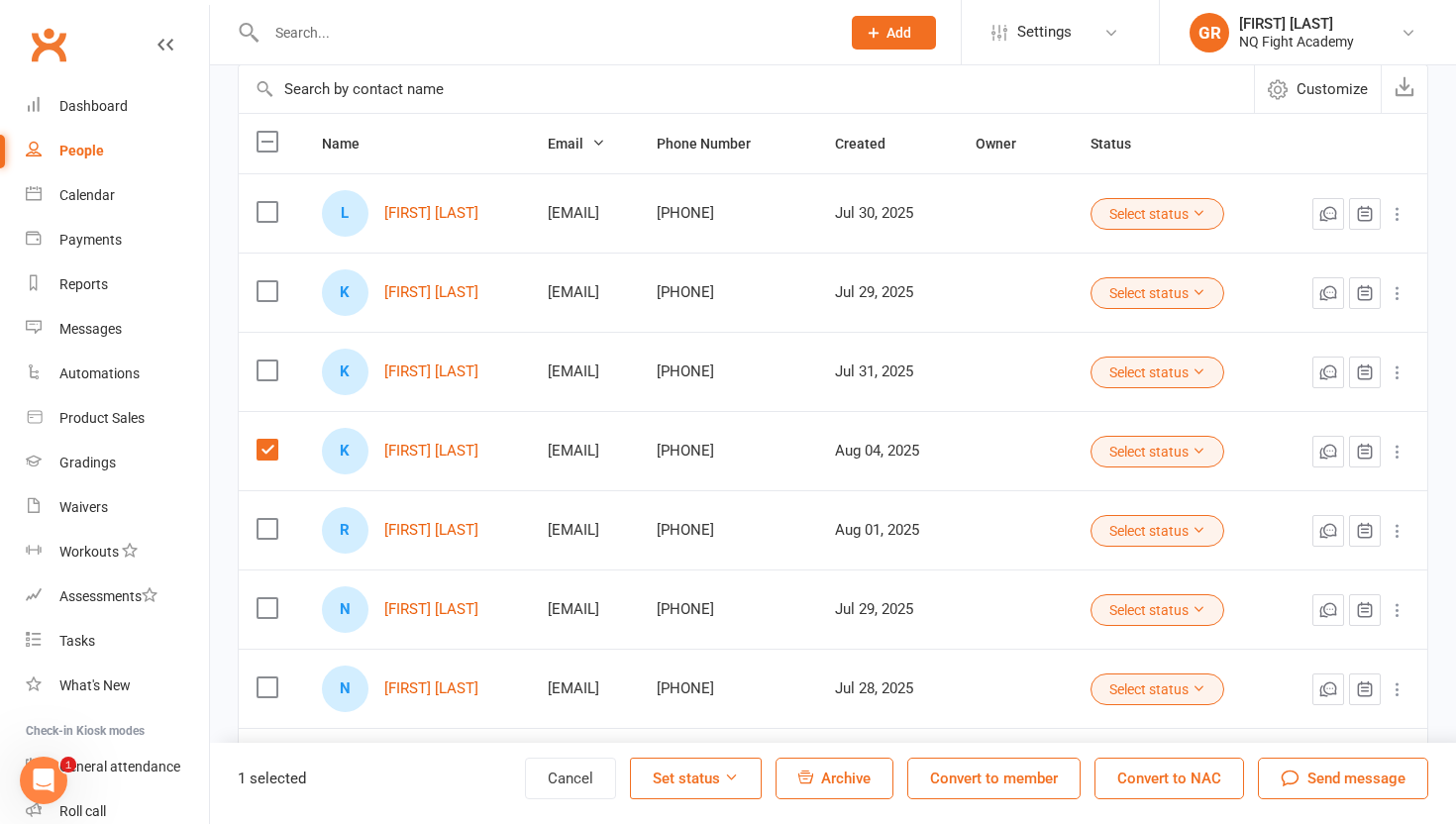 click on "Convert to member" at bounding box center [993, 778] 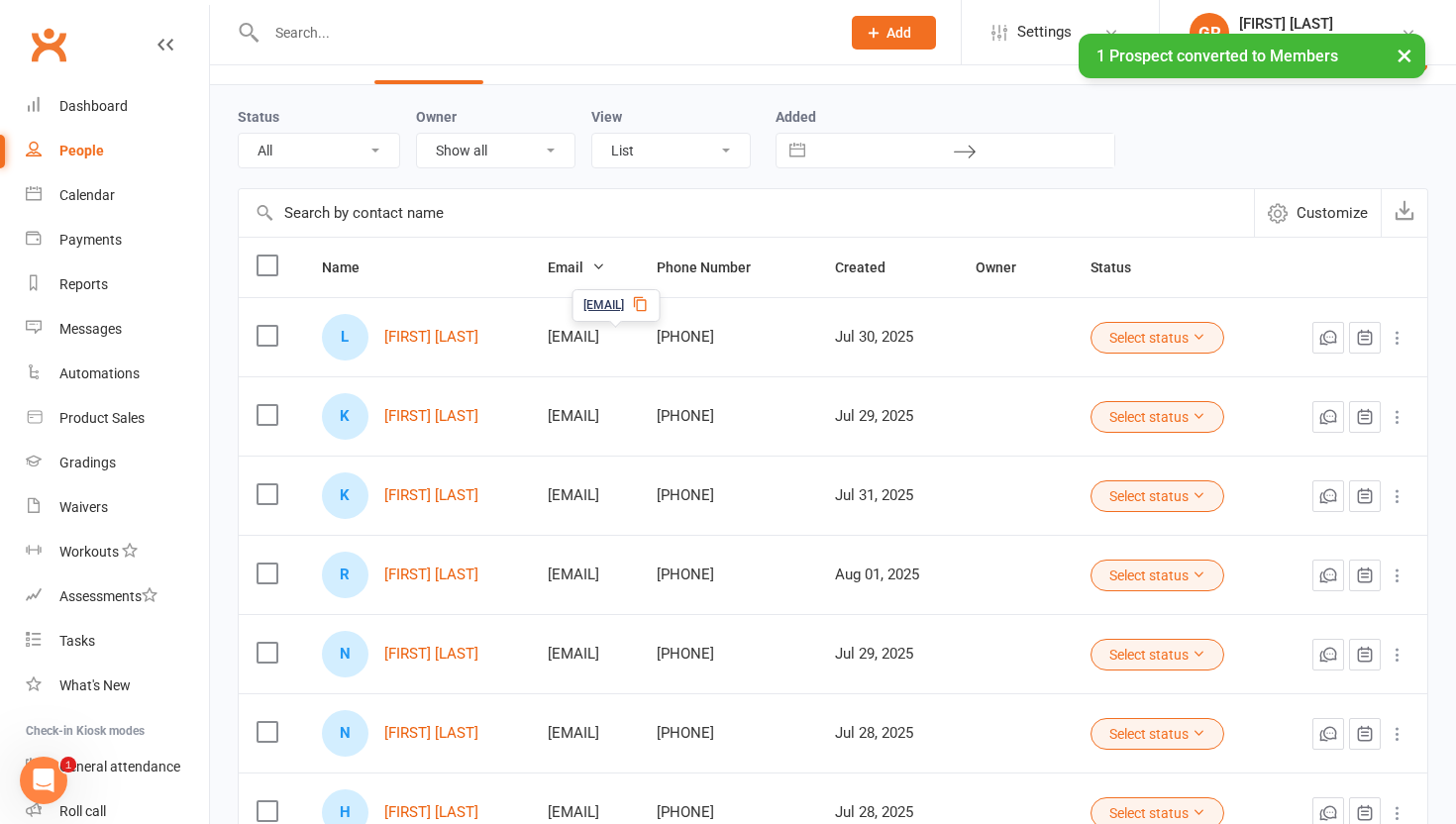 scroll, scrollTop: 0, scrollLeft: 0, axis: both 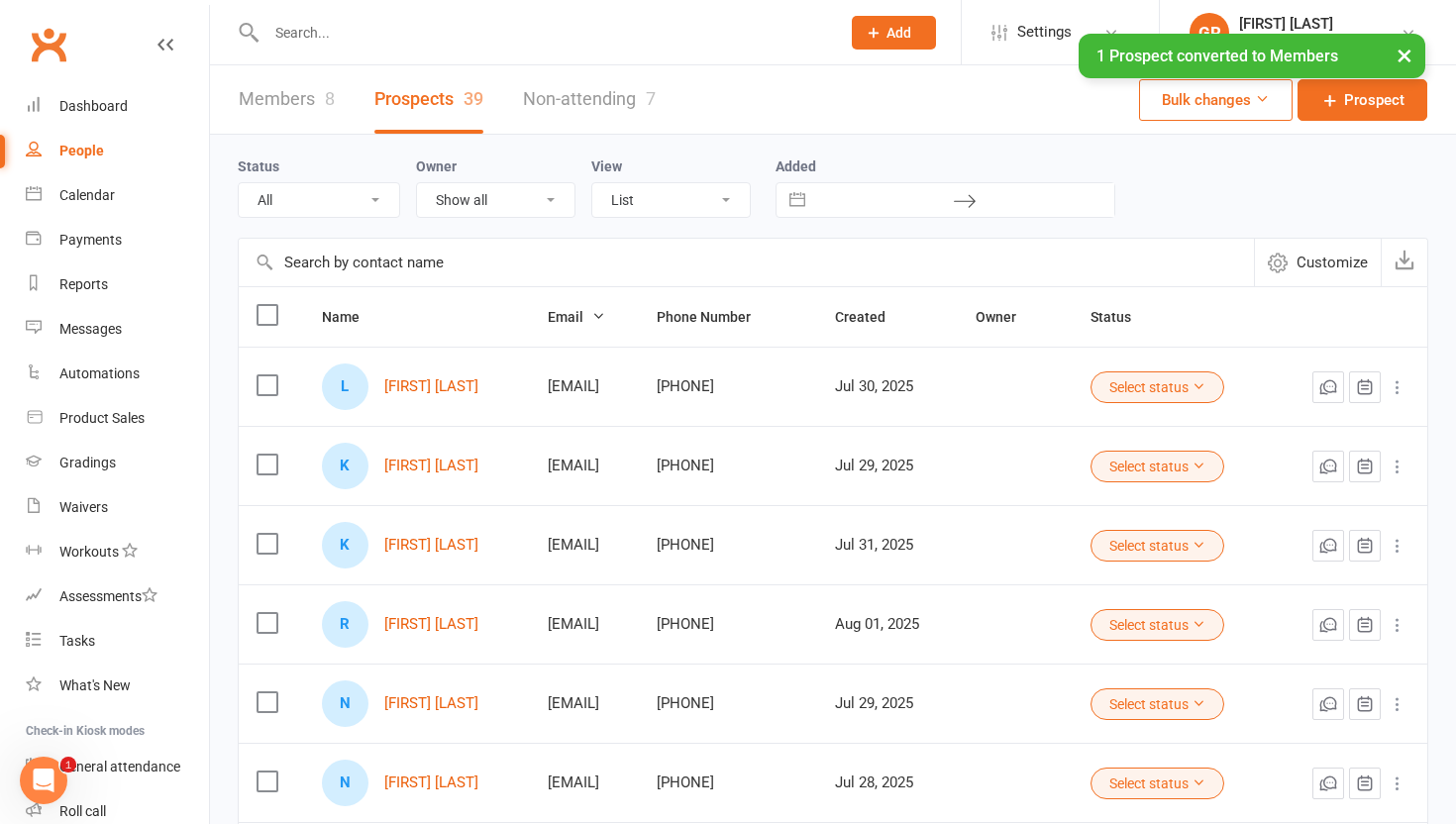 click on "Members 8" at bounding box center (286, 99) 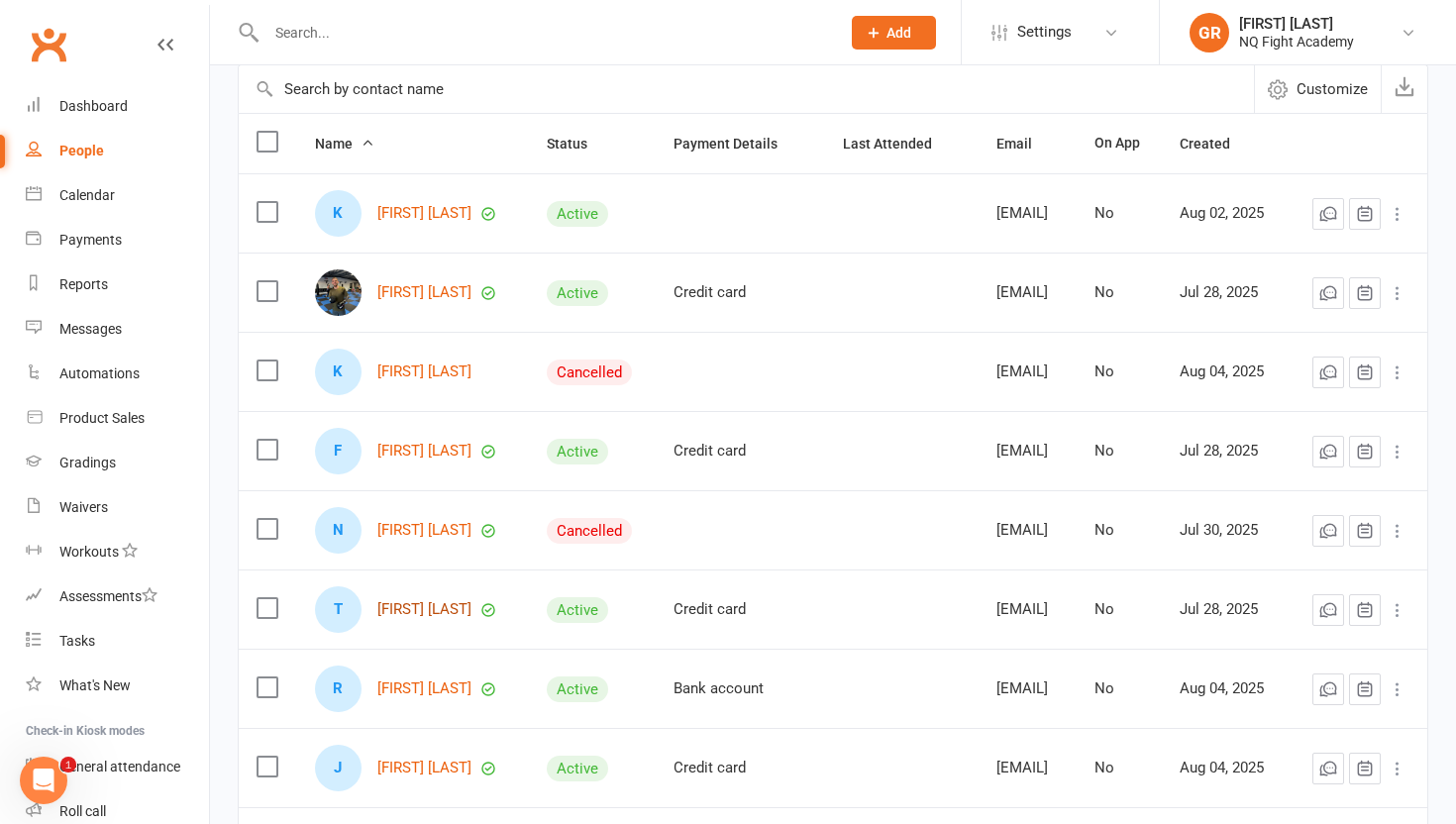 scroll, scrollTop: 172, scrollLeft: 0, axis: vertical 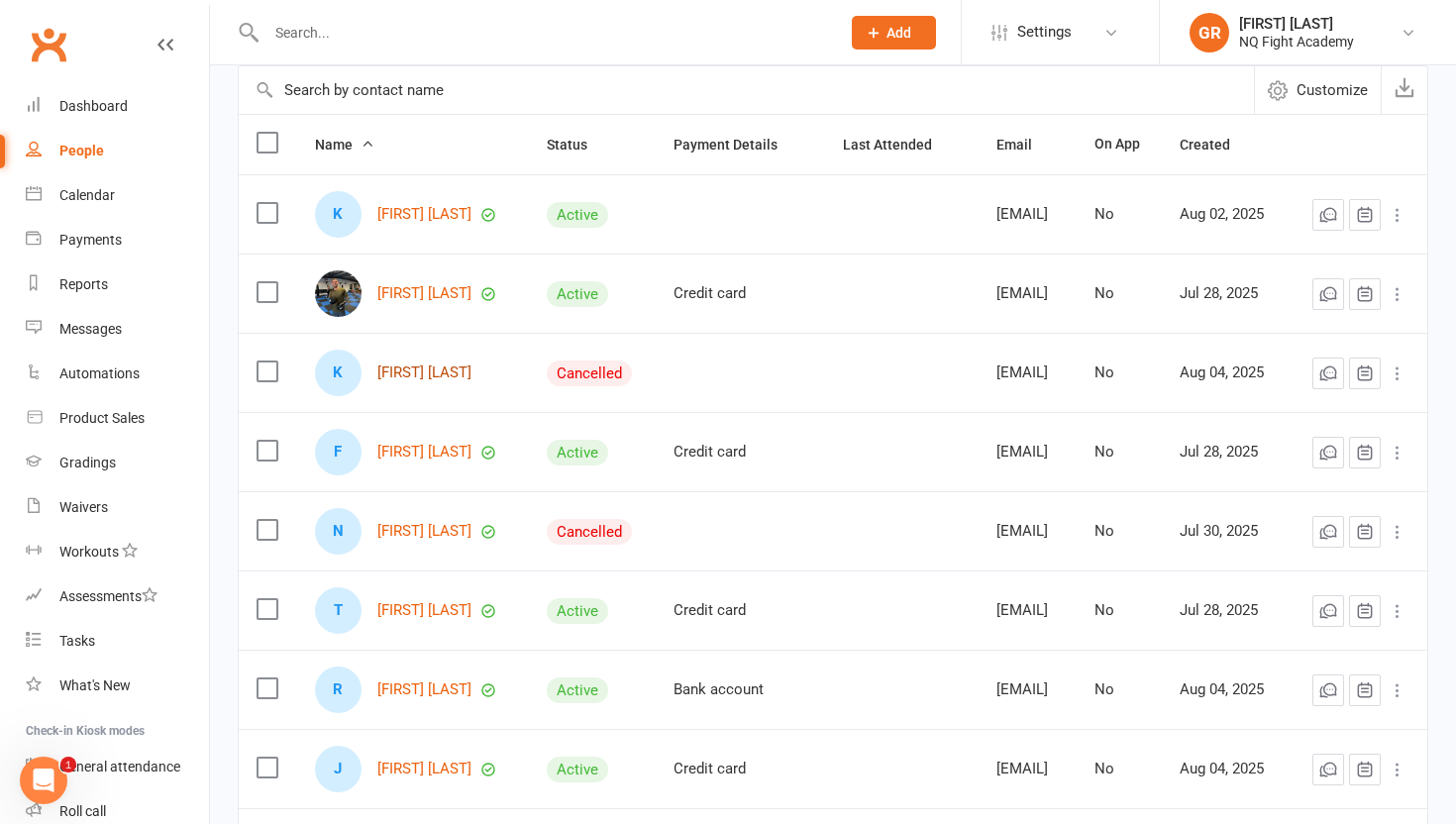 click on "[FIRST] [LAST]" at bounding box center (424, 372) 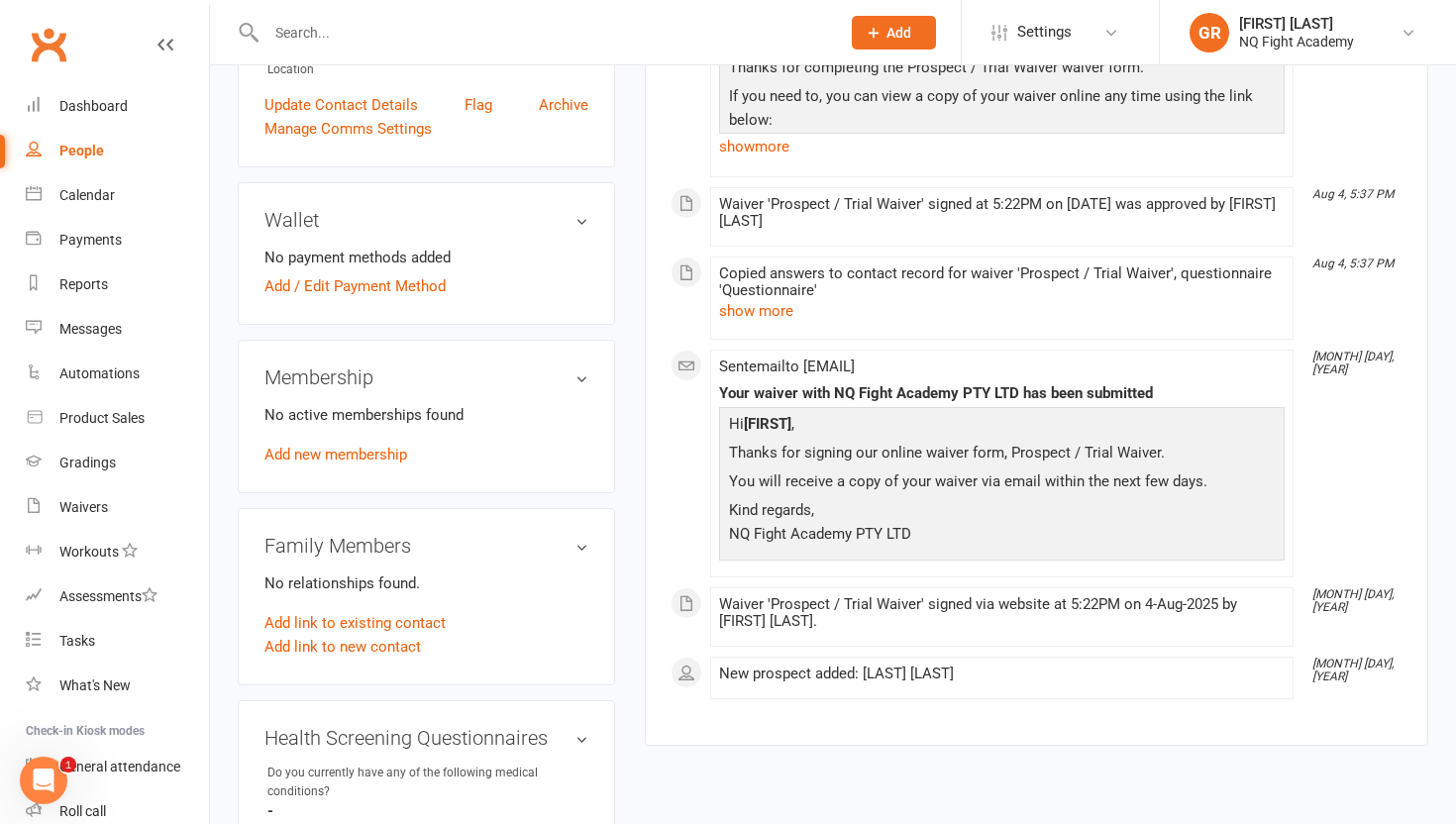 scroll, scrollTop: 506, scrollLeft: 0, axis: vertical 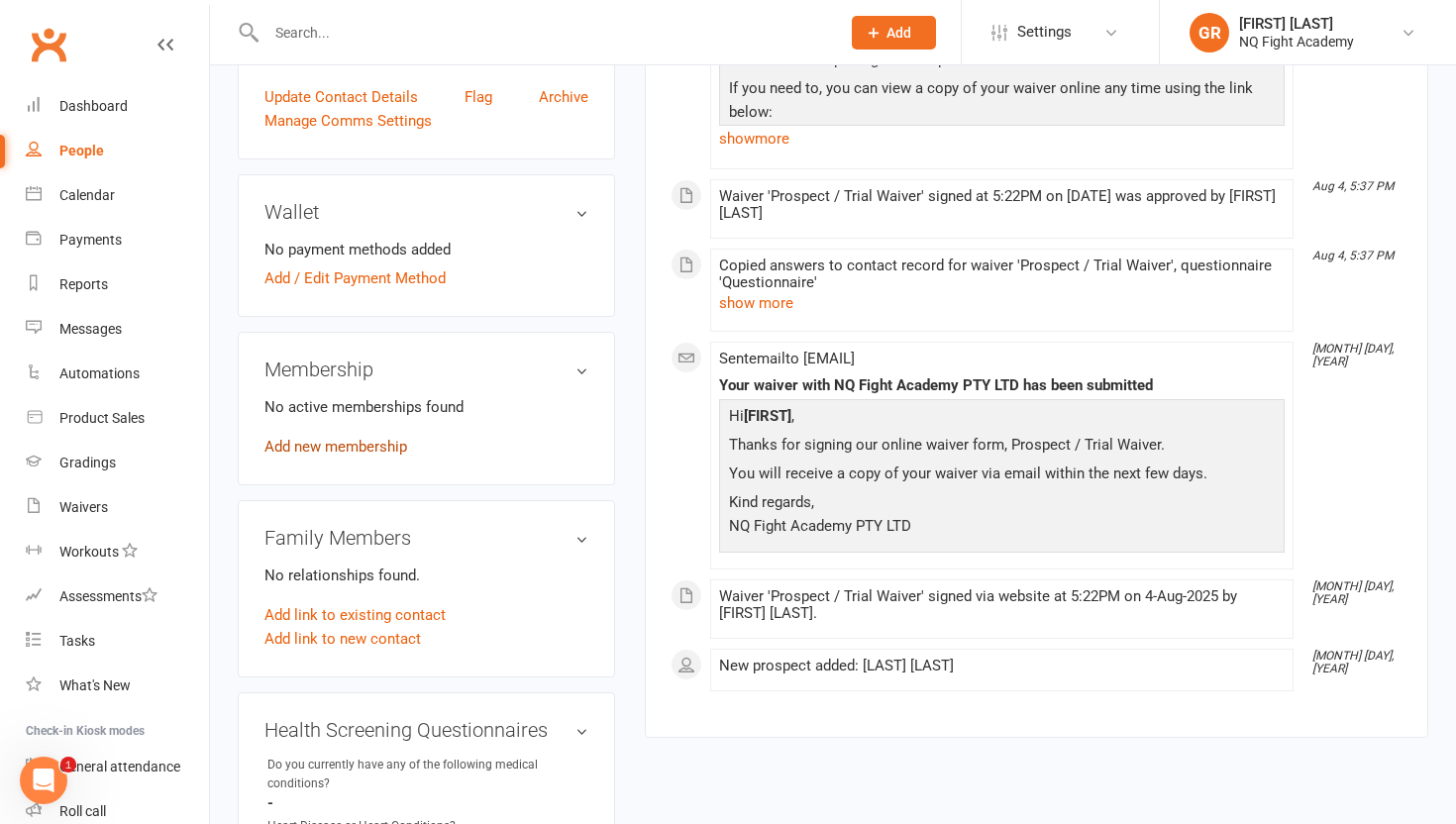 click on "Add new membership" at bounding box center (336, 447) 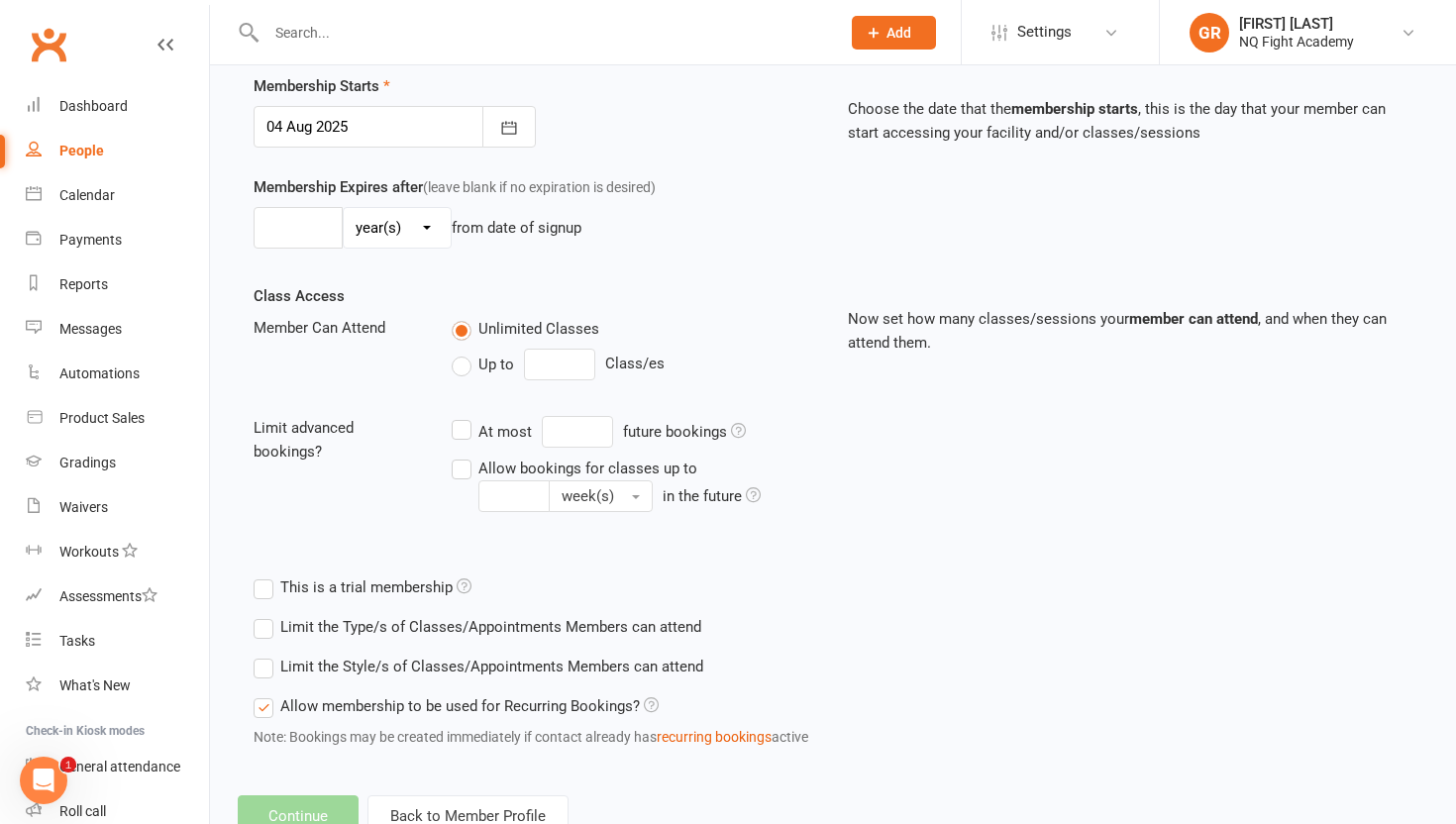 scroll, scrollTop: 0, scrollLeft: 0, axis: both 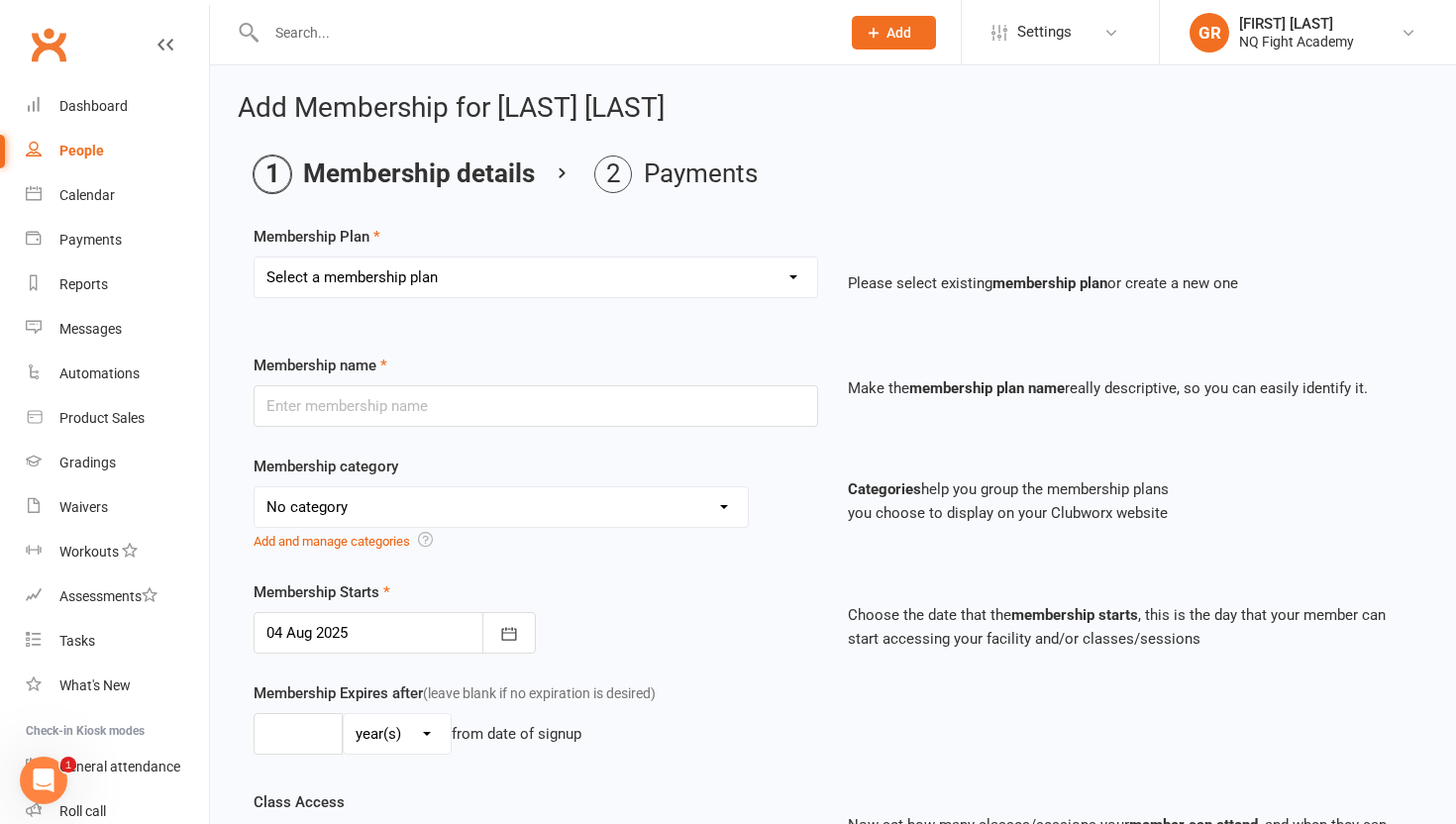 click on "Select a membership plan Create new Membership Plan Casual $25 Tap or Cash 2 Classes $35 per Week Direct Debit 3 Classes $49 per Week Direct Debit Unlimited $59 per Week Direct Debit 1 Discipline Unlimited $69 per Week Direct Debit 2 Disciplines 1 * 30 min Personal Training Session - $66 per Session 2 * 30 min Personal Training Sessions - $132 for 2 Sessions FIFO Membership $34.50 per Week Unlimited 12 Weeks - 2 Classes per Week - Up-front $399 12 Weeks - 3 Classes per Week - Up-front $549 12 Weeks - Unlimited - 1 Discipline Up-front $649 12 Weeks - Unlimited - 2 Disciplines Up-front $749 2-Week Trial $49.00 (with Gloves) 2-Week Trial (without Gloves)" at bounding box center [536, 277] 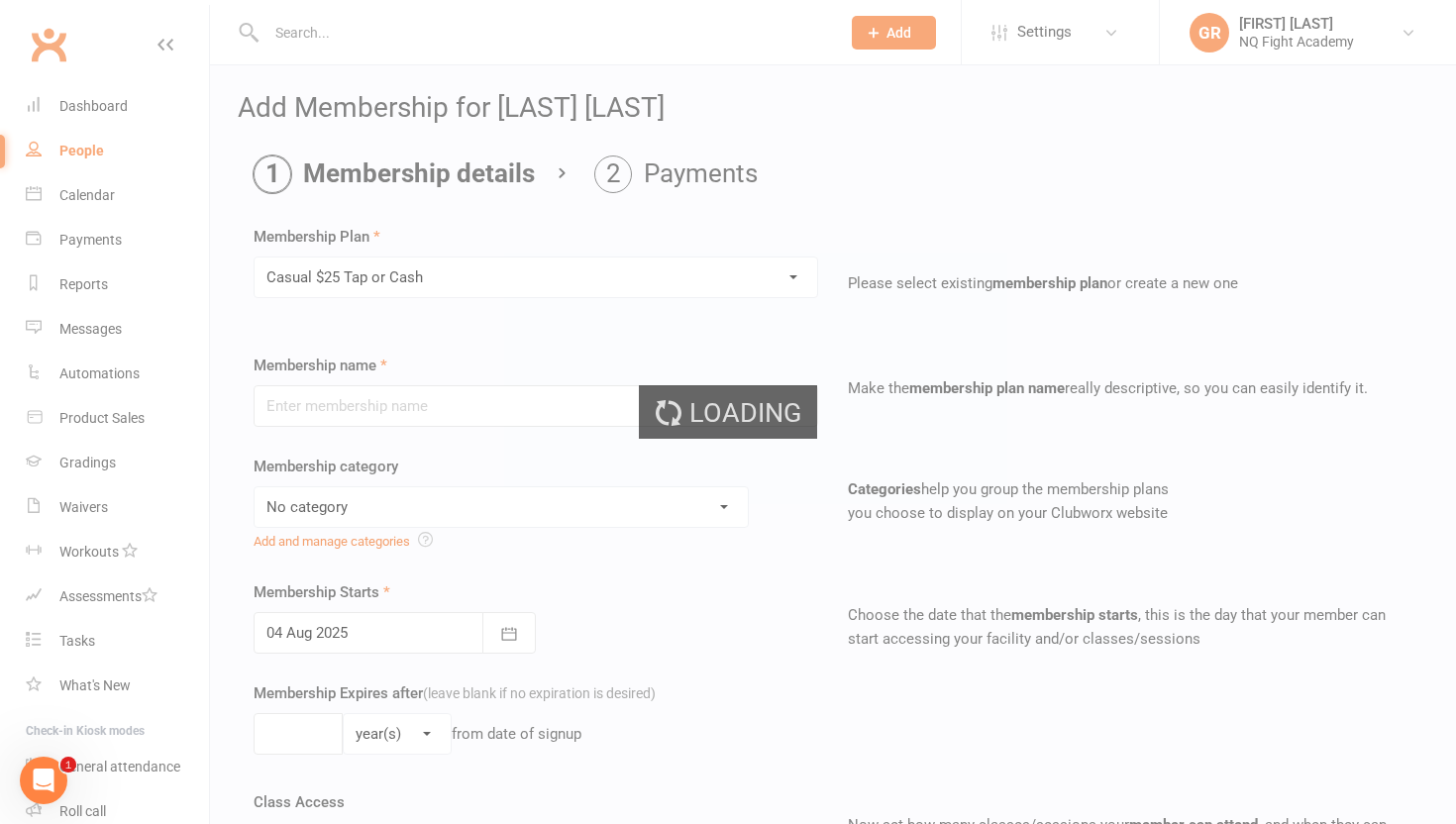 type on "Casual $25 Tap or Cash" 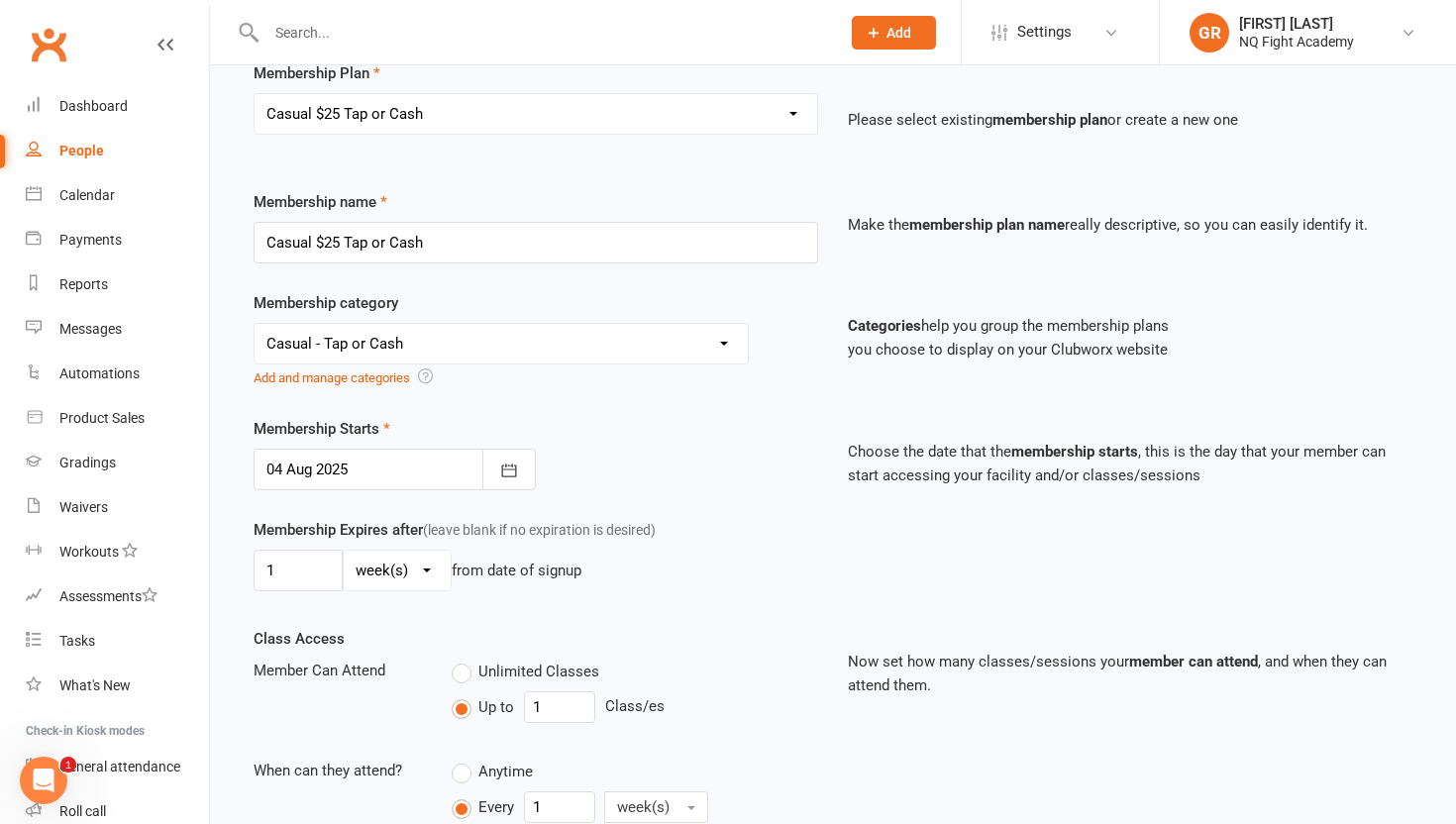 scroll, scrollTop: 217, scrollLeft: 0, axis: vertical 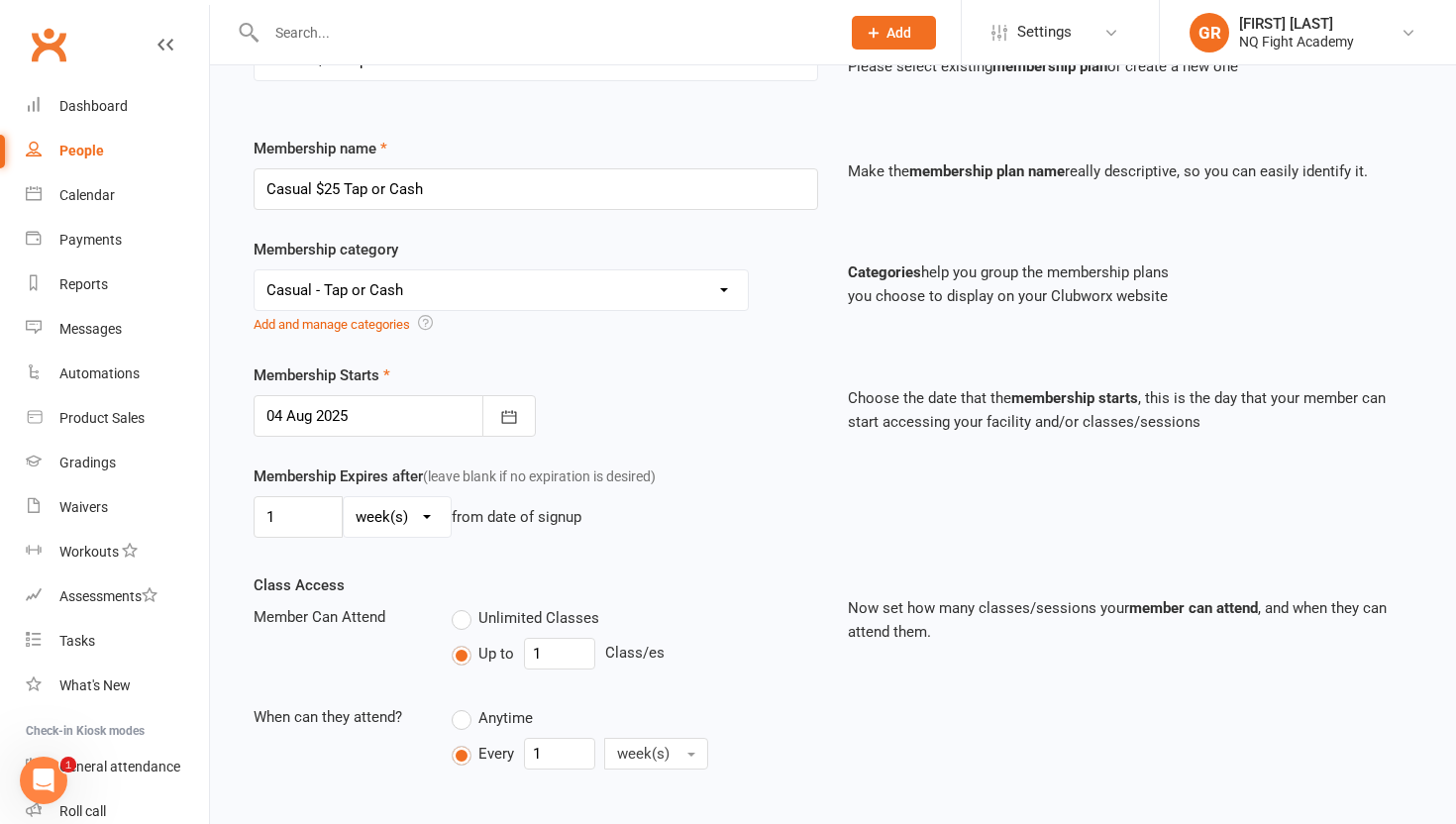 click on "day(s) week(s) month(s) year(s)" at bounding box center (397, 517) 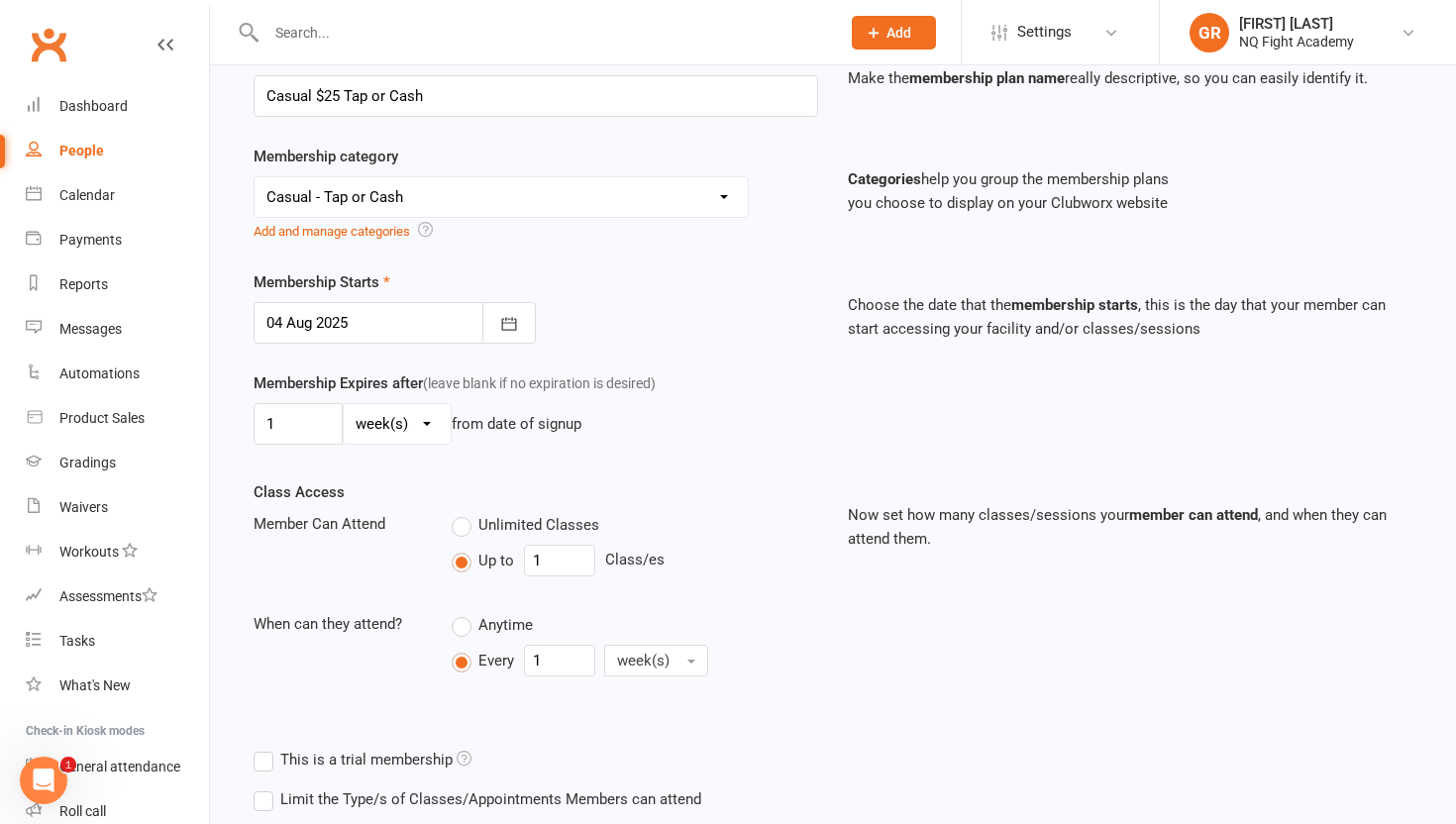 scroll, scrollTop: 312, scrollLeft: 0, axis: vertical 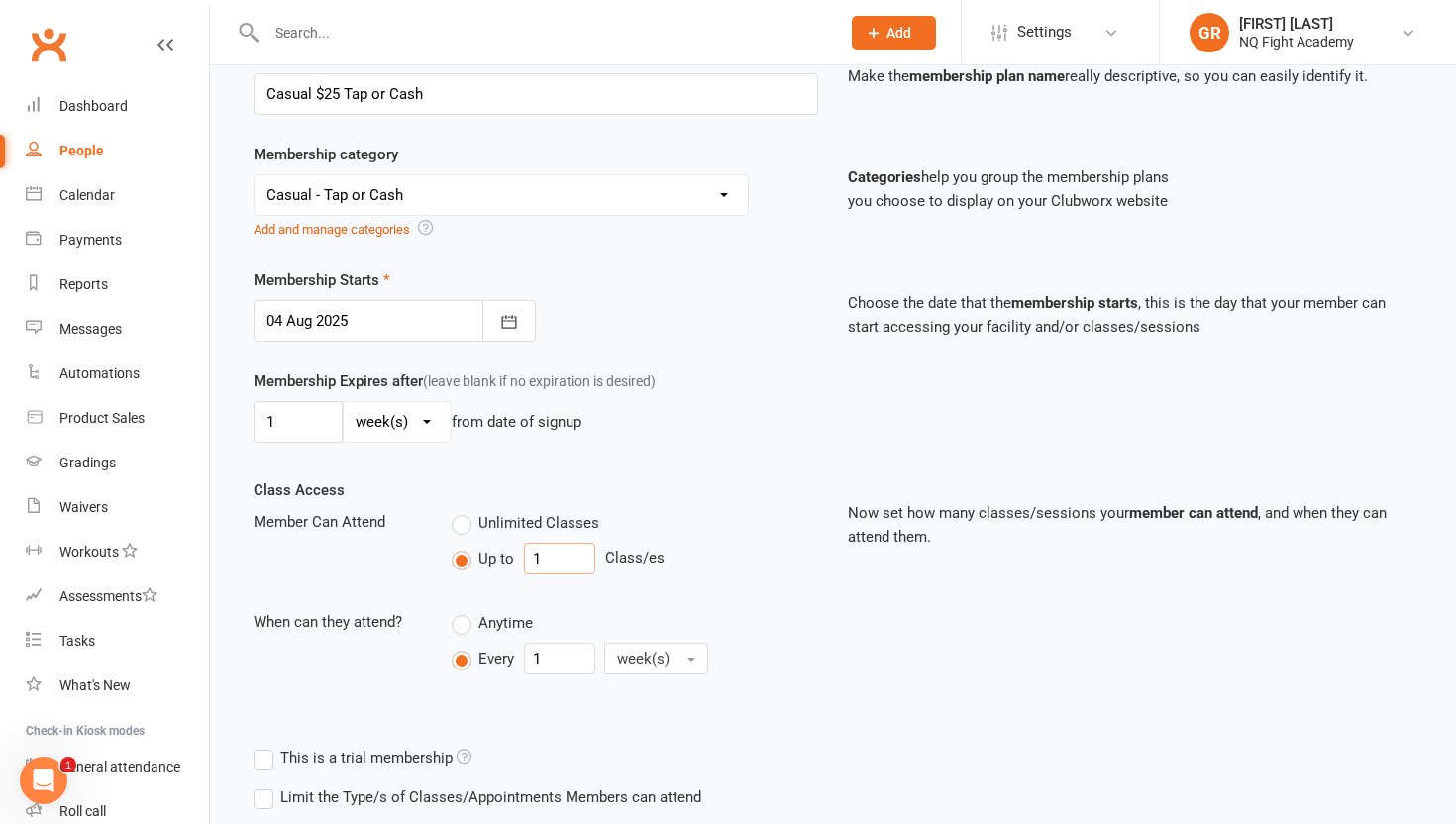 click on "1" at bounding box center [560, 559] 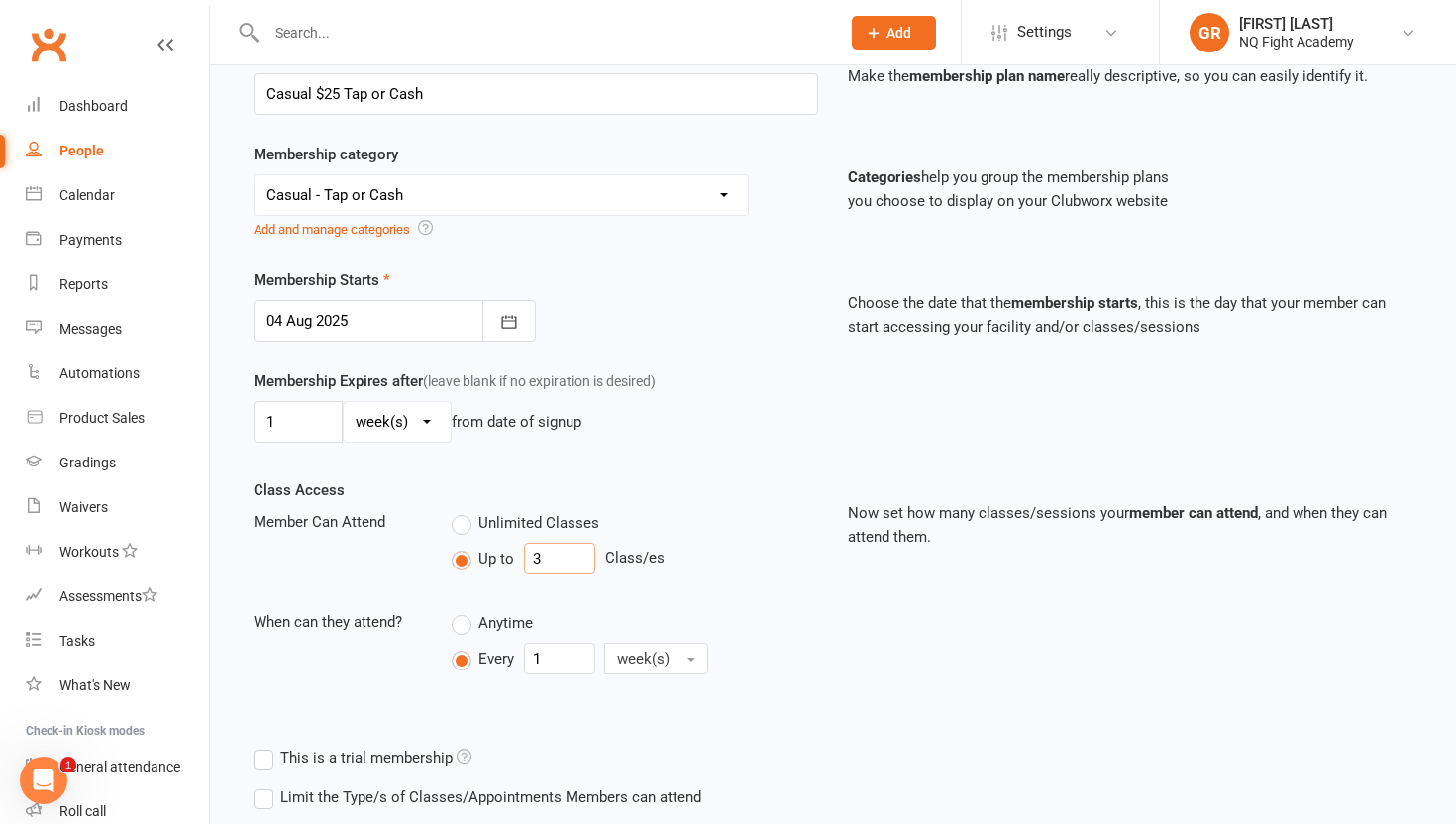 type on "3" 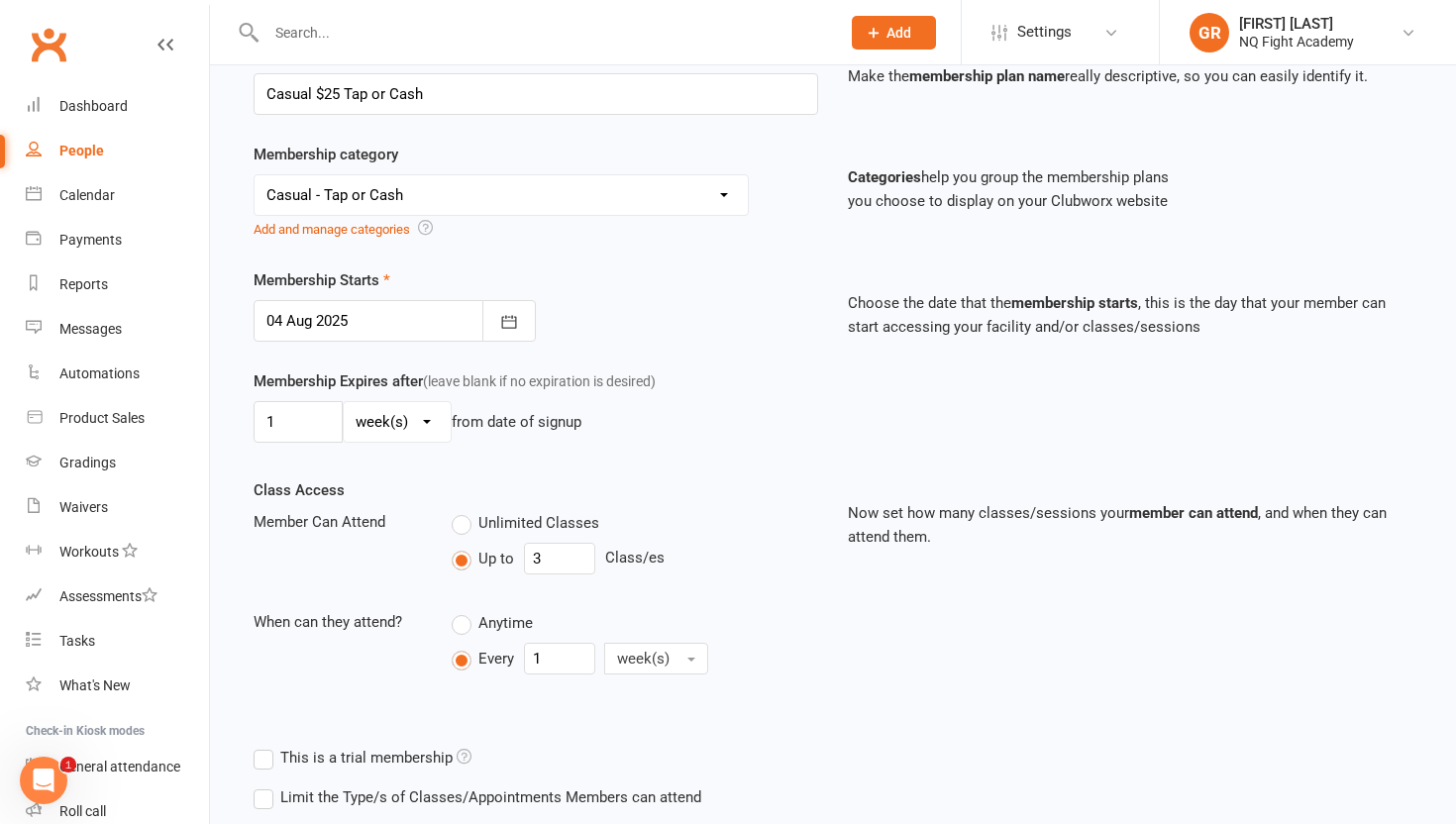 click on "Unlimited Classes" at bounding box center (635, 522) 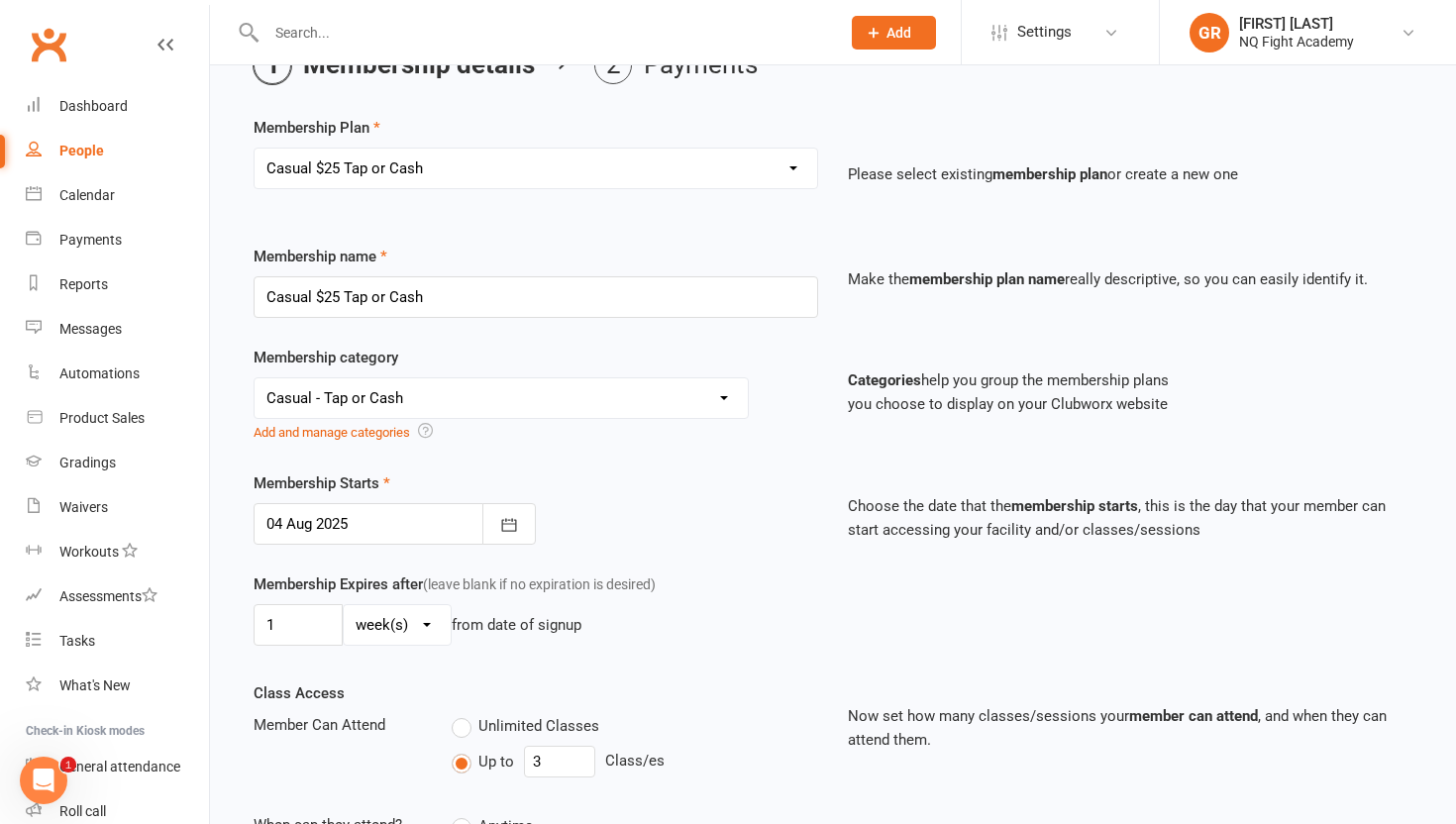 scroll, scrollTop: 102, scrollLeft: 0, axis: vertical 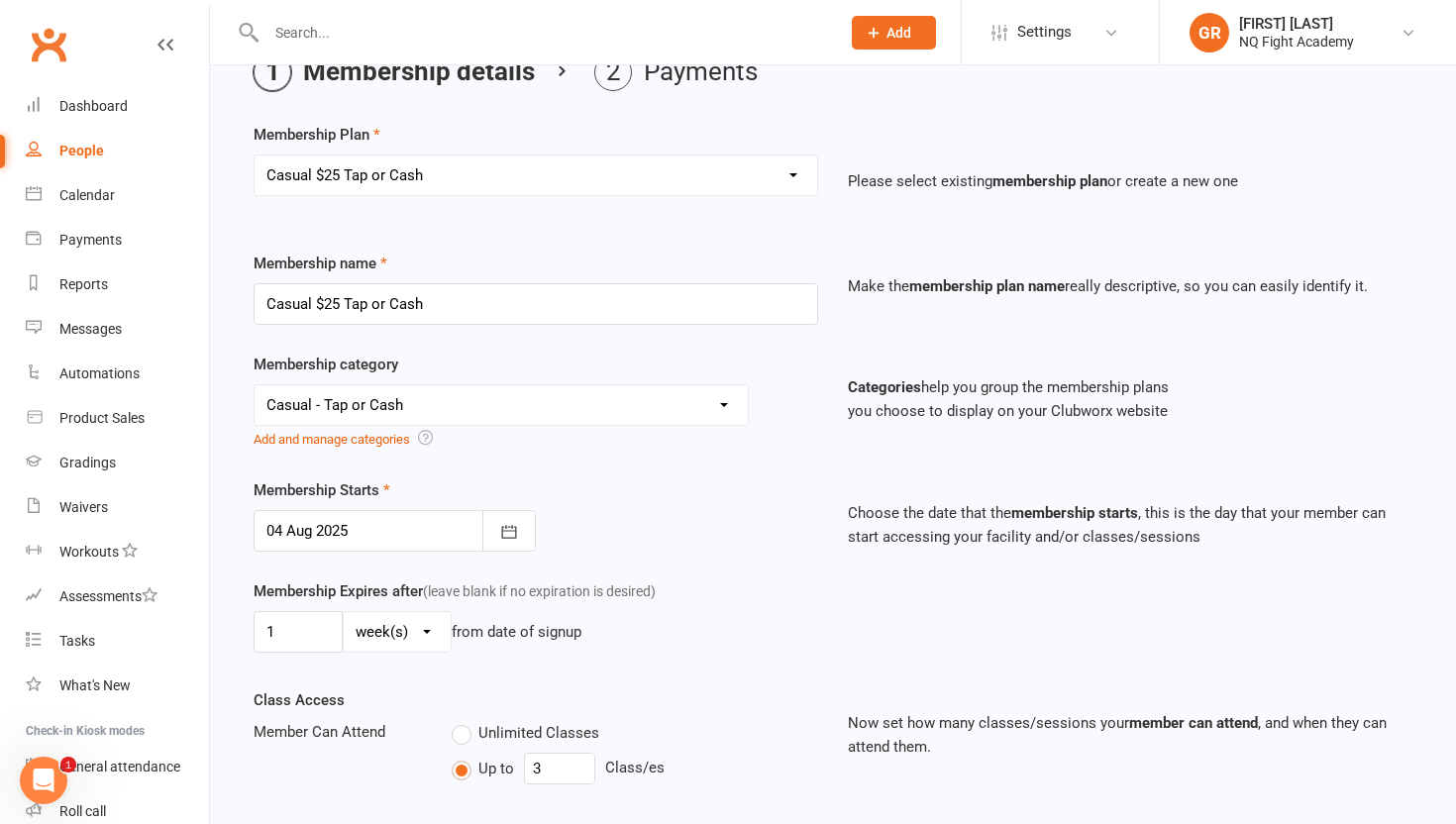 click on "Membership category No category 12 Weeks - 2 Classes per Week - Upfront Memberships - No Disciple 12 Weeks - 3 Classes per Week - Upfront Memberships - No Disciple 1 Disciple - 12 Weeks - 2 Classes per Week - Upfront Memberships 2 Disciples - 12 Weeks - 2 Classes per Week - Upfront Memberships Casual - Tap or Cash Family Membership FIFO Unlimited - Weekly General Personal Training Trial Unlimited - 1 Discipline Unlimited - 2 Disciplines Weekly Recurring Membership Add and manage categories Categories help you group the membership plans you choose to display on your Clubworx website" at bounding box center [833, 415] 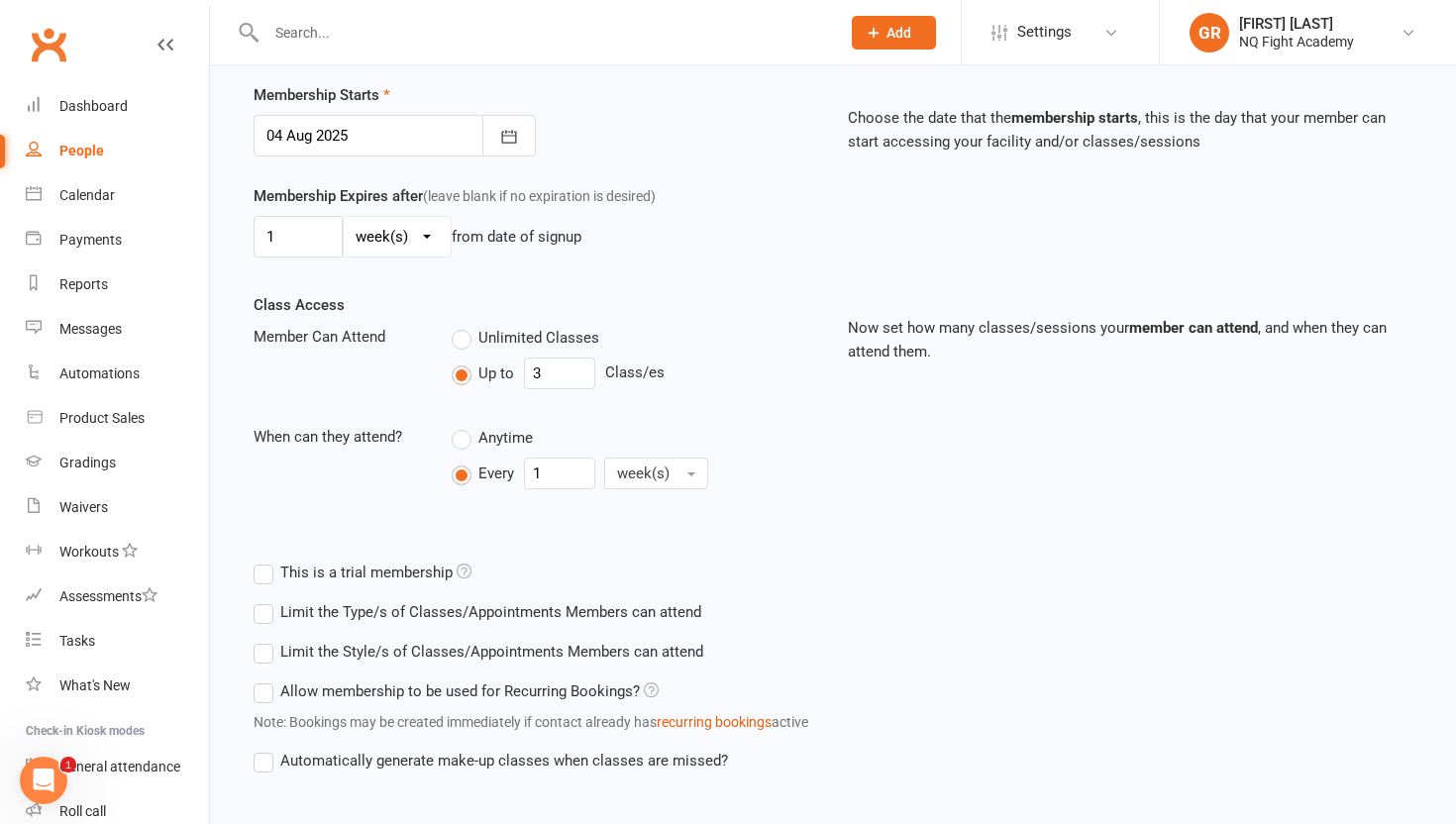 scroll, scrollTop: 603, scrollLeft: 0, axis: vertical 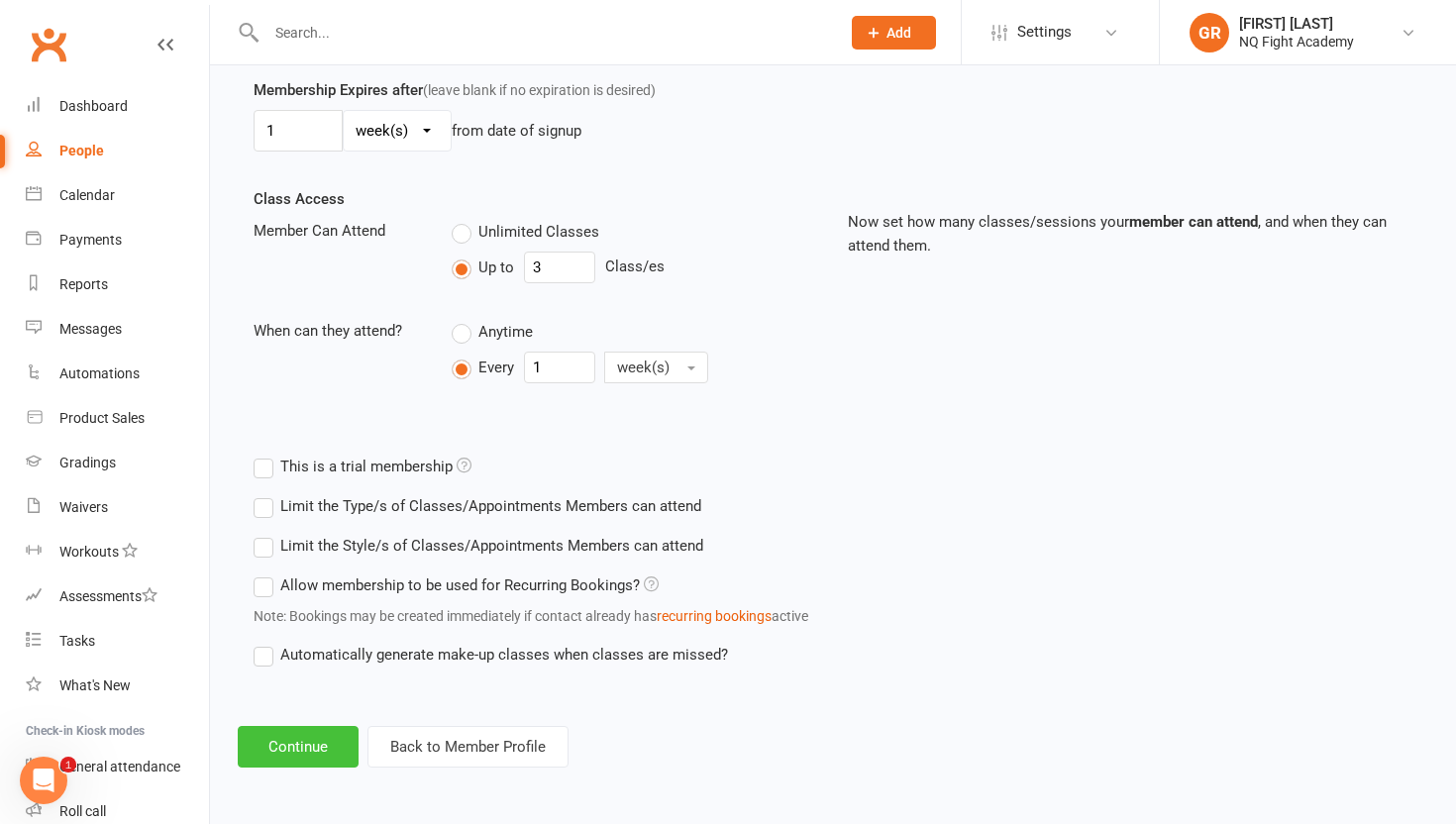 click on "Continue" at bounding box center [298, 747] 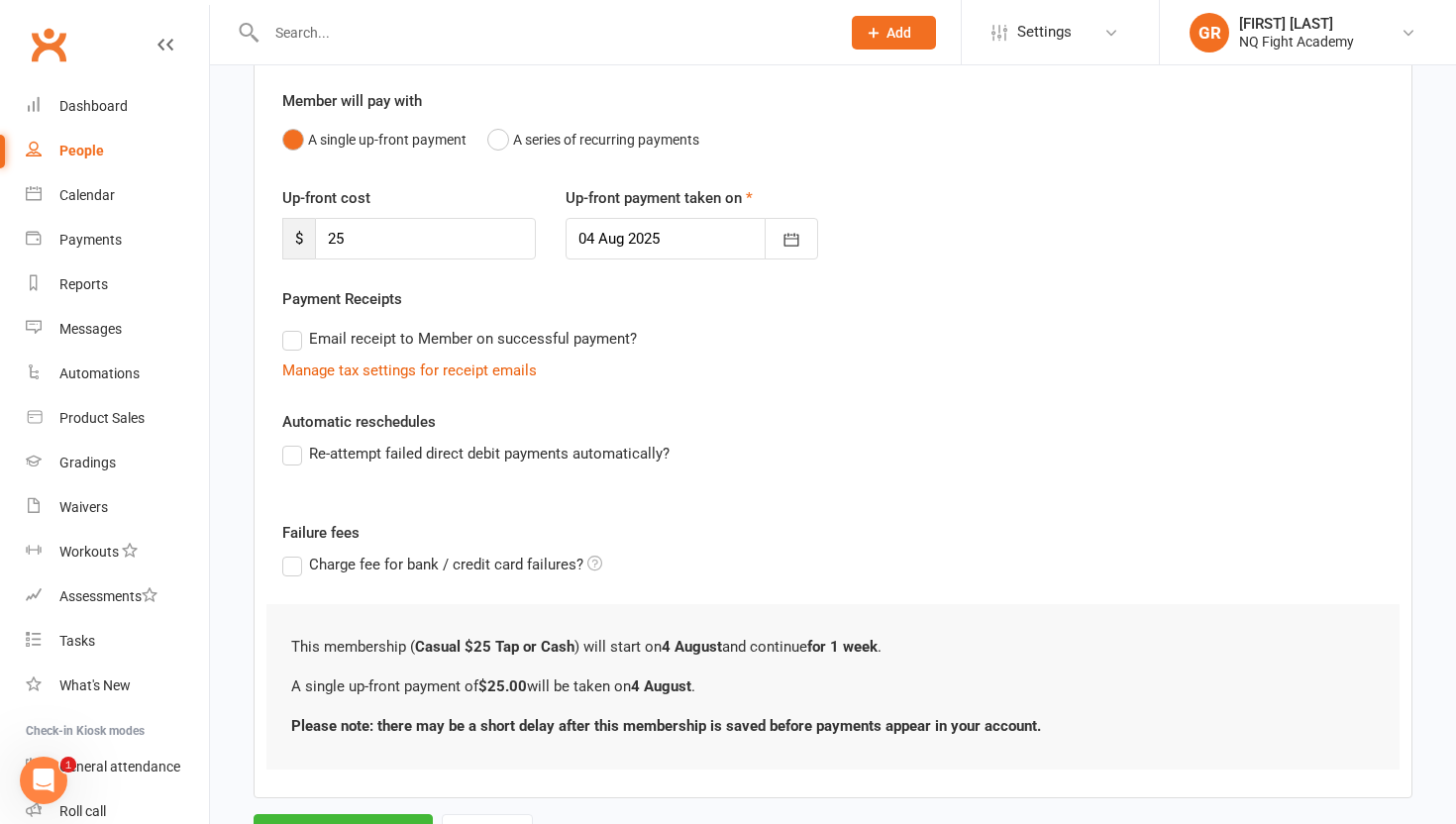 scroll, scrollTop: 166, scrollLeft: 0, axis: vertical 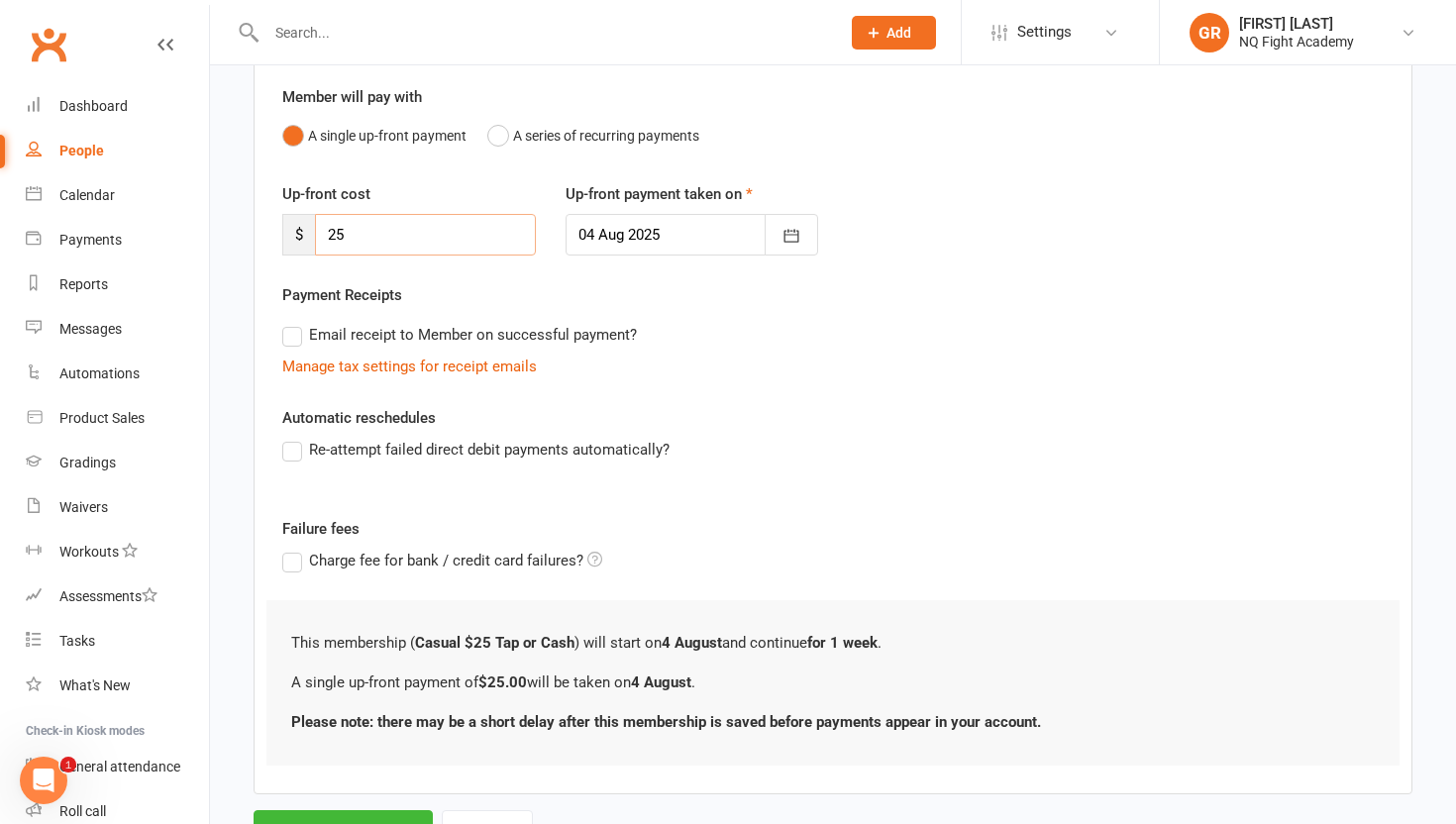 click on "25" at bounding box center [425, 235] 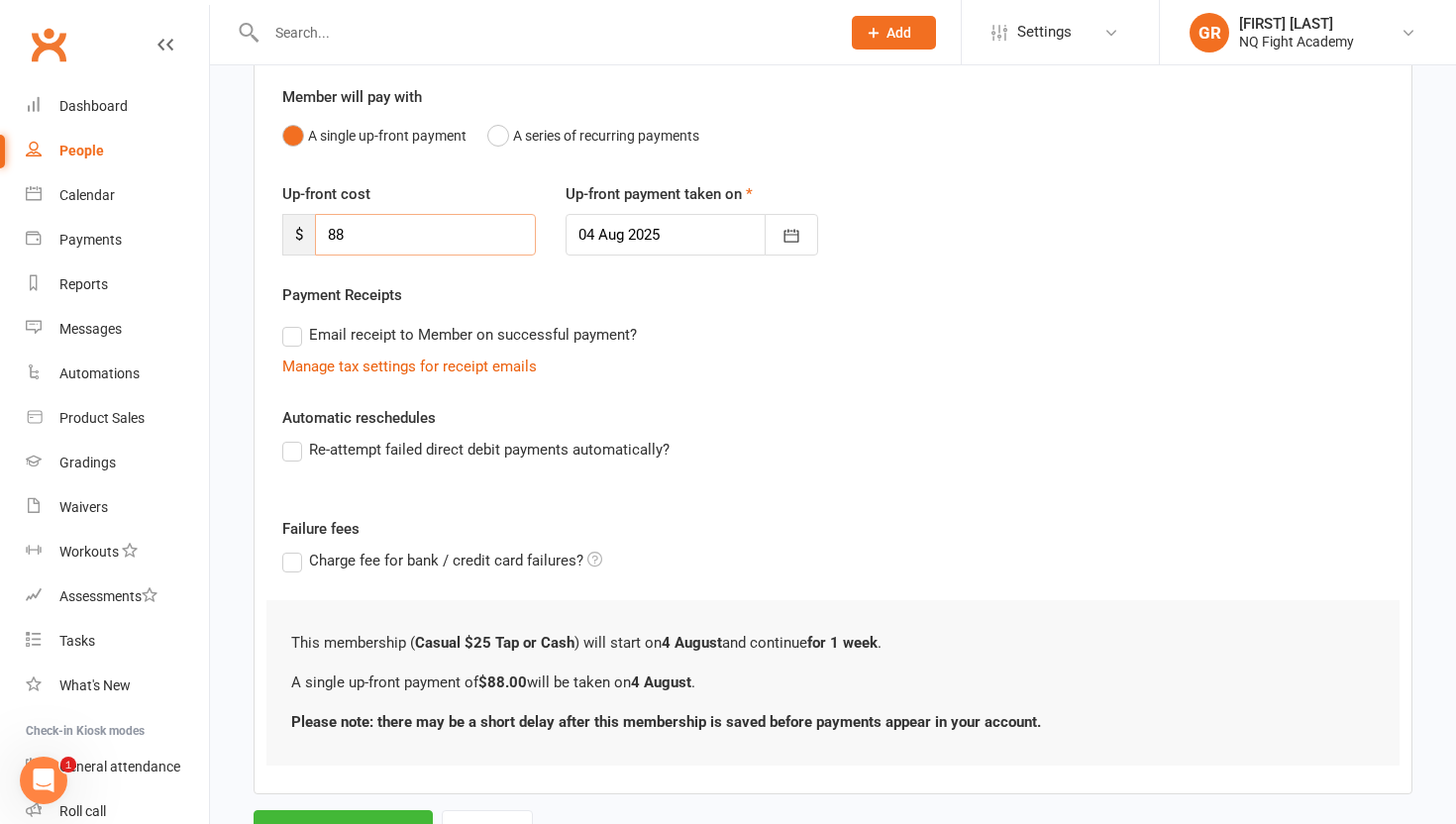 type on "88" 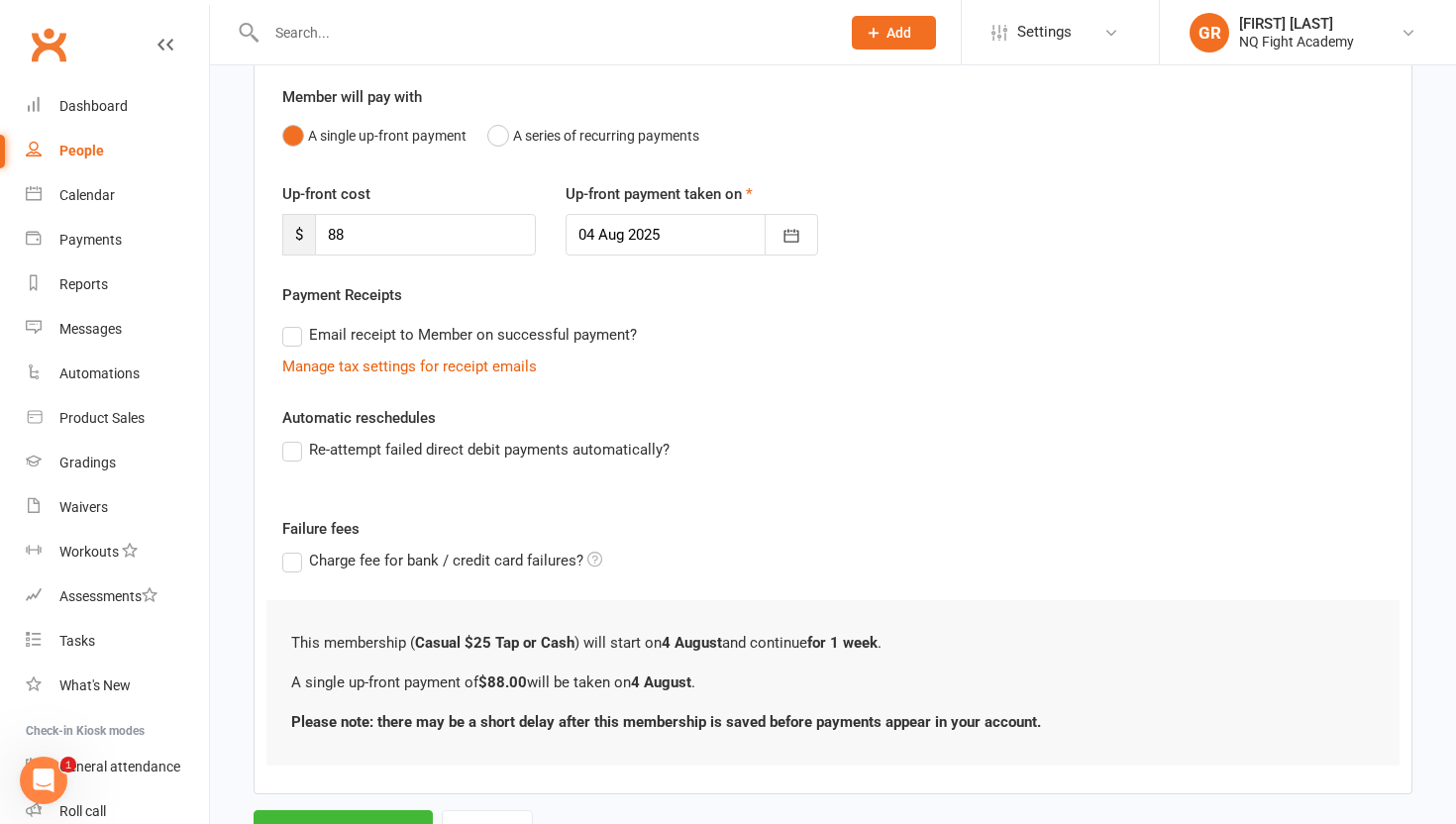 click on "Up-front cost  $ 88 Up-front payment taken on 04 Aug 2025
August 2025
Sun Mon Tue Wed Thu Fri Sat
31
27
28
29
30
31
01
02
32
03
04
05
06
07
08
09
33
10
11
12
13
14
15
16
34
17
18
19
20
21
22
23
35
24
25
26
27
28
29
30" at bounding box center [833, 233] 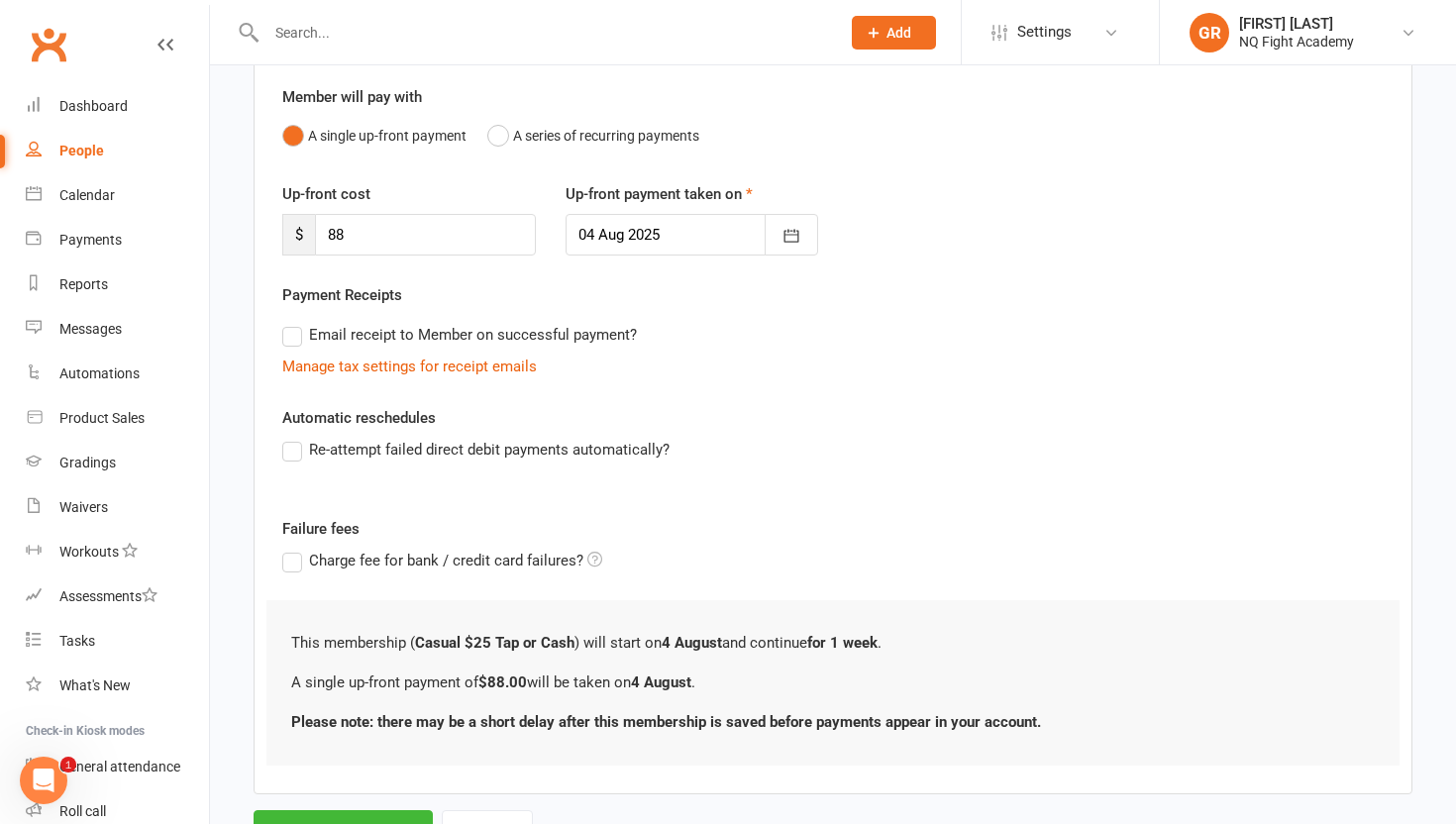click on "Email receipt to Member on successful payment?" at bounding box center (460, 335) 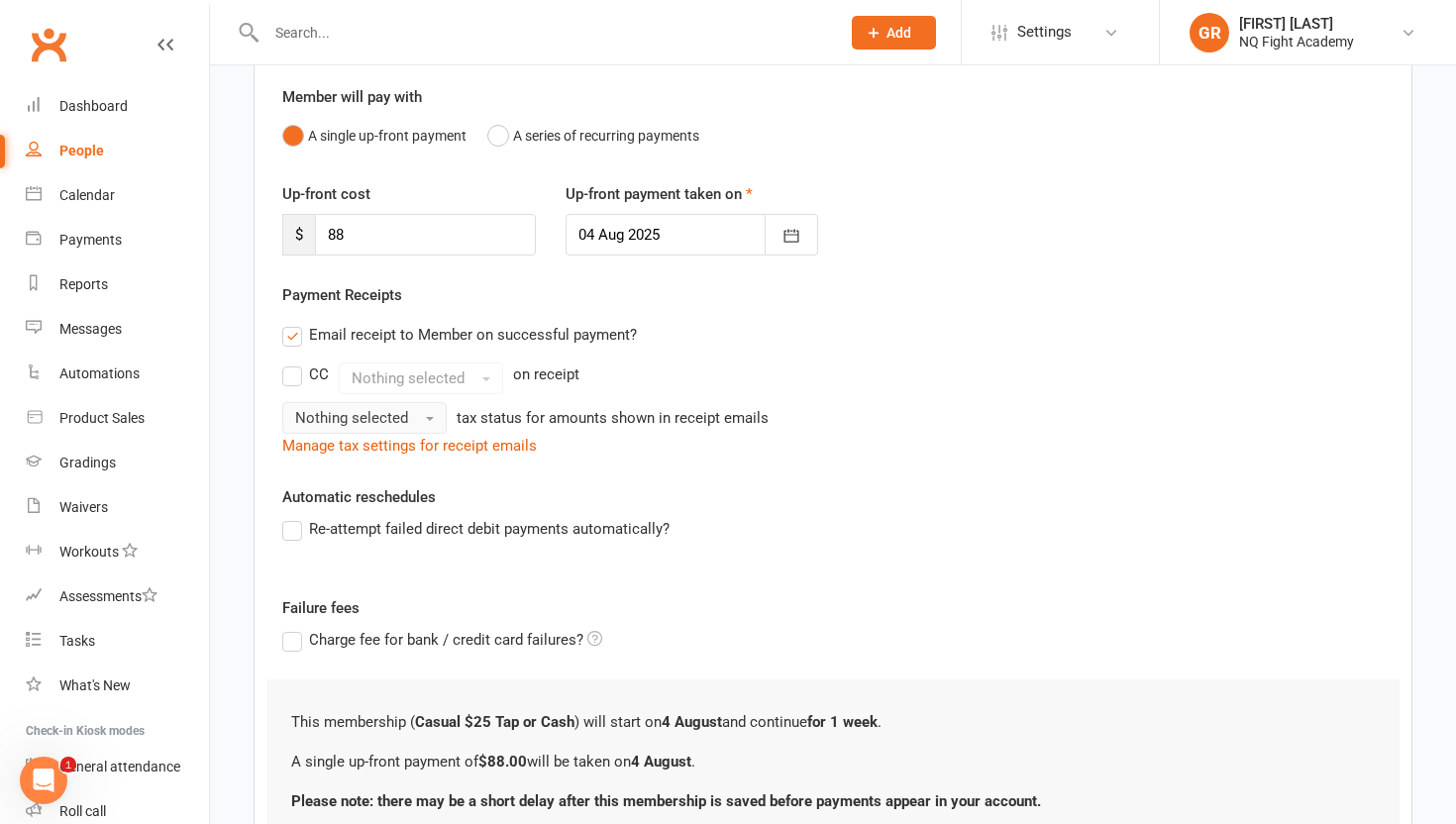 click on "Nothing selected" at bounding box center [364, 418] 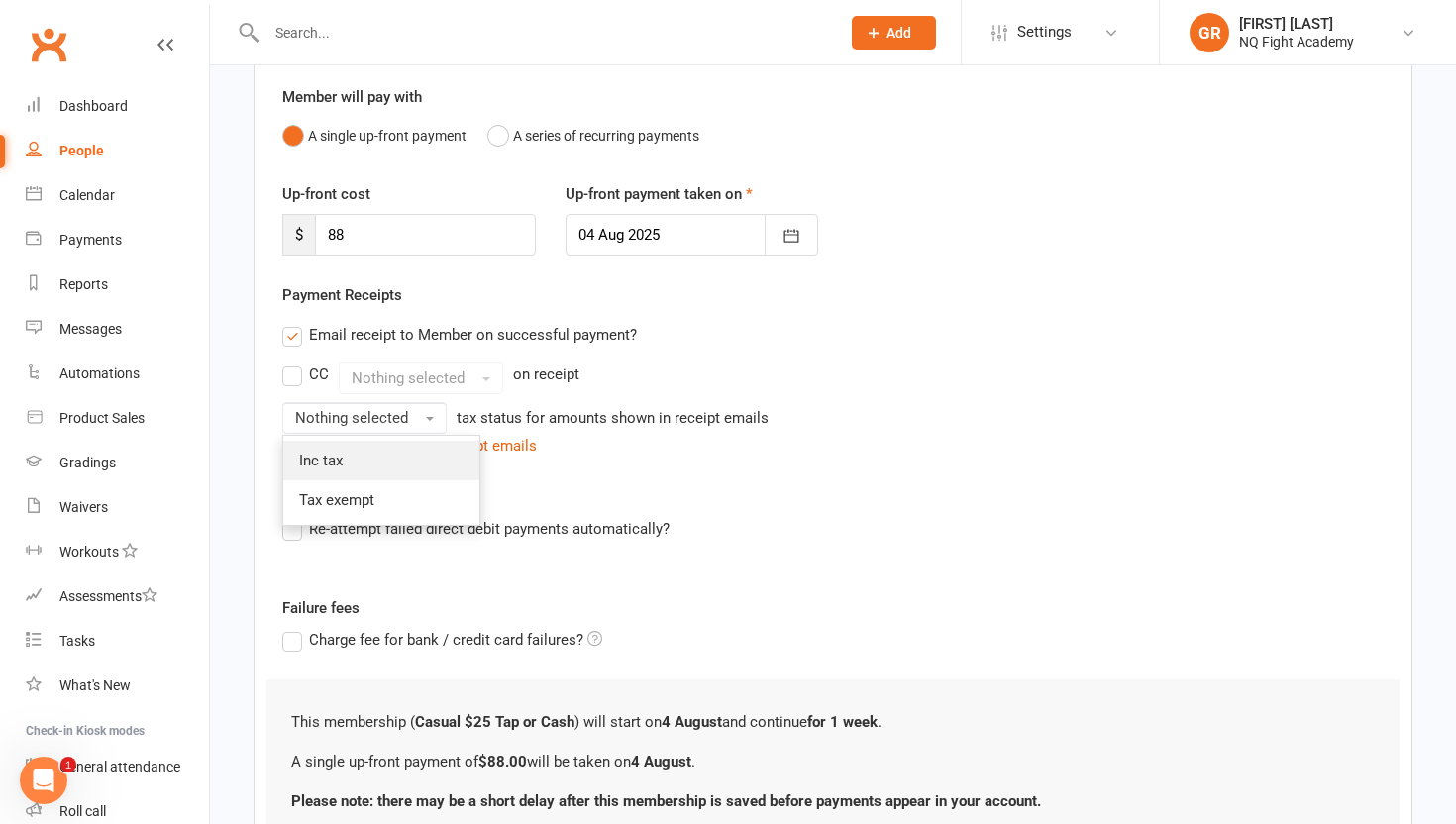 click on "Inc tax" at bounding box center (381, 461) 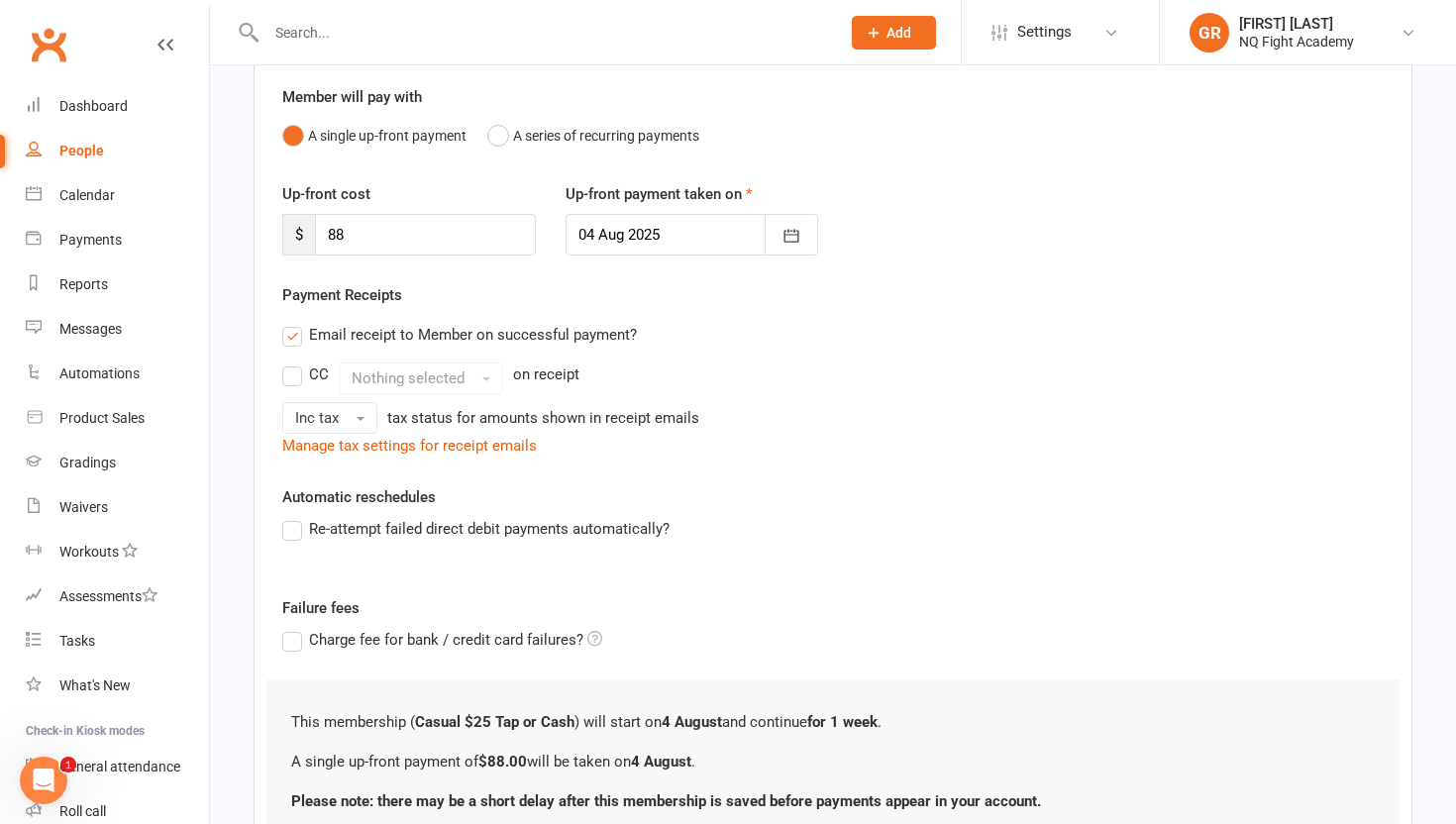 click on "Inc tax
tax status for amounts shown in receipt emails" at bounding box center (833, 418) 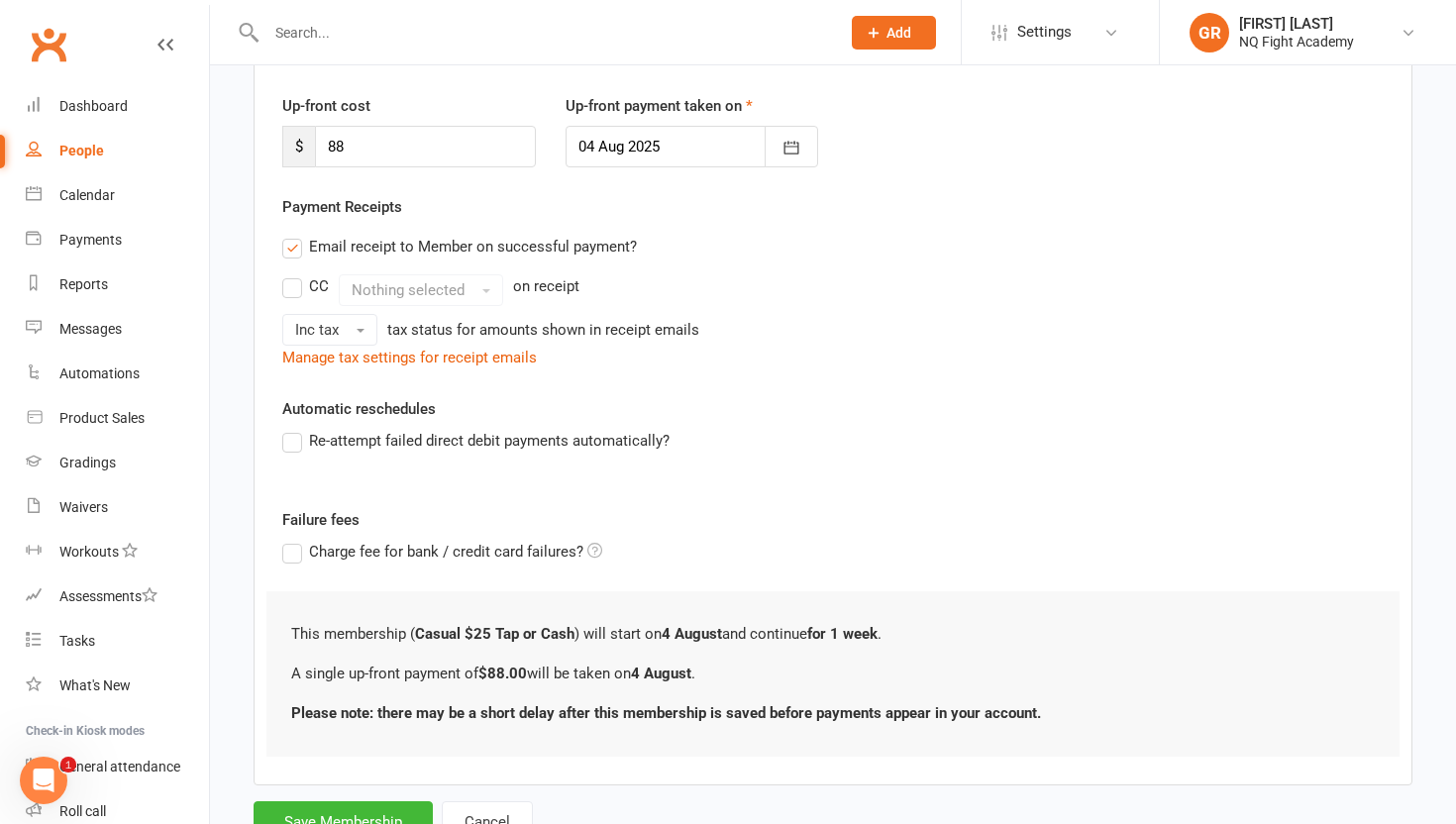 scroll, scrollTop: 334, scrollLeft: 0, axis: vertical 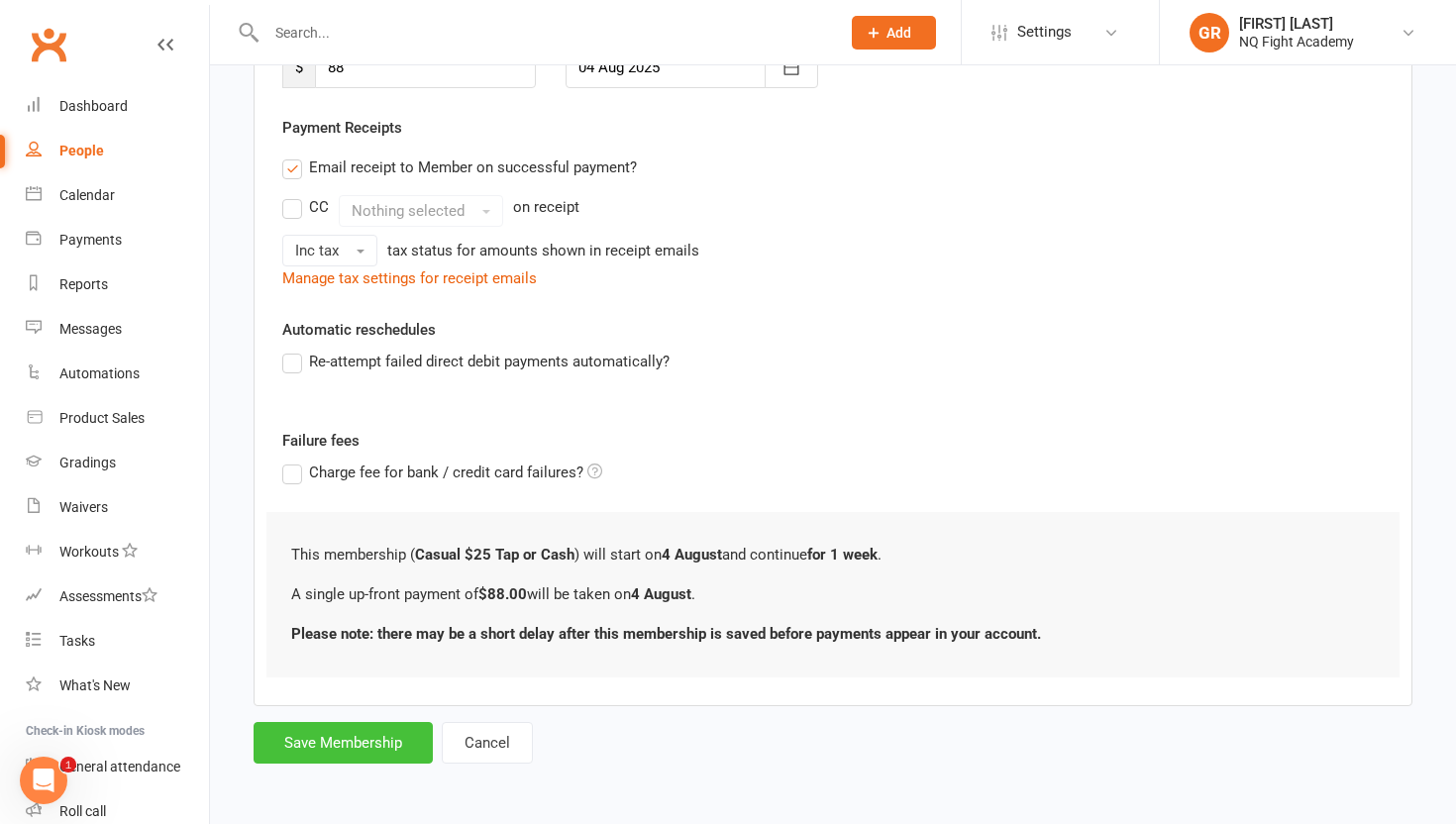 click on "Save Membership" at bounding box center (343, 743) 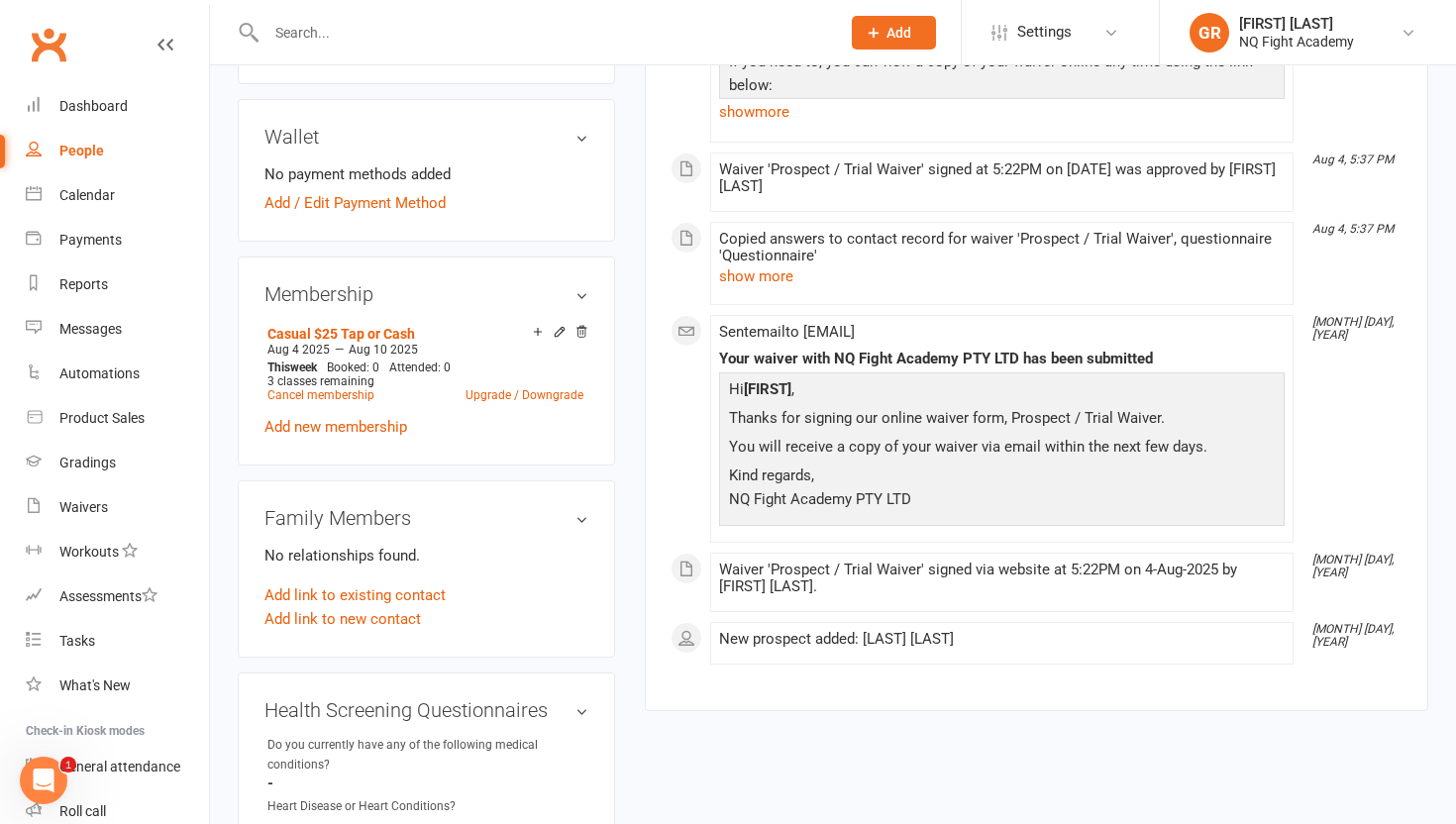 scroll, scrollTop: 556, scrollLeft: 0, axis: vertical 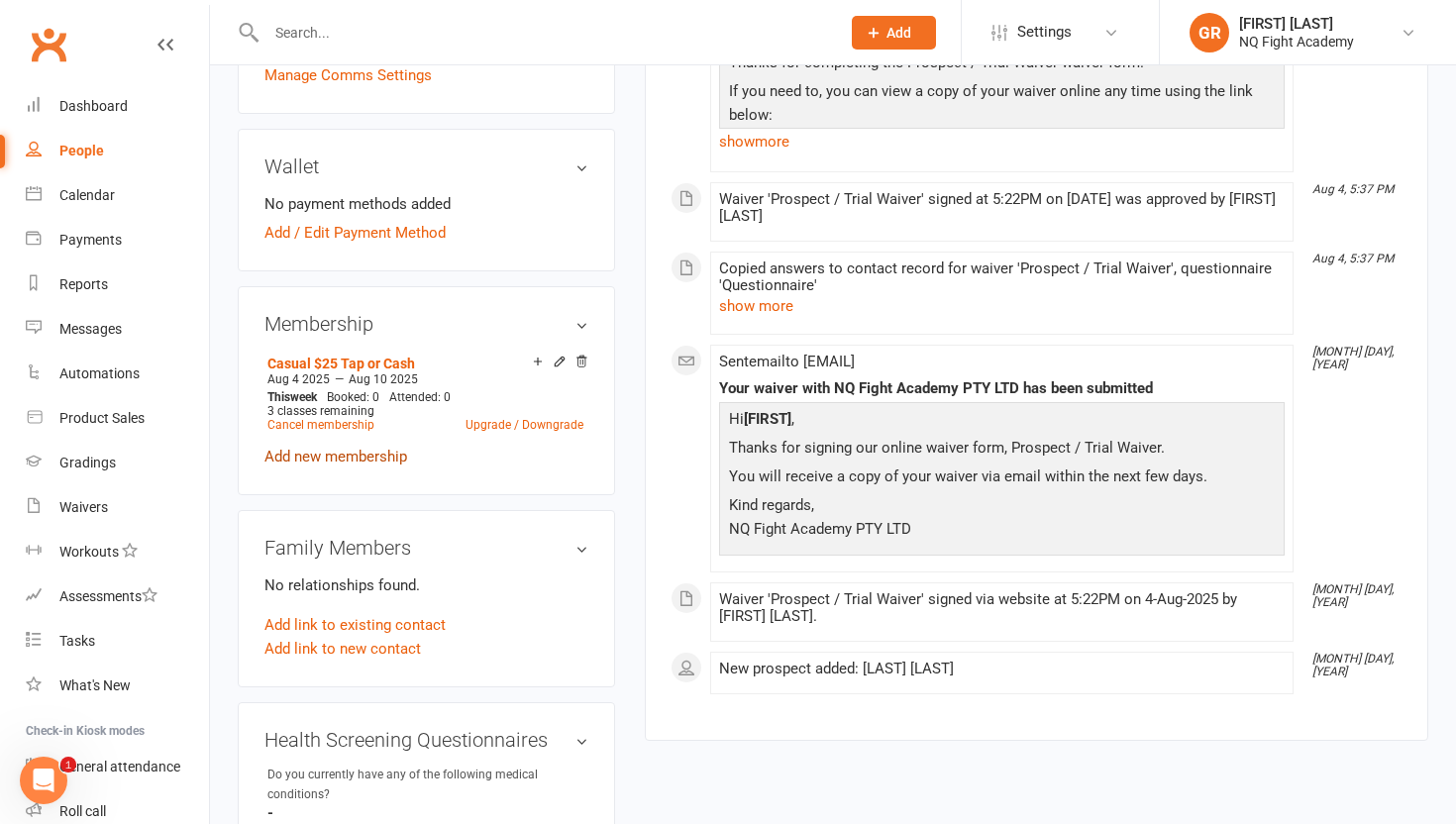 click on "Add new membership" at bounding box center [336, 457] 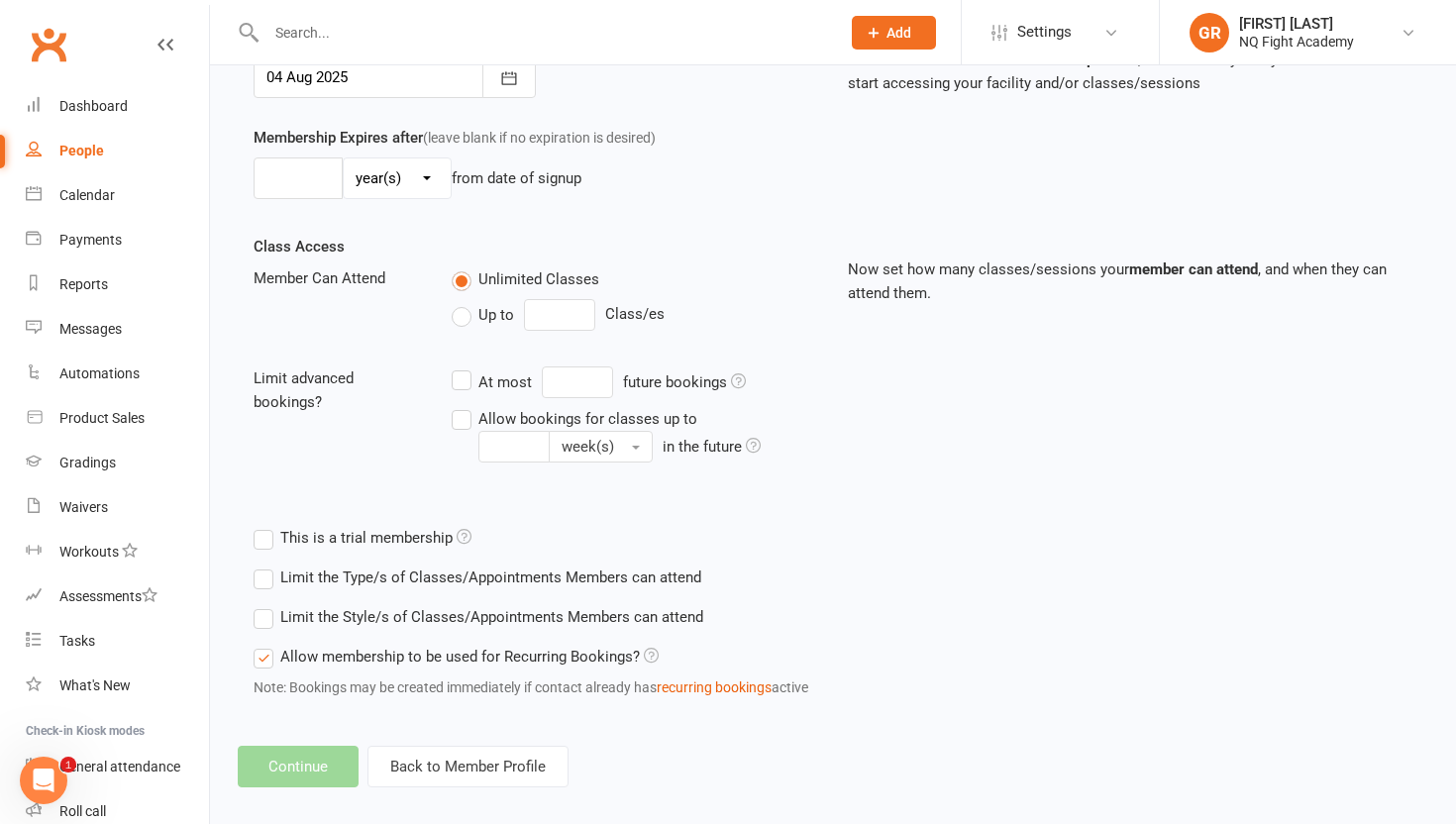 scroll, scrollTop: 0, scrollLeft: 0, axis: both 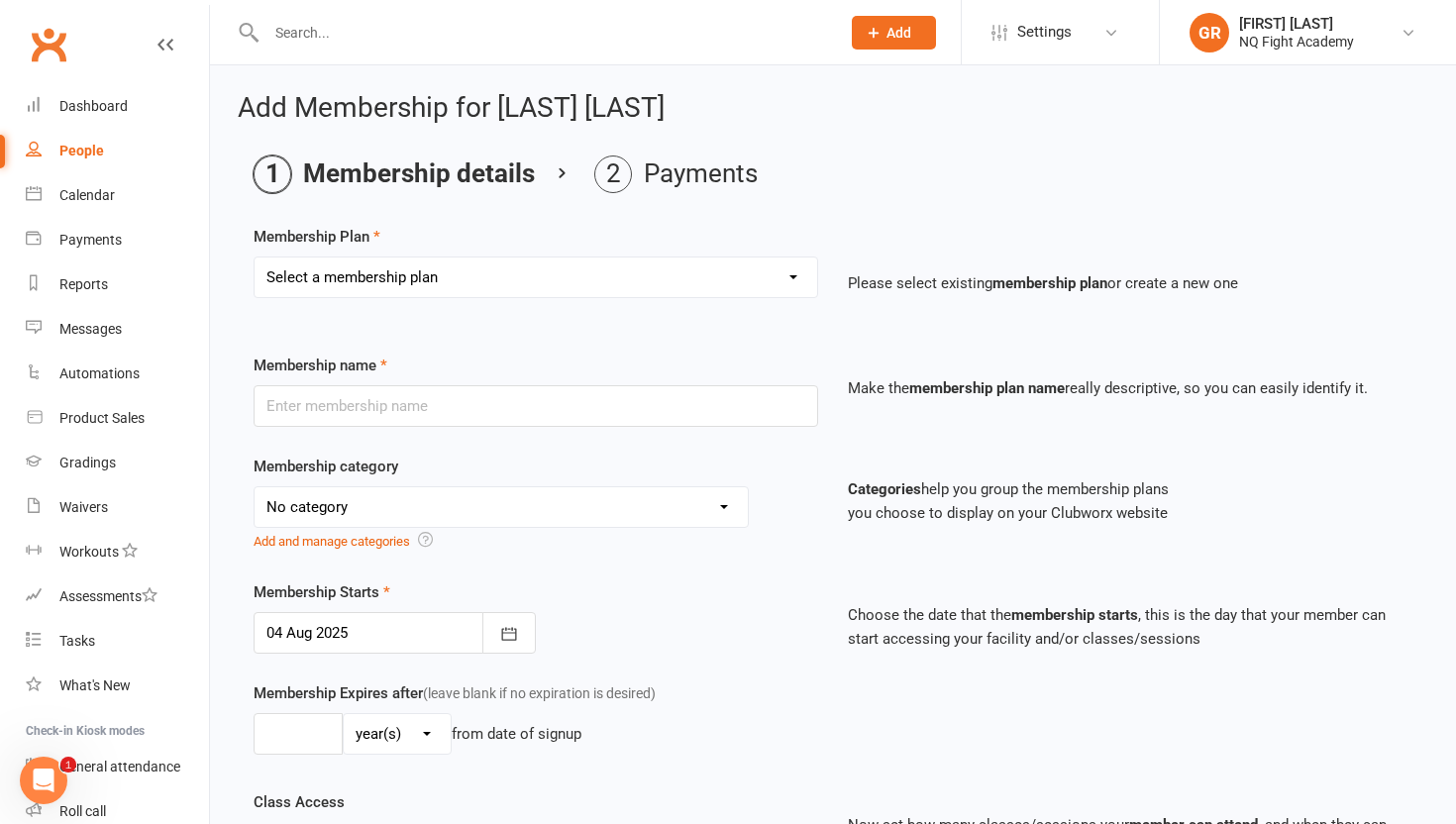 click on "Select a membership plan Create new Membership Plan Casual $25 Tap or Cash 2 Classes $35 per Week Direct Debit 3 Classes $49 per Week Direct Debit Unlimited $59 per Week Direct Debit 1 Discipline Unlimited $69 per Week Direct Debit 2 Disciplines 1 * 30 min Personal Training Session - $66 per Session 2 * 30 min Personal Training Sessions - $132 for 2 Sessions FIFO Membership $34.50 per Week Unlimited 12 Weeks - 2 Classes per Week - Up-front $399 12 Weeks - 3 Classes per Week - Up-front $549 12 Weeks - Unlimited - 1 Discipline Up-front $649 12 Weeks - Unlimited - 2 Disciplines Up-front $749 2-Week Trial $49.00 (with Gloves) 2-Week Trial (without Gloves)" at bounding box center [536, 277] 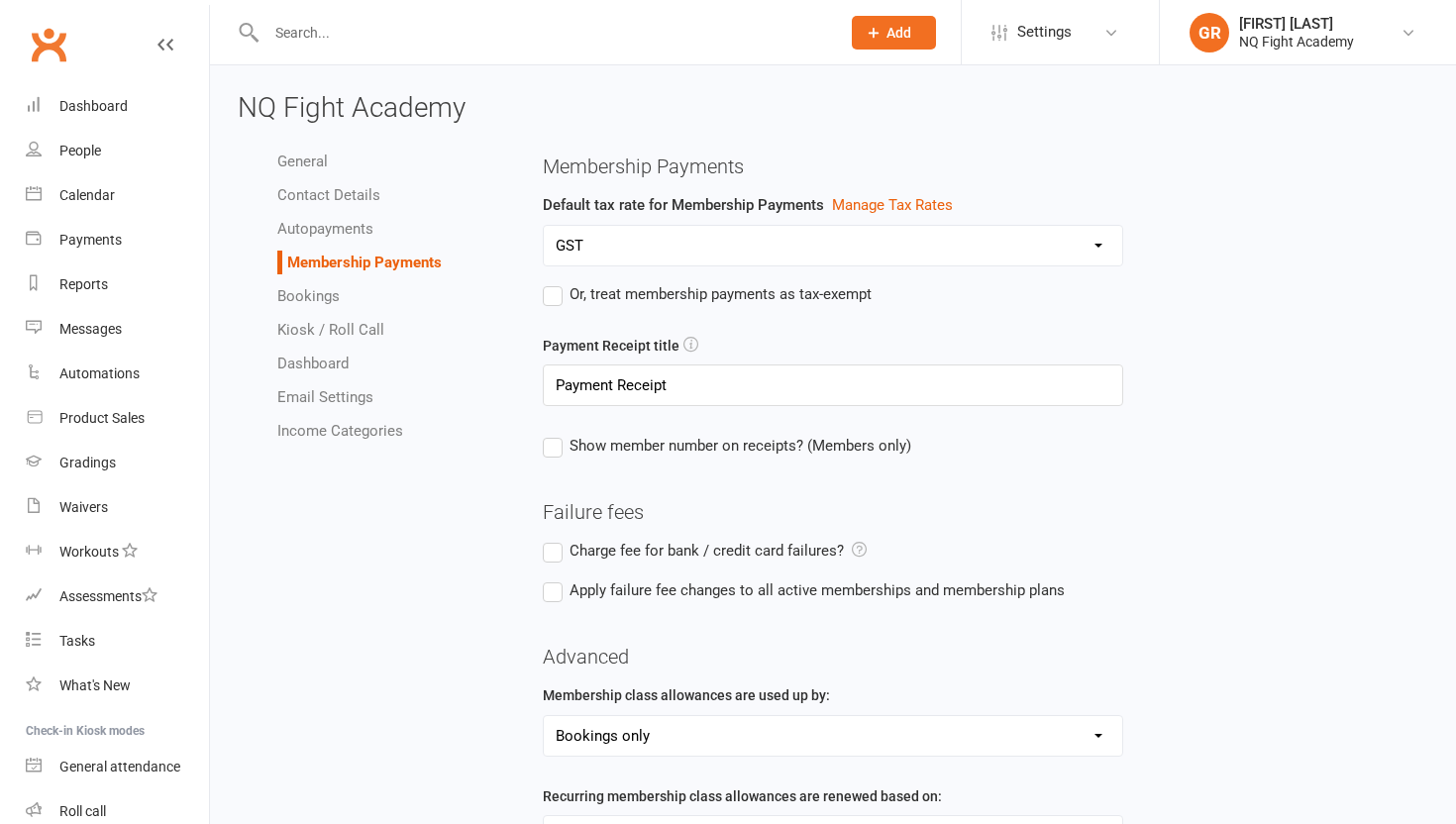 select on "1854" 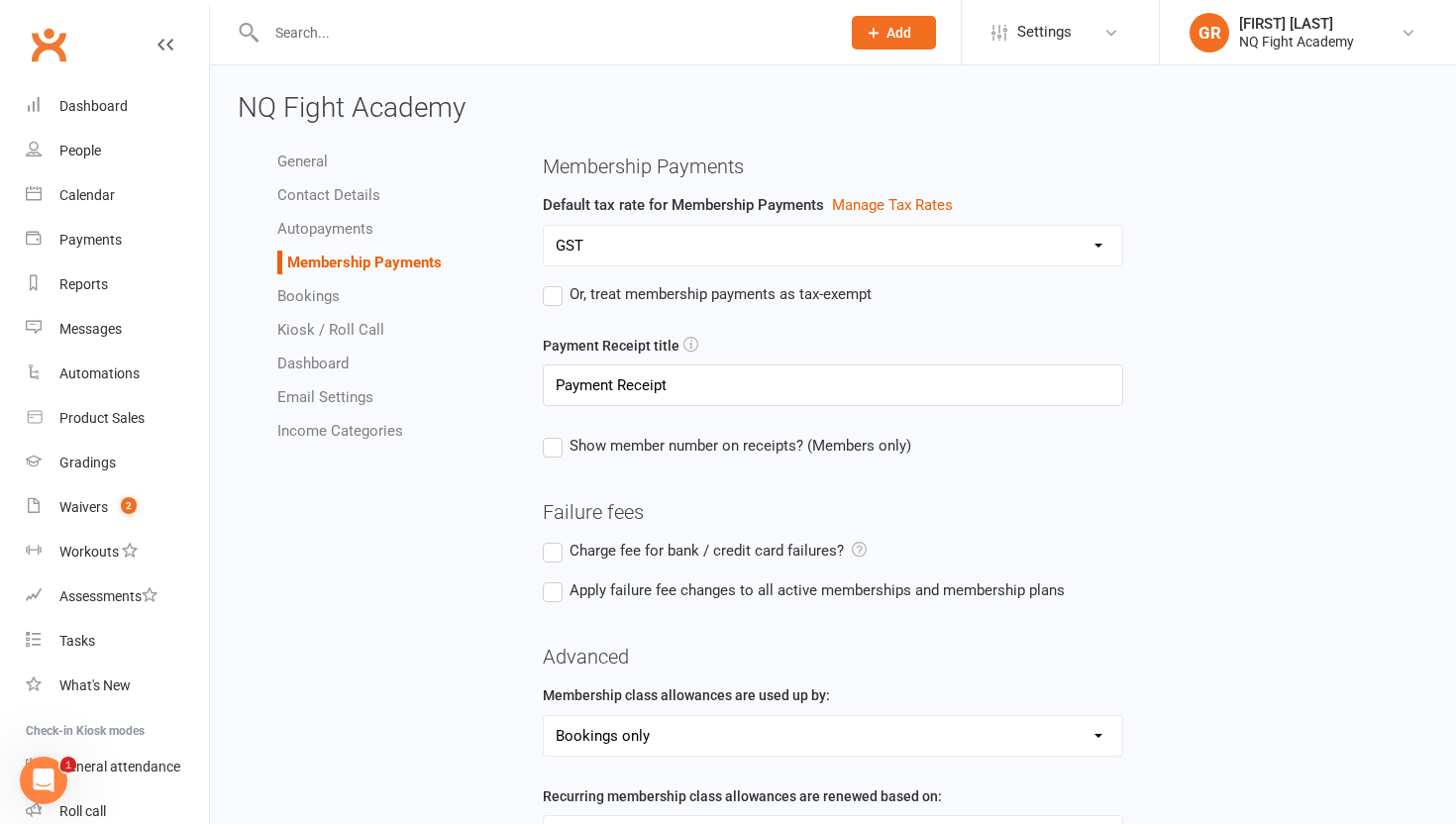 scroll, scrollTop: 0, scrollLeft: 0, axis: both 